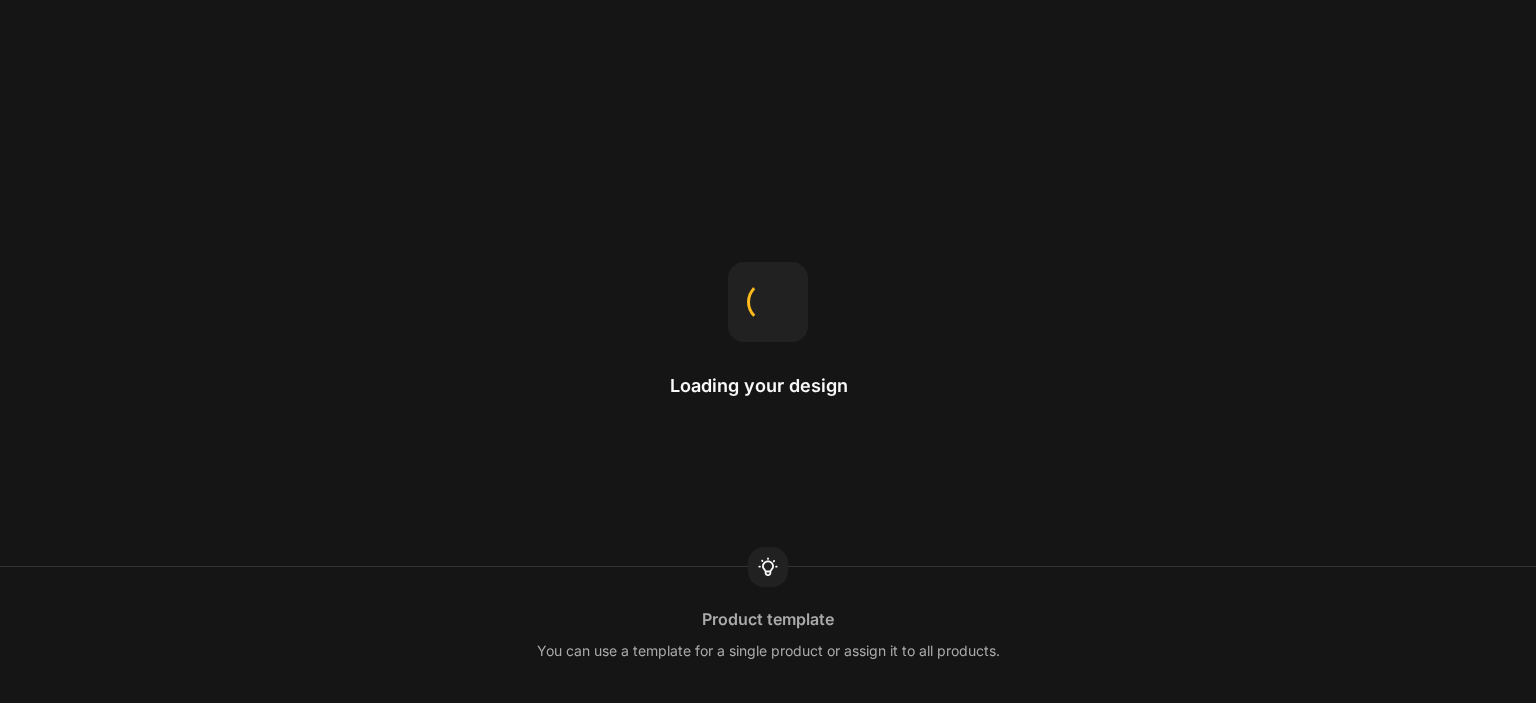scroll, scrollTop: 0, scrollLeft: 0, axis: both 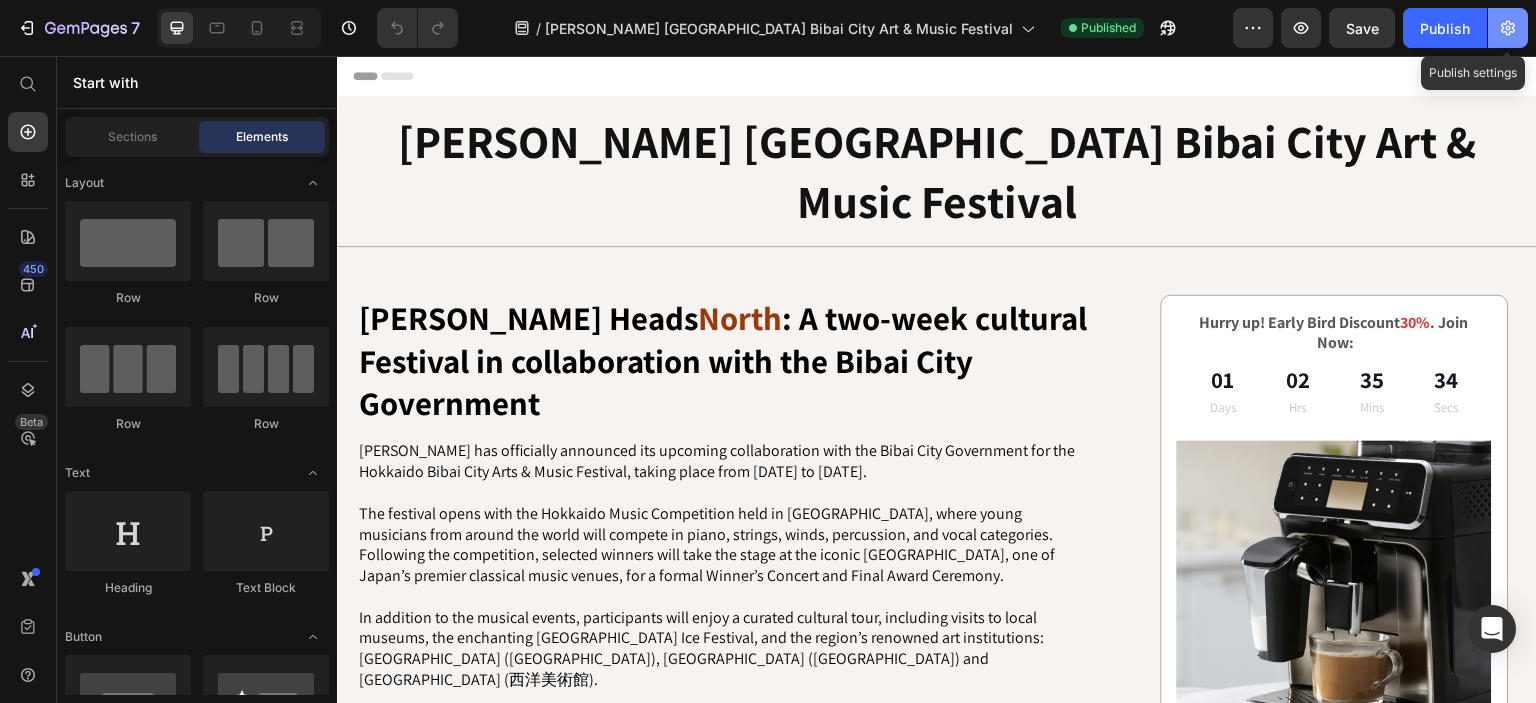 click 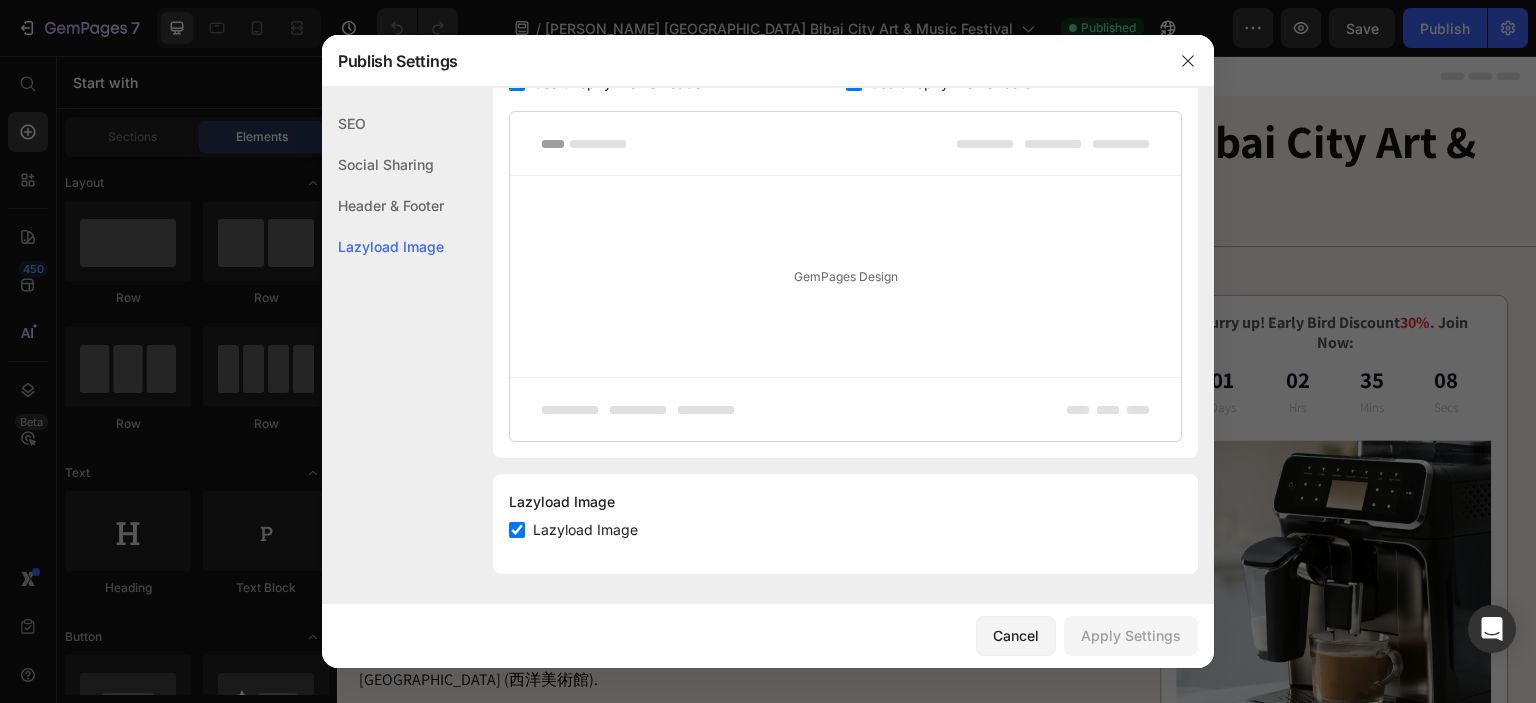 scroll, scrollTop: 0, scrollLeft: 0, axis: both 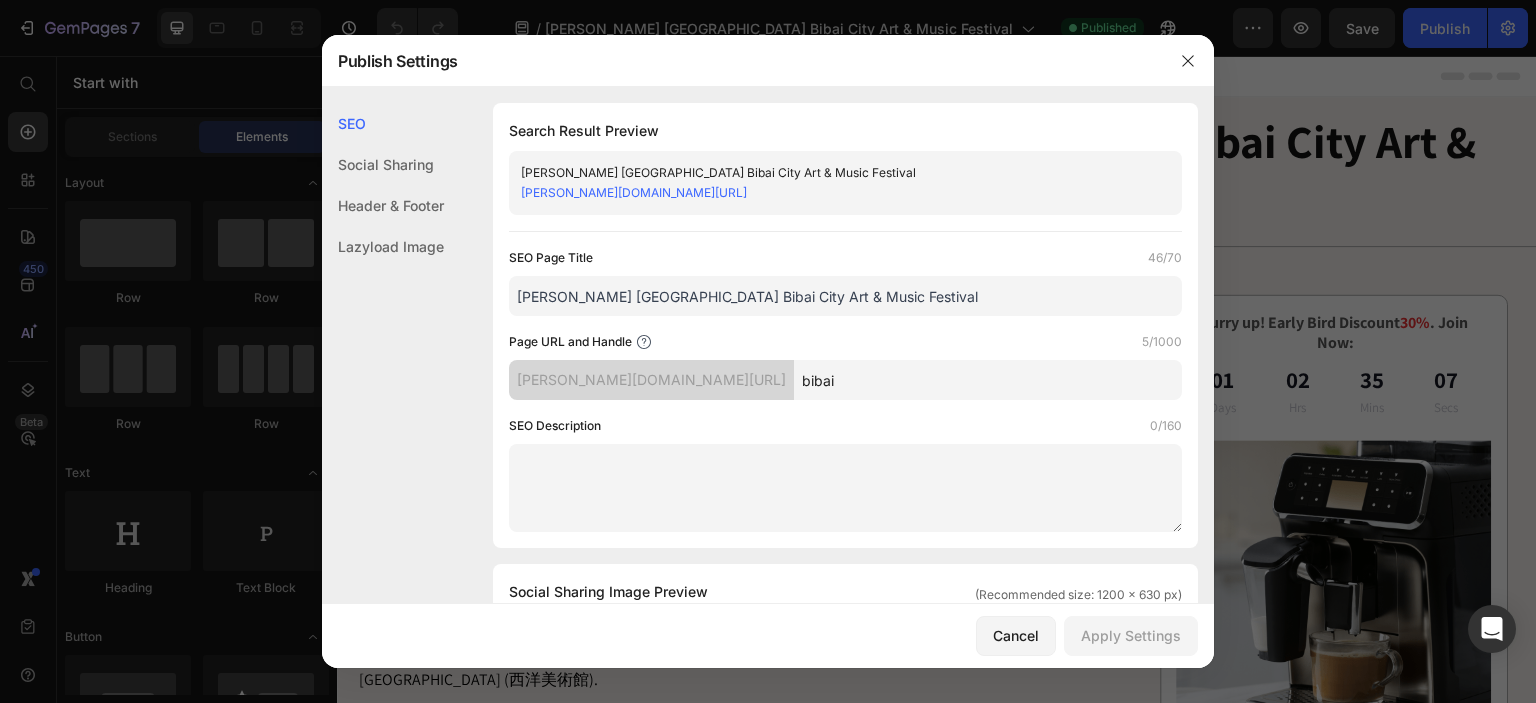 click at bounding box center (768, 351) 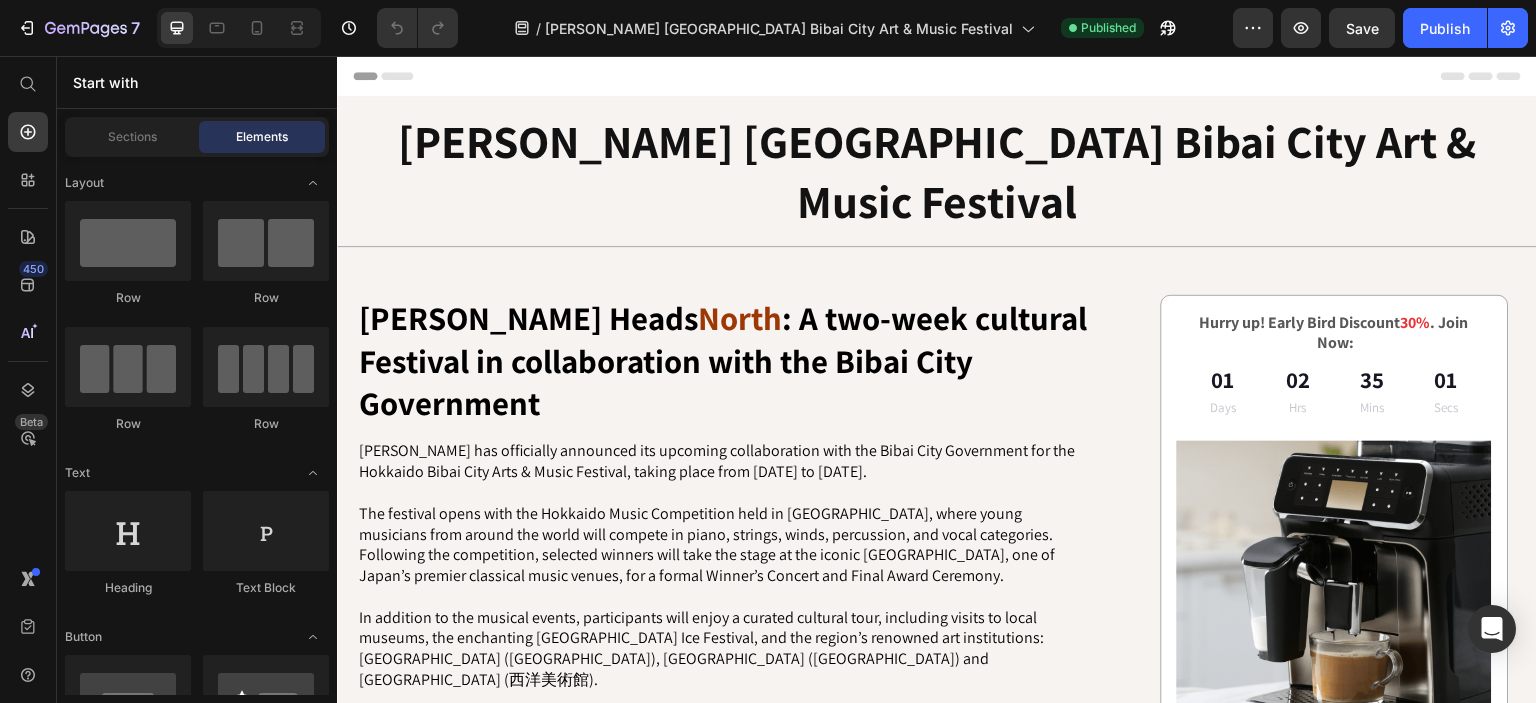 click on "Header" at bounding box center (394, 76) 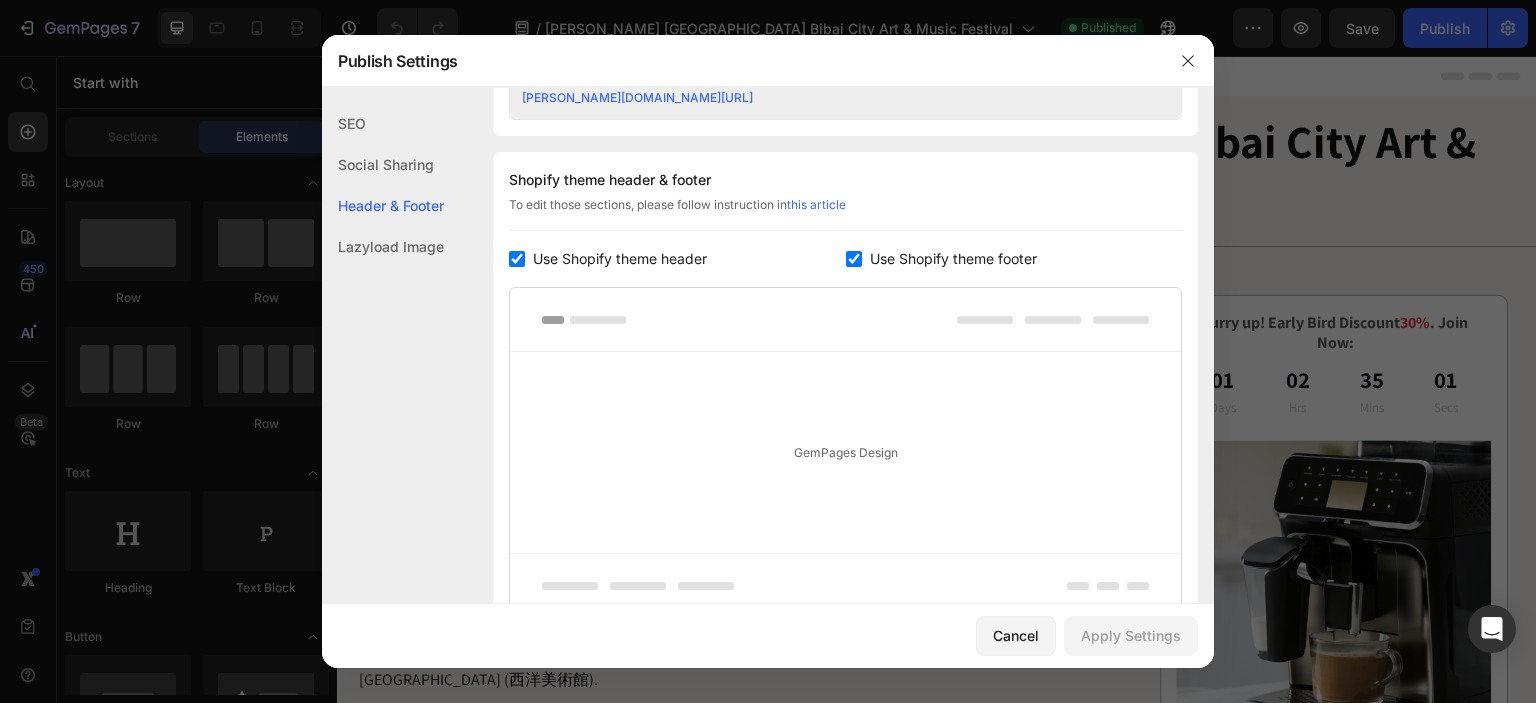 scroll, scrollTop: 936, scrollLeft: 0, axis: vertical 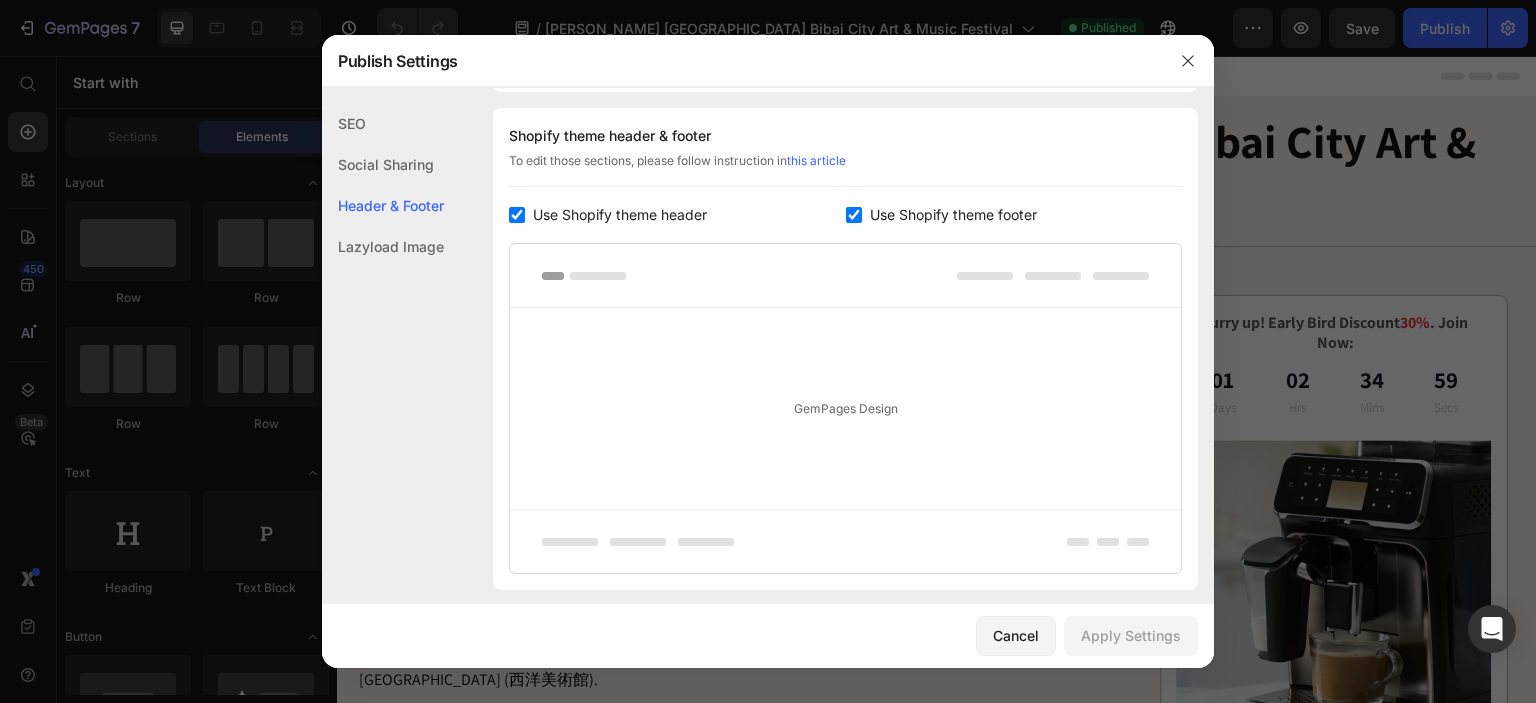click at bounding box center [768, 351] 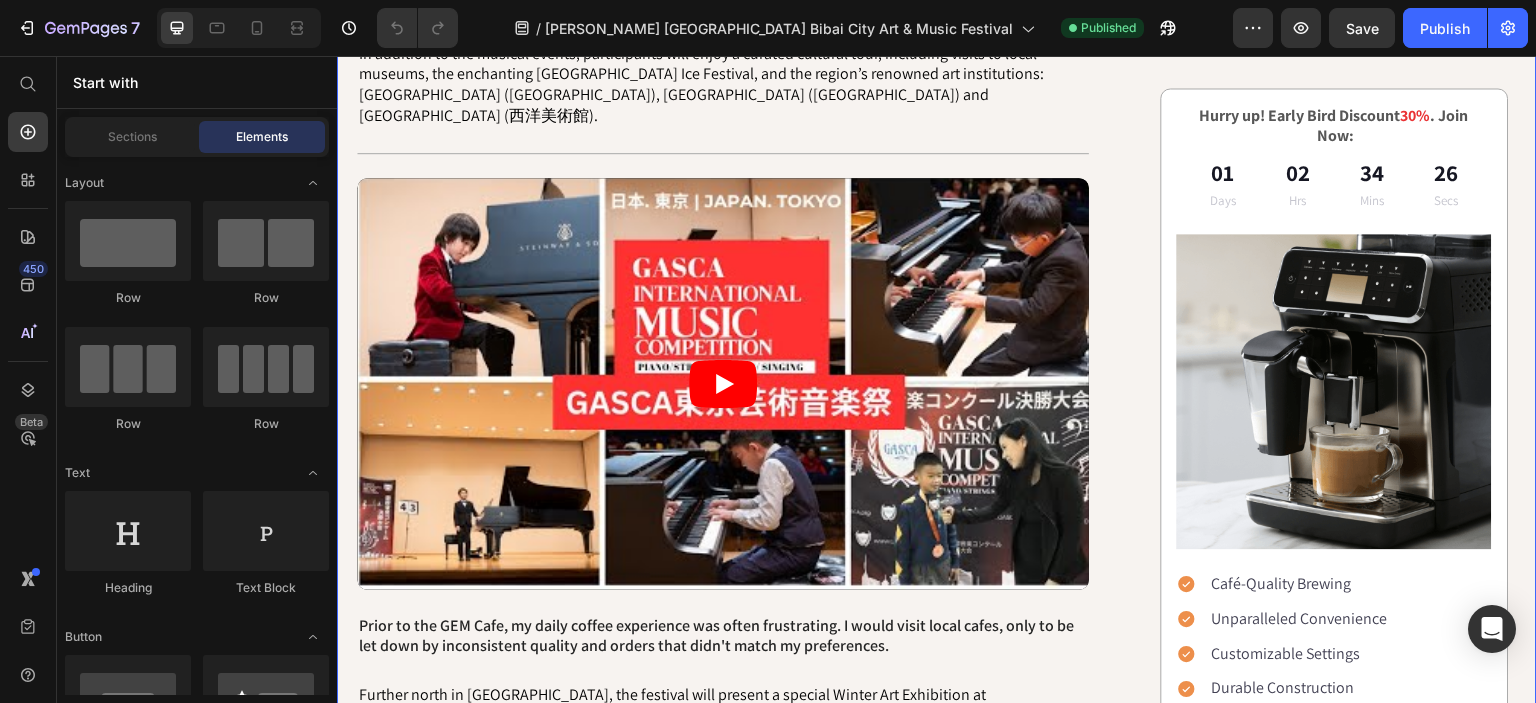 scroll, scrollTop: 366, scrollLeft: 0, axis: vertical 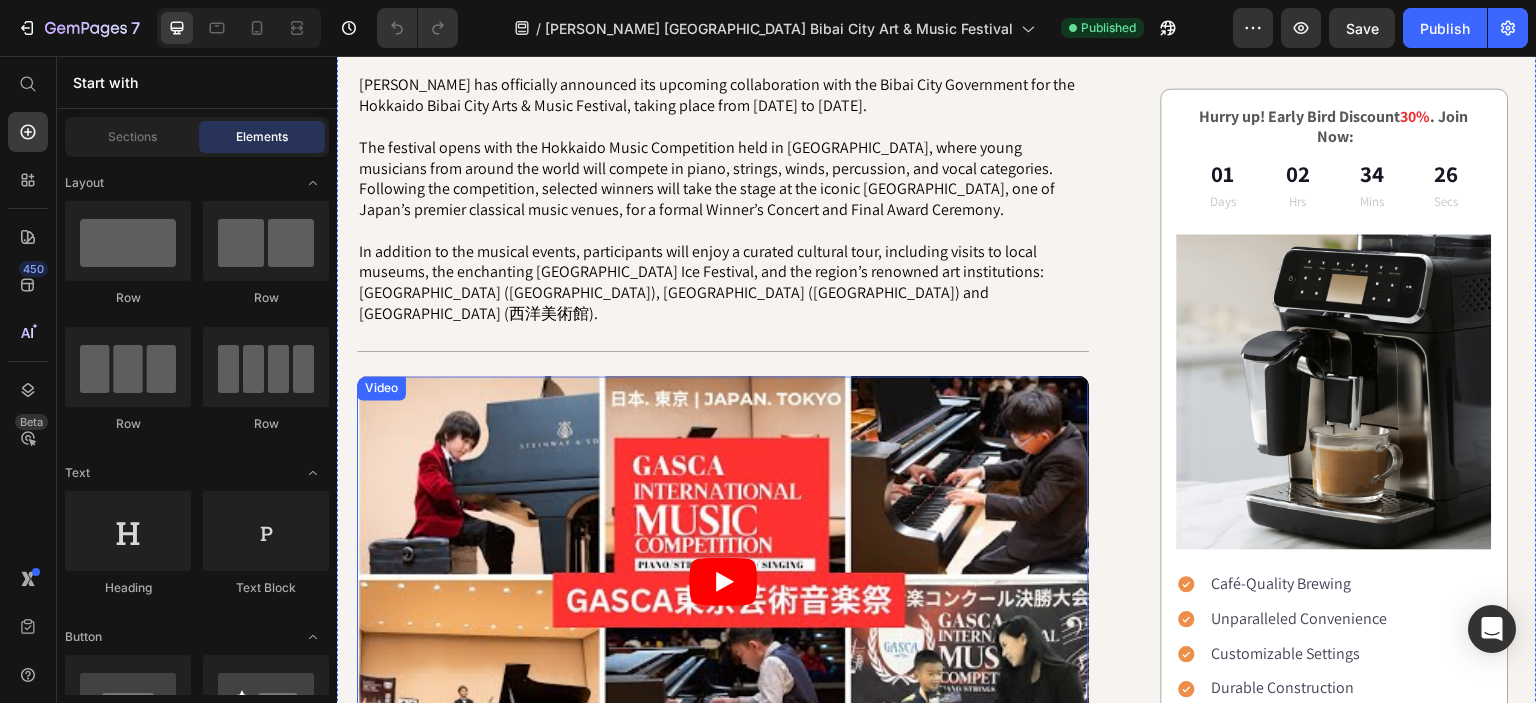 click at bounding box center (723, 582) 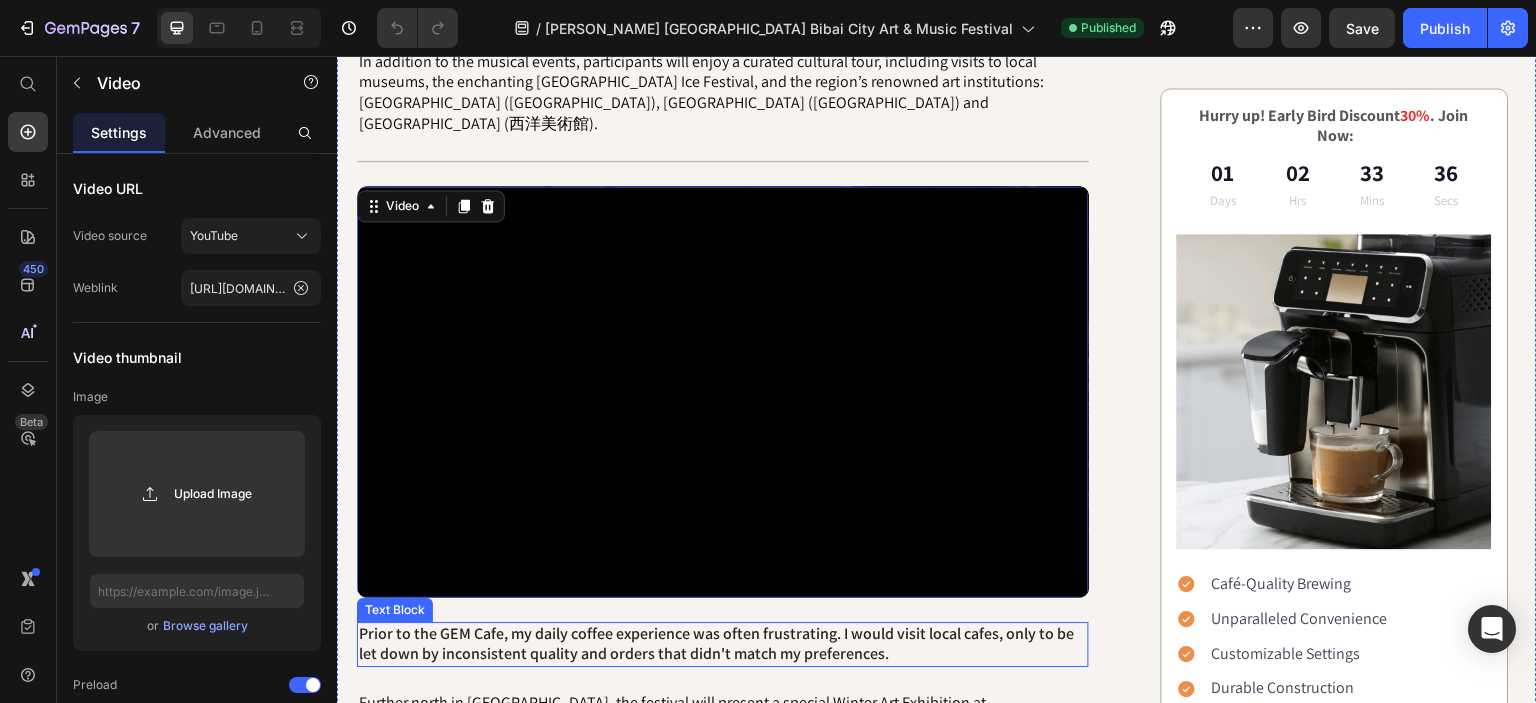 scroll, scrollTop: 558, scrollLeft: 0, axis: vertical 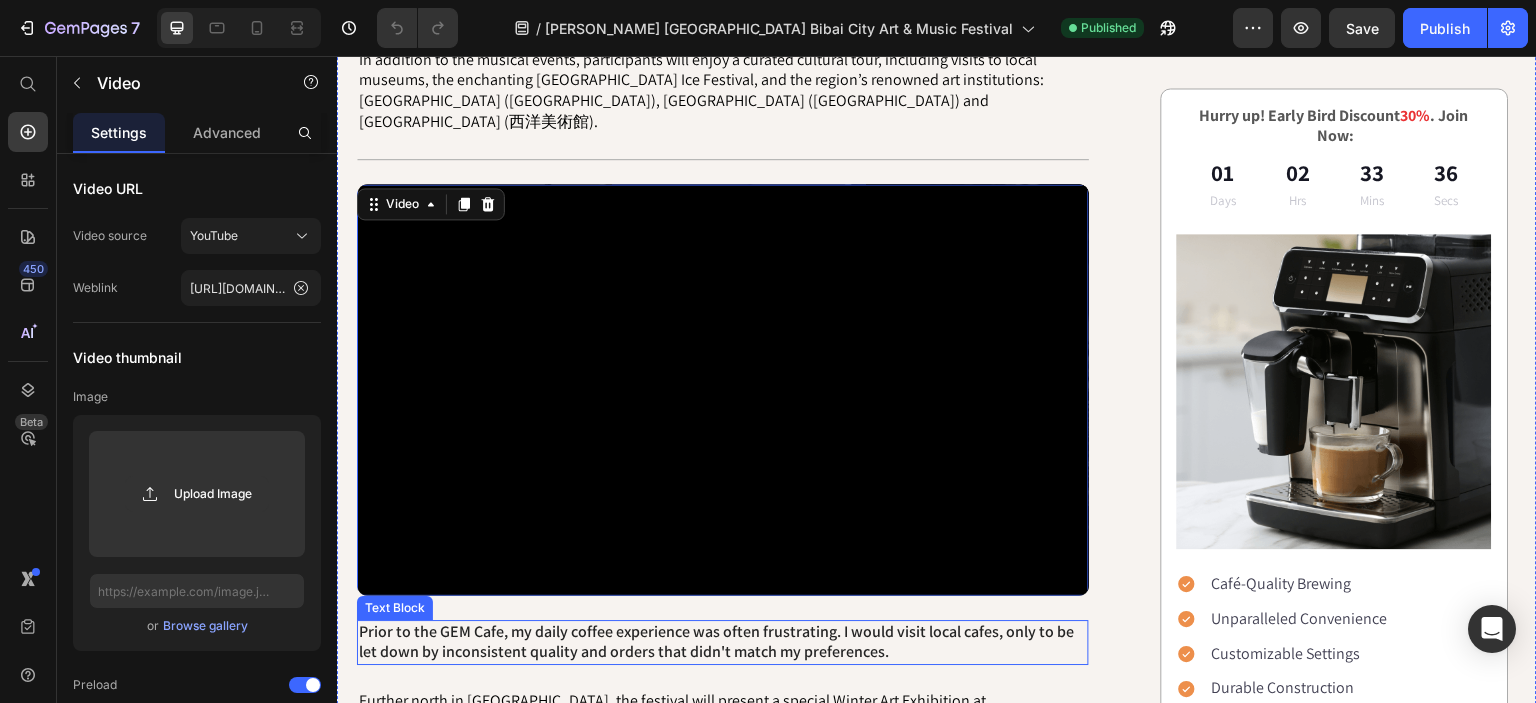 click on "Prior to the GEM Cafe, my daily coffee experience was often frustrating. I would visit local cafes, only to be let down by inconsistent quality and orders that didn't match my preferences." at bounding box center [723, 643] 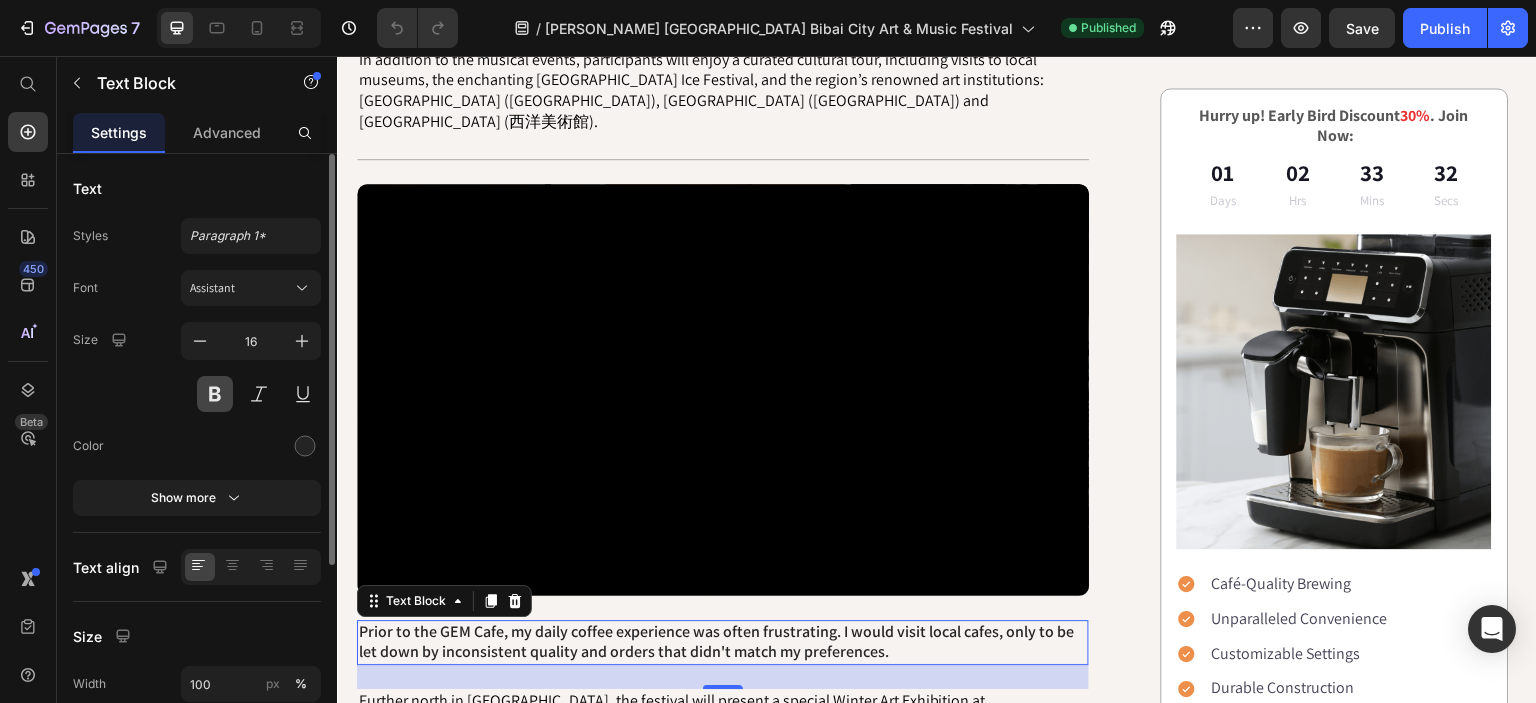 click at bounding box center [215, 394] 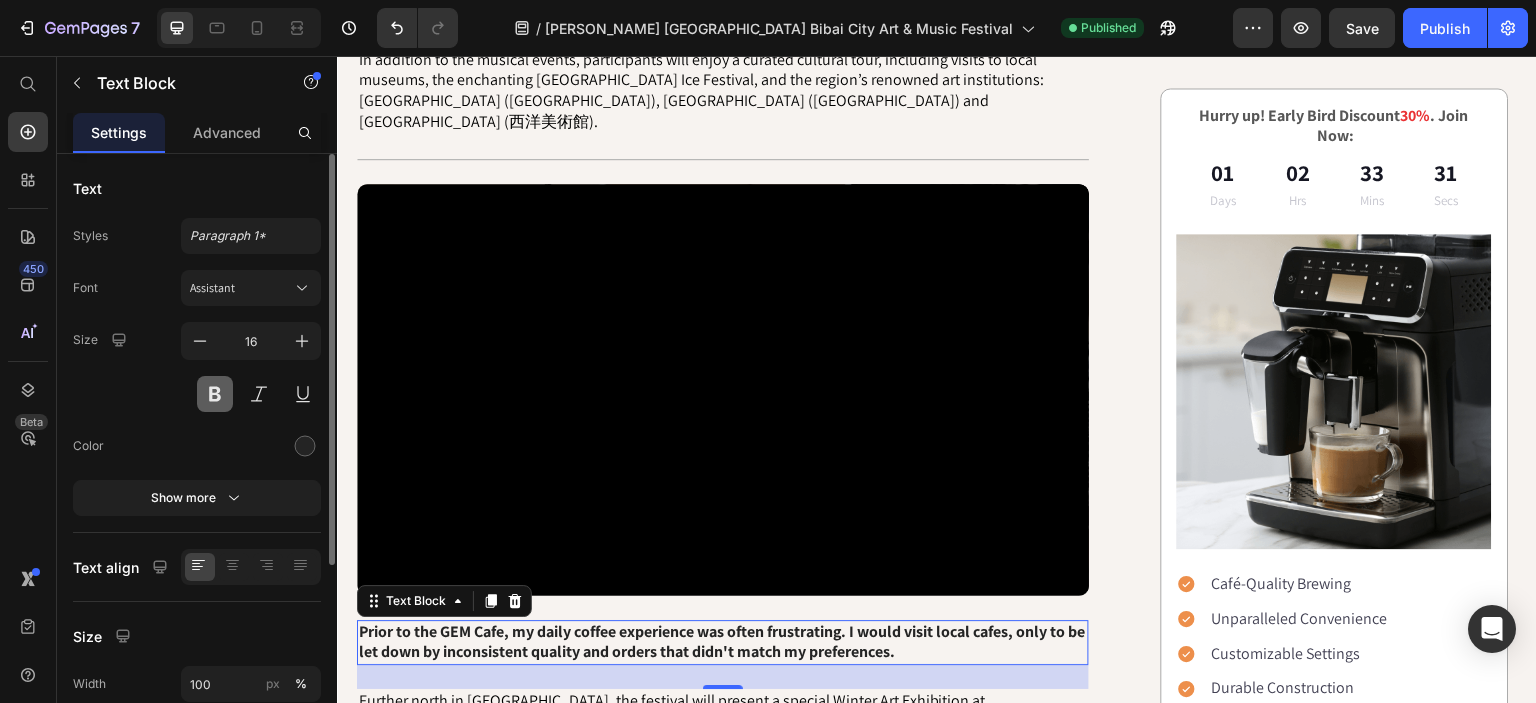 click at bounding box center (215, 394) 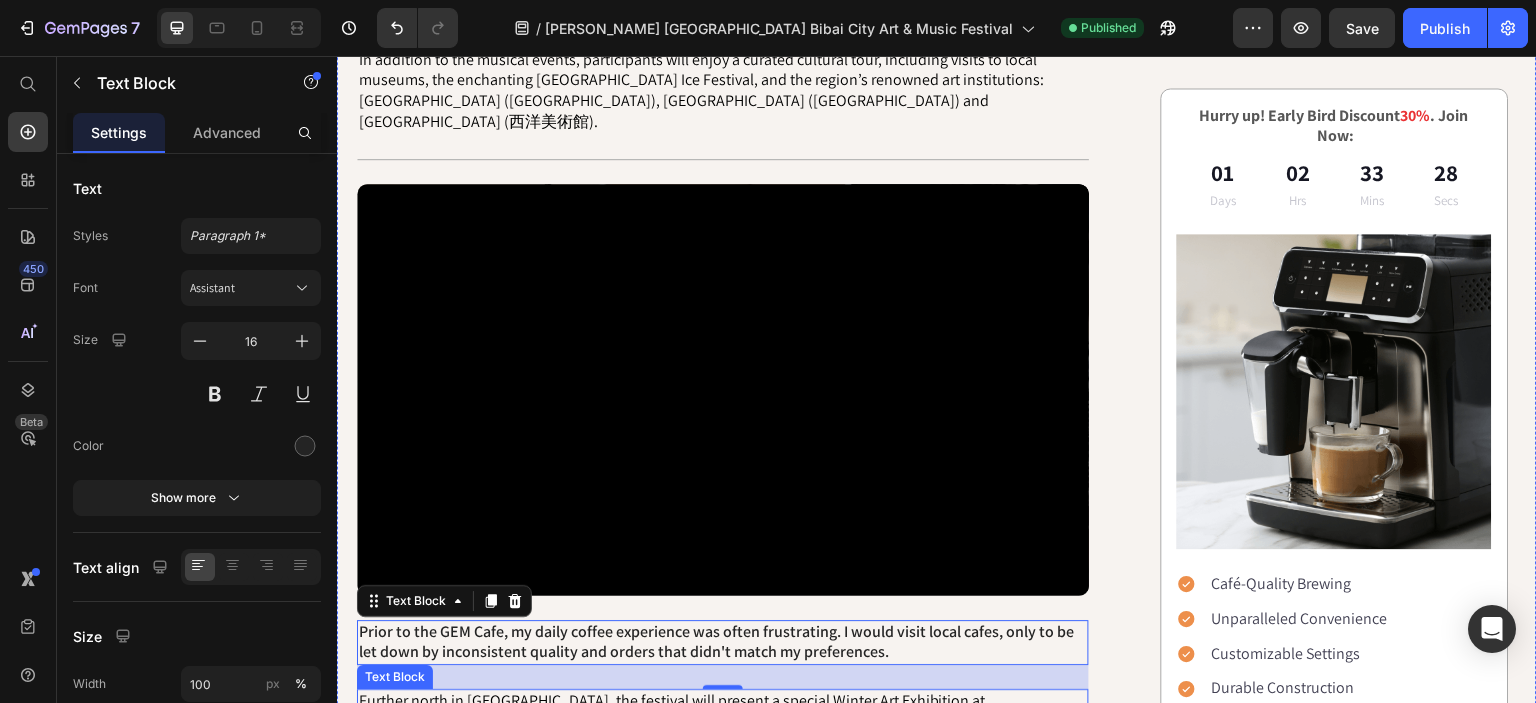 click on "Further north in [GEOGRAPHIC_DATA], the festival will present a special Winter Art Exhibition at [GEOGRAPHIC_DATA] under the inspiring theme “Be Beautiful,” drawn from the city’s official slogan." at bounding box center [688, 711] 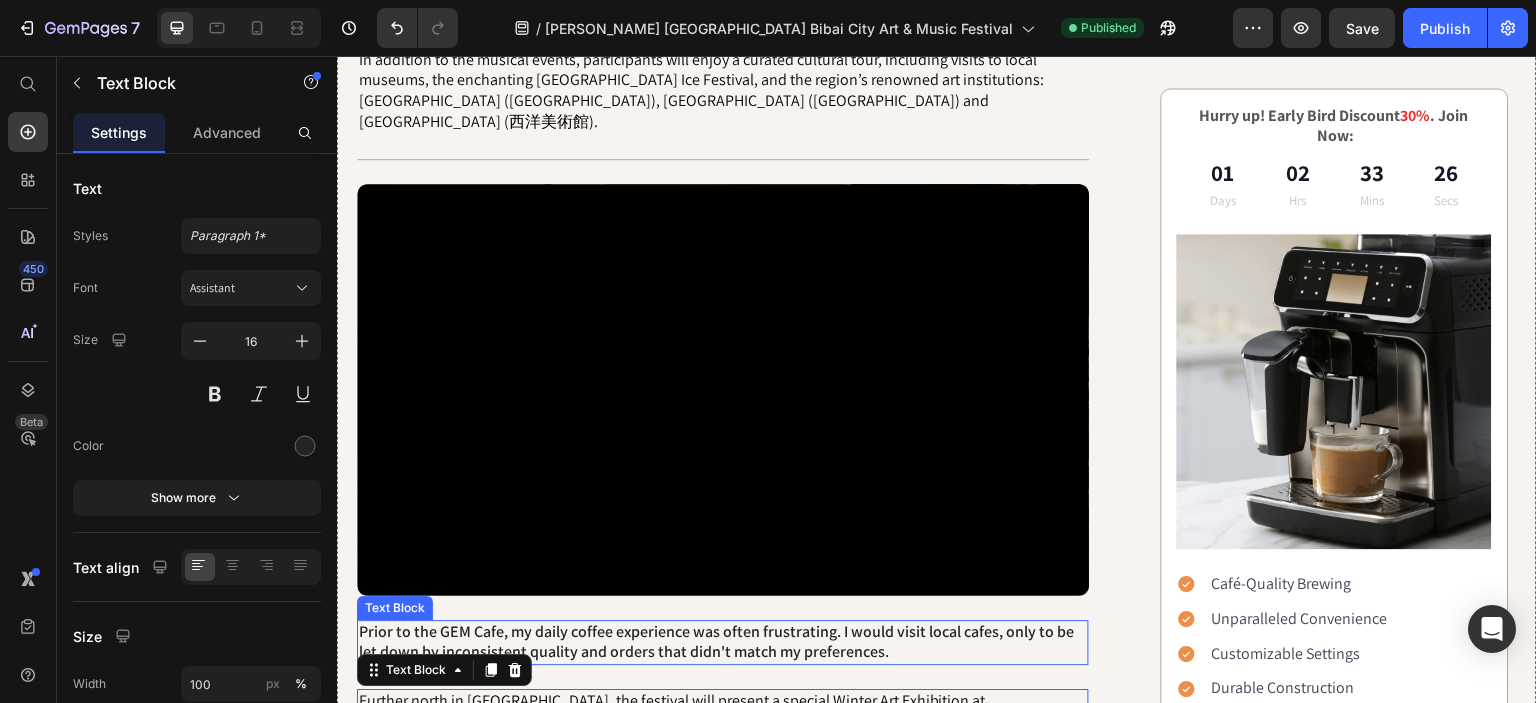 click on "Prior to the GEM Cafe, my daily coffee experience was often frustrating. I would visit local cafes, only to be let down by inconsistent quality and orders that didn't match my preferences." at bounding box center (723, 643) 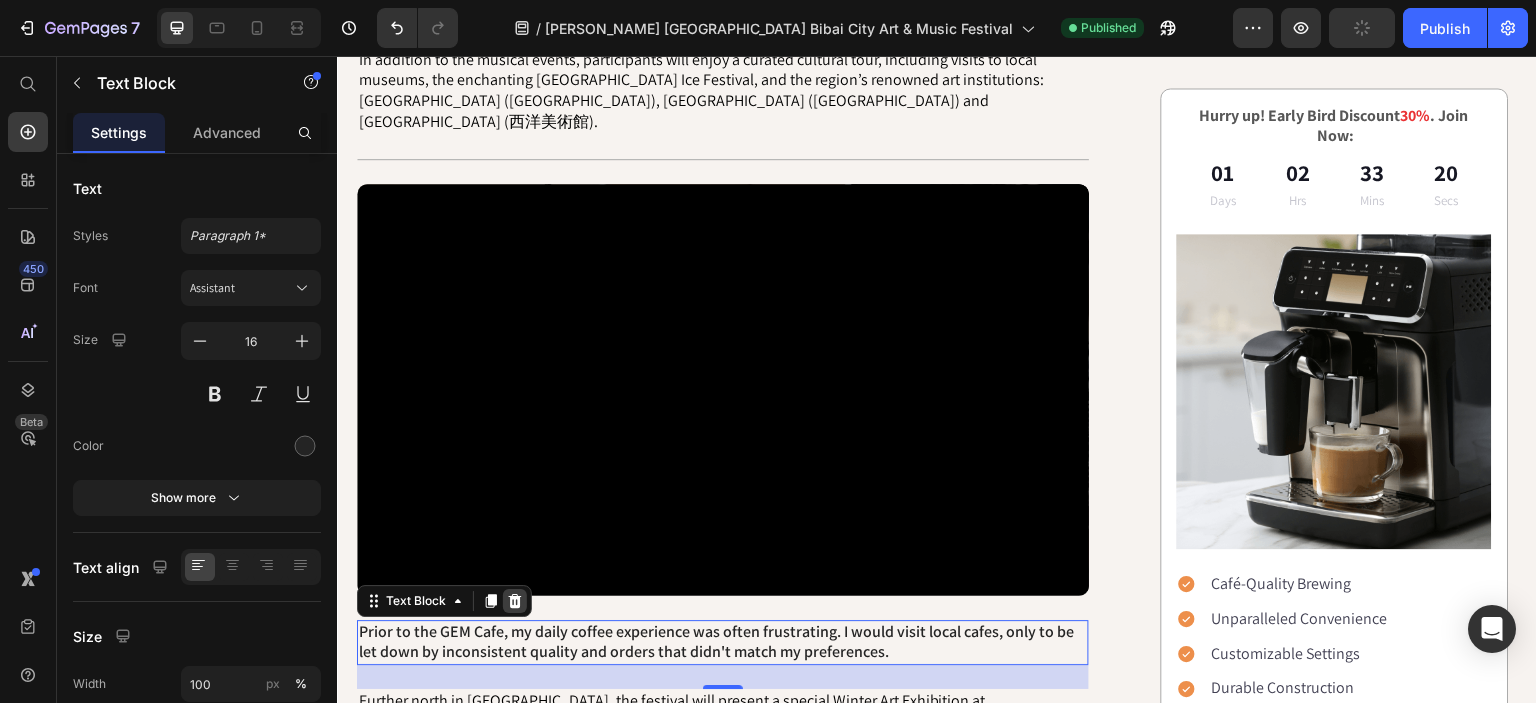 click 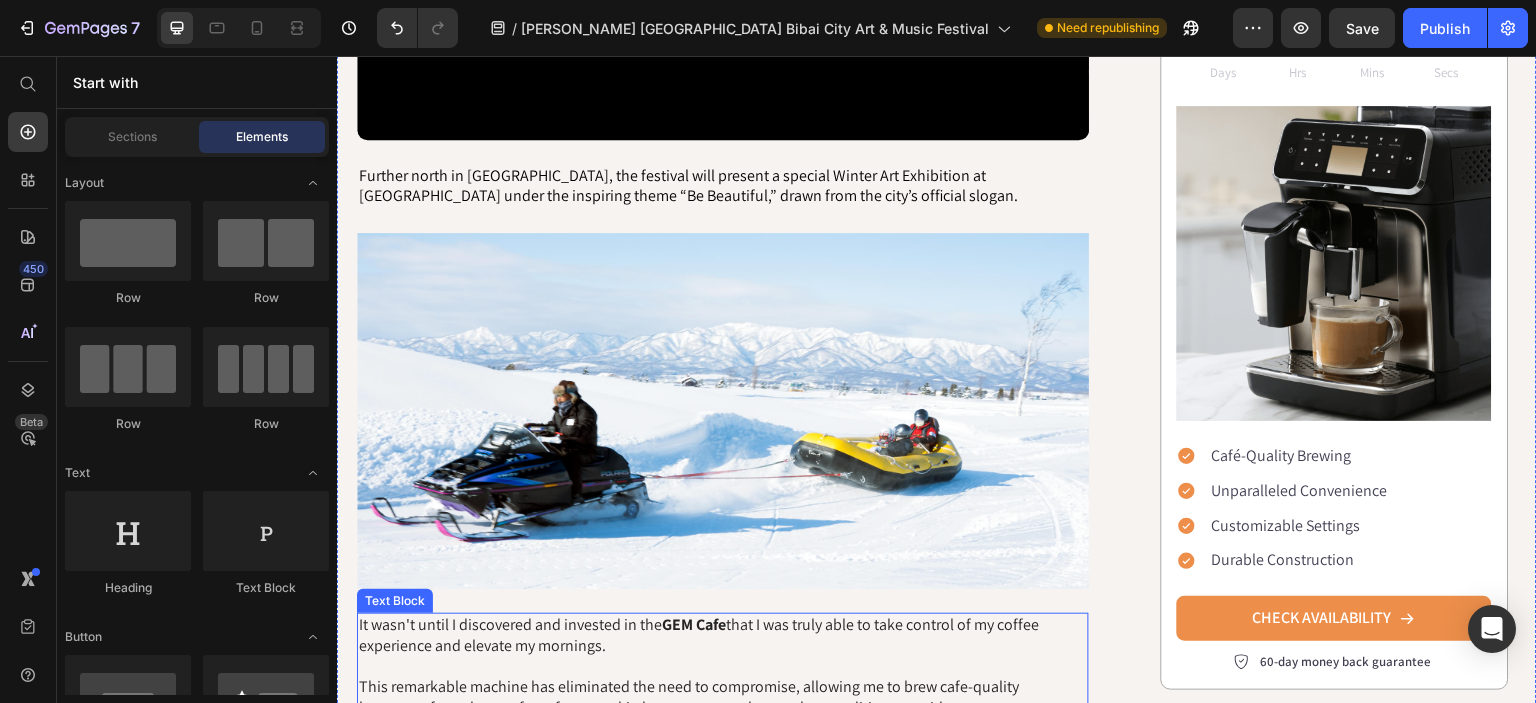 scroll, scrollTop: 1011, scrollLeft: 0, axis: vertical 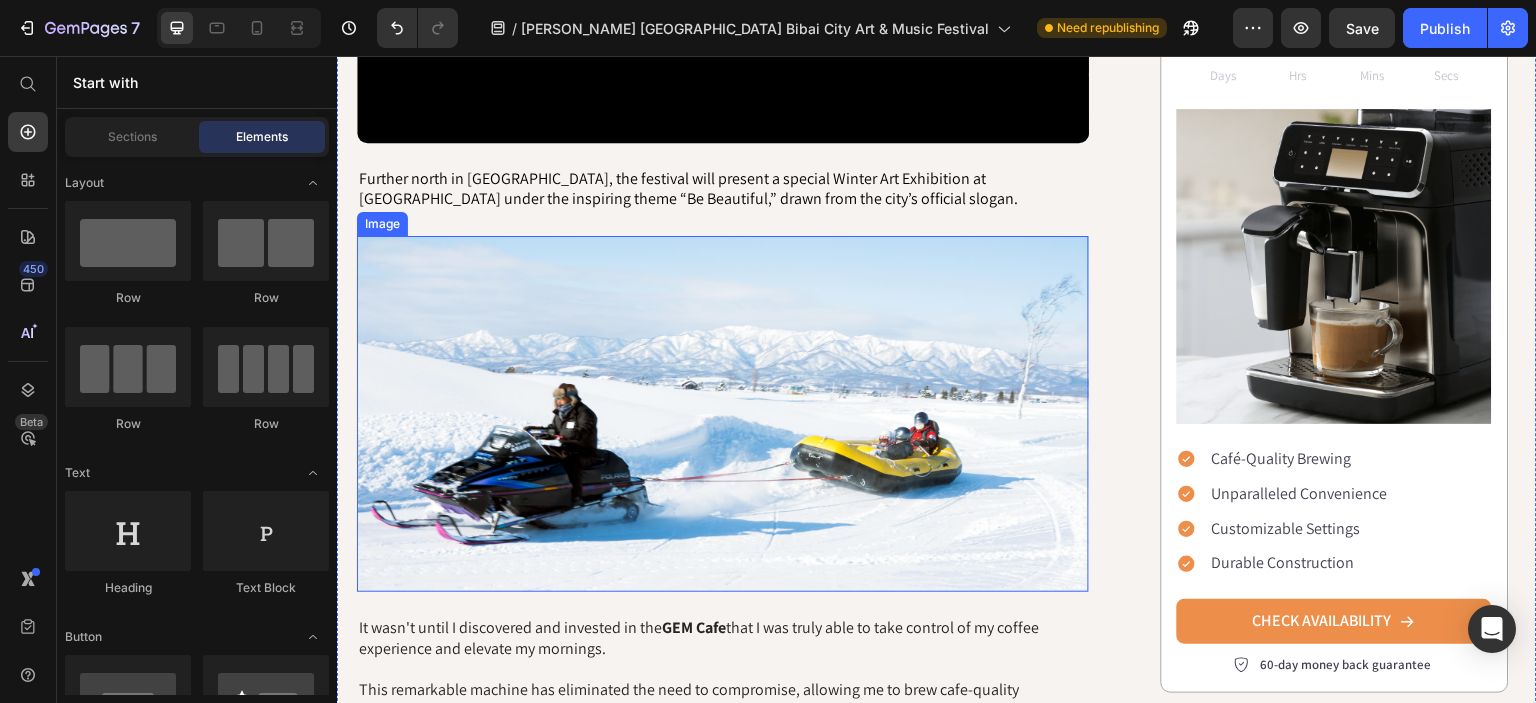 click at bounding box center [723, 414] 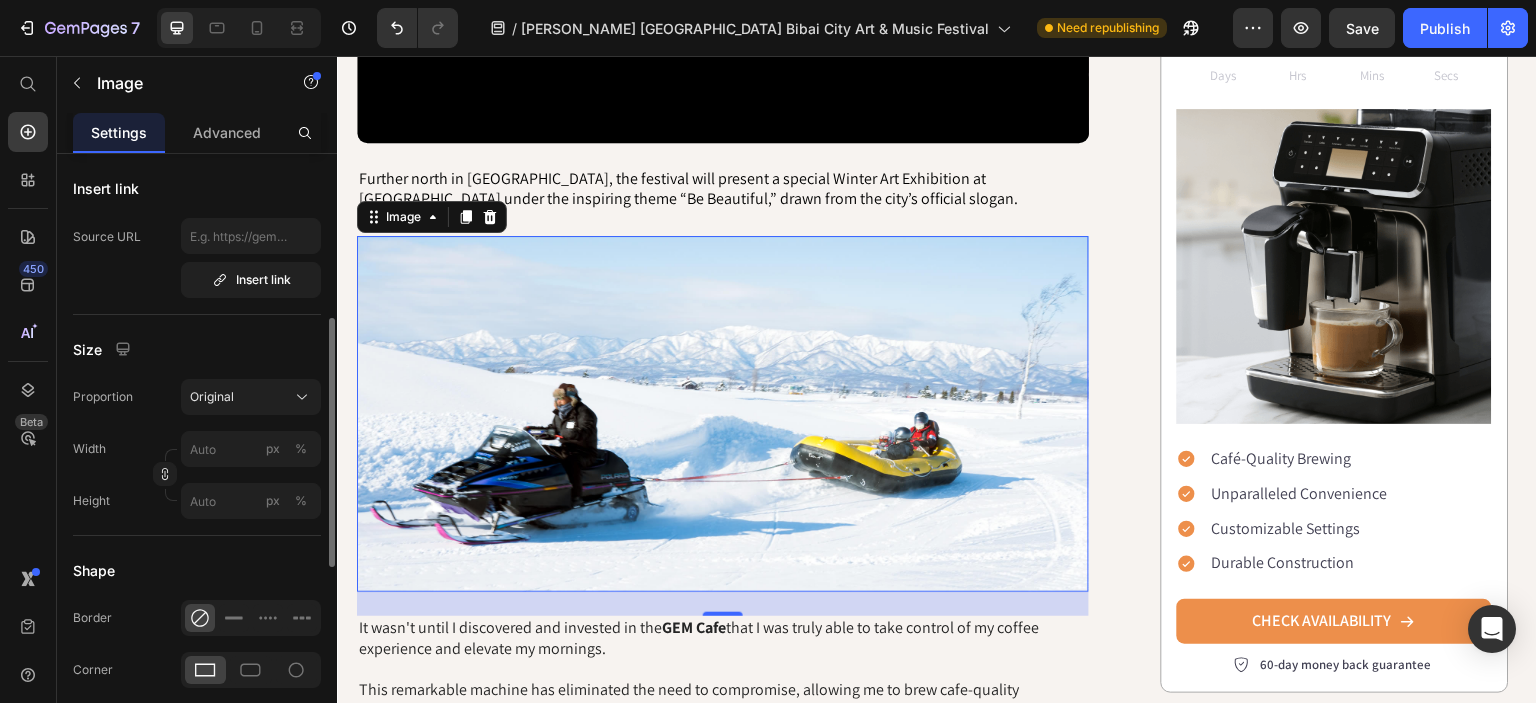 scroll, scrollTop: 400, scrollLeft: 0, axis: vertical 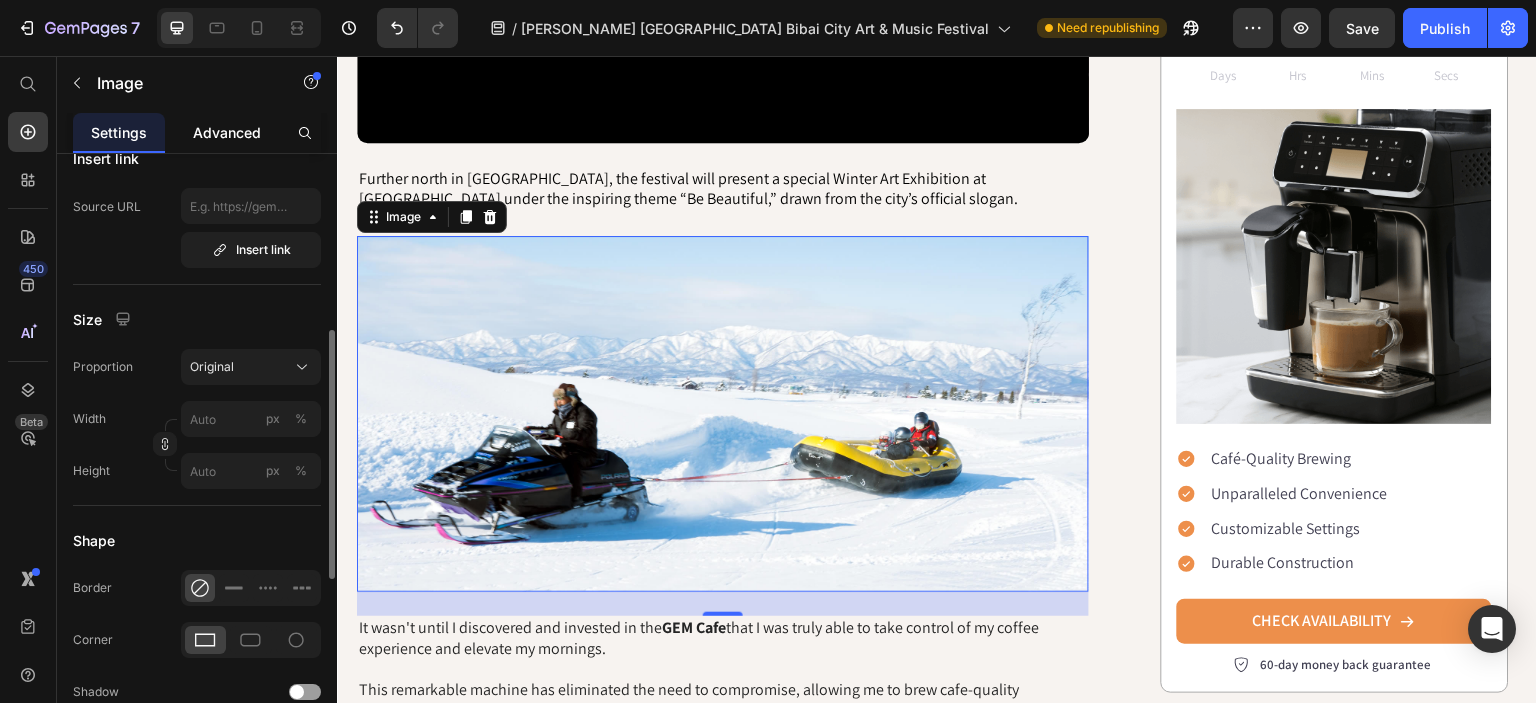 click on "Advanced" at bounding box center [227, 132] 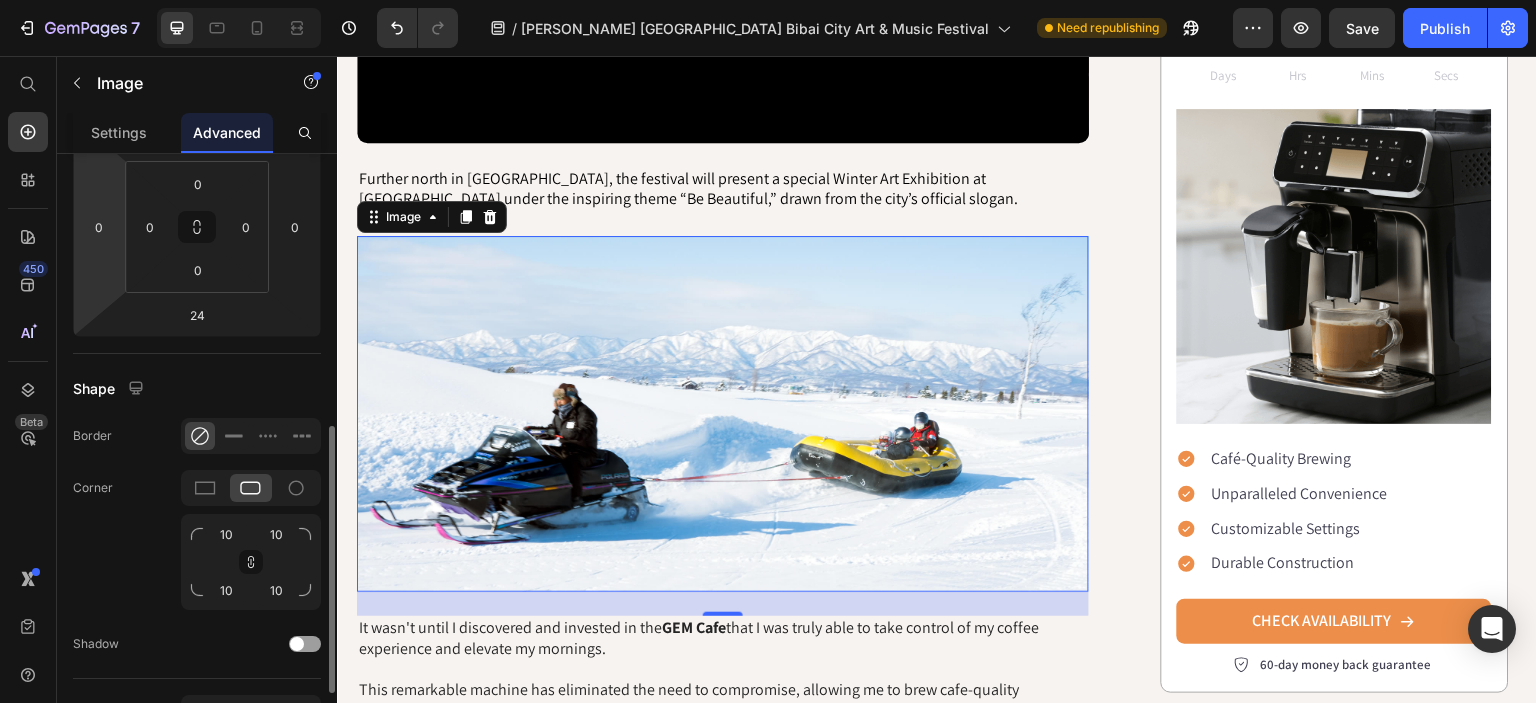 scroll, scrollTop: 395, scrollLeft: 0, axis: vertical 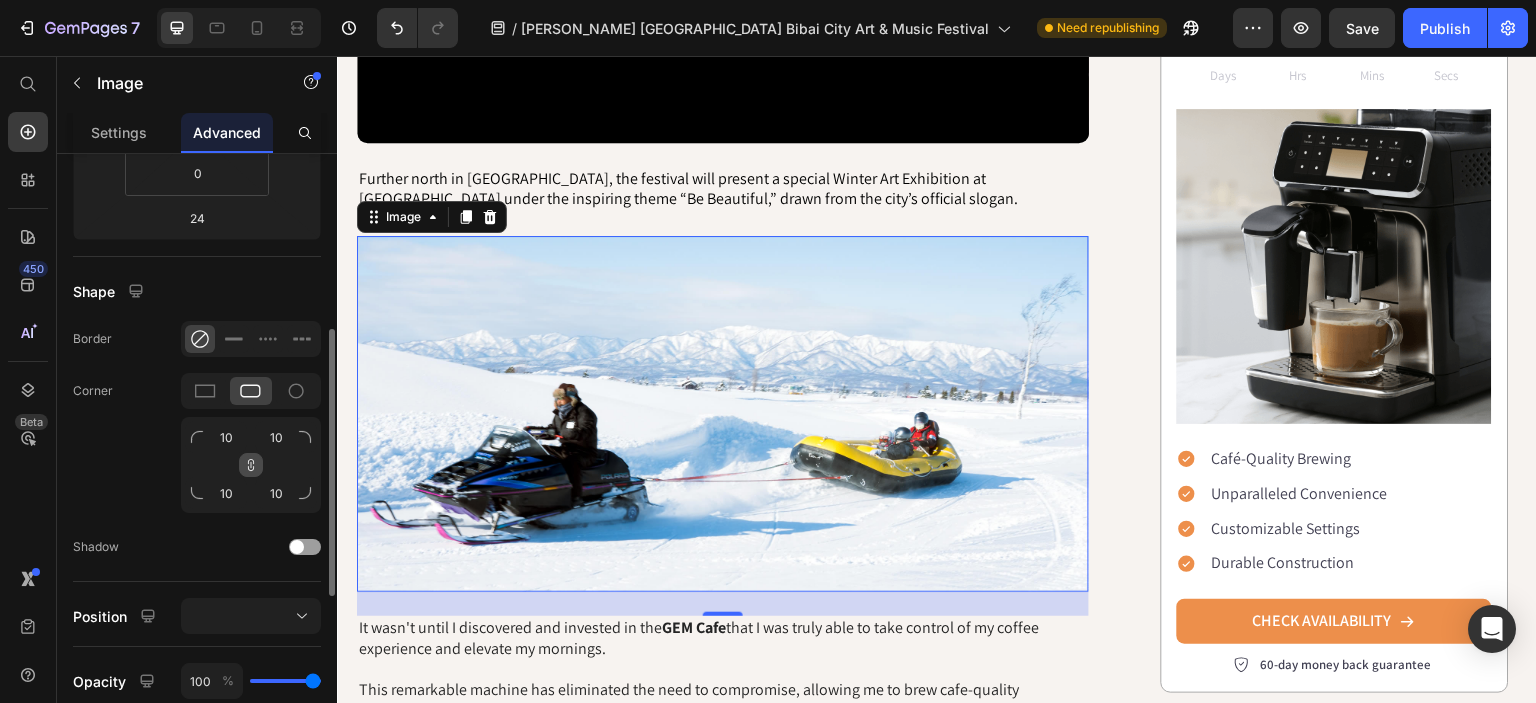 click 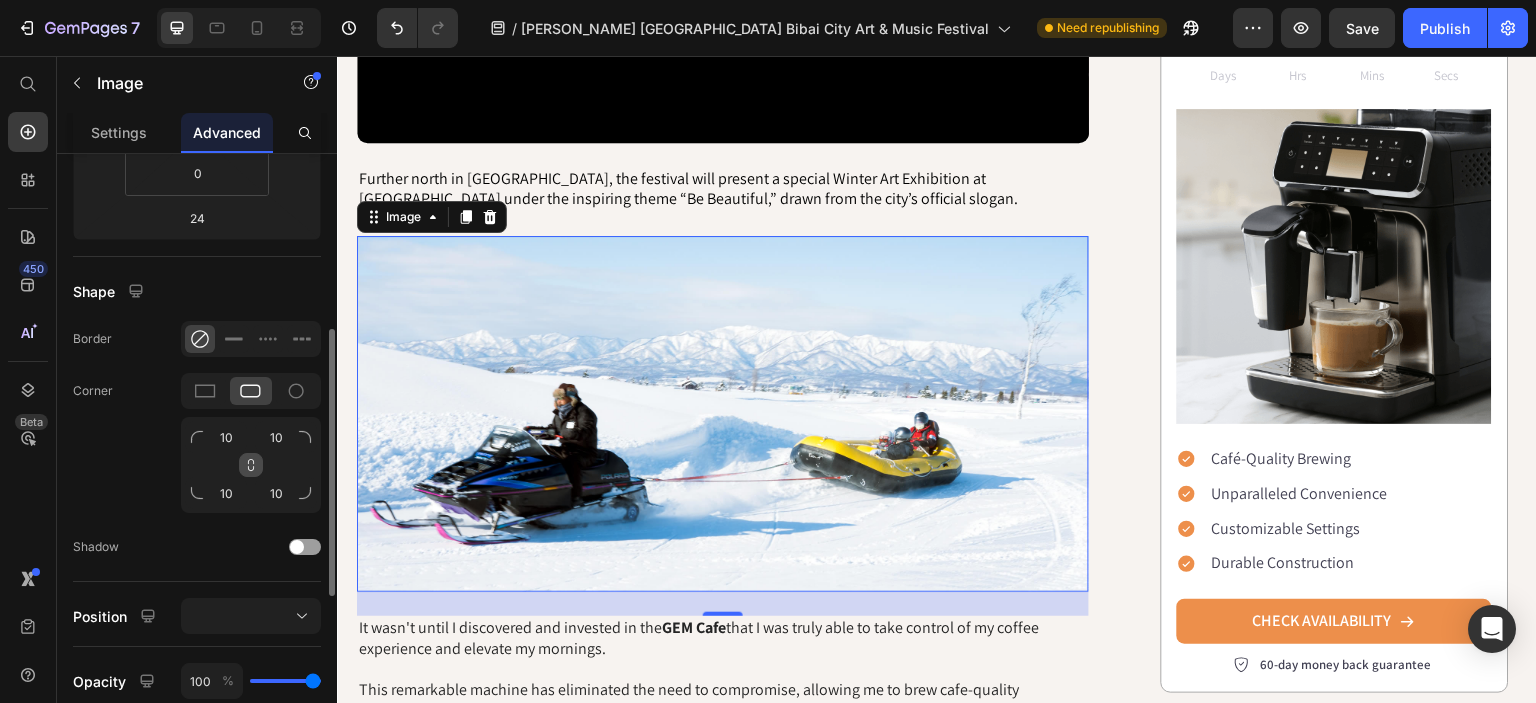 click 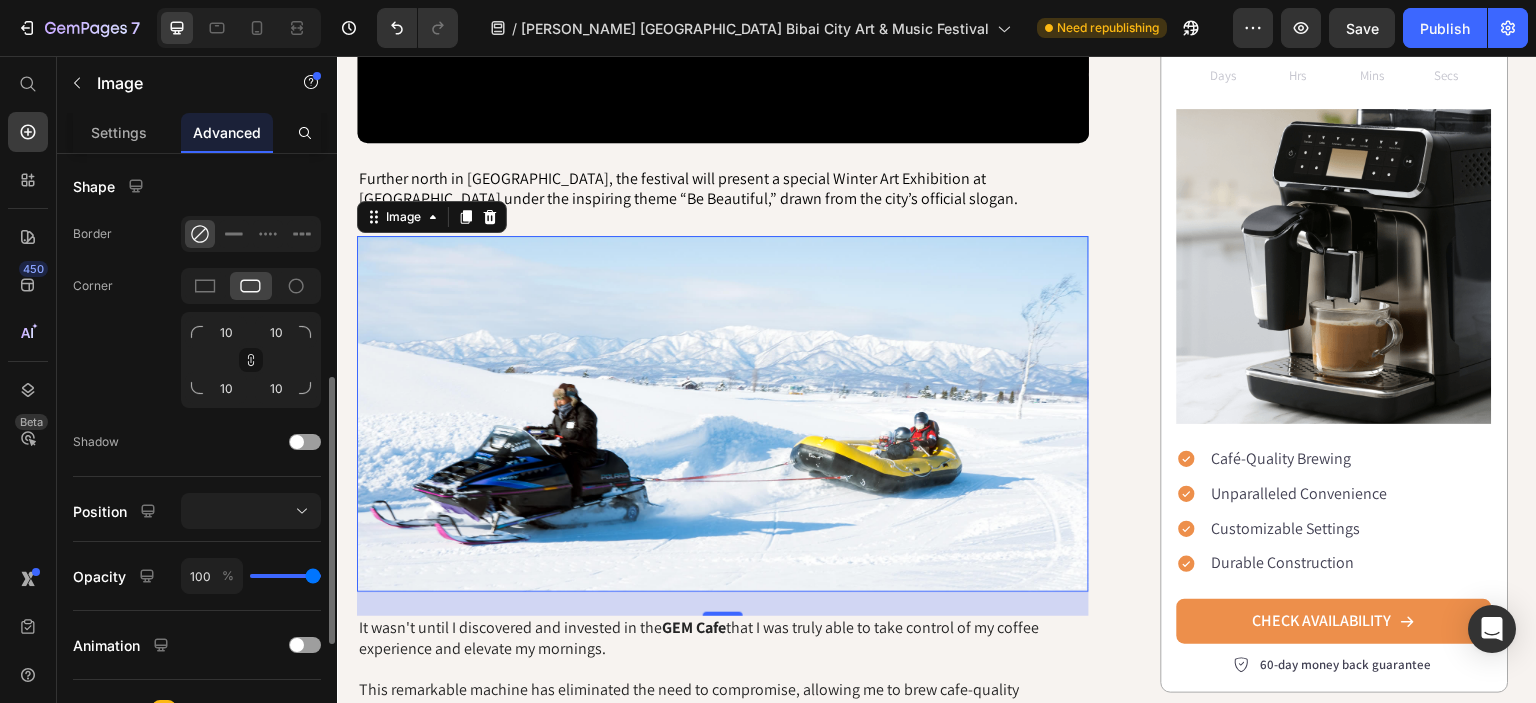 scroll, scrollTop: 502, scrollLeft: 0, axis: vertical 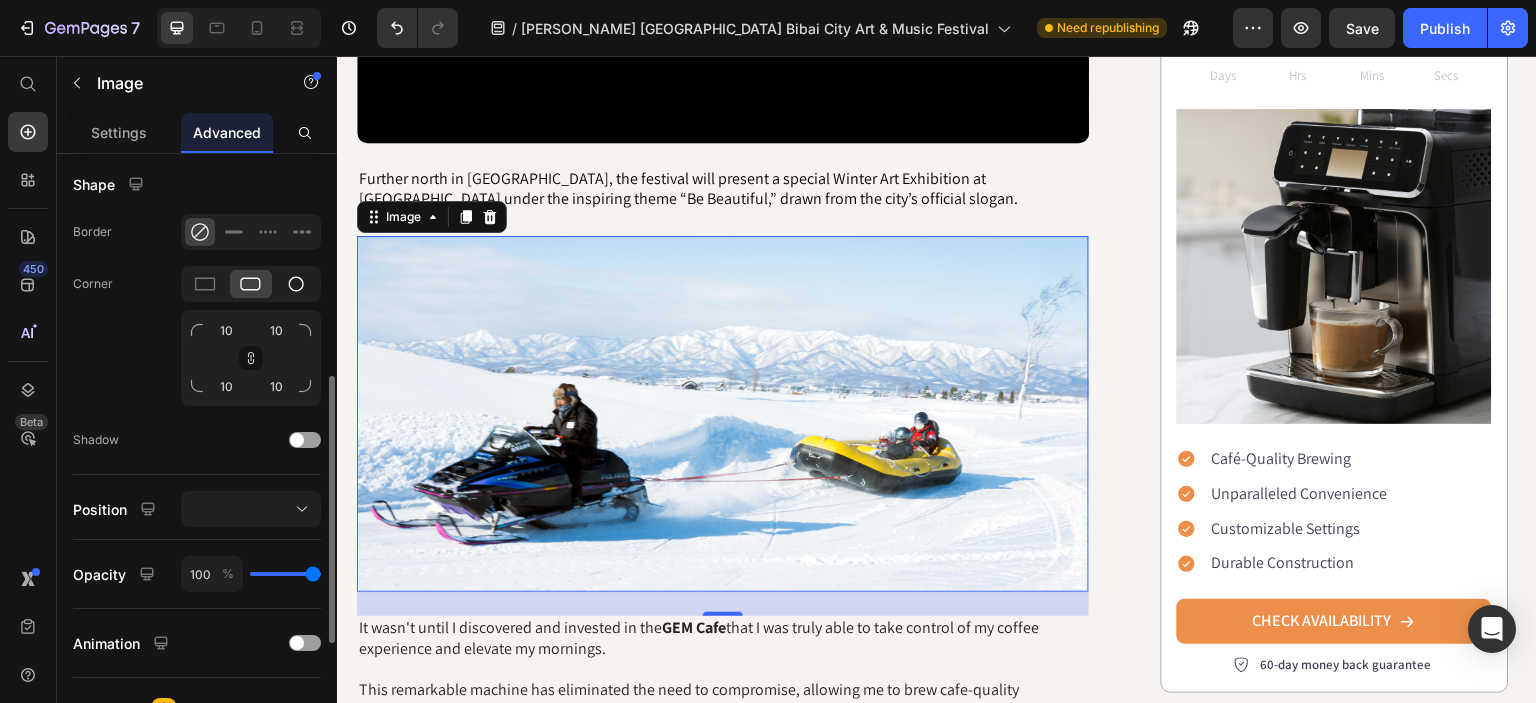 click 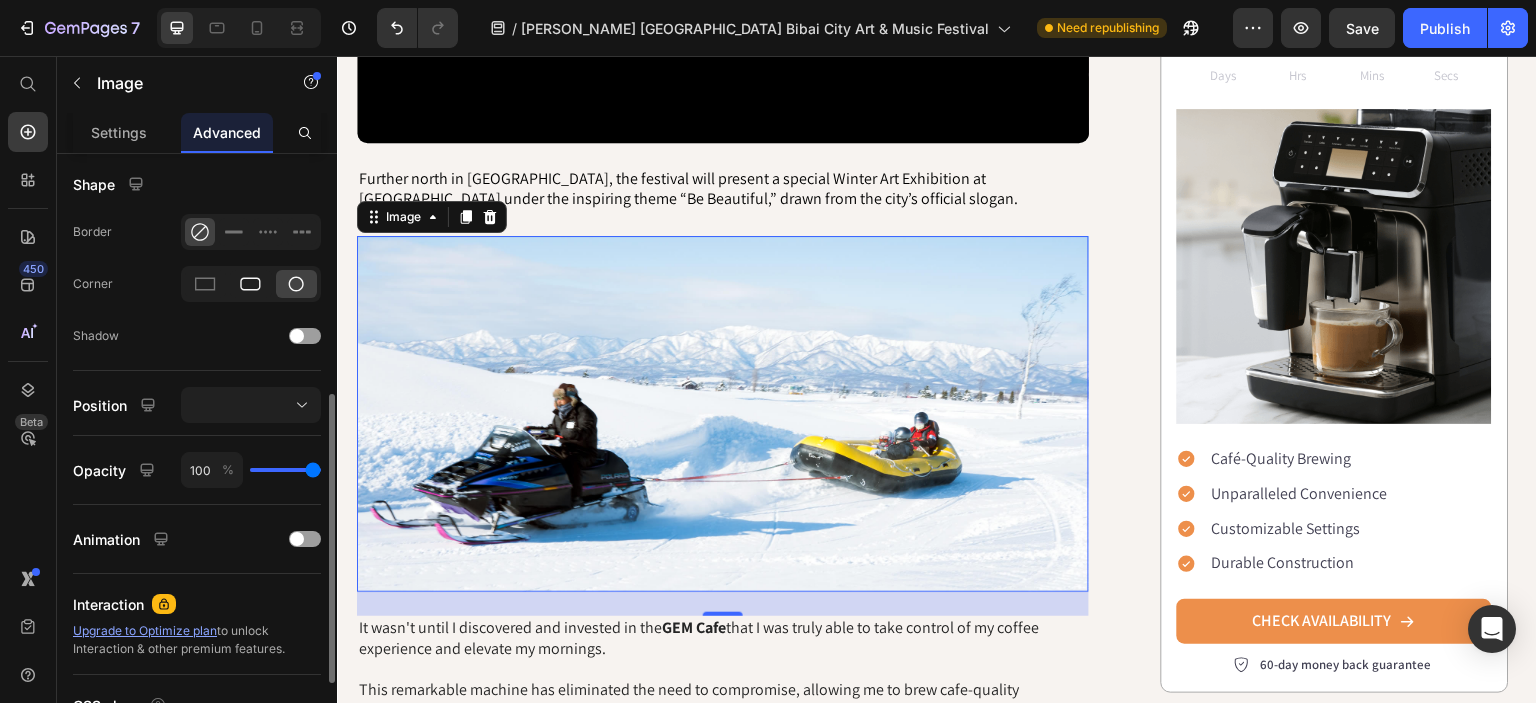 click 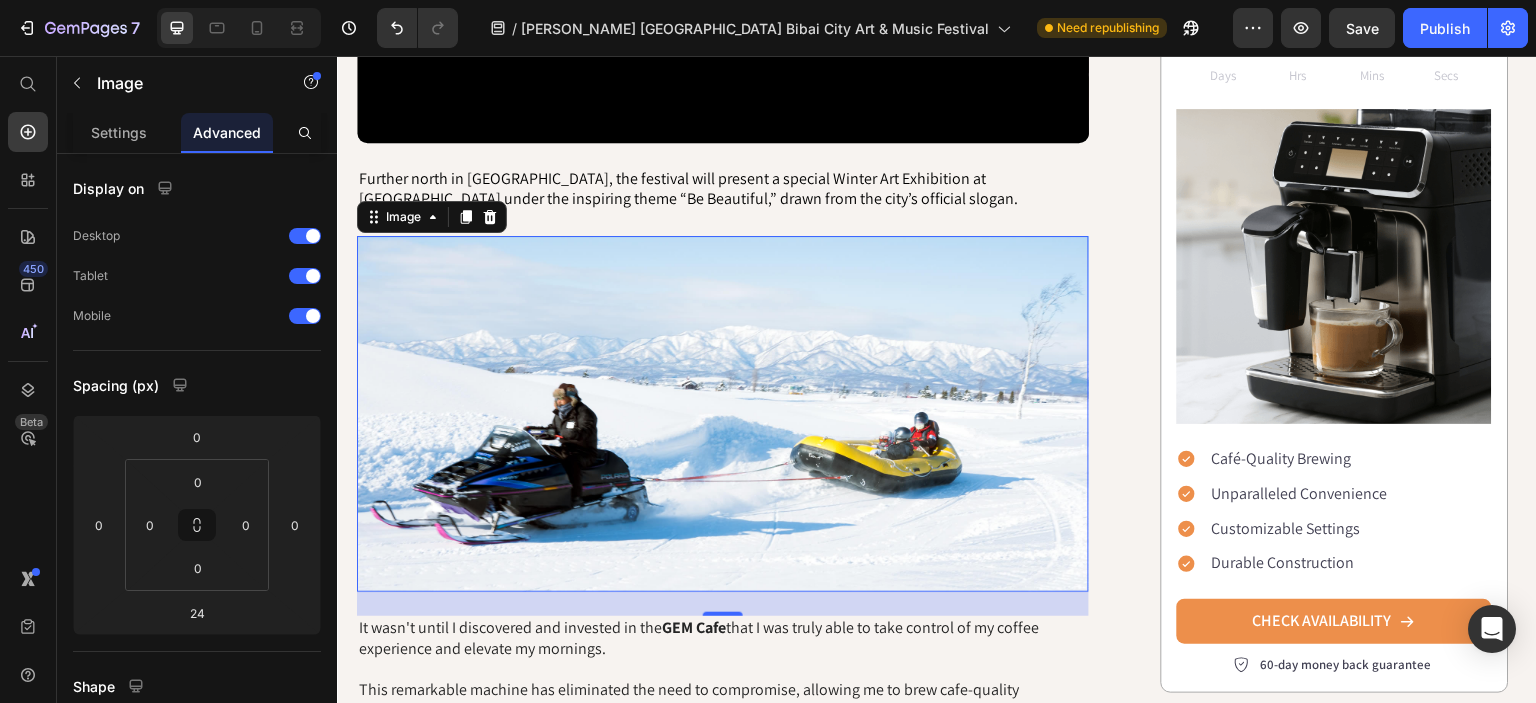 scroll, scrollTop: 764, scrollLeft: 0, axis: vertical 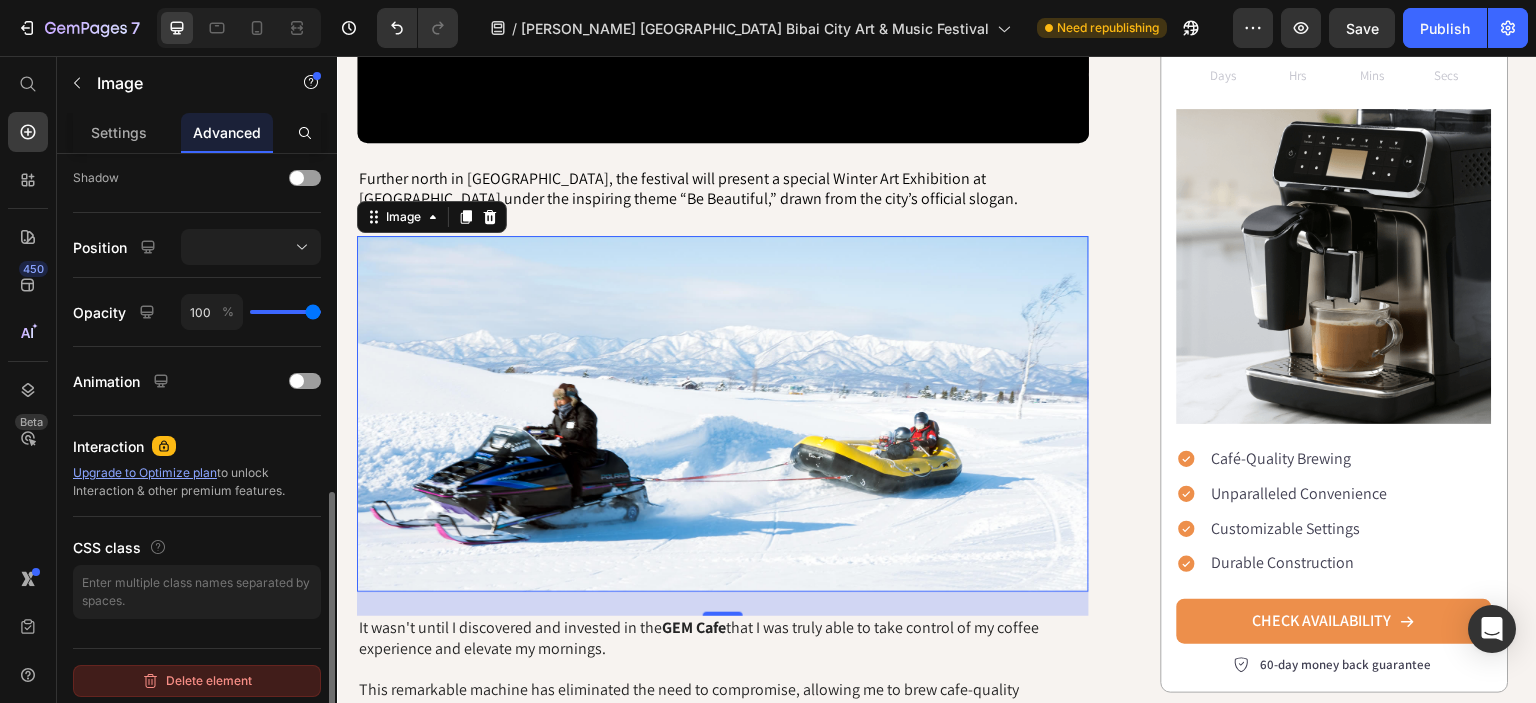click on "Delete element" at bounding box center [197, 681] 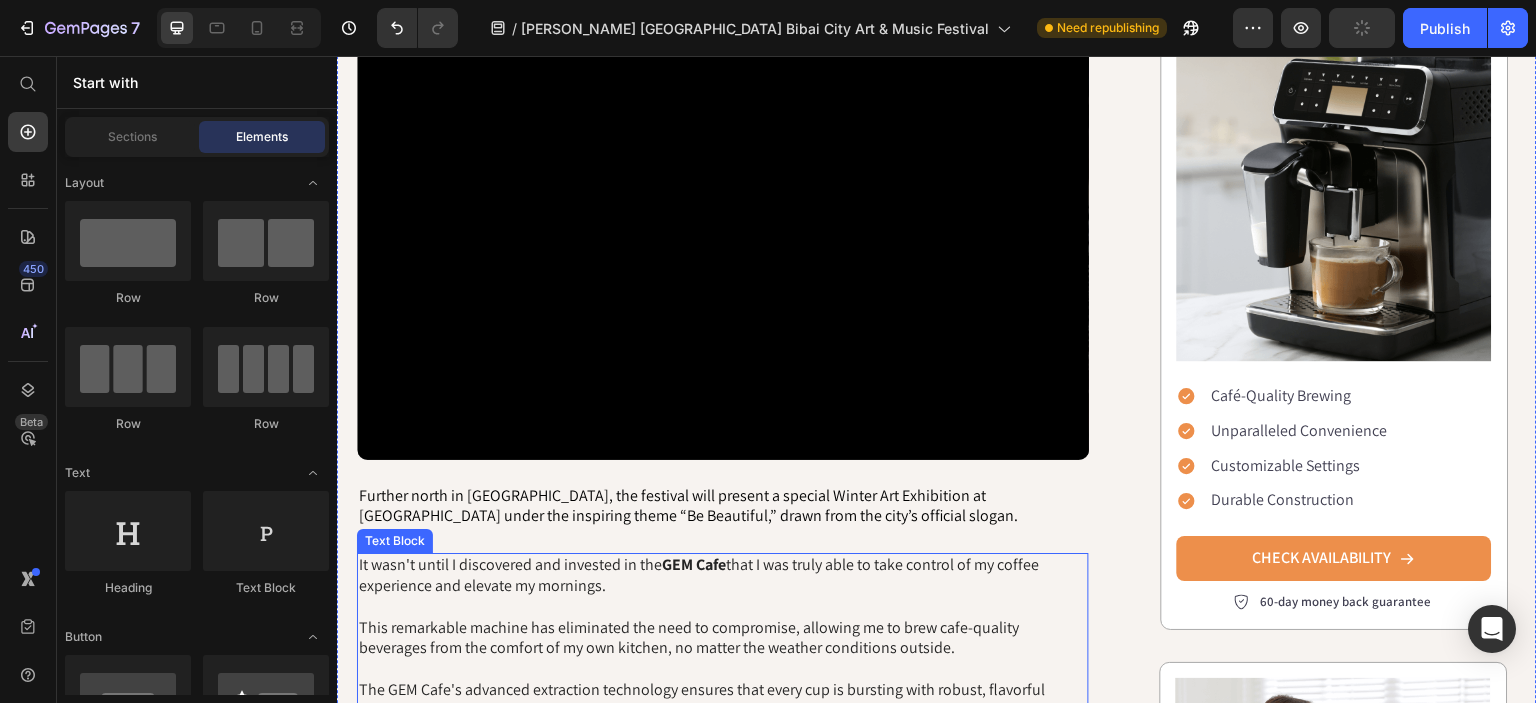 scroll, scrollTop: 668, scrollLeft: 0, axis: vertical 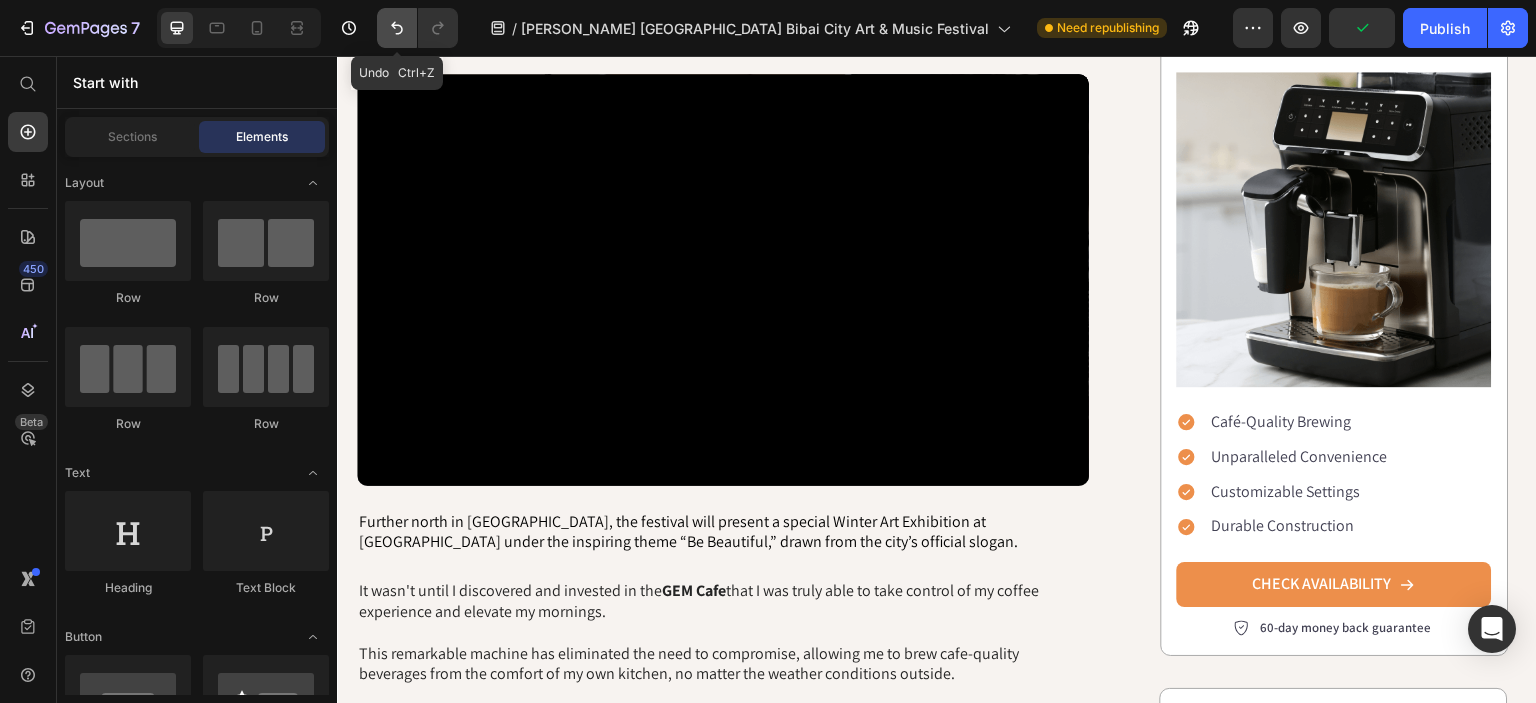 click 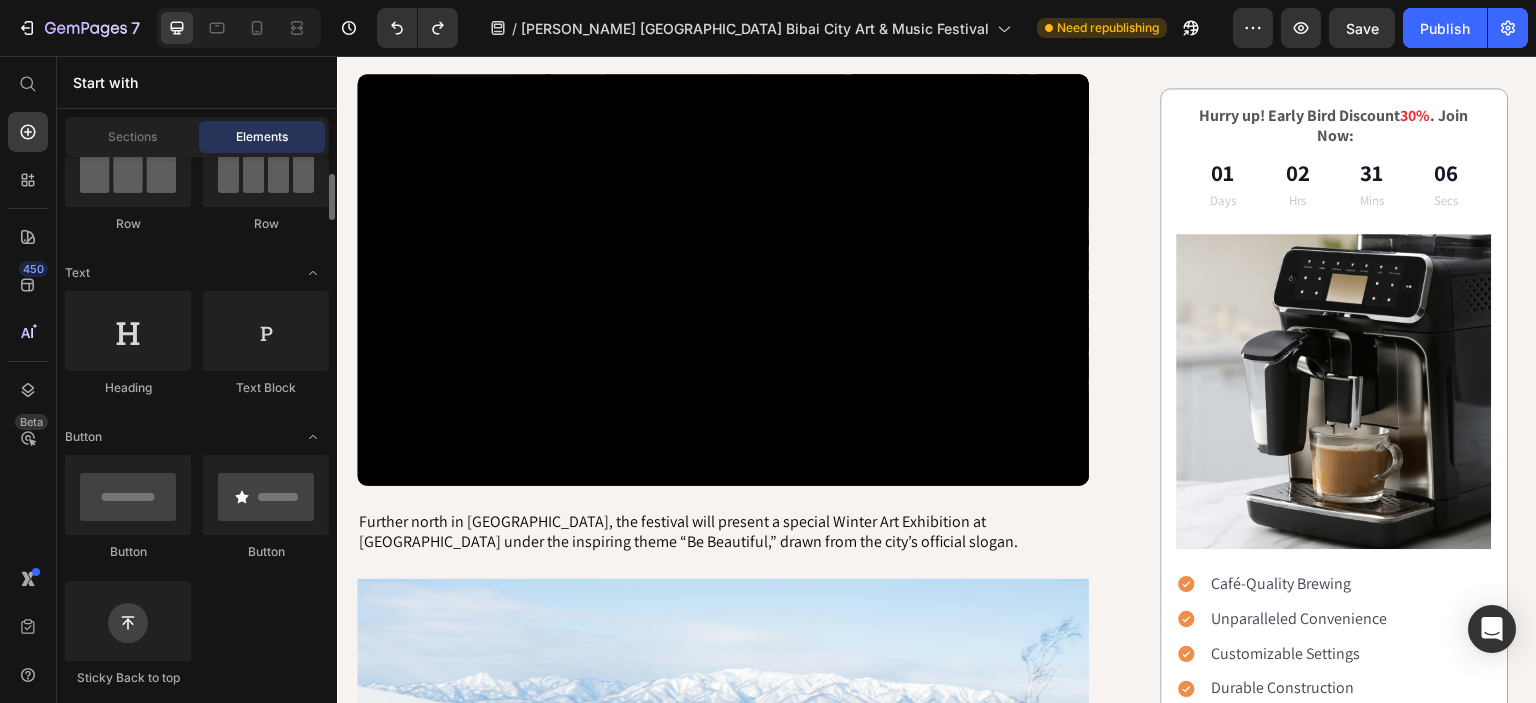 scroll, scrollTop: 200, scrollLeft: 0, axis: vertical 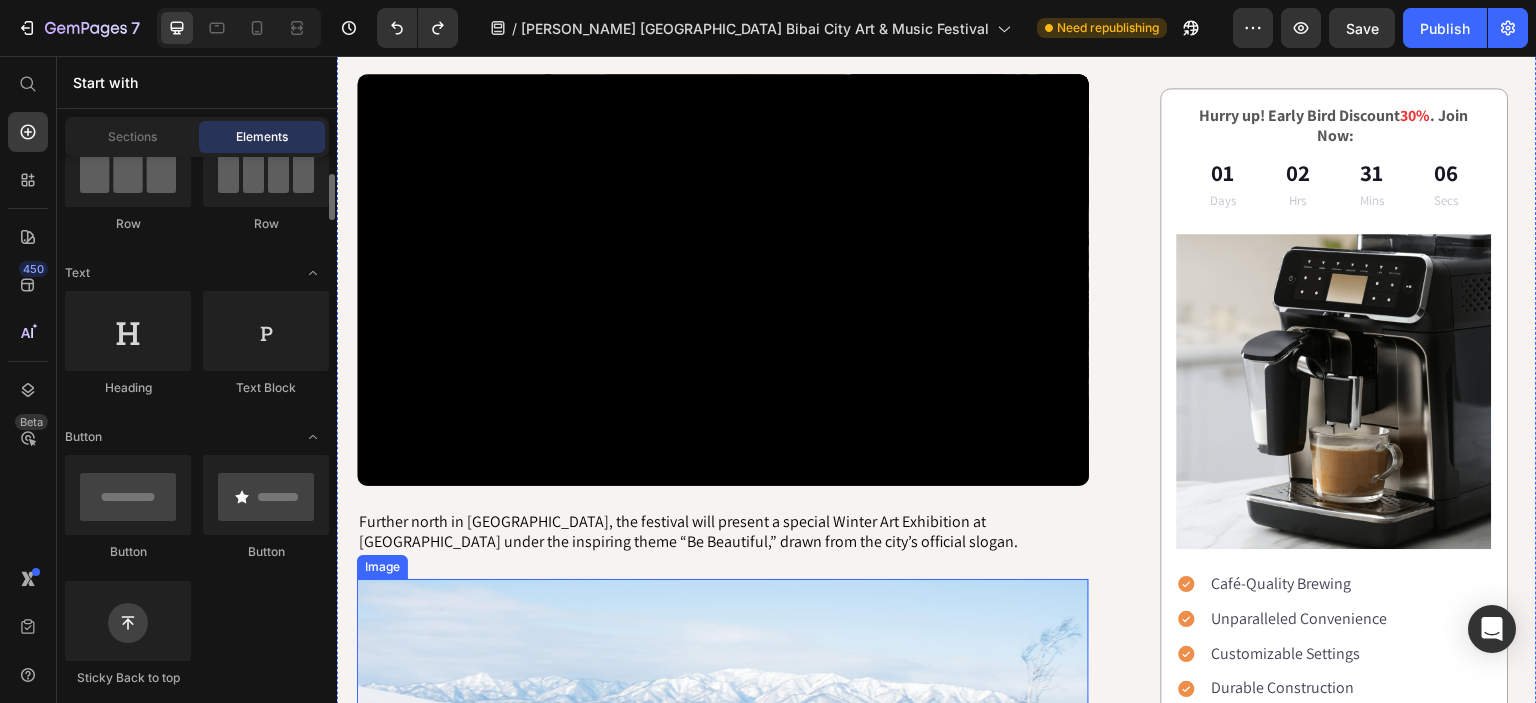 click at bounding box center (723, 757) 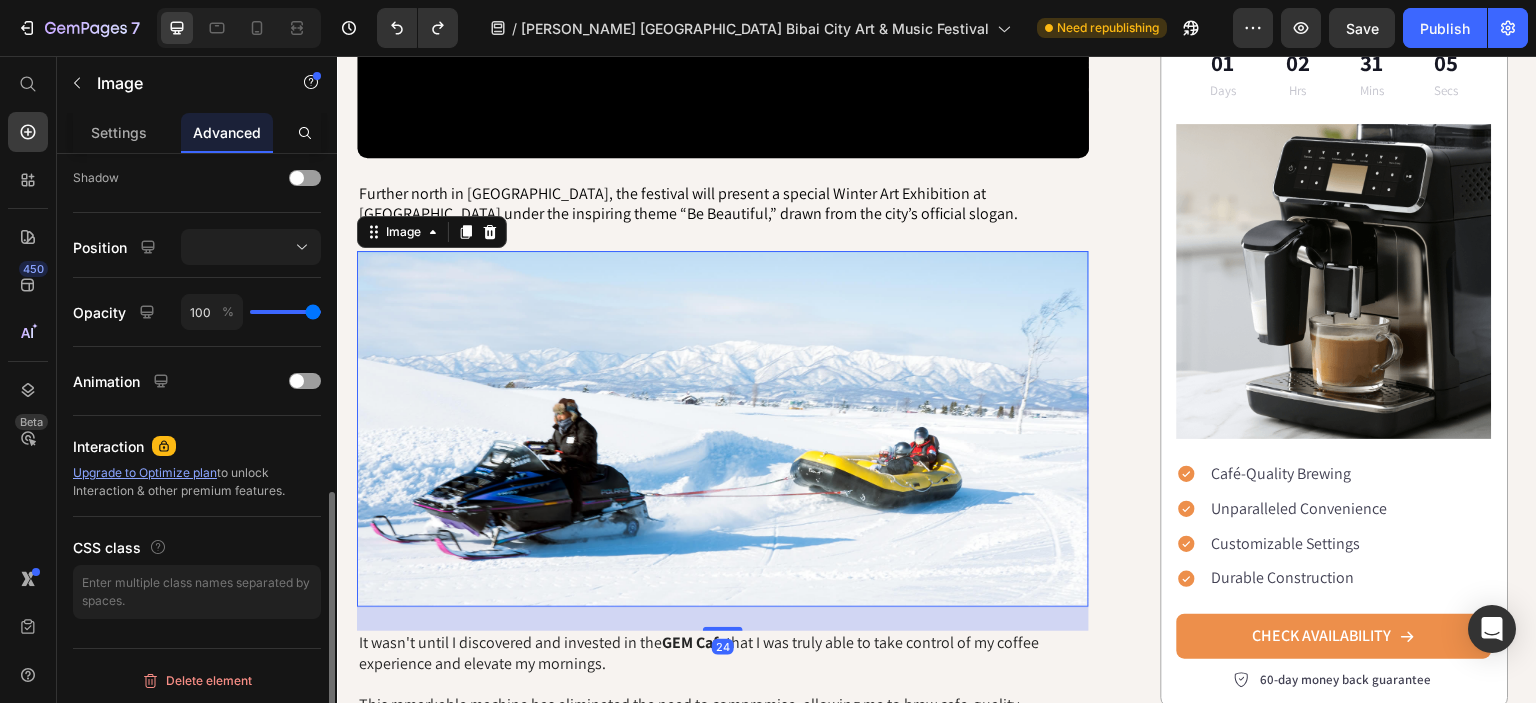 scroll, scrollTop: 1008, scrollLeft: 0, axis: vertical 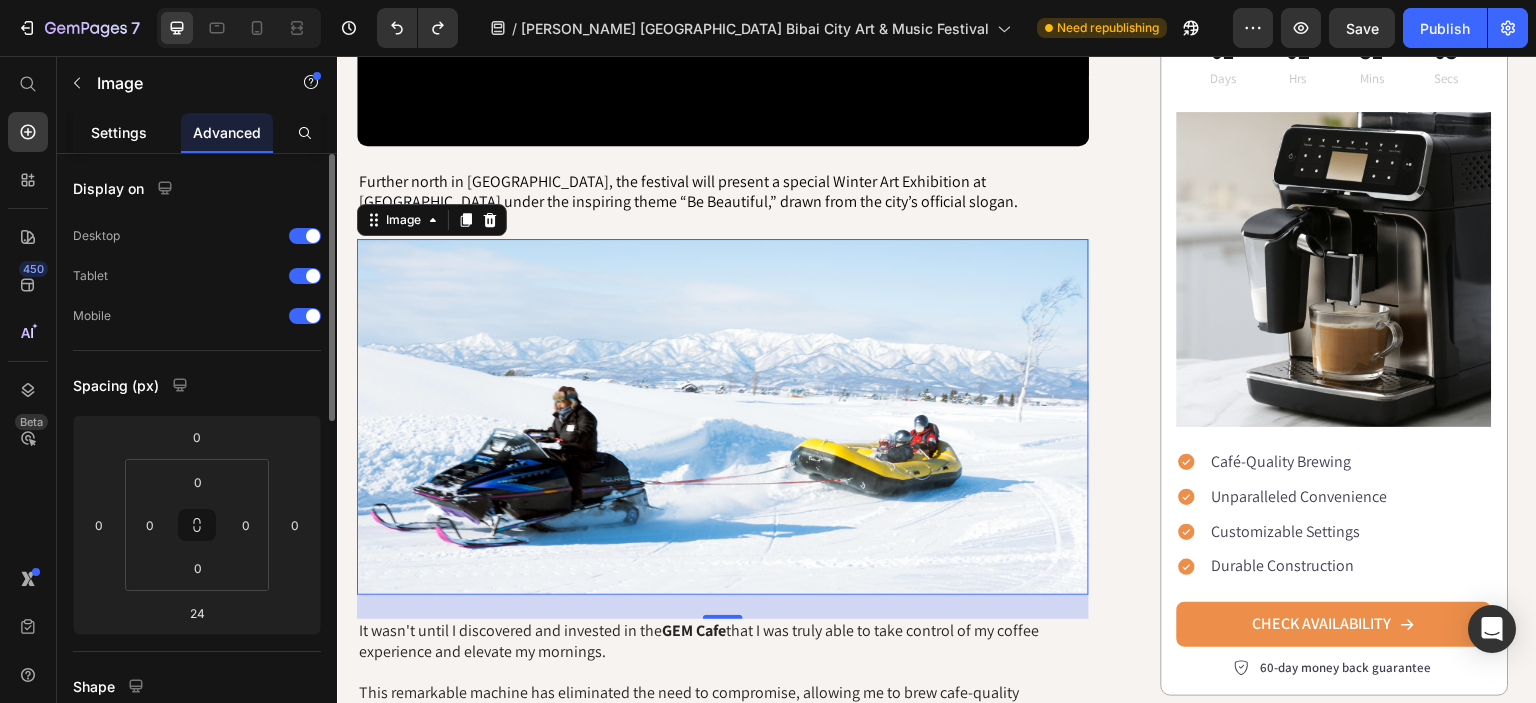 click on "Settings" 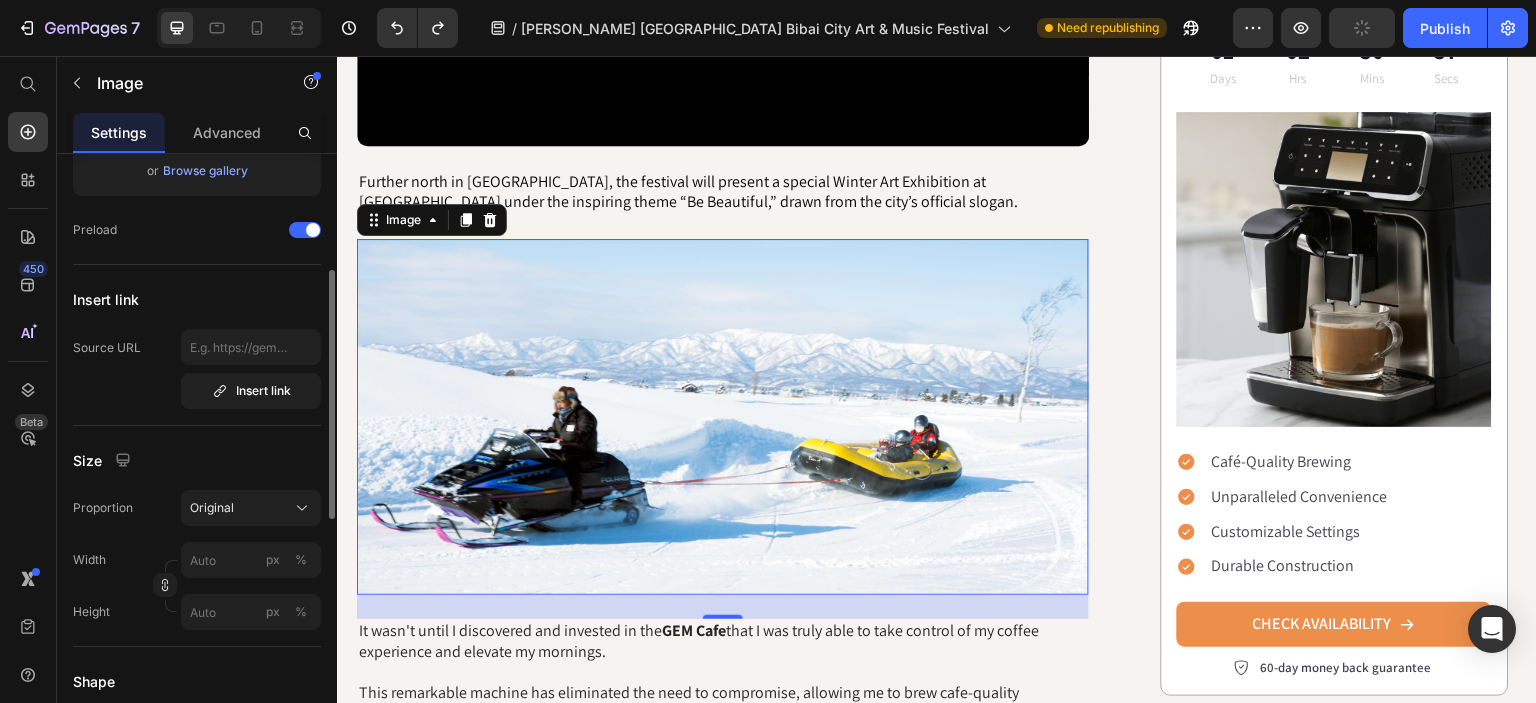 scroll, scrollTop: 287, scrollLeft: 0, axis: vertical 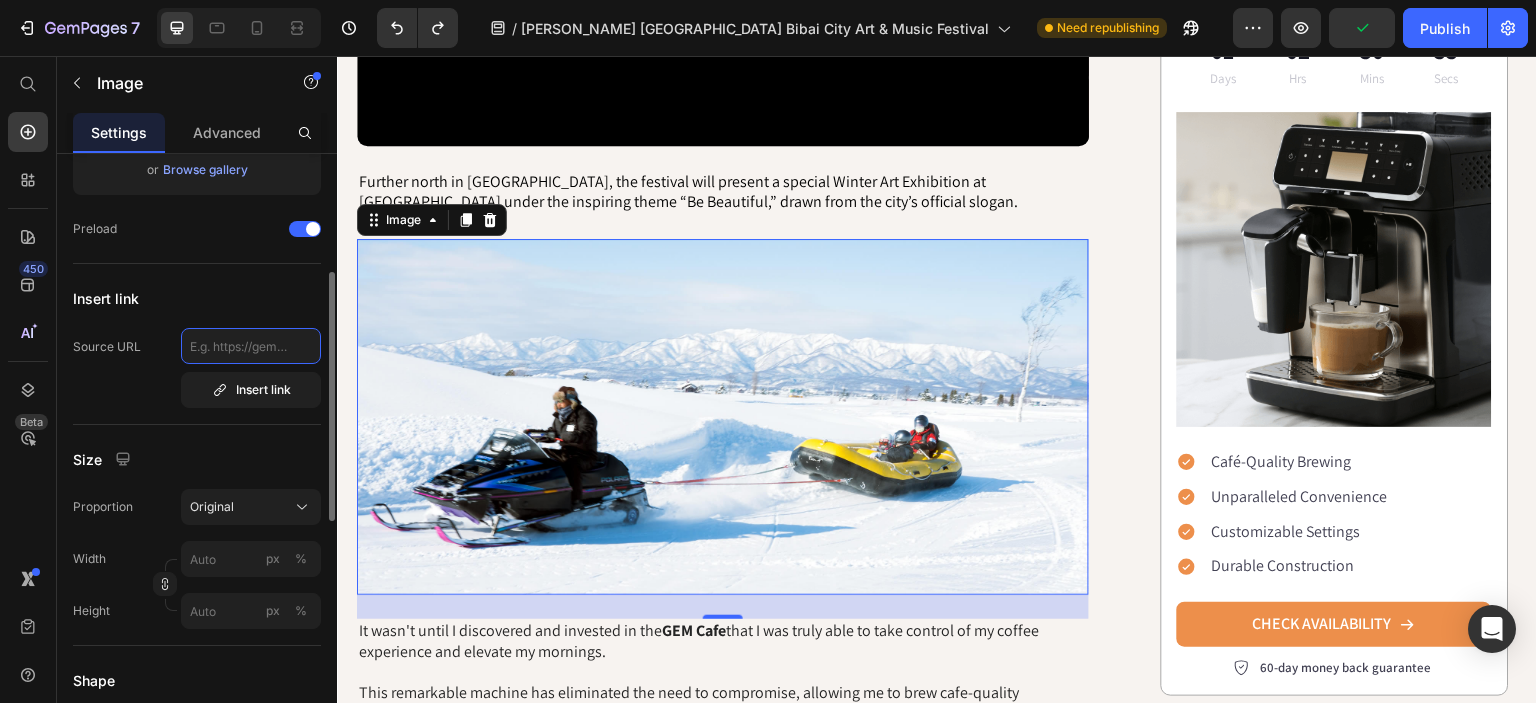 click 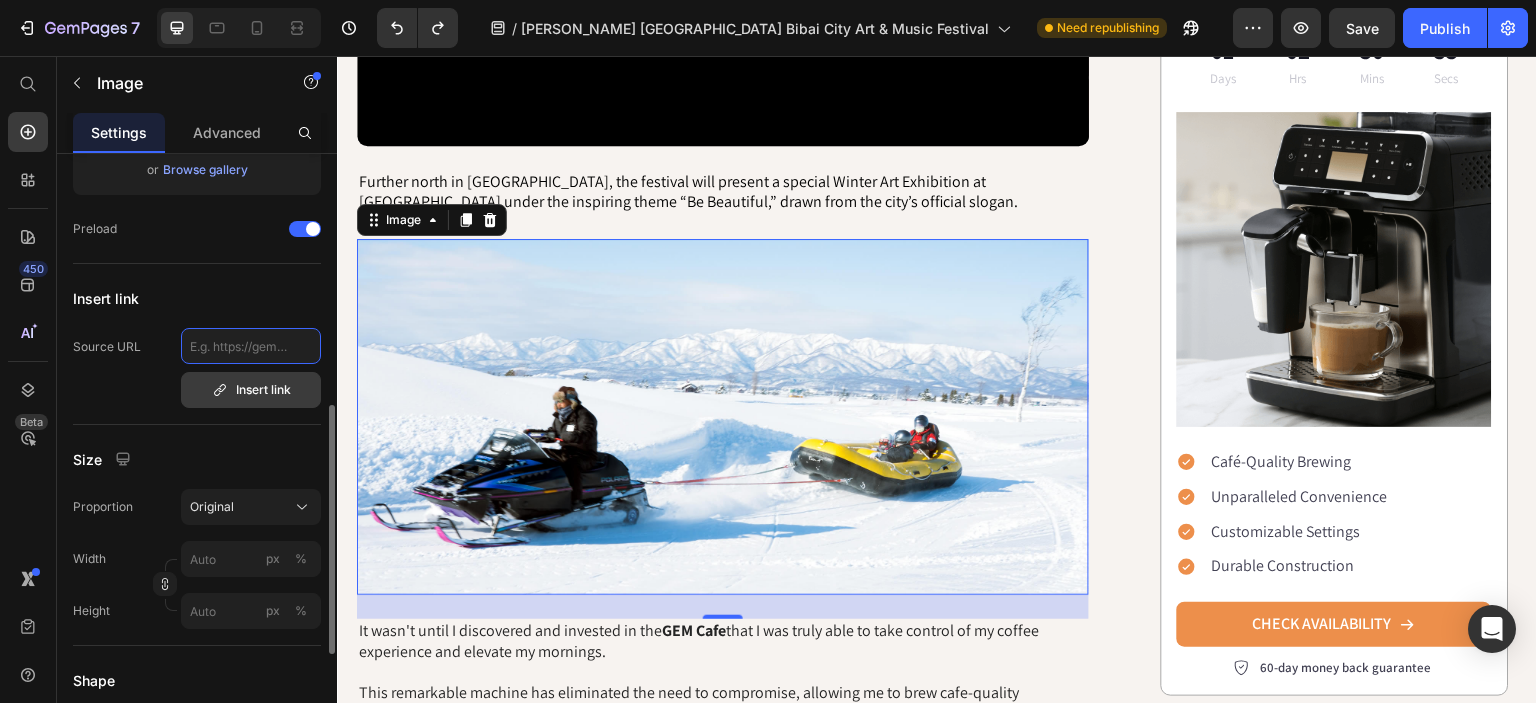 scroll, scrollTop: 404, scrollLeft: 0, axis: vertical 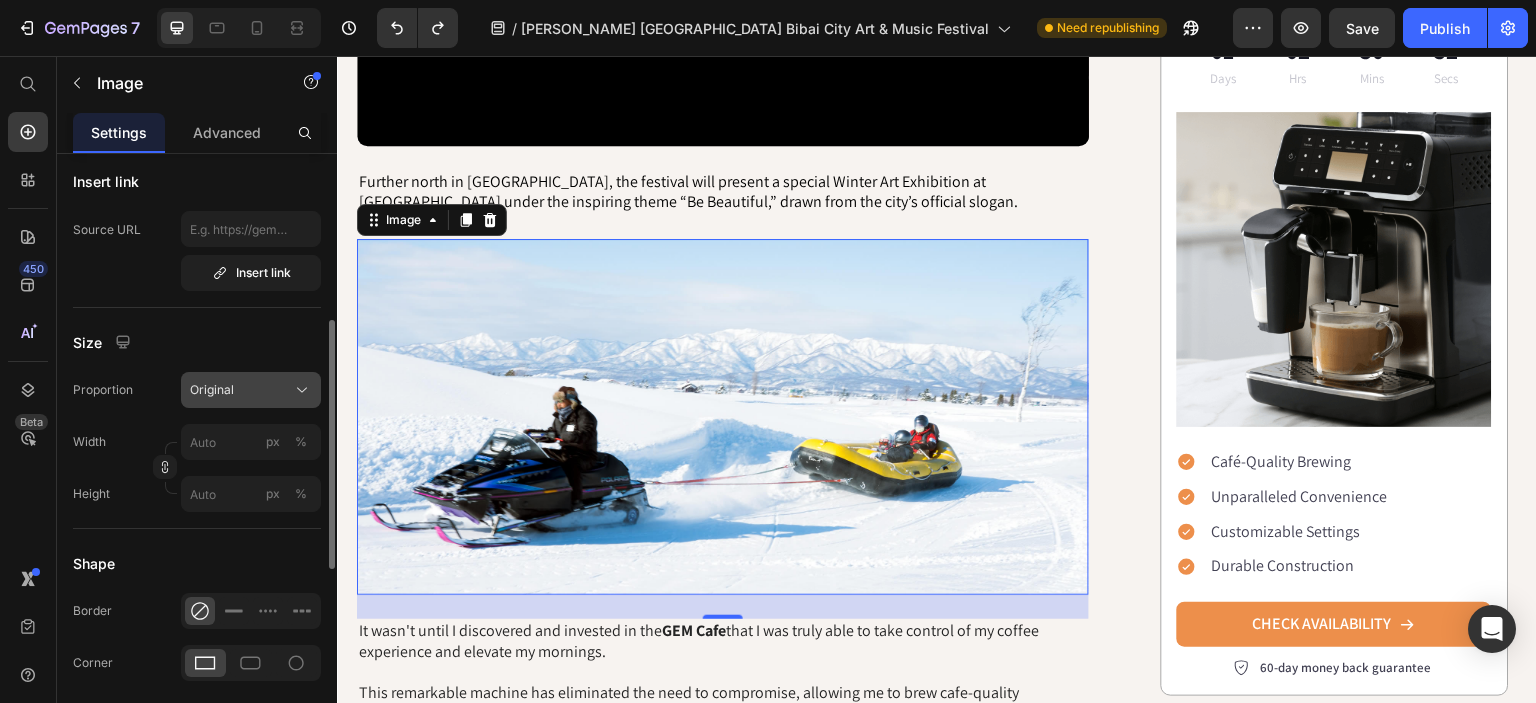 click on "Original" at bounding box center (251, 390) 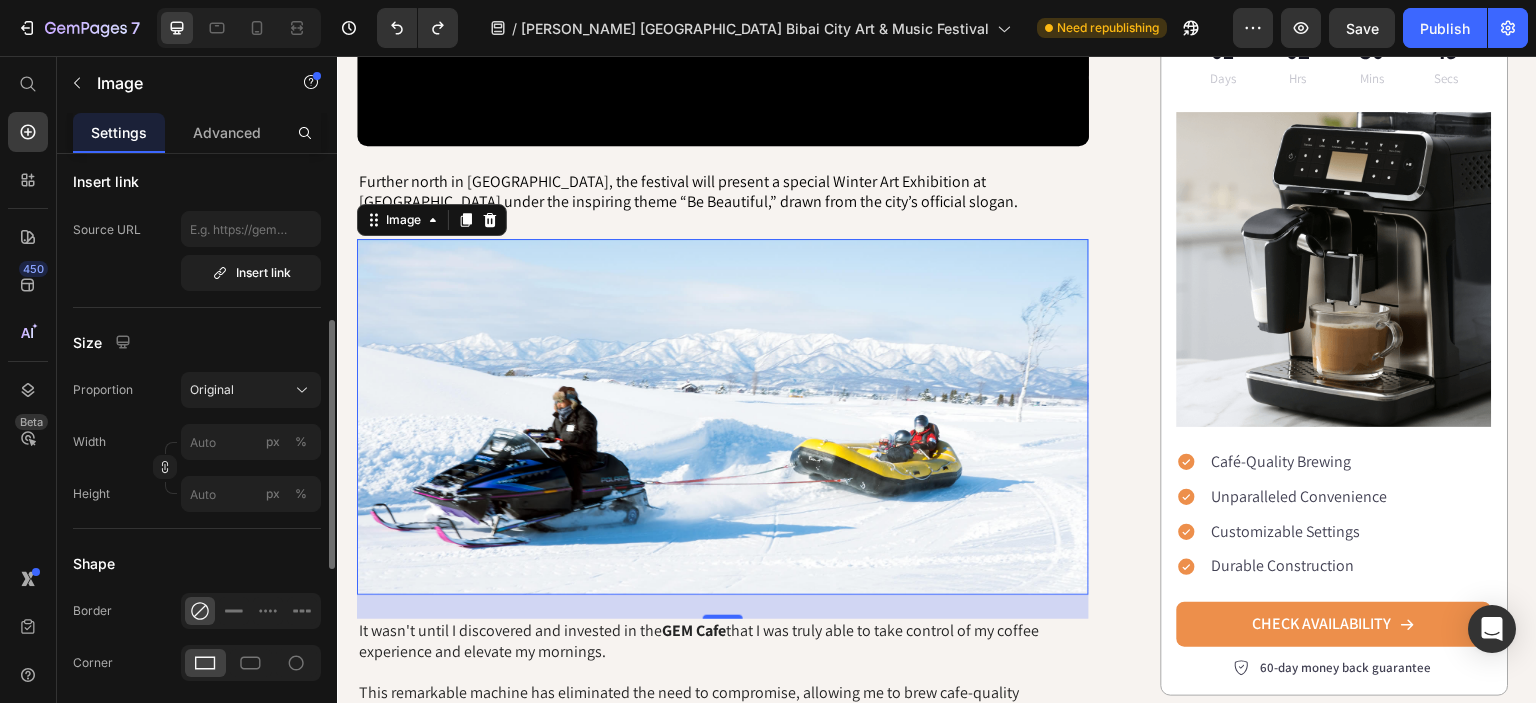 click on "Size" at bounding box center (197, 342) 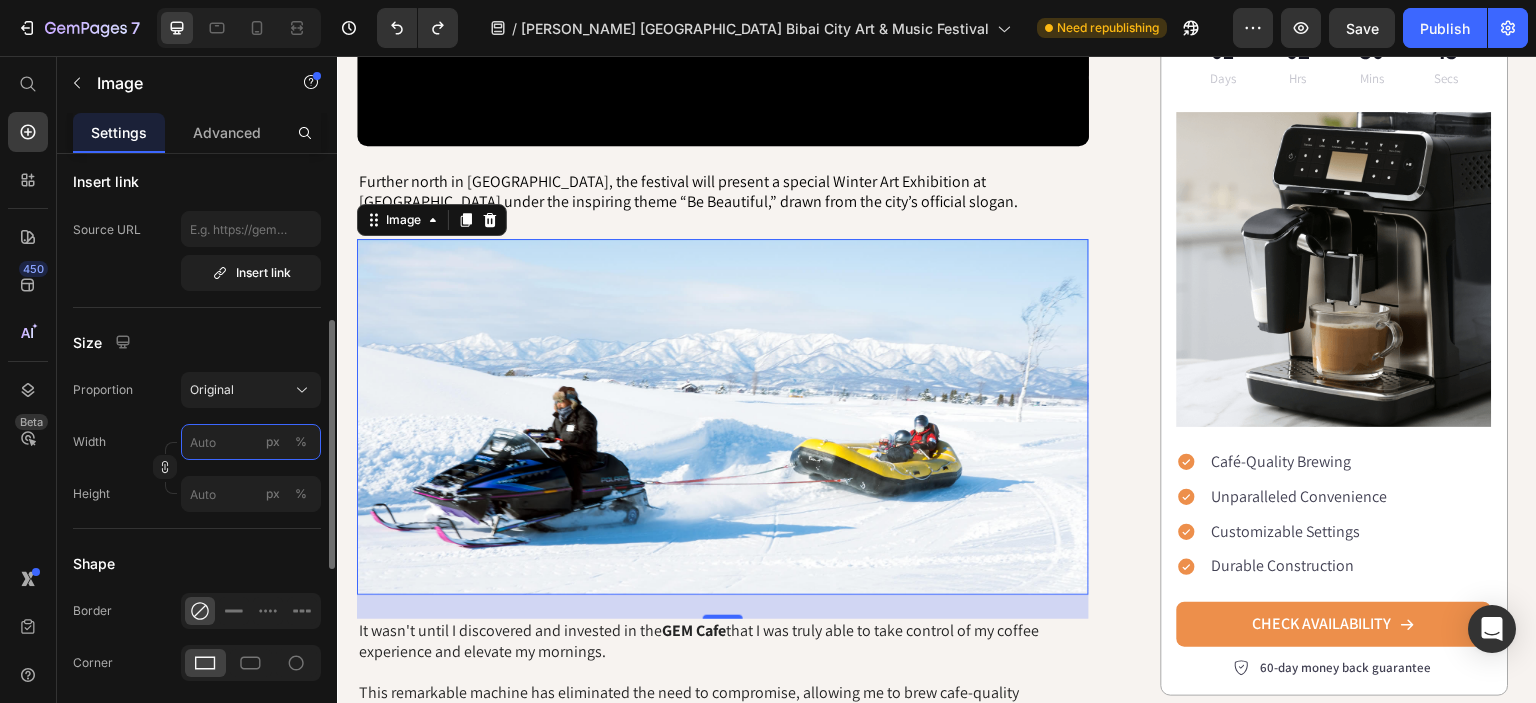click on "px %" at bounding box center [251, 442] 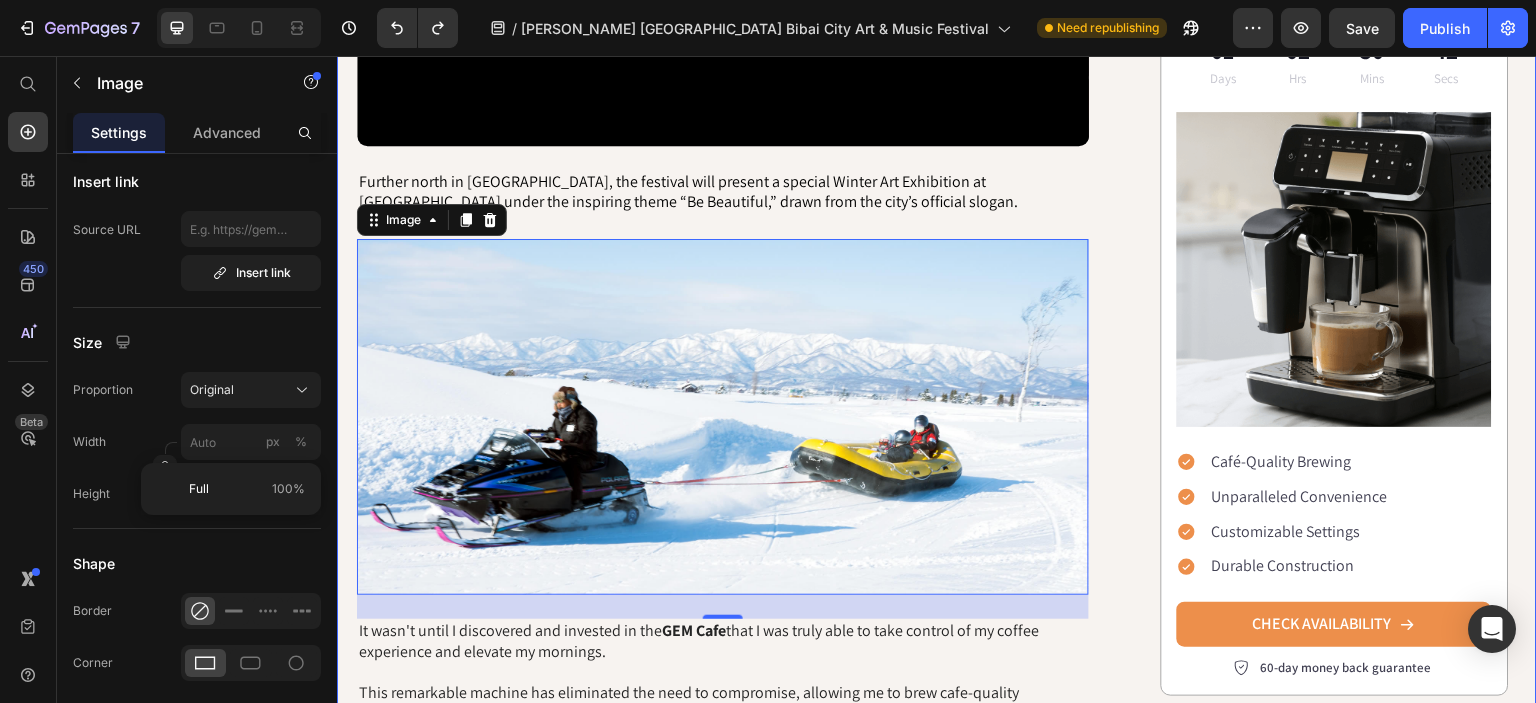 click on "GASCA Heads  North : A two-week cultural Festival in collaboration with the Bibai City Government Heading GASCA has officially announced its upcoming collaboration with the Bibai City Government for the Hokkaido Bibai City Arts & Music Festival, taking place from February 17 to March 3, 2026.   The festival opens with the Hokkaido Music Competition held in Sapporo, where young musicians from around the world will compete in piano, strings, winds, percussion, and vocal categories. Following the competition, selected winners will take the stage at the iconic Kitara Concert Hall, one of Japan’s premier classical music venues, for a formal Winner’s Concert and Final Award Ceremony.   Text Block                Title Line Video Further north in Bibai, the festival will present a special Winter Art Exhibition at Arte Piazza Museum under the inspiring theme “Be Beautiful,” drawn from the city’s official slogan.  Text Block Image   24 It wasn't until I discovered and invested in the  GEM Cafe Text Block" at bounding box center [937, 298] 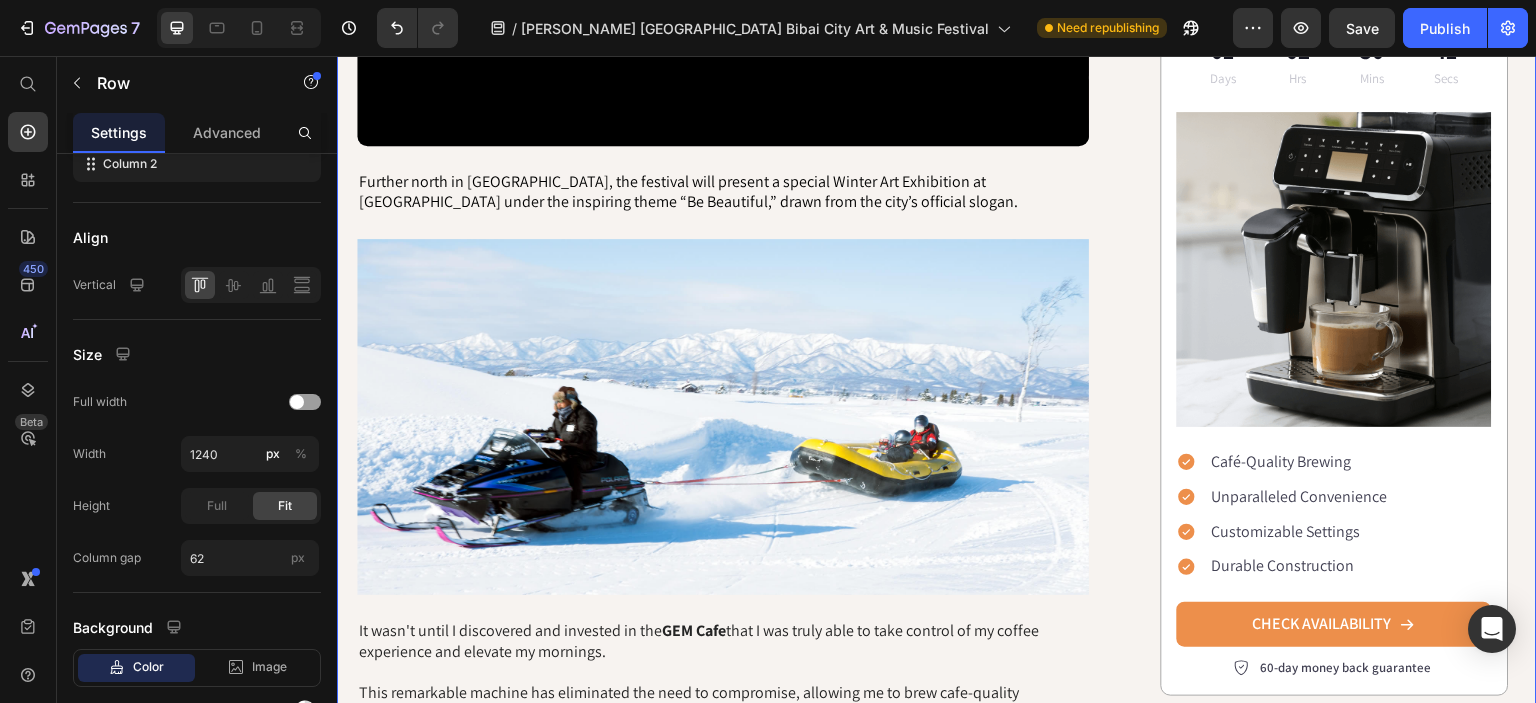scroll, scrollTop: 0, scrollLeft: 0, axis: both 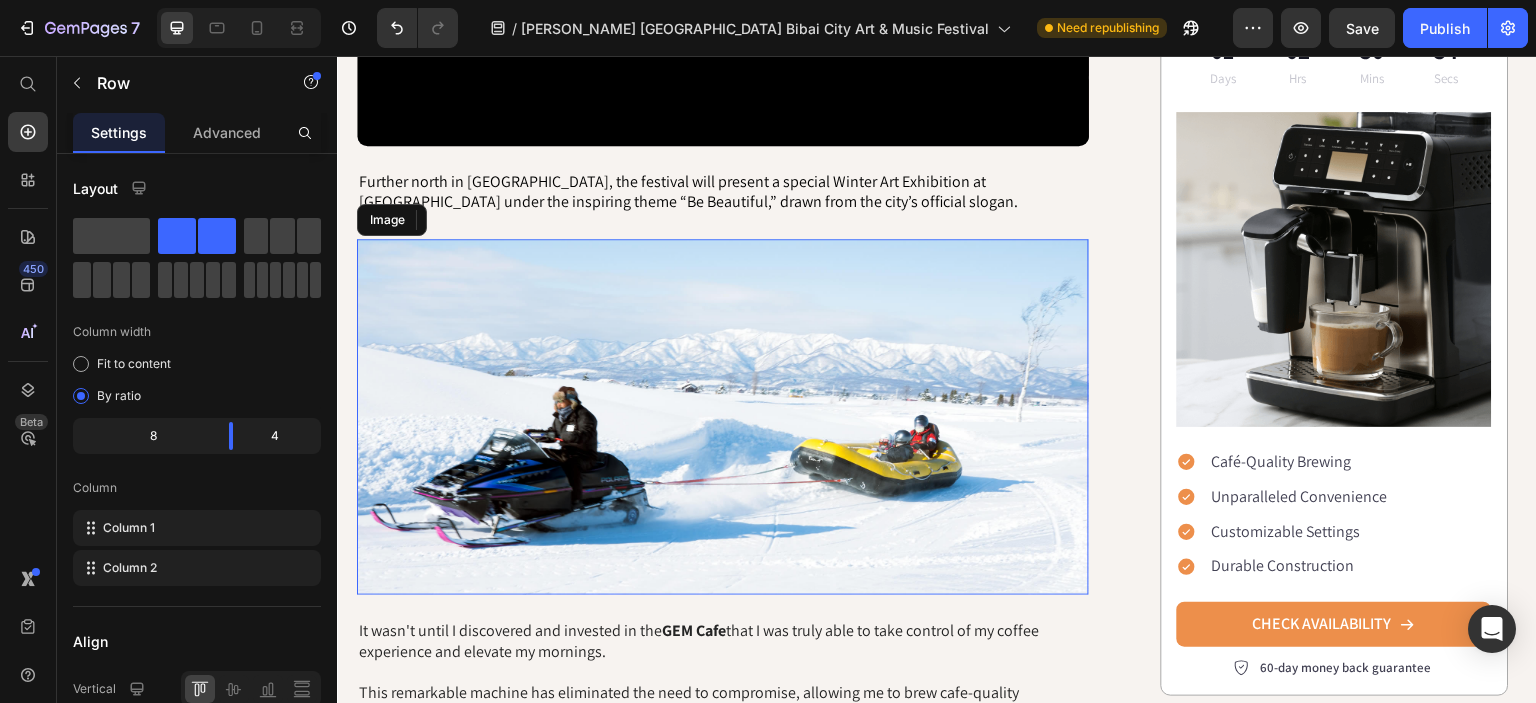 click at bounding box center [723, 417] 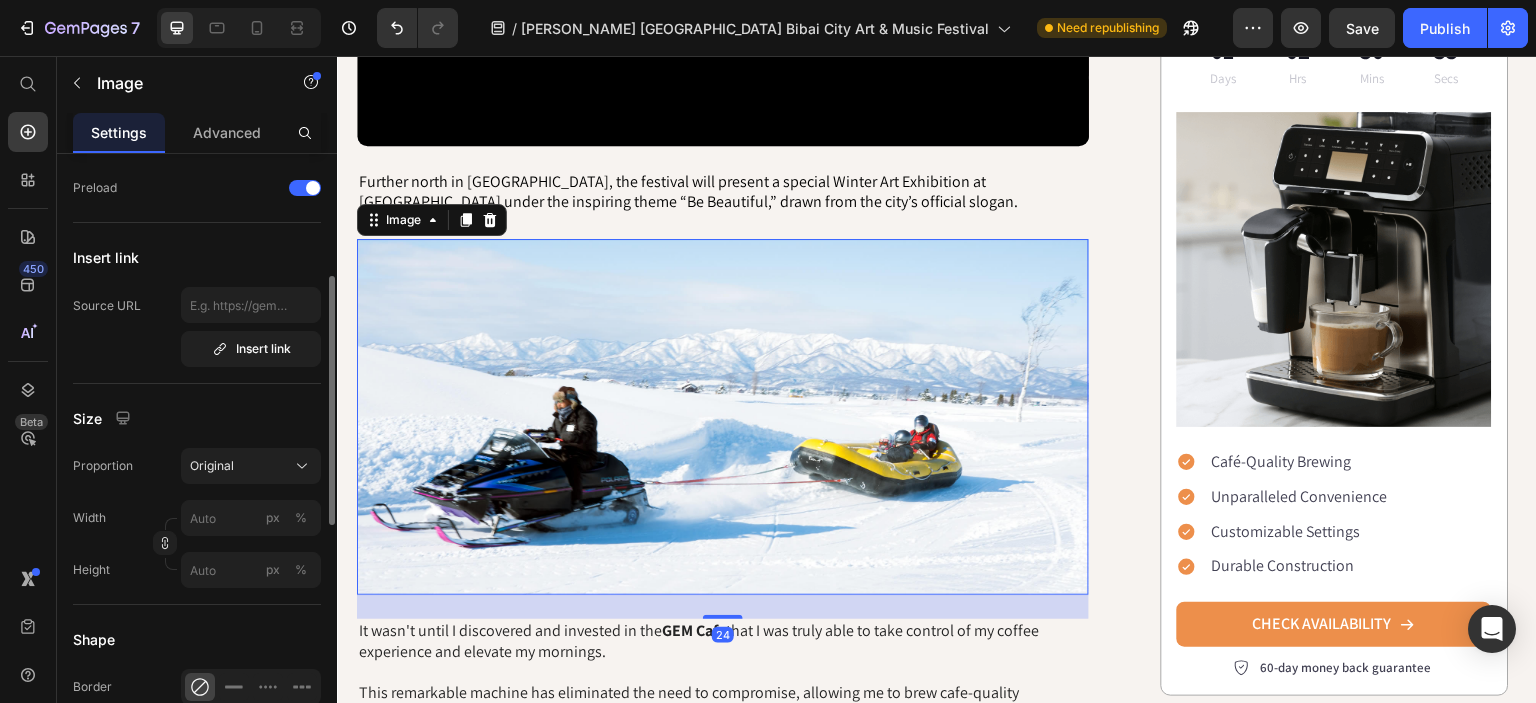 scroll, scrollTop: 329, scrollLeft: 0, axis: vertical 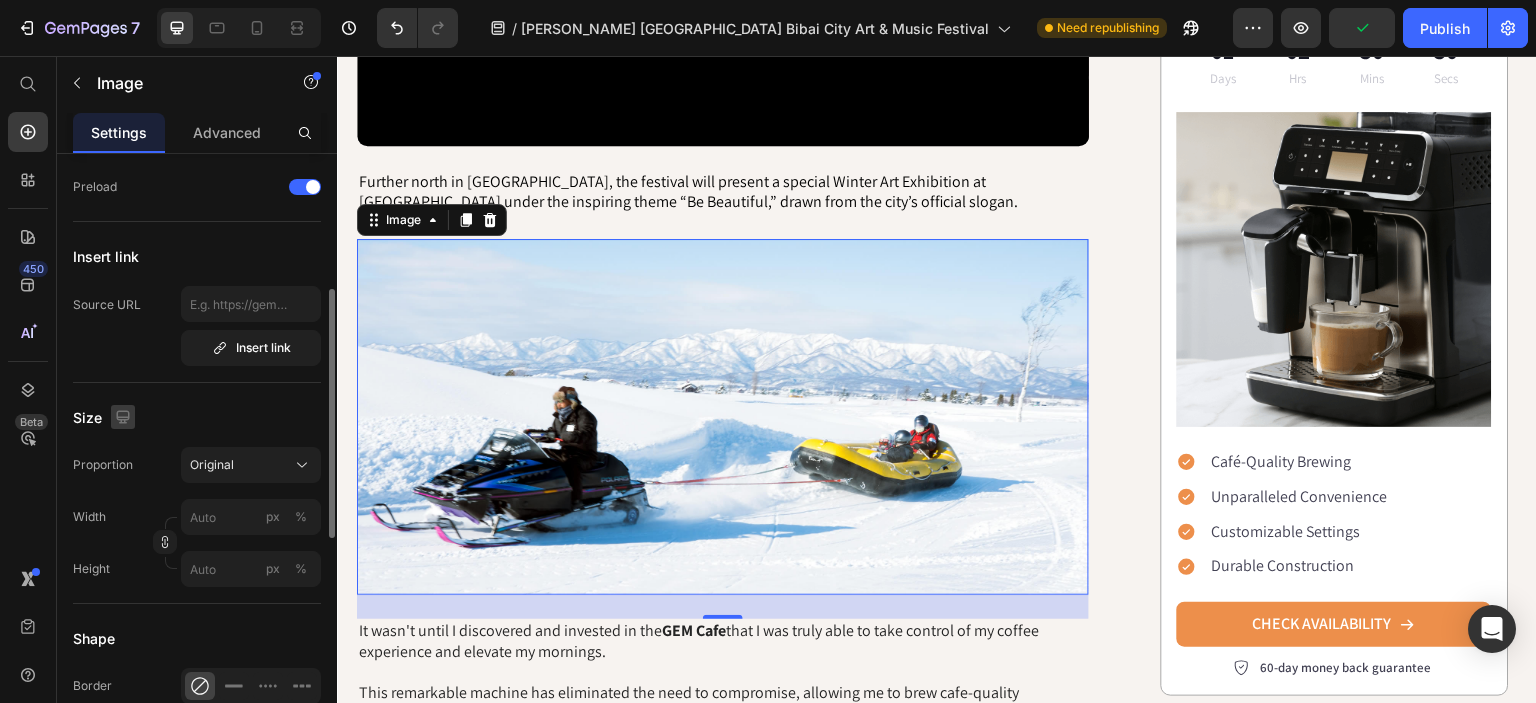 click at bounding box center (123, 417) 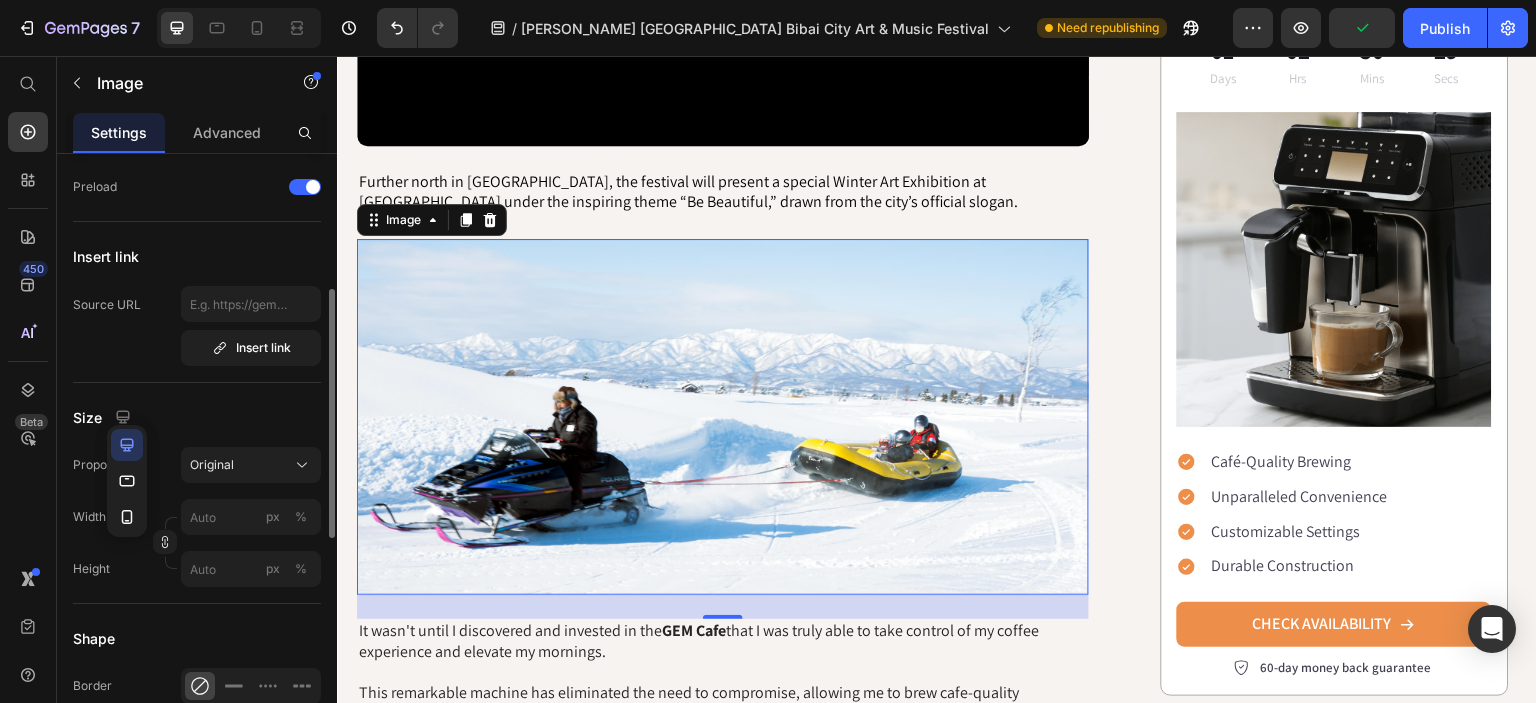click on "Size" at bounding box center (197, 417) 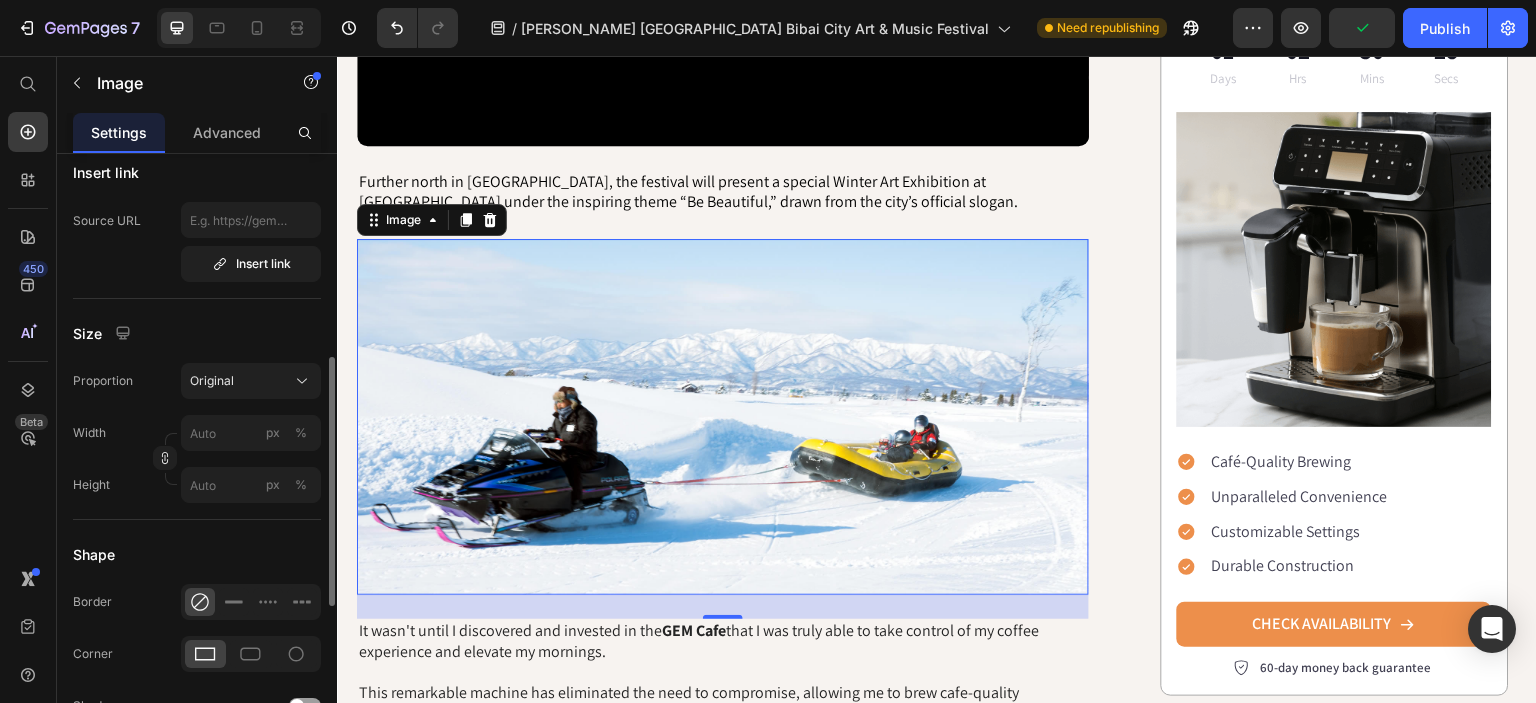 scroll, scrollTop: 439, scrollLeft: 0, axis: vertical 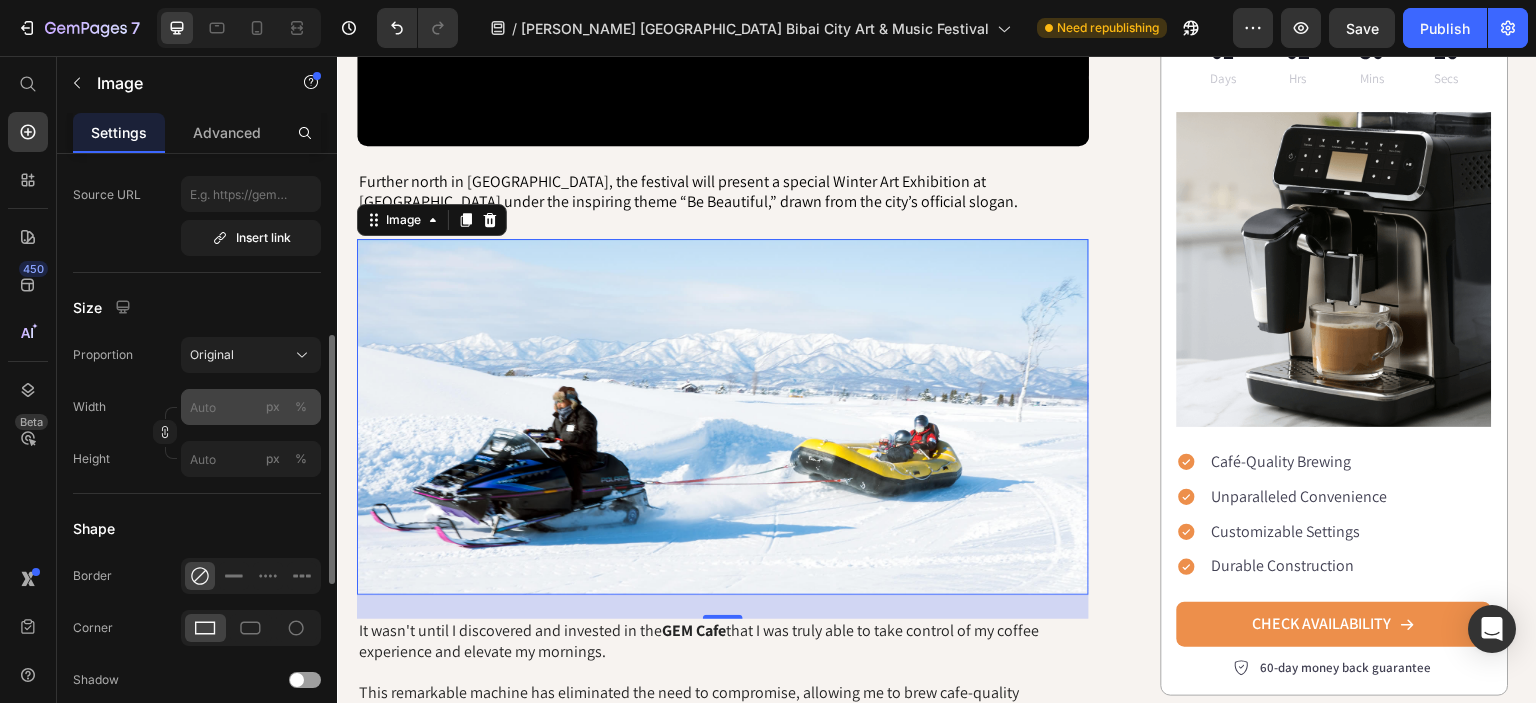 click on "%" at bounding box center (301, 407) 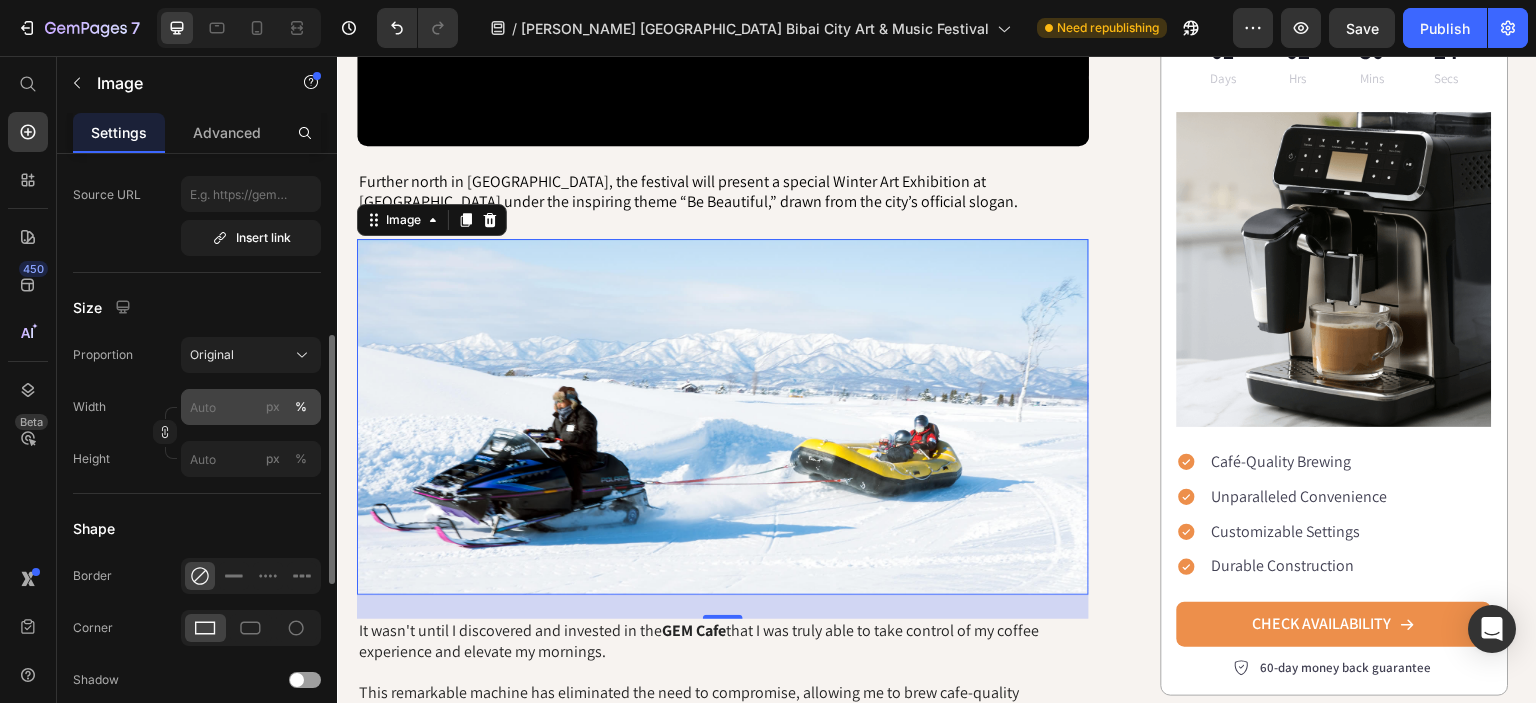 click on "px" at bounding box center [273, 407] 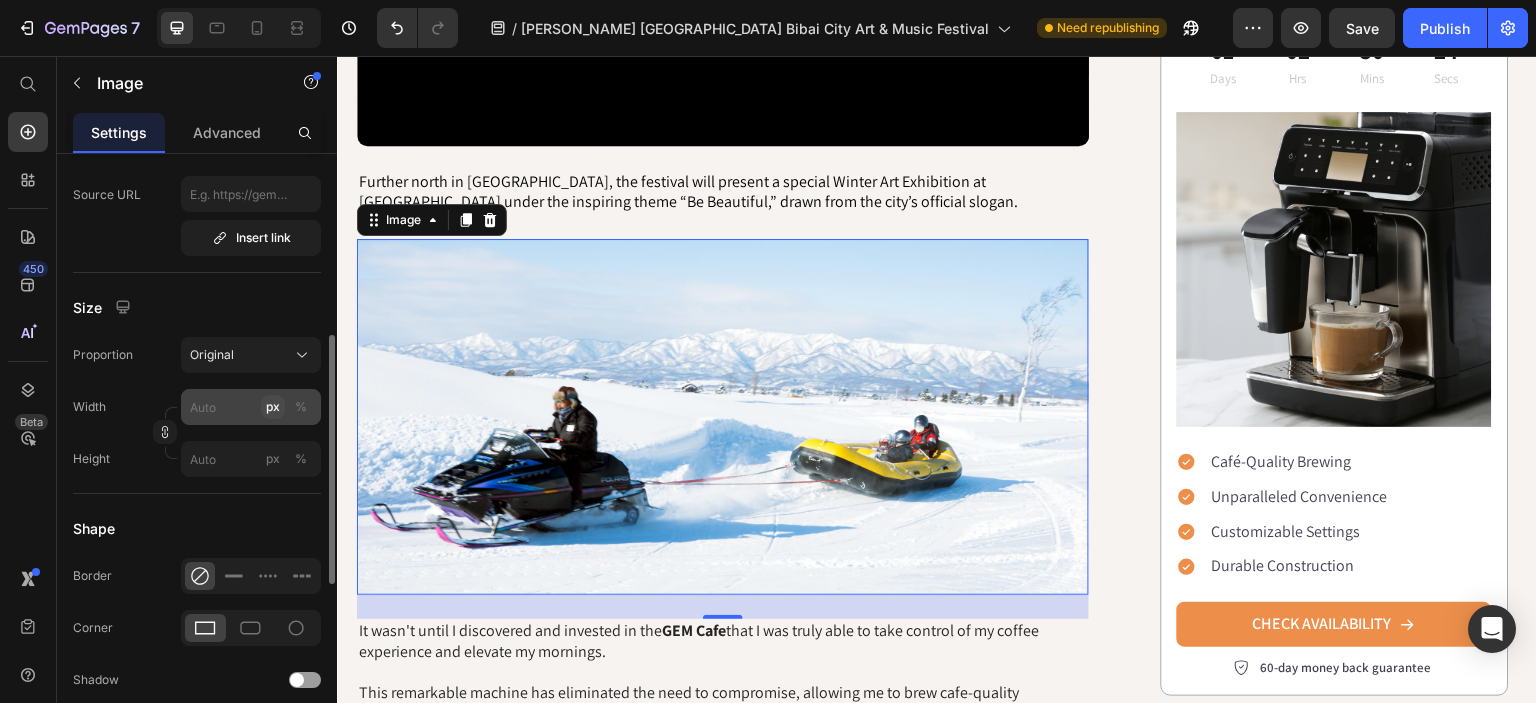 click on "px" at bounding box center (273, 407) 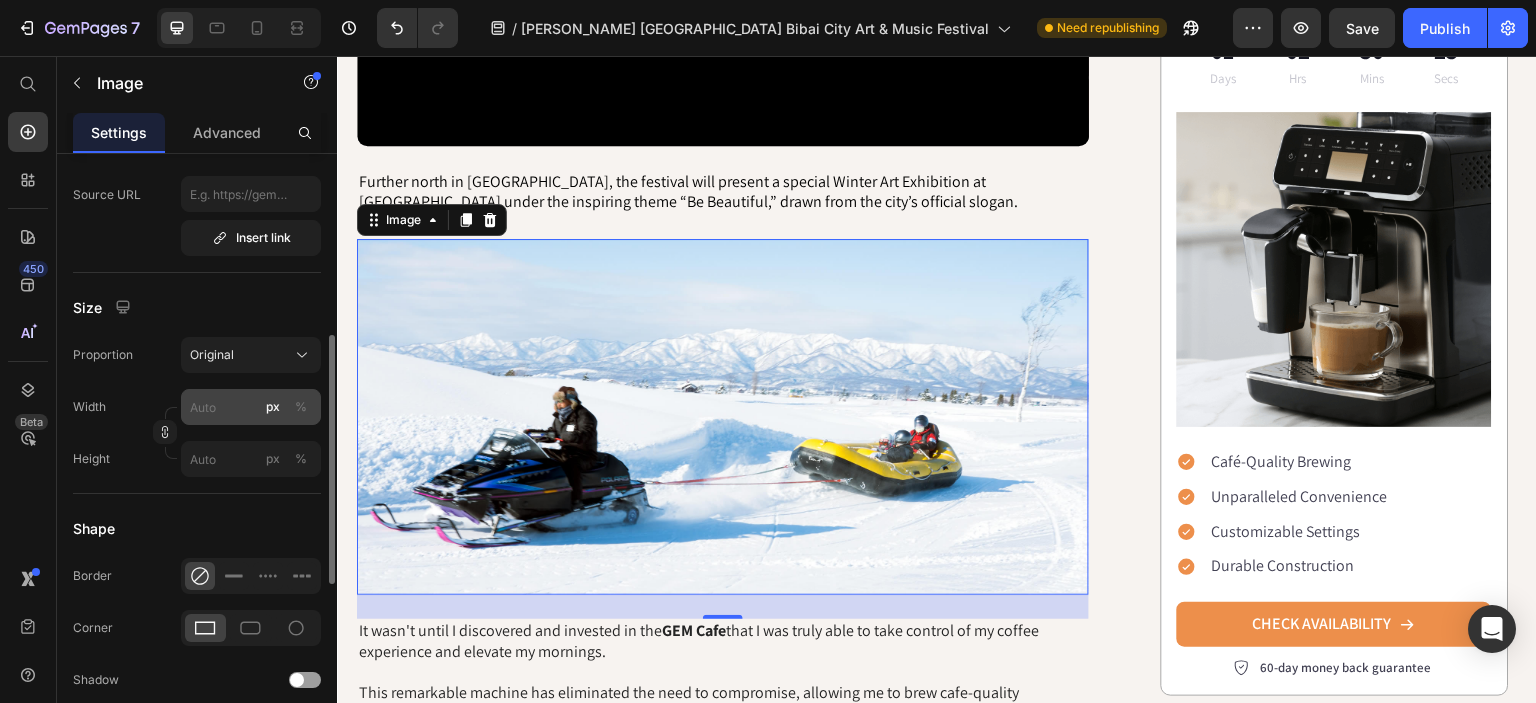 click on "%" 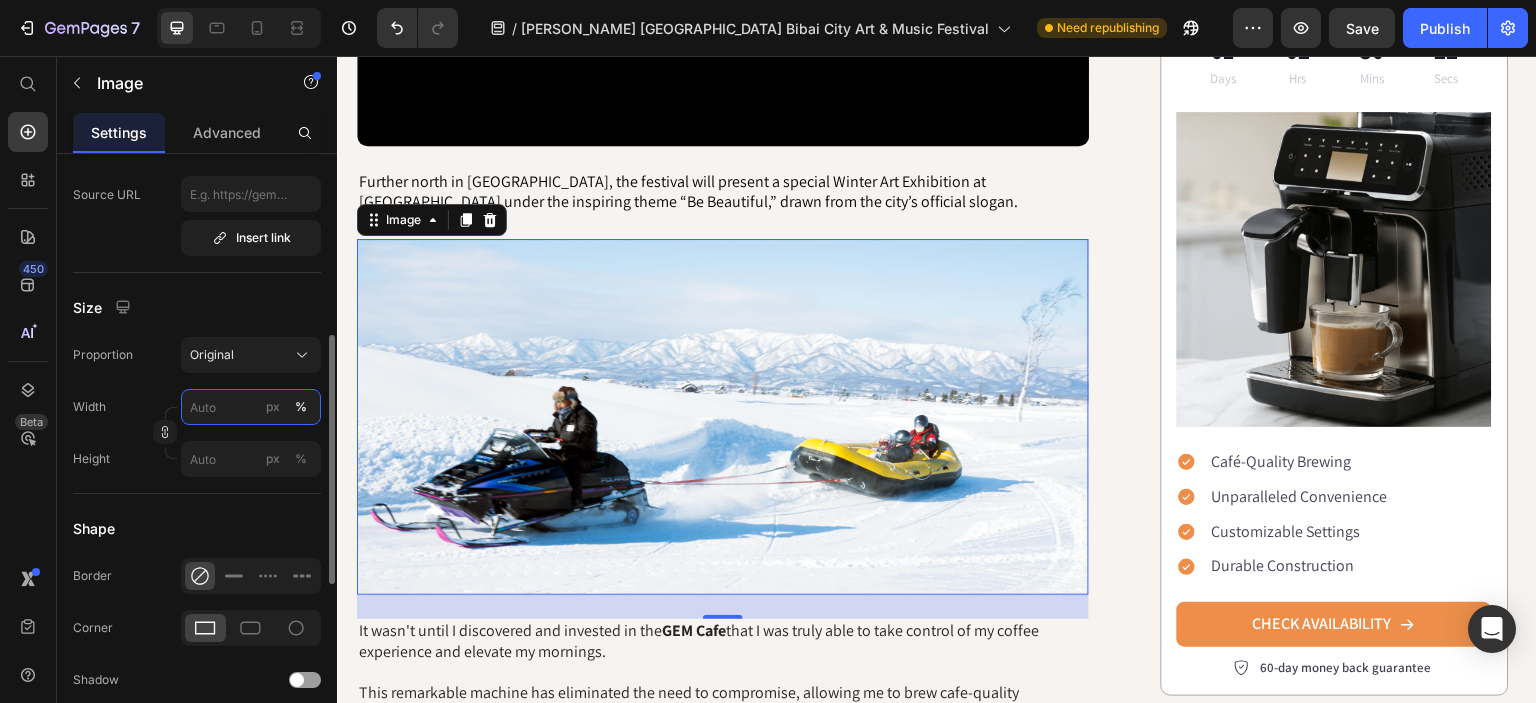 click on "px %" at bounding box center [251, 407] 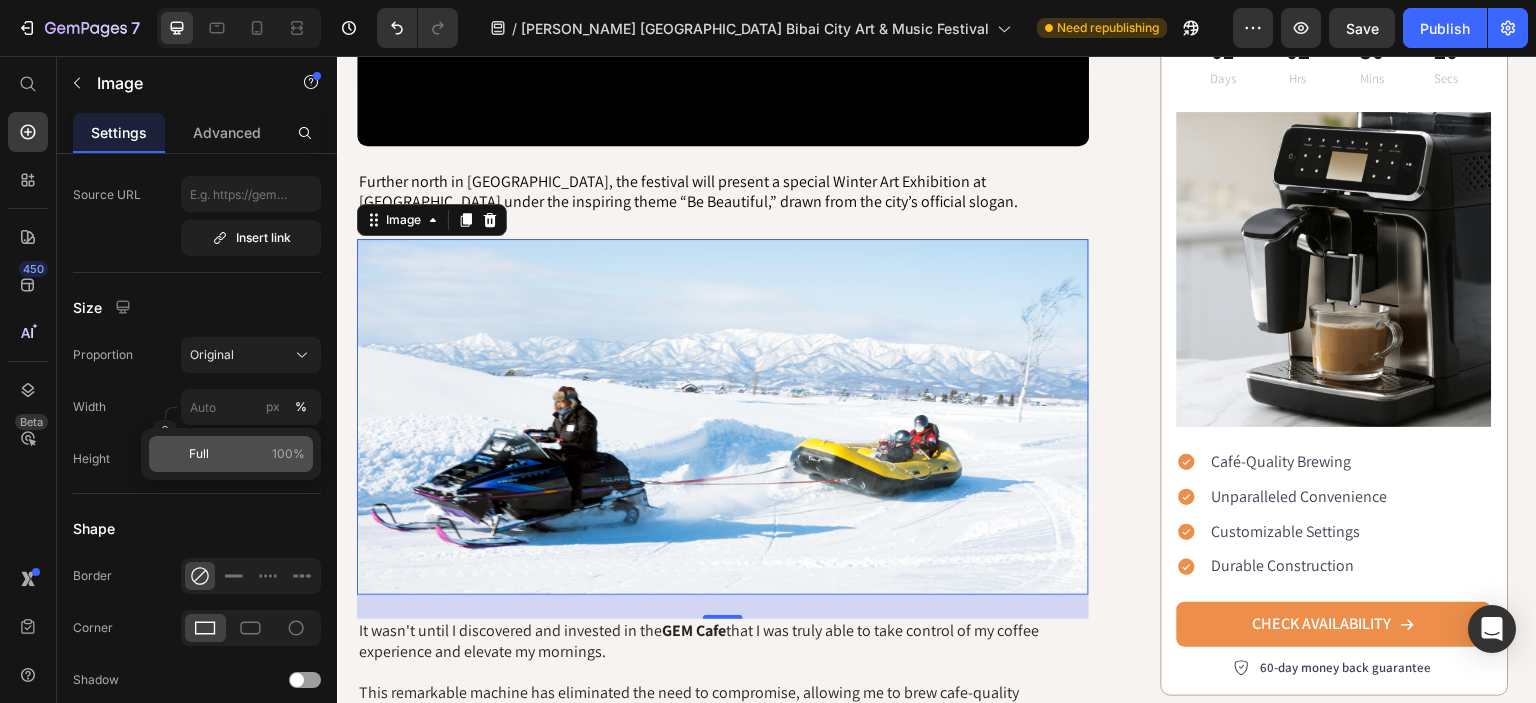 click on "Full 100%" at bounding box center (247, 454) 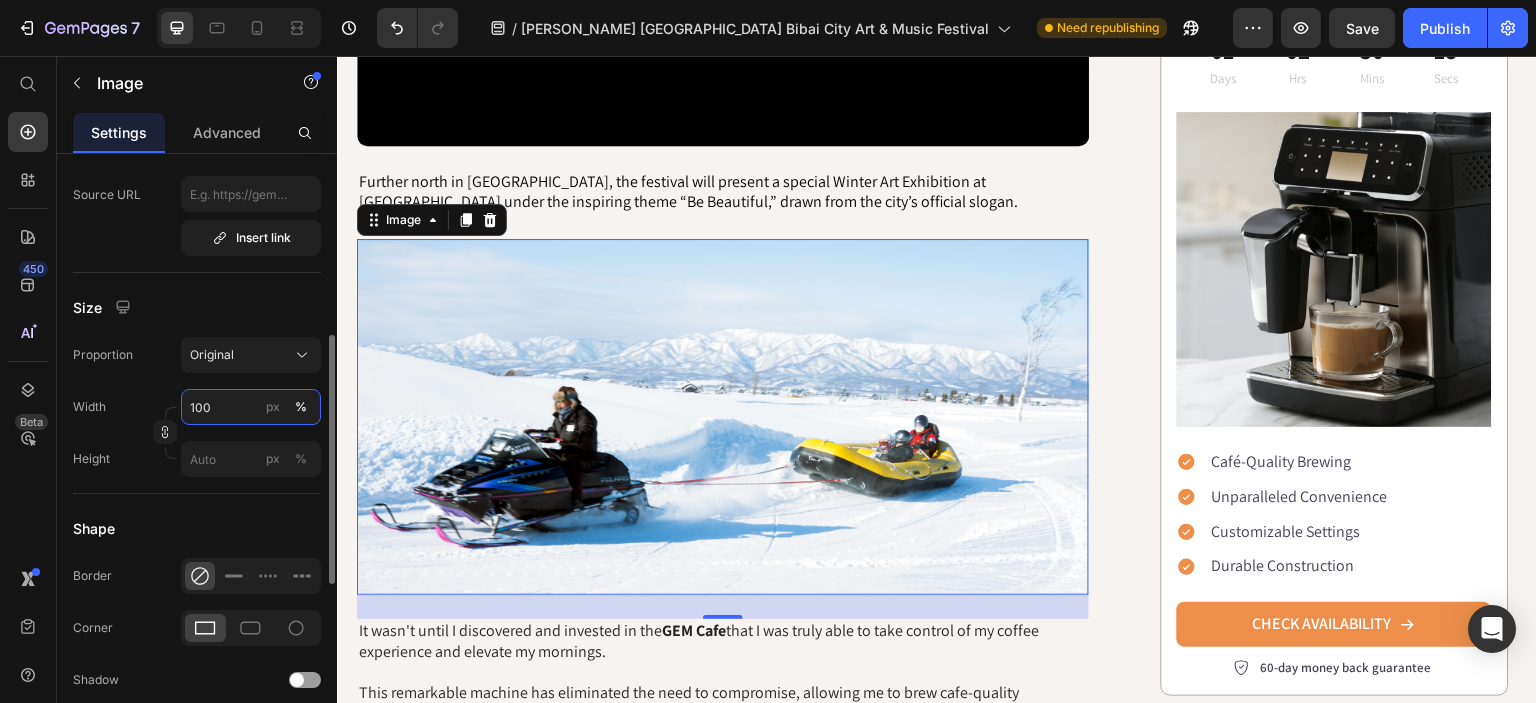 click on "100" at bounding box center (251, 407) 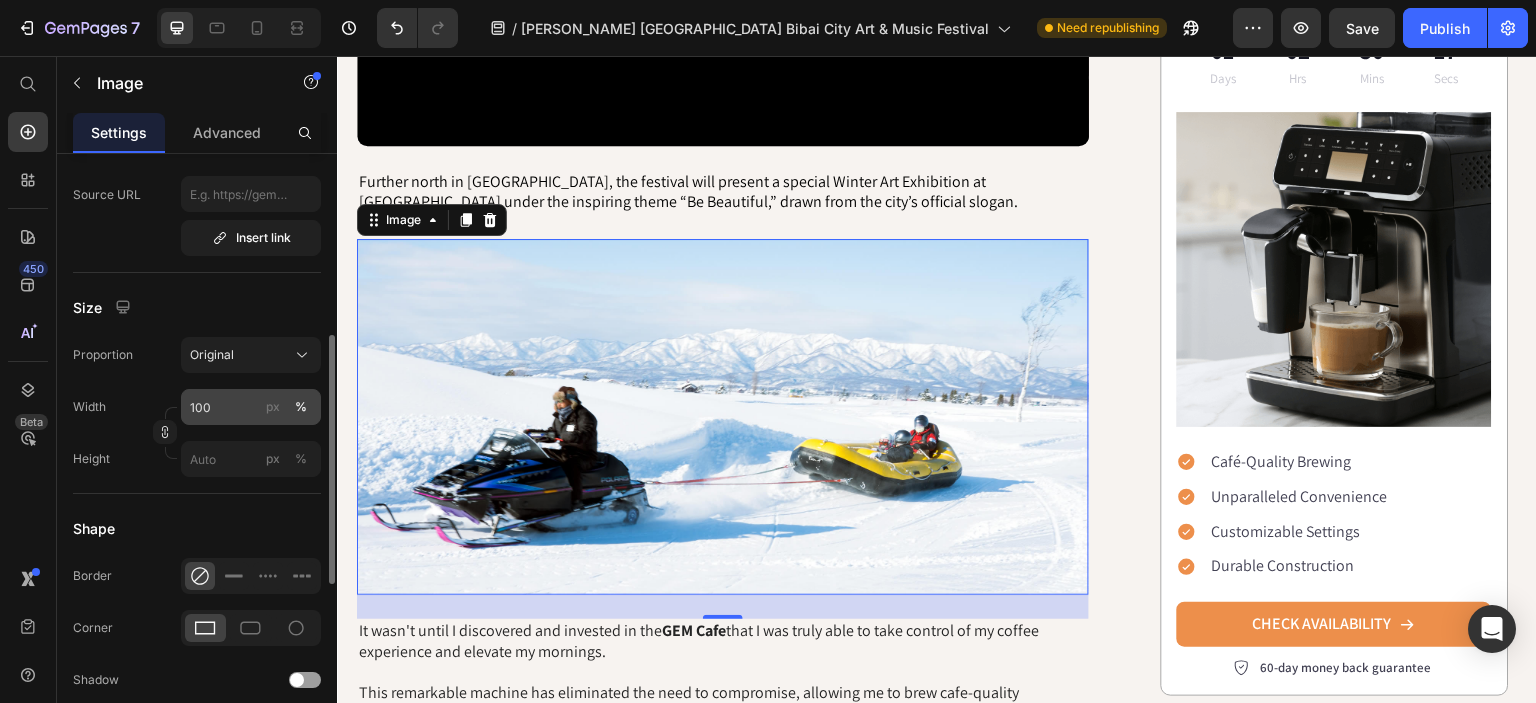 click on "px" at bounding box center [273, 407] 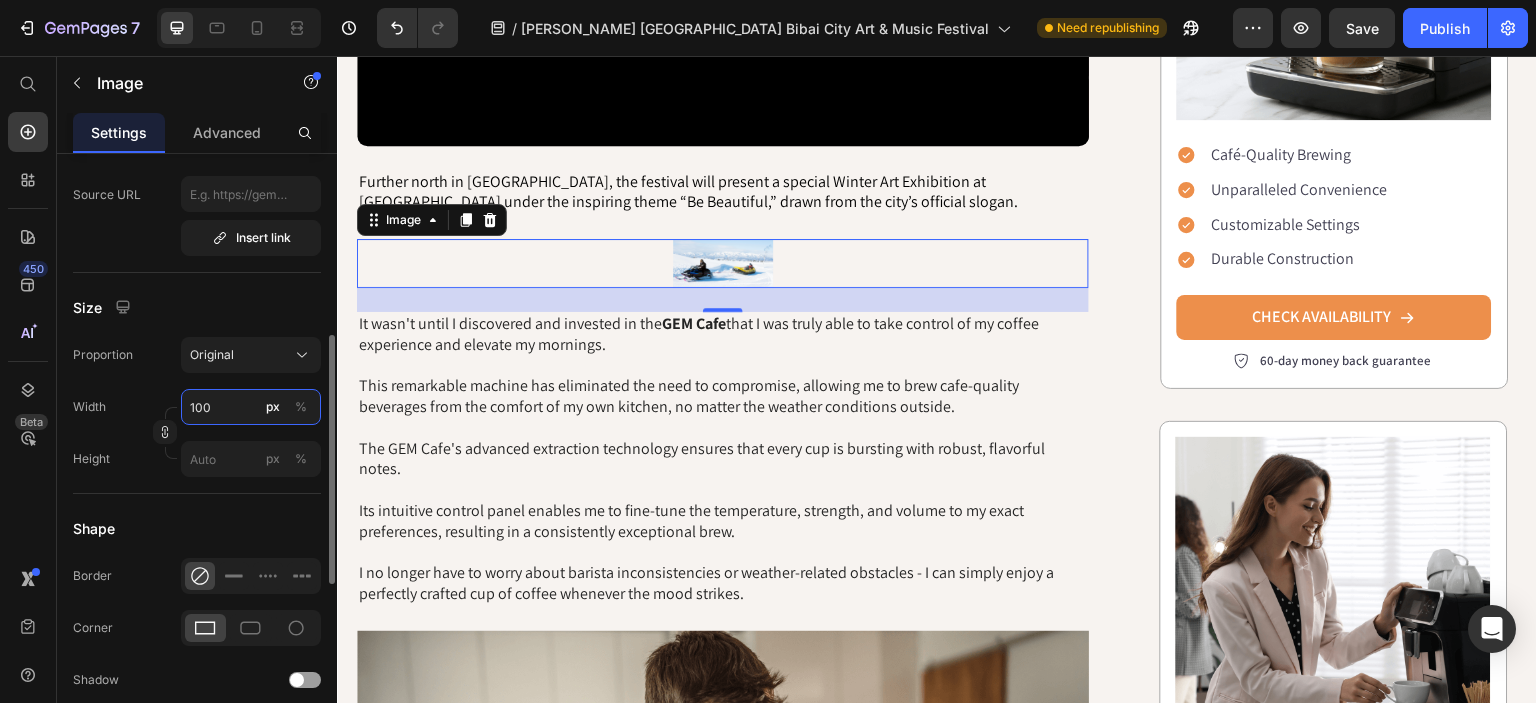 click on "100" at bounding box center [251, 407] 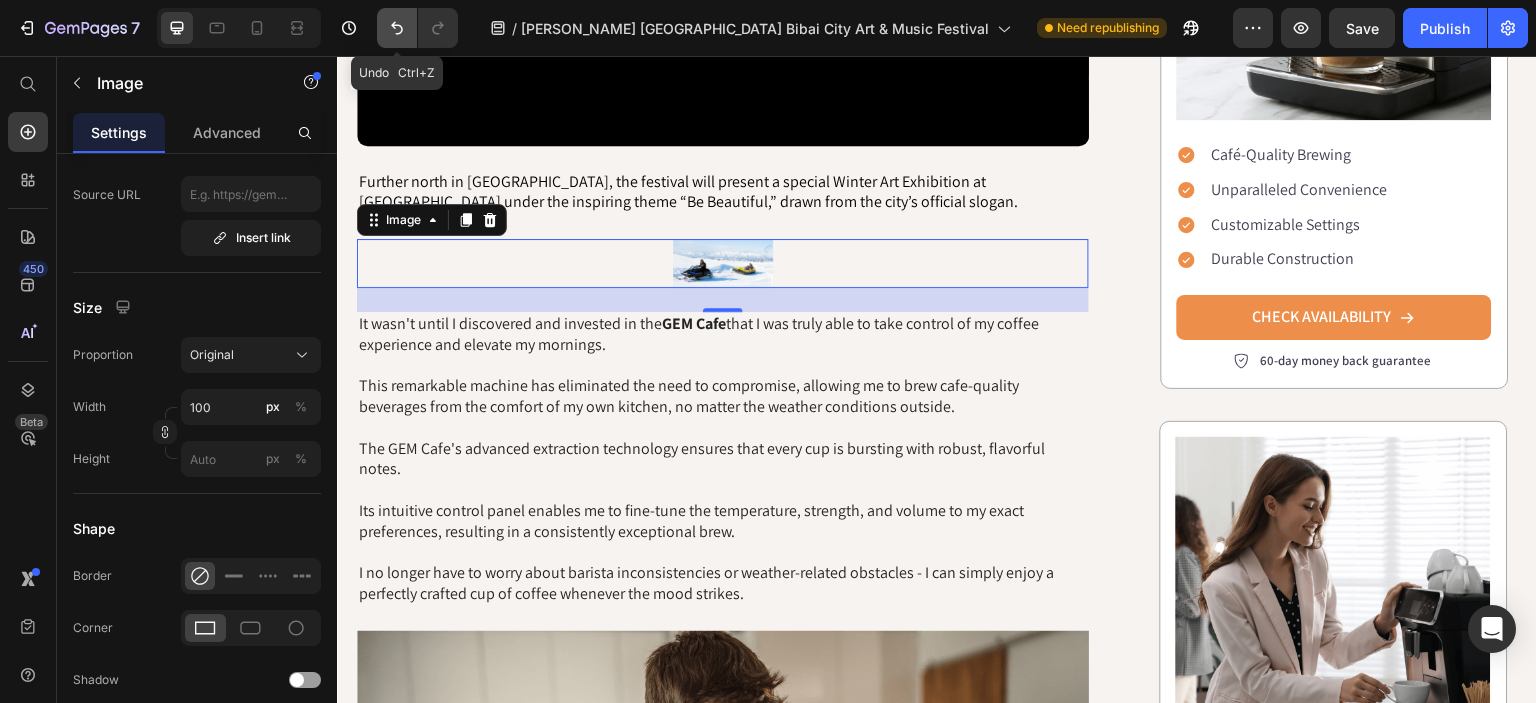 click 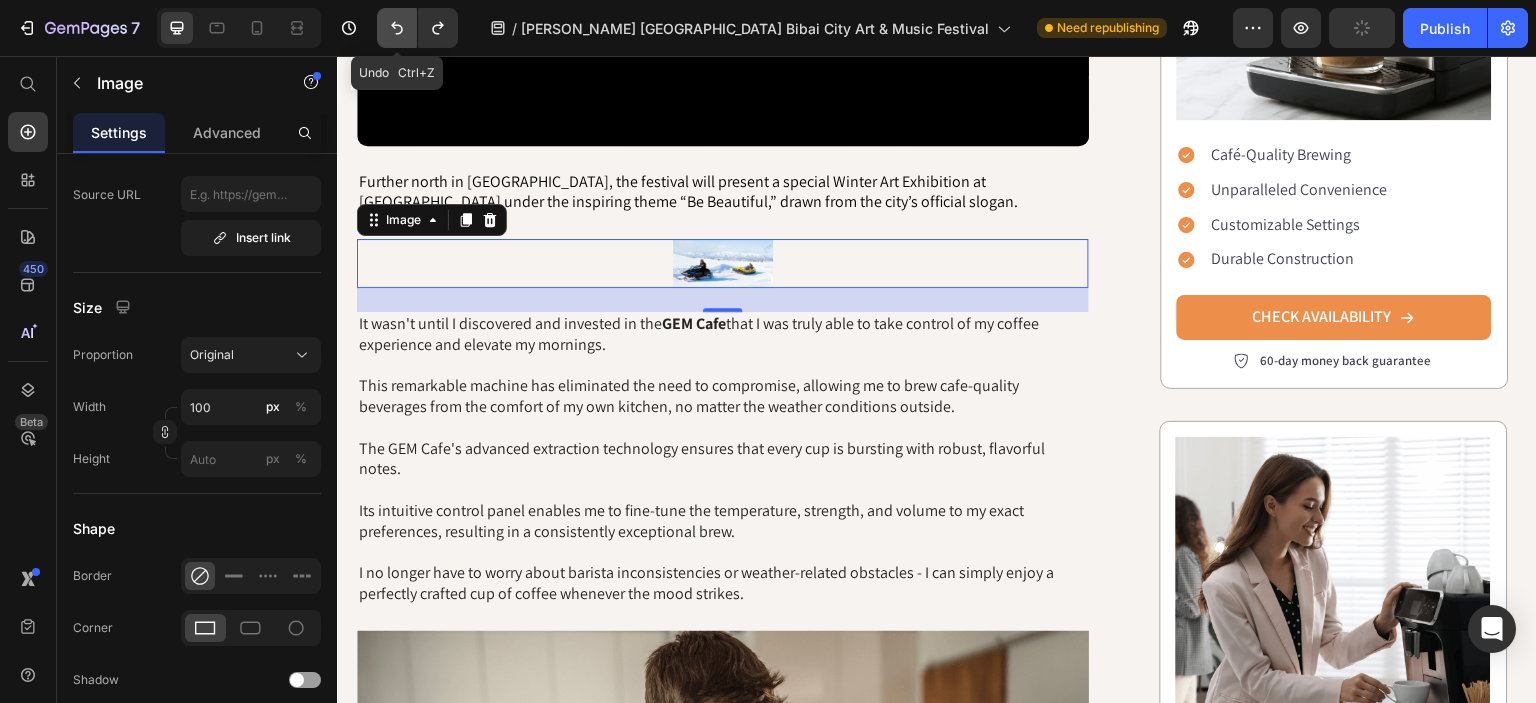 click 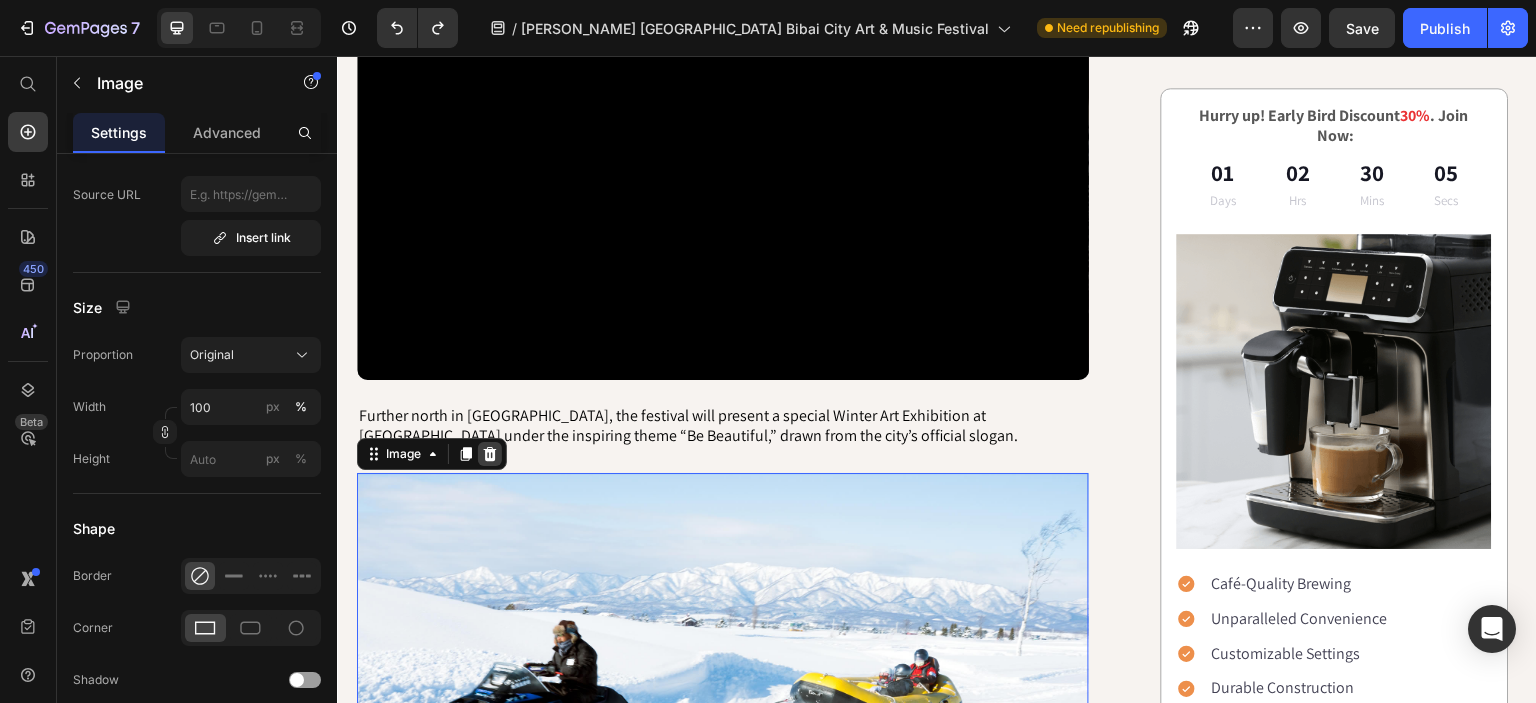 scroll, scrollTop: 771, scrollLeft: 0, axis: vertical 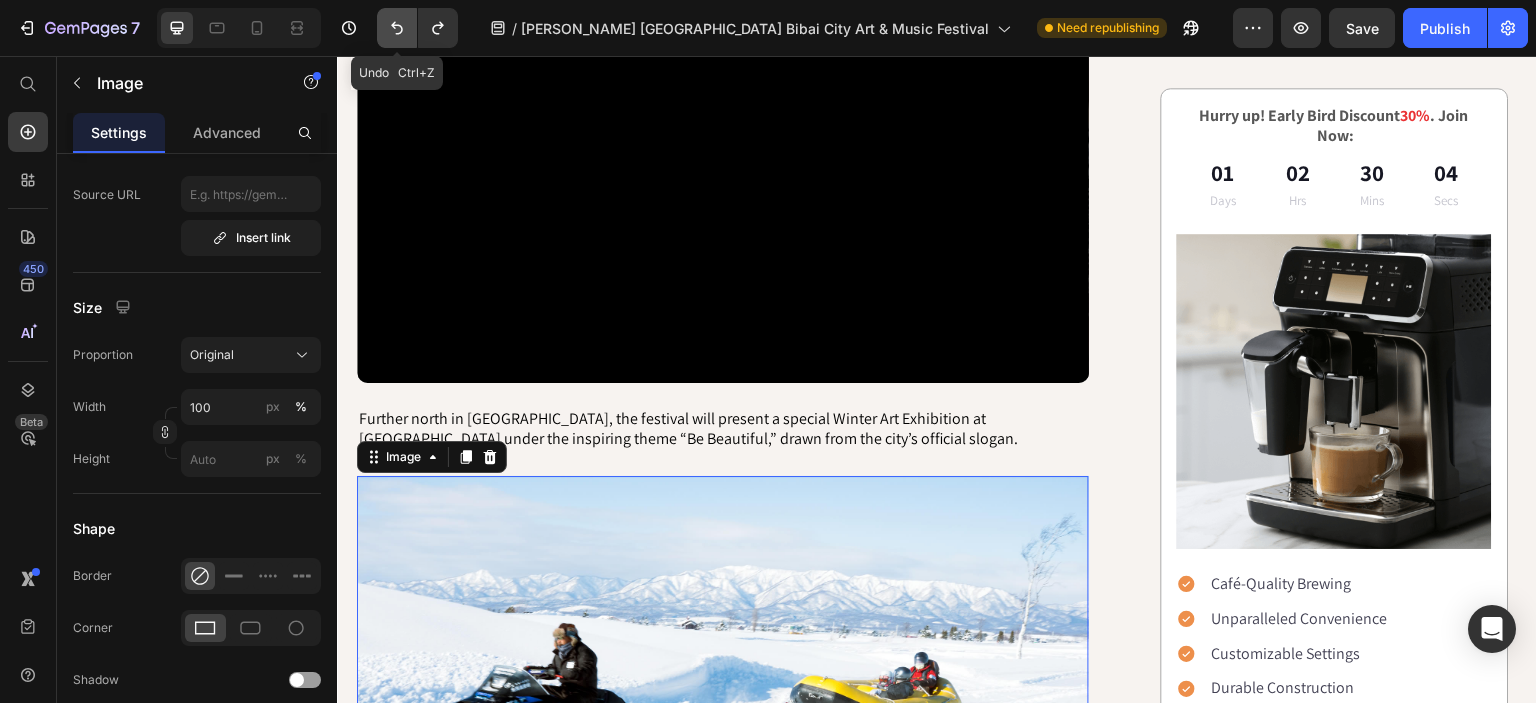 click 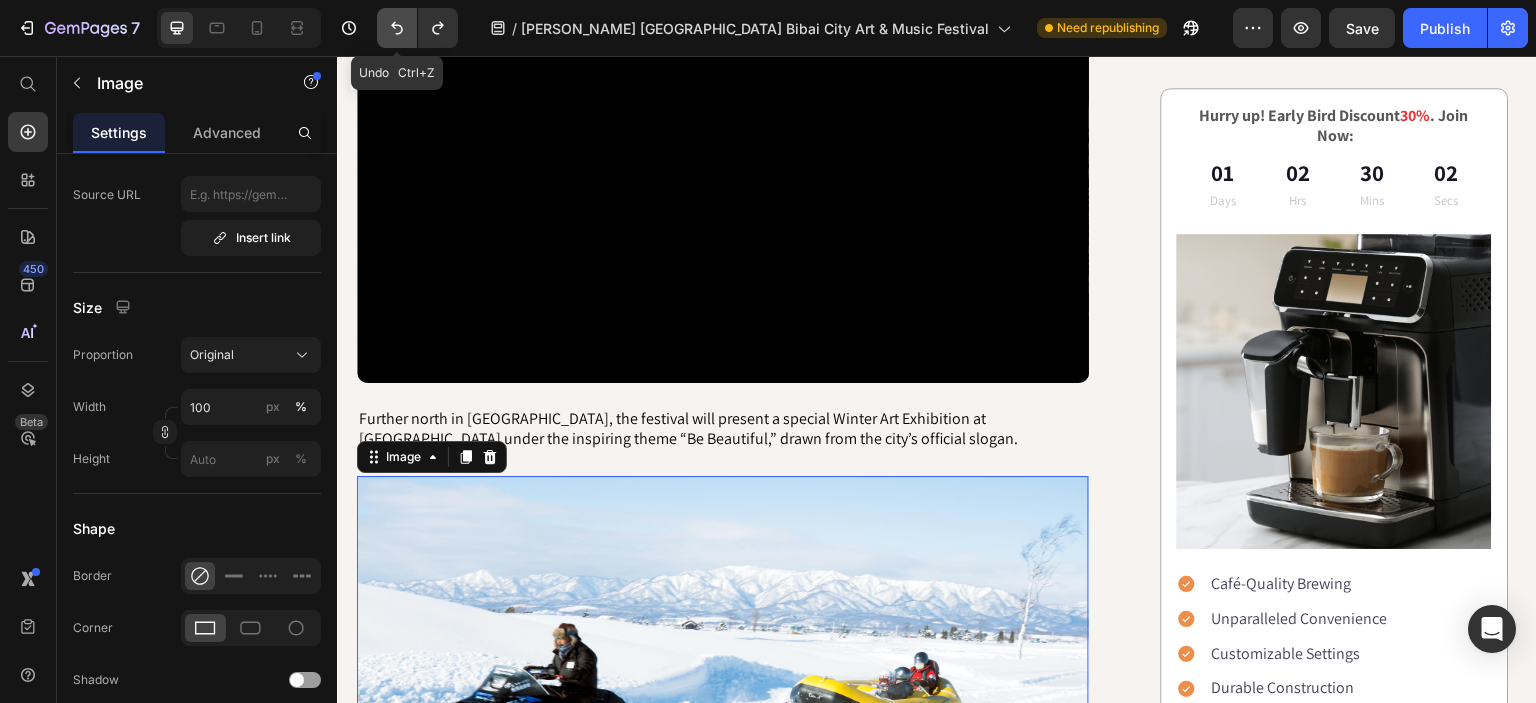 click 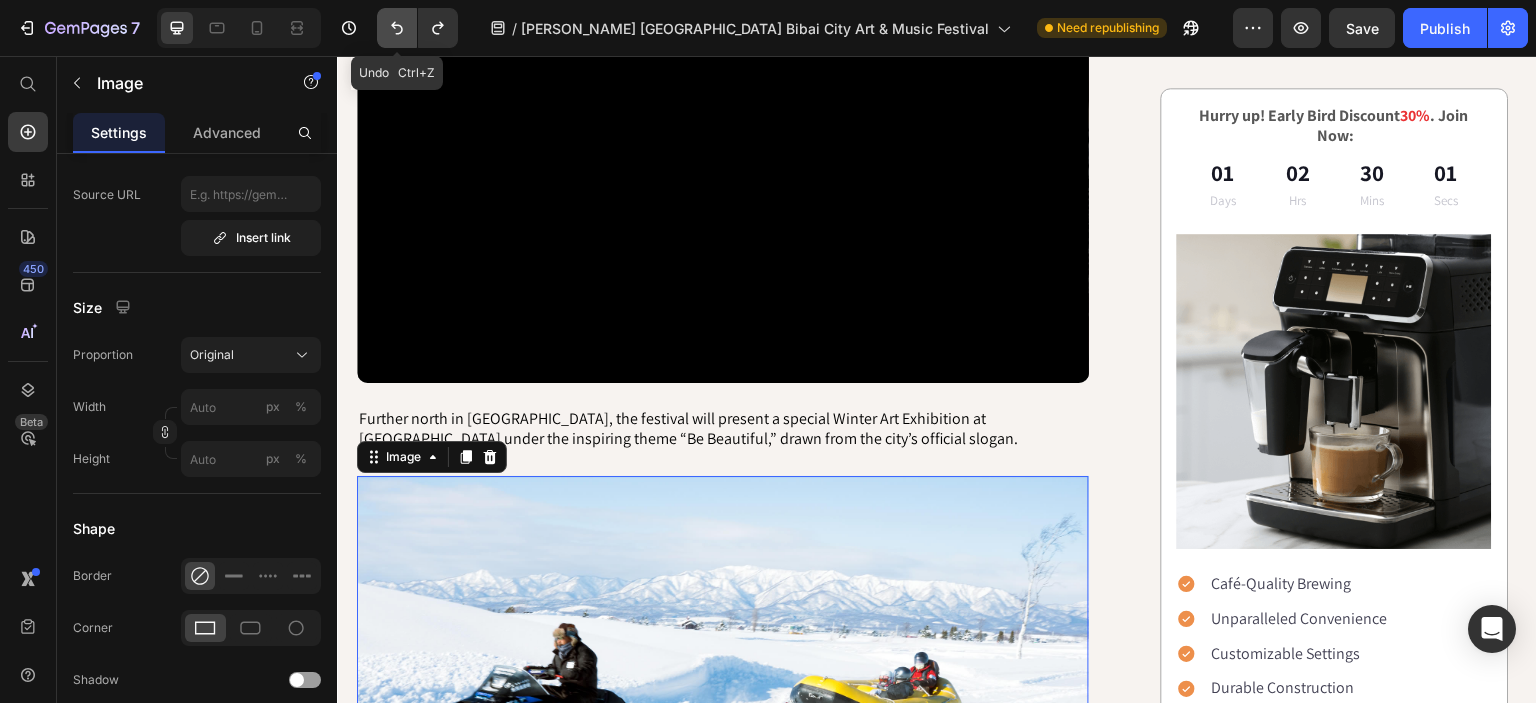 click 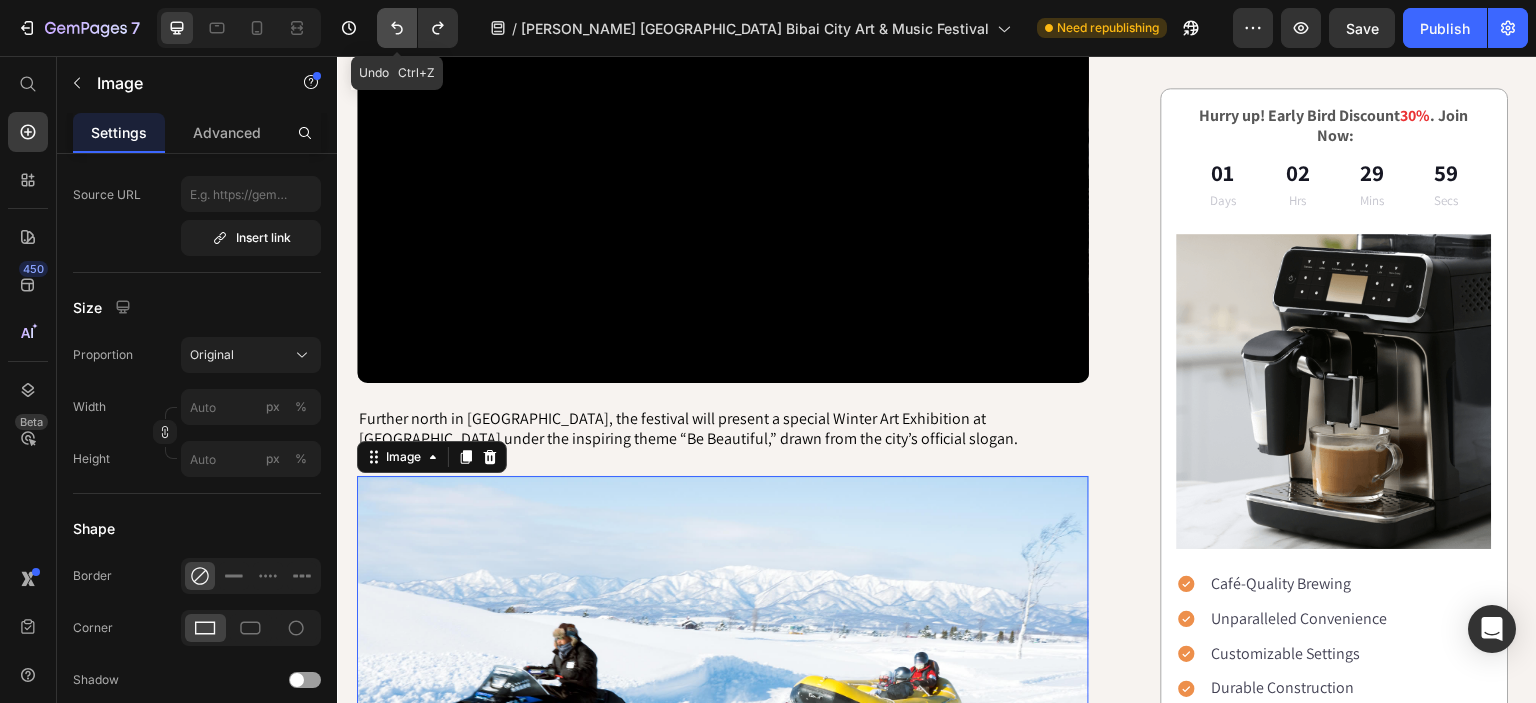 click 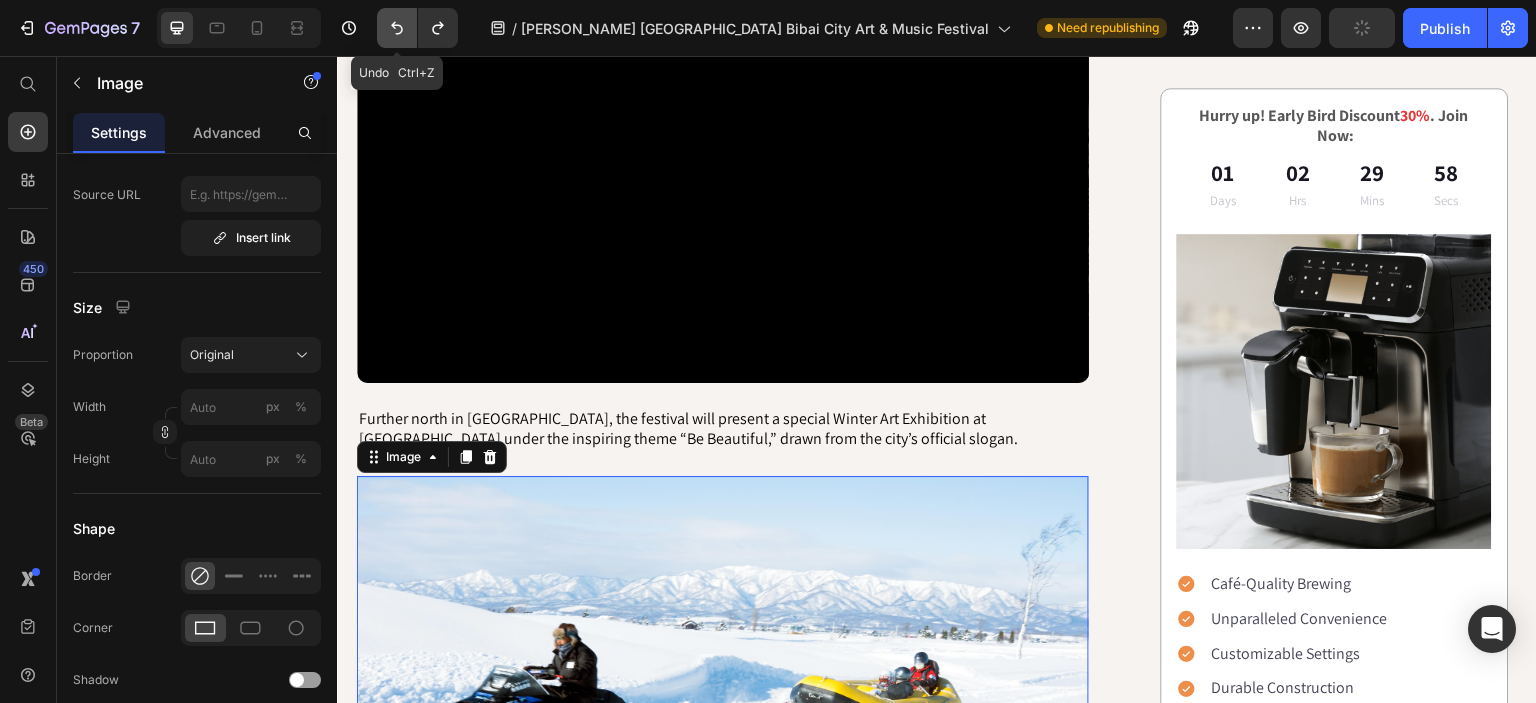 click 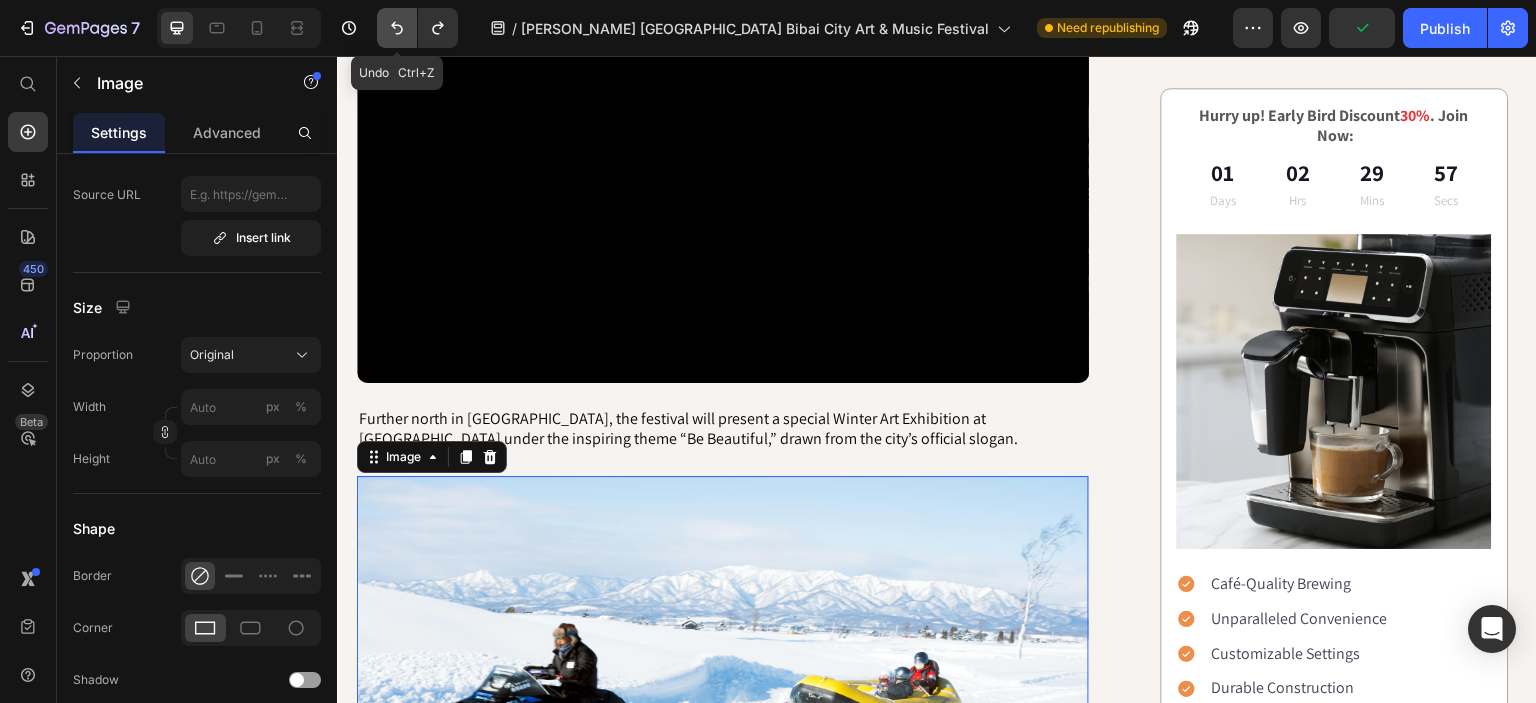 click 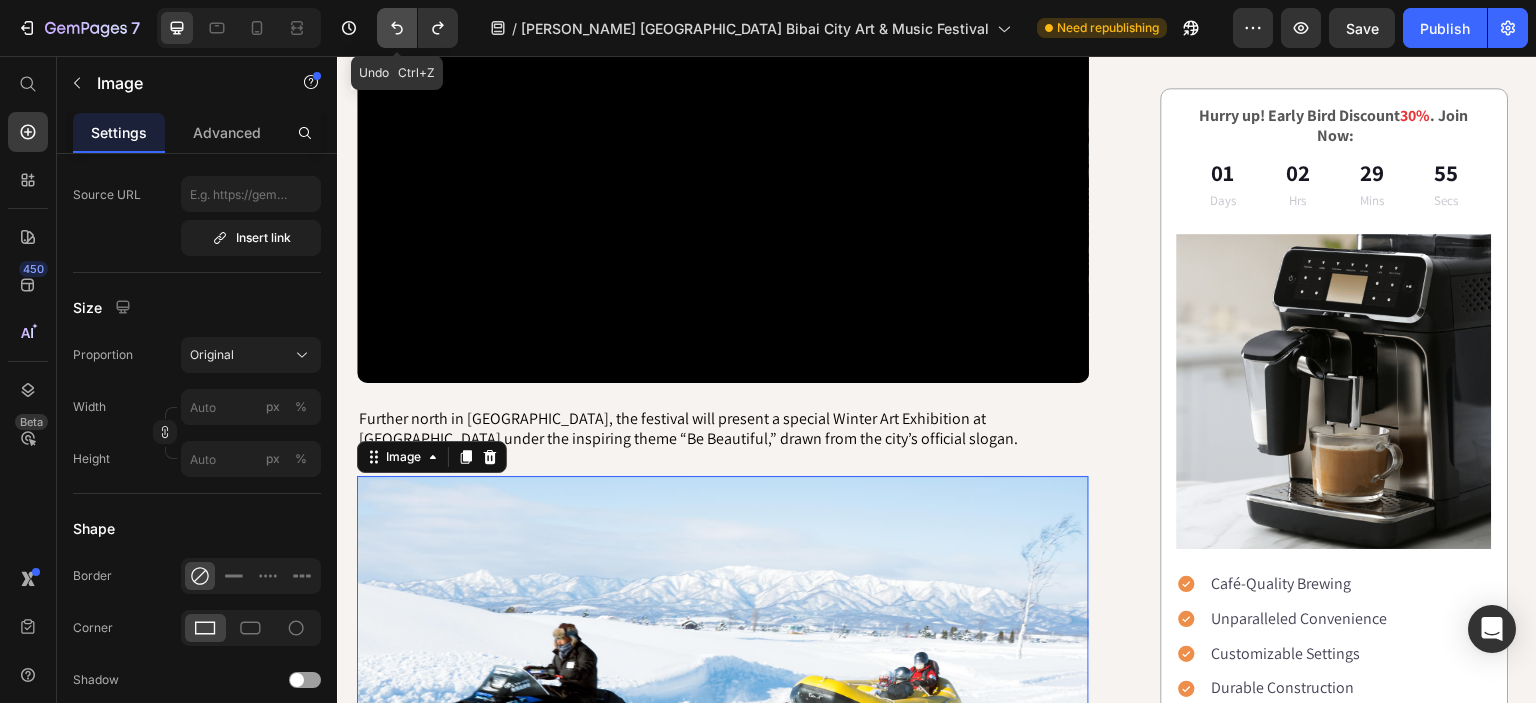 click 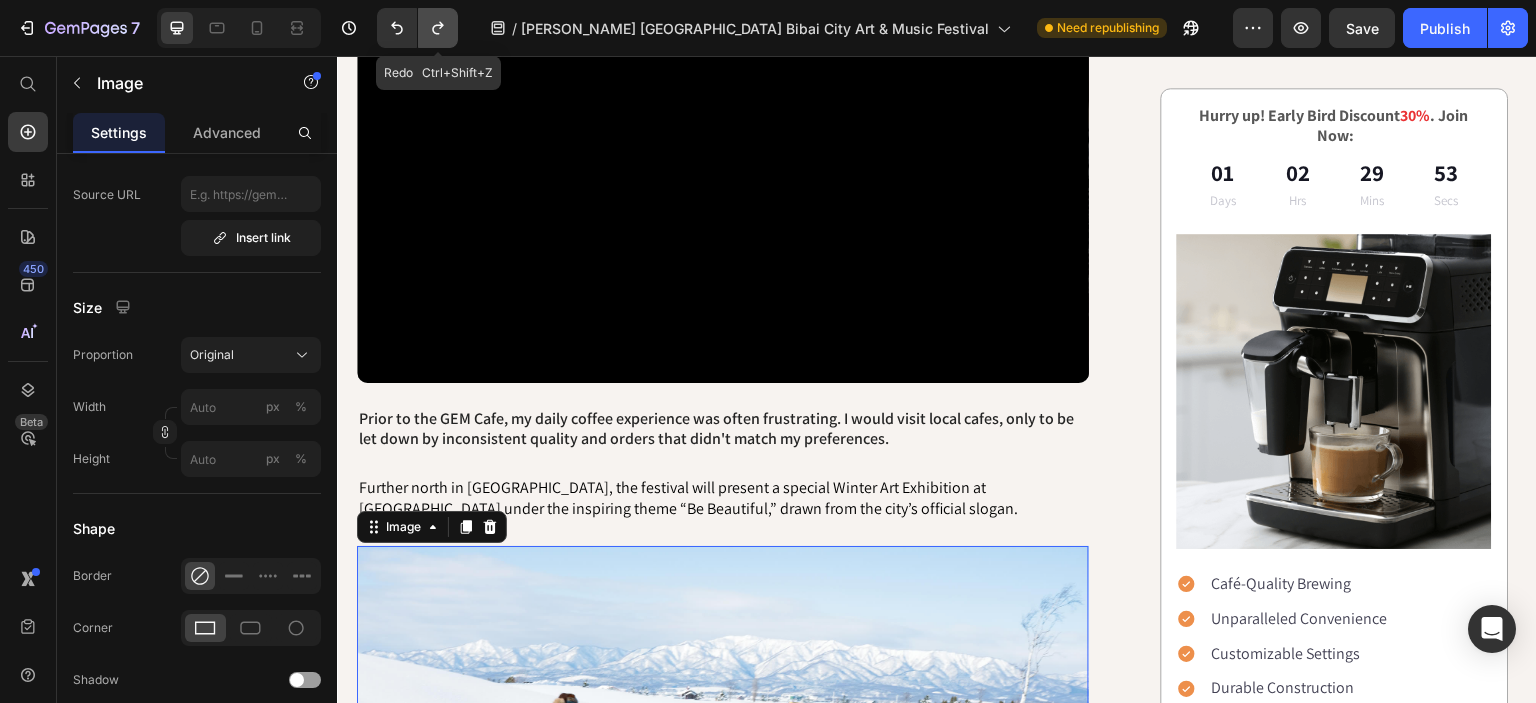 click 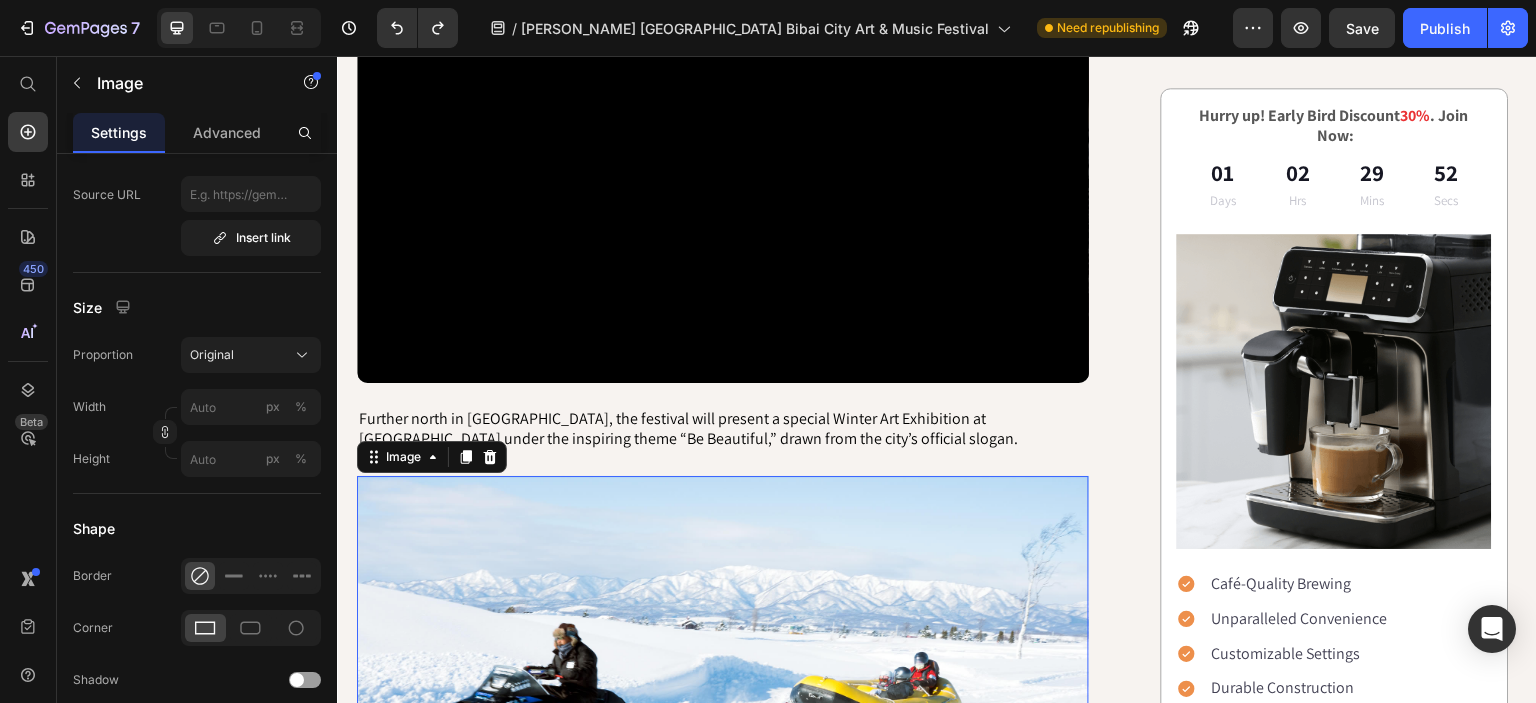 click on "/  GASCA Hokkaido Bibai City Art & Music Festival Need republishing" 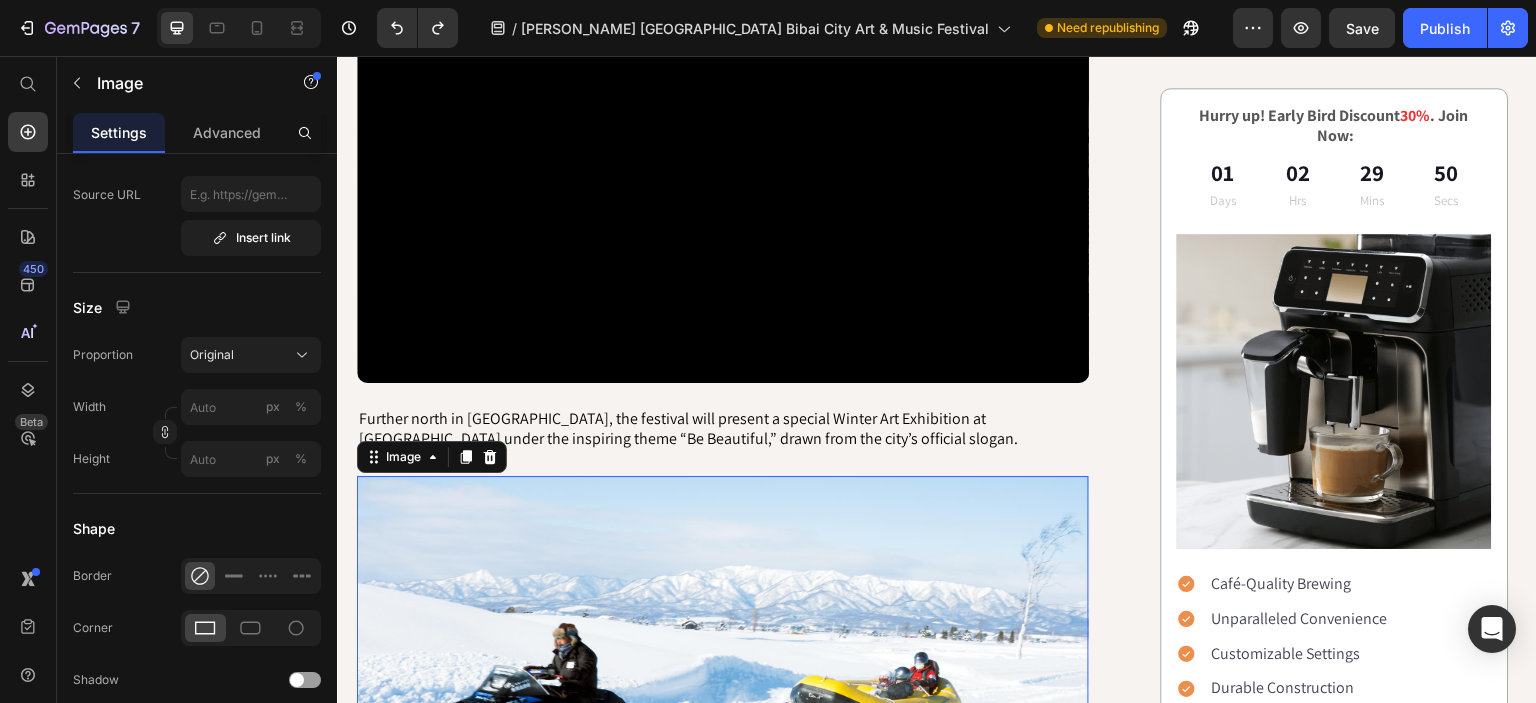 scroll, scrollTop: 948, scrollLeft: 0, axis: vertical 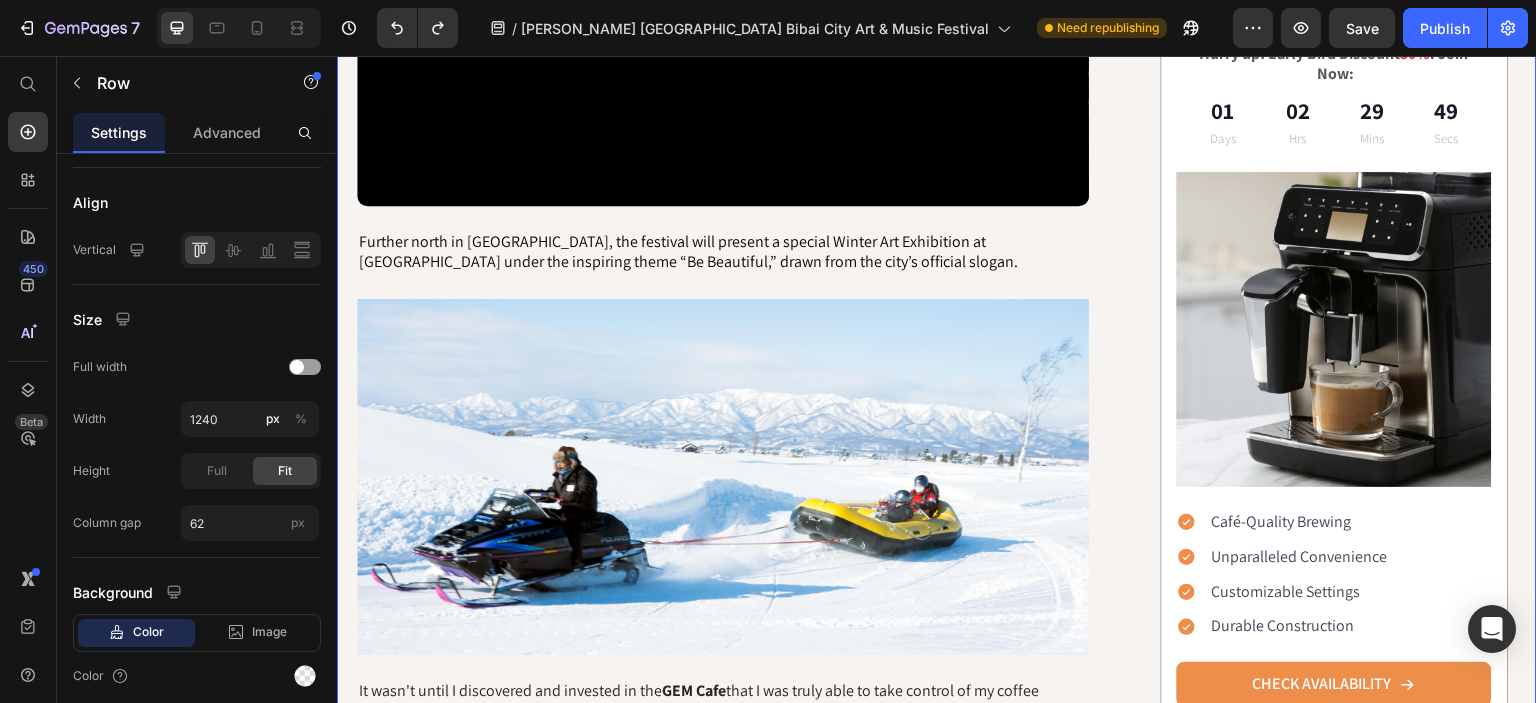 click on "GASCA Heads  North : A two-week cultural Festival in collaboration with the Bibai City Government Heading GASCA has officially announced its upcoming collaboration with the Bibai City Government for the Hokkaido Bibai City Arts & Music Festival, taking place from February 17 to March 3, 2026.   The festival opens with the Hokkaido Music Competition held in Sapporo, where young musicians from around the world will compete in piano, strings, winds, percussion, and vocal categories. Following the competition, selected winners will take the stage at the iconic Kitara Concert Hall, one of Japan’s premier classical music venues, for a formal Winner’s Concert and Final Award Ceremony.   Text Block                Title Line Video Further north in Bibai, the festival will present a special Winter Art Exhibition at Arte Piazza Museum under the inspiring theme “Be Beautiful,” drawn from the city’s official slogan.  Text Block Image   24 It wasn't until I discovered and invested in the  GEM Cafe Text Block" at bounding box center [937, 358] 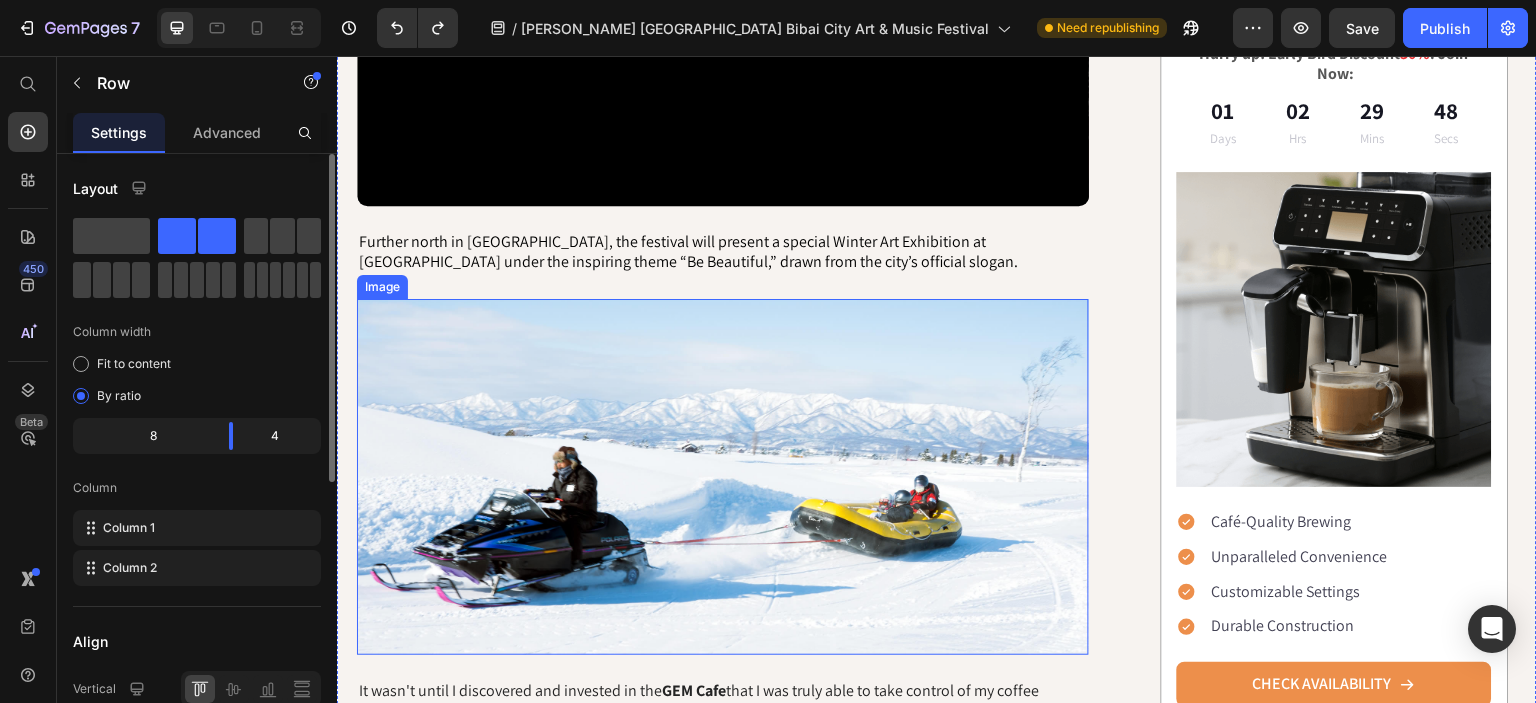 click at bounding box center (723, 477) 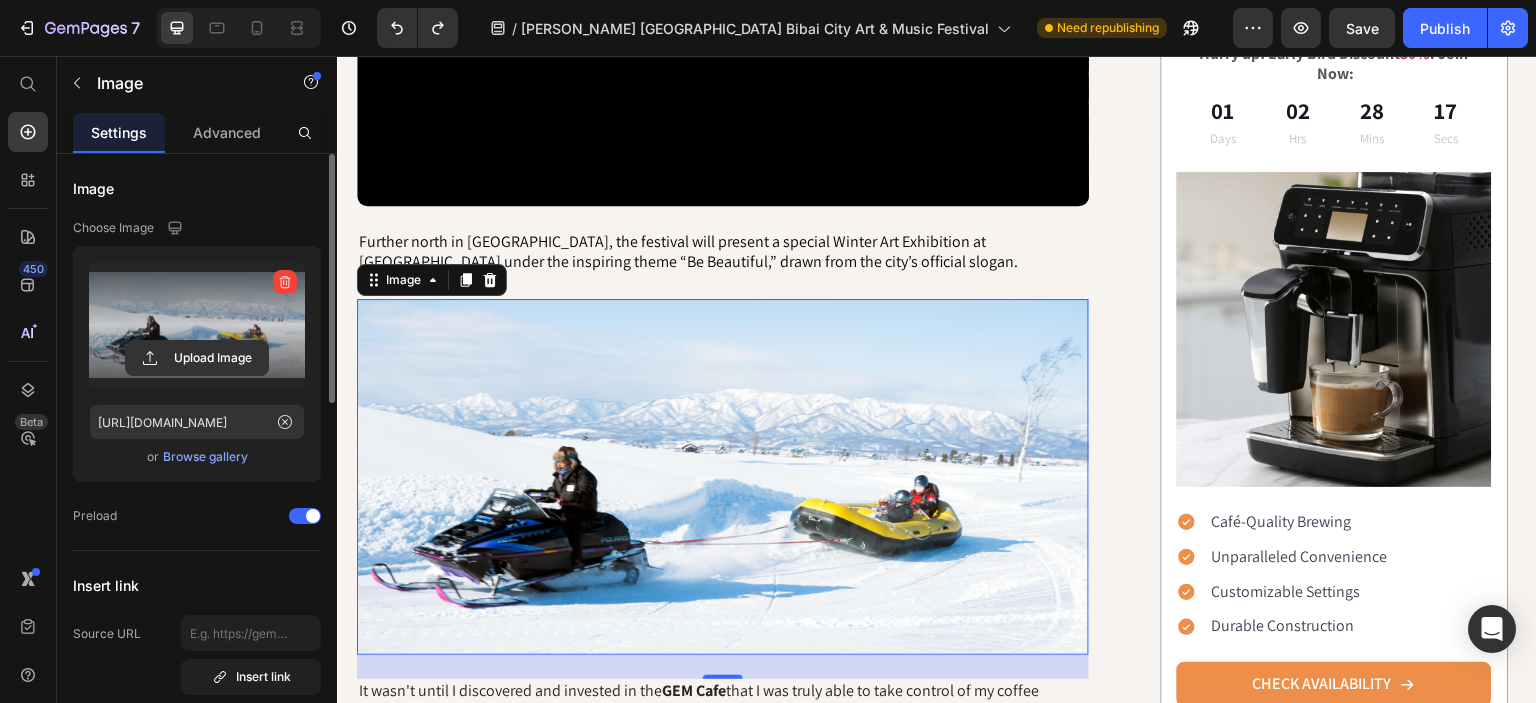 click at bounding box center (197, 325) 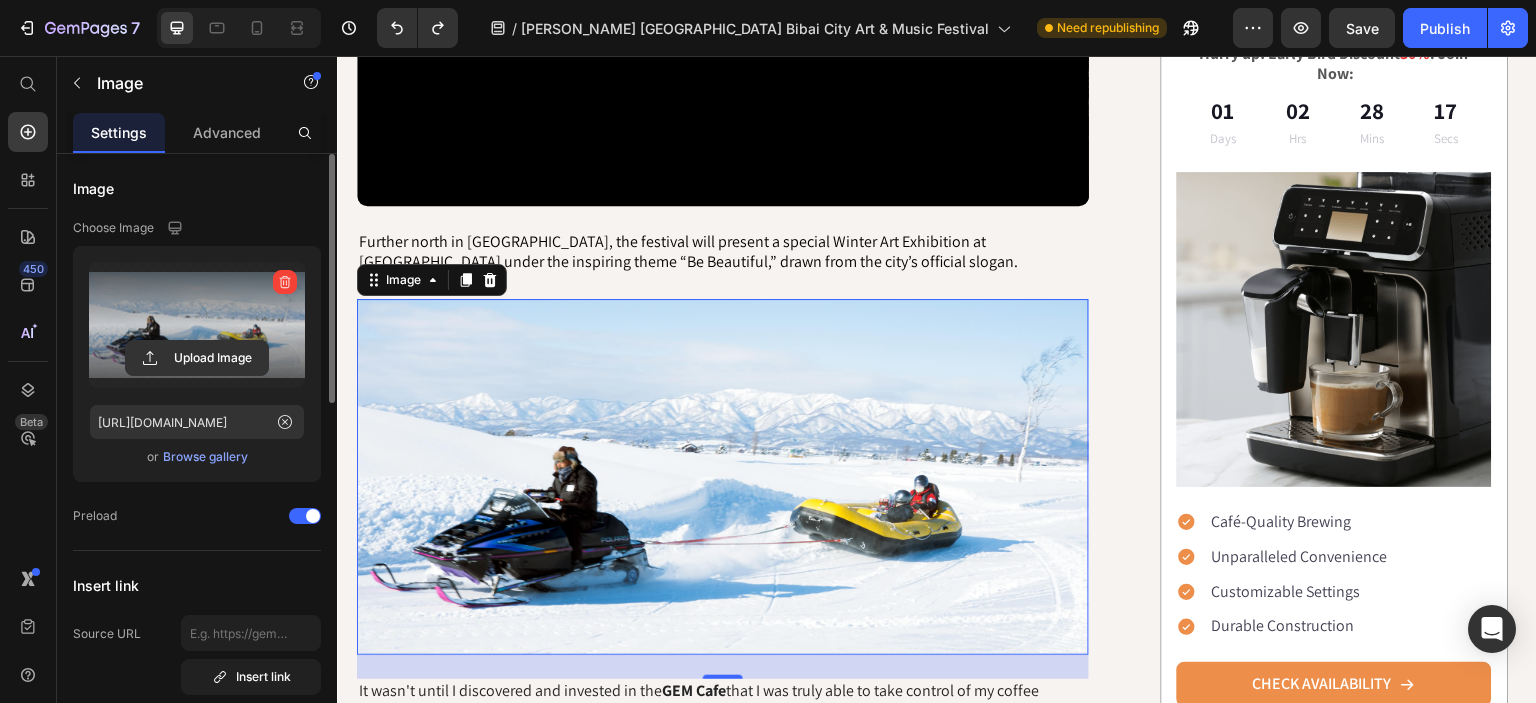 click 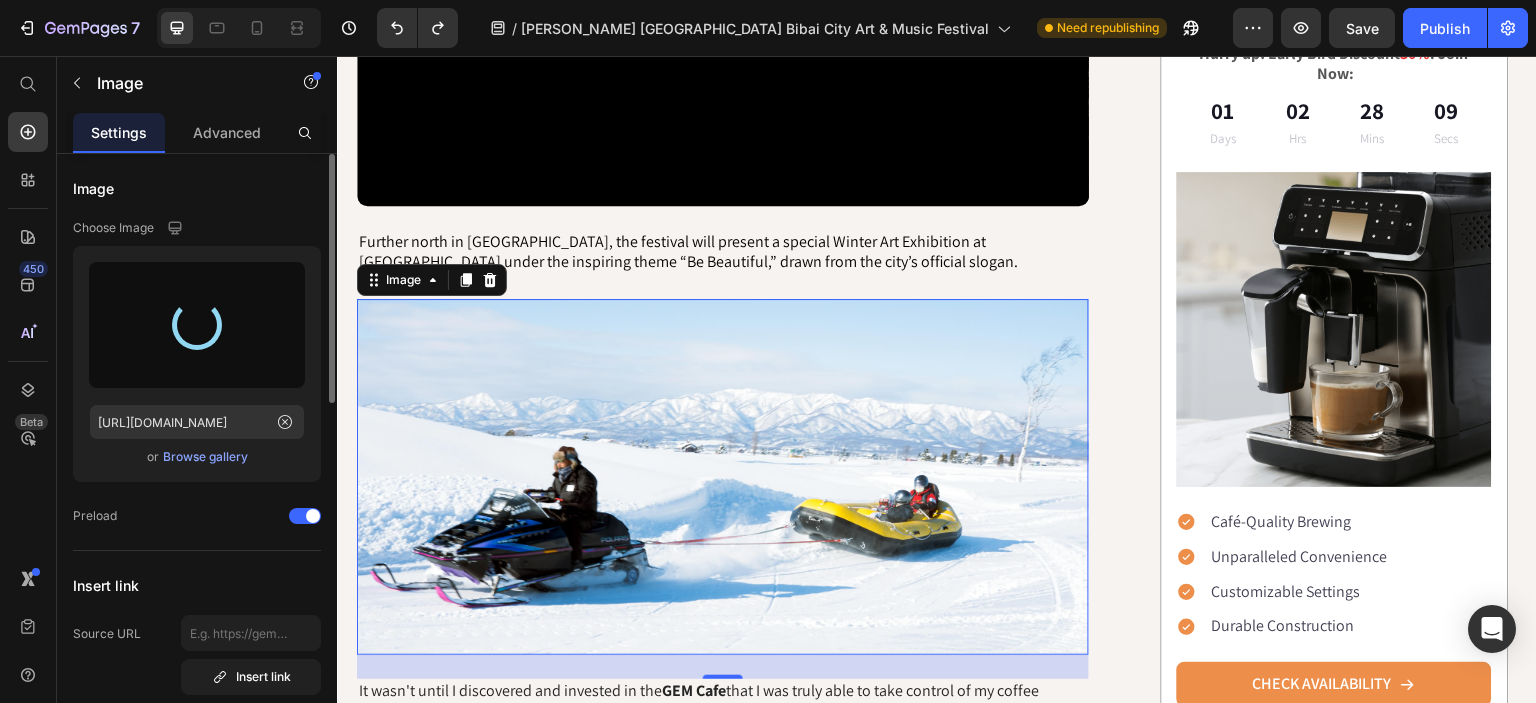 type on "https://cdn.shopify.com/s/files/1/0512/7795/5245/files/gempages_468149381665653639-a5d61229-f789-465b-b95c-b68dd6b9e571.png" 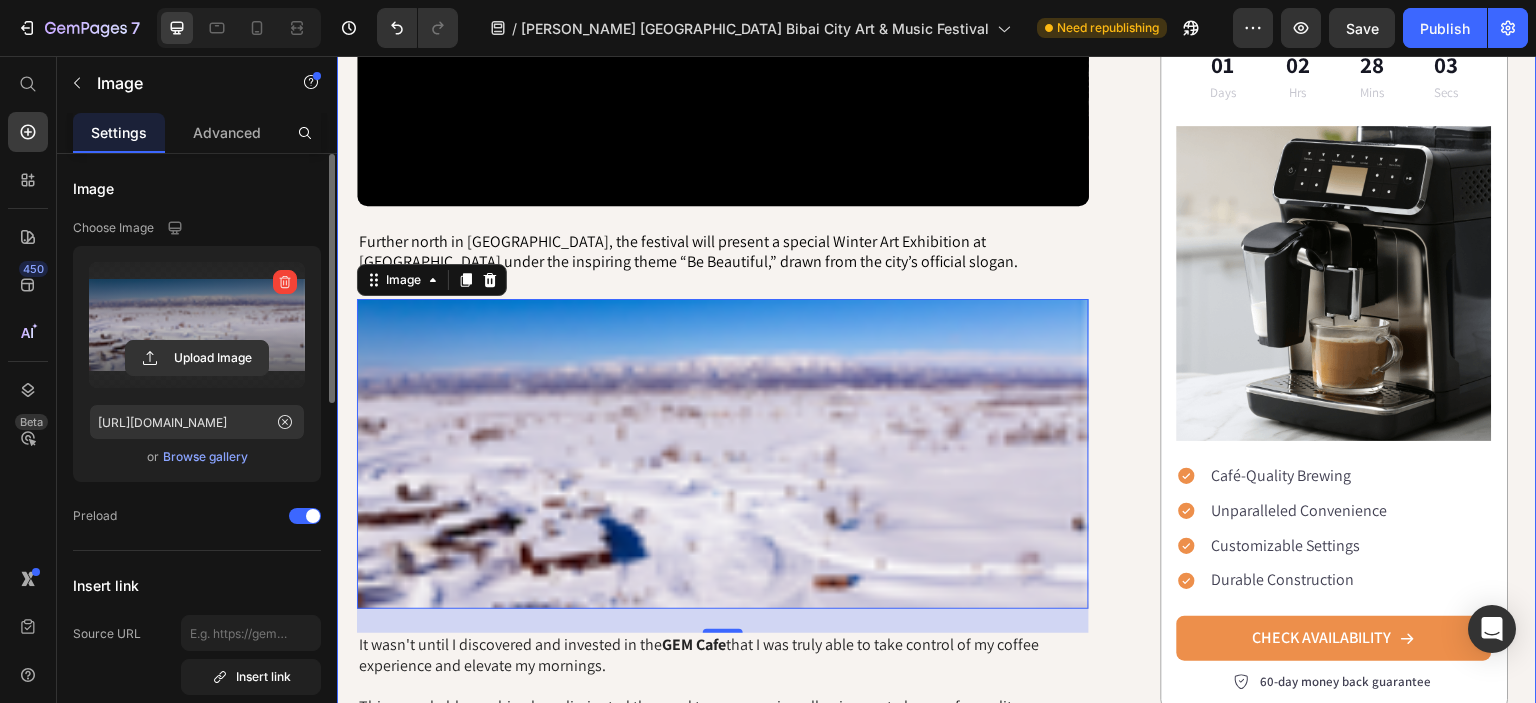 click on "GASCA Heads  North : A two-week cultural Festival in collaboration with the Bibai City Government Heading GASCA has officially announced its upcoming collaboration with the Bibai City Government for the Hokkaido Bibai City Arts & Music Festival, taking place from February 17 to March 3, 2026.   The festival opens with the Hokkaido Music Competition held in Sapporo, where young musicians from around the world will compete in piano, strings, winds, percussion, and vocal categories. Following the competition, selected winners will take the stage at the iconic Kitara Concert Hall, one of Japan’s premier classical music venues, for a formal Winner’s Concert and Final Award Ceremony.   Text Block                Title Line Video Further north in Bibai, the festival will present a special Winter Art Exhibition at Arte Piazza Museum under the inspiring theme “Be Beautiful,” drawn from the city’s official slogan.  Text Block Image   24 It wasn't until I discovered and invested in the  GEM Cafe Text Block" at bounding box center [937, 335] 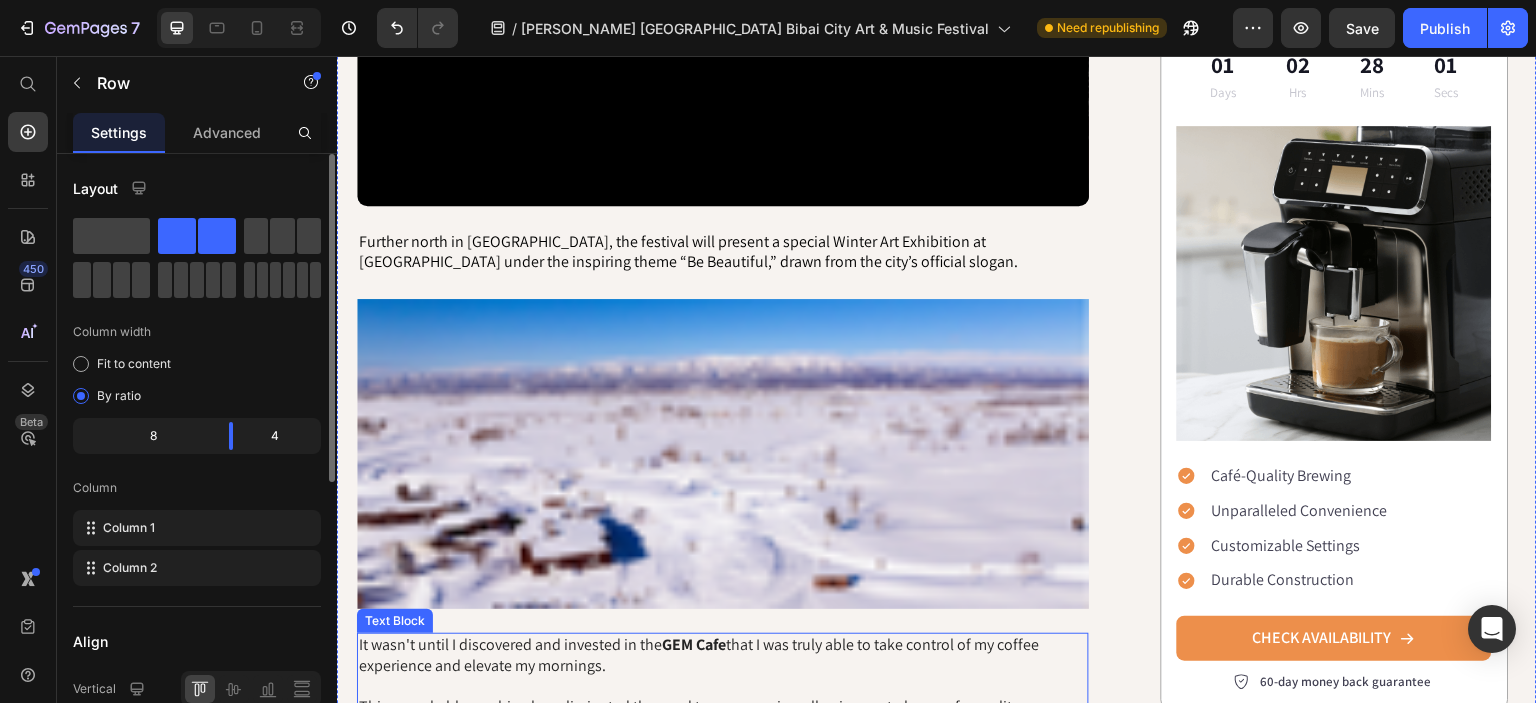 click on "It wasn't until I discovered and invested in the  GEM Cafe  that I was truly able to take control of my coffee experience and elevate my mornings.  This remarkable machine has eliminated the need to compromise, allowing me to brew cafe-quality beverages from the comfort of my own kitchen, no matter the weather conditions outside. The GEM Cafe's advanced extraction technology ensures that every cup is bursting with robust, flavorful notes.  Its intuitive control panel enables me to fine-tune the temperature, strength, and volume to my exact preferences, resulting in a consistently exceptional brew.  I no longer have to worry about barista inconsistencies or weather-related obstacles - I can simply enjoy a perfectly crafted cup of coffee whenever the mood strikes." at bounding box center (723, 780) 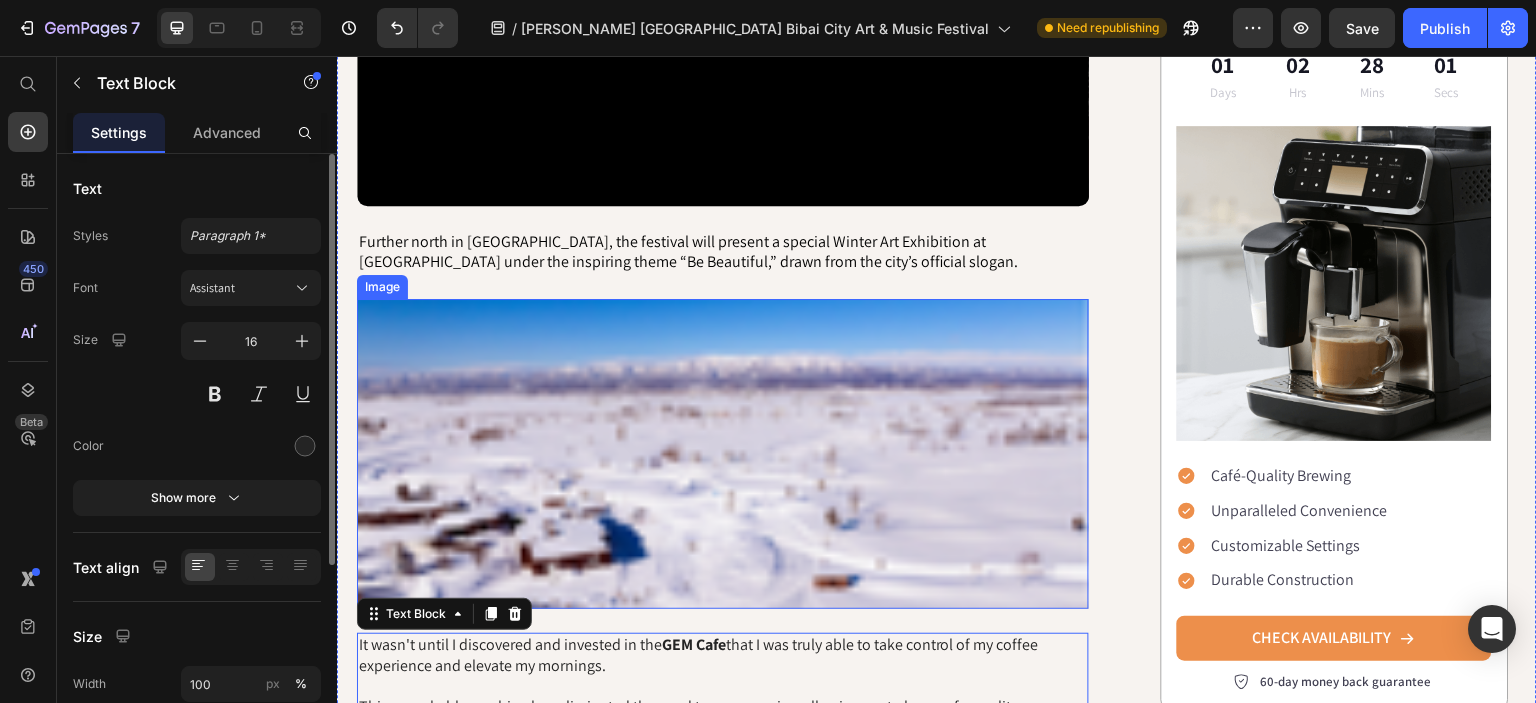 click at bounding box center (723, 454) 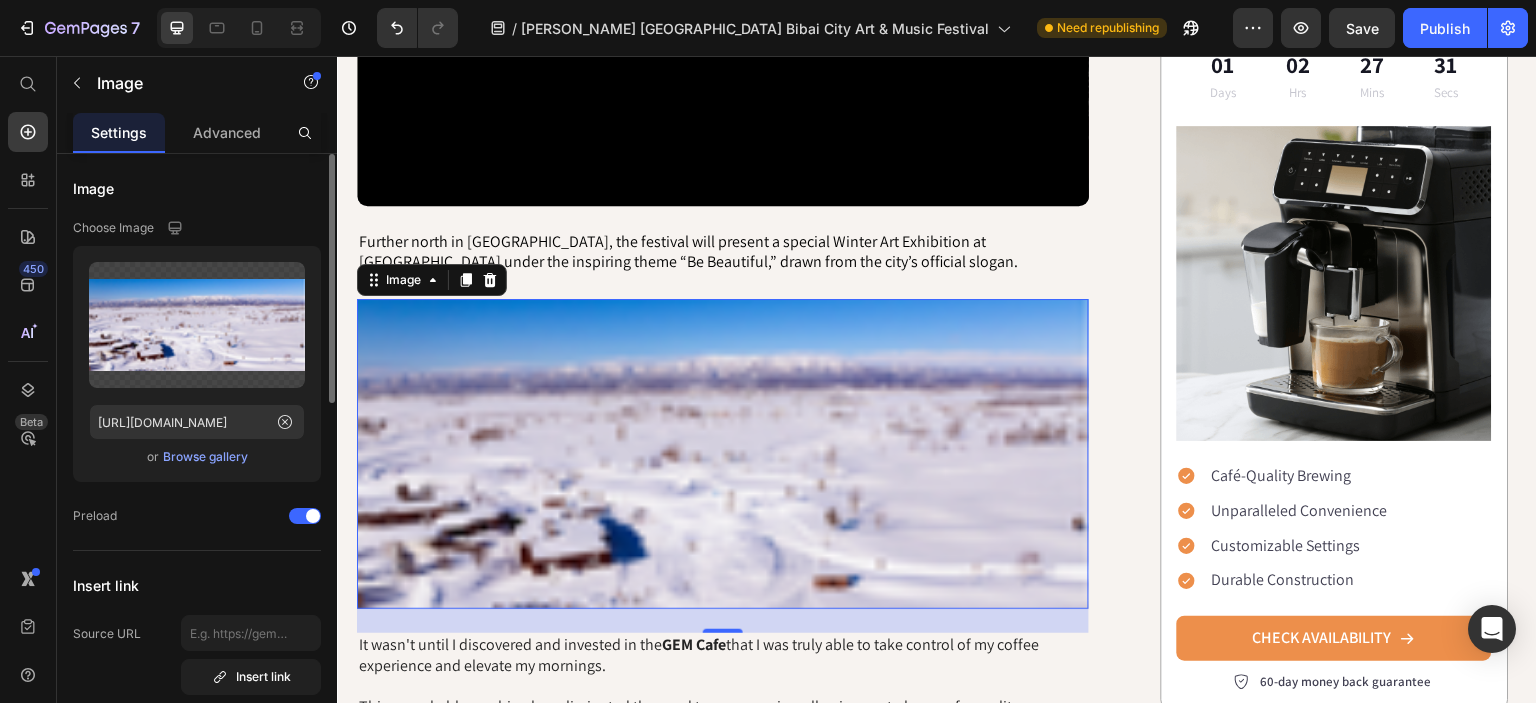 click on "Browse gallery" at bounding box center [205, 457] 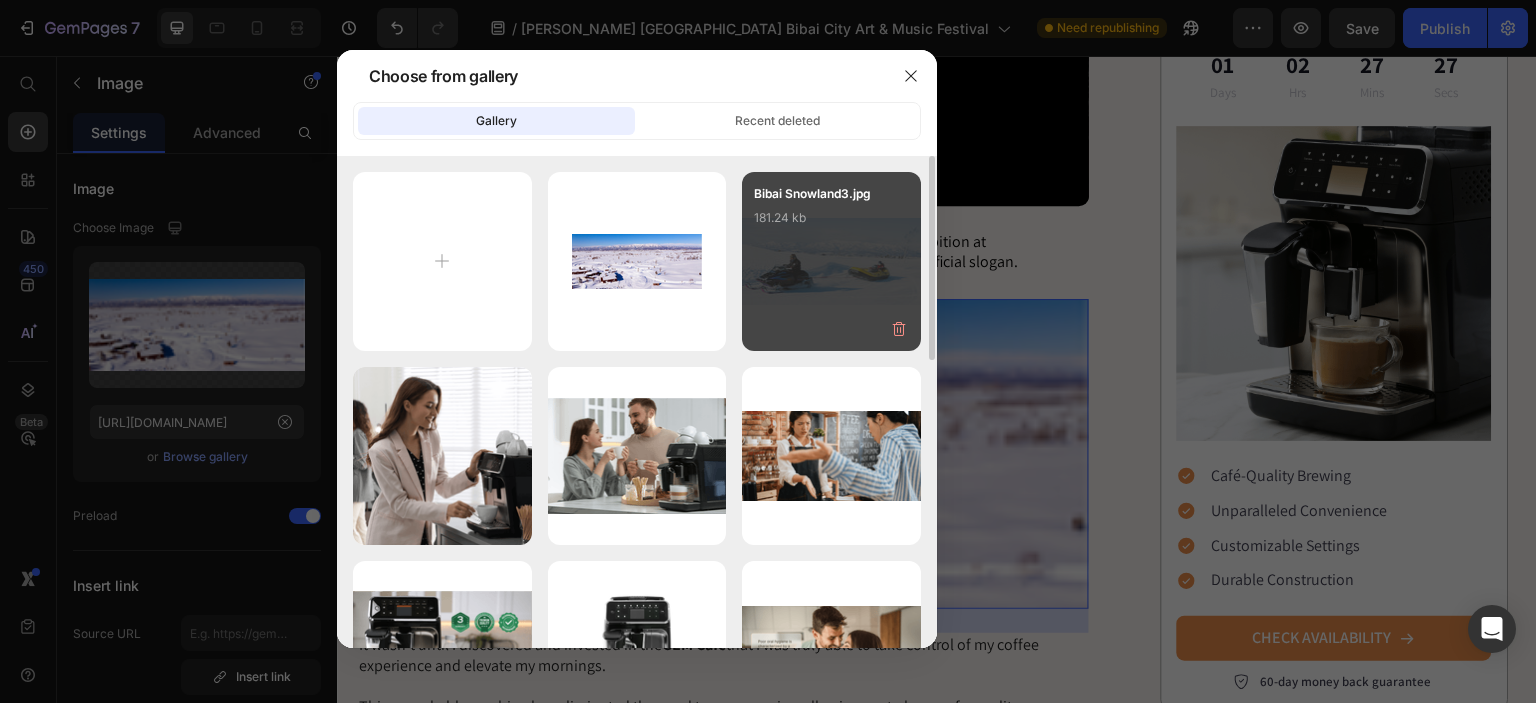click on "Bibai Snowland3.jpg 181.24 kb" at bounding box center (831, 224) 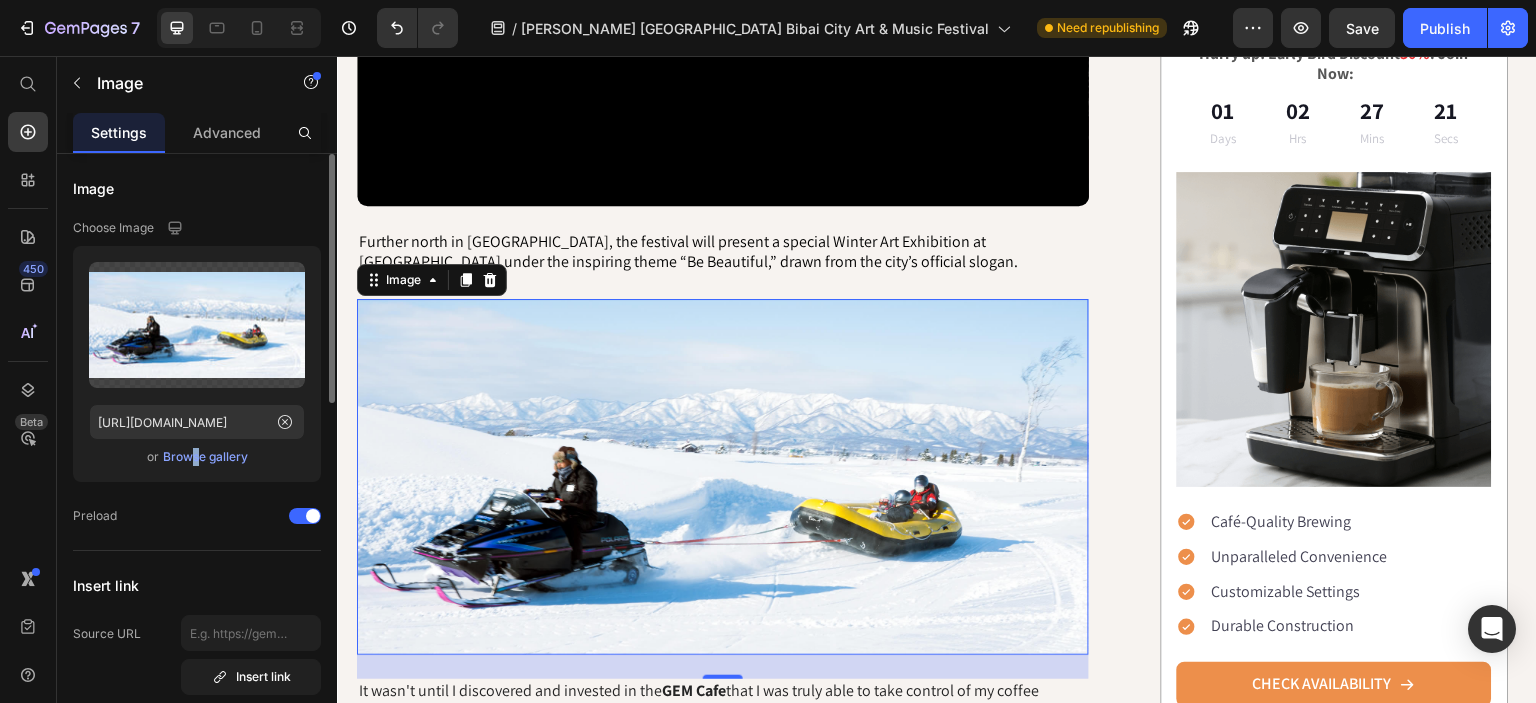 drag, startPoint x: 185, startPoint y: 466, endPoint x: 194, endPoint y: 457, distance: 12.727922 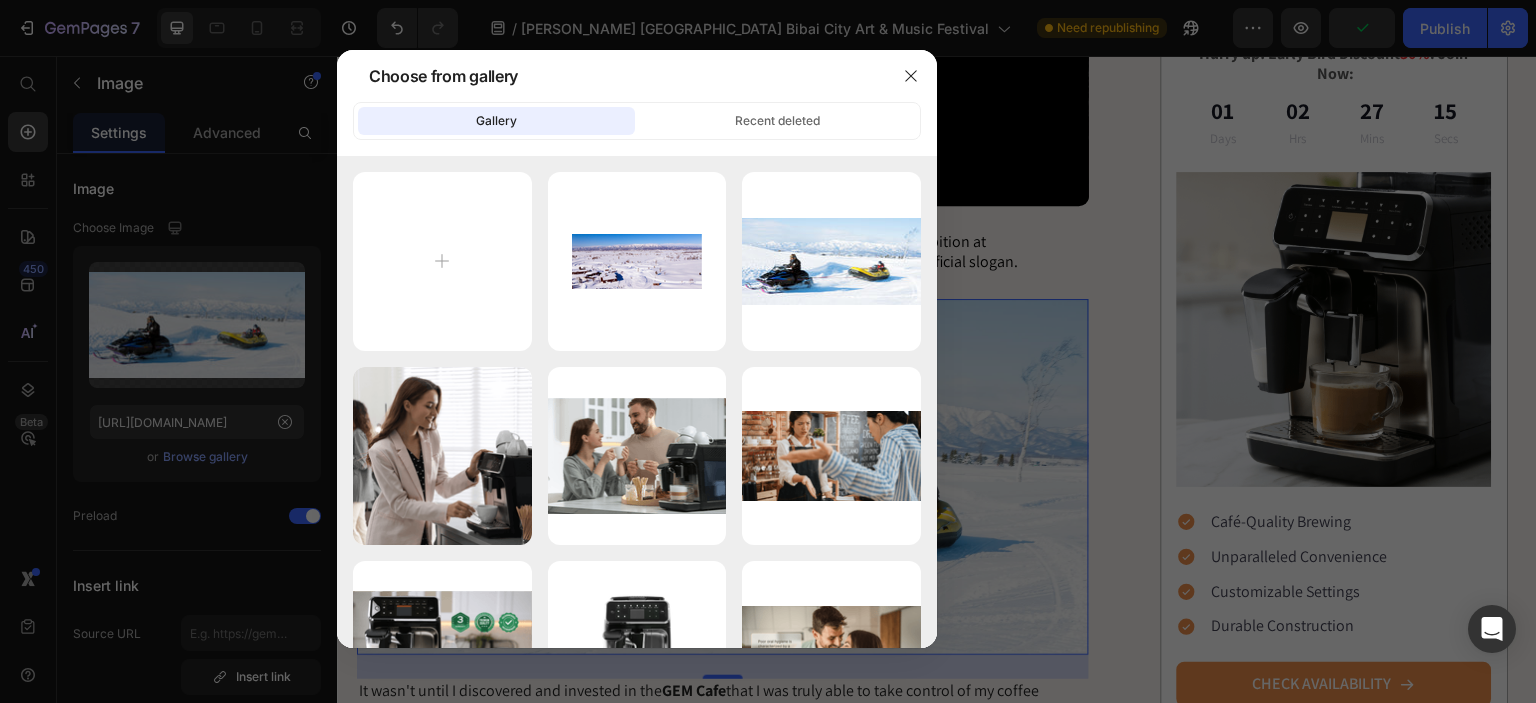 click at bounding box center (768, 351) 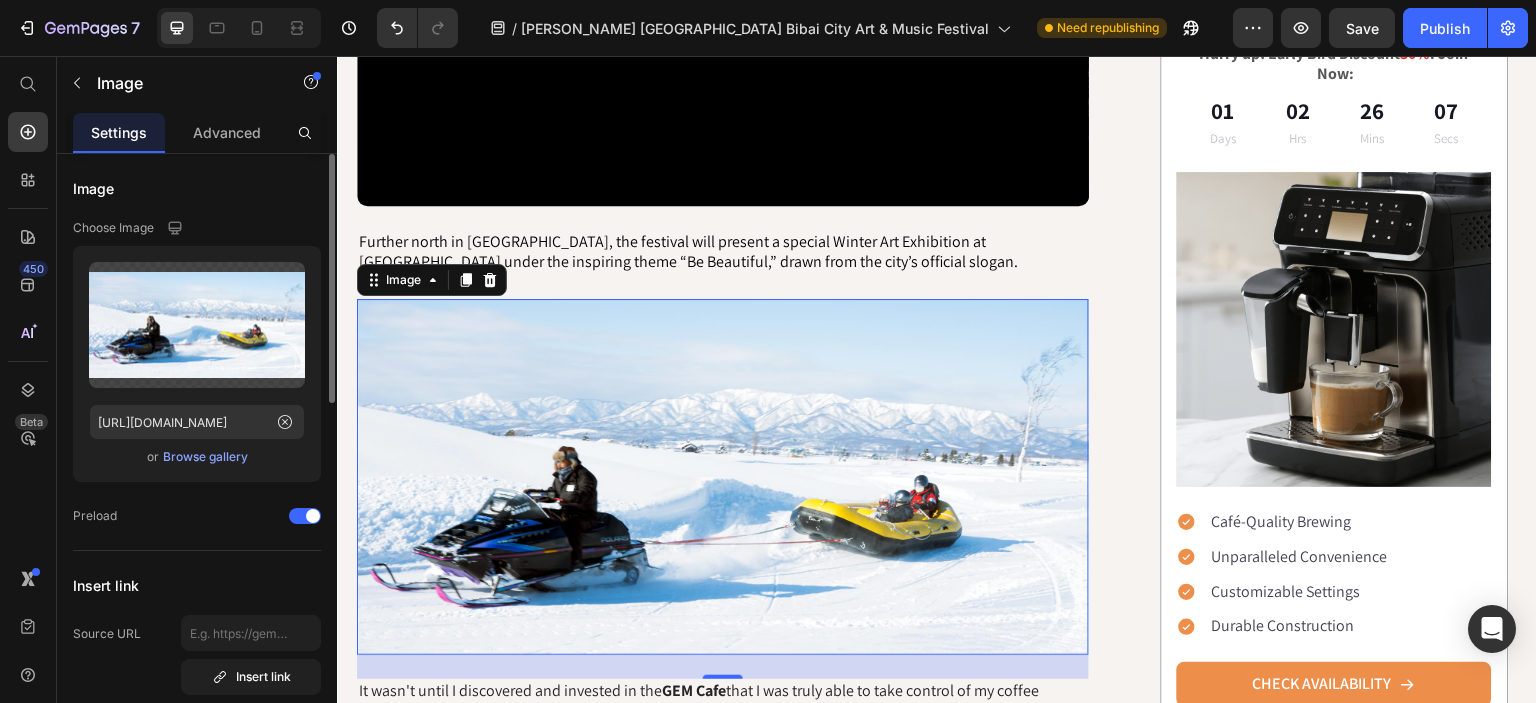 click on "Browse gallery" at bounding box center (205, 457) 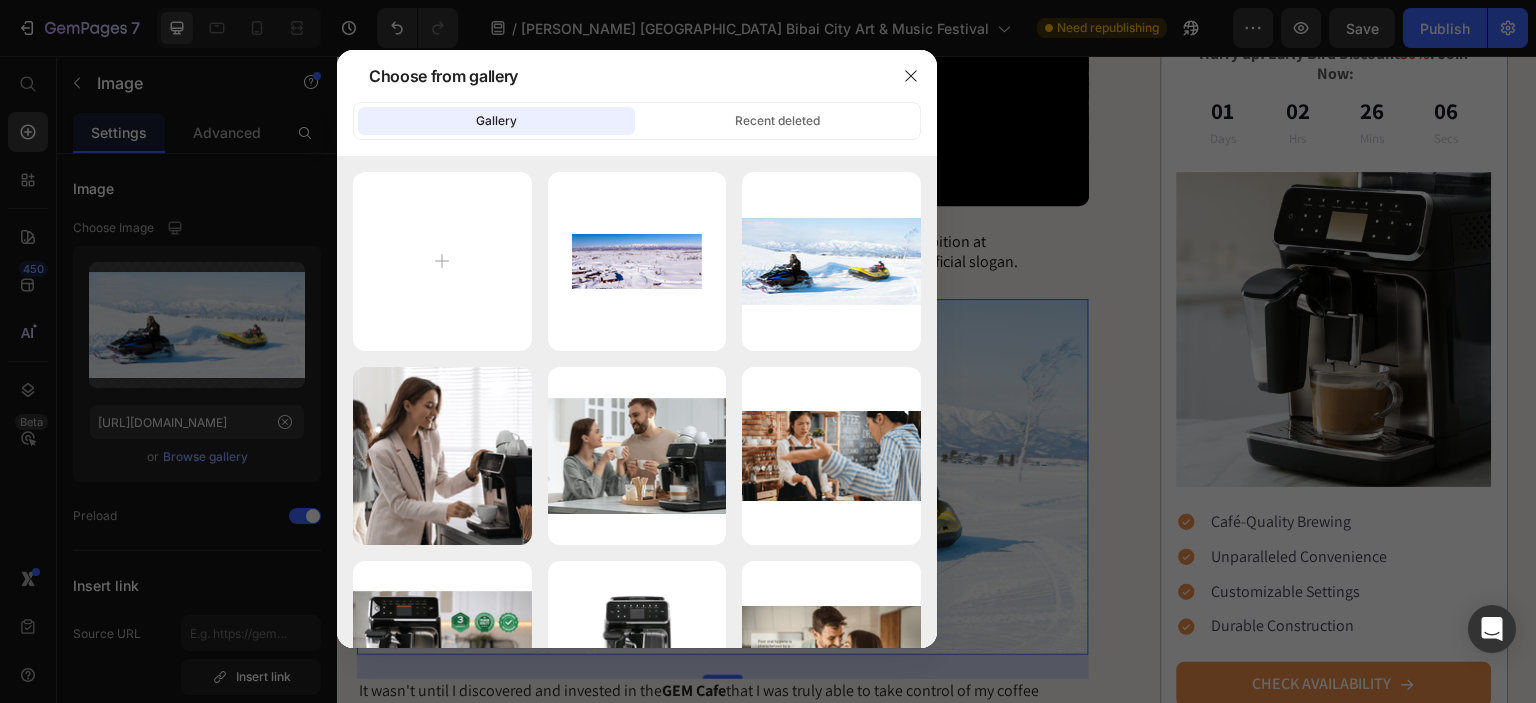 click at bounding box center (768, 351) 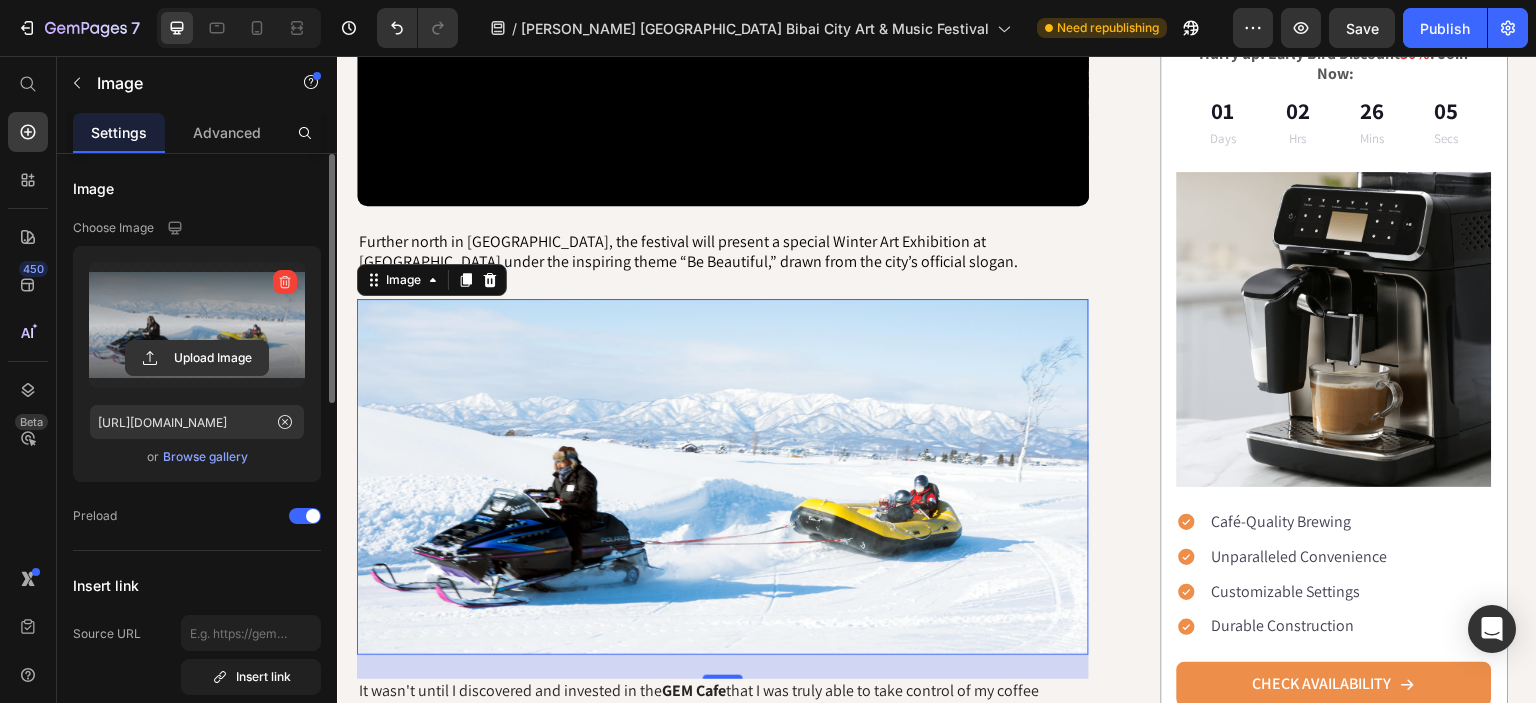 click at bounding box center (197, 325) 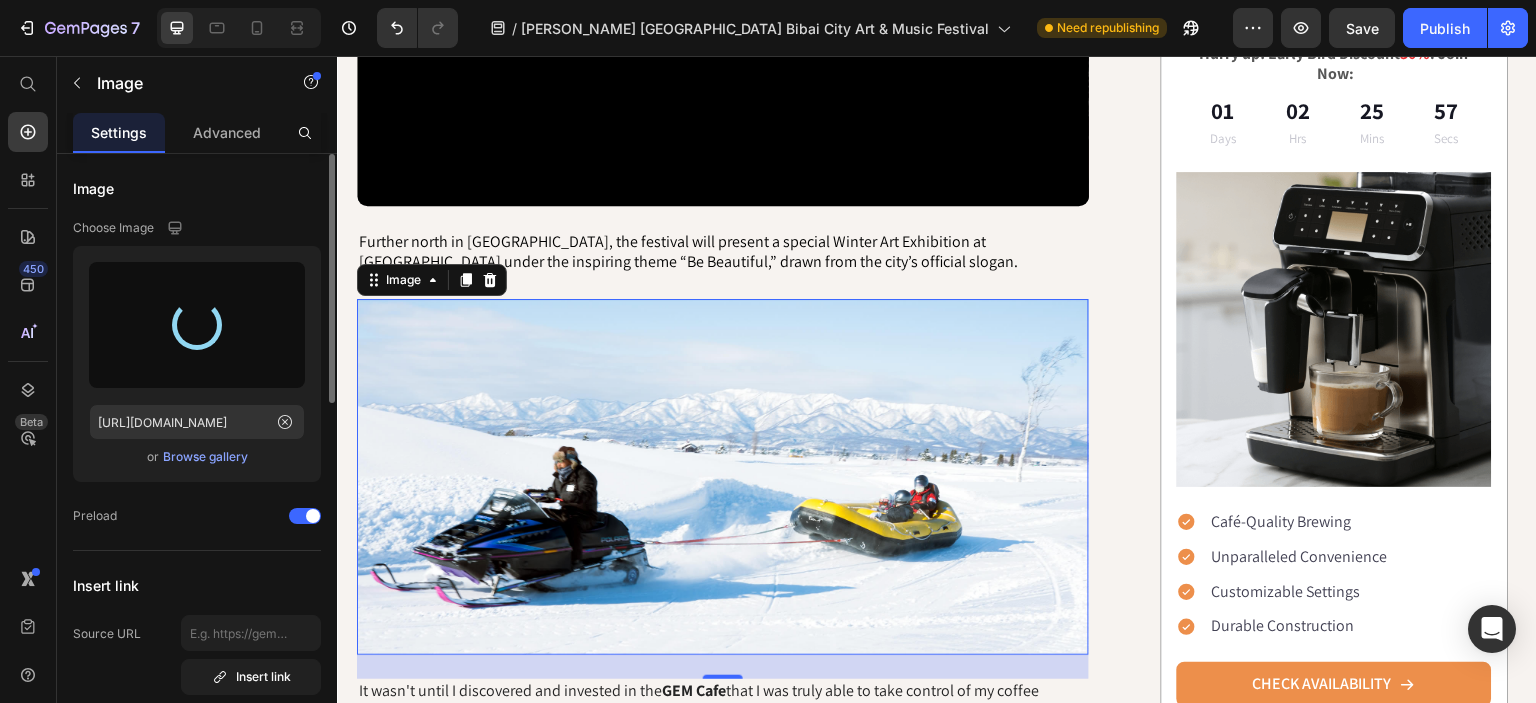 type on "[URL][DOMAIN_NAME]" 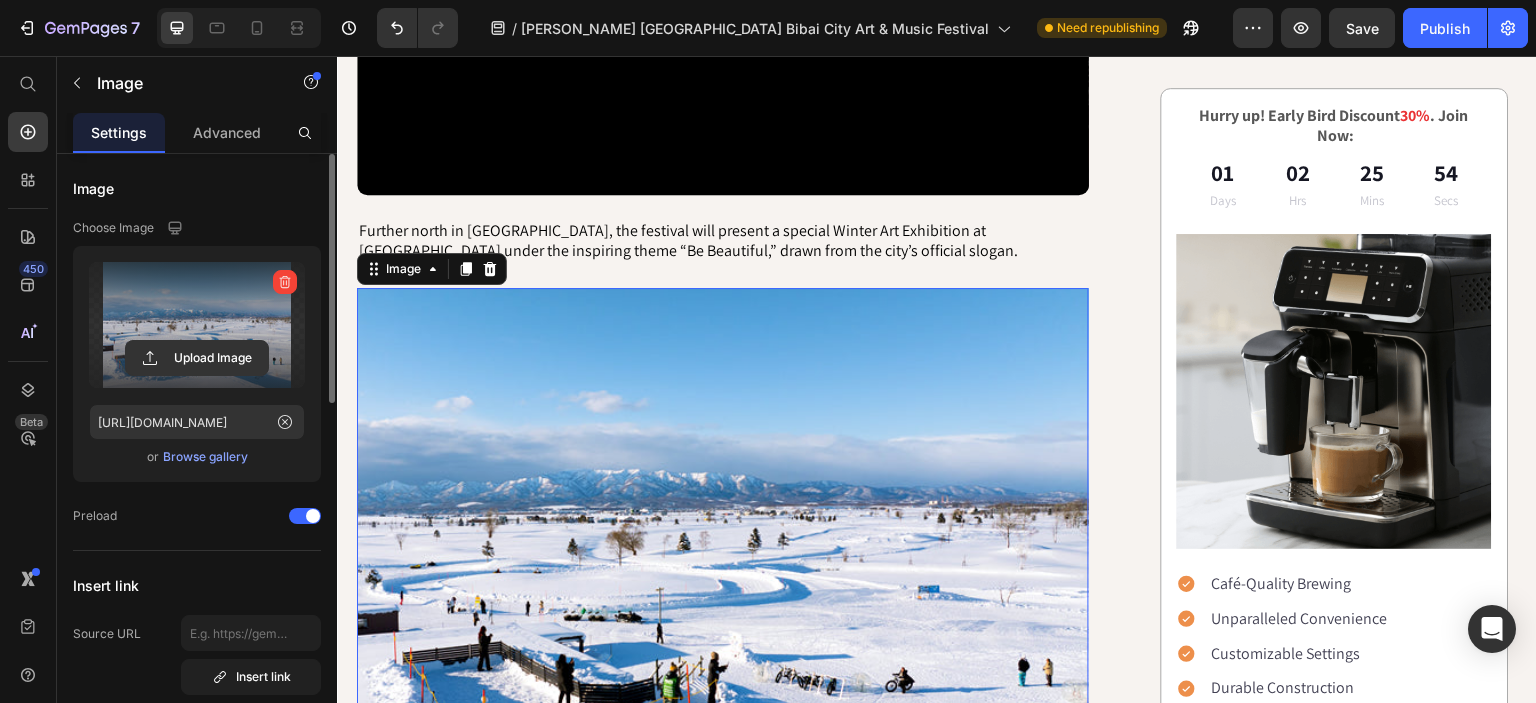 scroll, scrollTop: 956, scrollLeft: 0, axis: vertical 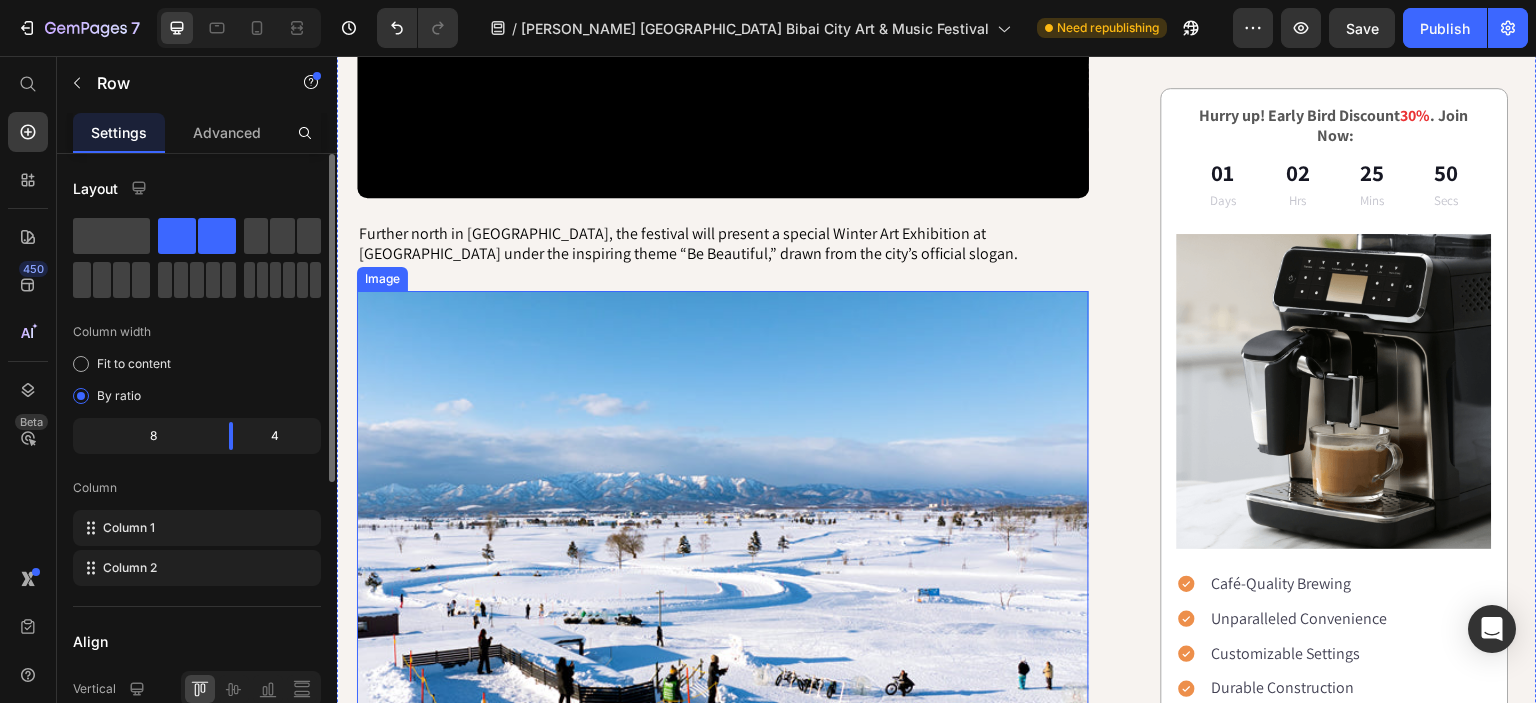 click at bounding box center (723, 535) 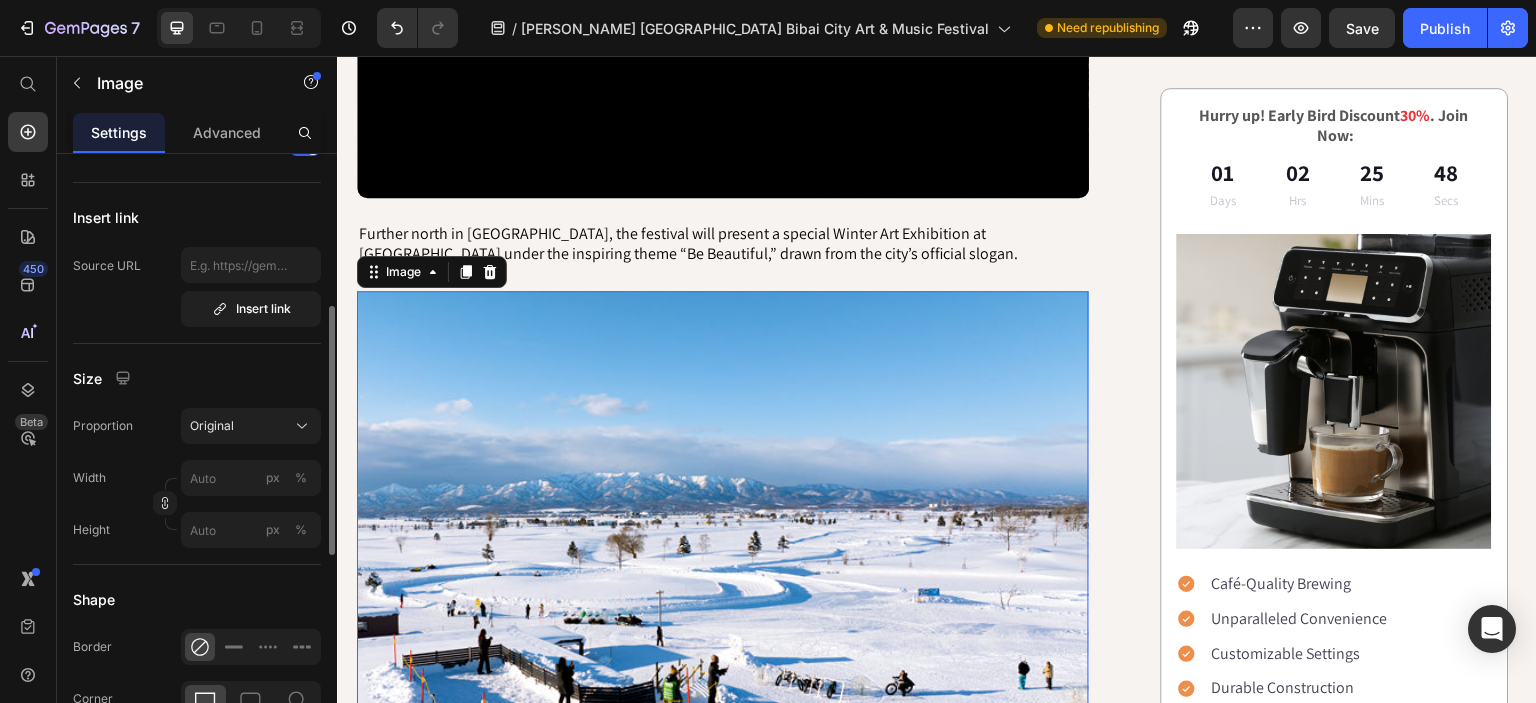 scroll, scrollTop: 368, scrollLeft: 0, axis: vertical 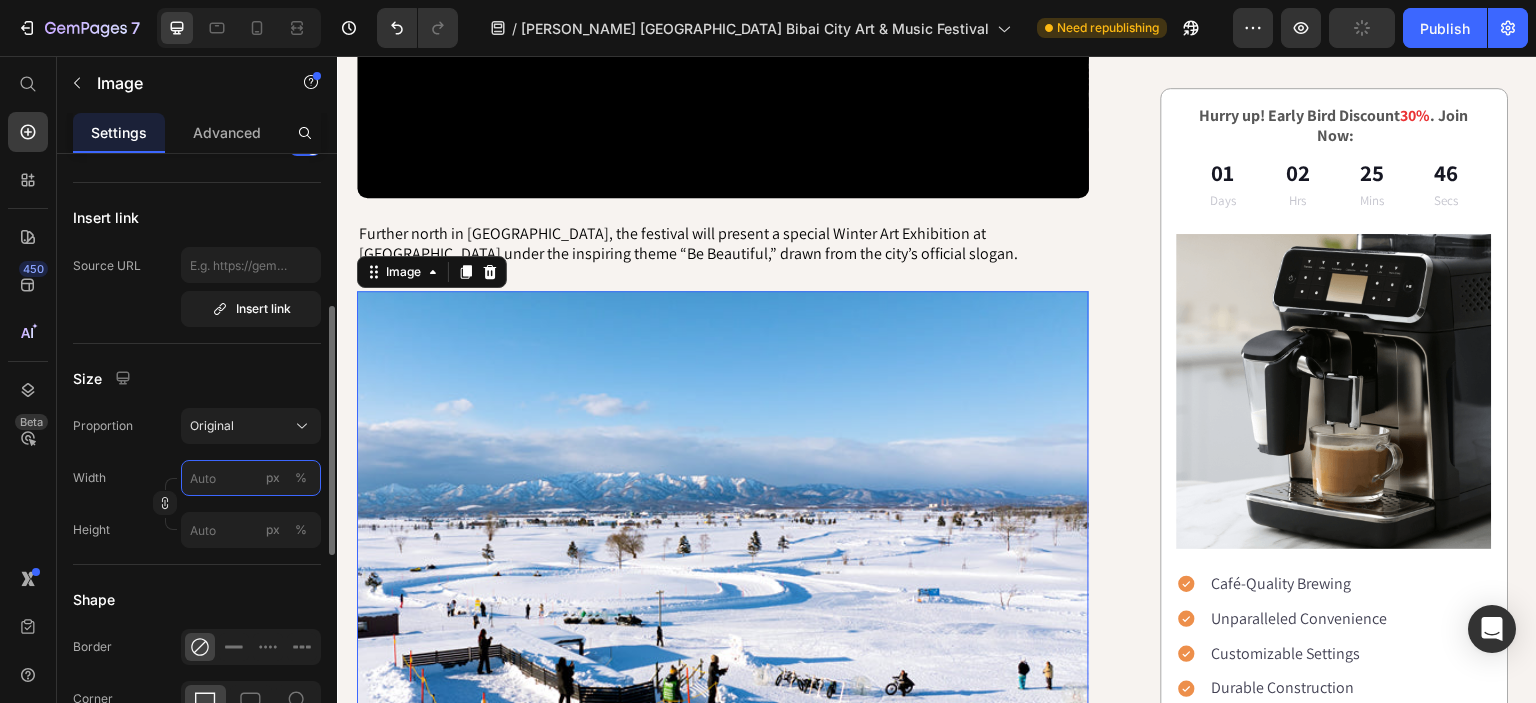 click on "px %" at bounding box center (251, 478) 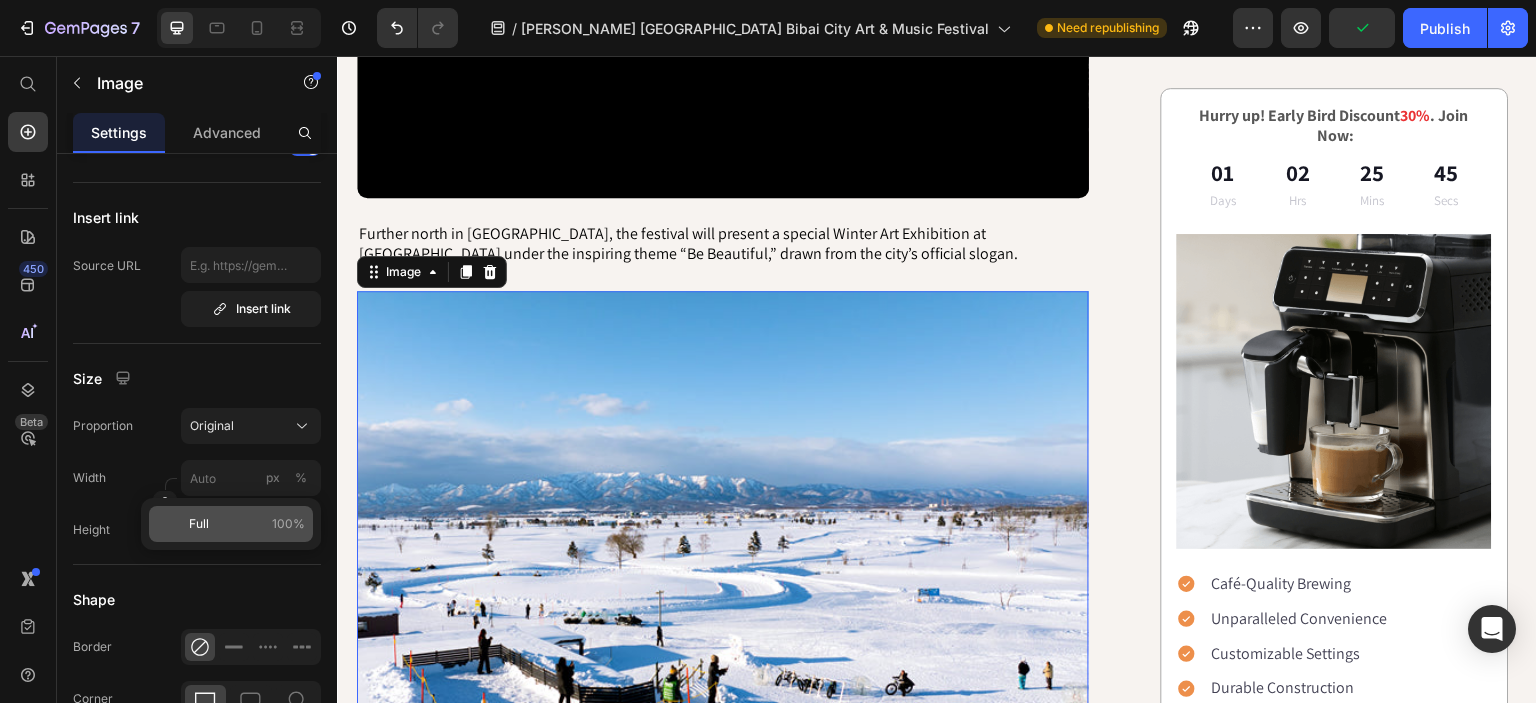 click on "Full" at bounding box center [199, 524] 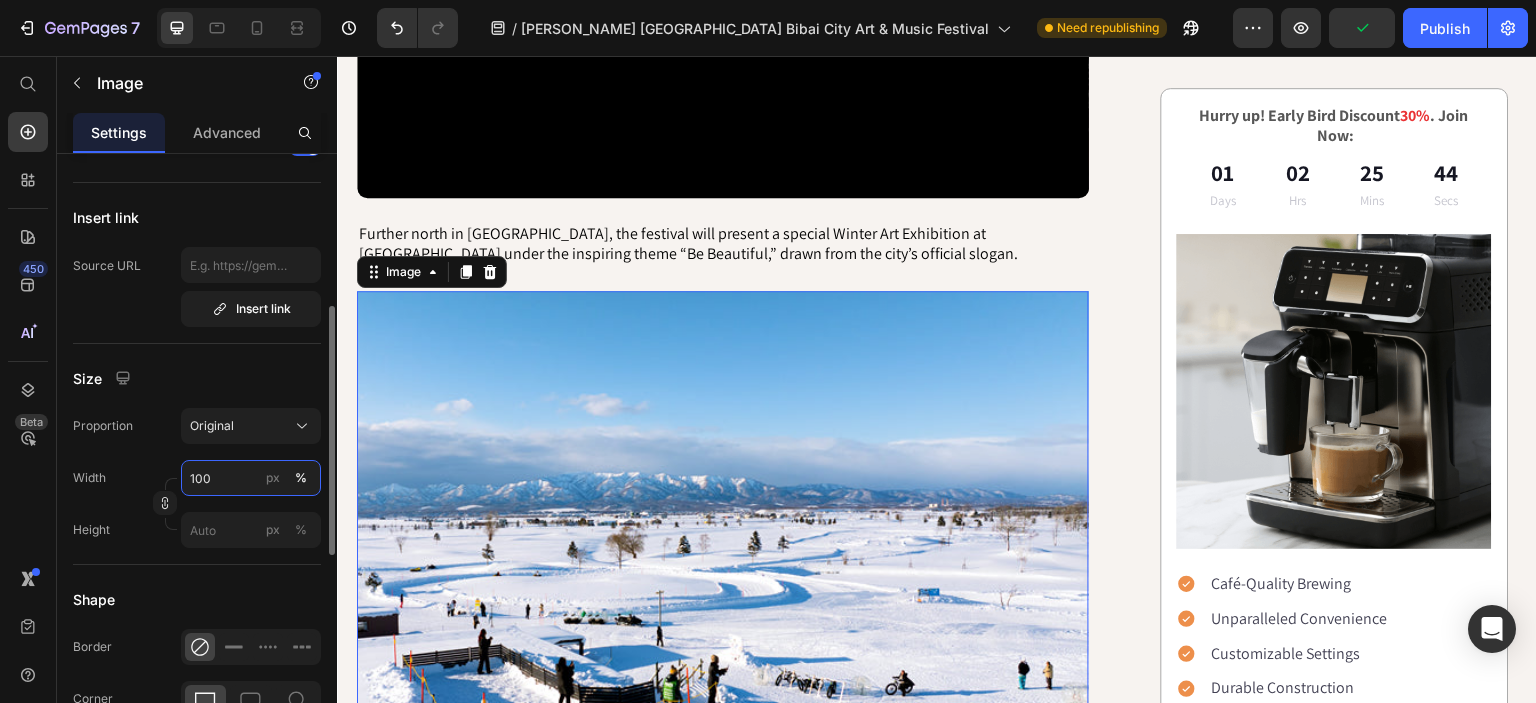 click on "100" at bounding box center [251, 478] 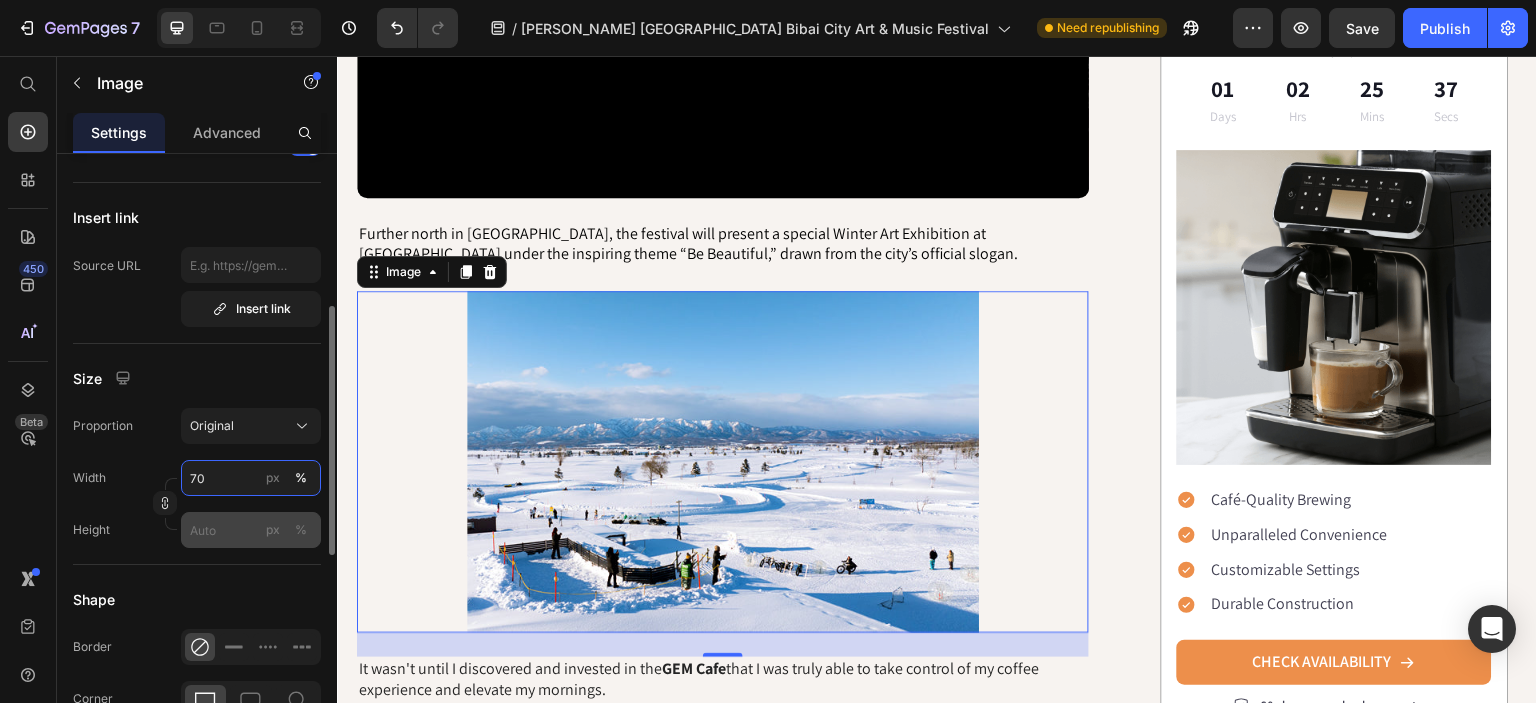 type on "70" 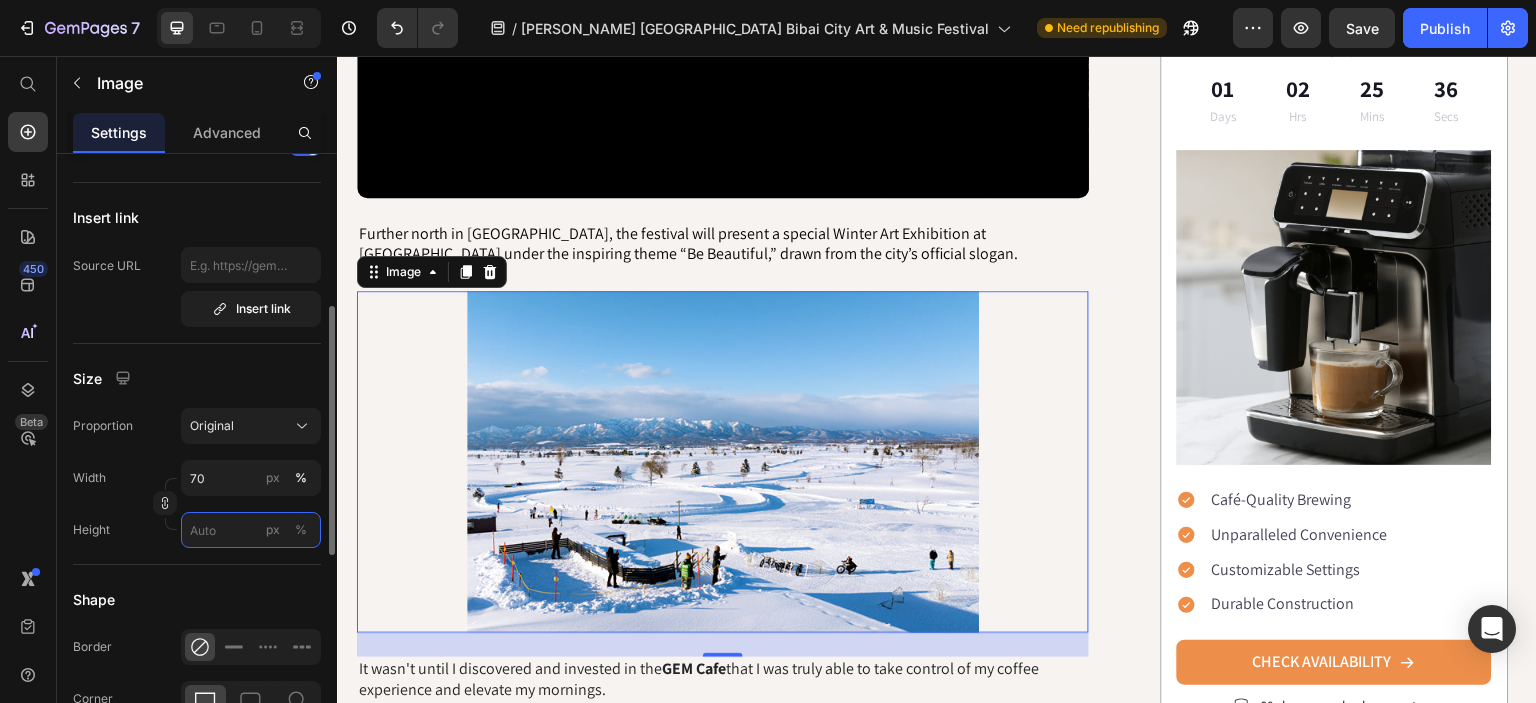 click on "px %" at bounding box center (251, 530) 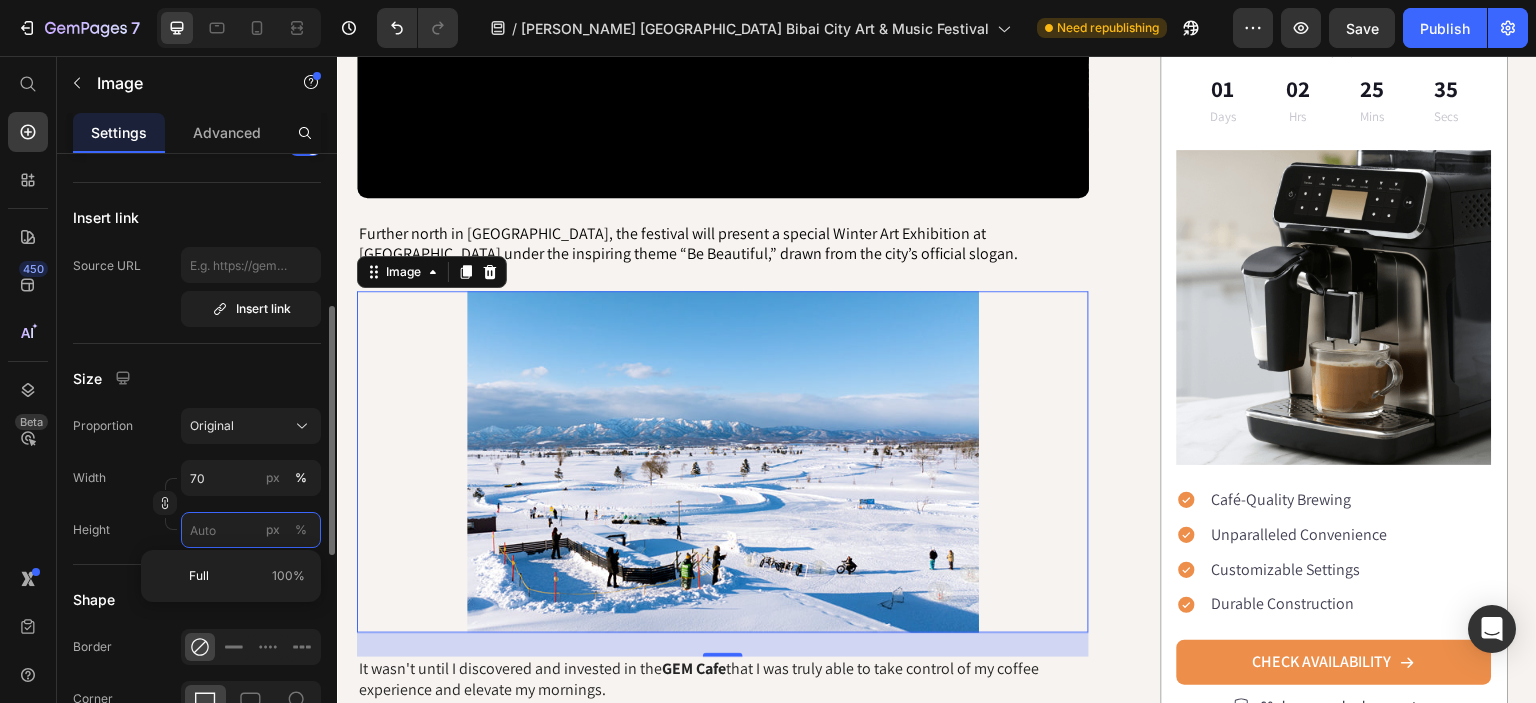 type 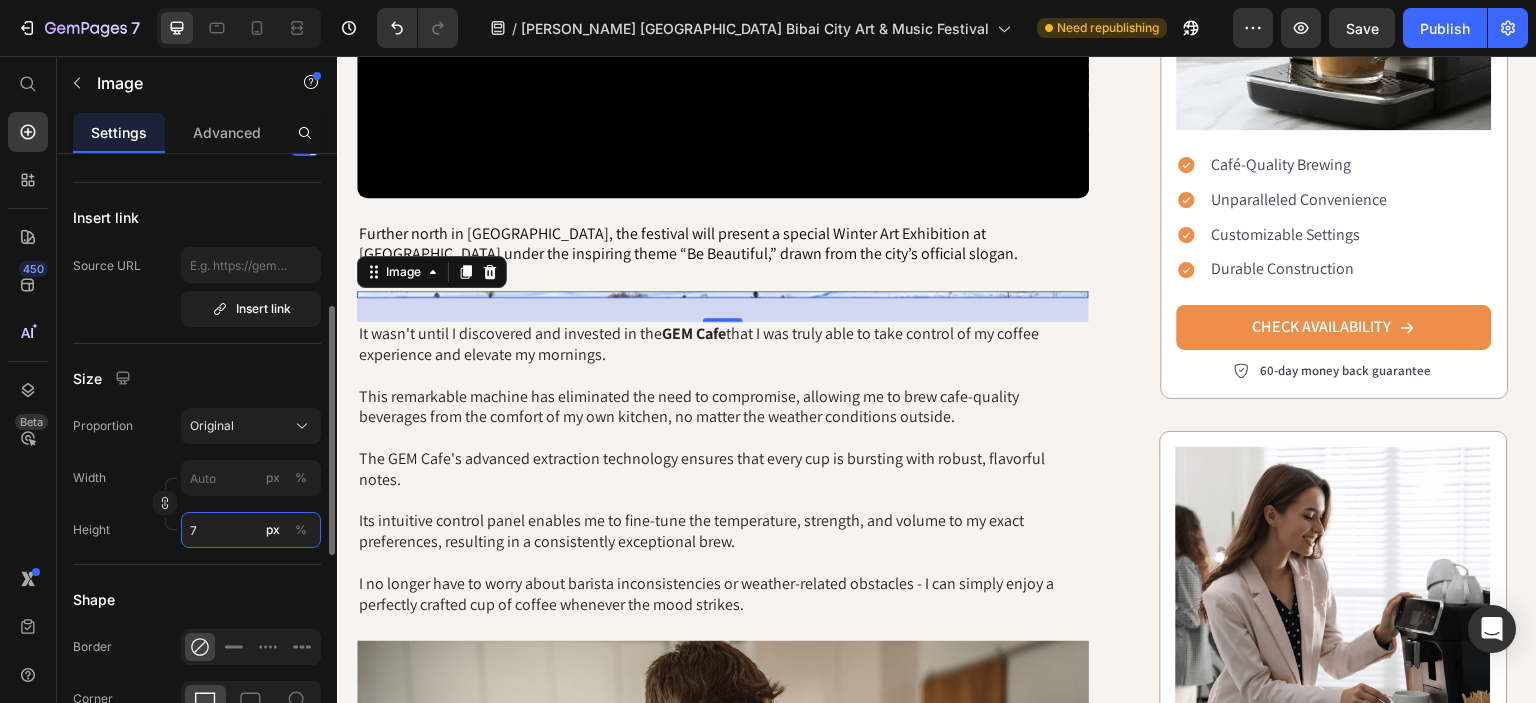 type on "70" 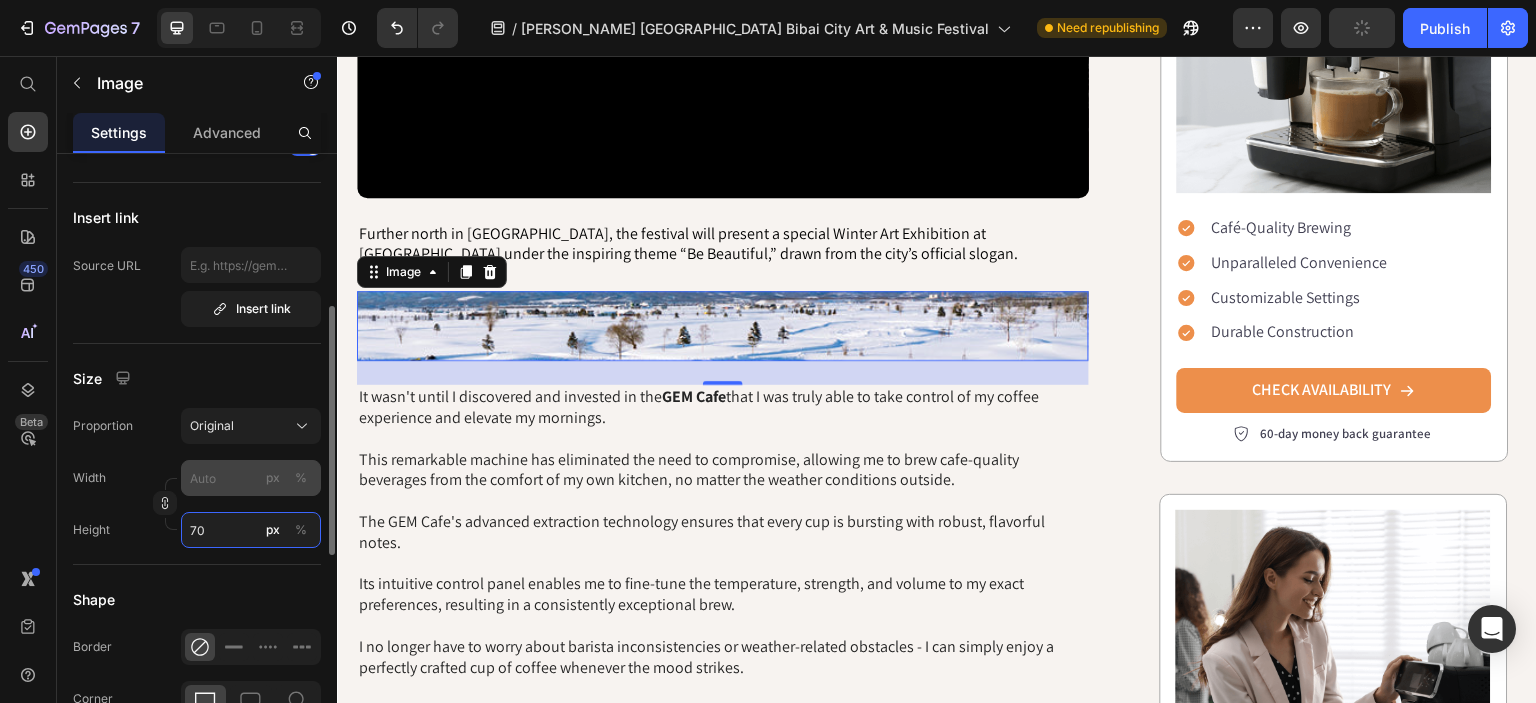 type on "70" 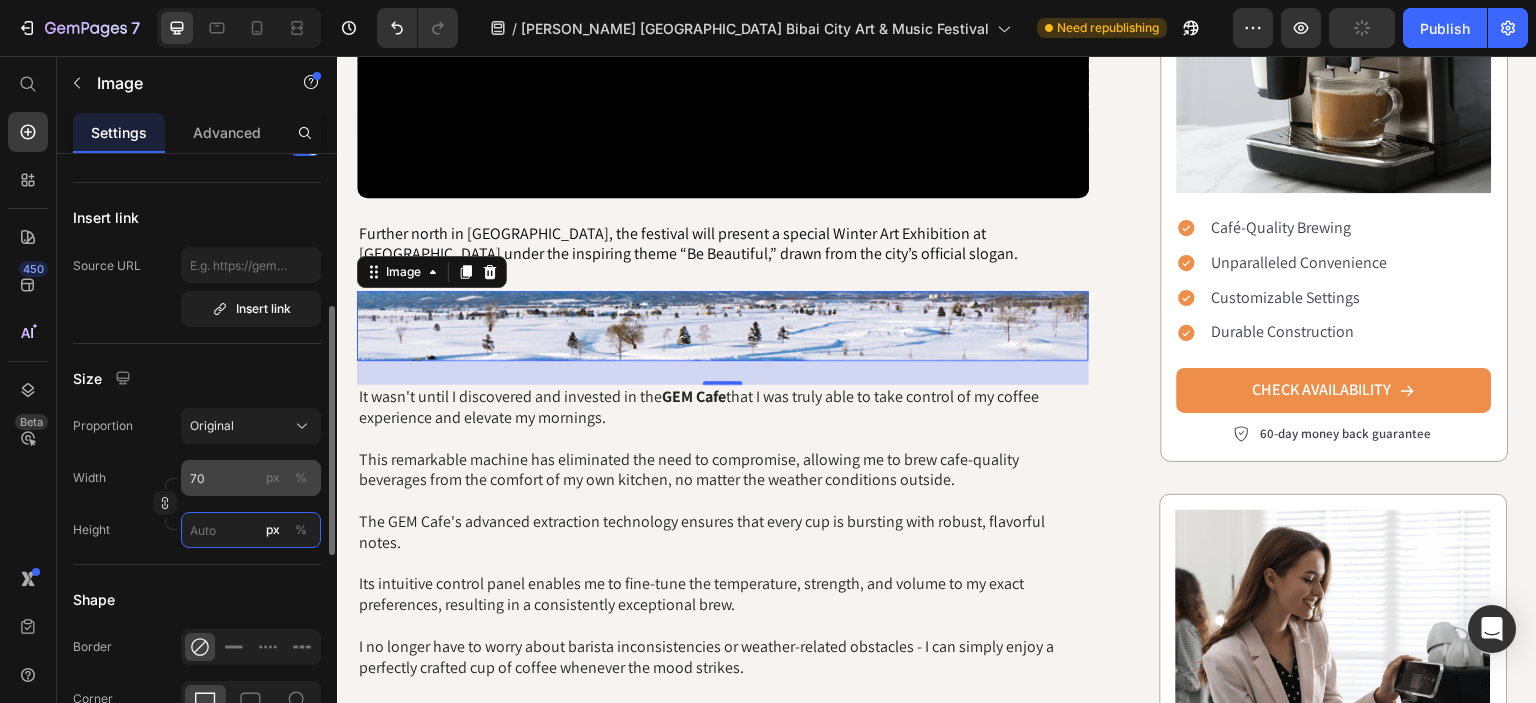 type 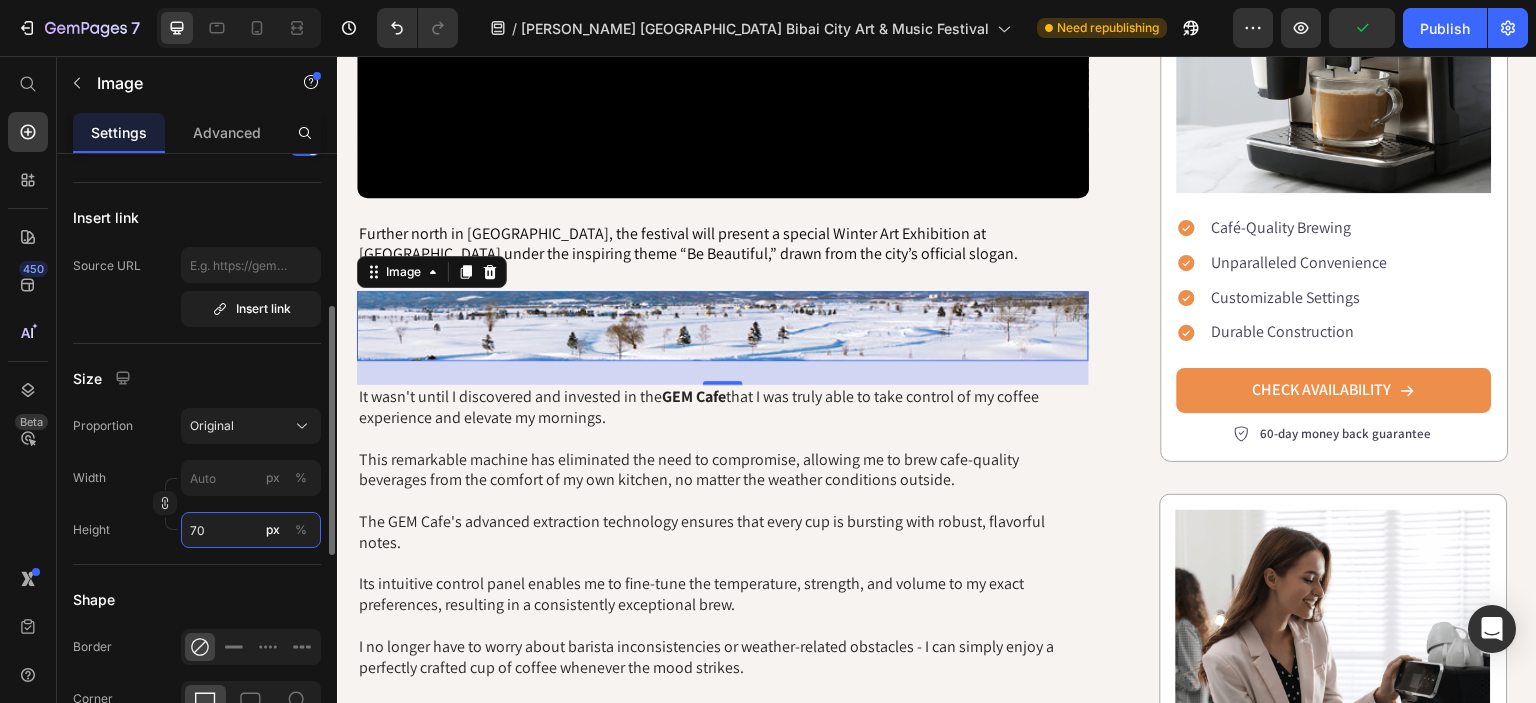 type on "70" 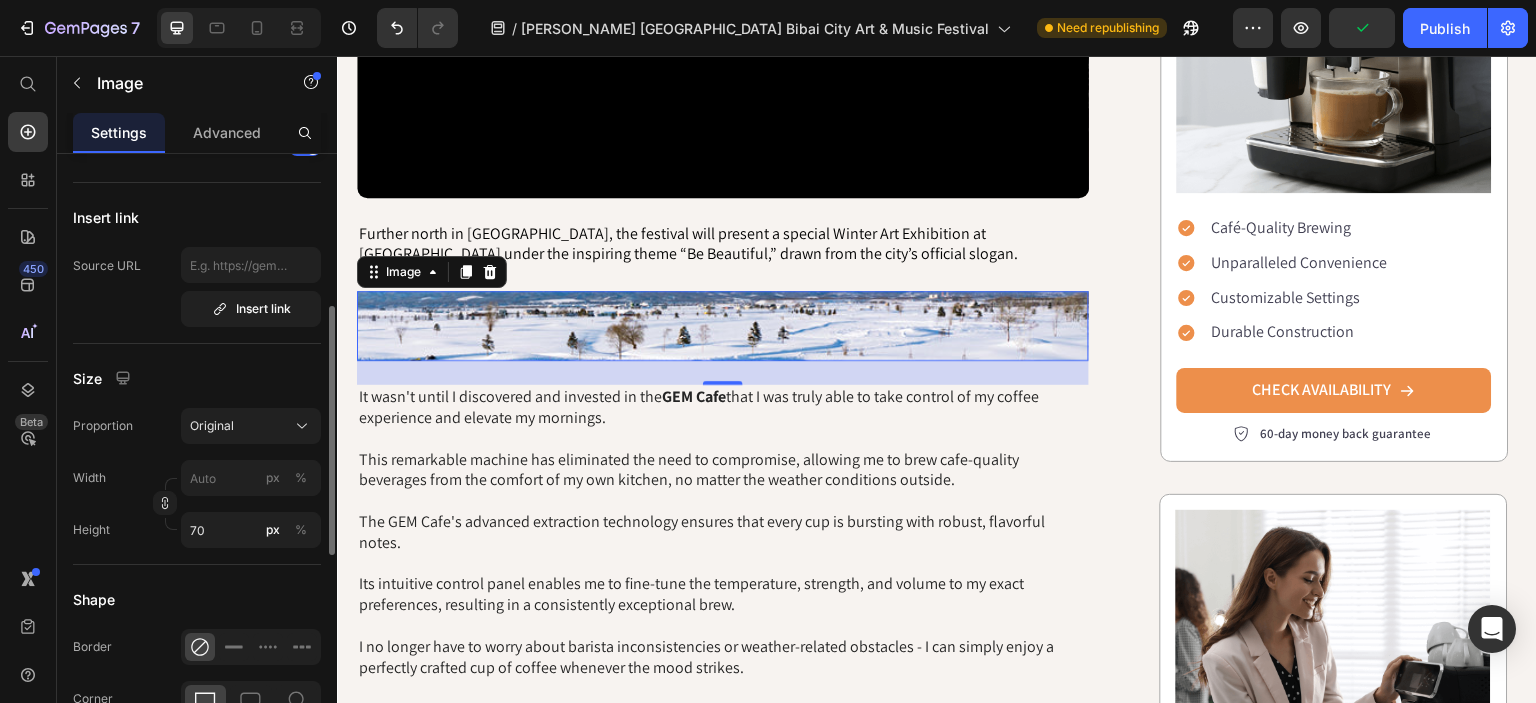 click on "Height 70 px %" at bounding box center (197, 530) 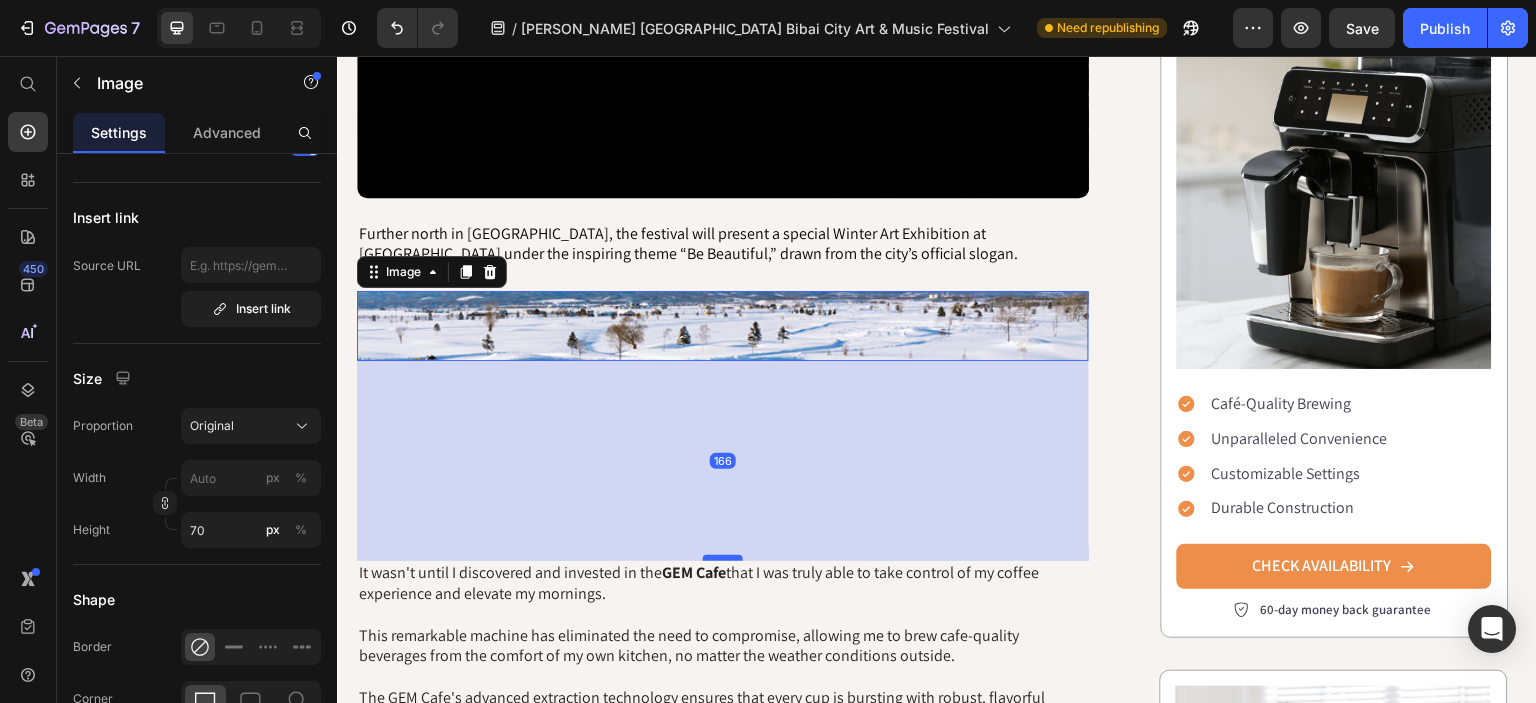drag, startPoint x: 713, startPoint y: 272, endPoint x: 703, endPoint y: 492, distance: 220.22716 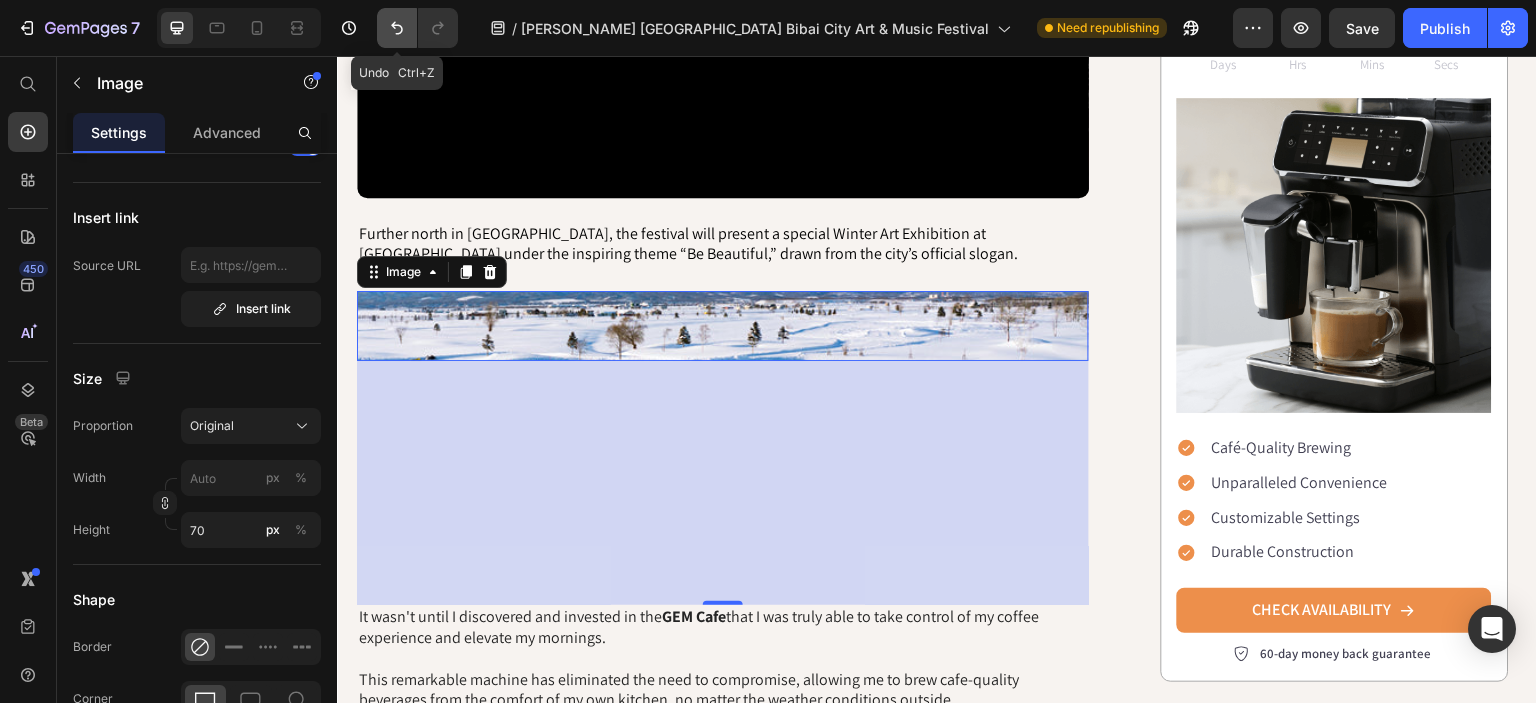 click 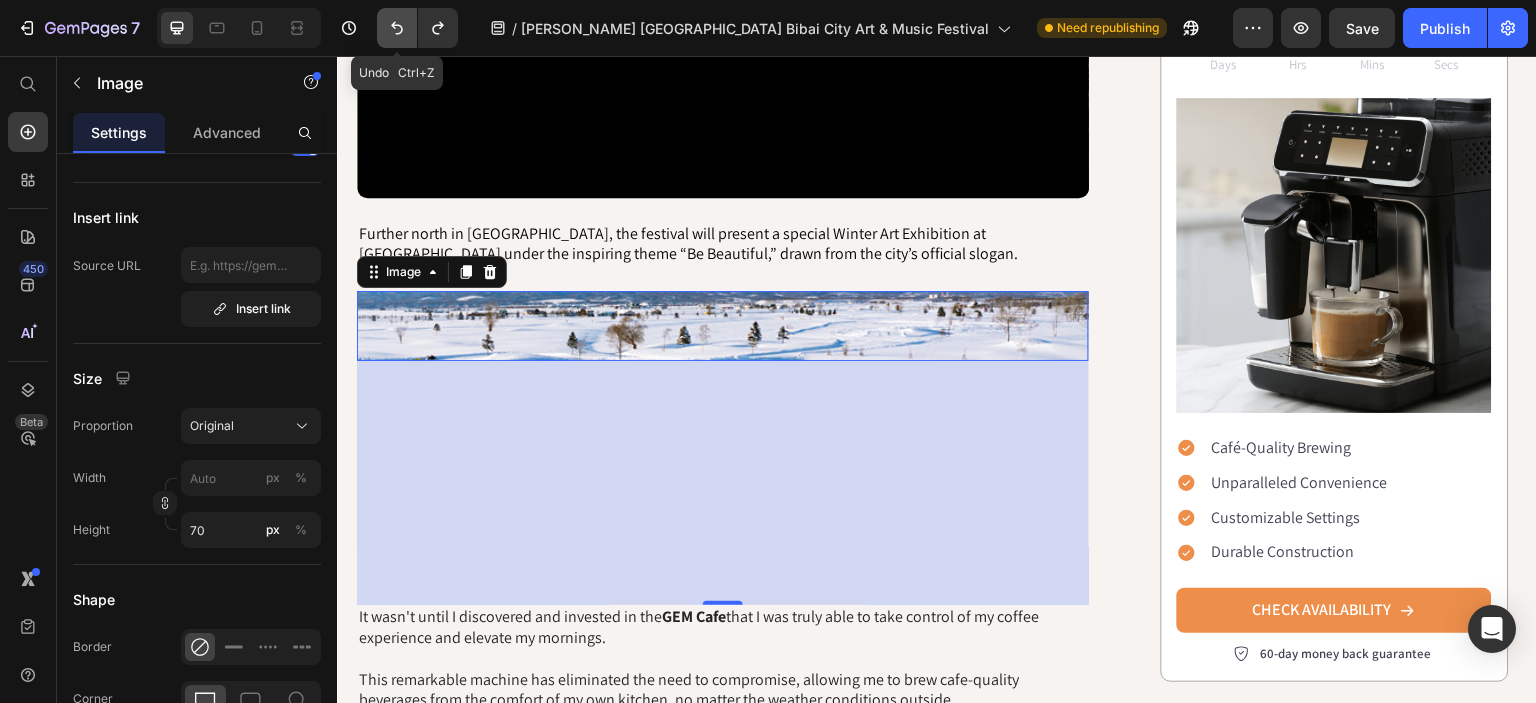click 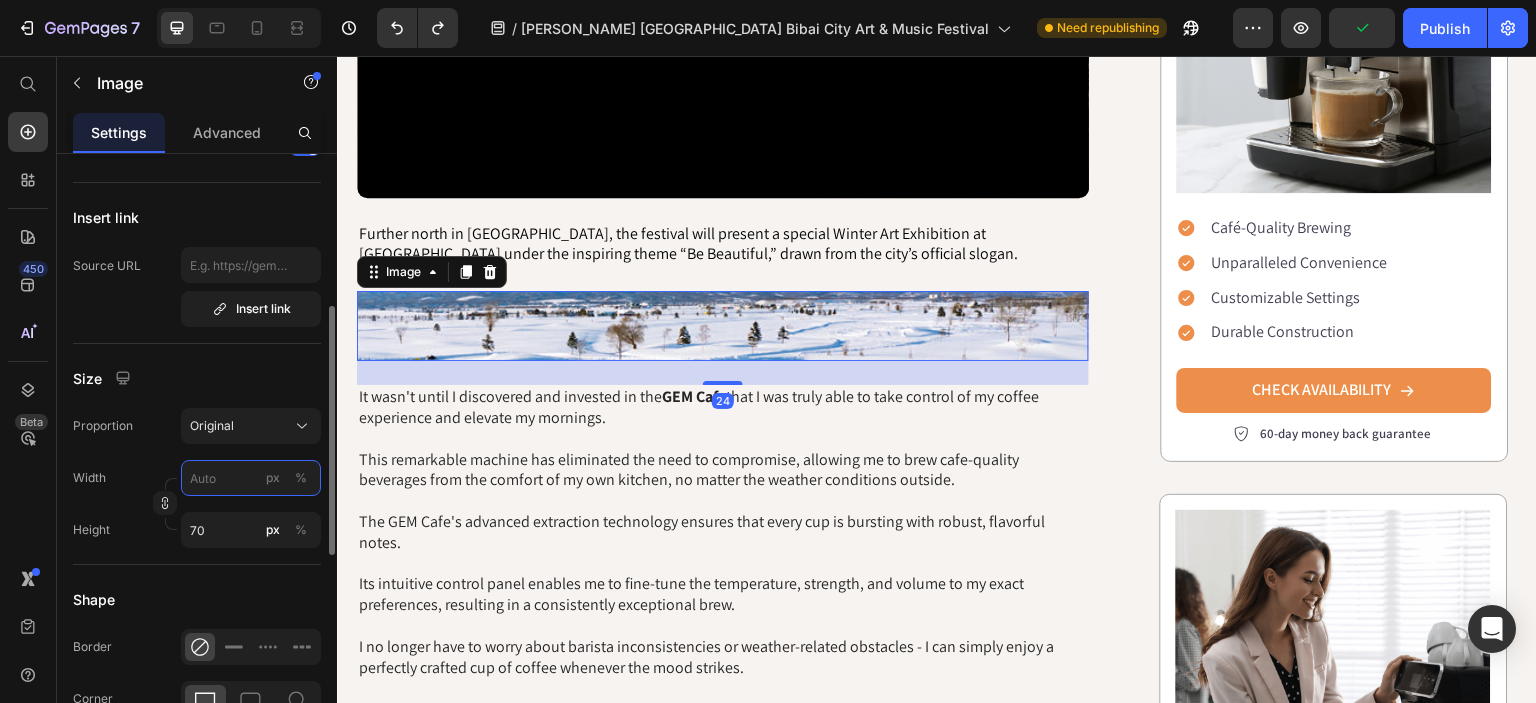 click on "px %" at bounding box center (251, 478) 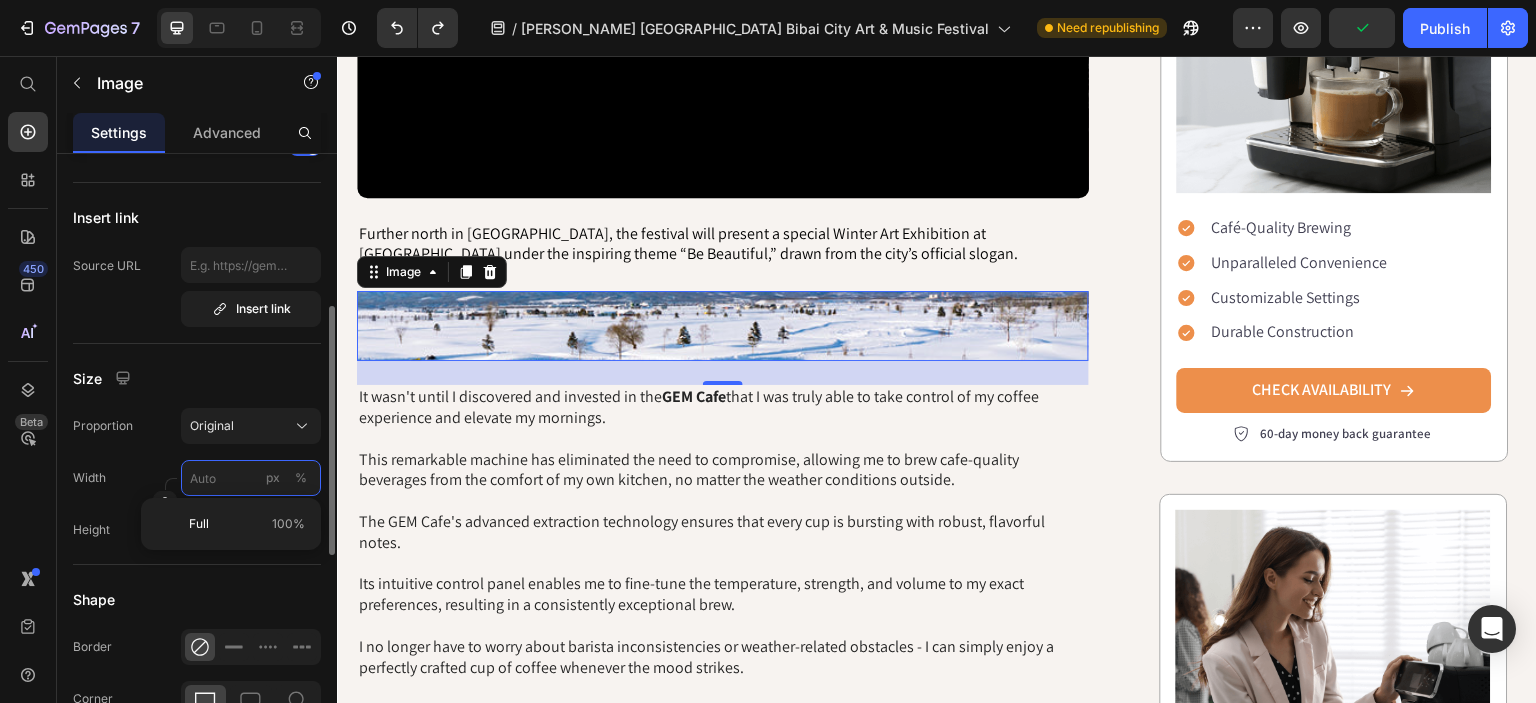 type on "7" 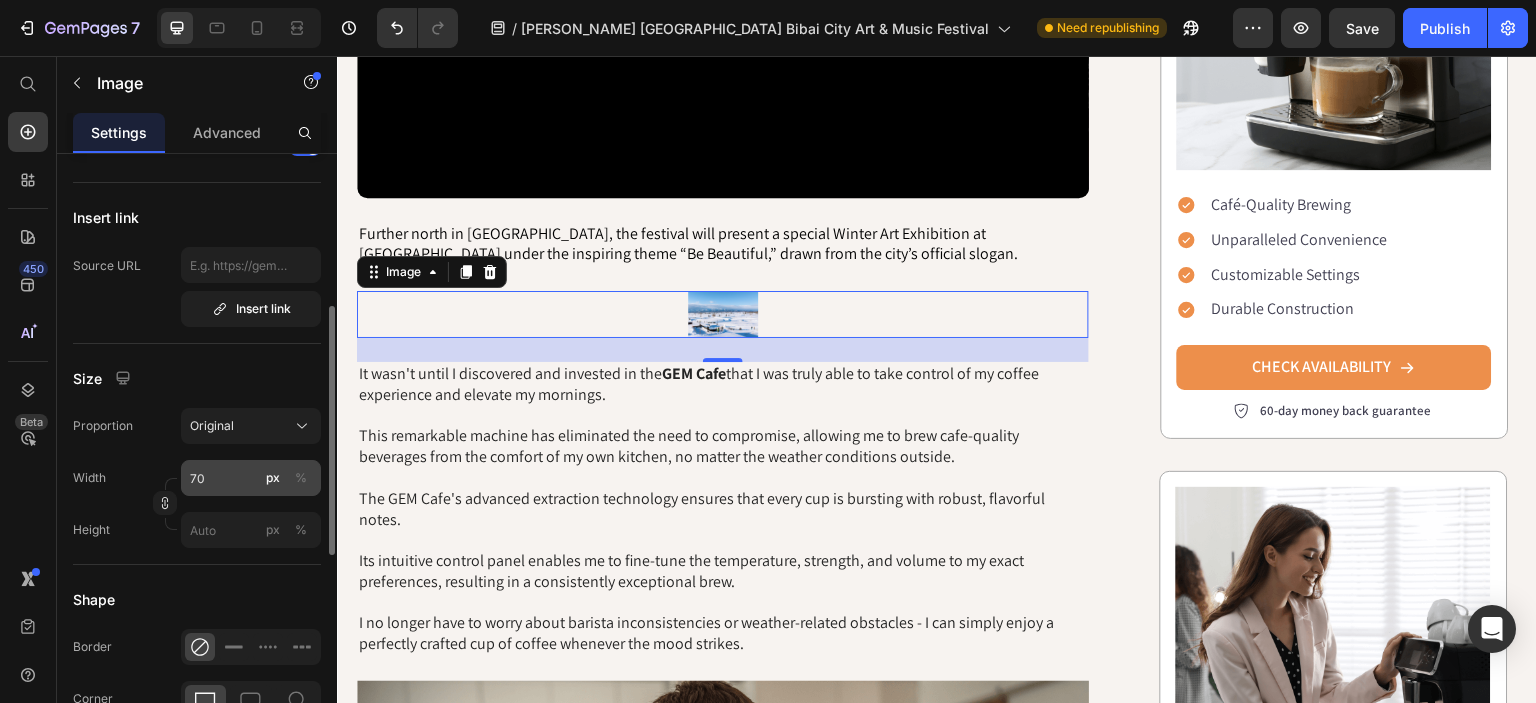 click on "%" at bounding box center (301, 478) 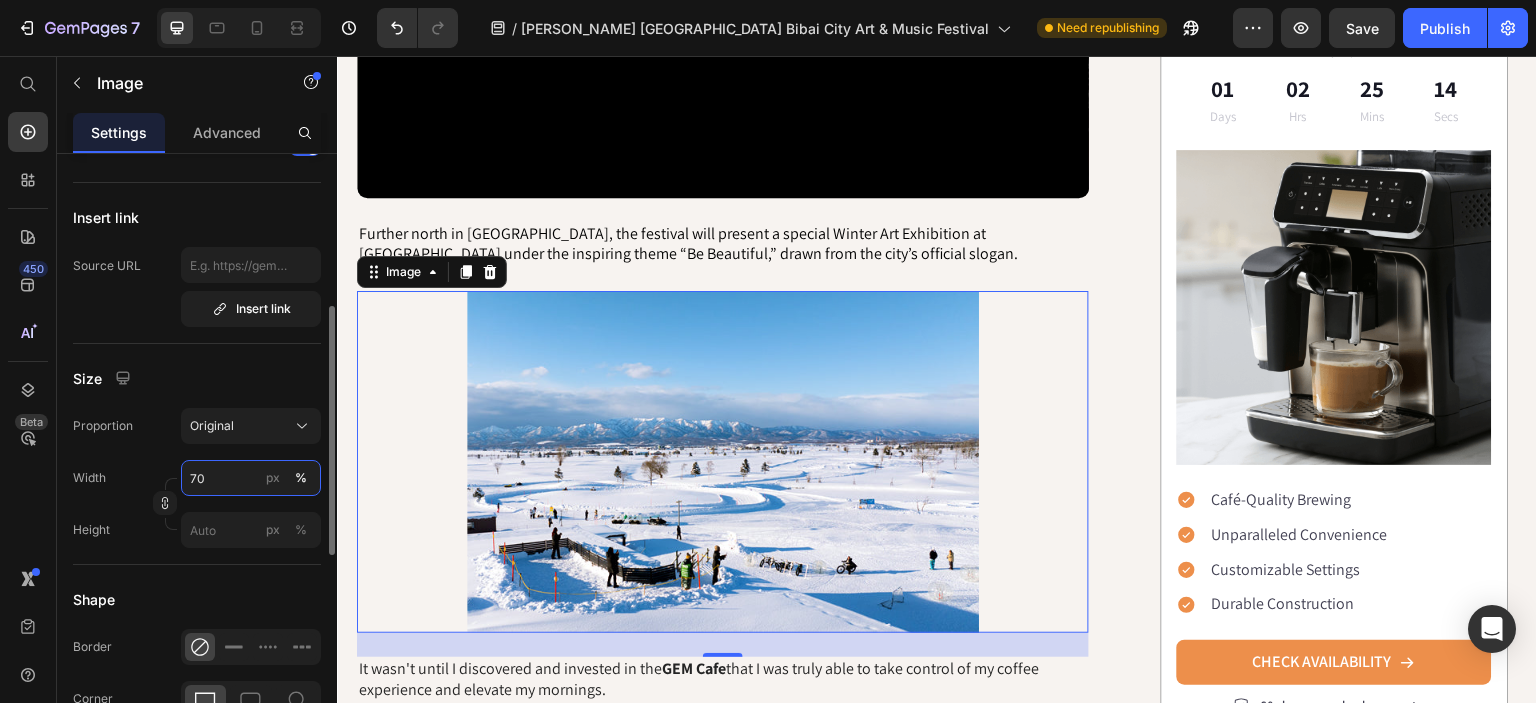 click on "70" at bounding box center (251, 478) 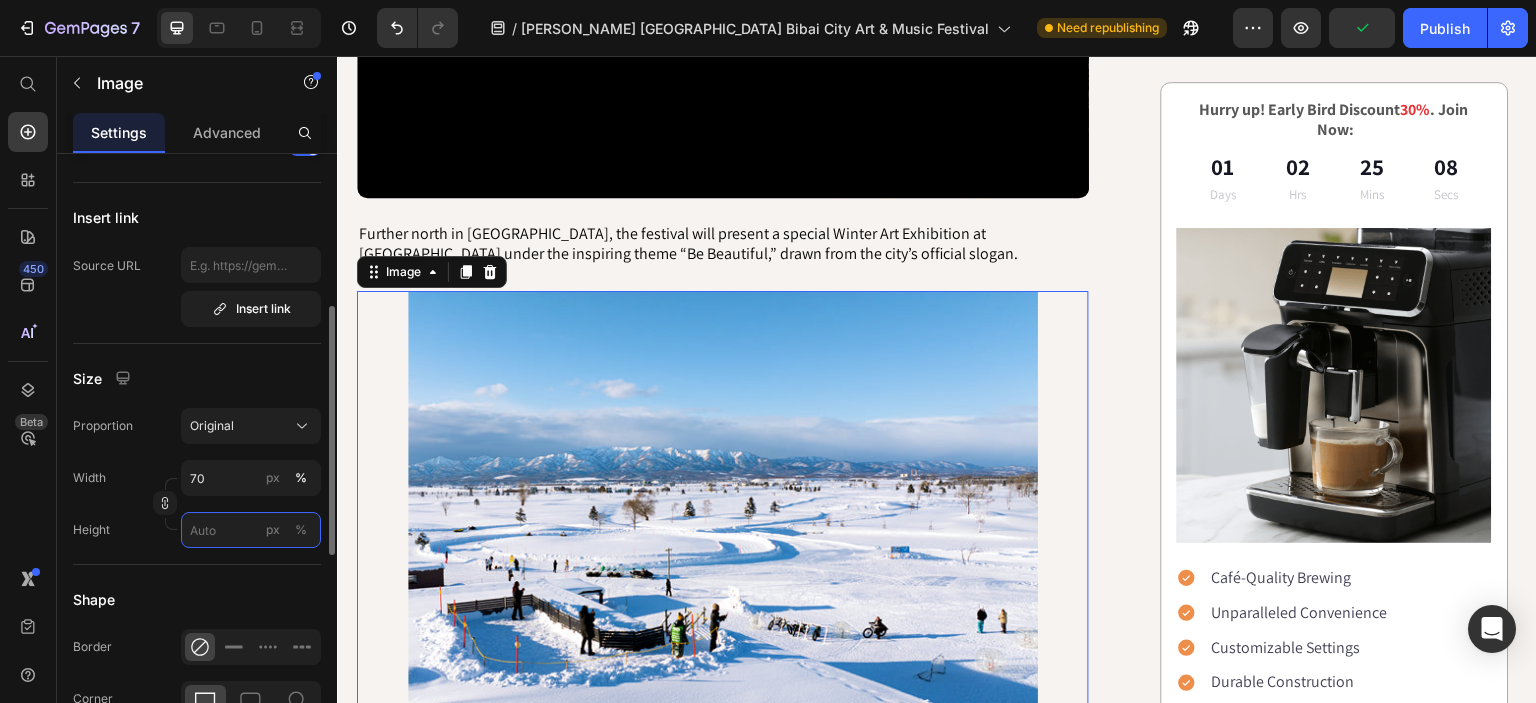 click on "px %" at bounding box center (251, 530) 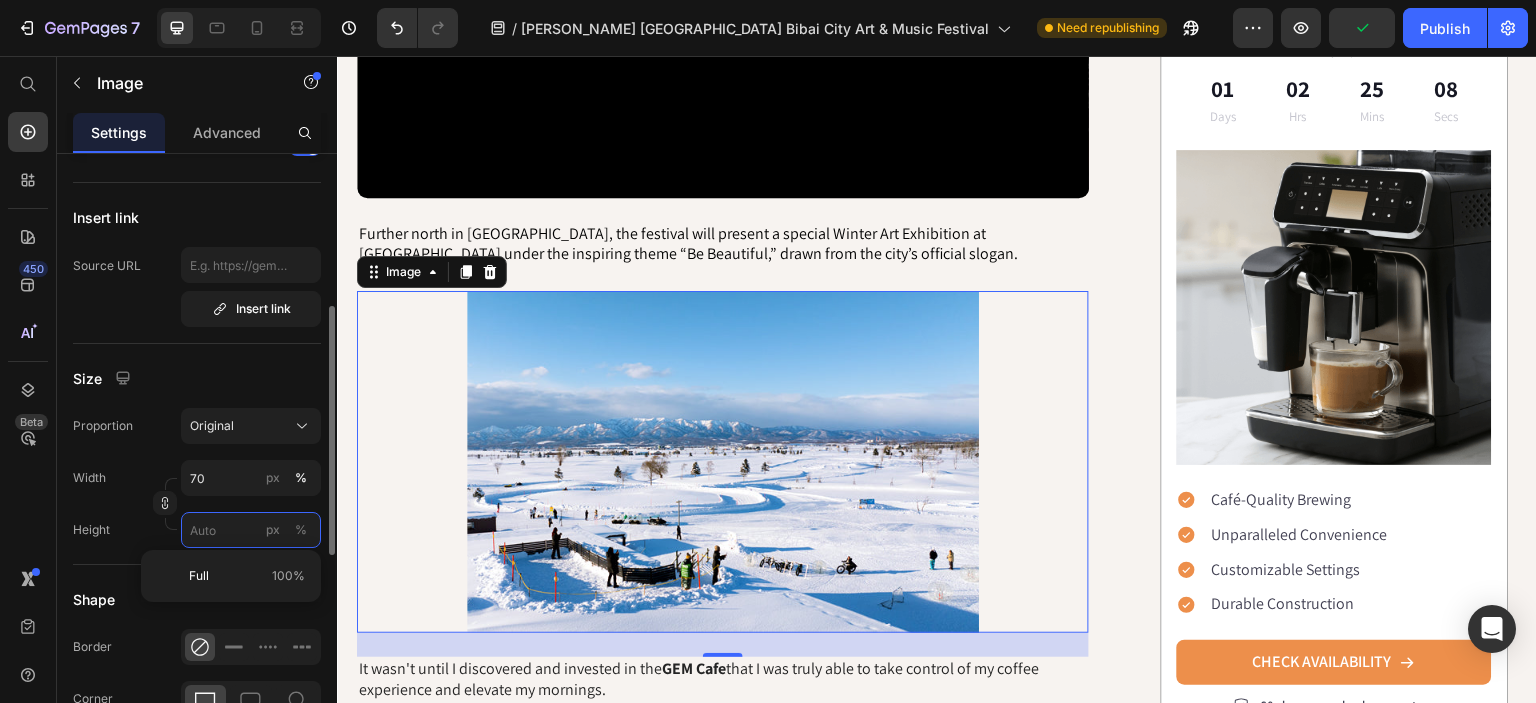 type on "86" 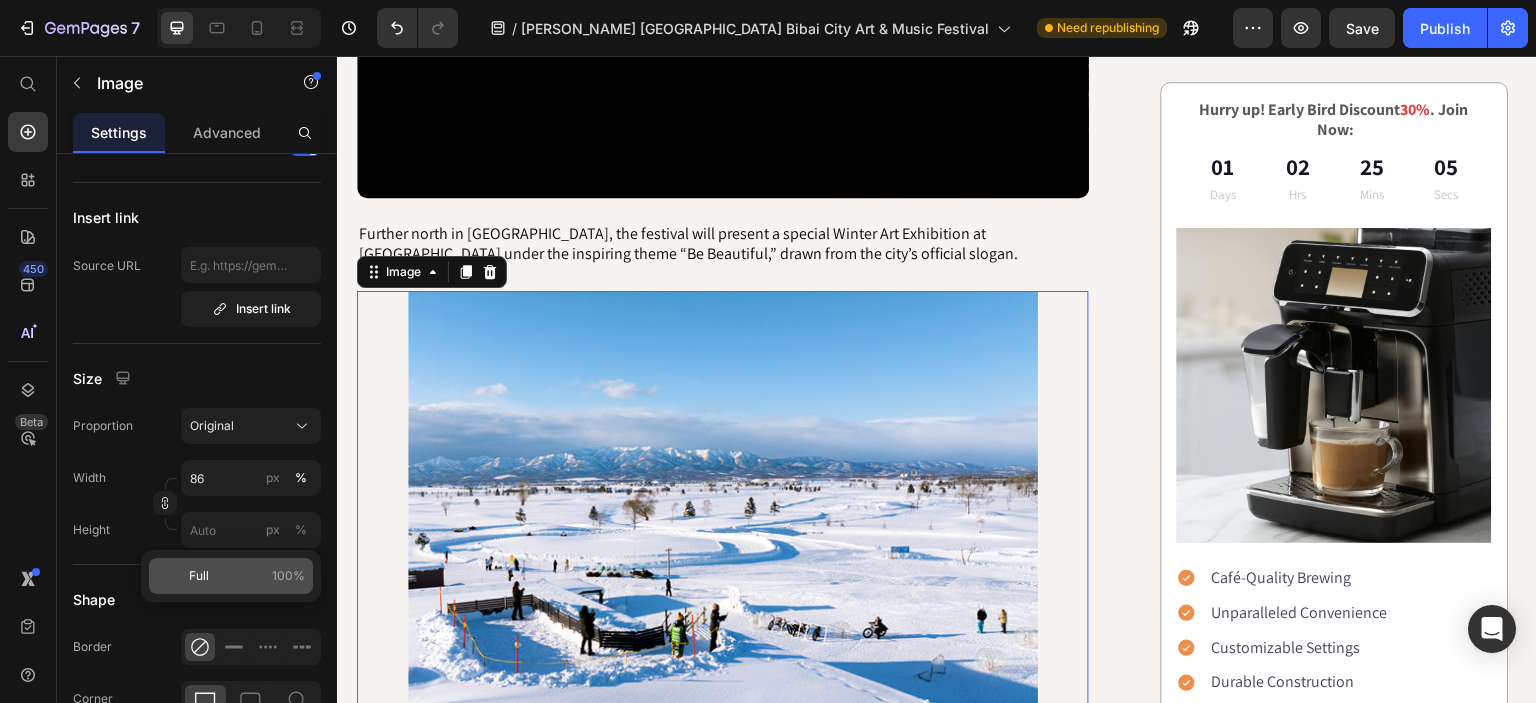 click on "Full" at bounding box center [199, 576] 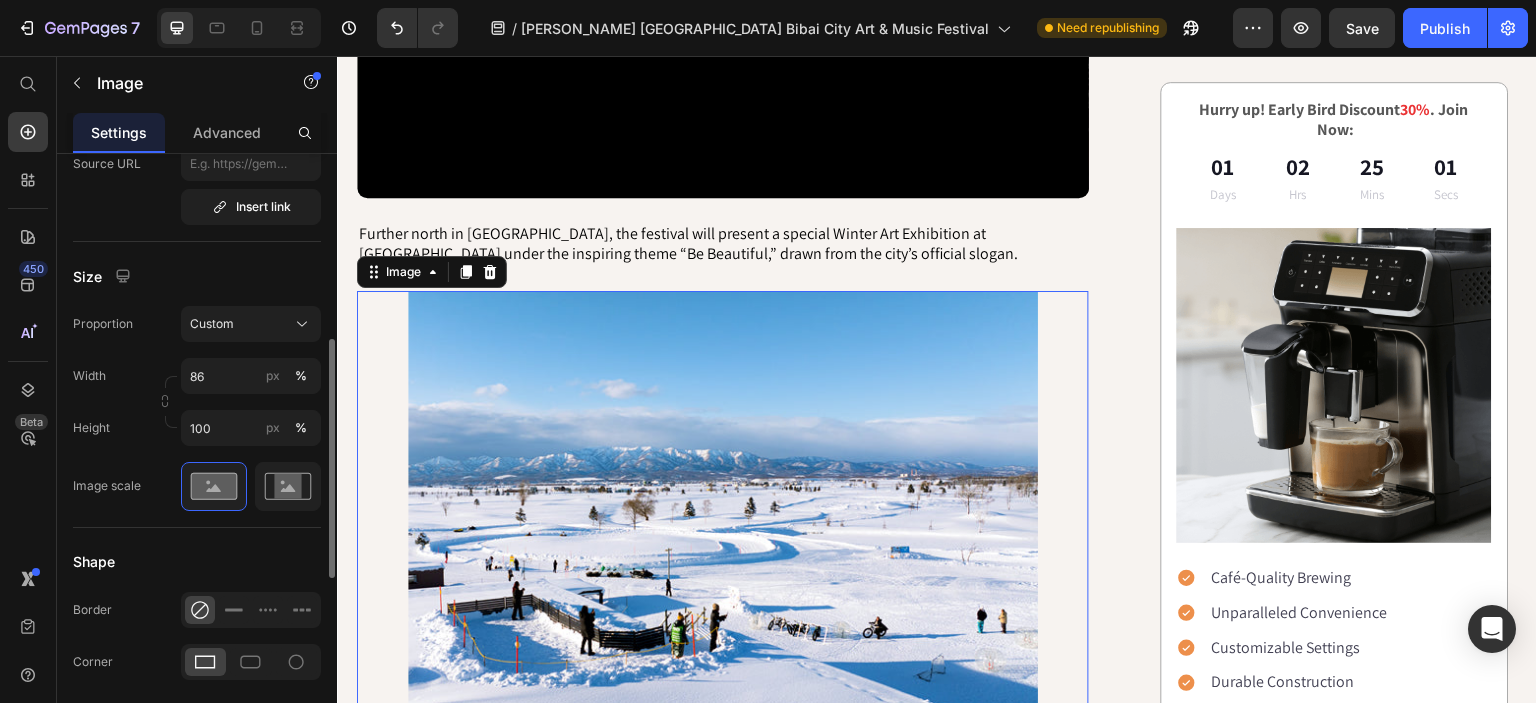 scroll, scrollTop: 471, scrollLeft: 0, axis: vertical 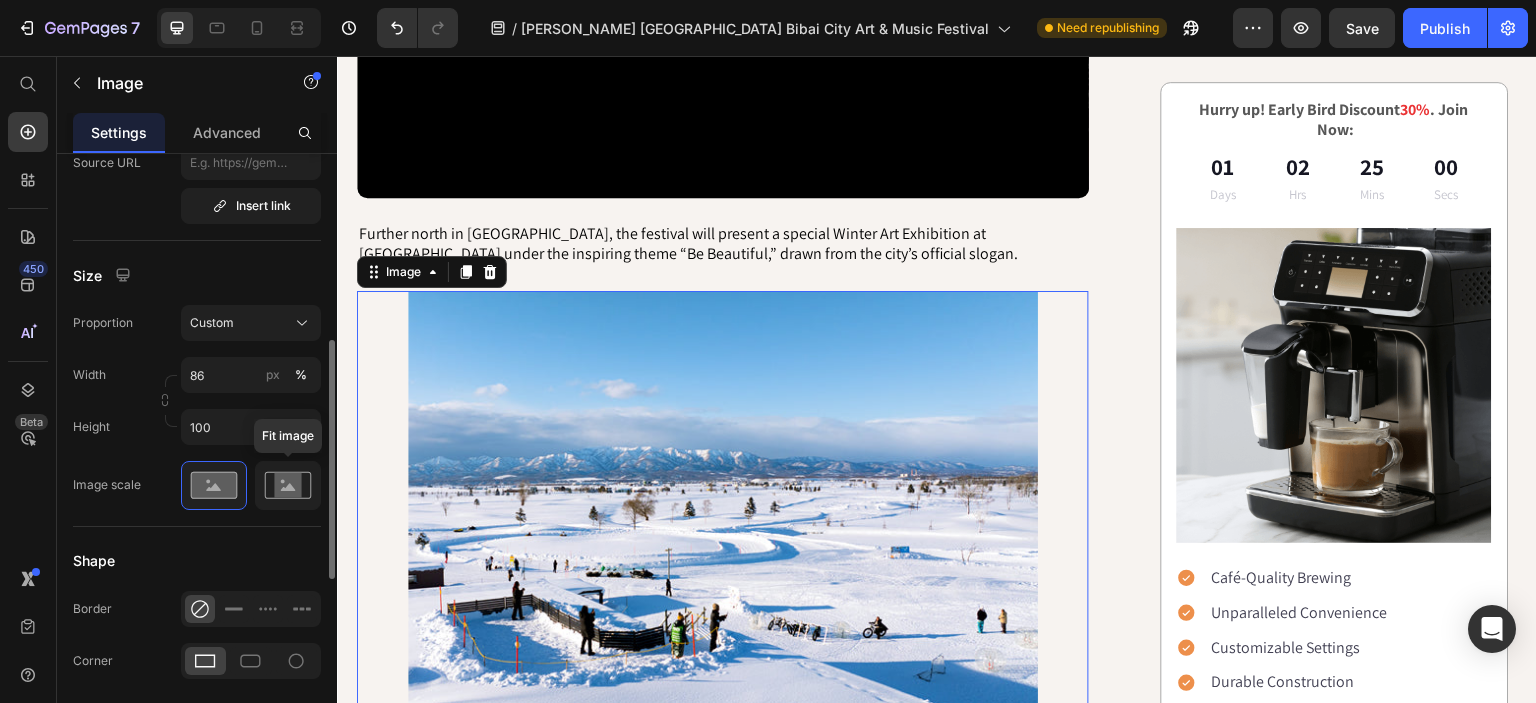 click 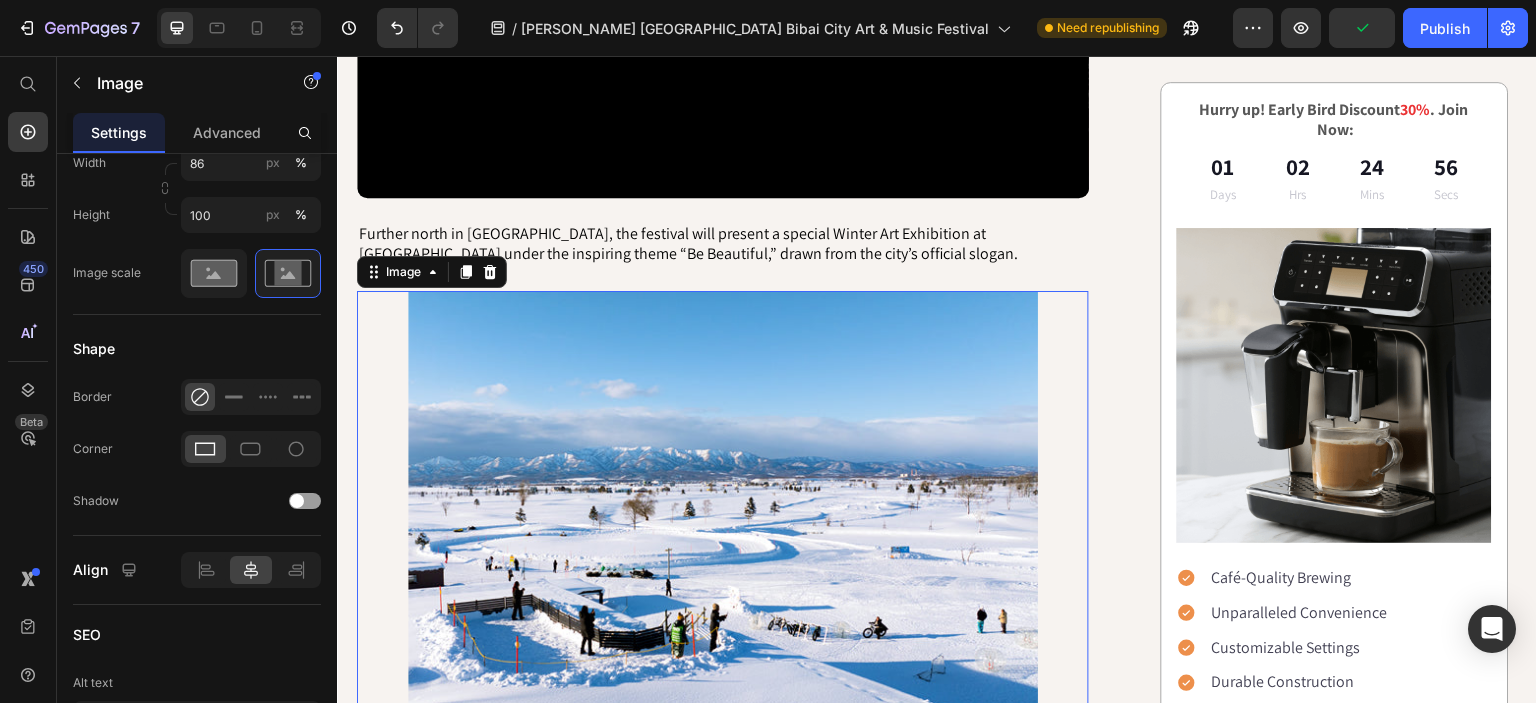 scroll, scrollTop: 888, scrollLeft: 0, axis: vertical 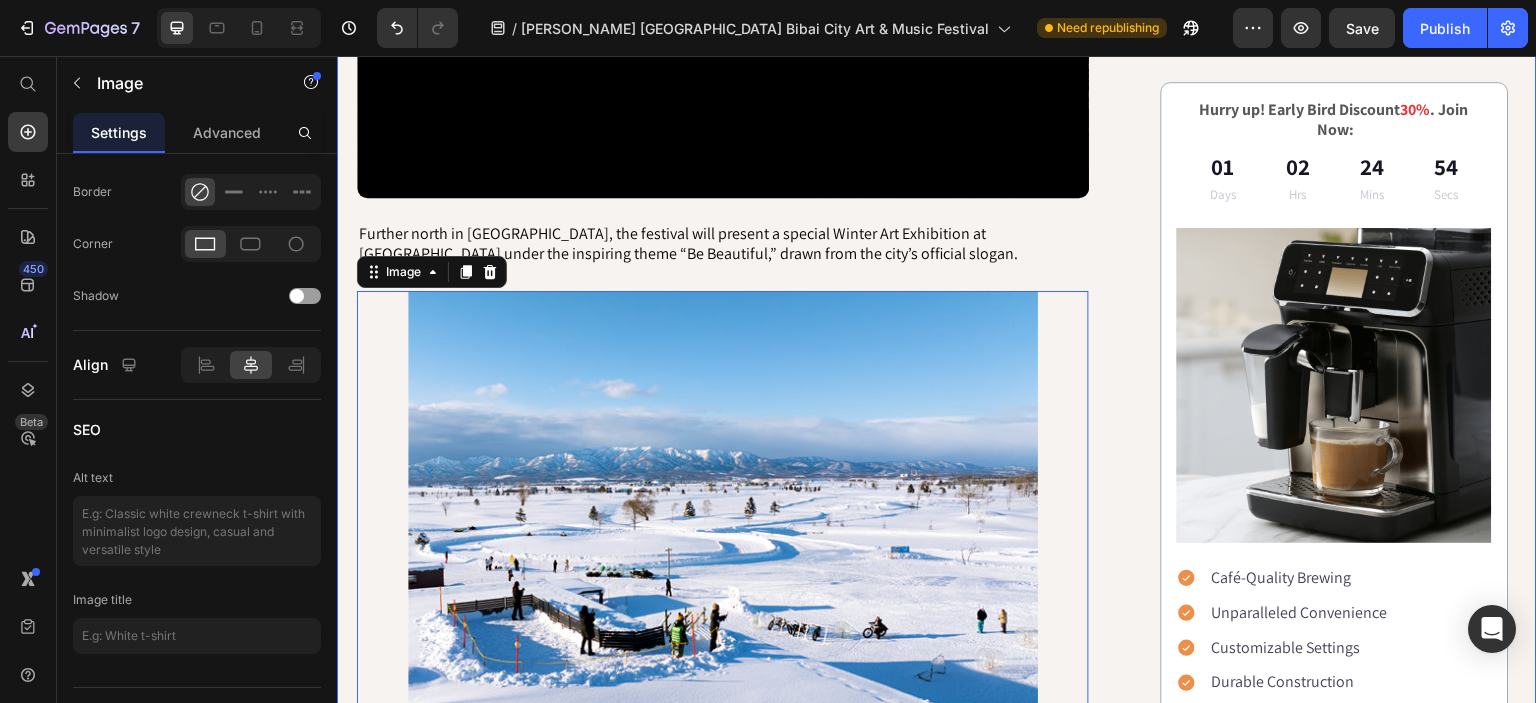 click on "GASCA Heads  North : A two-week cultural Festival in collaboration with the Bibai City Government Heading GASCA has officially announced its upcoming collaboration with the Bibai City Government for the Hokkaido Bibai City Arts & Music Festival, taking place from February 17 to March 3, 2026.   The festival opens with the Hokkaido Music Competition held in Sapporo, where young musicians from around the world will compete in piano, strings, winds, percussion, and vocal categories. Following the competition, selected winners will take the stage at the iconic Kitara Concert Hall, one of Japan’s premier classical music venues, for a formal Winner’s Concert and Final Award Ceremony.   Text Block                Title Line Video Further north in Bibai, the festival will present a special Winter Art Exhibition at Arte Piazza Museum under the inspiring theme “Be Beautiful,” drawn from the city’s official slogan.  Text Block Image   24 It wasn't until I discovered and invested in the  GEM Cafe Text Block" at bounding box center (937, 382) 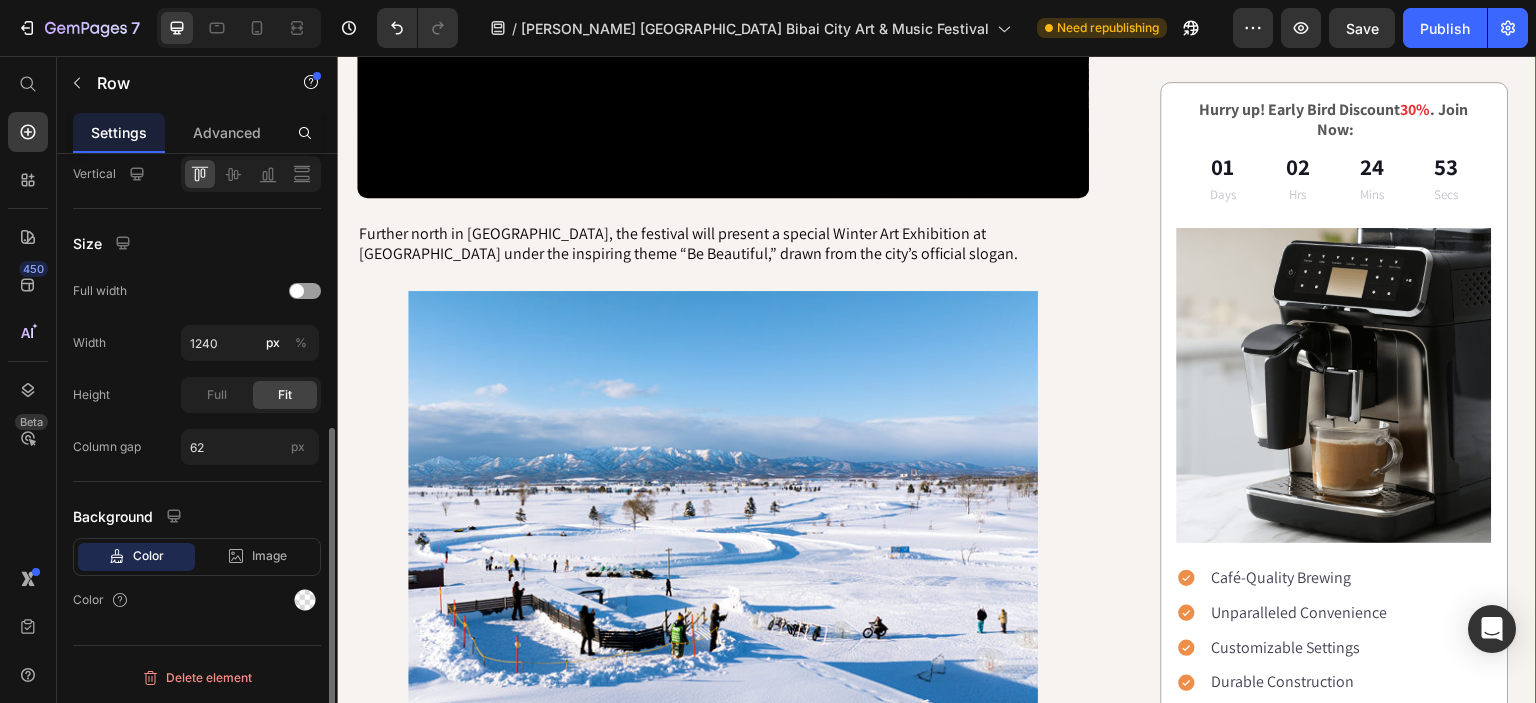 scroll, scrollTop: 0, scrollLeft: 0, axis: both 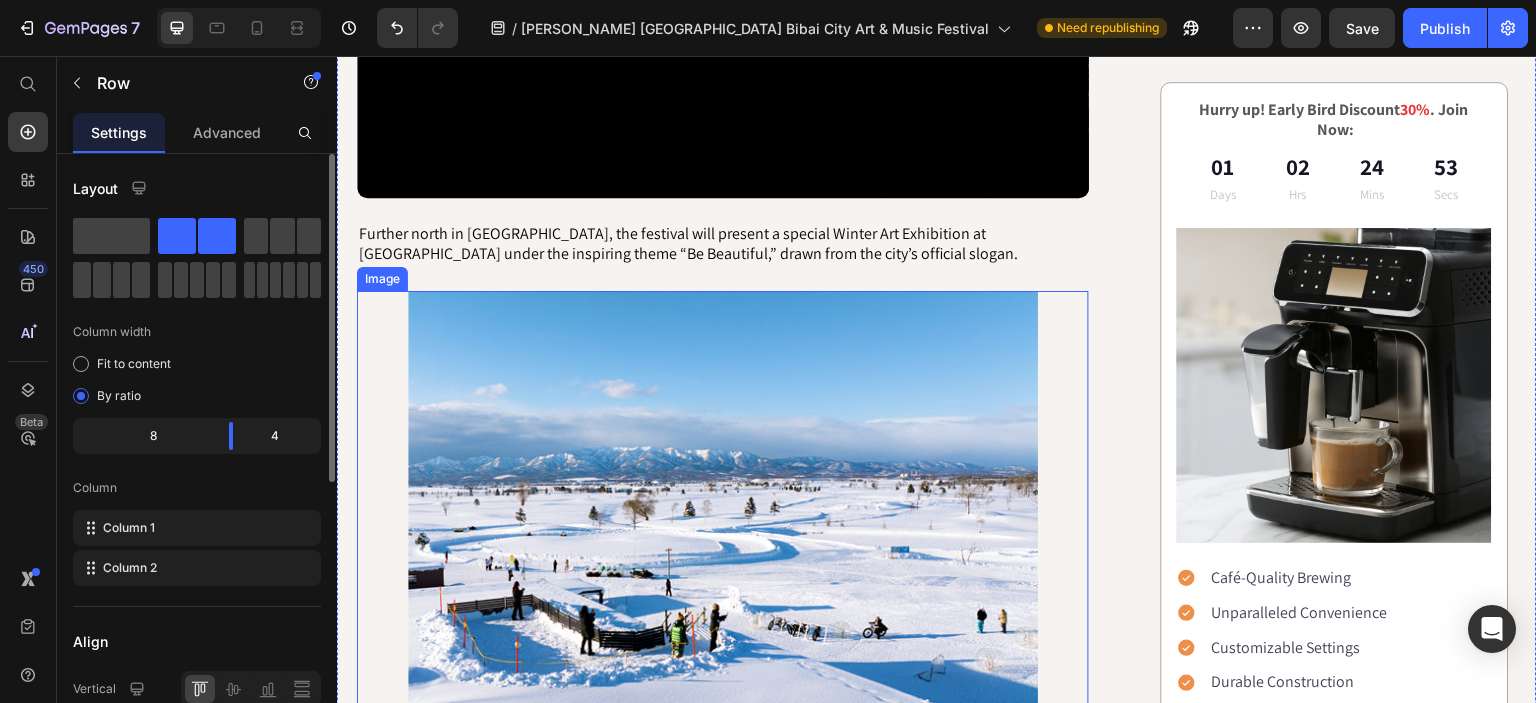 click at bounding box center (723, 501) 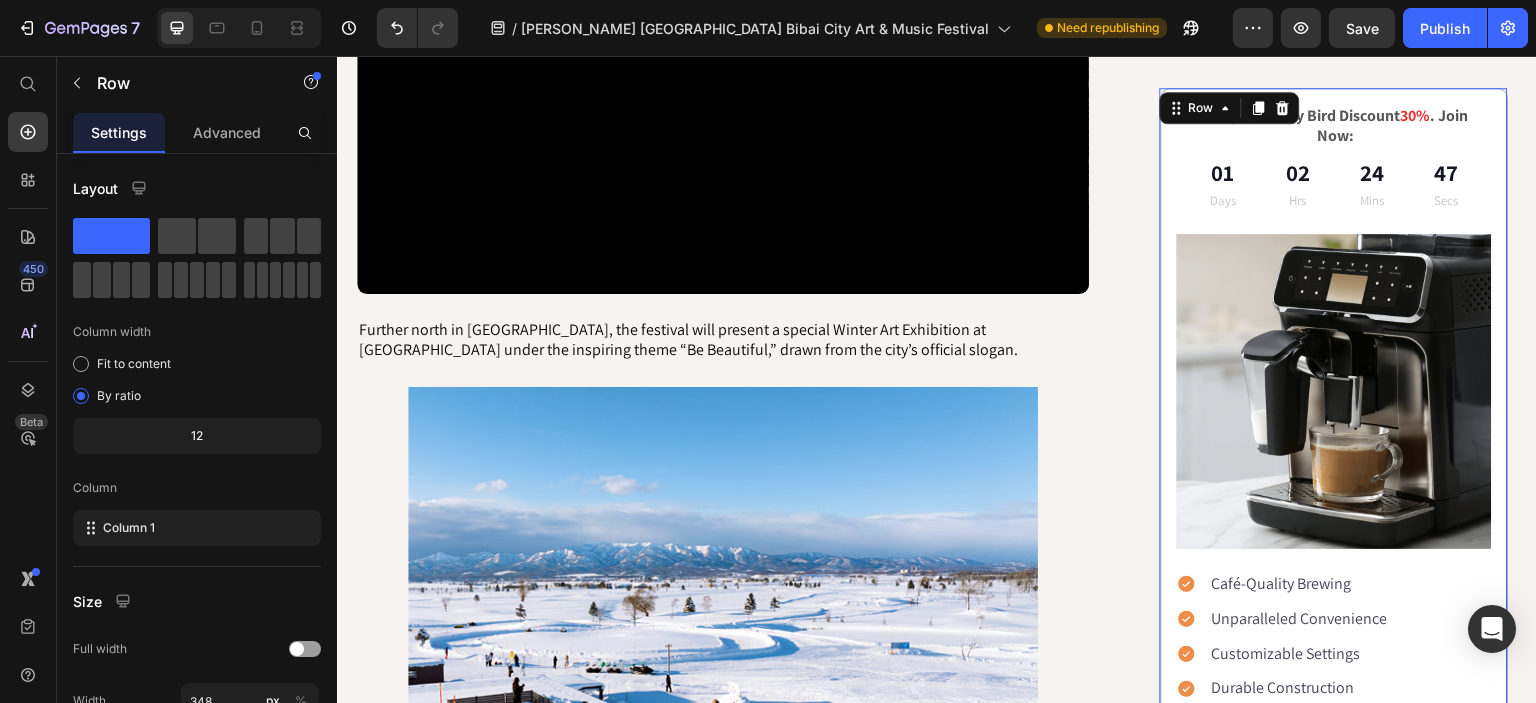scroll, scrollTop: 856, scrollLeft: 0, axis: vertical 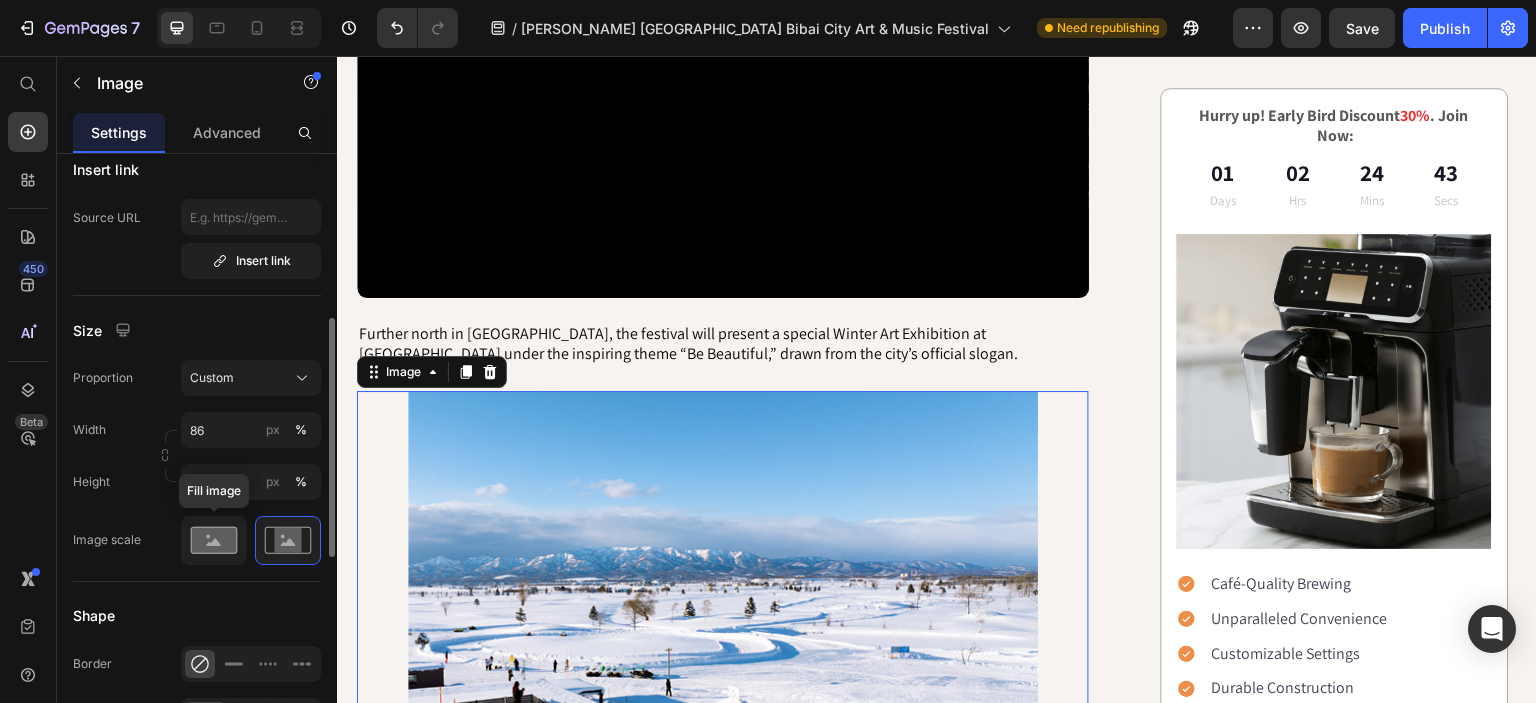 click 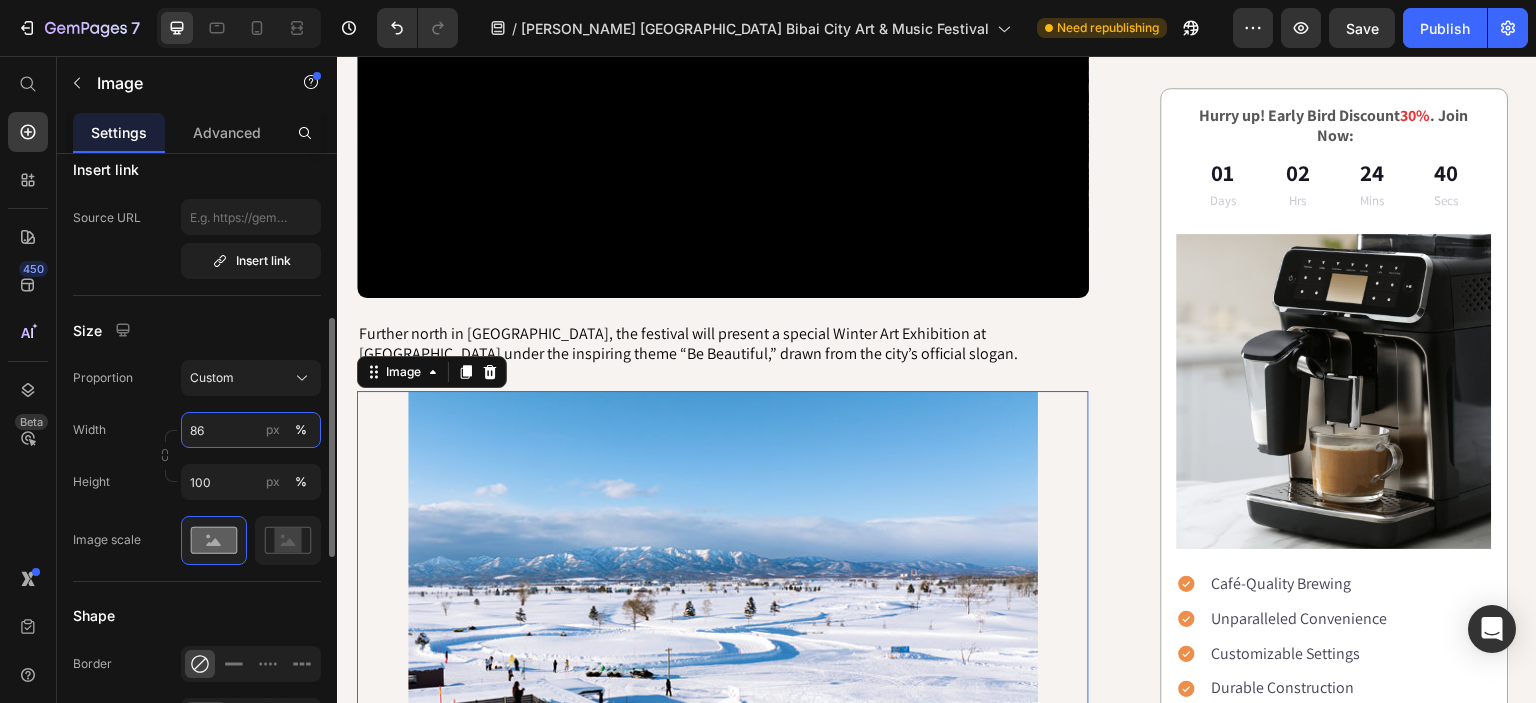click on "86" at bounding box center (251, 430) 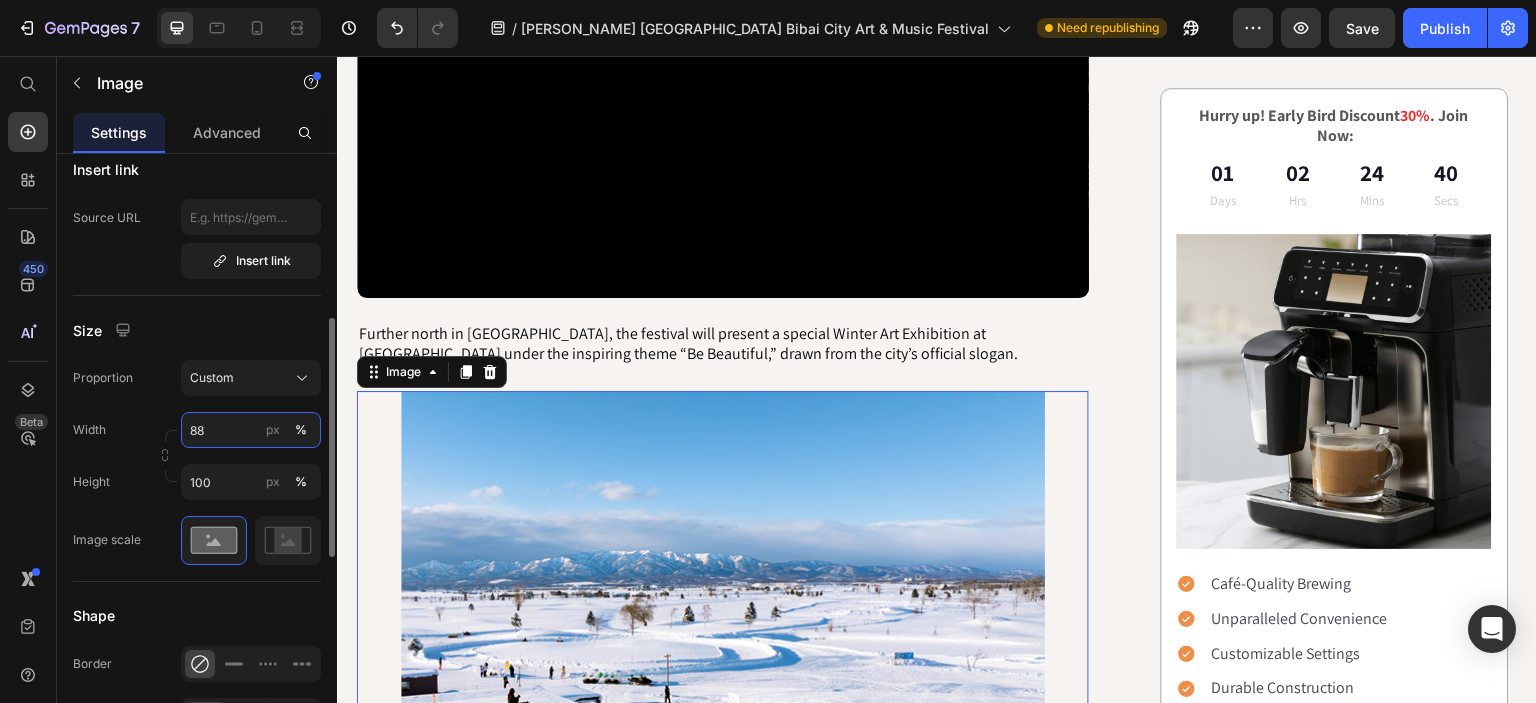 type on "89" 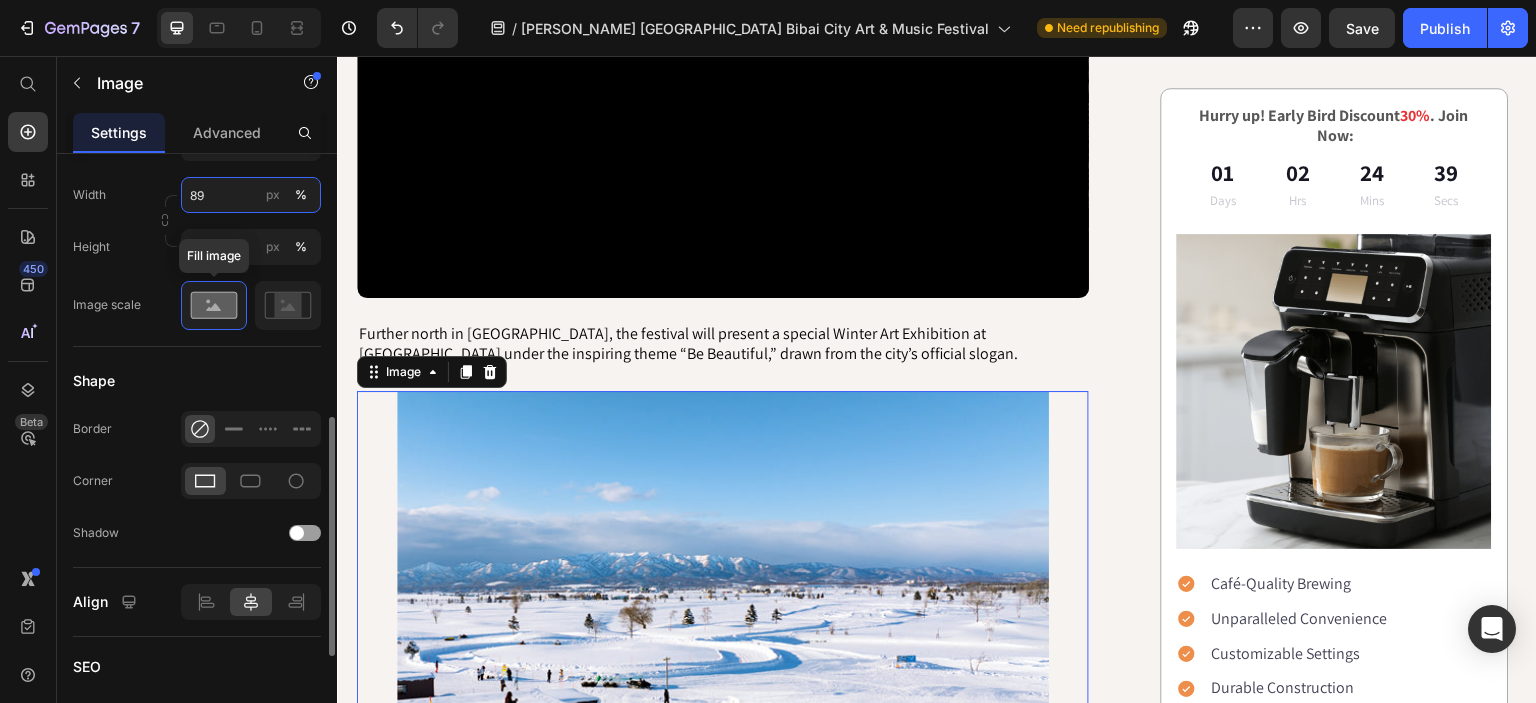 scroll, scrollTop: 655, scrollLeft: 0, axis: vertical 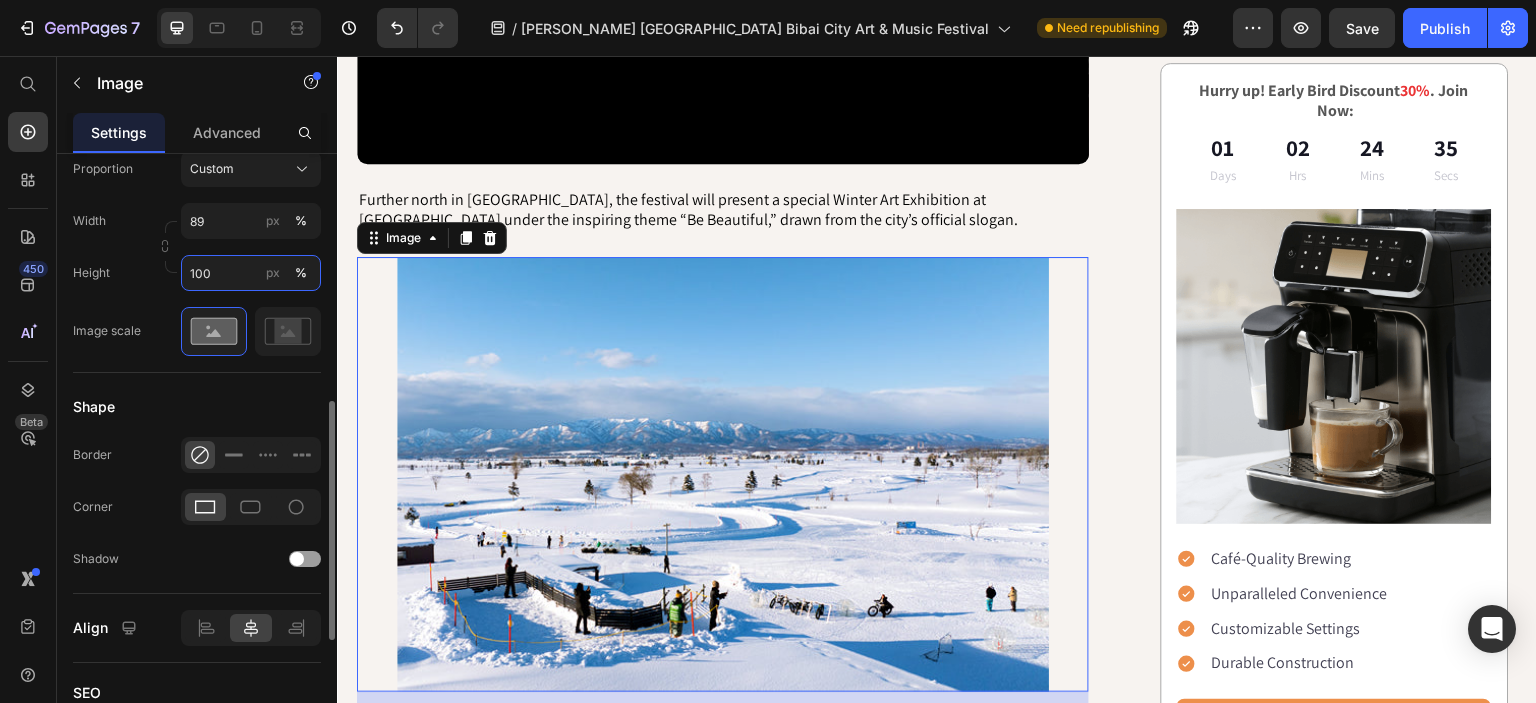 click on "100" at bounding box center [251, 273] 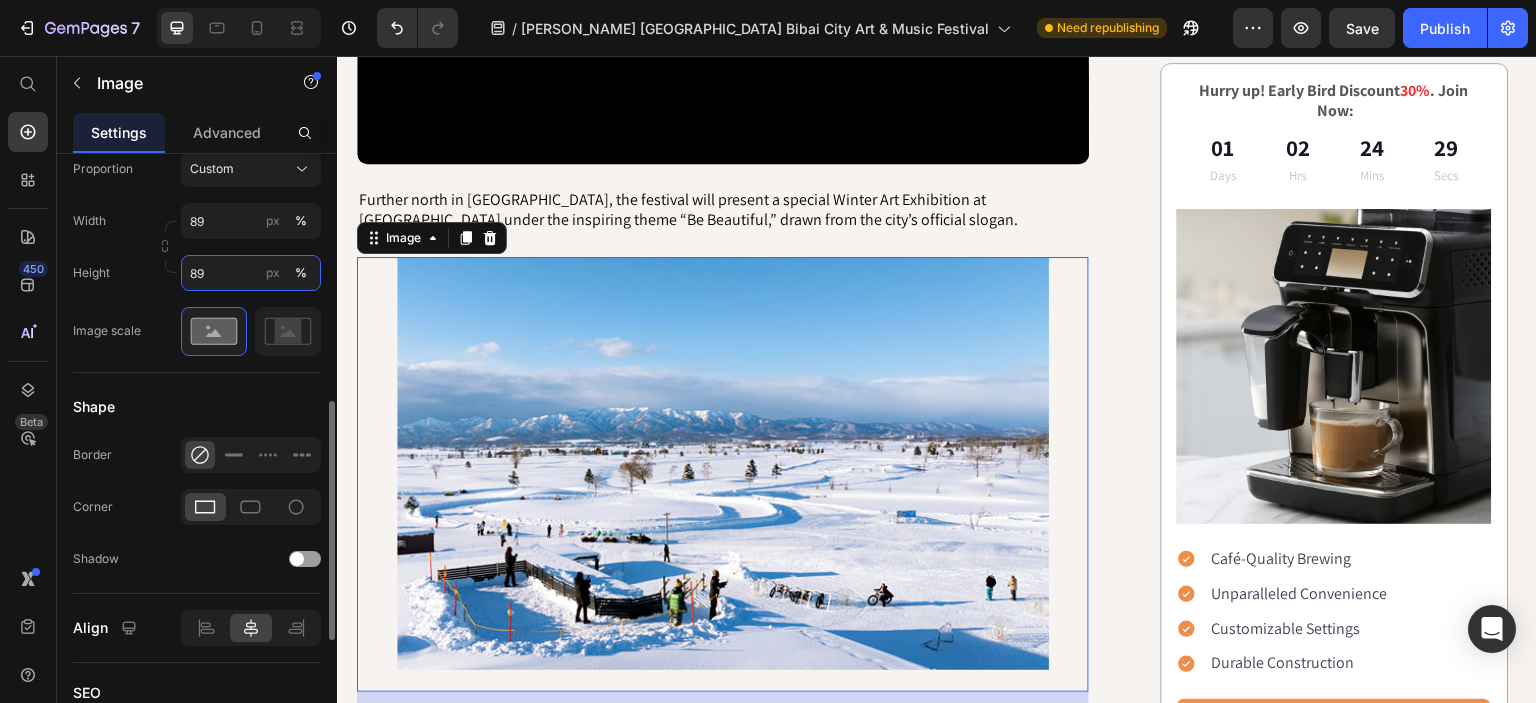 type on "88" 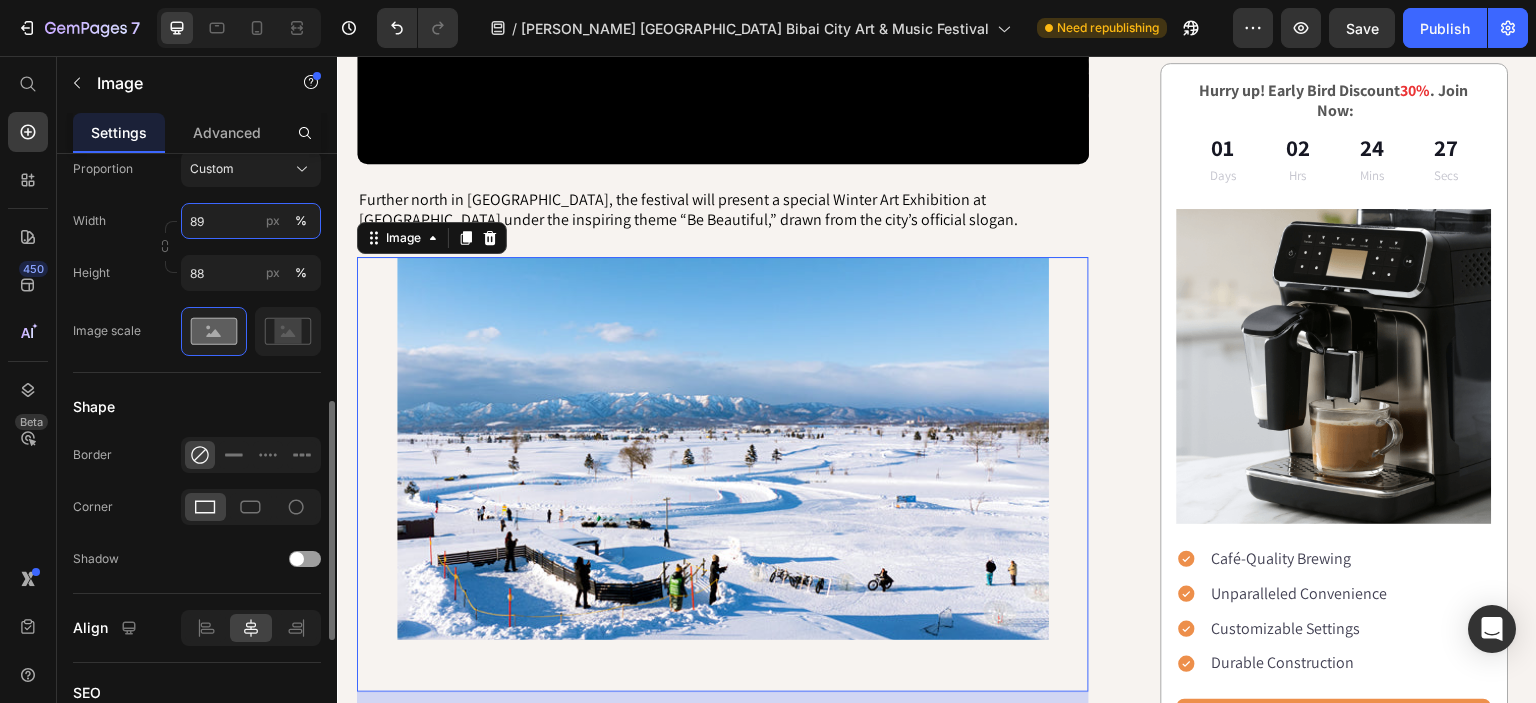 click on "89" at bounding box center (251, 221) 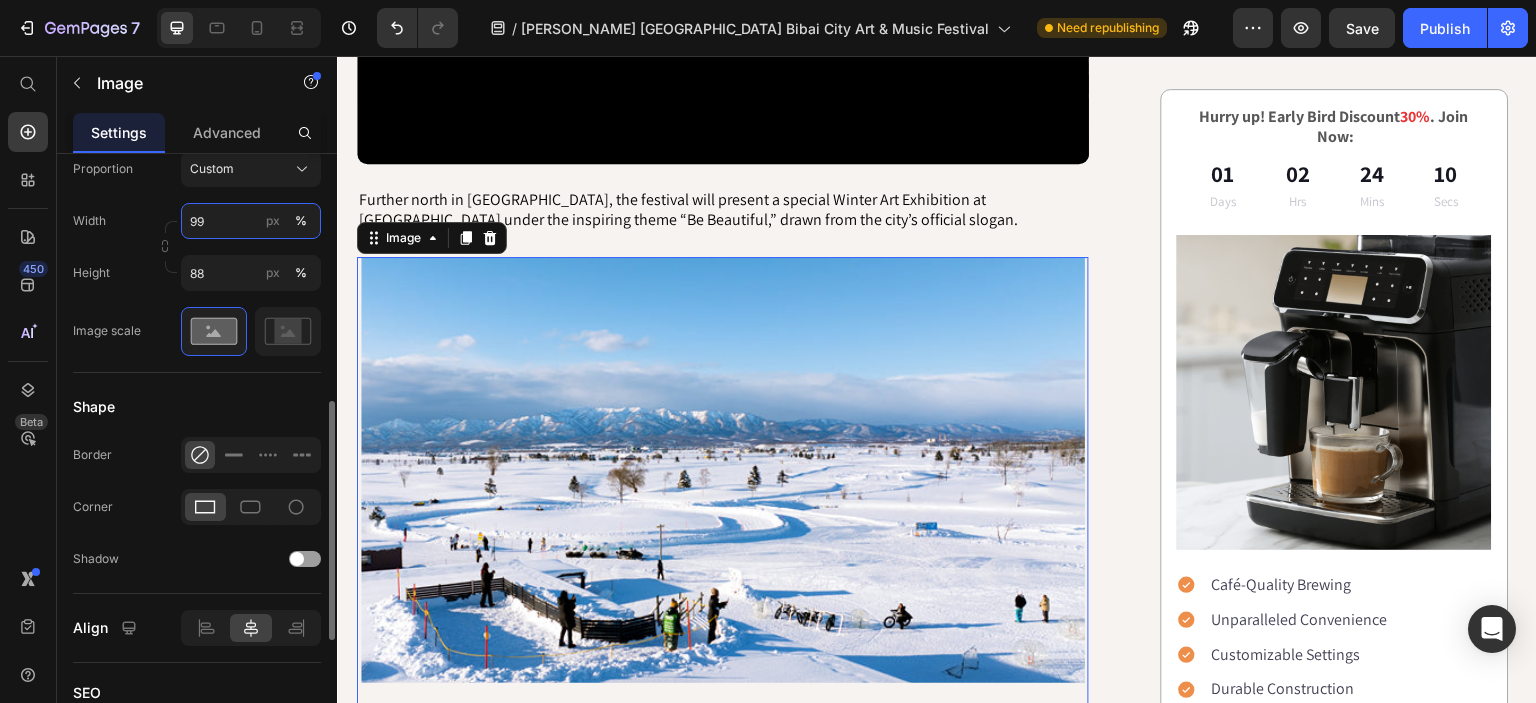 type on "100" 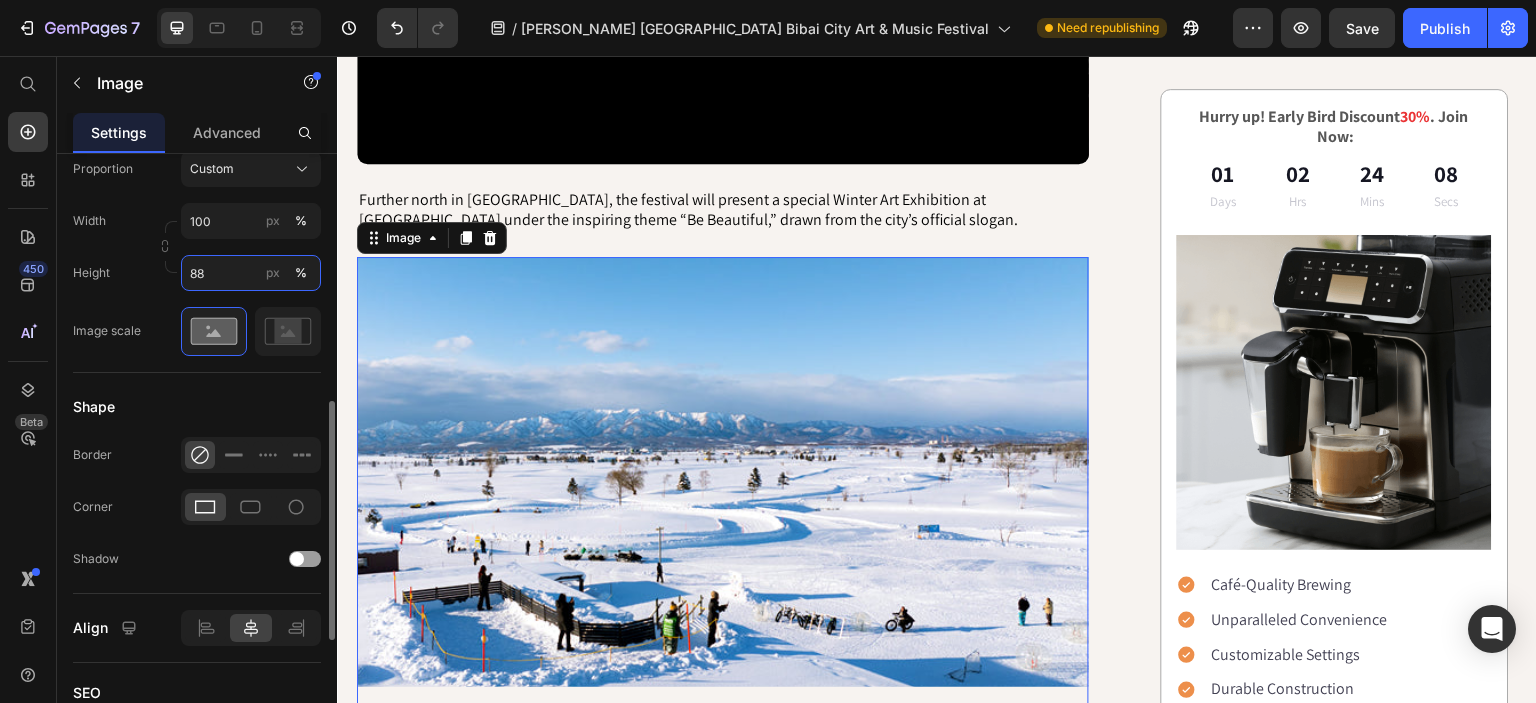 click on "88" at bounding box center (251, 273) 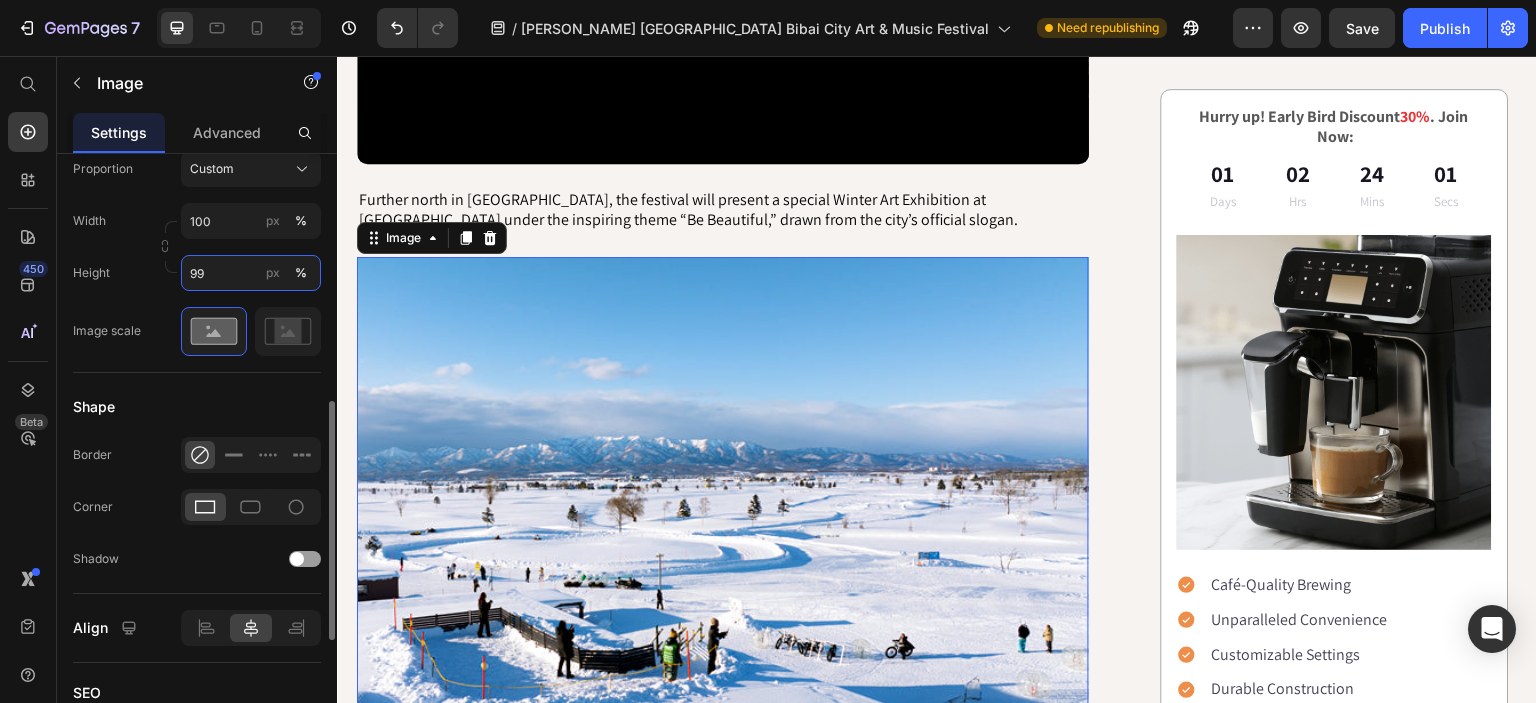 type on "100" 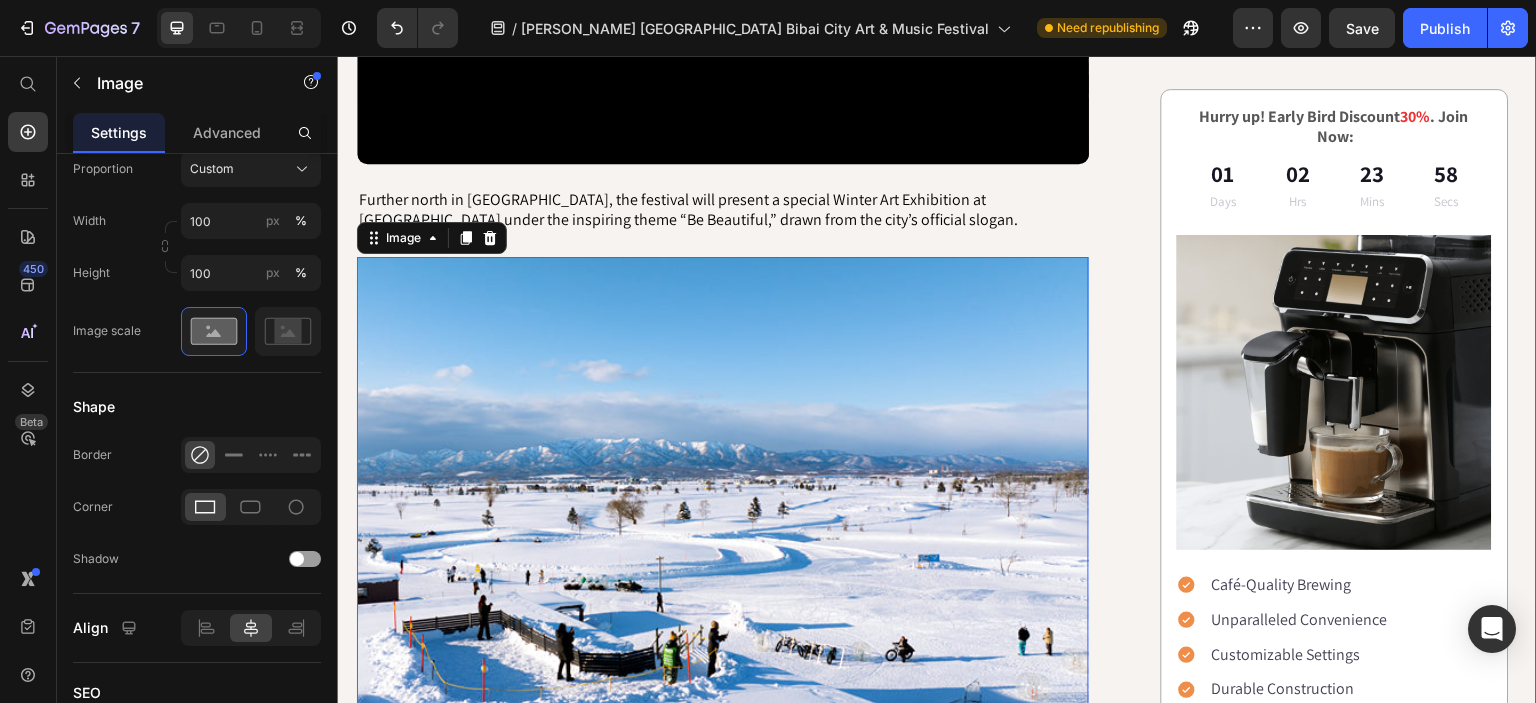 click on "GASCA Heads  North : A two-week cultural Festival in collaboration with the Bibai City Government Heading GASCA has officially announced its upcoming collaboration with the Bibai City Government for the Hokkaido Bibai City Arts & Music Festival, taking place from February 17 to March 3, 2026.   The festival opens with the Hokkaido Music Competition held in Sapporo, where young musicians from around the world will compete in piano, strings, winds, percussion, and vocal categories. Following the competition, selected winners will take the stage at the iconic Kitara Concert Hall, one of Japan’s premier classical music venues, for a formal Winner’s Concert and Final Award Ceremony.   Text Block                Title Line Video Further north in Bibai, the festival will present a special Winter Art Exhibition at Arte Piazza Museum under the inspiring theme “Be Beautiful,” drawn from the city’s official slogan.  Text Block Image   24 It wasn't until I discovered and invested in the  GEM Cafe Text Block" at bounding box center (937, 382) 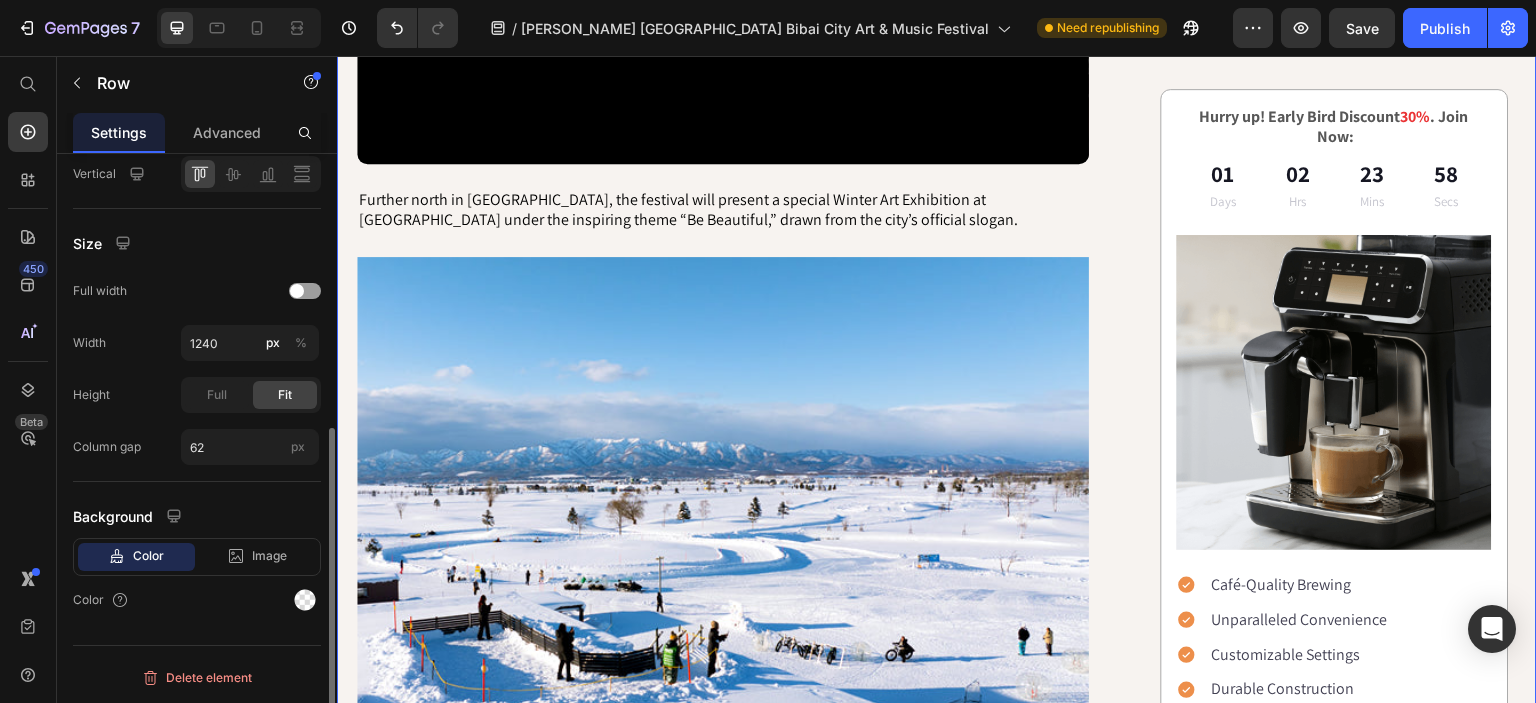 scroll, scrollTop: 0, scrollLeft: 0, axis: both 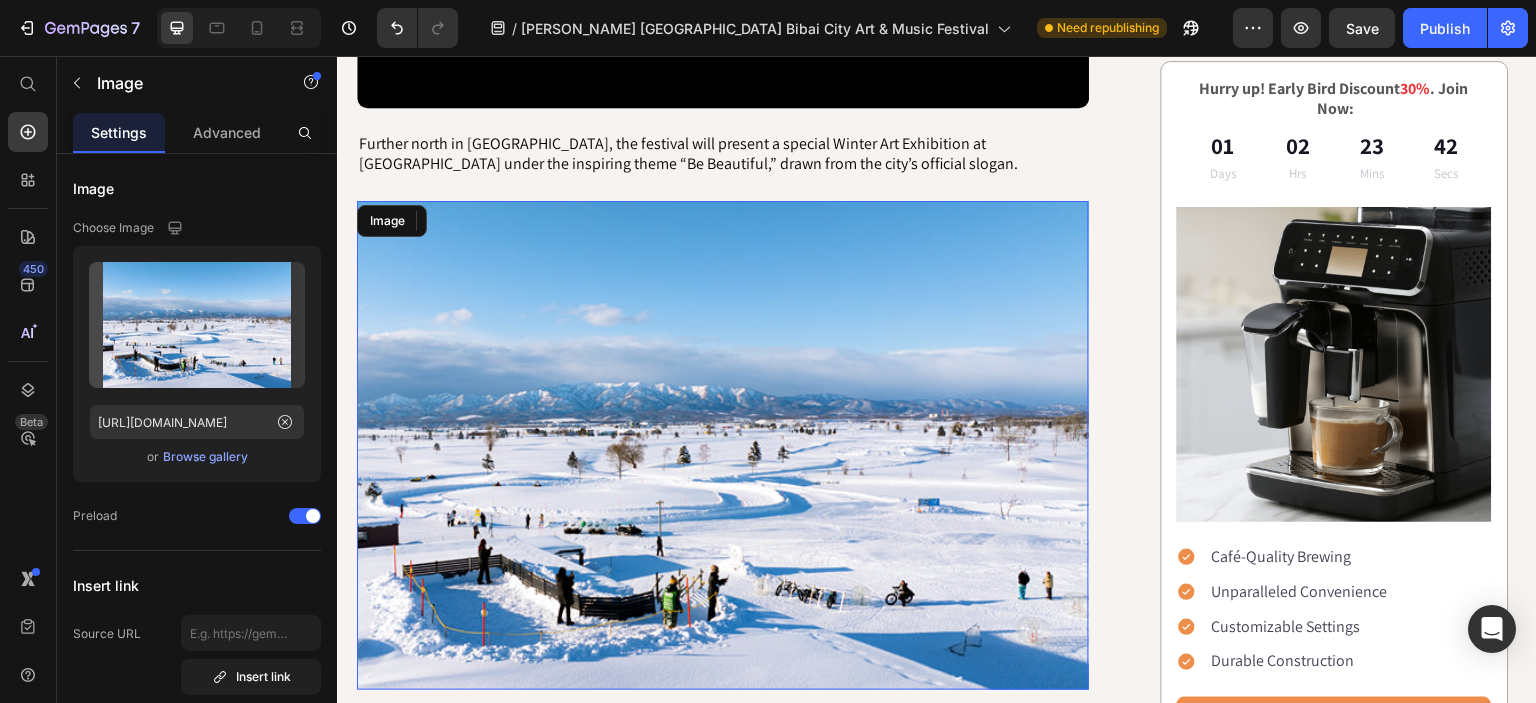 click at bounding box center [723, 445] 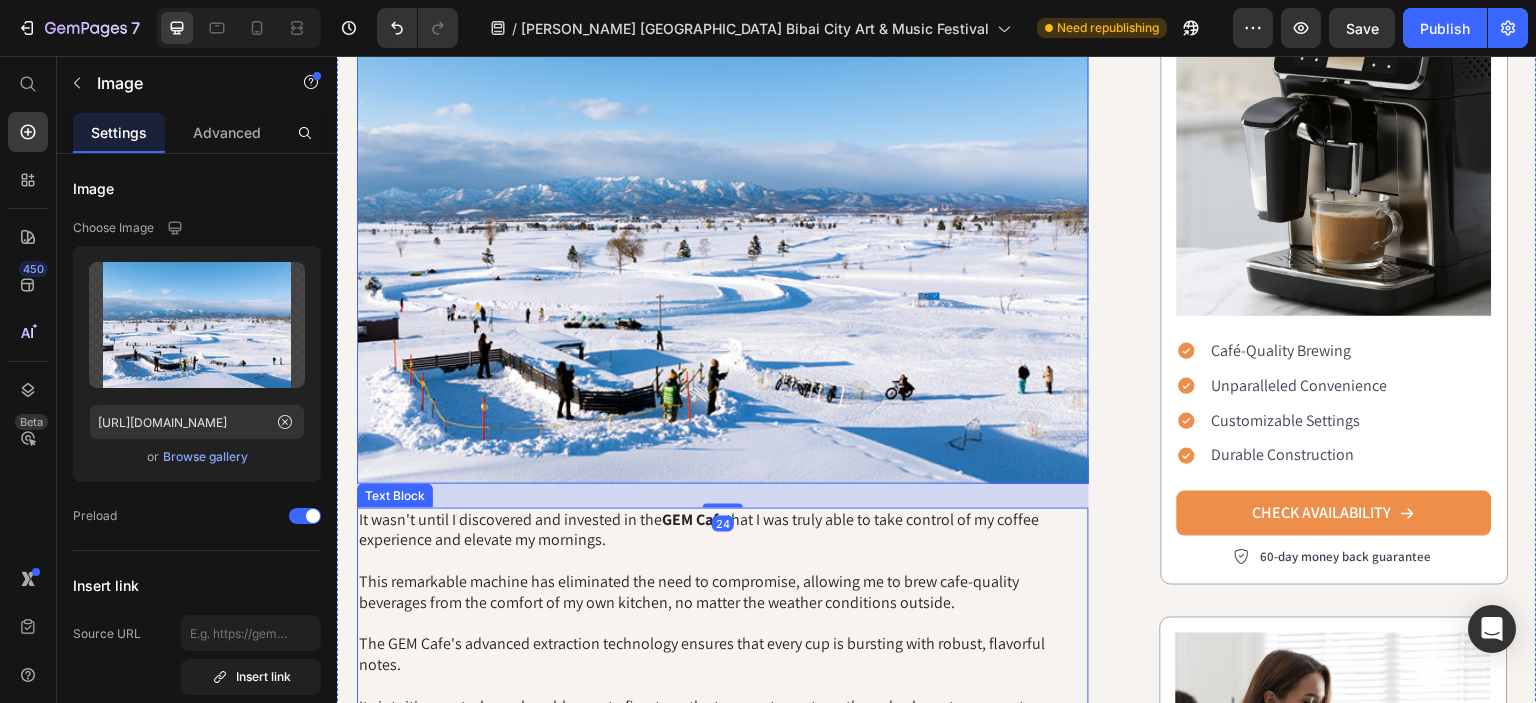 click on "It wasn't until I discovered and invested in the  GEM Cafe  that I was truly able to take control of my coffee experience and elevate my mornings.  This remarkable machine has eliminated the need to compromise, allowing me to brew cafe-quality beverages from the comfort of my own kitchen, no matter the weather conditions outside. The GEM Cafe's advanced extraction technology ensures that every cup is bursting with robust, flavorful notes.  Its intuitive control panel enables me to fine-tune the temperature, strength, and volume to my exact preferences, resulting in a consistently exceptional brew.  I no longer have to worry about barista inconsistencies or weather-related obstacles - I can simply enjoy a perfectly crafted cup of coffee whenever the mood strikes." at bounding box center (723, 655) 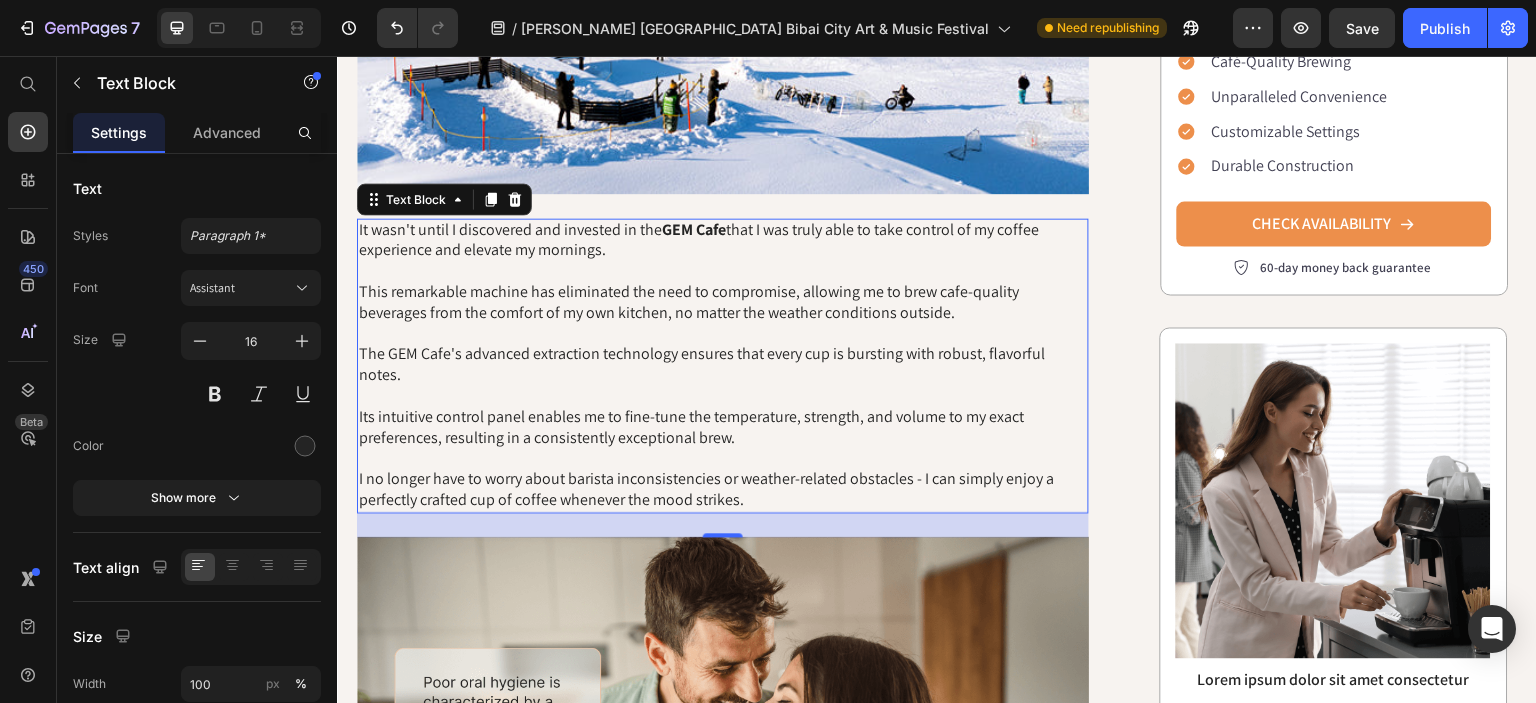 scroll, scrollTop: 1414, scrollLeft: 0, axis: vertical 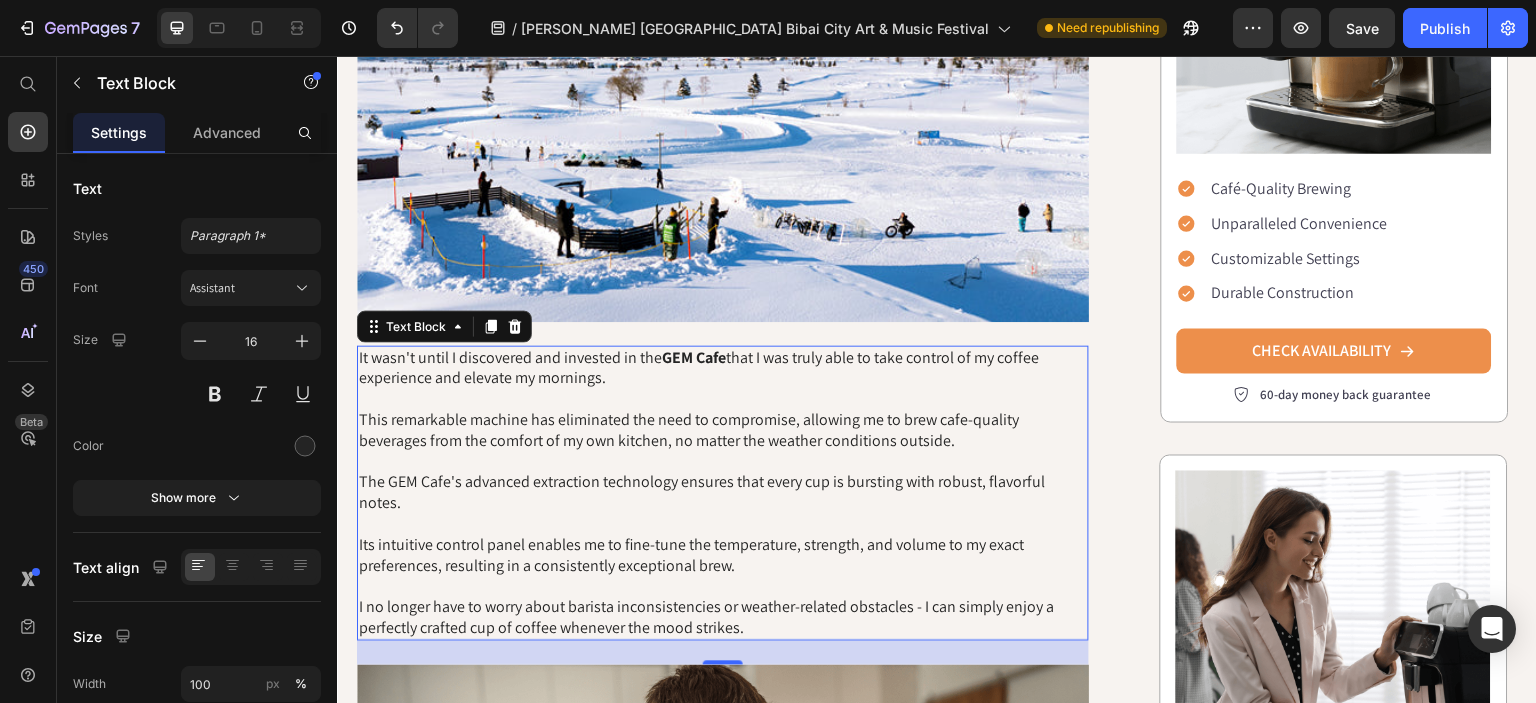 click on "It wasn't until I discovered and invested in the  GEM Cafe  that I was truly able to take control of my coffee experience and elevate my mornings.  This remarkable machine has eliminated the need to compromise, allowing me to brew cafe-quality beverages from the comfort of my own kitchen, no matter the weather conditions outside. The GEM Cafe's advanced extraction technology ensures that every cup is bursting with robust, flavorful notes.  Its intuitive control panel enables me to fine-tune the temperature, strength, and volume to my exact preferences, resulting in a consistently exceptional brew.  I no longer have to worry about barista inconsistencies or weather-related obstacles - I can simply enjoy a perfectly crafted cup of coffee whenever the mood strikes." at bounding box center [723, 493] 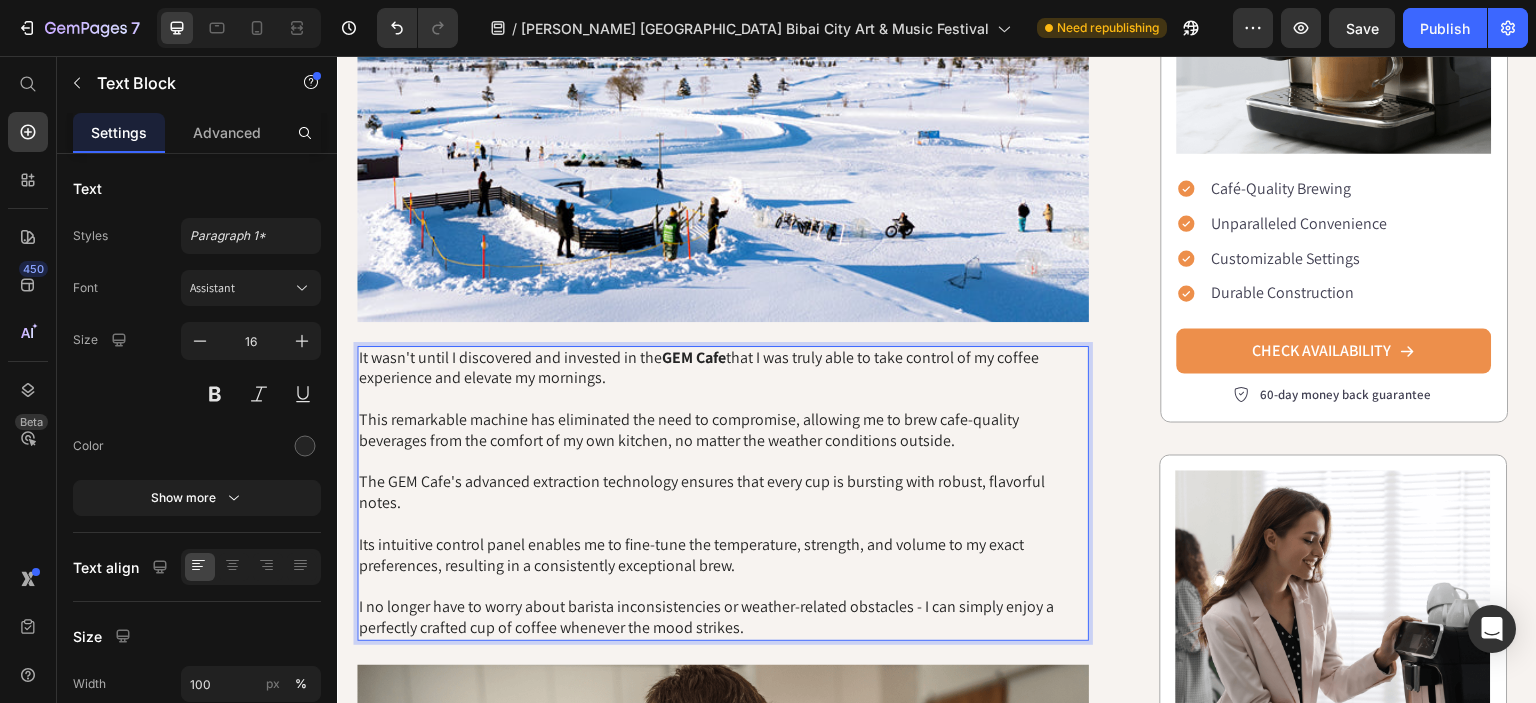 scroll, scrollTop: 1356, scrollLeft: 0, axis: vertical 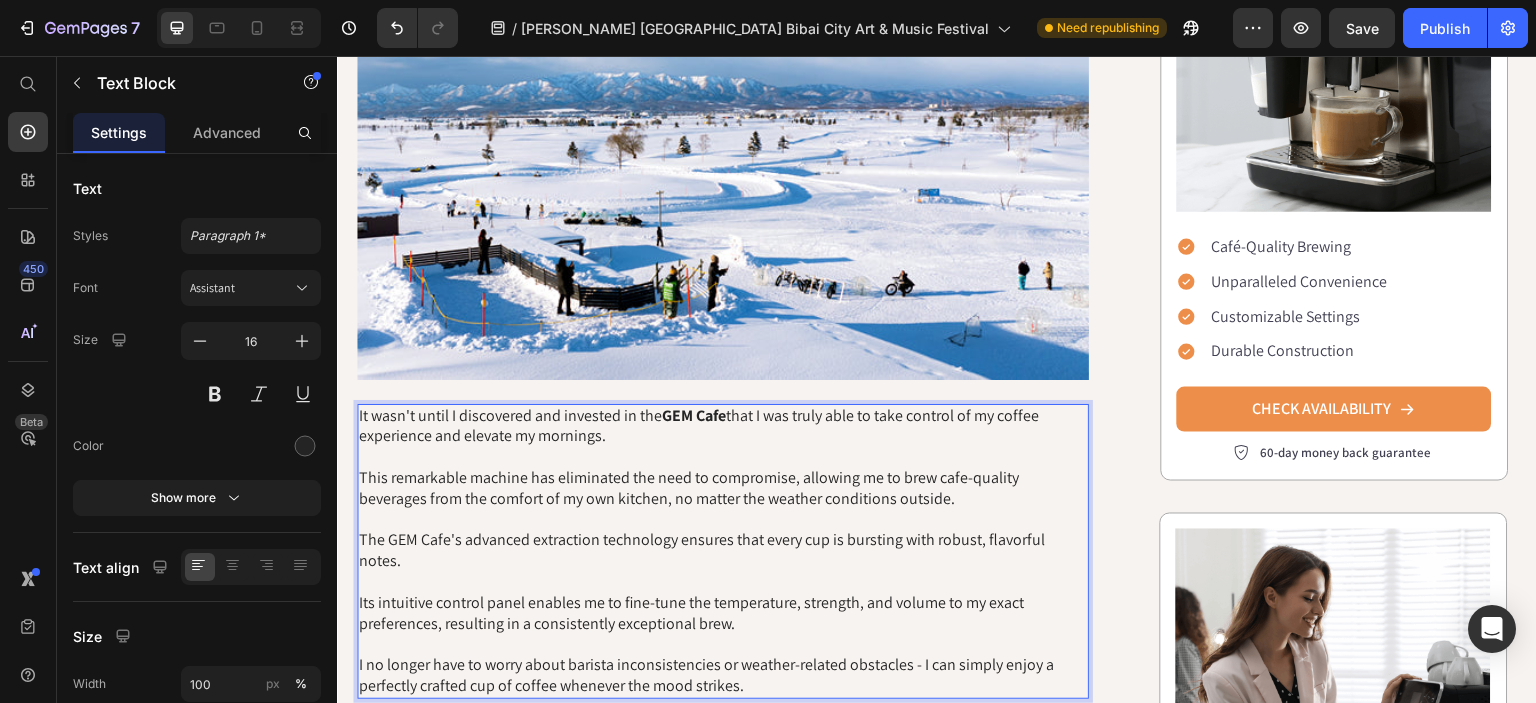 click on "It wasn't until I discovered and invested in the  GEM Cafe  that I was truly able to take control of my coffee experience and elevate my mornings.  This remarkable machine has eliminated the need to compromise, allowing me to brew cafe-quality beverages from the comfort of my own kitchen, no matter the weather conditions outside. The GEM Cafe's advanced extraction technology ensures that every cup is bursting with robust, flavorful notes.  Its intuitive control panel enables me to fine-tune the temperature, strength, and volume to my exact preferences, resulting in a consistently exceptional brew.  I no longer have to worry about barista inconsistencies or weather-related obstacles - I can simply enjoy a perfectly crafted cup of coffee whenever the mood strikes." at bounding box center (723, 551) 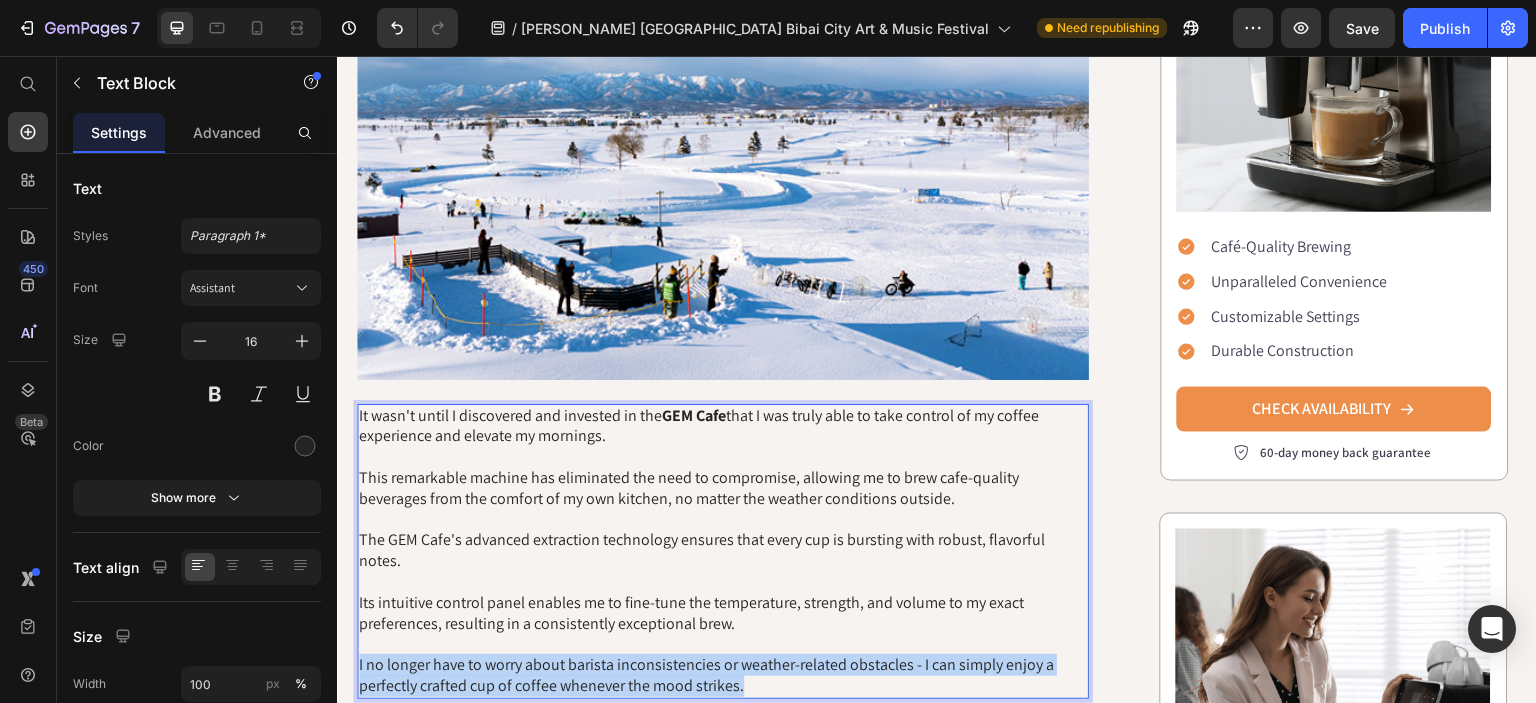 click on "It wasn't until I discovered and invested in the  GEM Cafe  that I was truly able to take control of my coffee experience and elevate my mornings.  This remarkable machine has eliminated the need to compromise, allowing me to brew cafe-quality beverages from the comfort of my own kitchen, no matter the weather conditions outside. The GEM Cafe's advanced extraction technology ensures that every cup is bursting with robust, flavorful notes.  Its intuitive control panel enables me to fine-tune the temperature, strength, and volume to my exact preferences, resulting in a consistently exceptional brew.  I no longer have to worry about barista inconsistencies or weather-related obstacles - I can simply enjoy a perfectly crafted cup of coffee whenever the mood strikes." at bounding box center (723, 551) 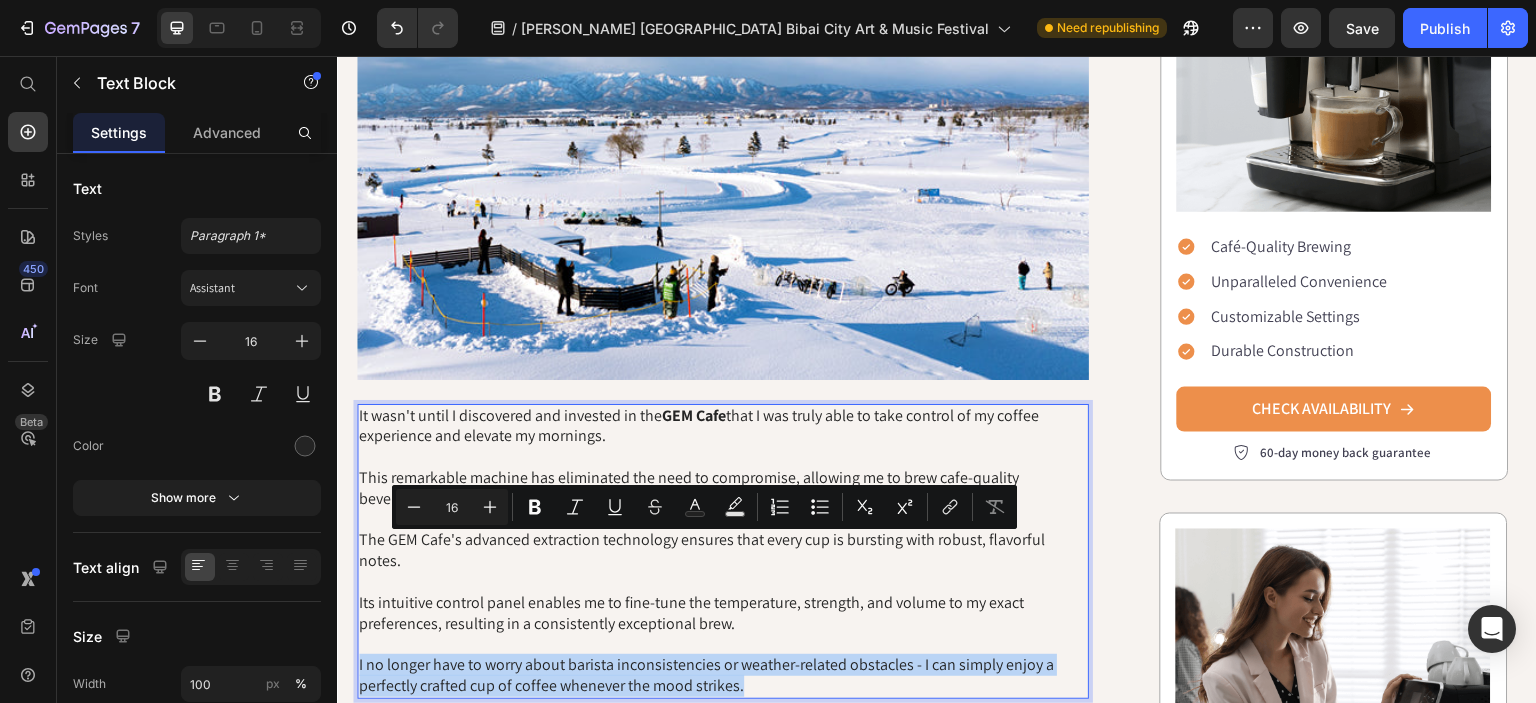 click on "It wasn't until I discovered and invested in the  GEM Cafe  that I was truly able to take control of my coffee experience and elevate my mornings.  This remarkable machine has eliminated the need to compromise, allowing me to brew cafe-quality beverages from the comfort of my own kitchen, no matter the weather conditions outside. The GEM Cafe's advanced extraction technology ensures that every cup is bursting with robust, flavorful notes.  Its intuitive control panel enables me to fine-tune the temperature, strength, and volume to my exact preferences, resulting in a consistently exceptional brew.  I no longer have to worry about barista inconsistencies or weather-related obstacles - I can simply enjoy a perfectly crafted cup of coffee whenever the mood strikes." at bounding box center (723, 551) 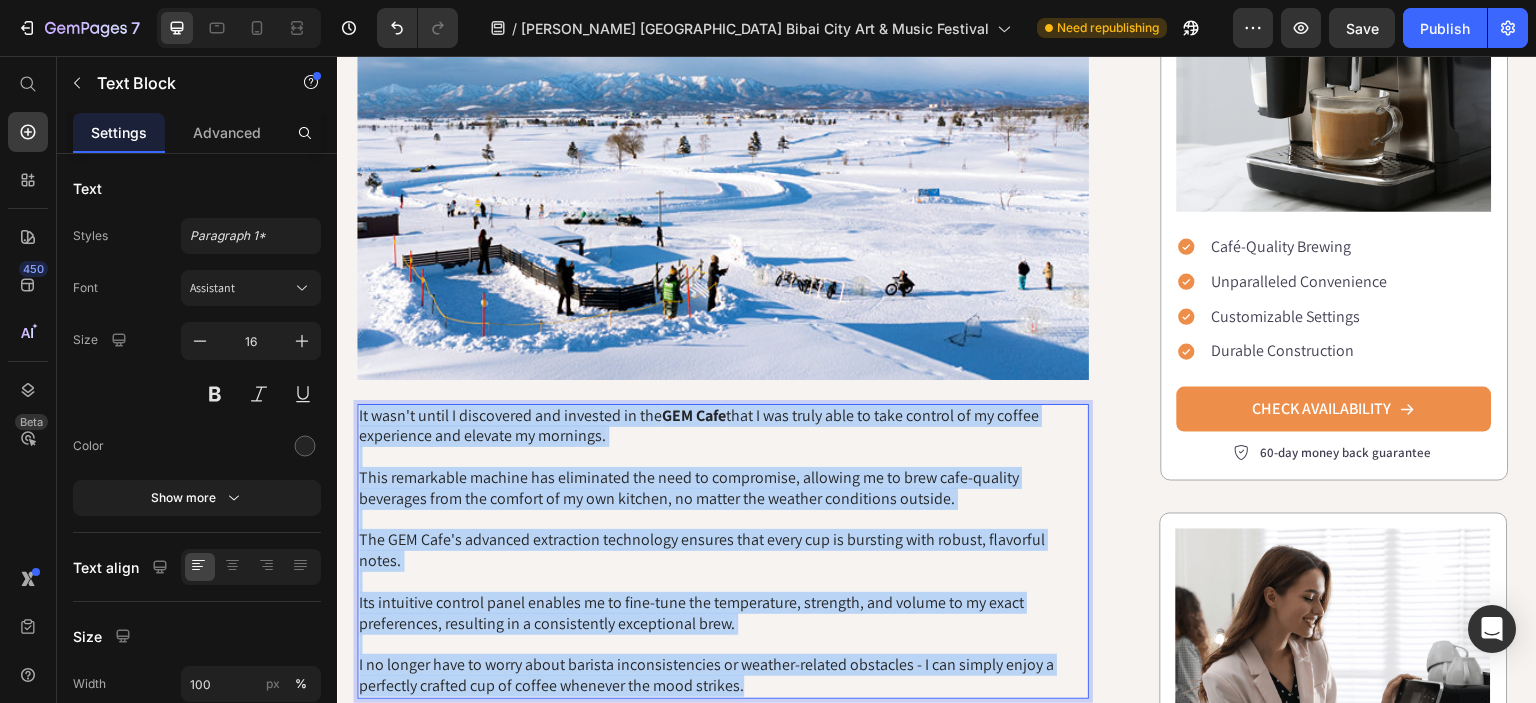 drag, startPoint x: 754, startPoint y: 565, endPoint x: 360, endPoint y: 303, distance: 473.1596 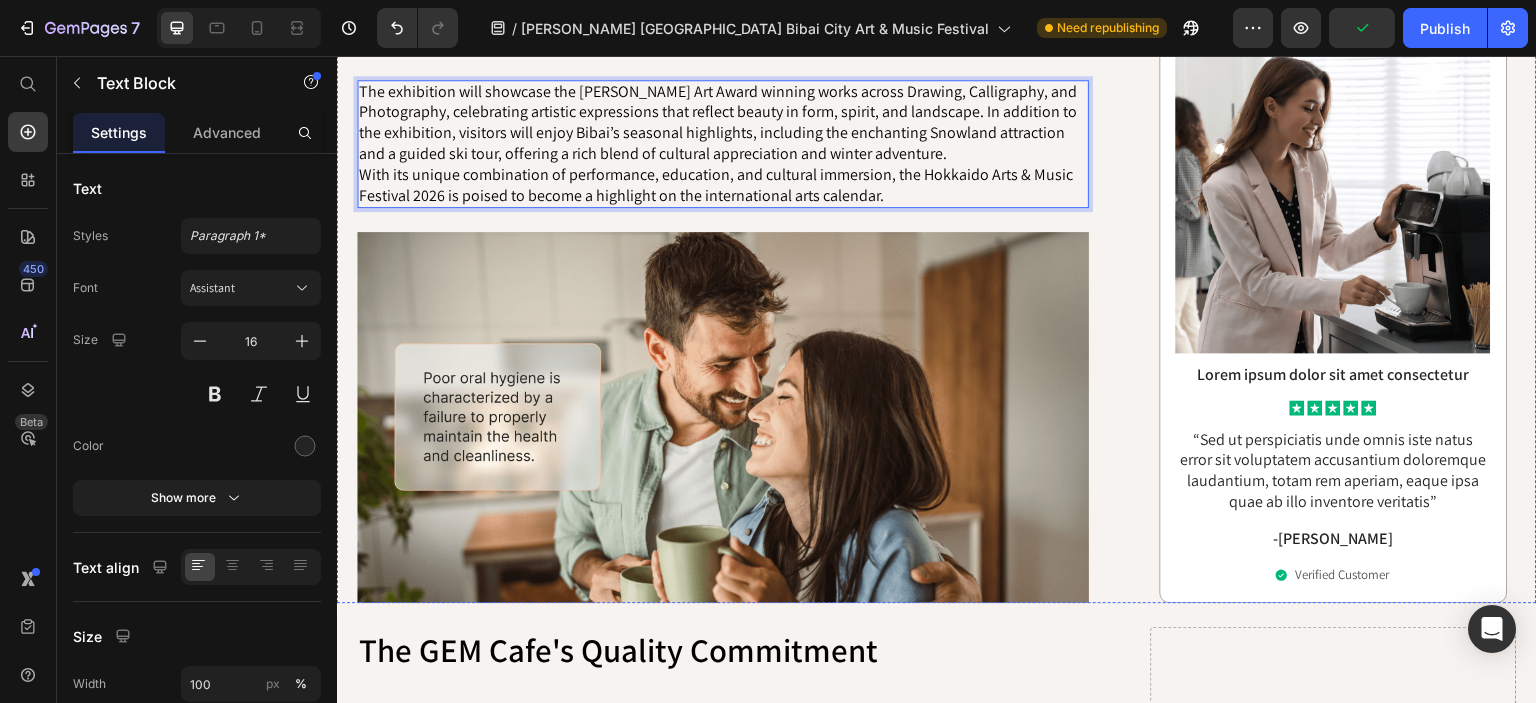 scroll, scrollTop: 1528, scrollLeft: 0, axis: vertical 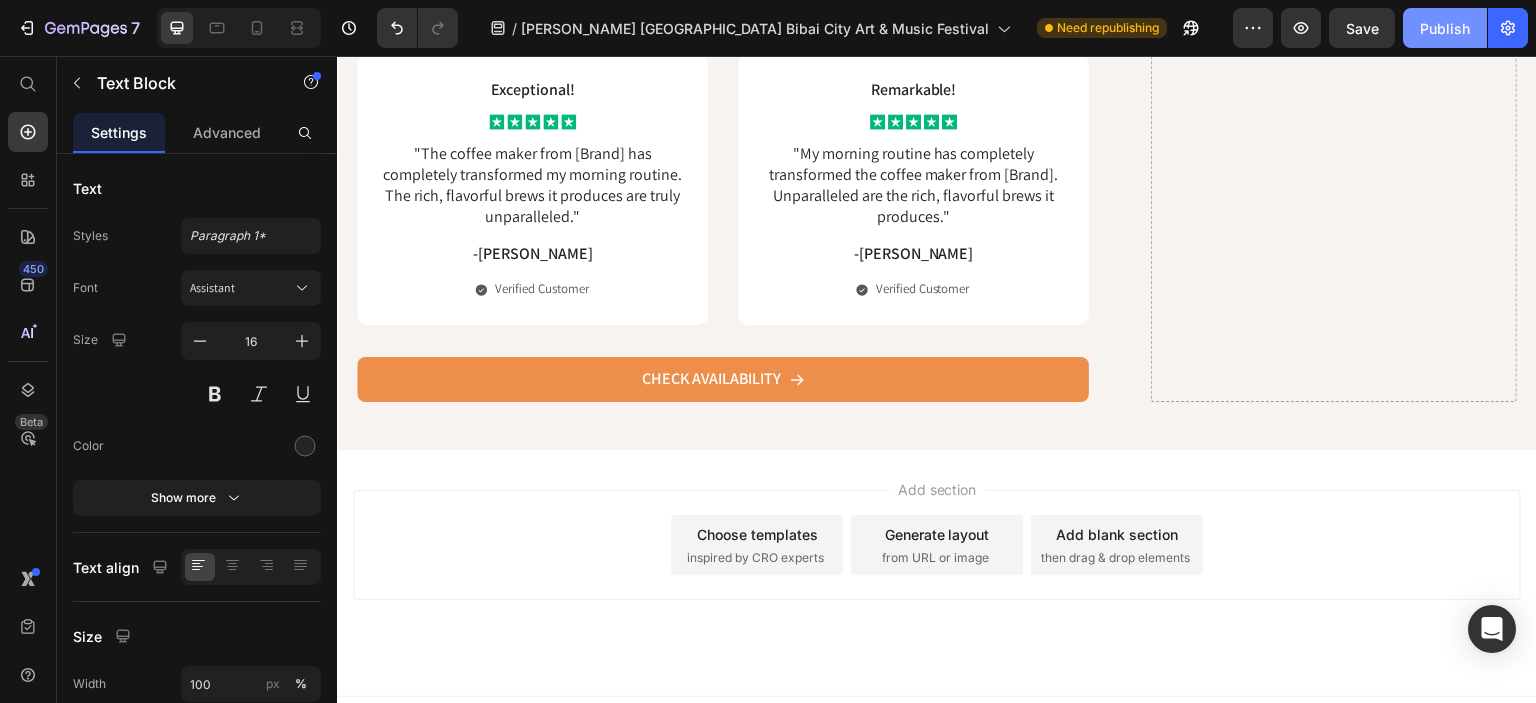 click on "Publish" 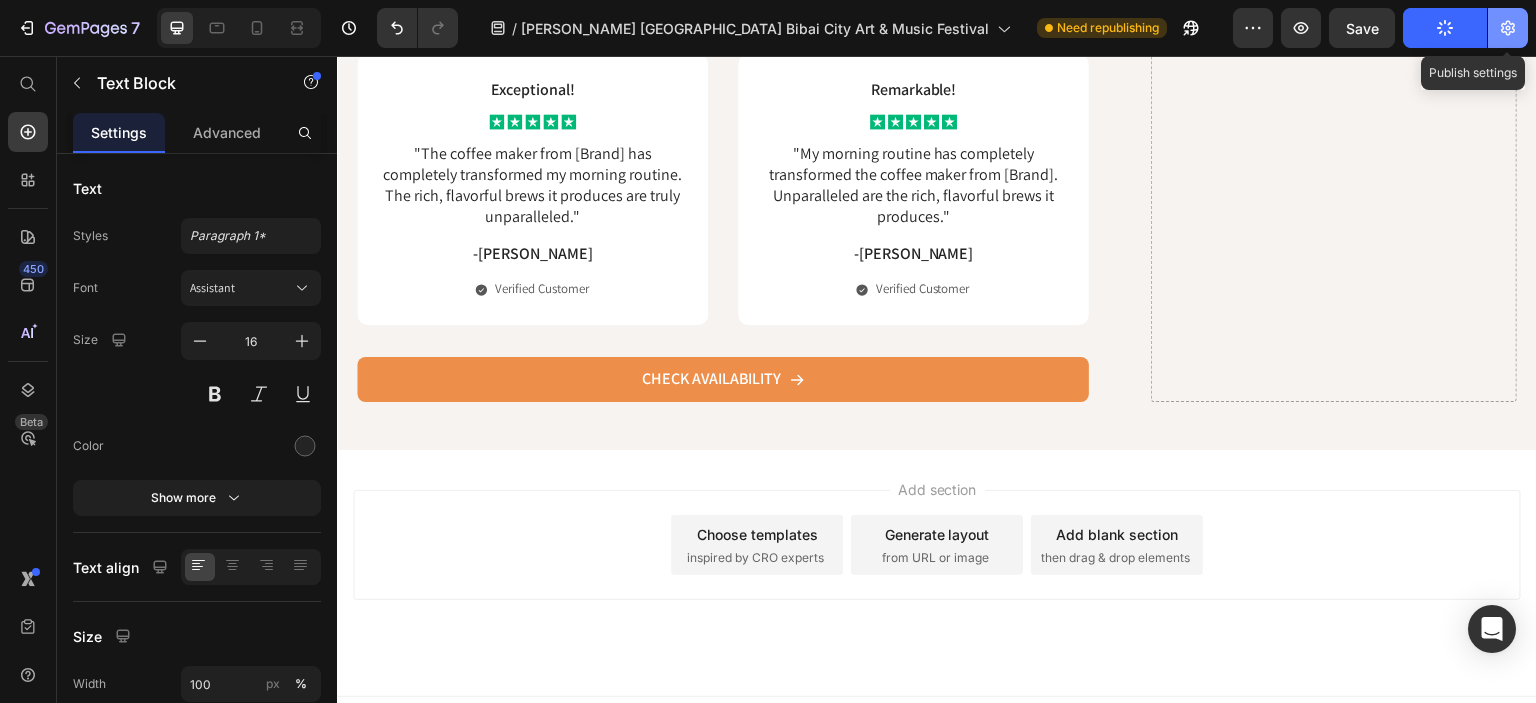 click 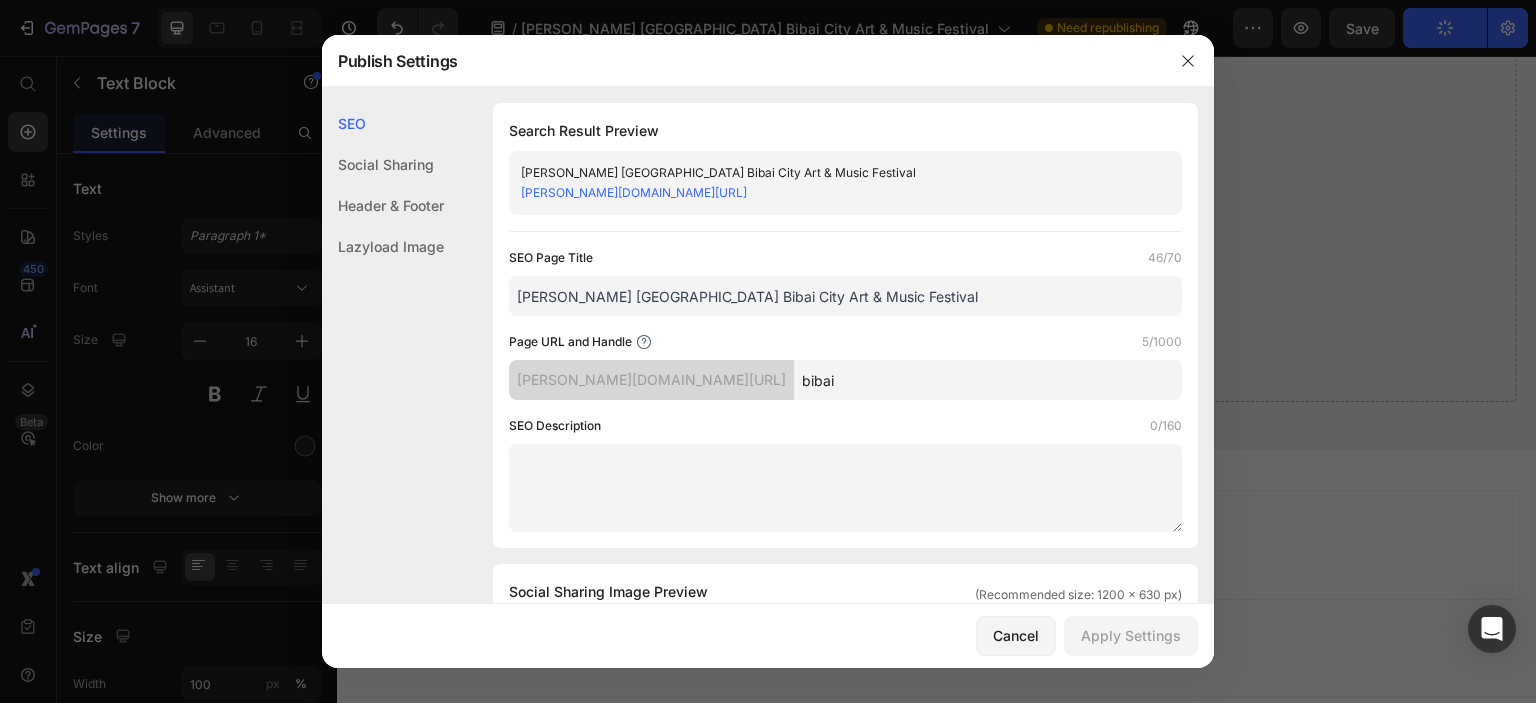 click at bounding box center (768, 351) 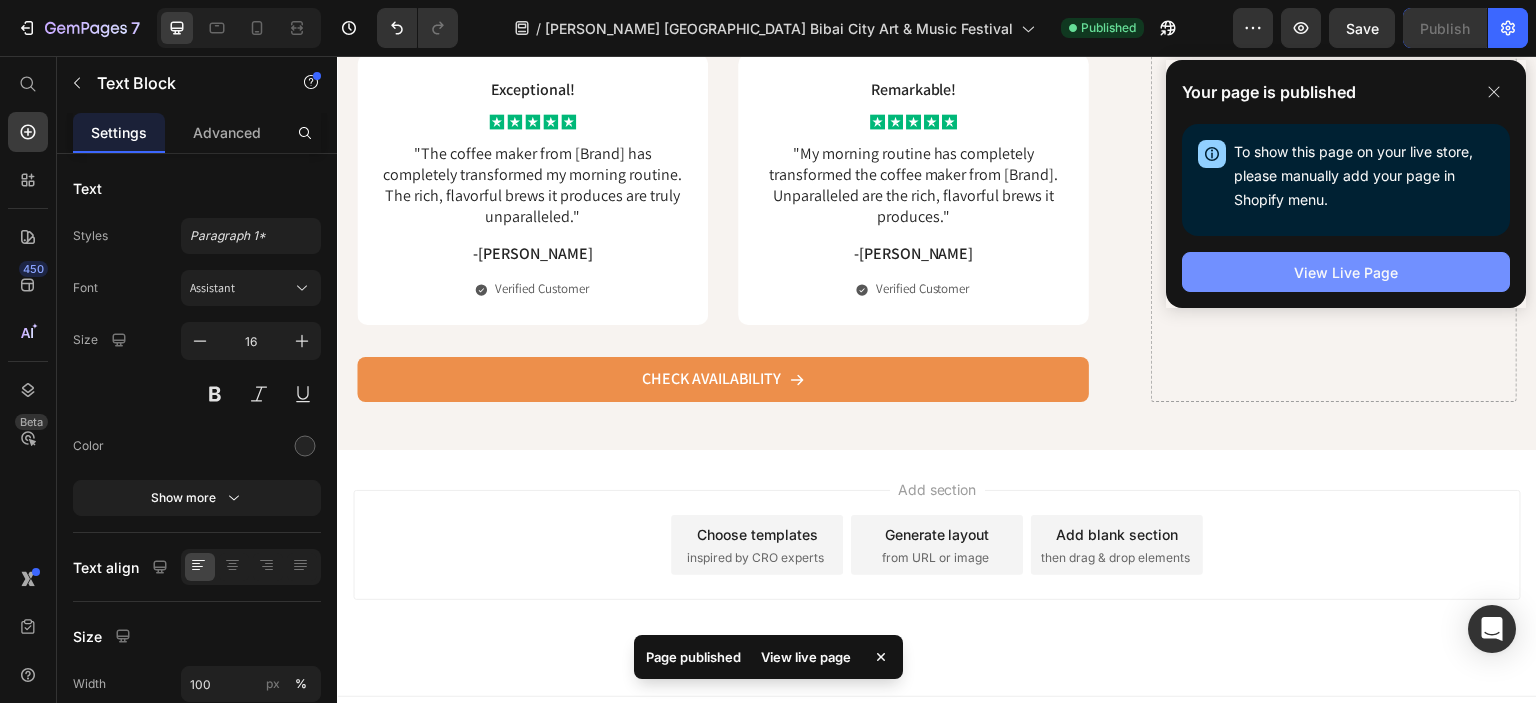 click on "View Live Page" at bounding box center (1346, 272) 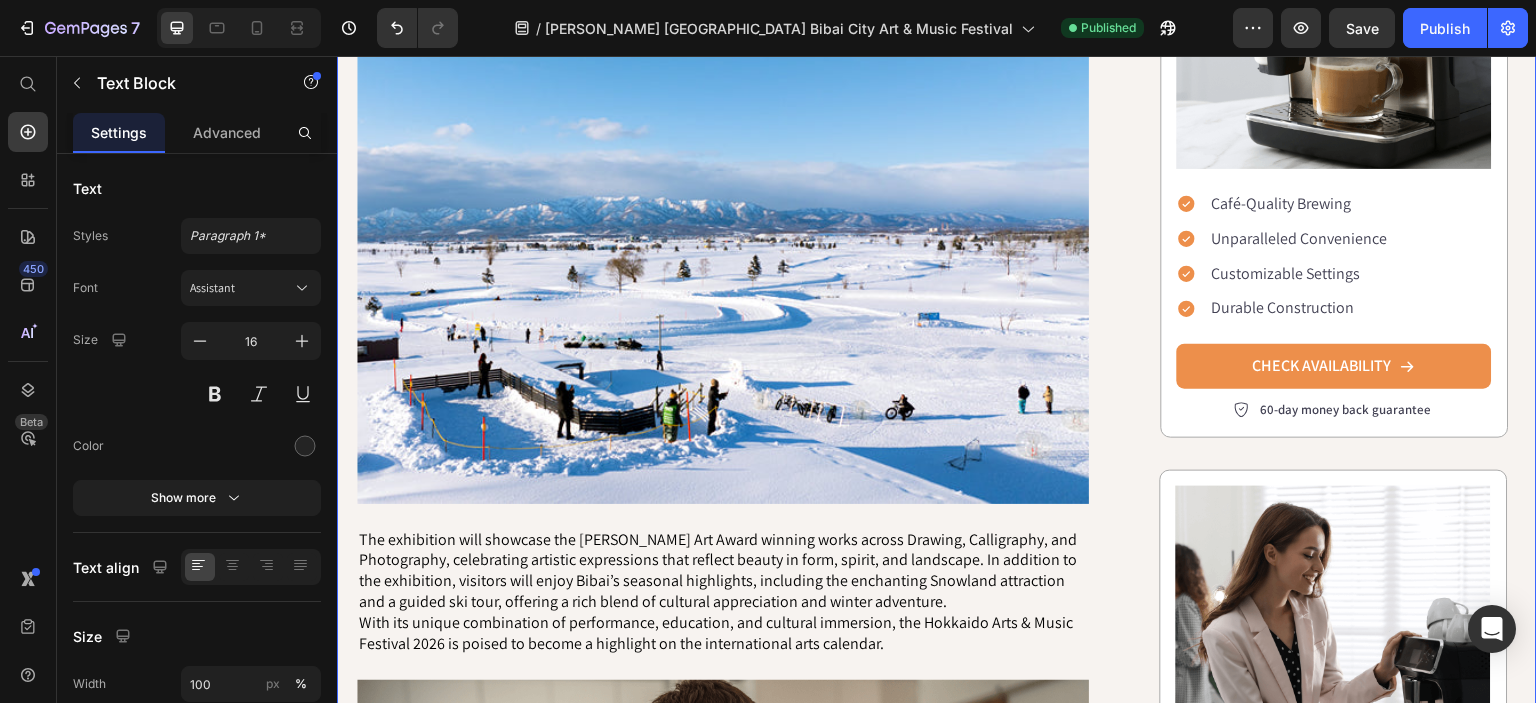 scroll, scrollTop: 1233, scrollLeft: 0, axis: vertical 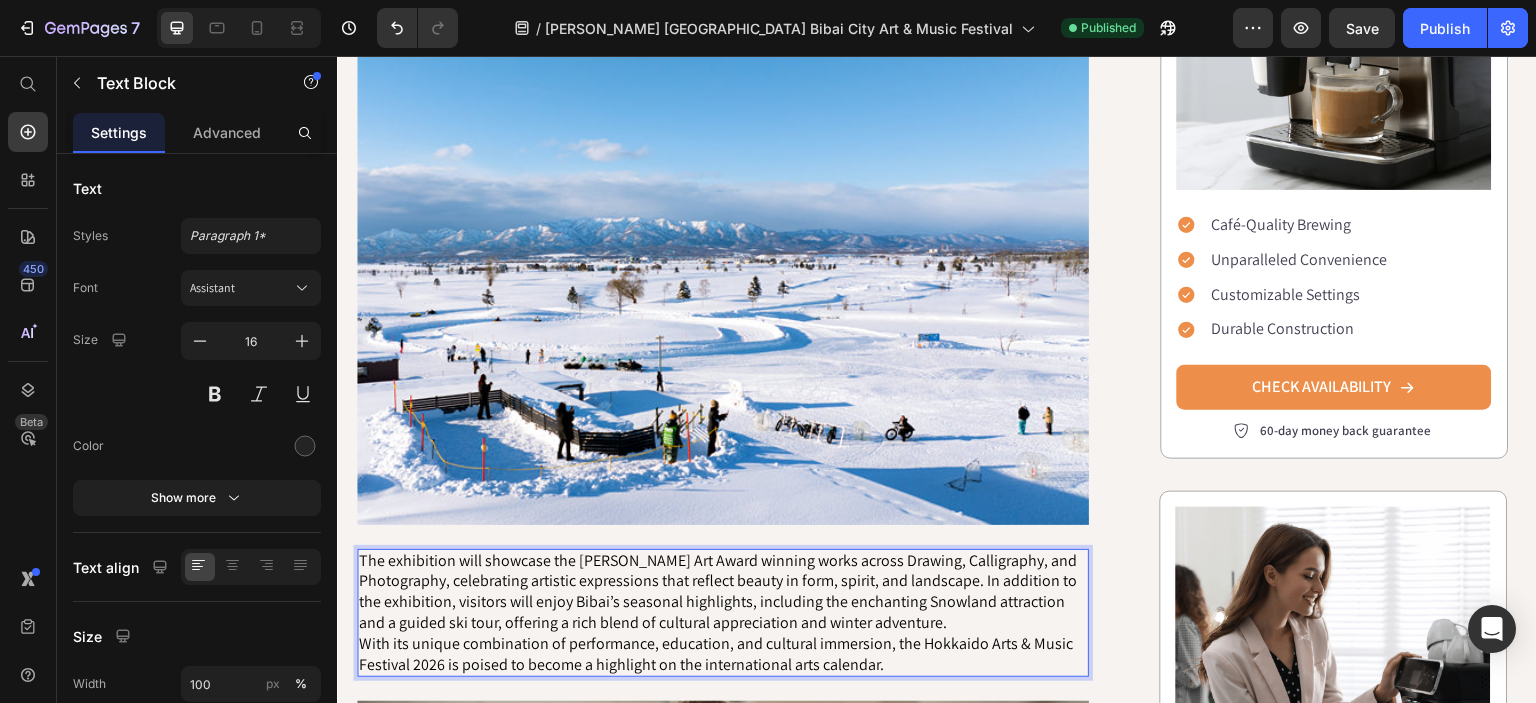 click on "The exhibition will showcase the [PERSON_NAME] Art Award winning works across Drawing, Calligraphy, and Photography, celebrating artistic expressions that reflect beauty in form, spirit, and landscape. In addition to the exhibition, visitors will enjoy Bibai’s seasonal highlights, including the enchanting Snowland attraction and a guided ski tour, offering a rich blend of cultural appreciation and winter adventure." at bounding box center (718, 591) 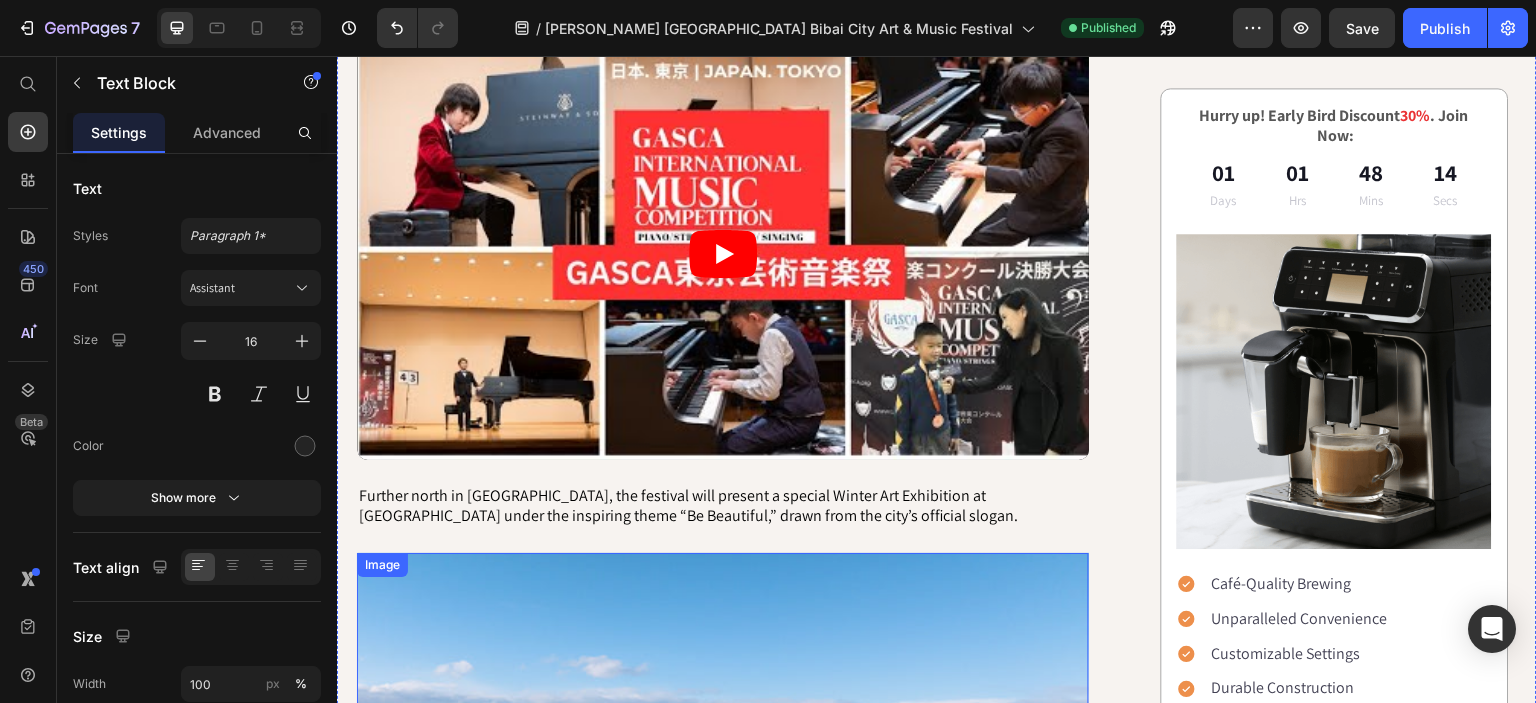 scroll, scrollTop: 1350, scrollLeft: 0, axis: vertical 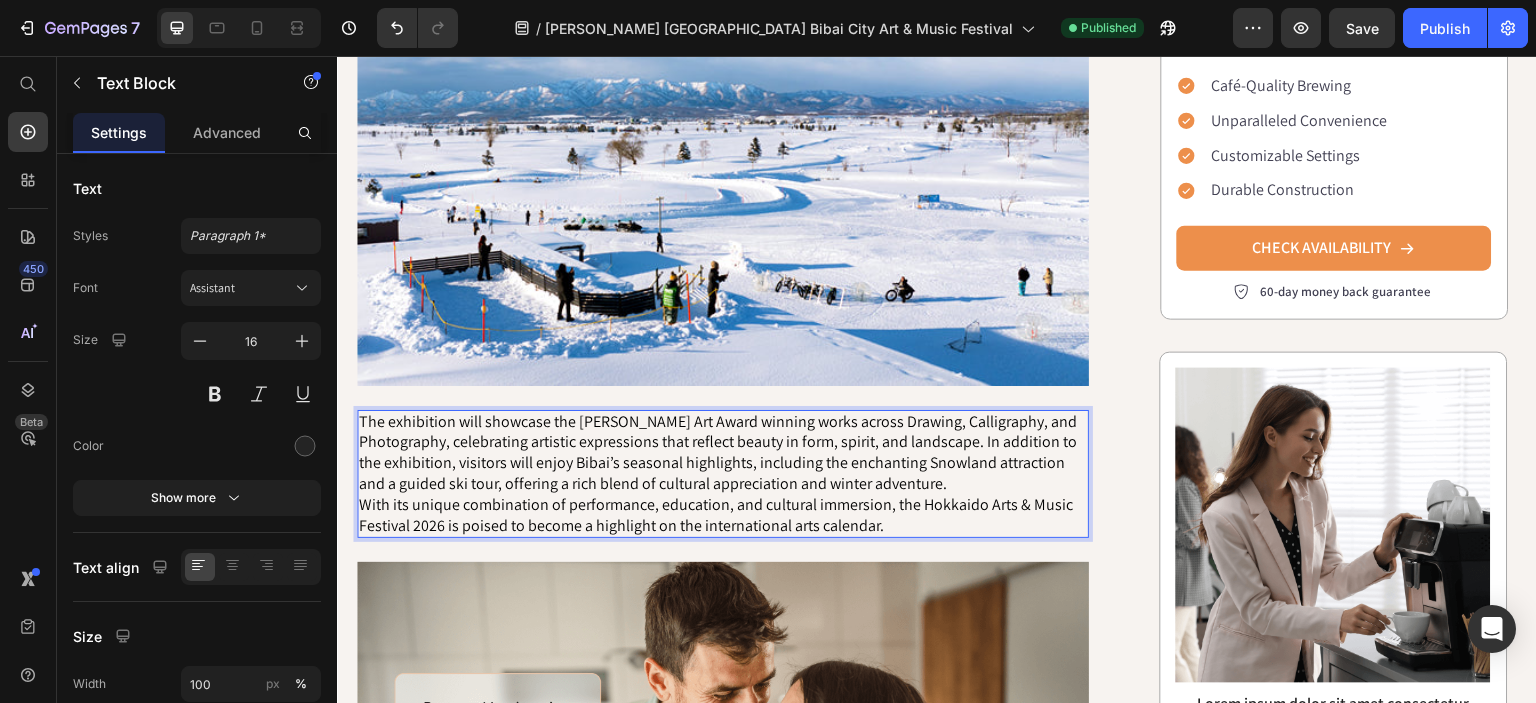 click on "The exhibition will showcase the [PERSON_NAME] Art Award winning works across Drawing, Calligraphy, and Photography, celebrating artistic expressions that reflect beauty in form, spirit, and landscape. In addition to the exhibition, visitors will enjoy Bibai’s seasonal highlights, including the enchanting Snowland attraction and a guided ski tour, offering a rich blend of cultural appreciation and winter adventure." at bounding box center [718, 452] 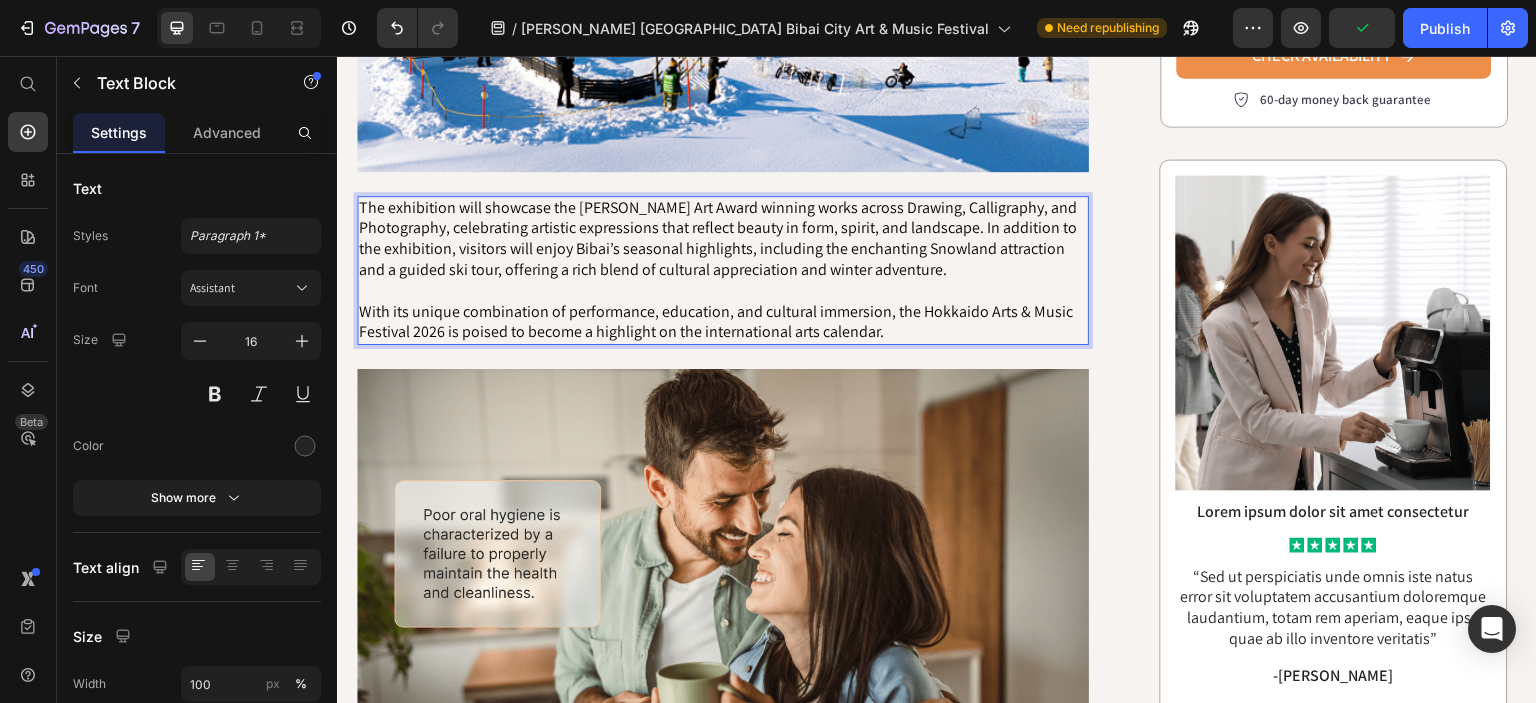 scroll, scrollTop: 1559, scrollLeft: 0, axis: vertical 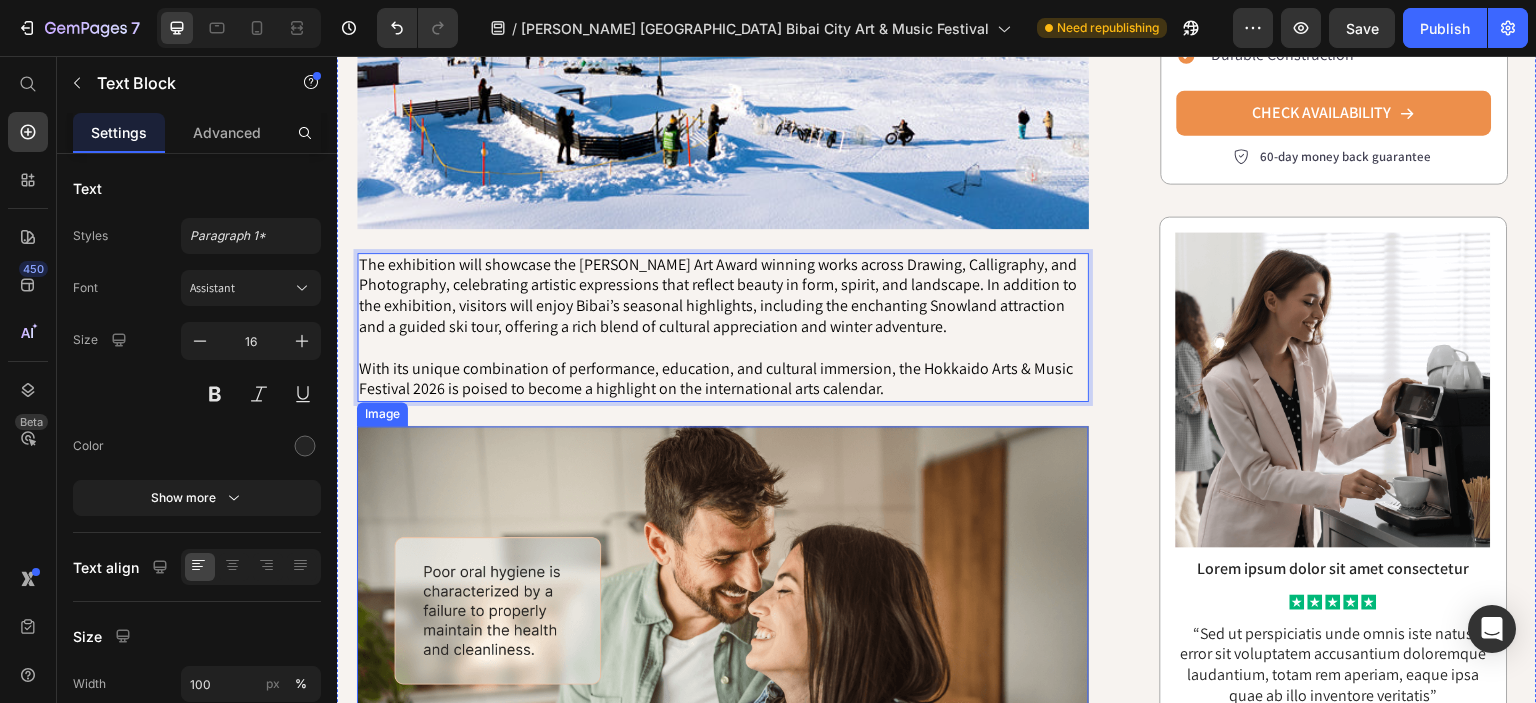 click at bounding box center [723, 611] 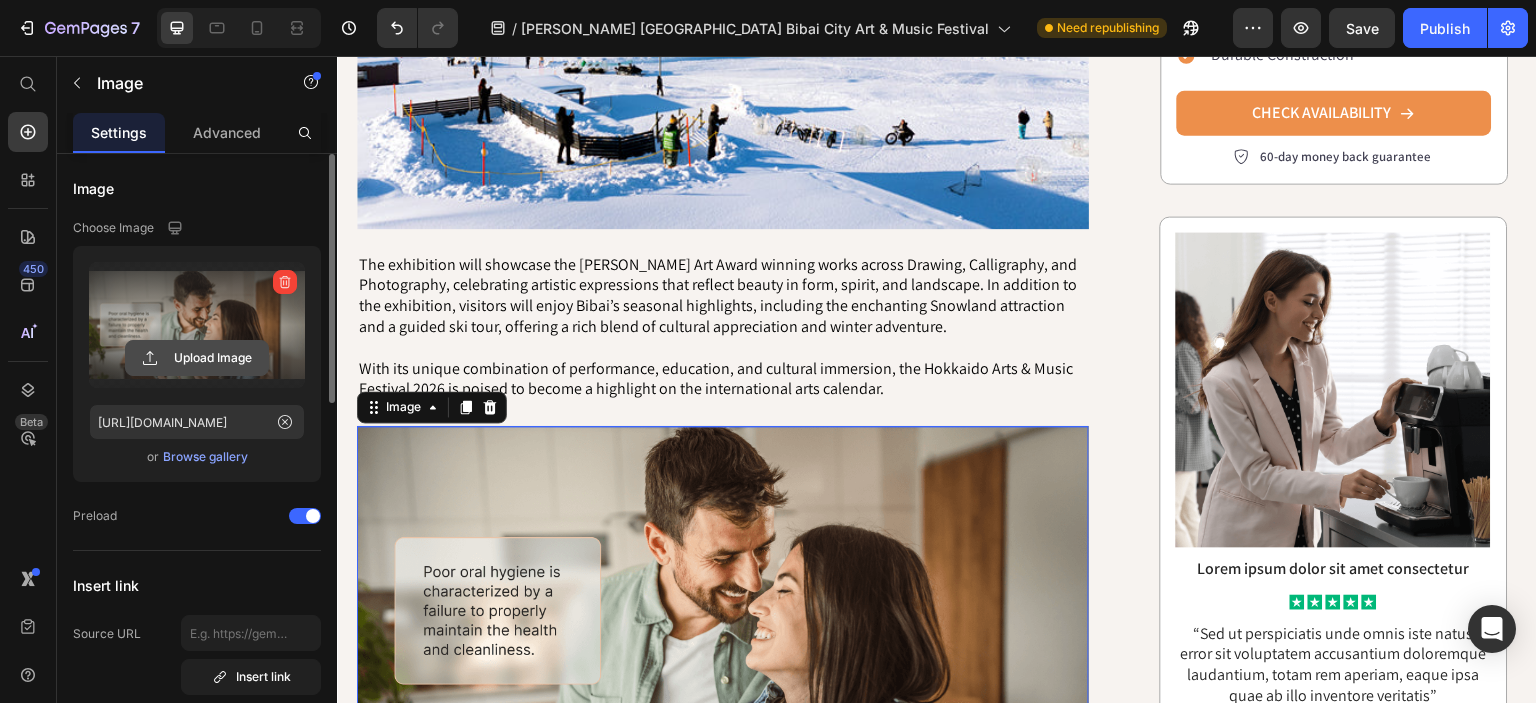 click 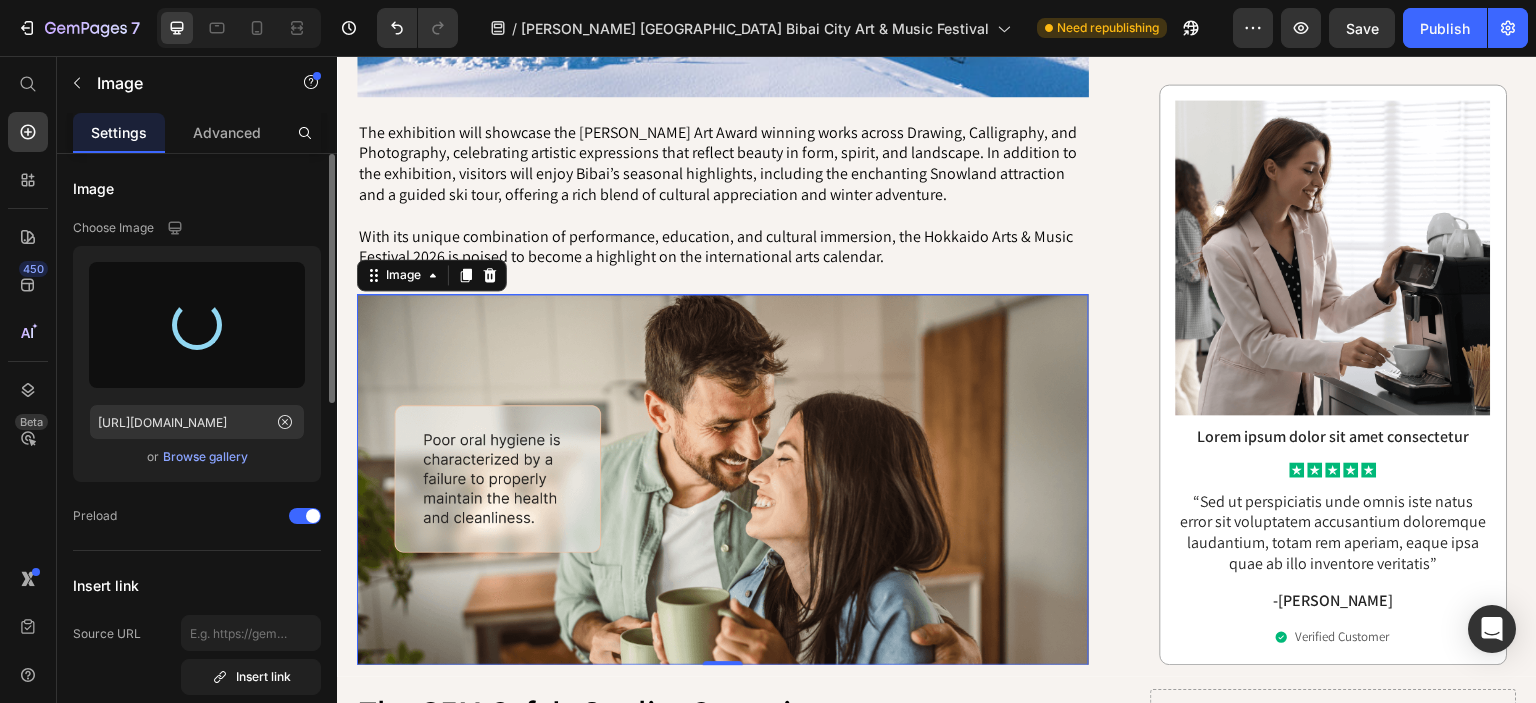 scroll, scrollTop: 1698, scrollLeft: 0, axis: vertical 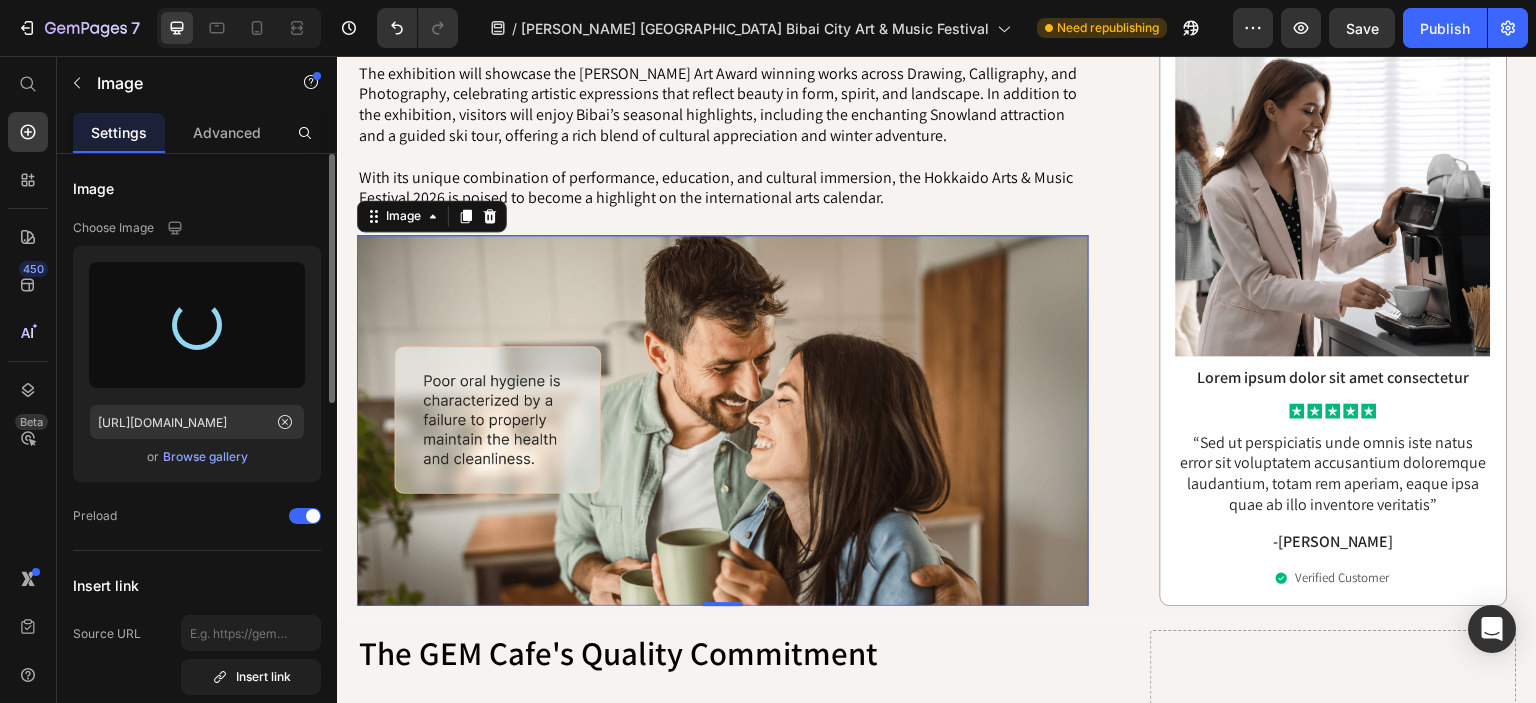 type on "[URL][DOMAIN_NAME]" 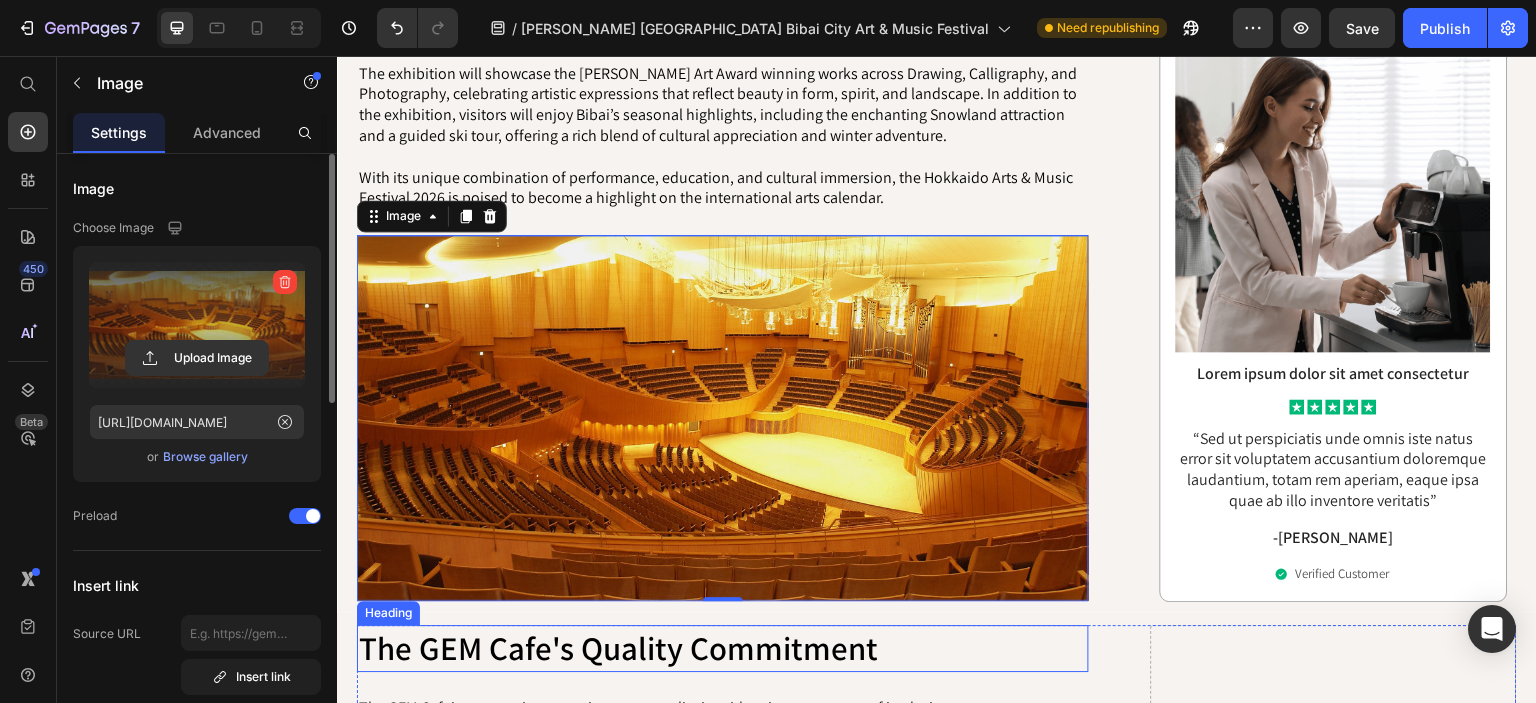 click on "The GEM Cafe's Quality Commitment" at bounding box center (723, 648) 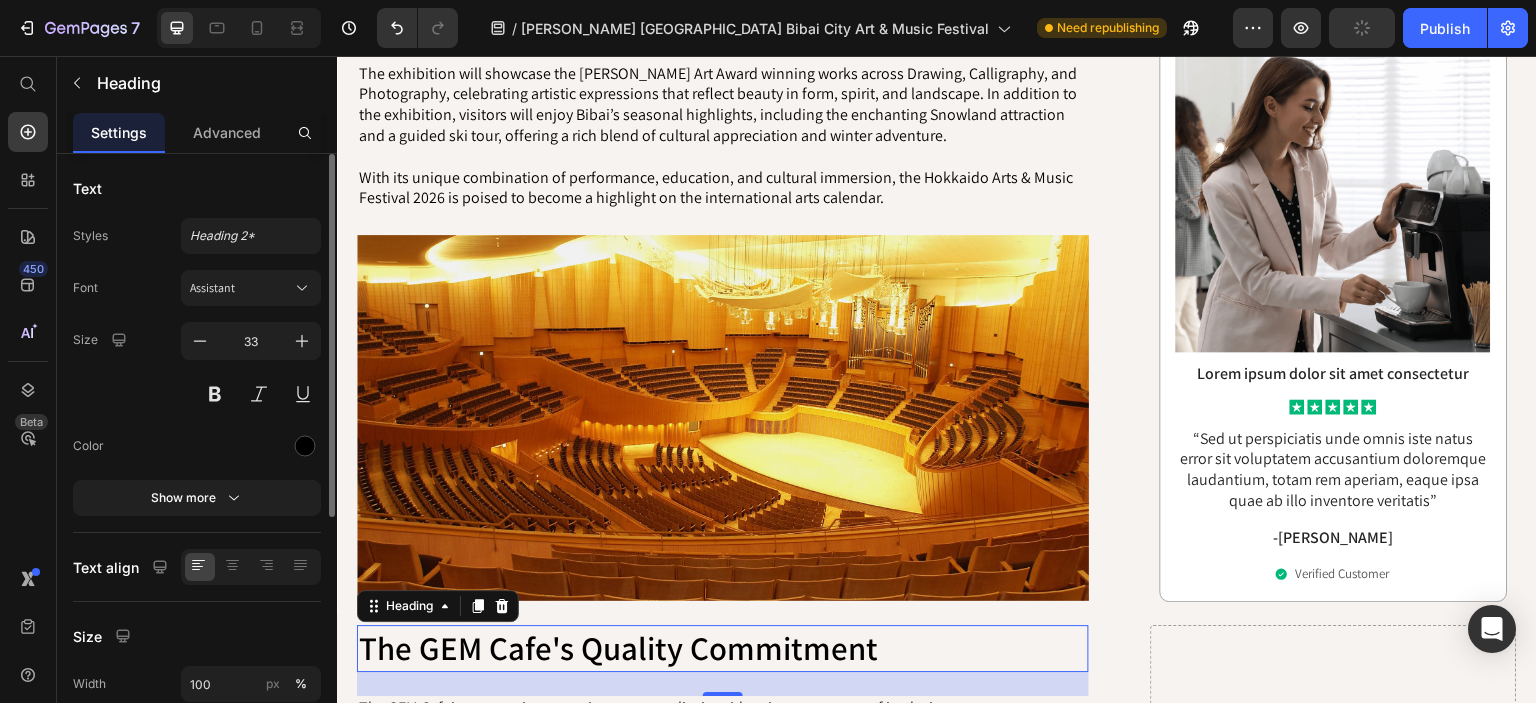 click on "The GEM Cafe's Quality Commitment" at bounding box center [723, 648] 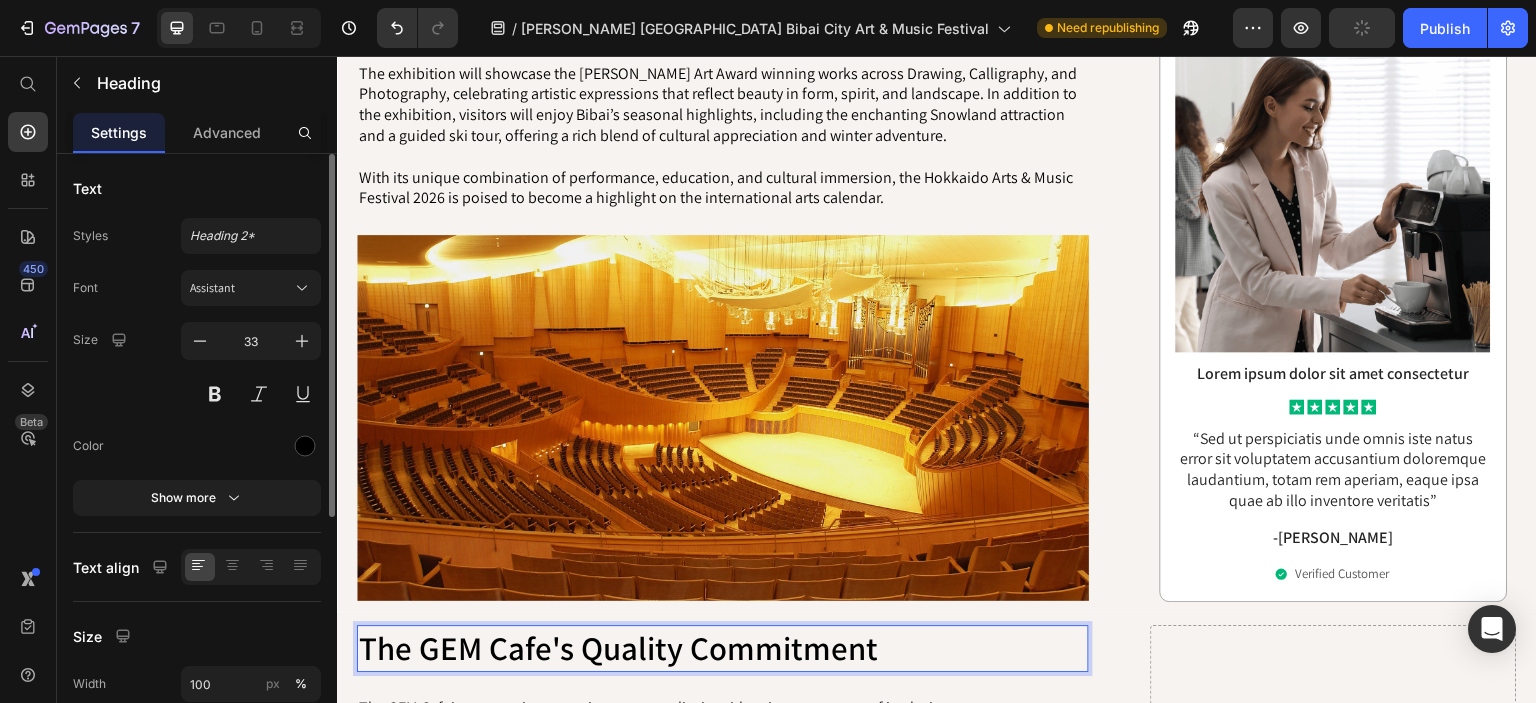 click on "The GEM Cafe's Quality Commitment" at bounding box center [723, 648] 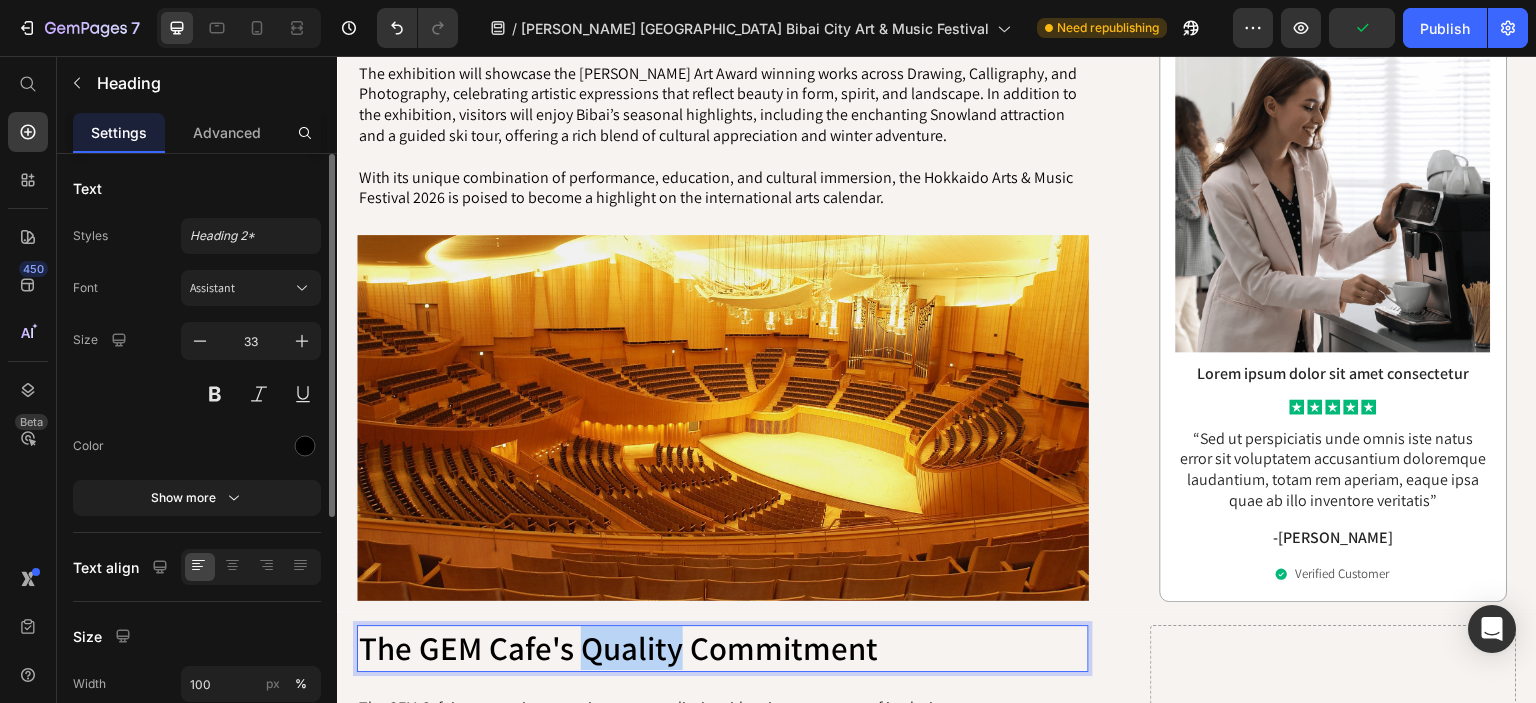 click on "The GEM Cafe's Quality Commitment" at bounding box center [723, 648] 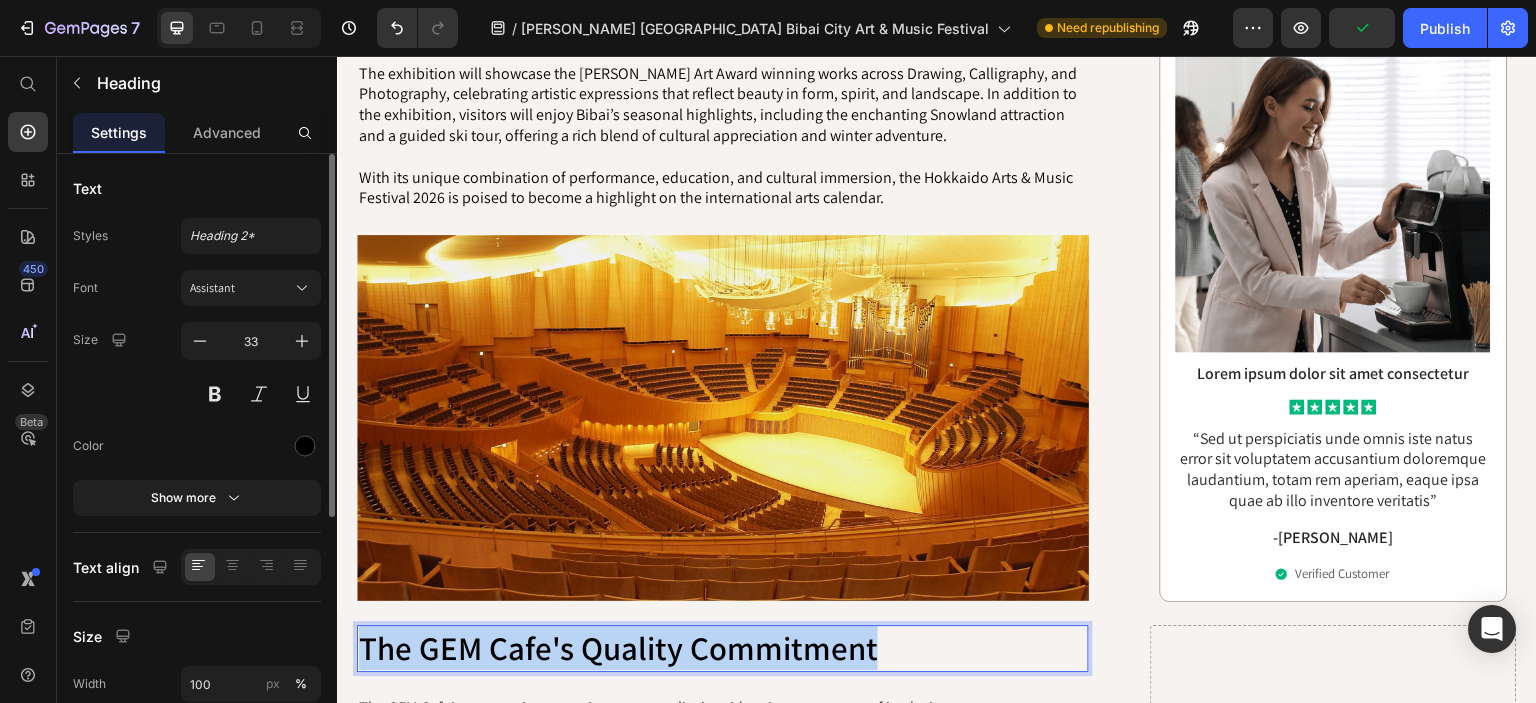 click on "The GEM Cafe's Quality Commitment" at bounding box center (723, 648) 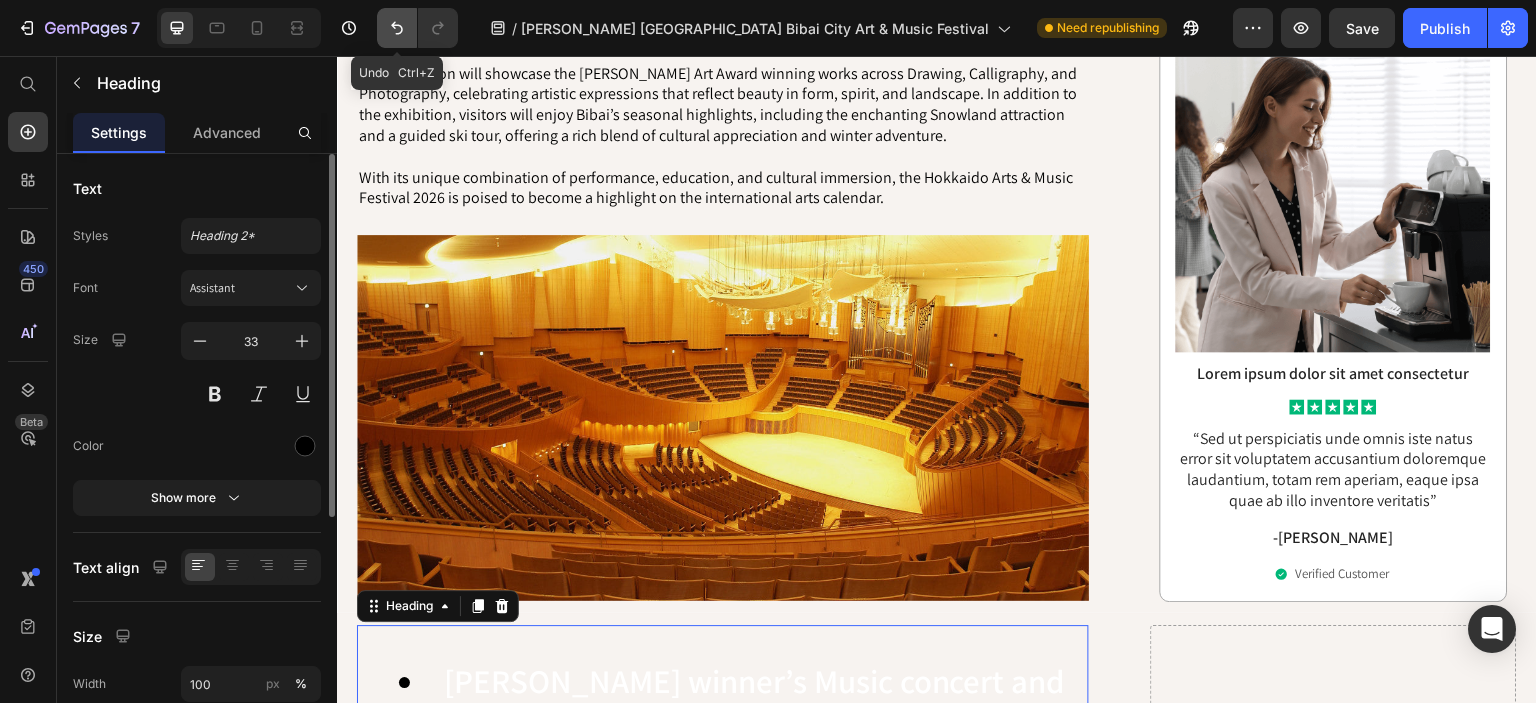 click 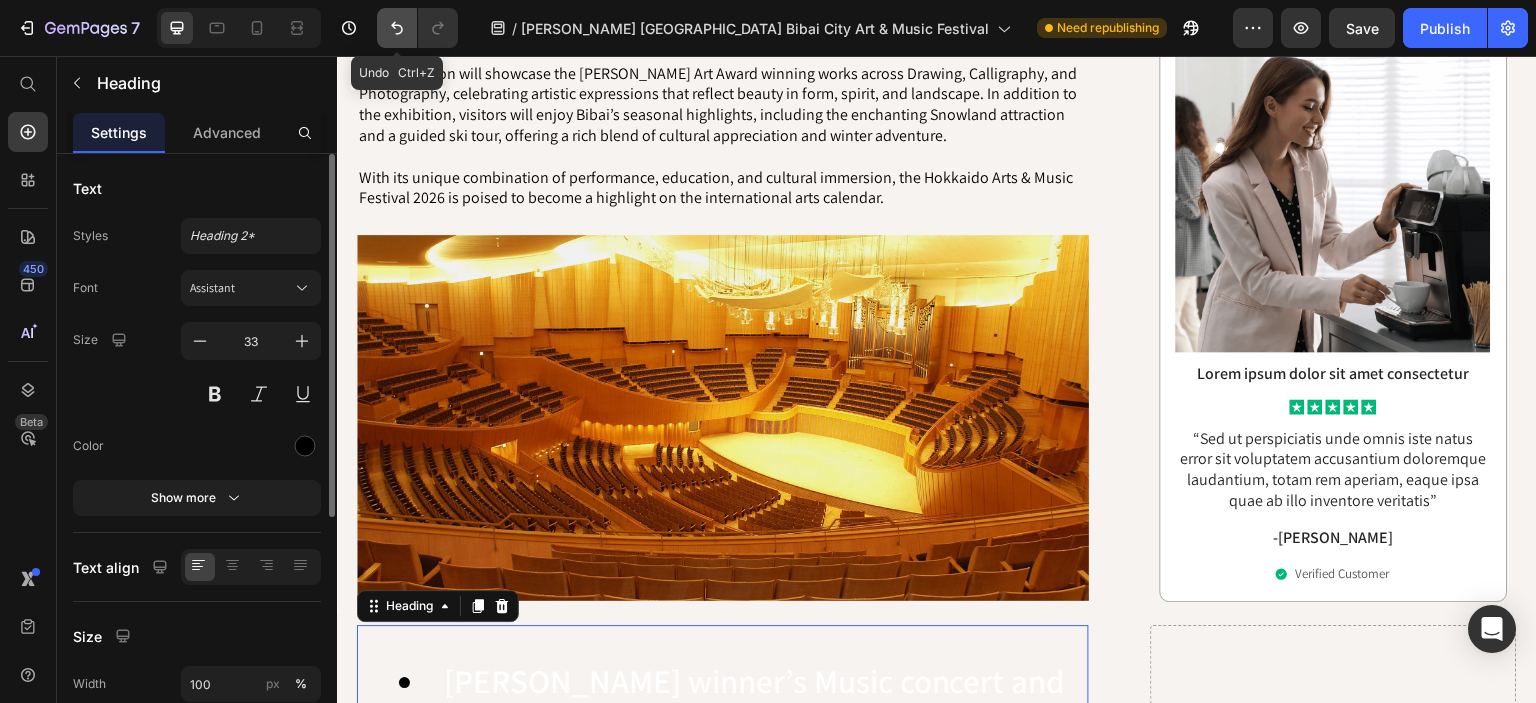 click 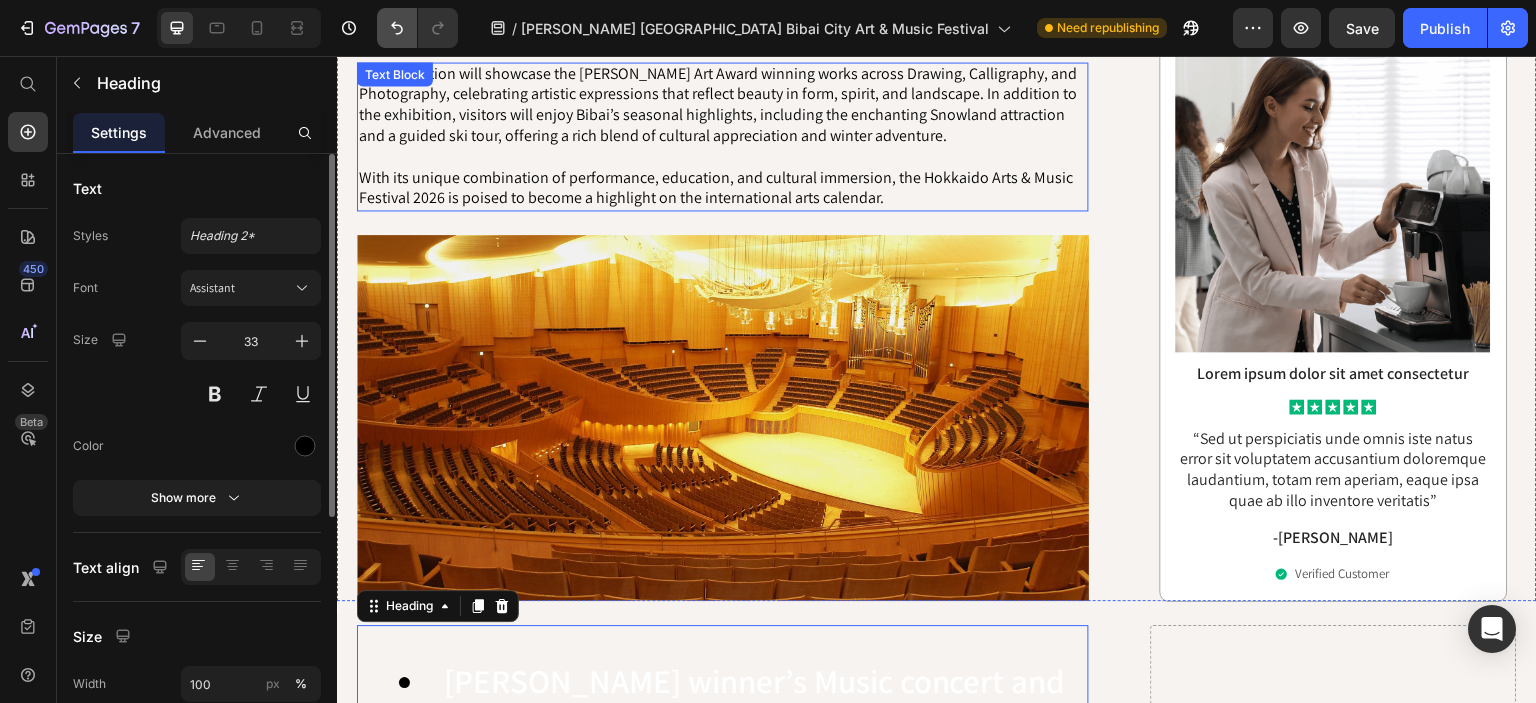 drag, startPoint x: 410, startPoint y: 19, endPoint x: 401, endPoint y: 32, distance: 15.811388 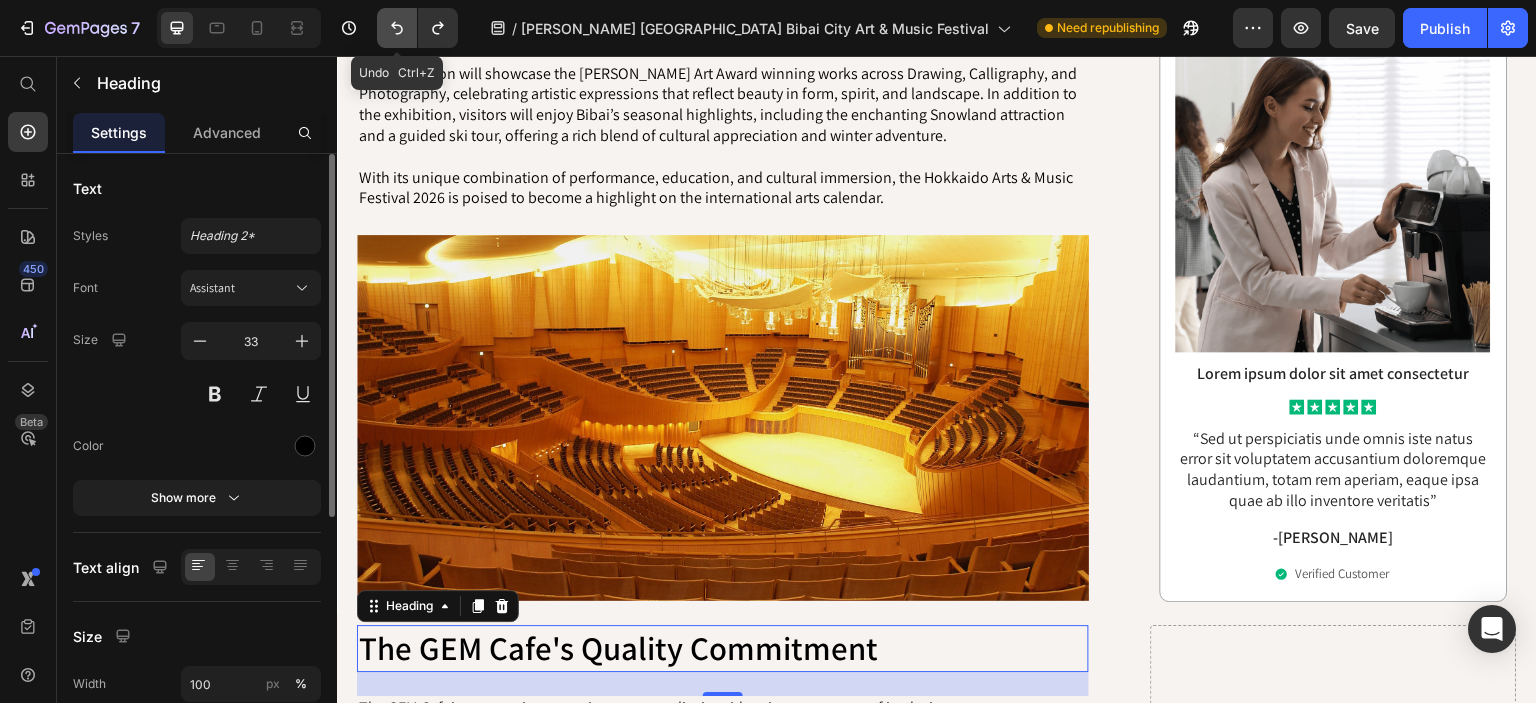click 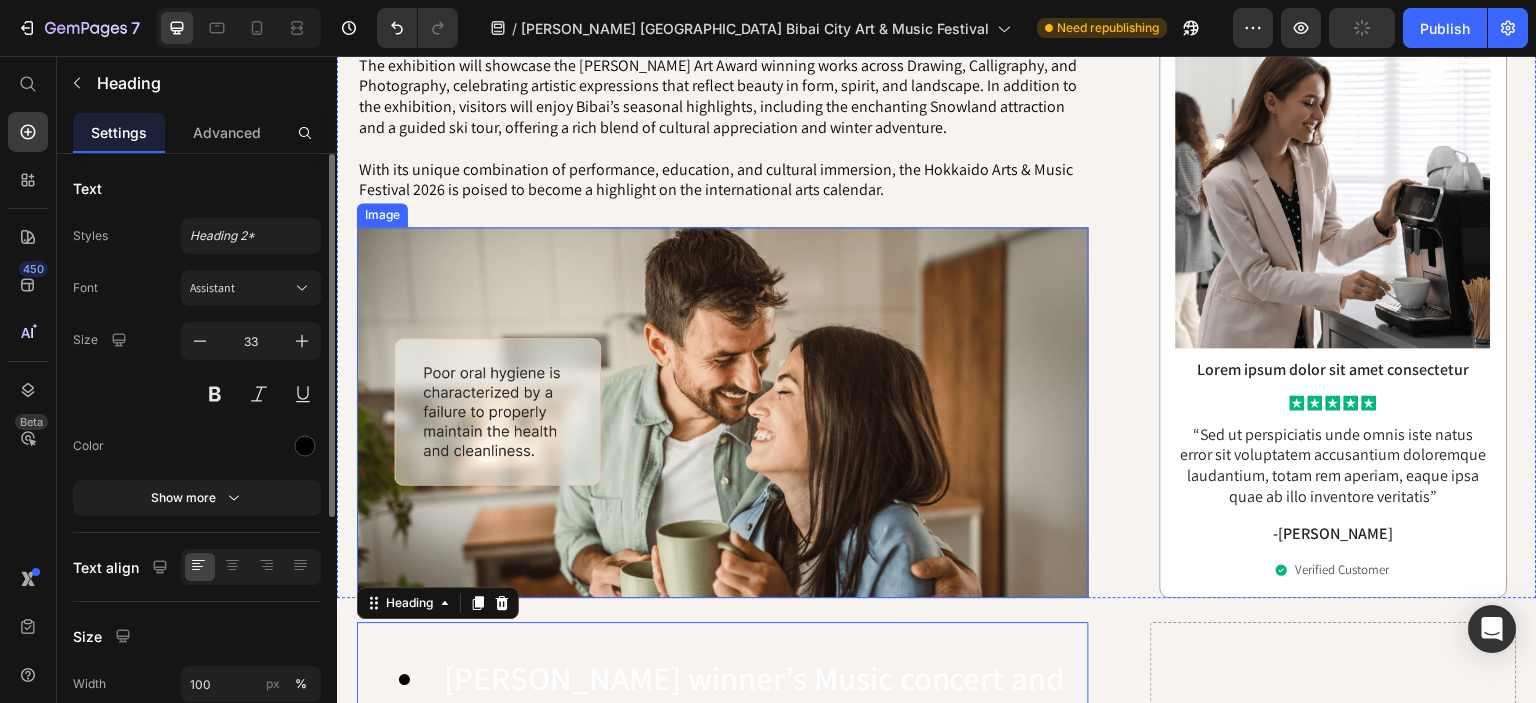 scroll, scrollTop: 1687, scrollLeft: 0, axis: vertical 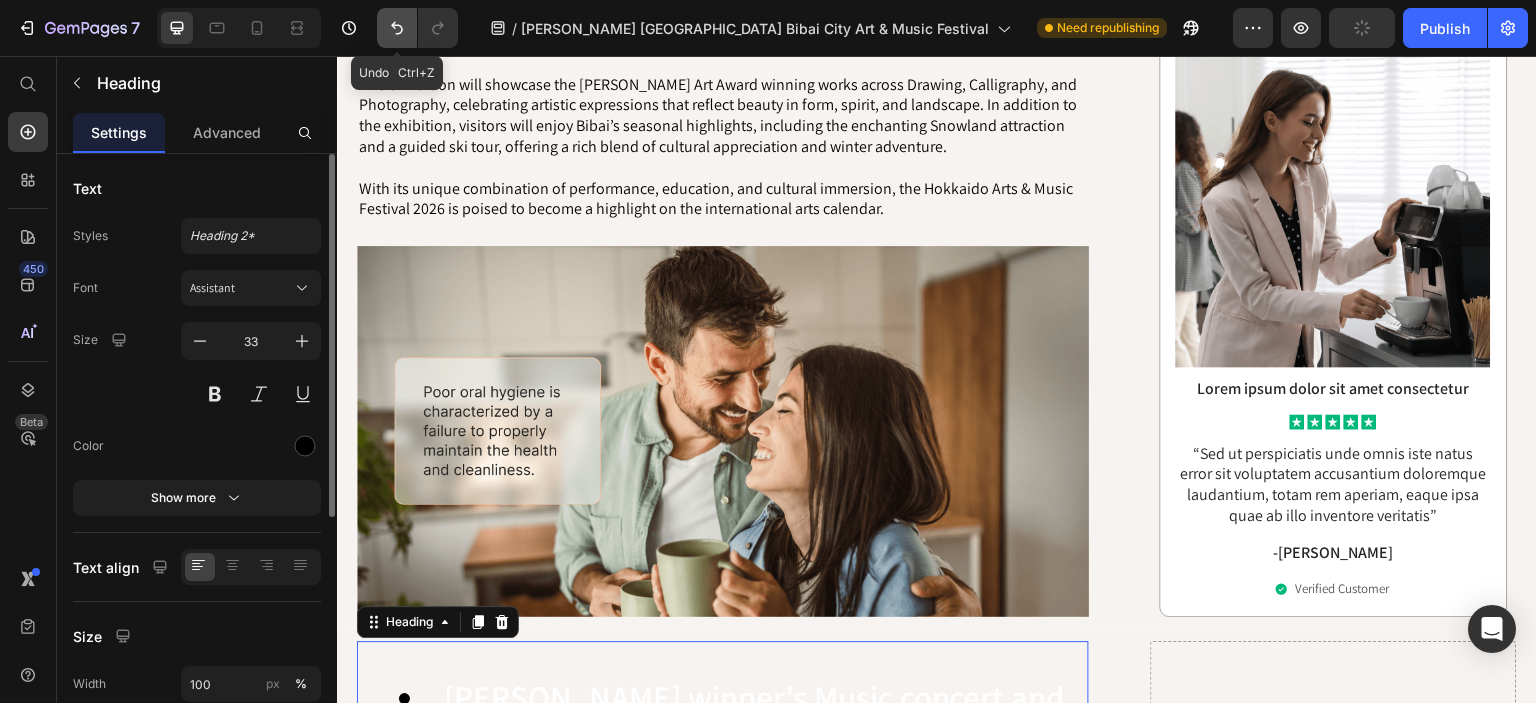 click 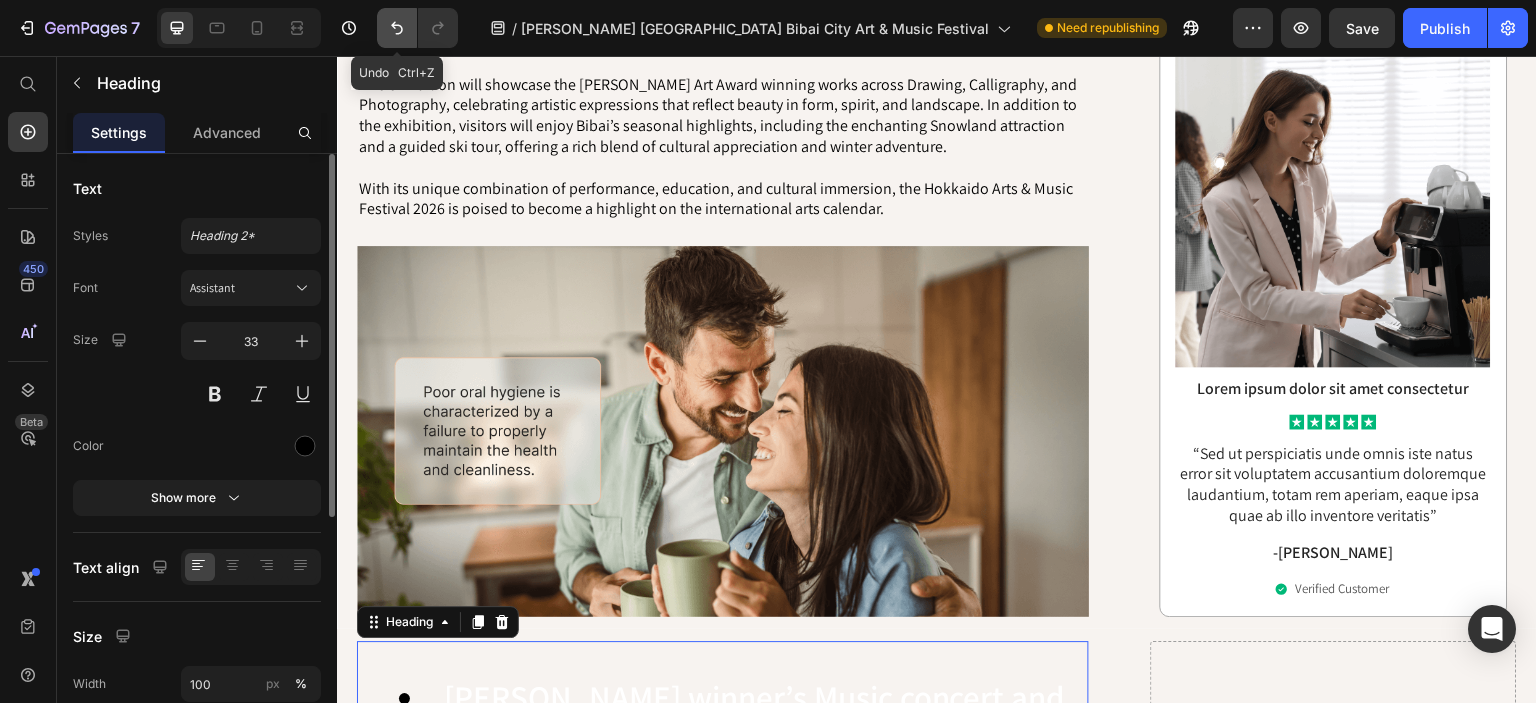 click 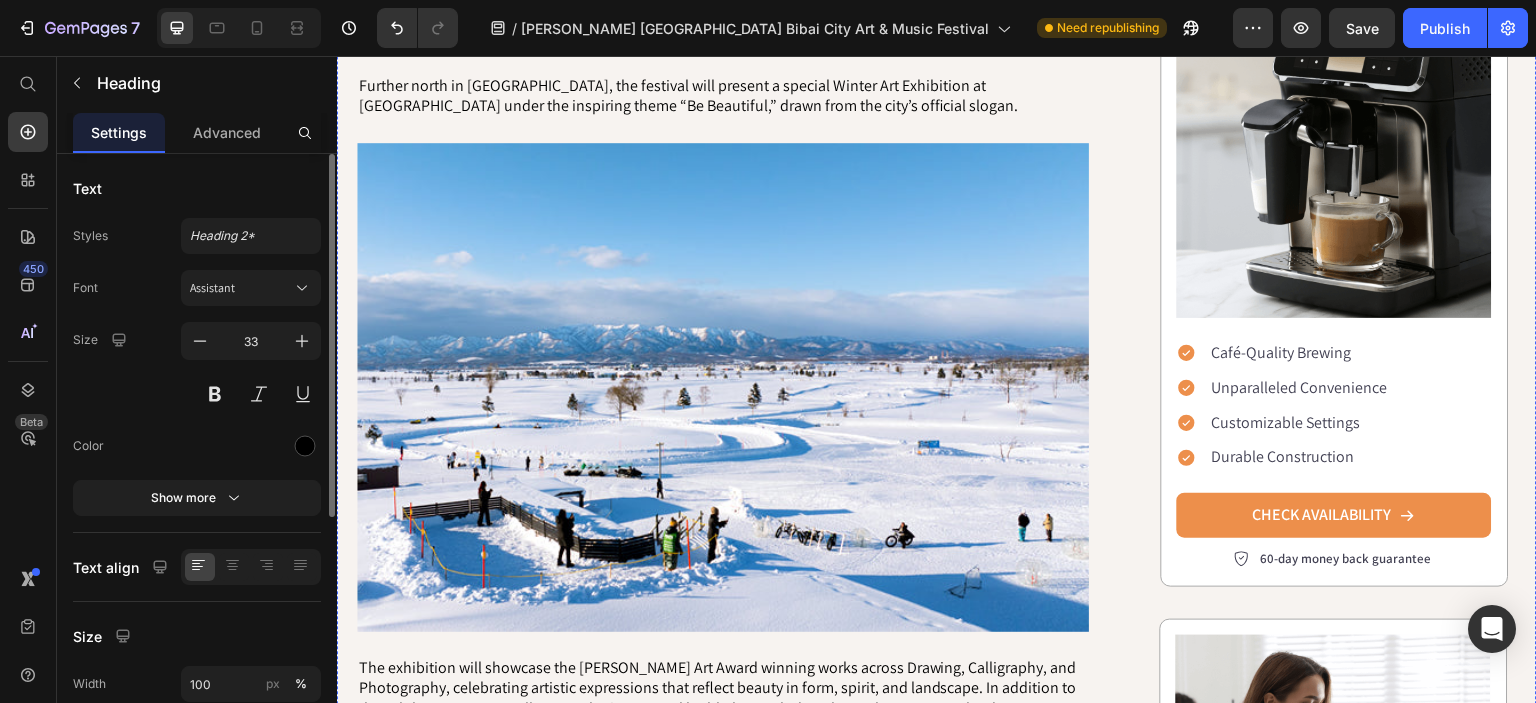 scroll, scrollTop: 1103, scrollLeft: 0, axis: vertical 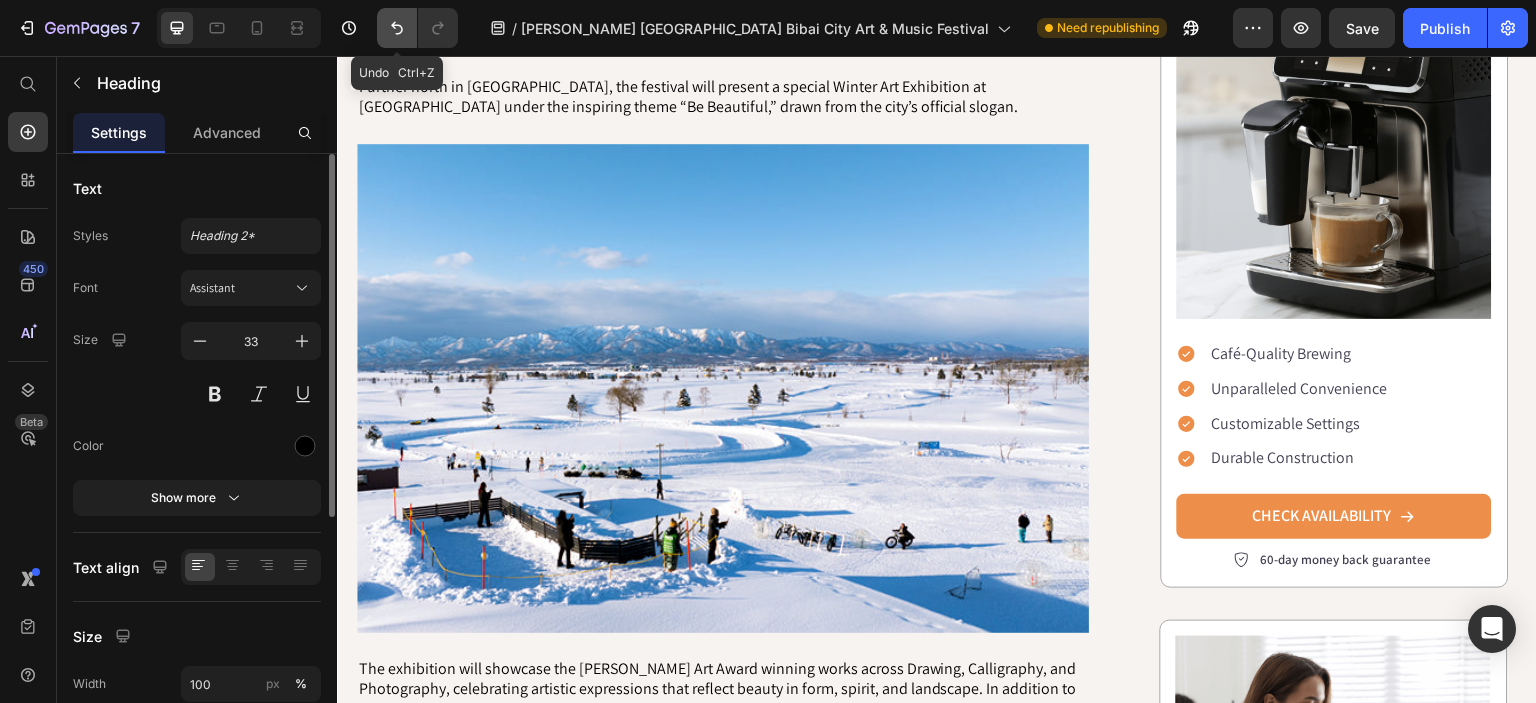 click 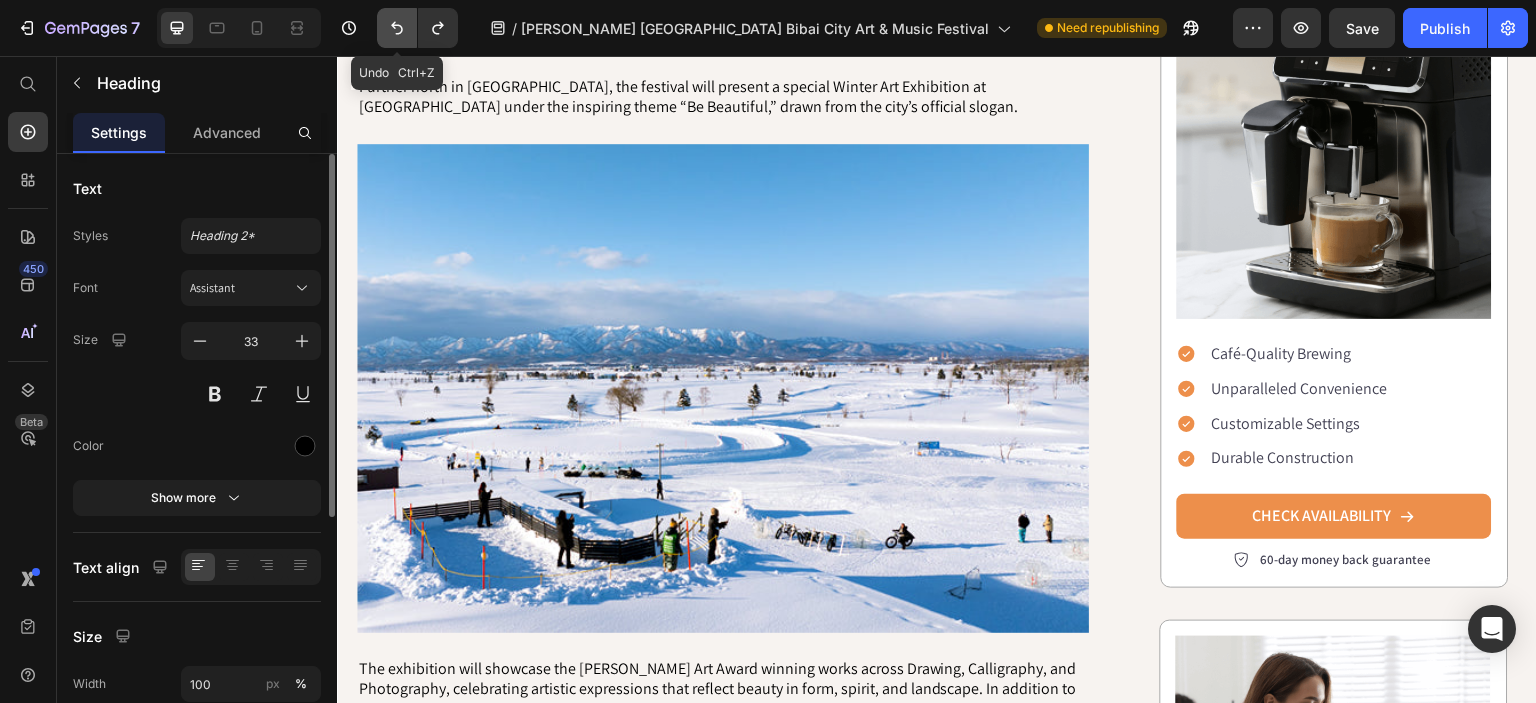 click 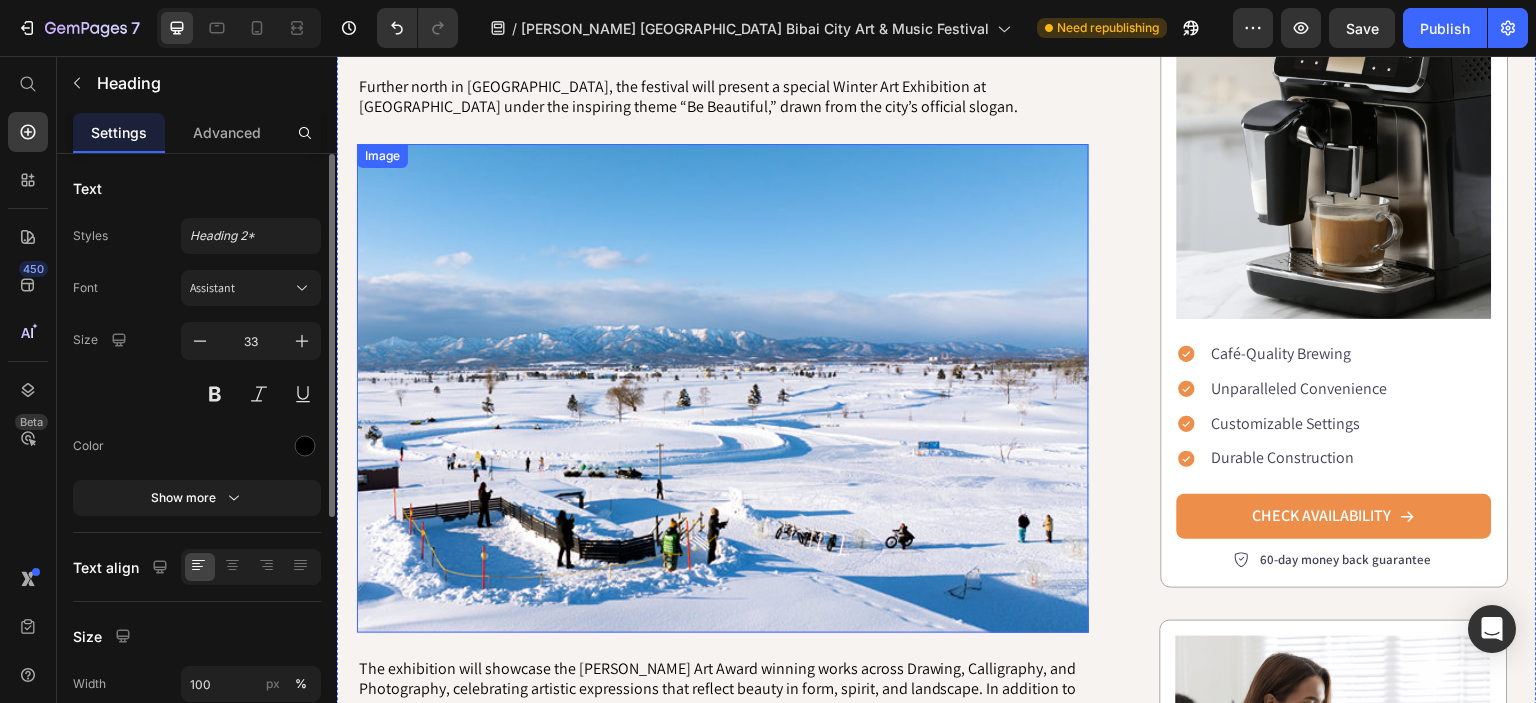 scroll, scrollTop: 1472, scrollLeft: 0, axis: vertical 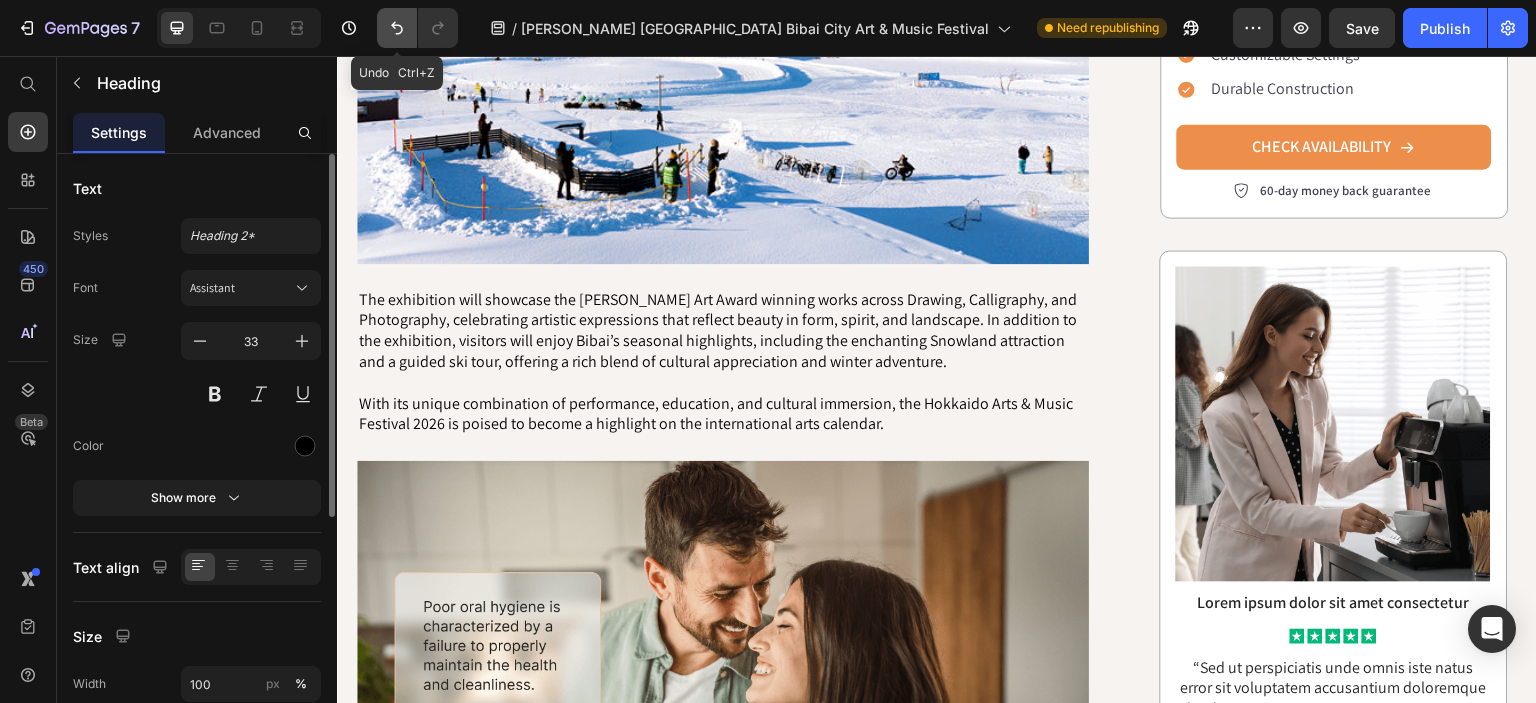 click 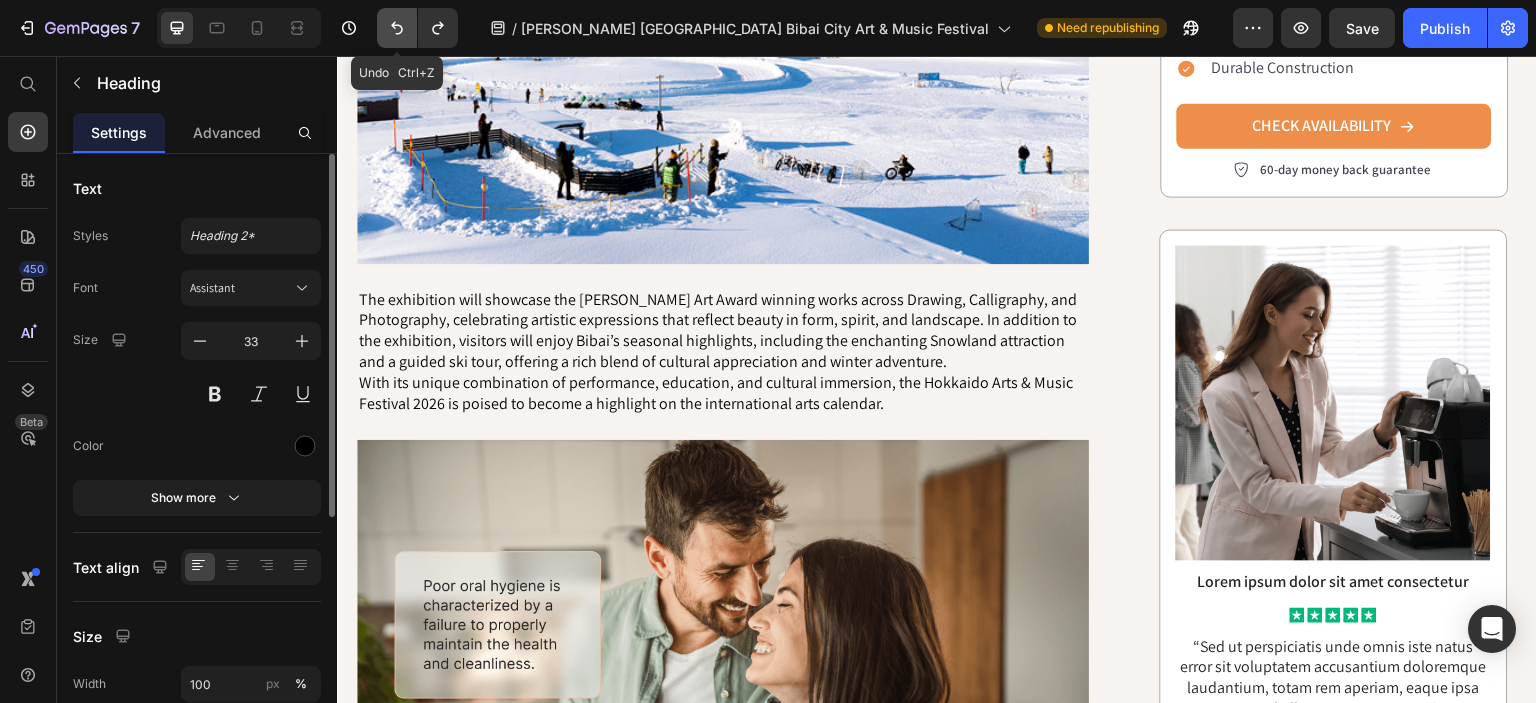 click 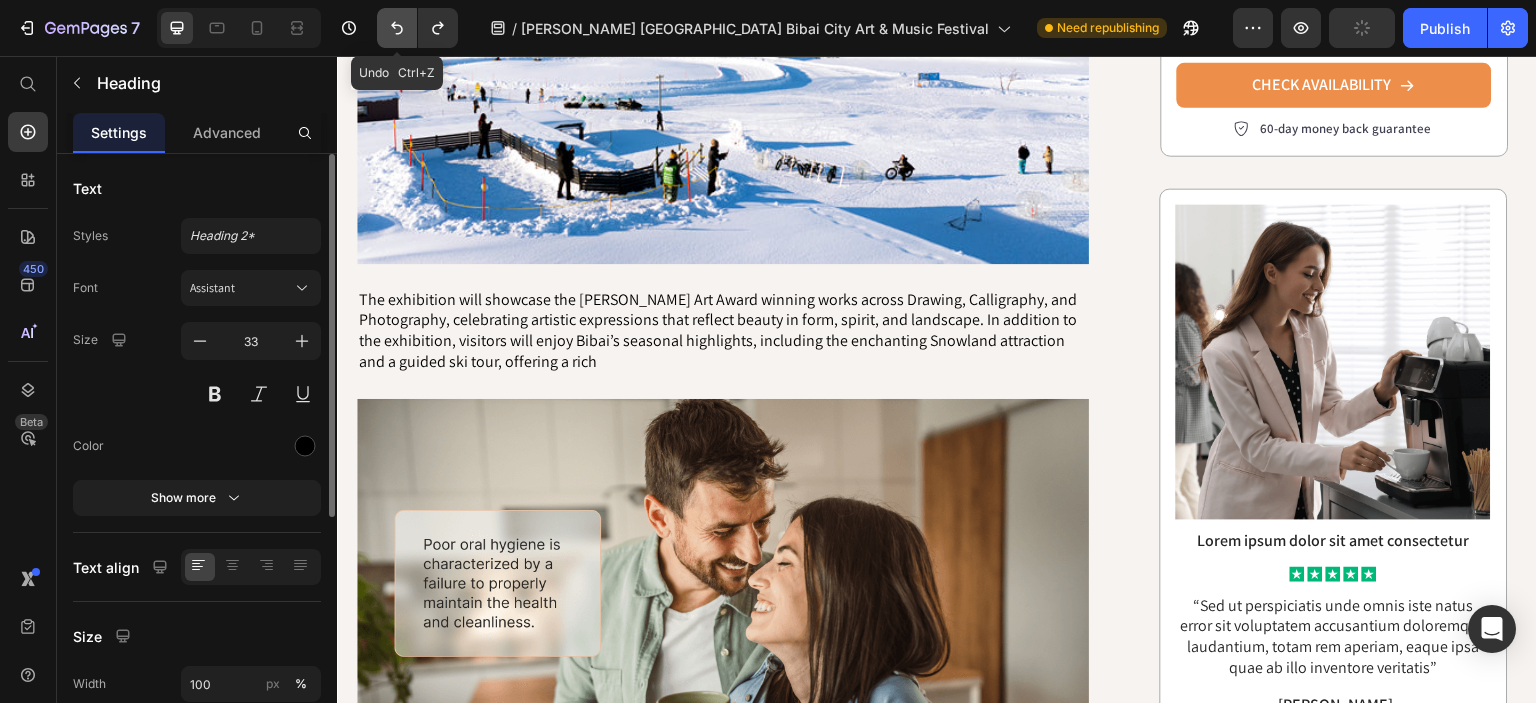 click 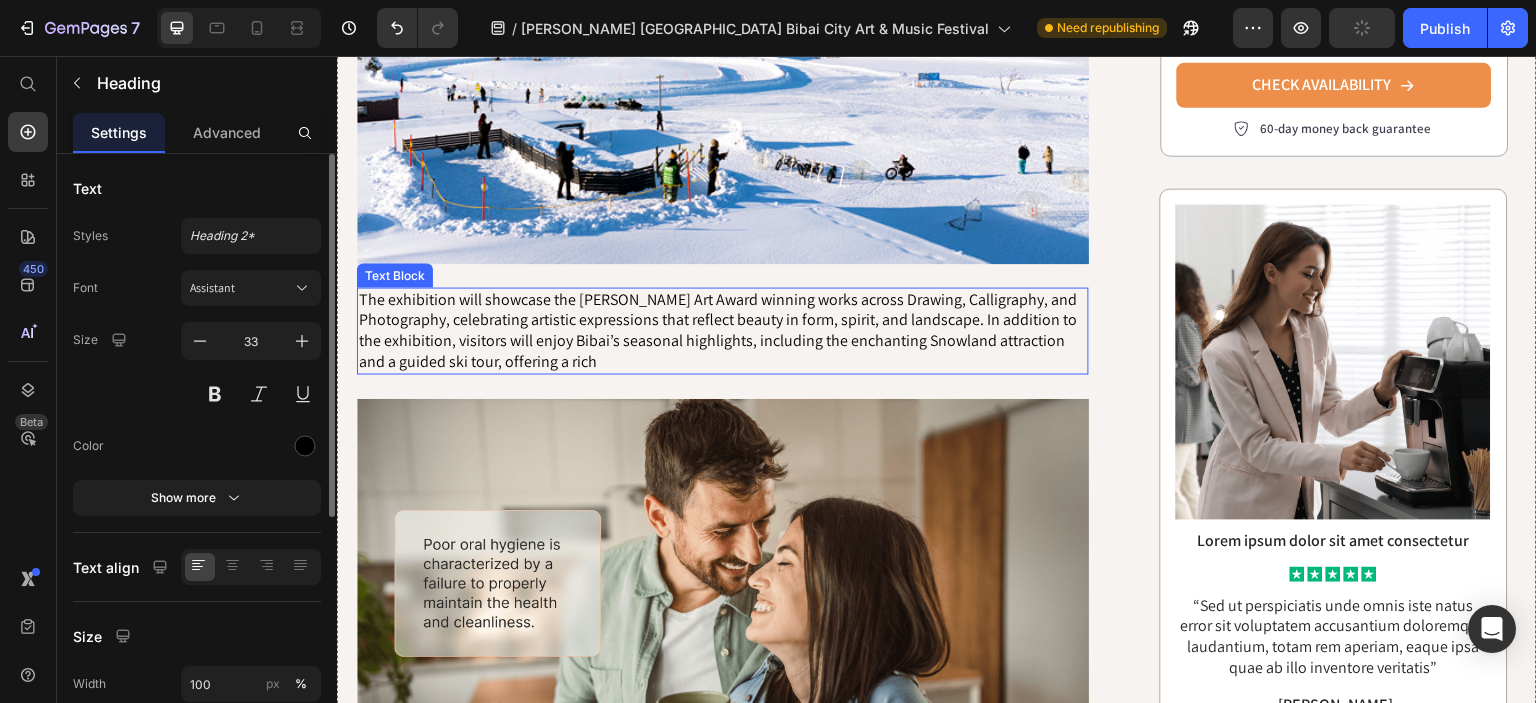 click on "The exhibition will showcase the GASCA Art Award winning works across Drawing, Calligraphy, and Photography, celebrating artistic expressions that reflect beauty in form, spirit, and landscape. In addition to the exhibition, visitors will enjoy Bibai’s seasonal highlights, including the enchanting Snowland attraction and a guided ski tour, offering a rich" at bounding box center [723, 331] 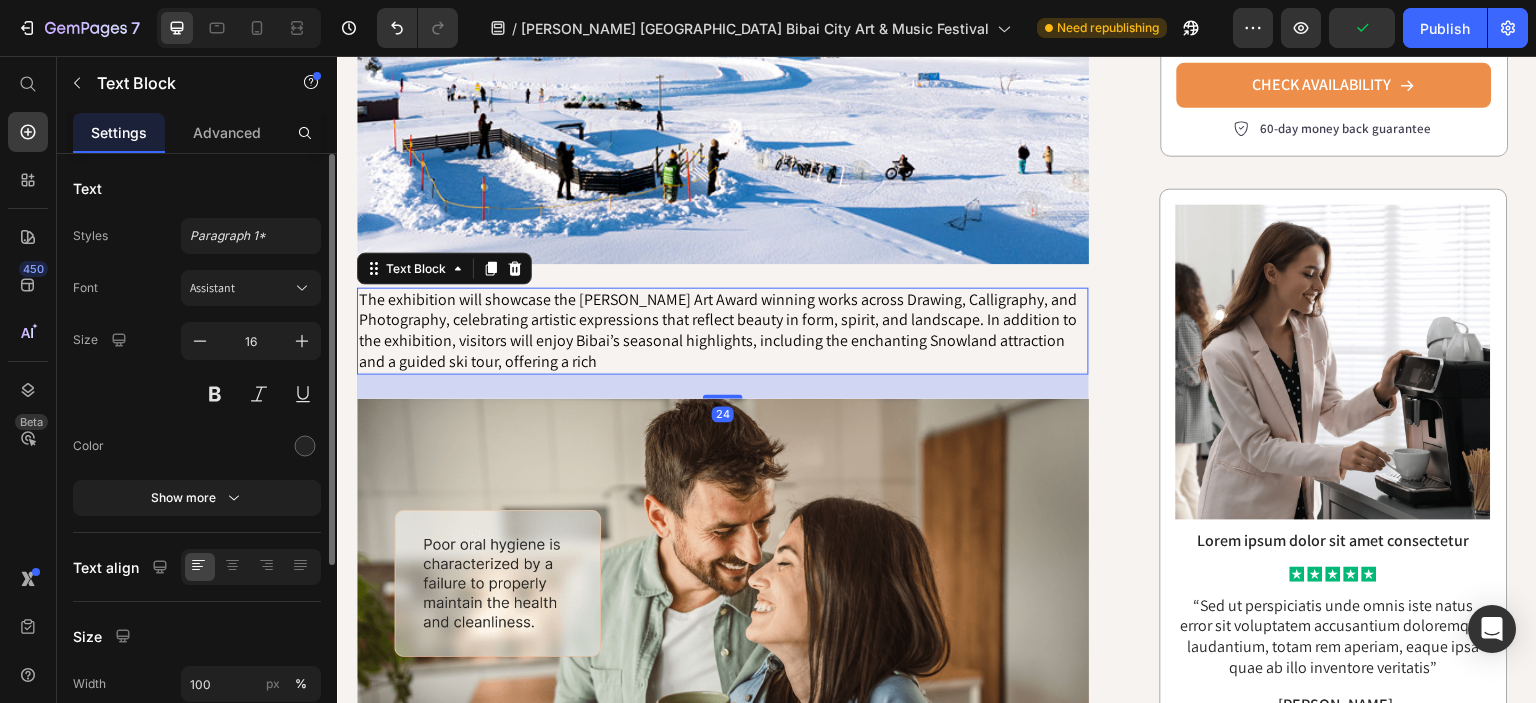 scroll, scrollTop: 1384, scrollLeft: 0, axis: vertical 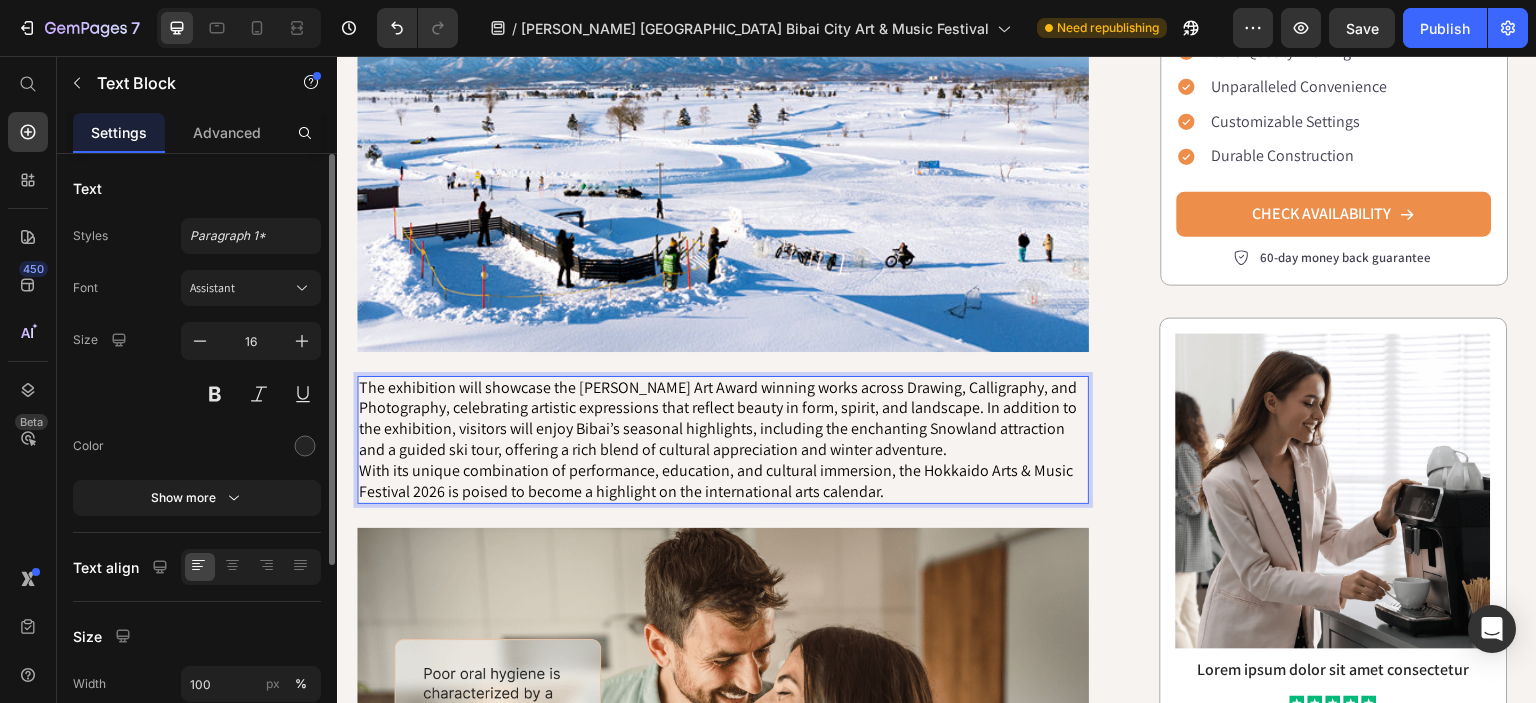 click on "The exhibition will showcase the [PERSON_NAME] Art Award winning works across Drawing, Calligraphy, and Photography, celebrating artistic expressions that reflect beauty in form, spirit, and landscape. In addition to the exhibition, visitors will enjoy Bibai’s seasonal highlights, including the enchanting Snowland attraction and a guided ski tour, offering a rich blend of cultural appreciation and winter adventure." at bounding box center (723, 419) 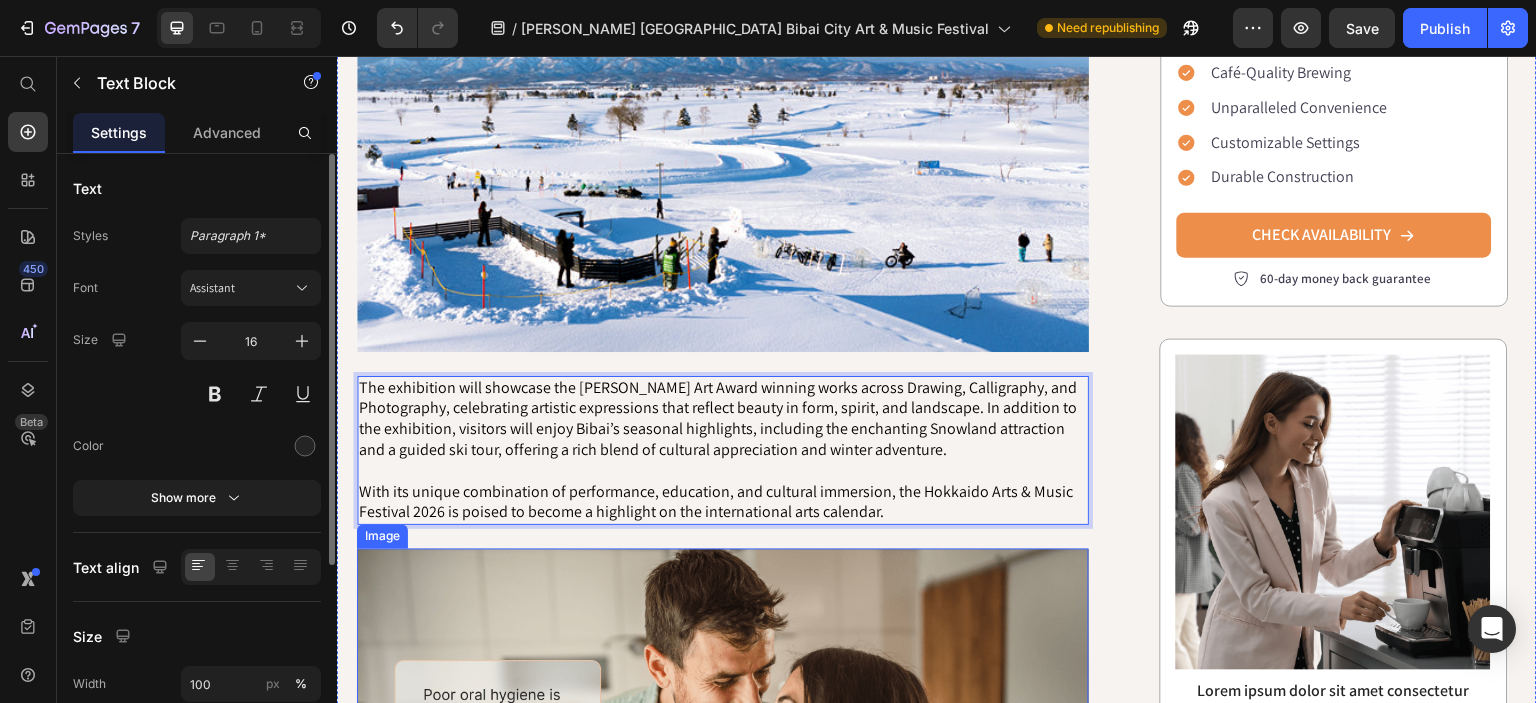 scroll, scrollTop: 1710, scrollLeft: 0, axis: vertical 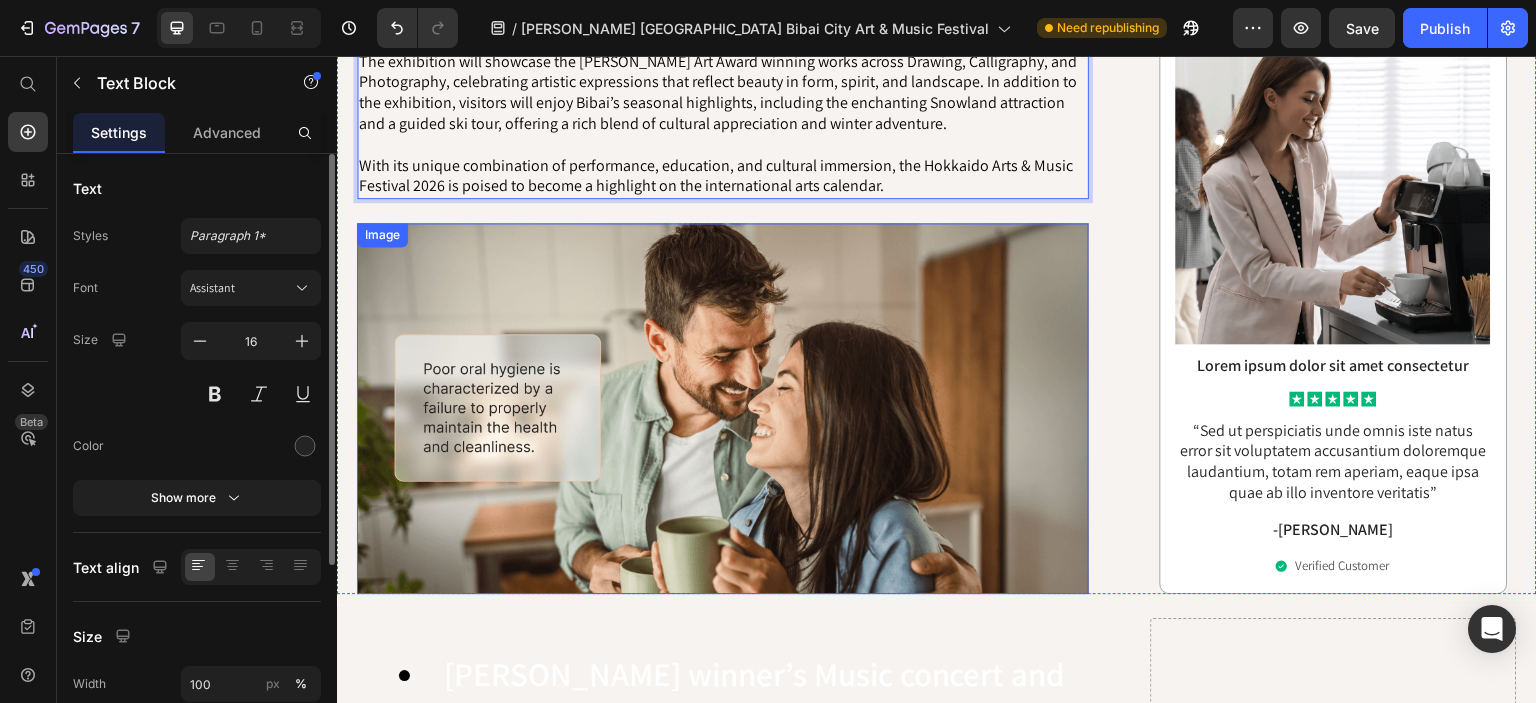 click at bounding box center [723, 408] 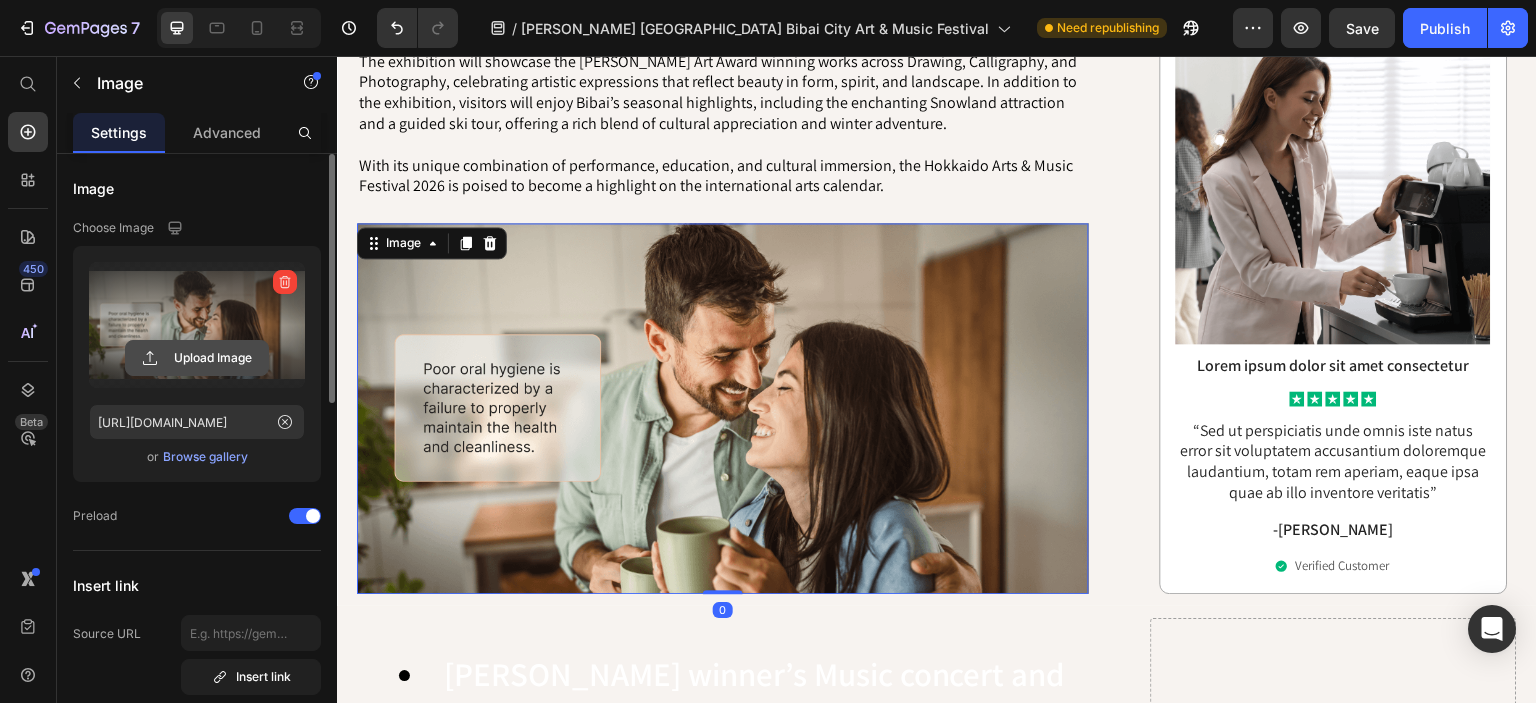 click 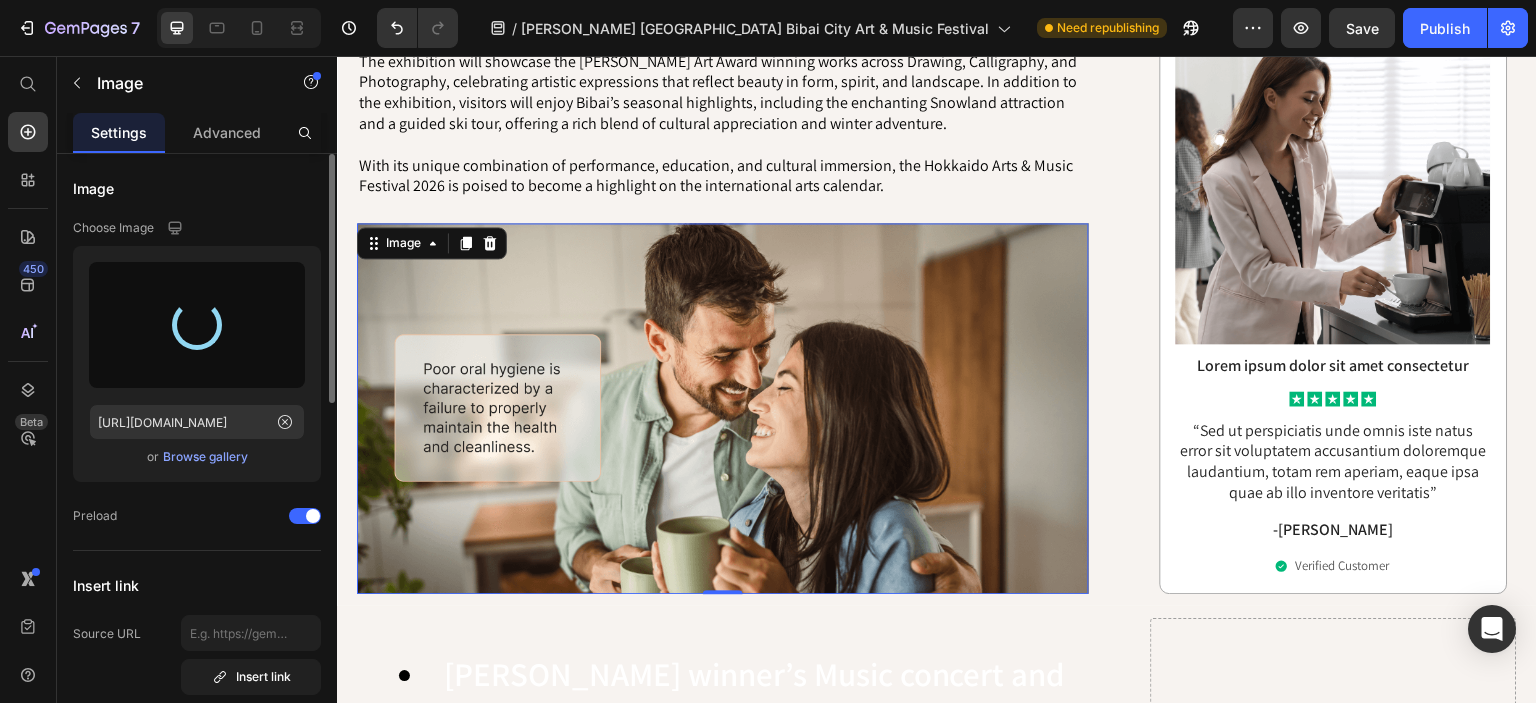 type on "[URL][DOMAIN_NAME]" 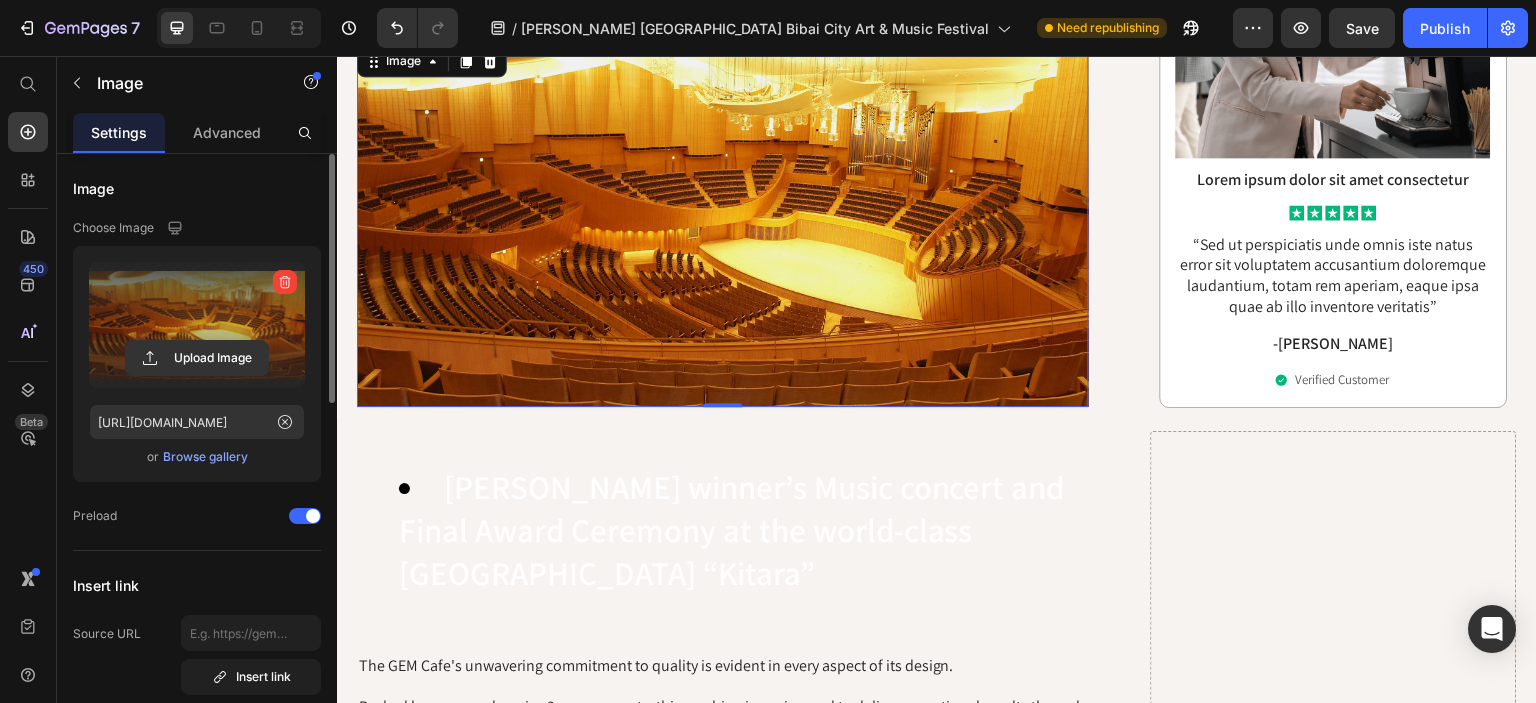 scroll, scrollTop: 1898, scrollLeft: 0, axis: vertical 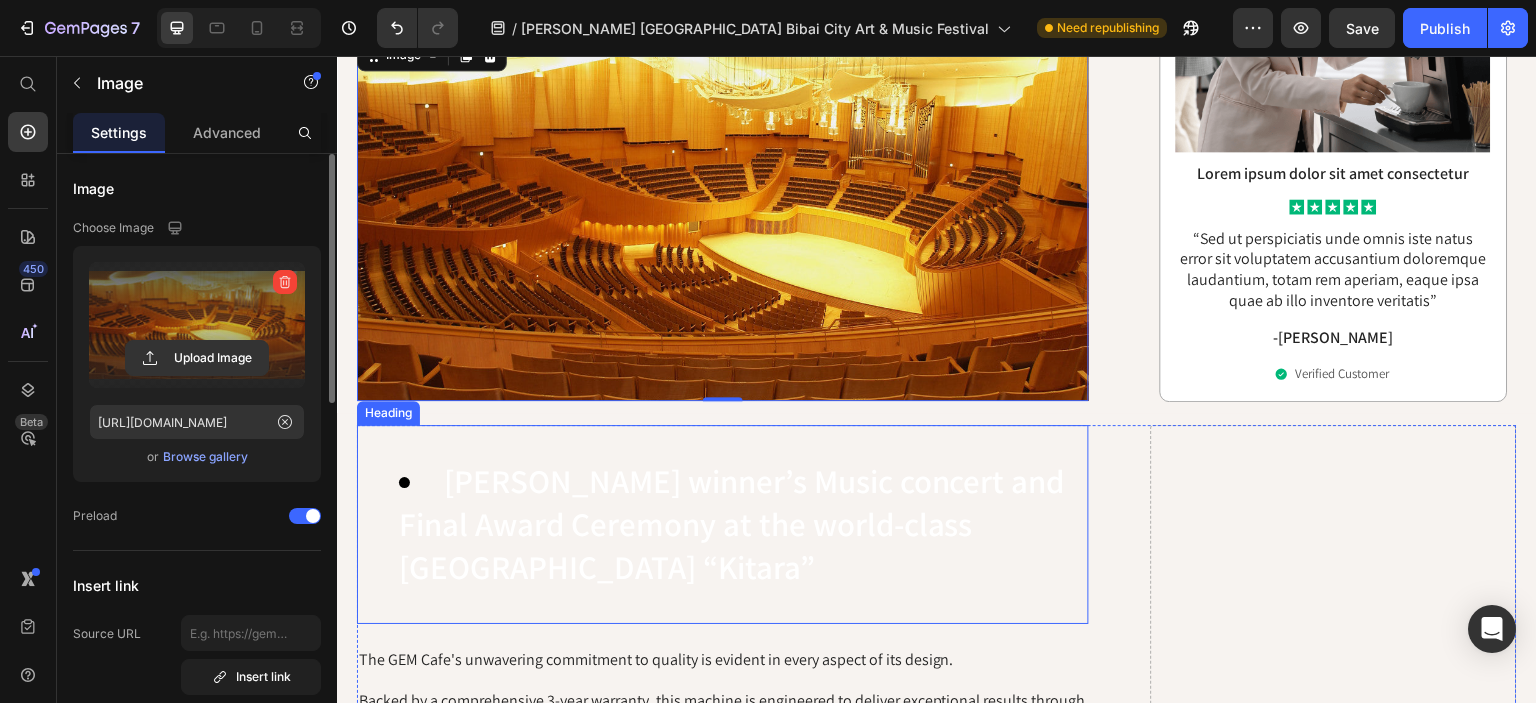 click on "[PERSON_NAME] winner’s Music concert and Final Award Ceremony at the world-class [GEOGRAPHIC_DATA] “Kitara”" at bounding box center (732, 523) 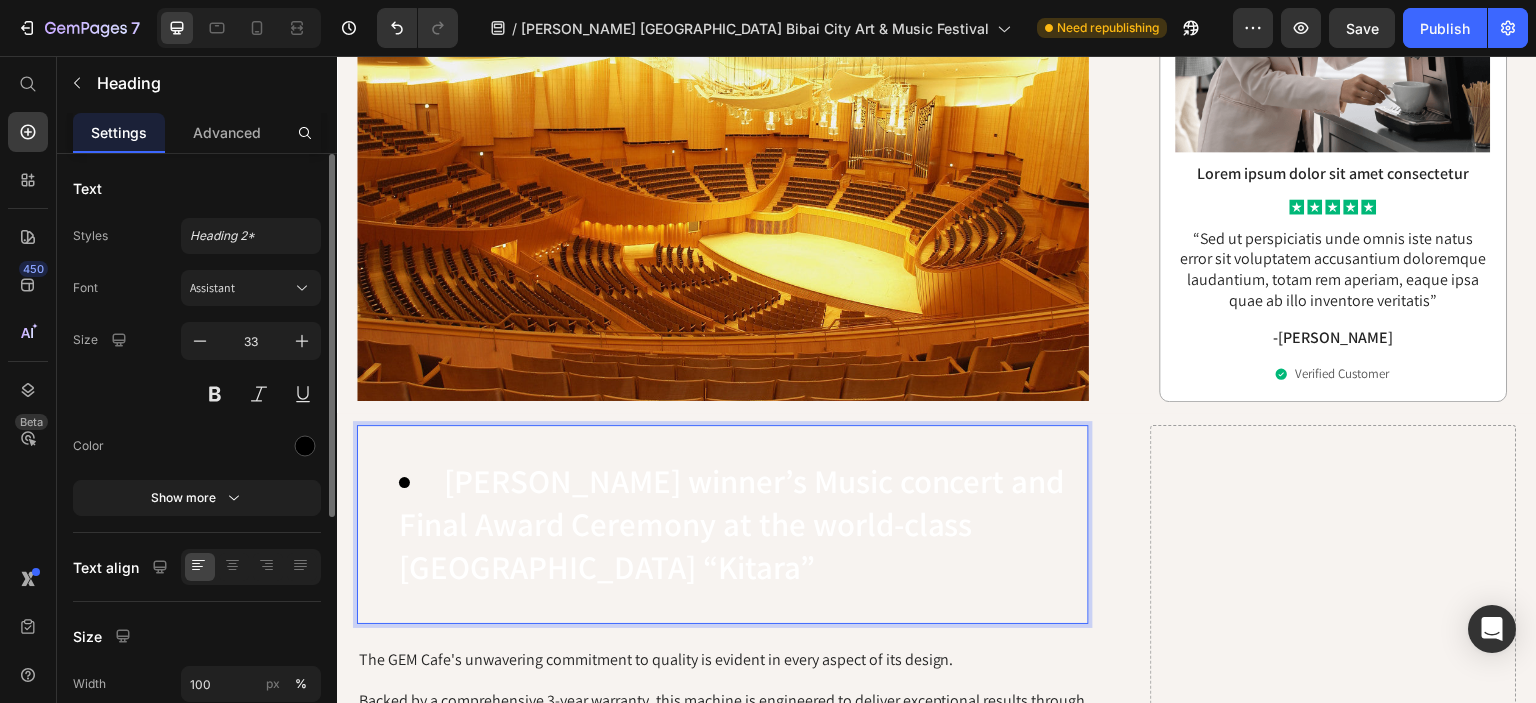 click on "[PERSON_NAME] winner’s Music concert and Final Award Ceremony at the world-class [GEOGRAPHIC_DATA] “Kitara”" at bounding box center [743, 524] 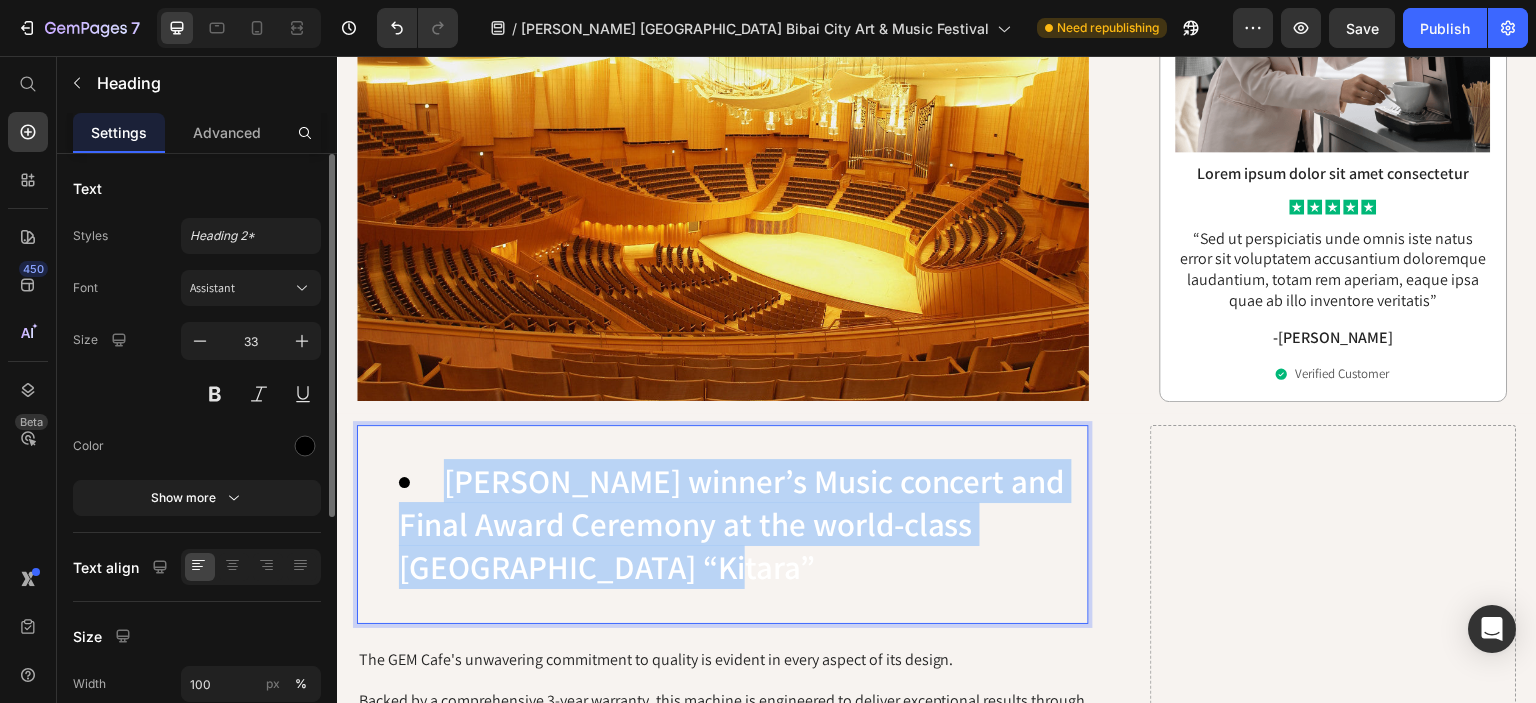 click on "[PERSON_NAME] winner’s Music concert and Final Award Ceremony at the world-class [GEOGRAPHIC_DATA] “Kitara”" at bounding box center (743, 524) 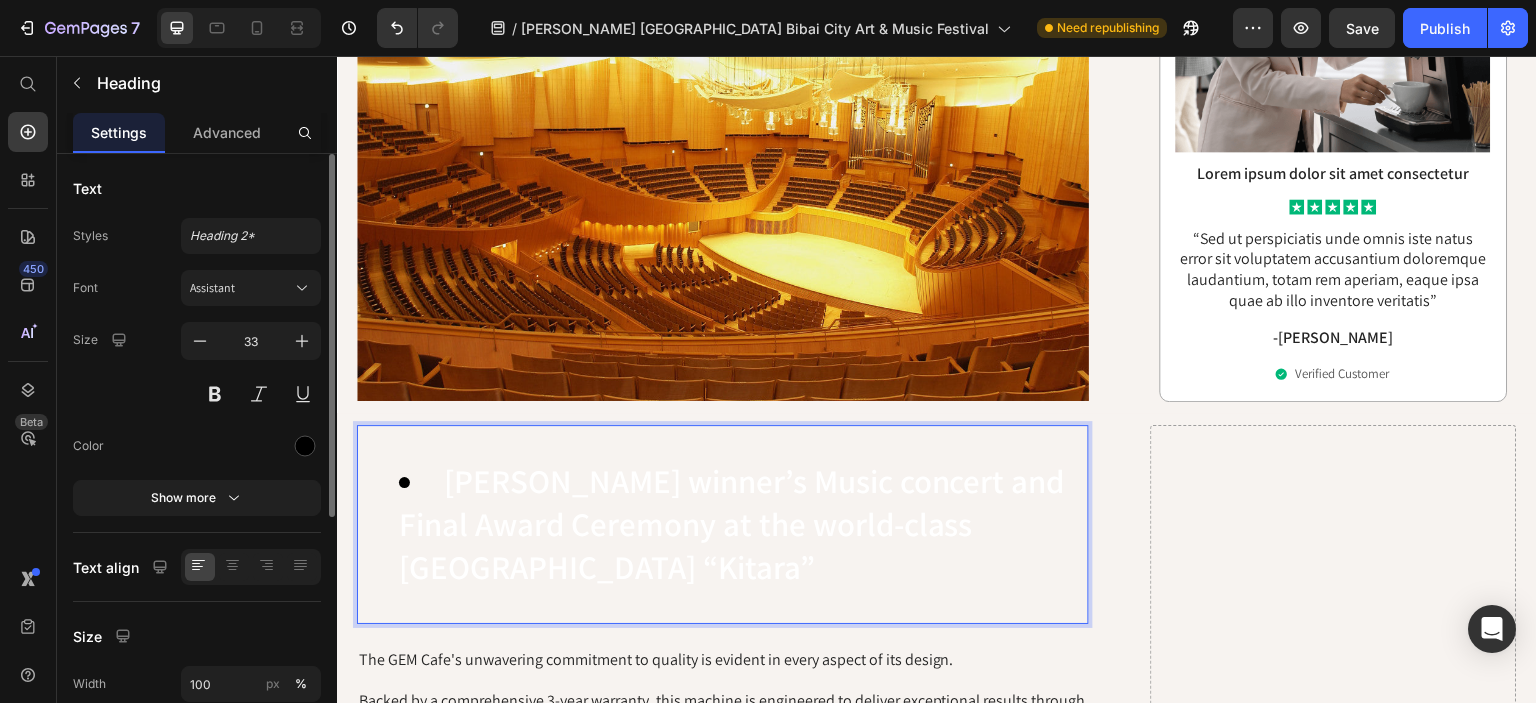 click on "[PERSON_NAME] winner’s Music concert and Final Award Ceremony at the world-class [GEOGRAPHIC_DATA] “Kitara”" at bounding box center [743, 524] 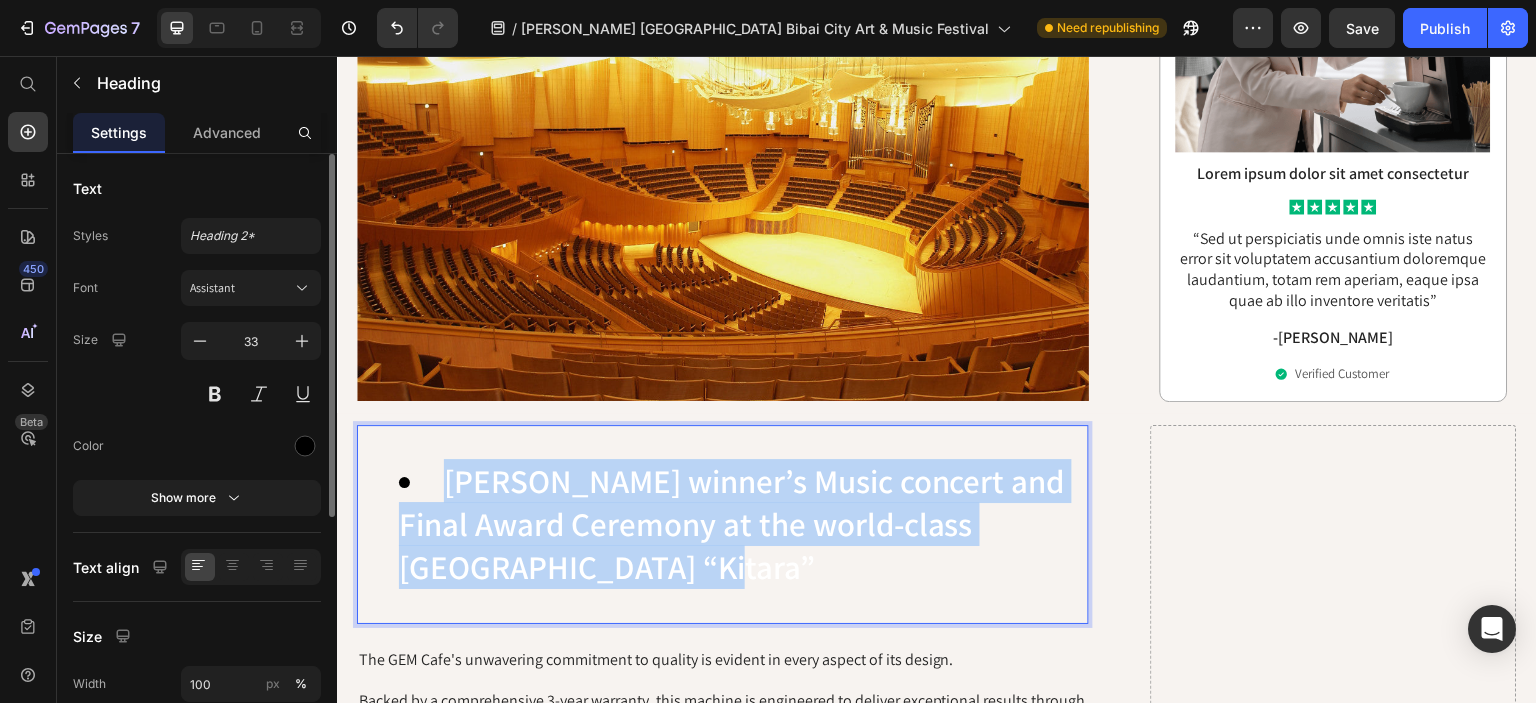 click on "[PERSON_NAME] winner’s Music concert and Final Award Ceremony at the world-class [GEOGRAPHIC_DATA] “Kitara”" at bounding box center (743, 524) 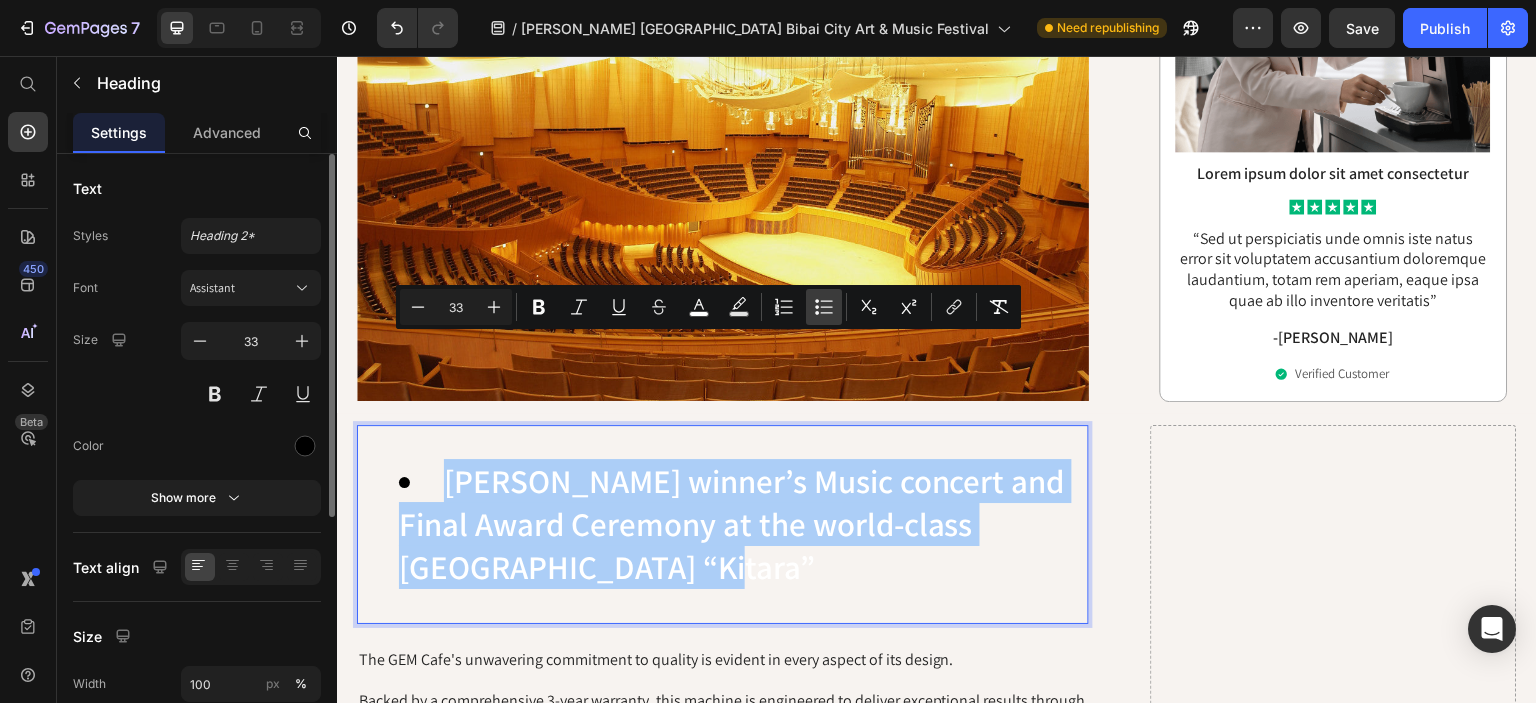 click 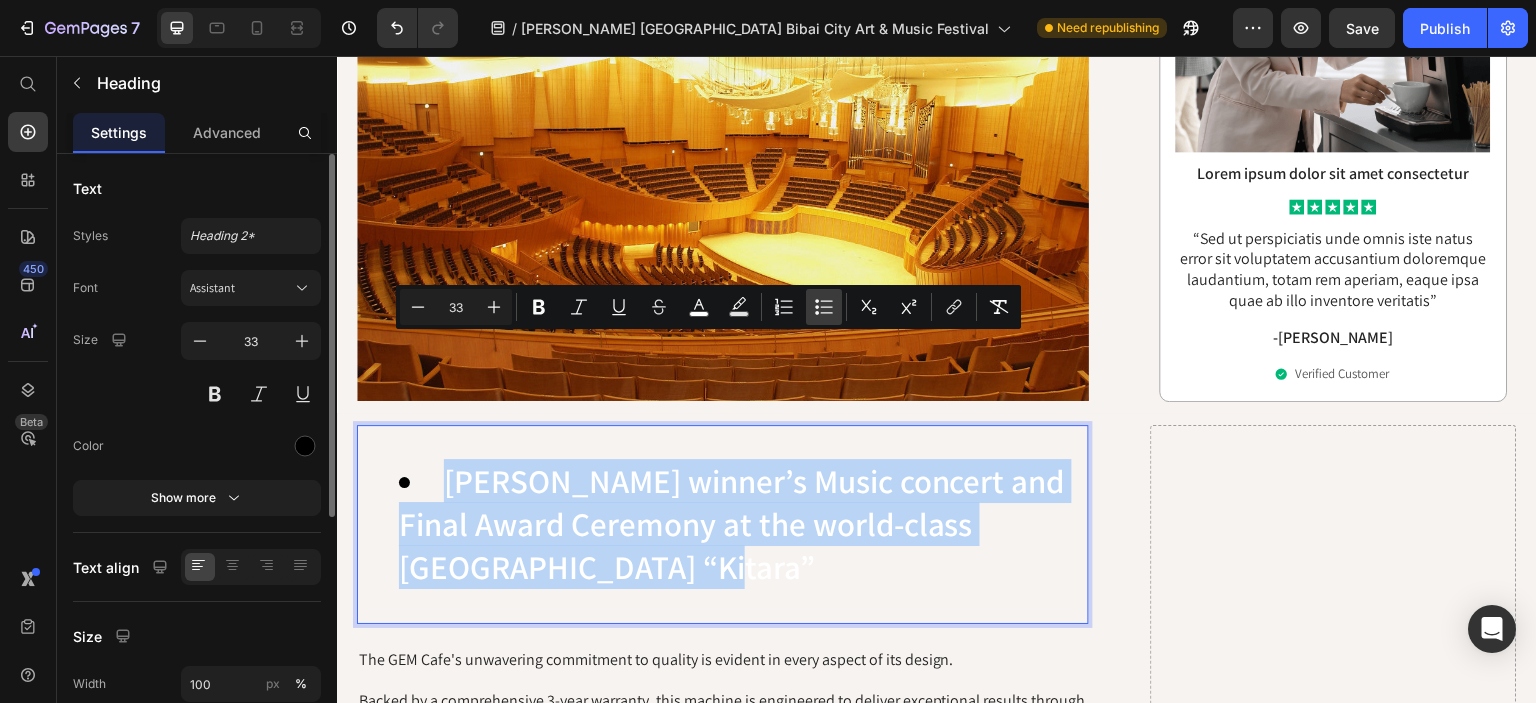 type on "33" 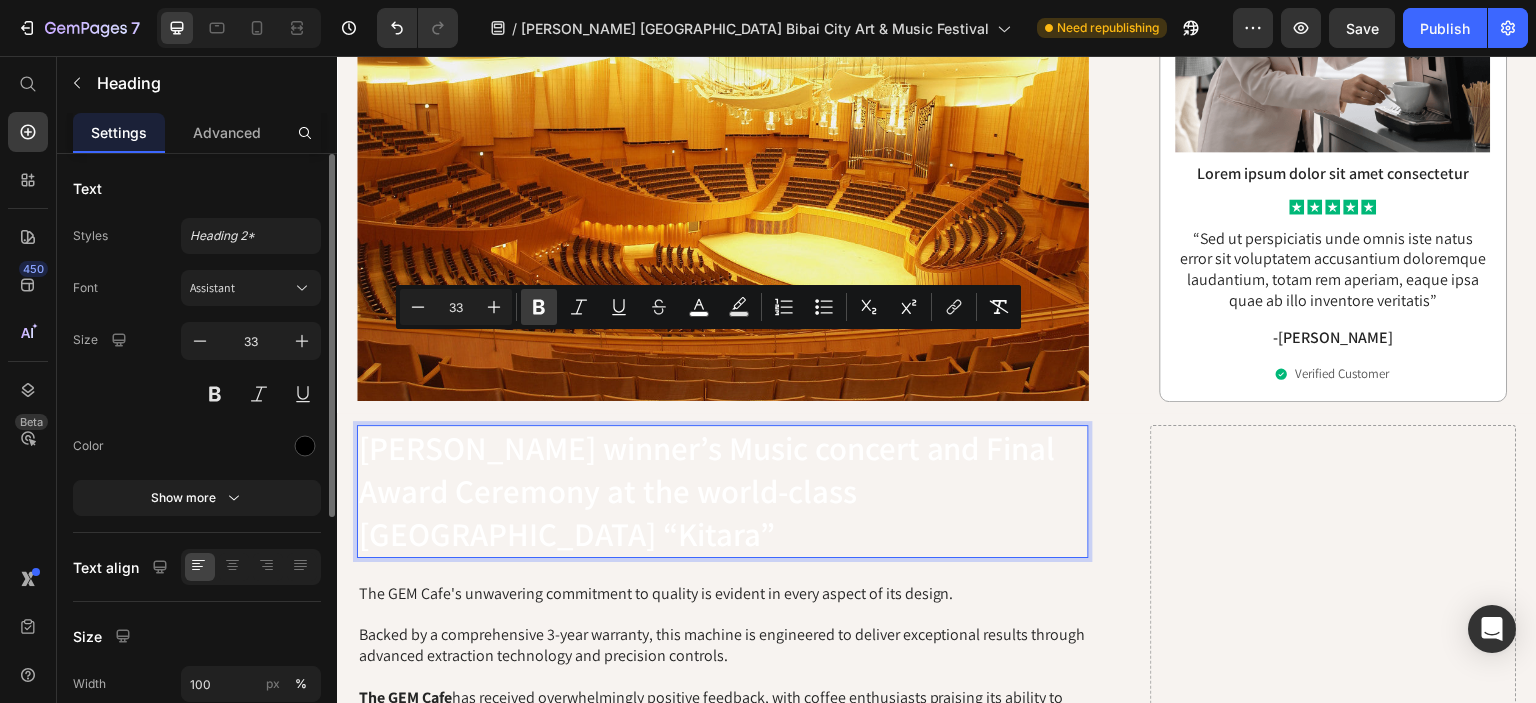 click 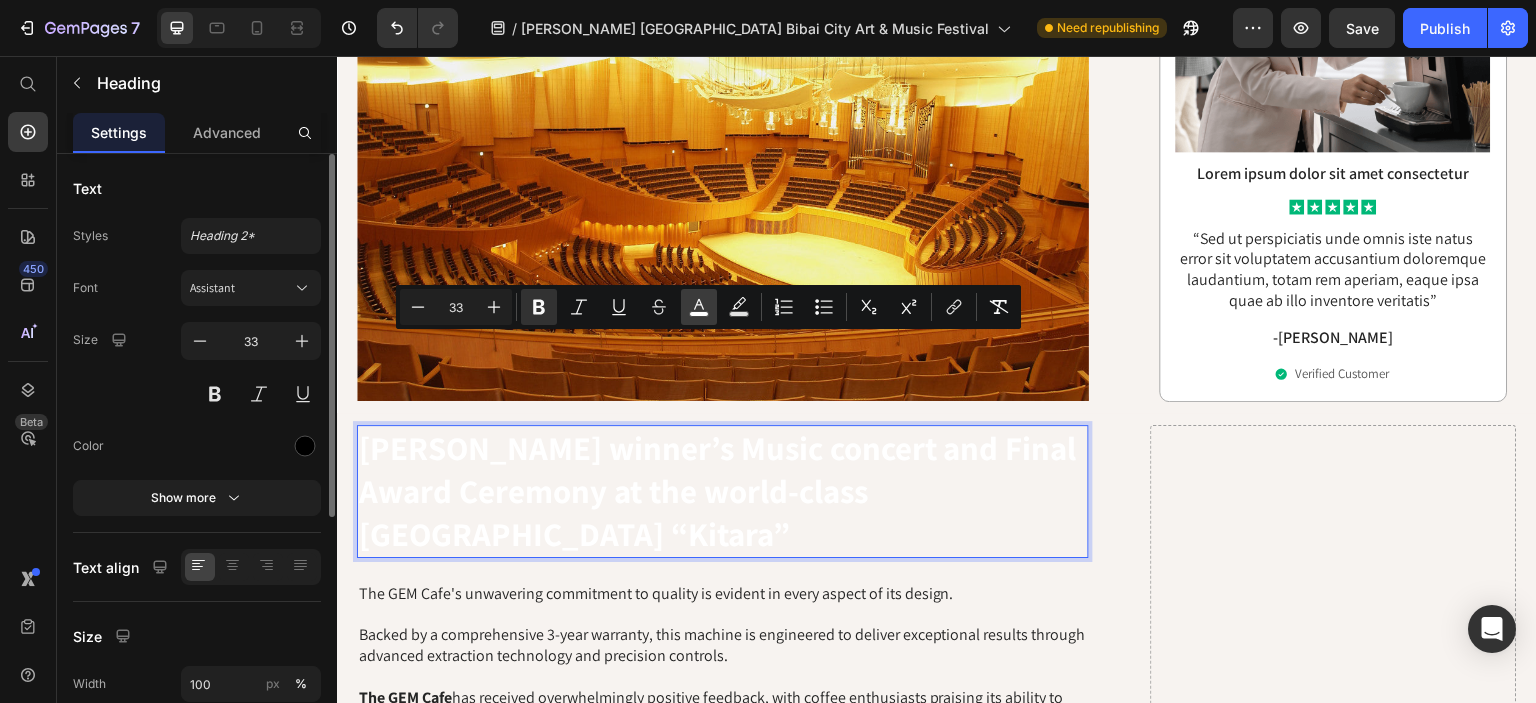 click 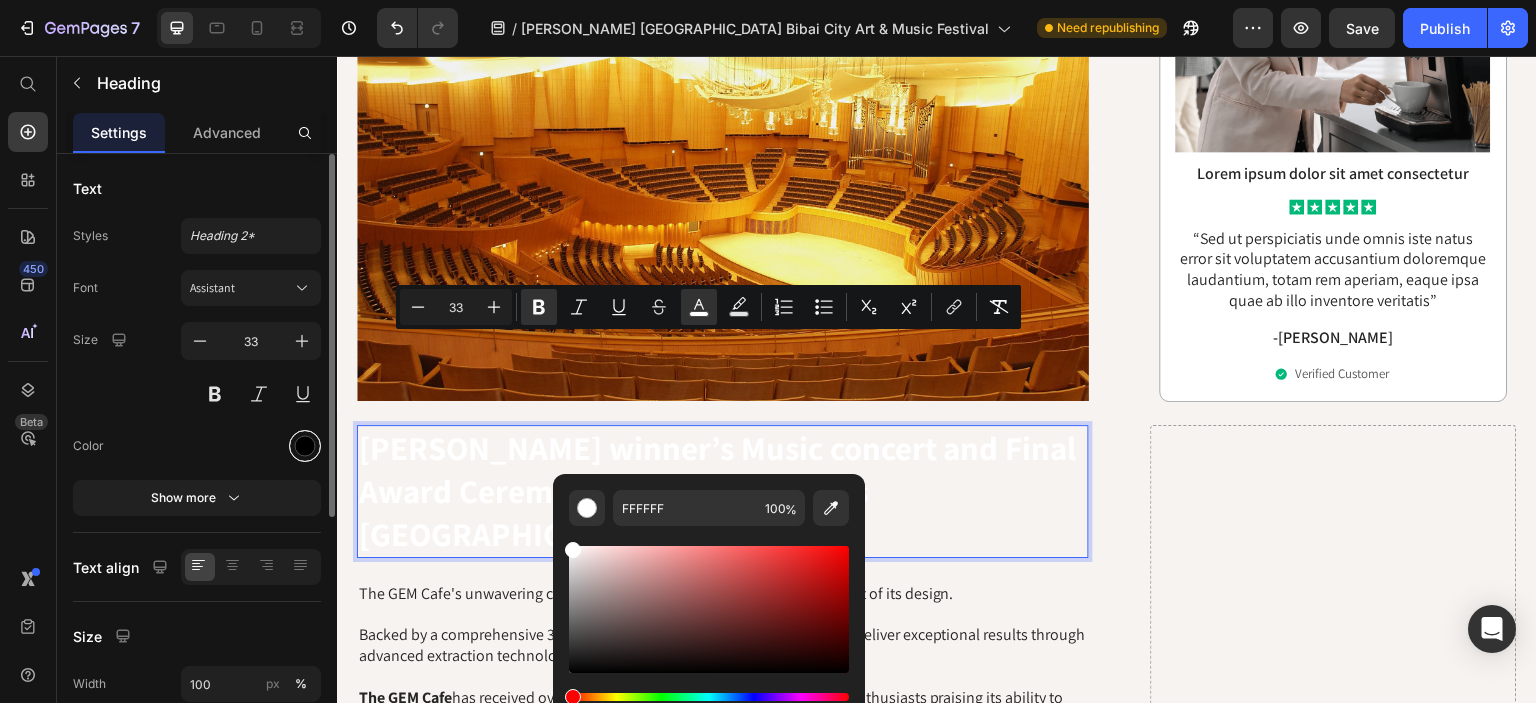 click at bounding box center [305, 446] 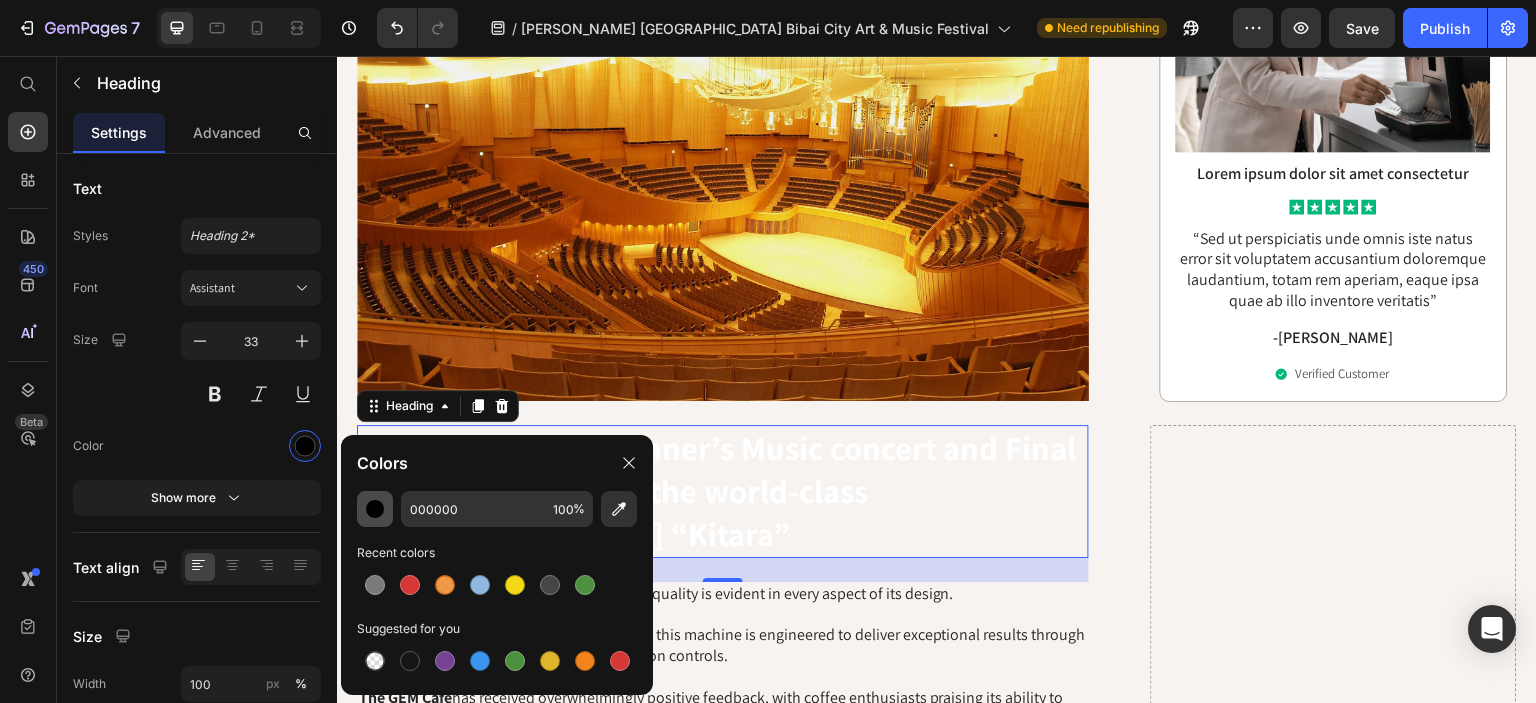 click at bounding box center (375, 509) 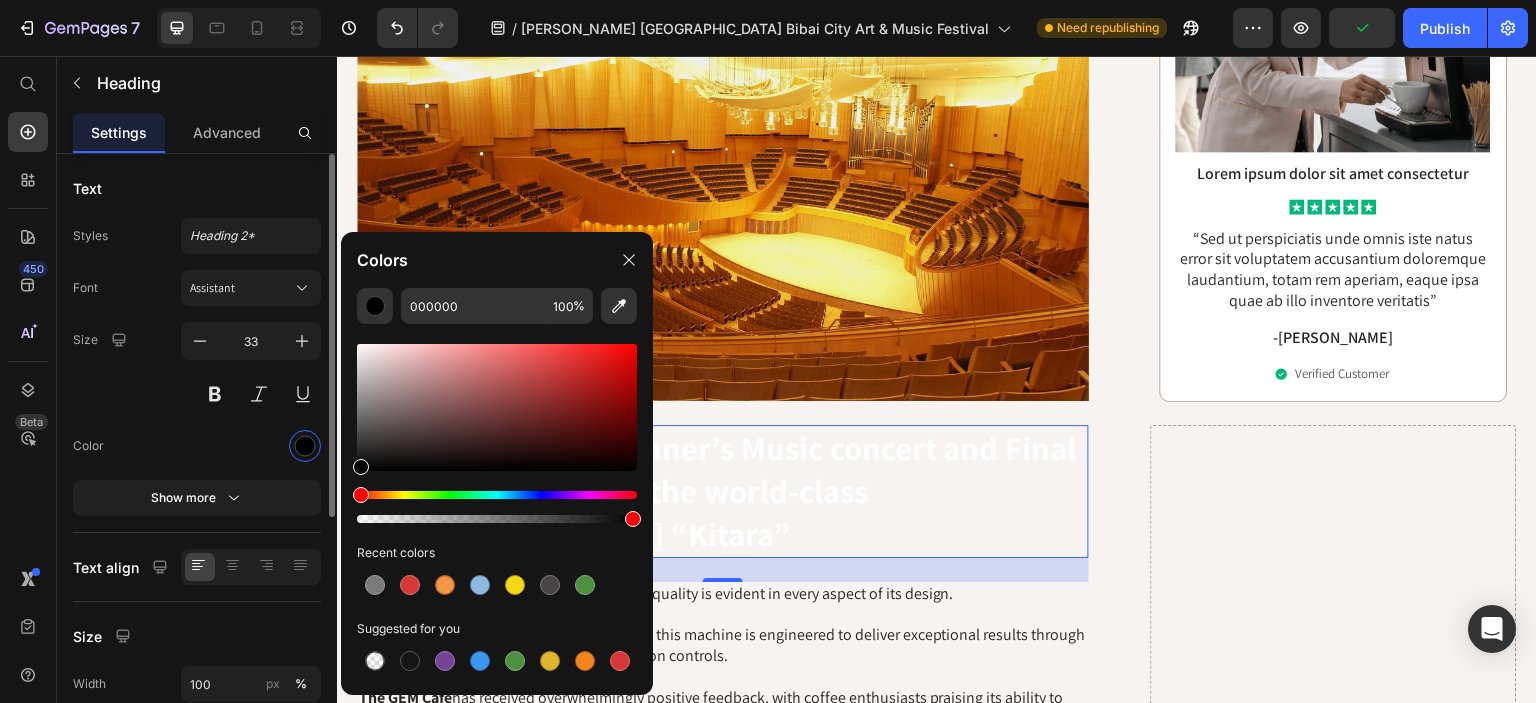 click at bounding box center [251, 446] 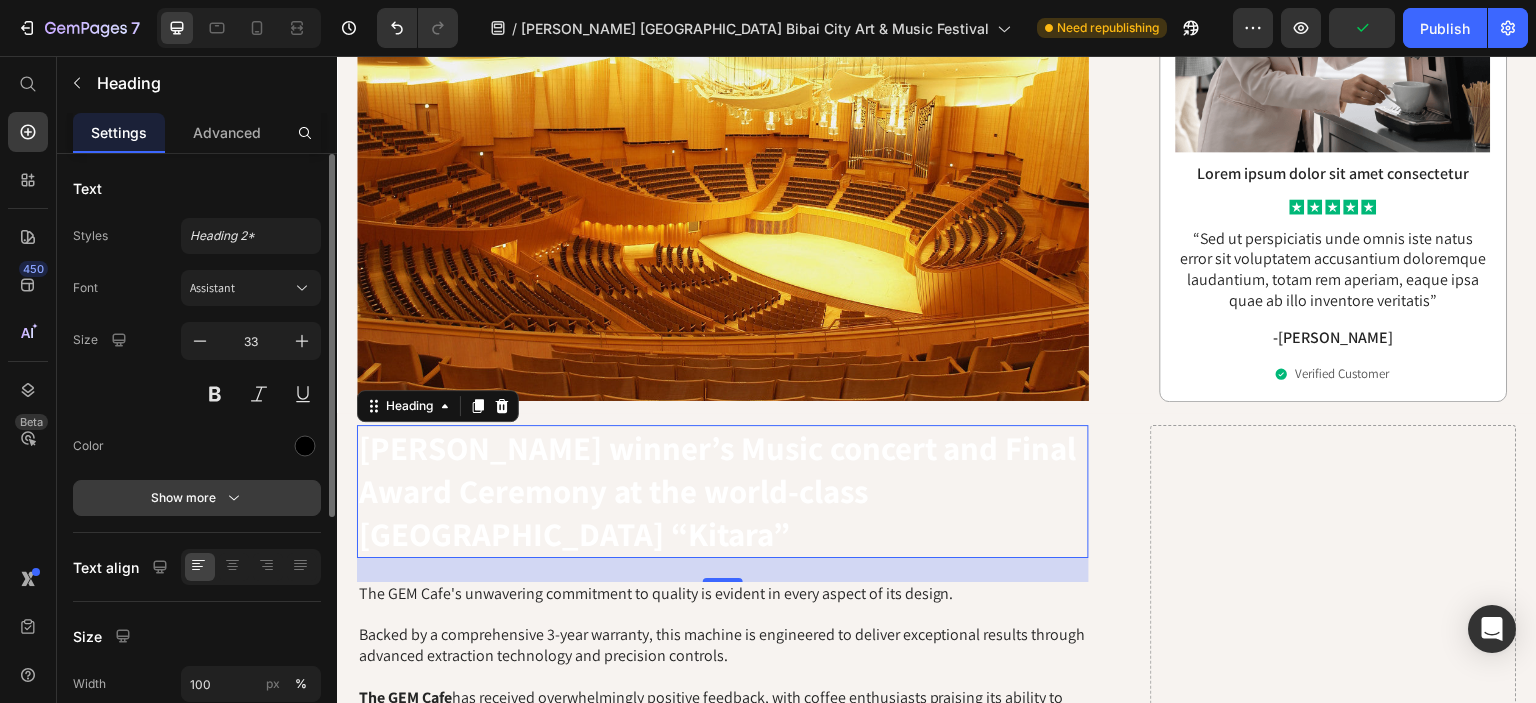 click on "Show more" at bounding box center [197, 498] 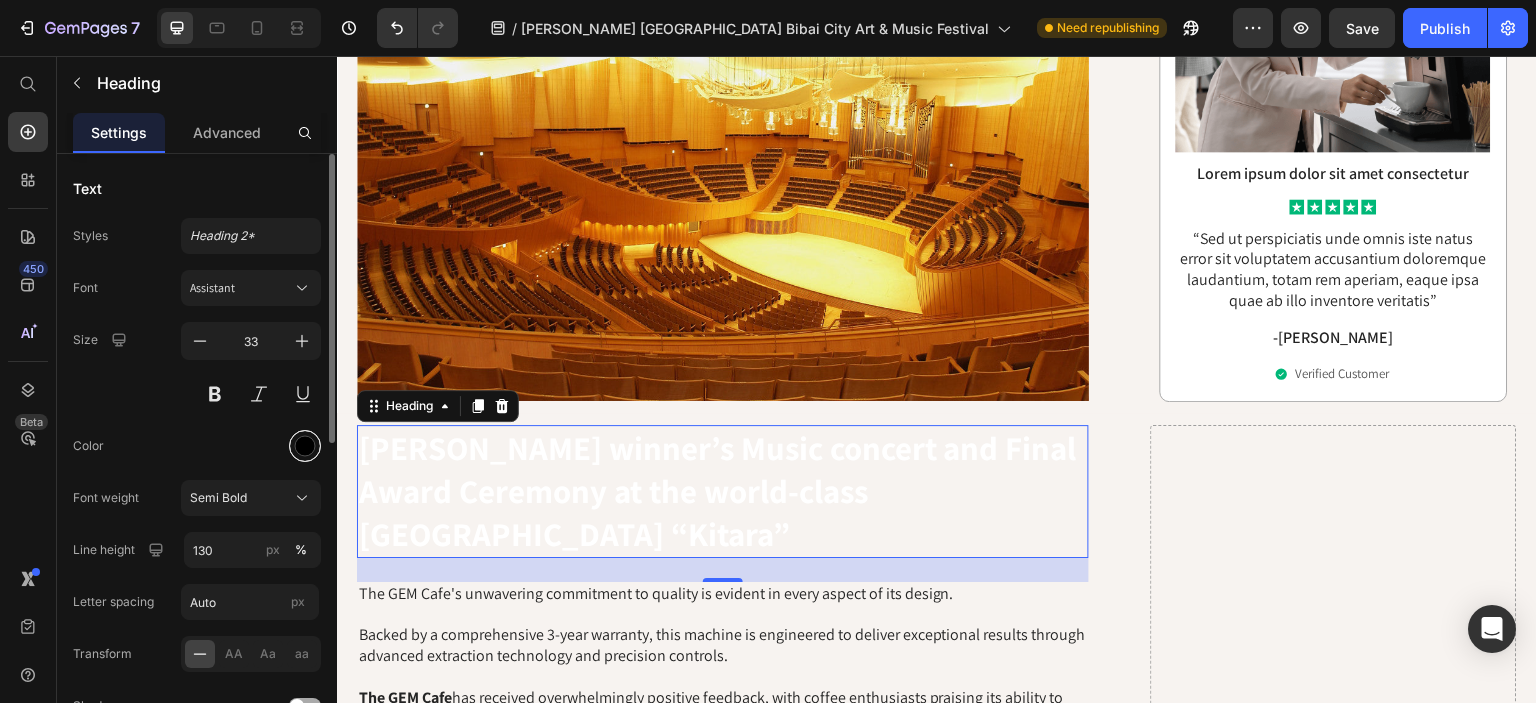 click at bounding box center [305, 446] 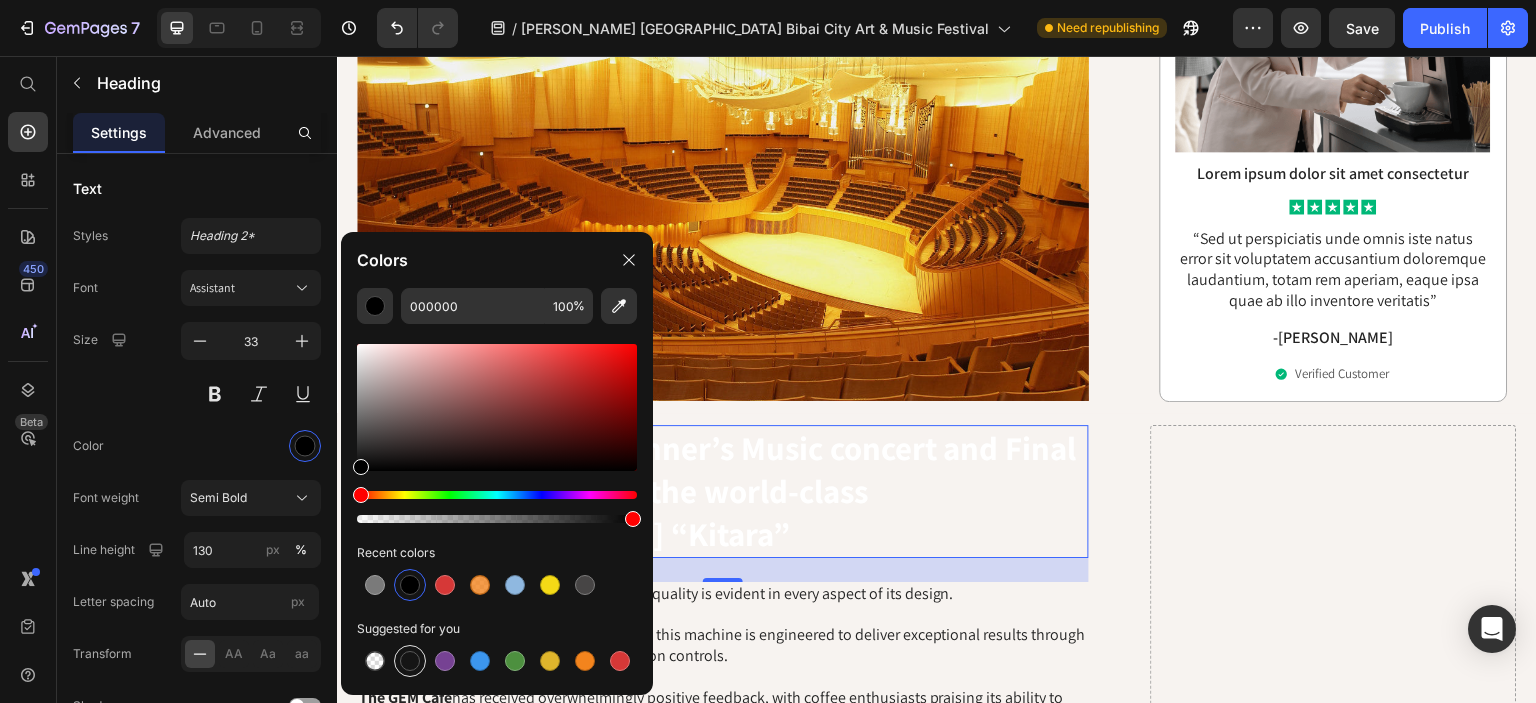 click at bounding box center (410, 661) 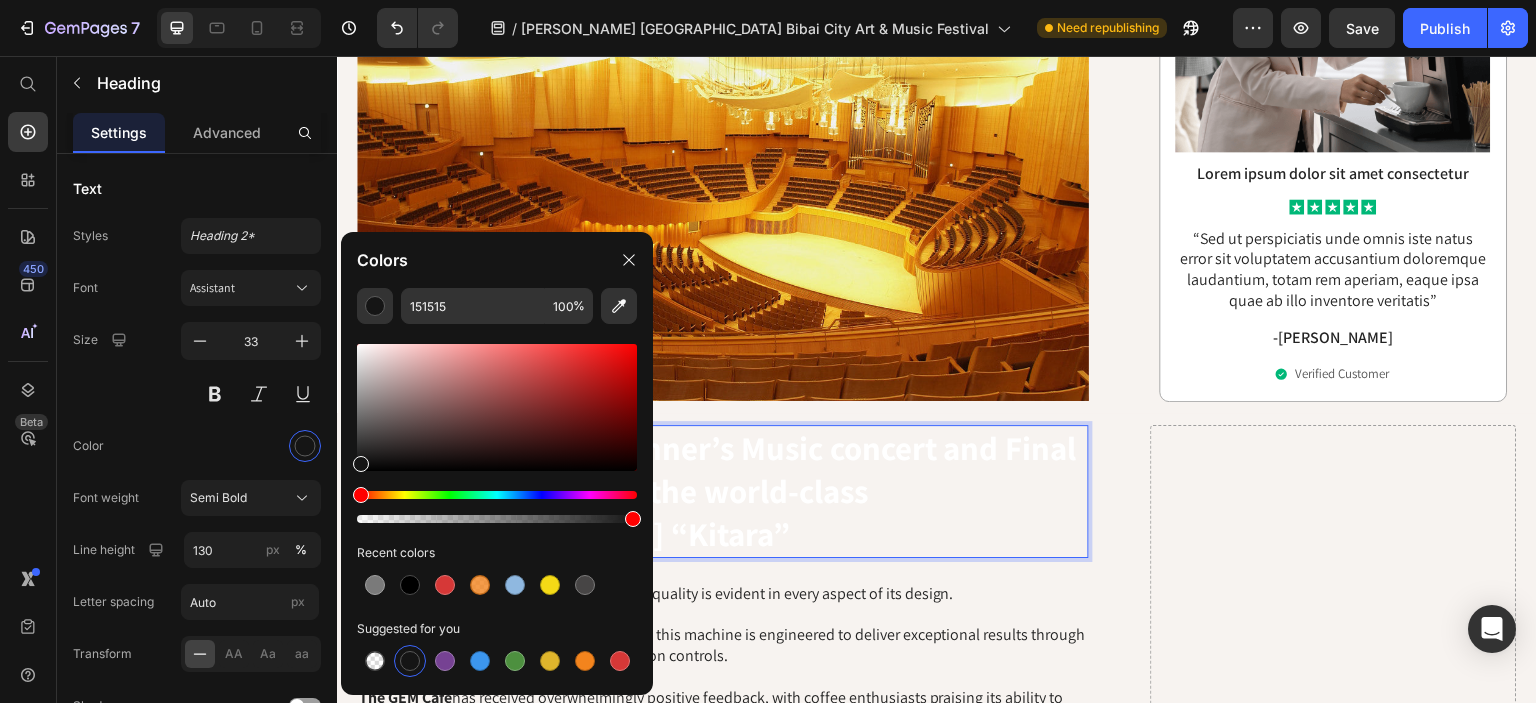 click on "[PERSON_NAME] winner’s Music concert and Final Award Ceremony at the world-class [GEOGRAPHIC_DATA] “Kitara”" at bounding box center (718, 490) 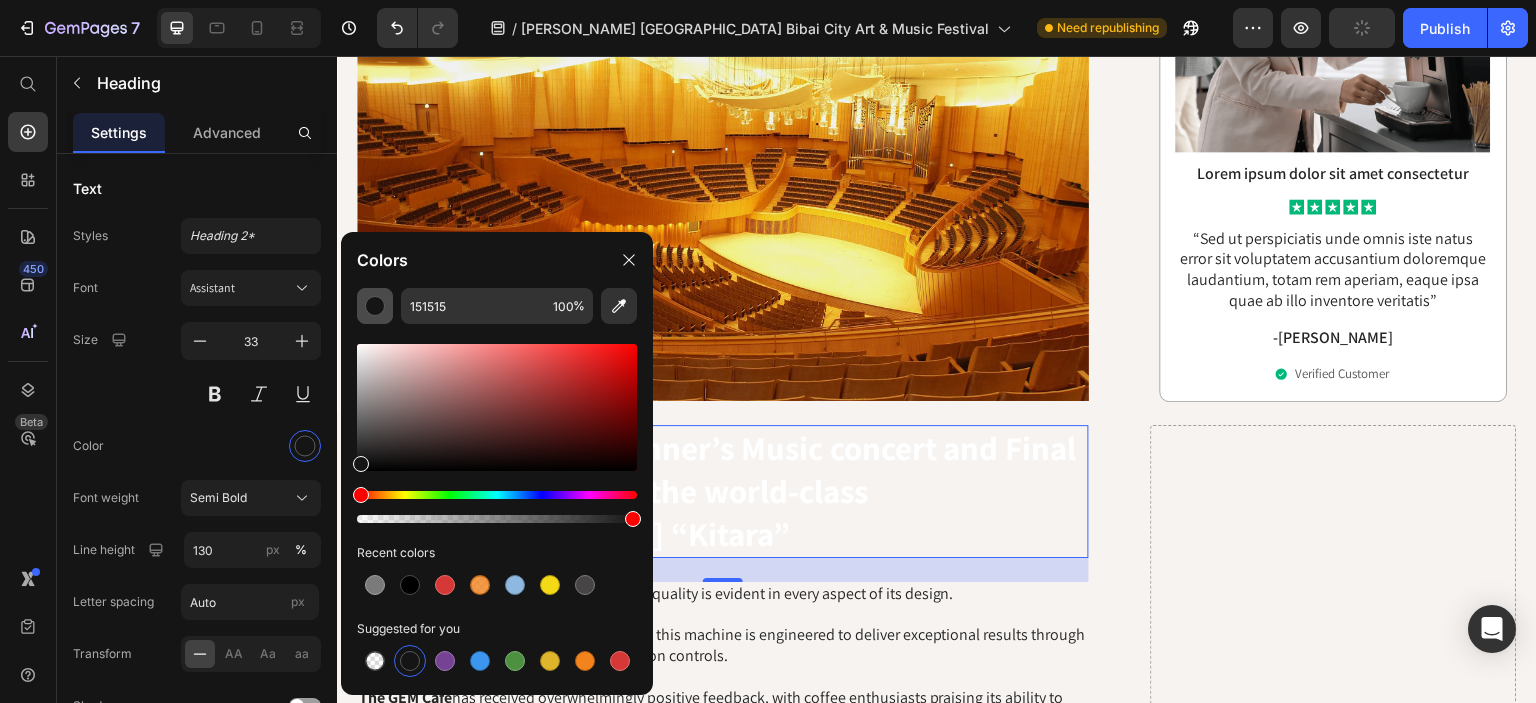 click at bounding box center (375, 306) 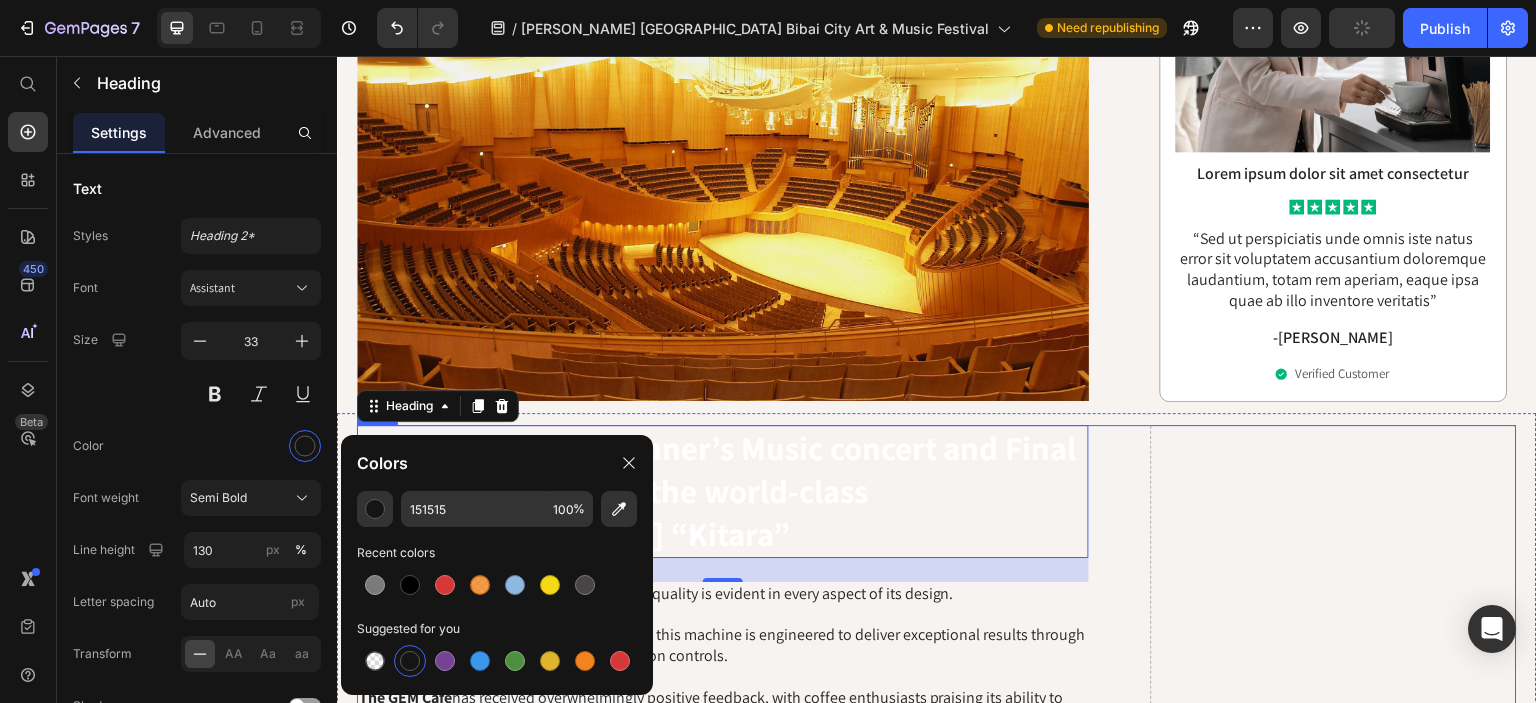 click on "Drop element here" at bounding box center [1334, 2971] 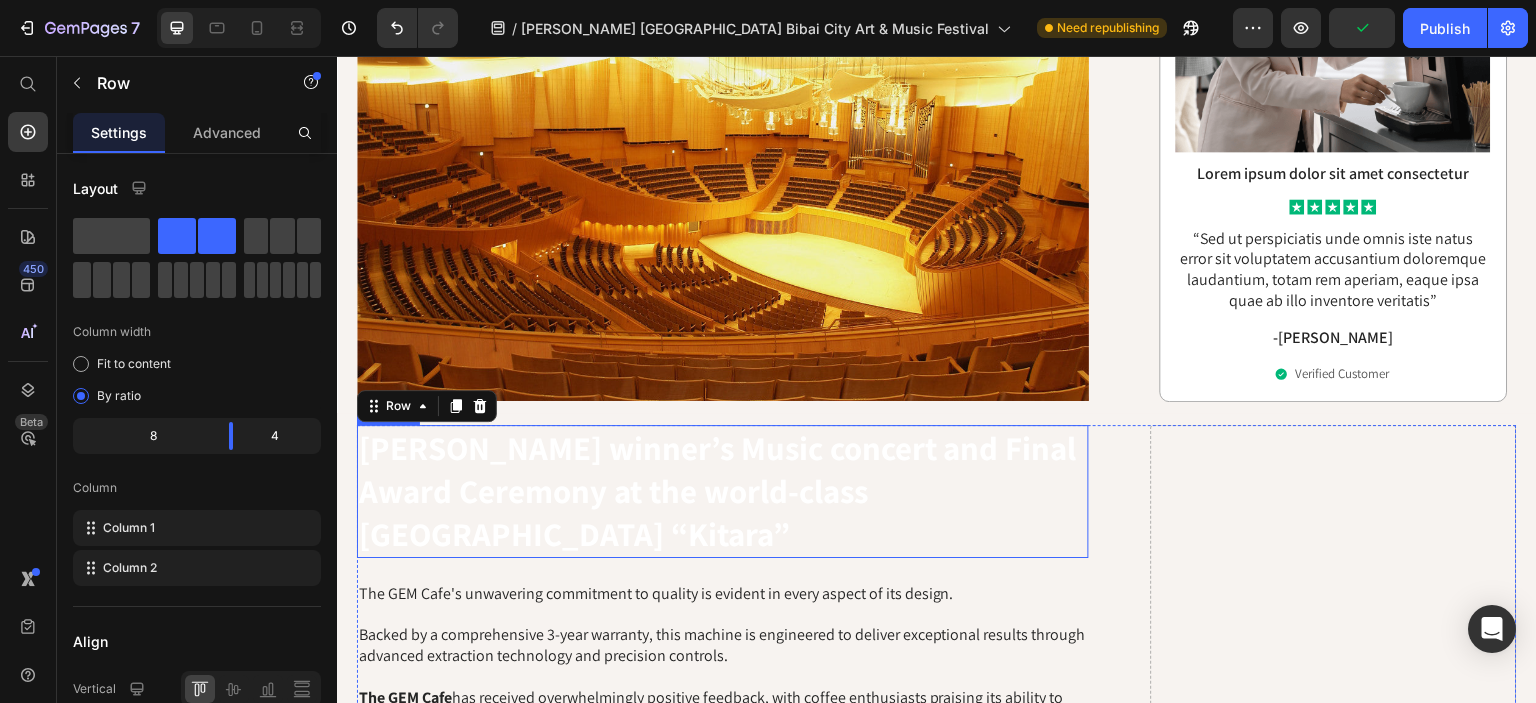 click on "[PERSON_NAME] winner’s Music concert and Final Award Ceremony at the world-class [GEOGRAPHIC_DATA] “Kitara”" at bounding box center (718, 490) 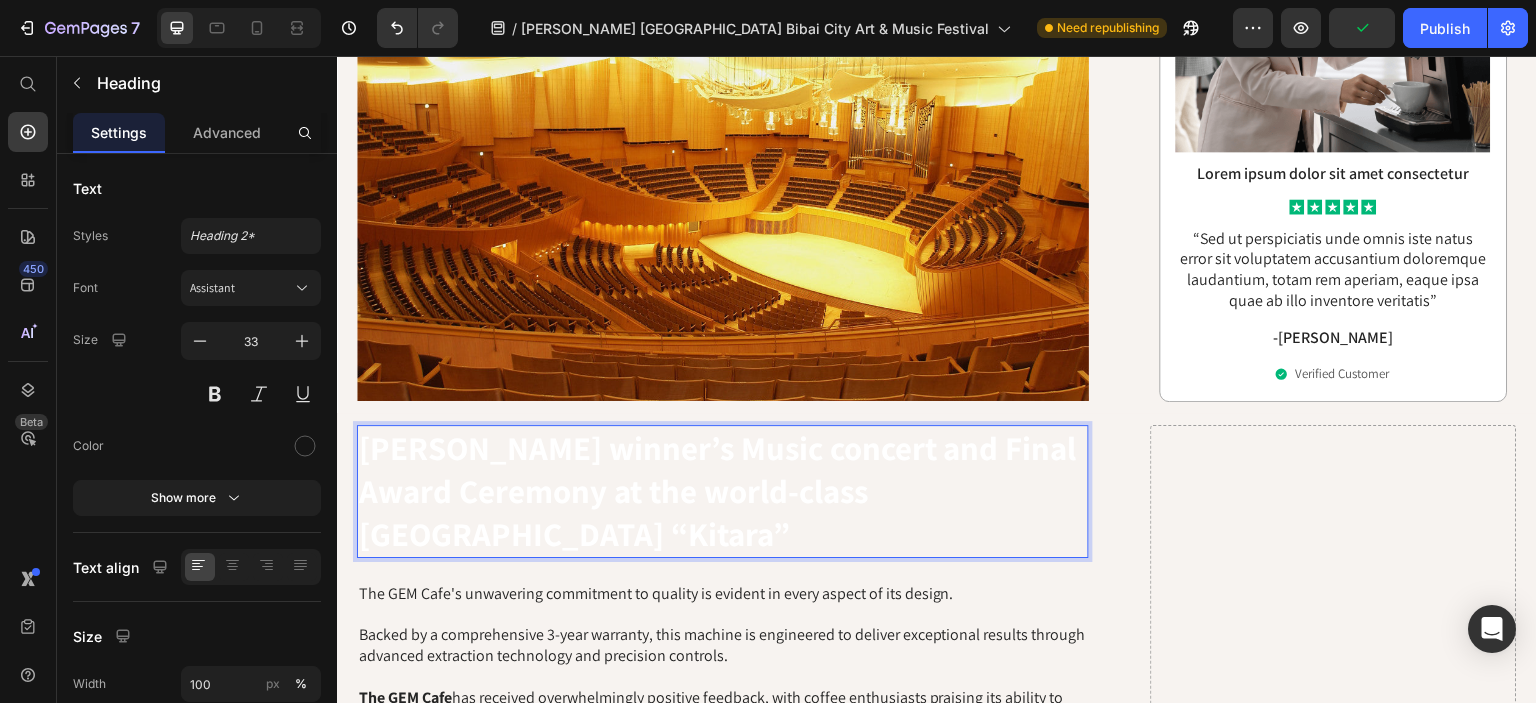 click on "[PERSON_NAME] winner’s Music concert and Final Award Ceremony at the world-class [GEOGRAPHIC_DATA] “Kitara”" at bounding box center (723, 491) 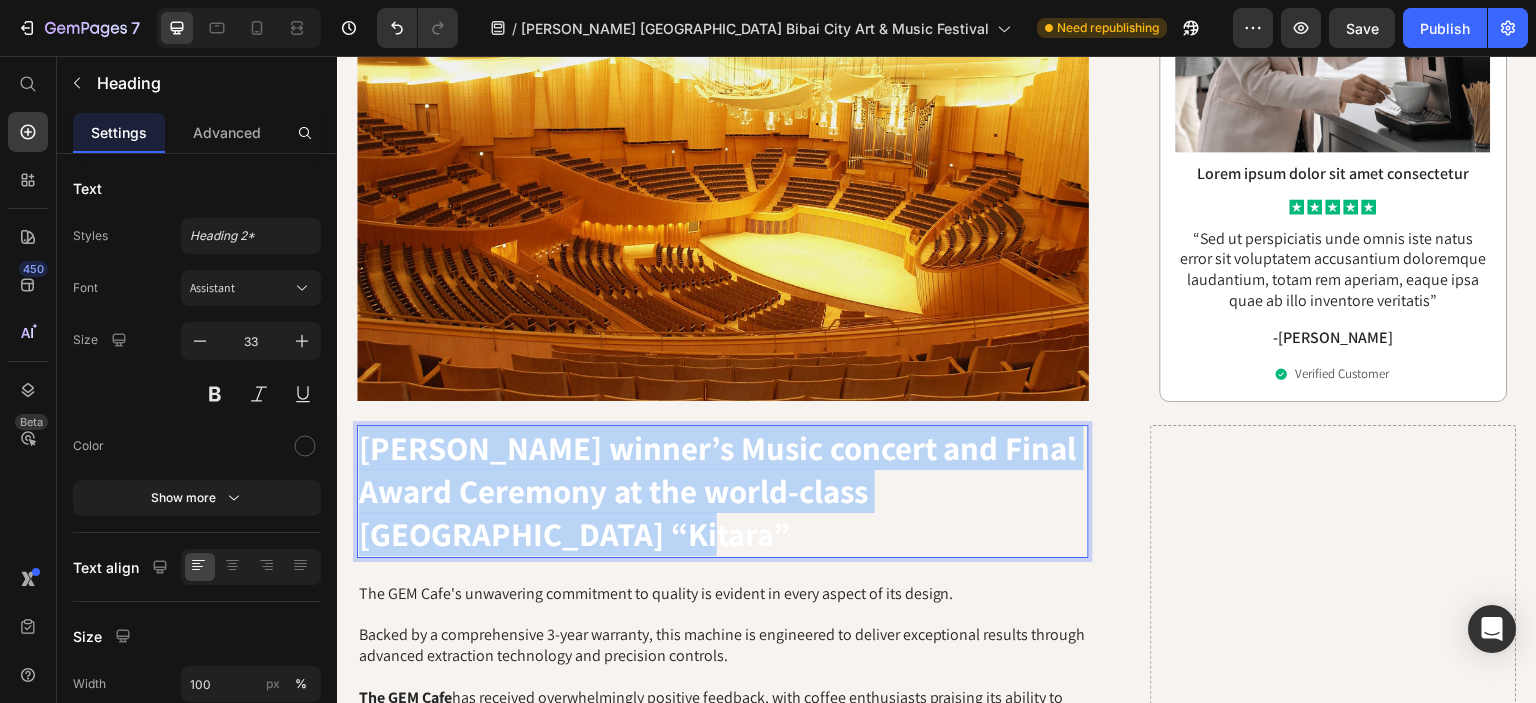 click on "[PERSON_NAME] winner’s Music concert and Final Award Ceremony at the world-class [GEOGRAPHIC_DATA] “Kitara”" at bounding box center (723, 491) 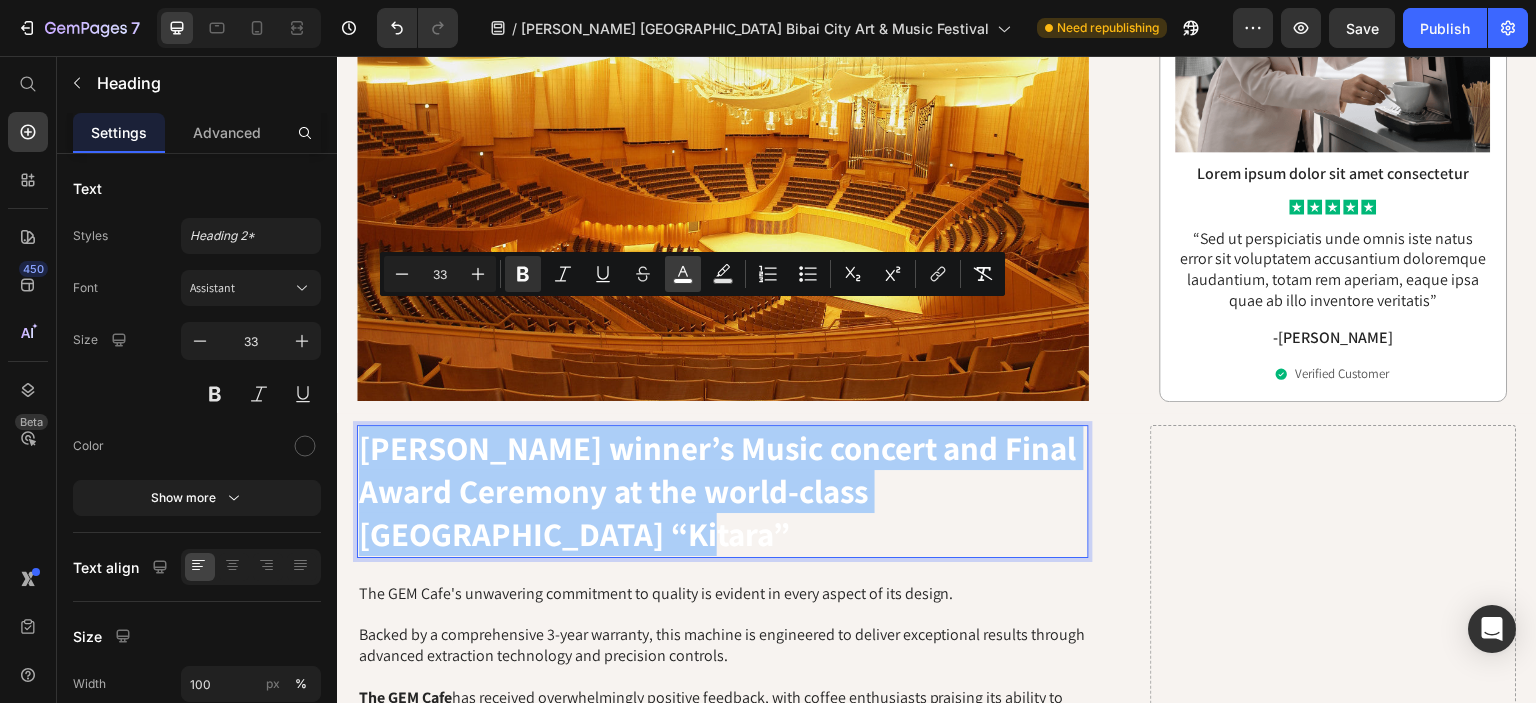 click 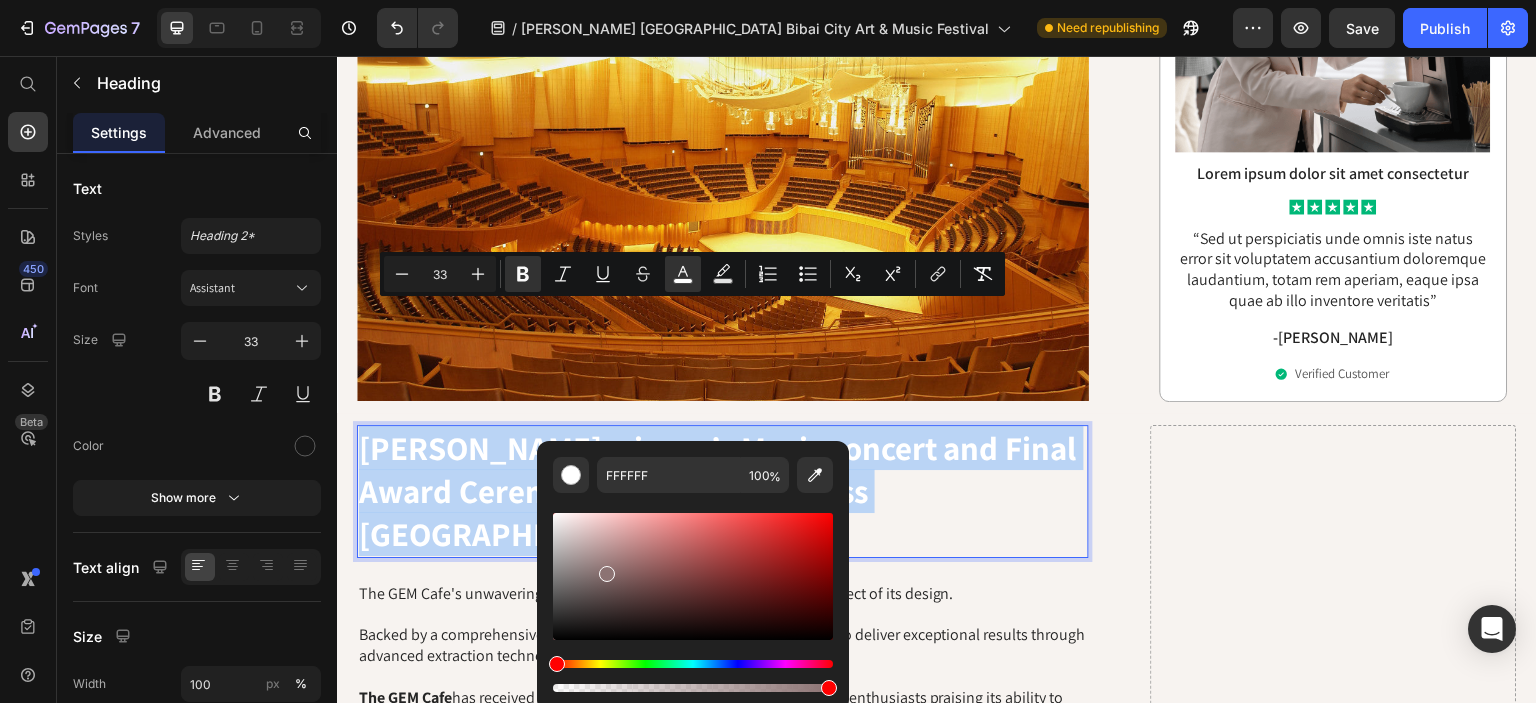 click at bounding box center (693, 576) 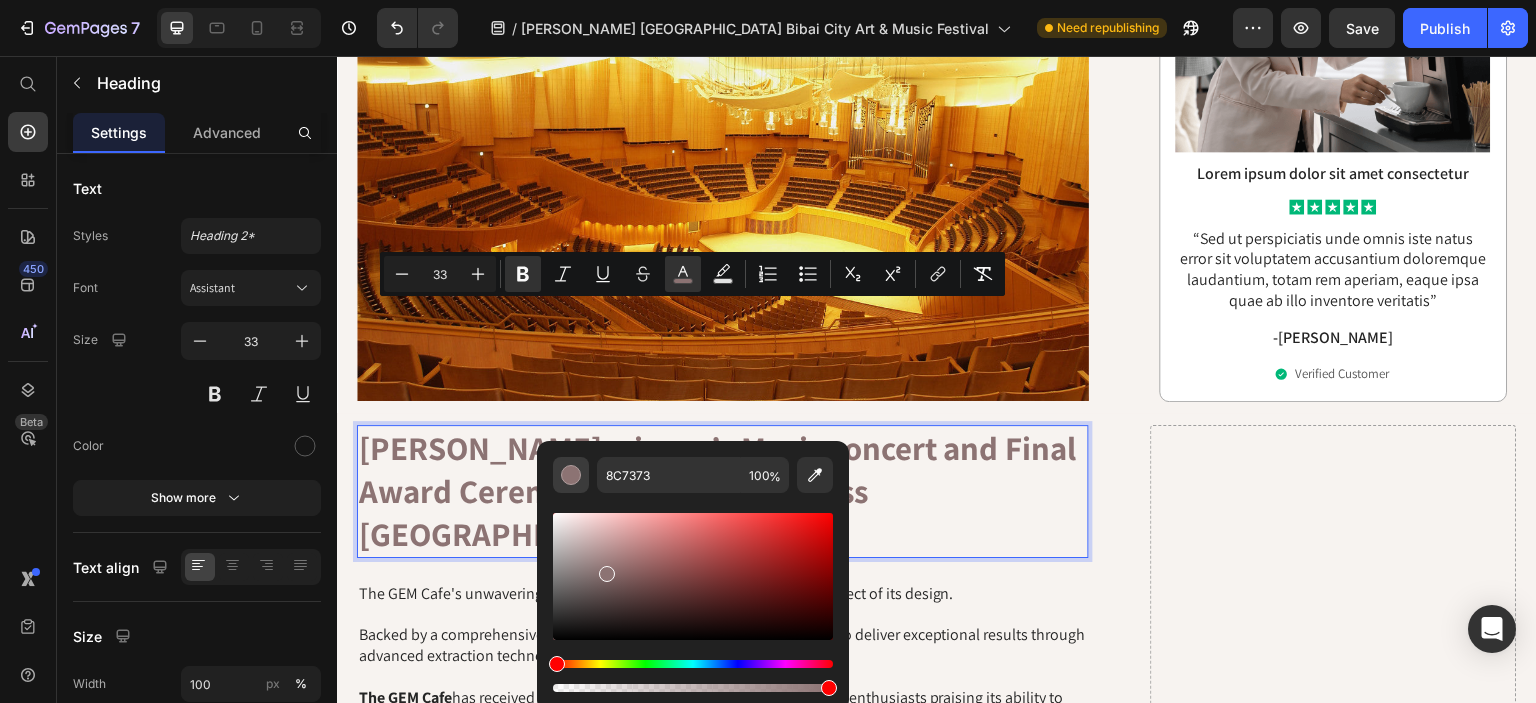 click at bounding box center (571, 475) 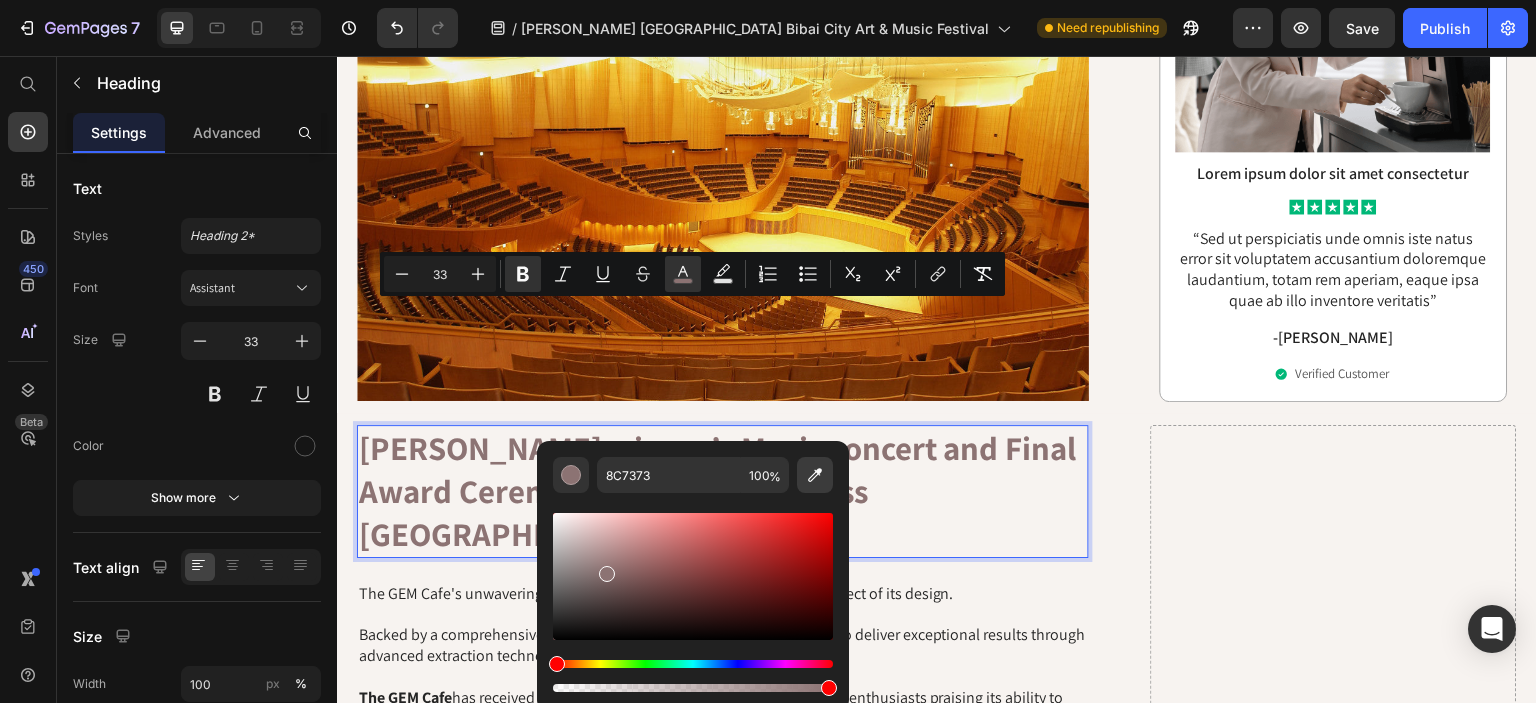 click 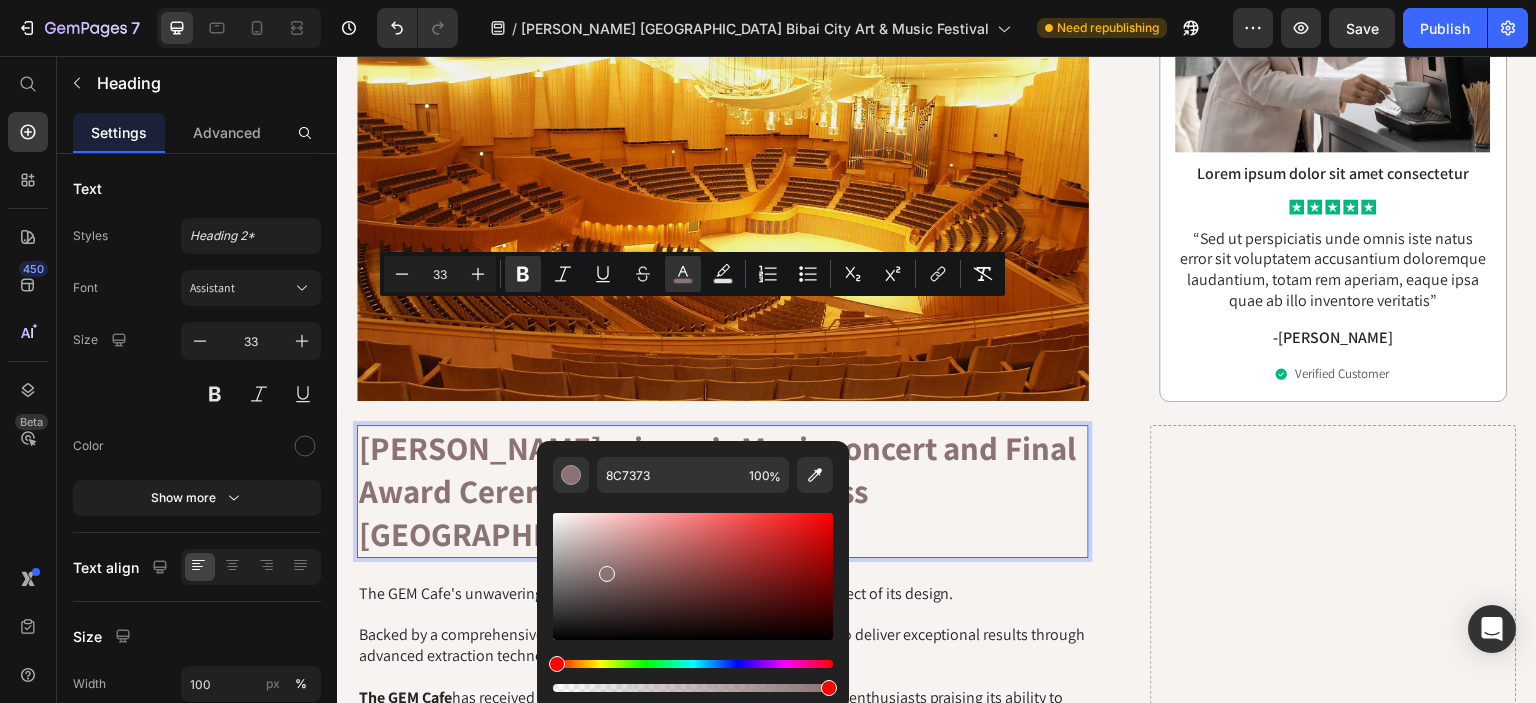 type on "C62A2A" 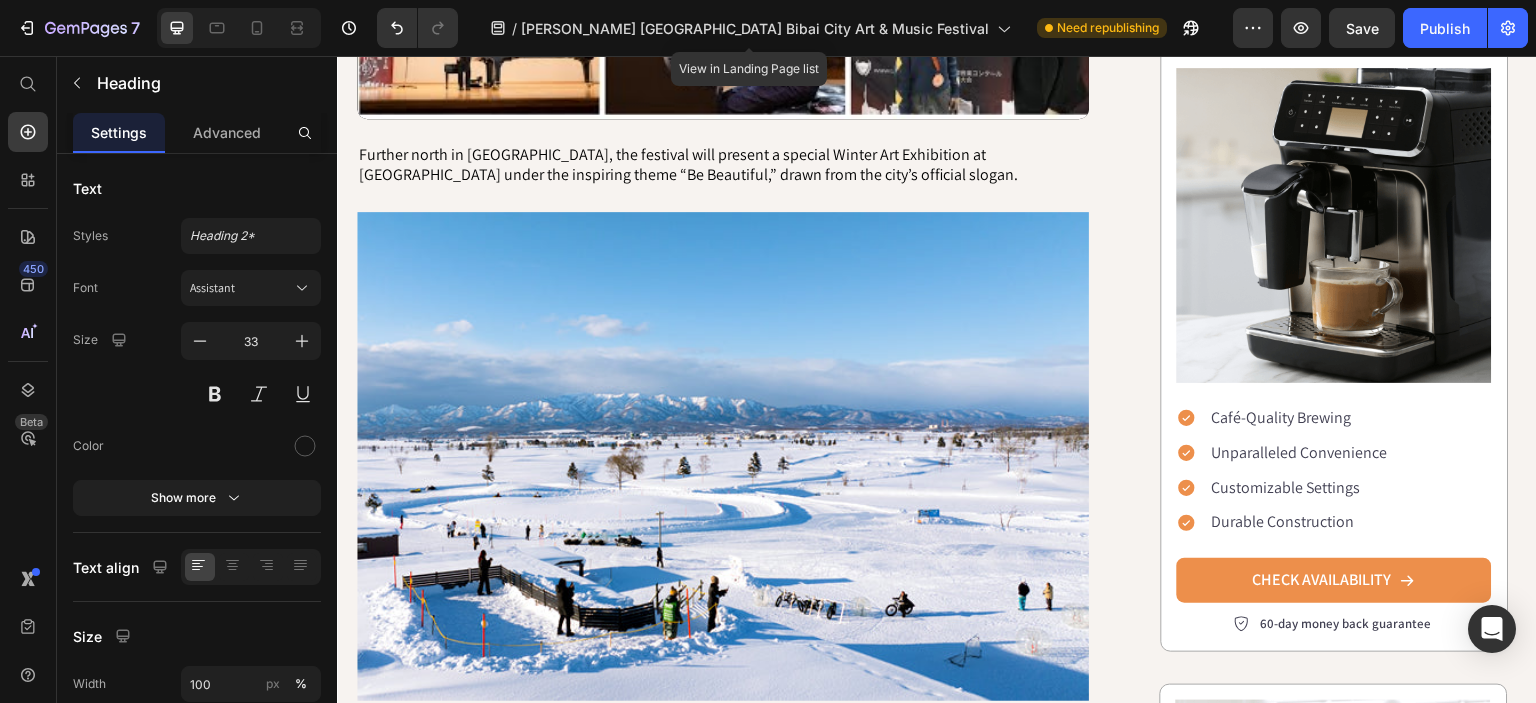 type on "16" 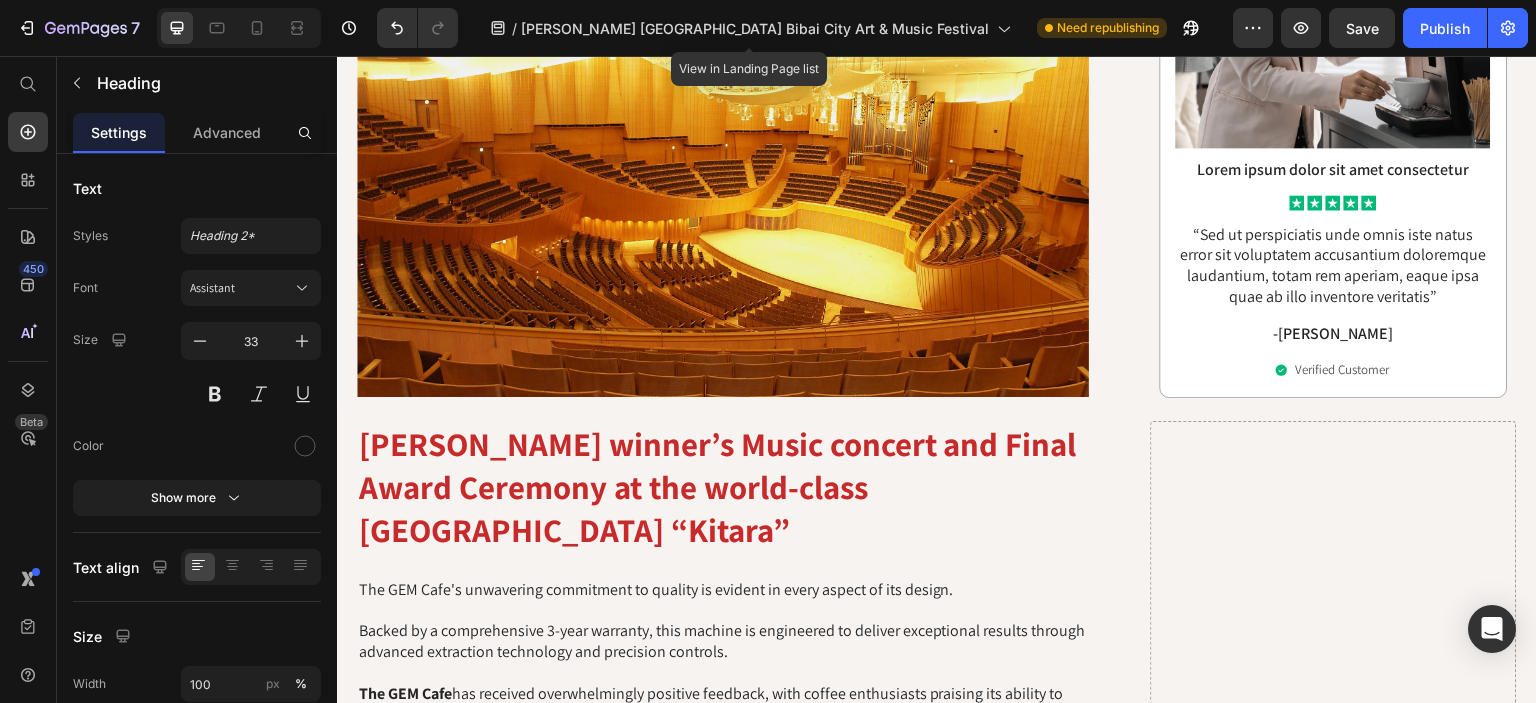 scroll, scrollTop: 1912, scrollLeft: 0, axis: vertical 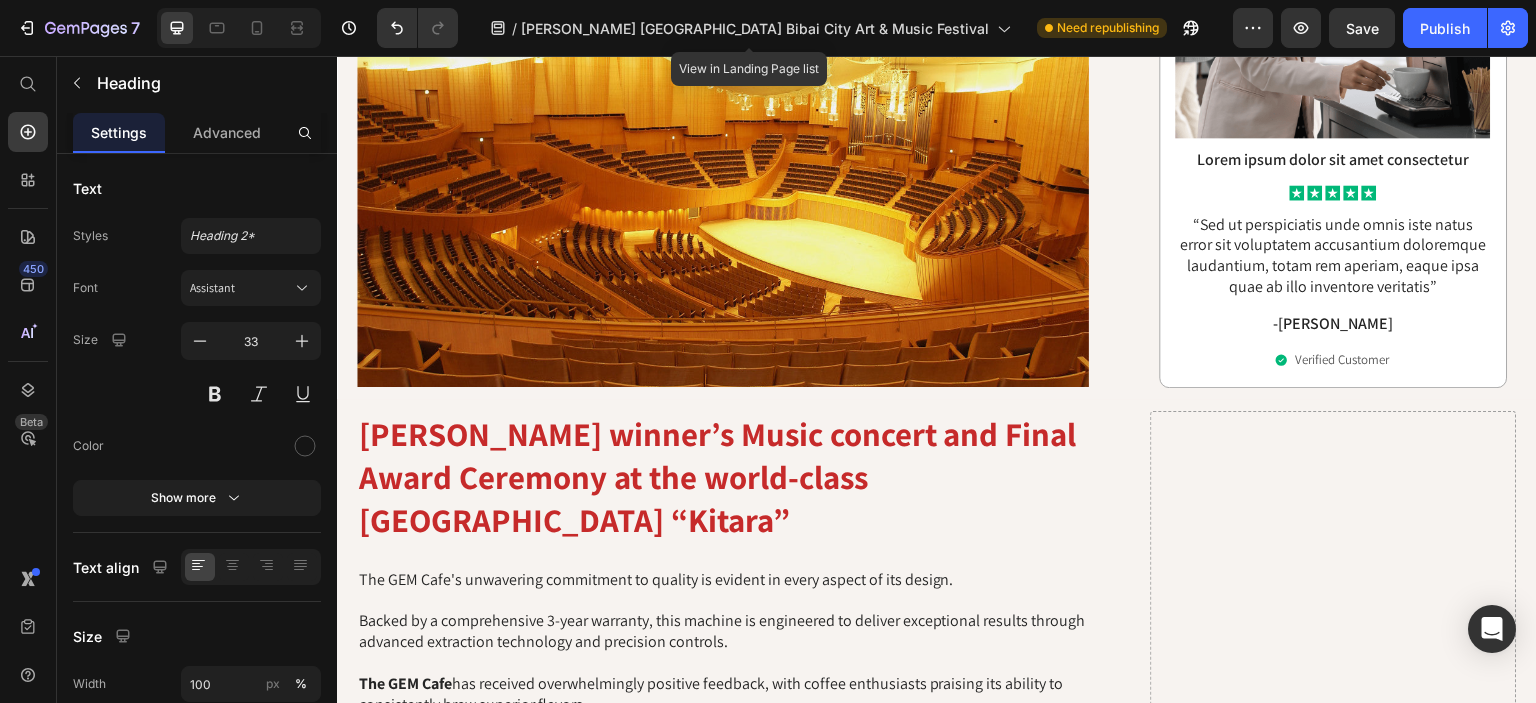 click on "[PERSON_NAME] winner’s Music concert and Final Award Ceremony at the world-class [GEOGRAPHIC_DATA] “Kitara”" at bounding box center (718, 476) 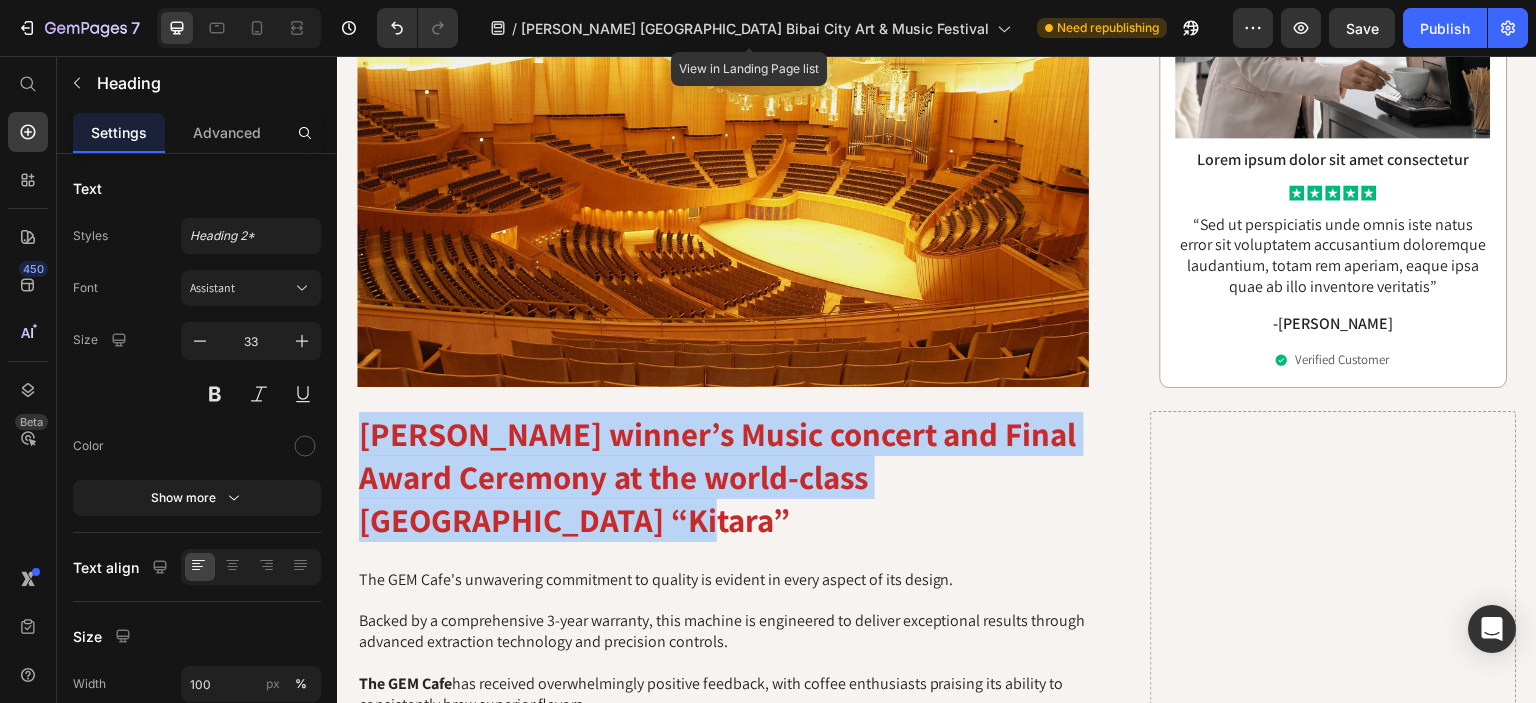 click on "[PERSON_NAME] winner’s Music concert and Final Award Ceremony at the world-class [GEOGRAPHIC_DATA] “Kitara”" at bounding box center (723, 477) 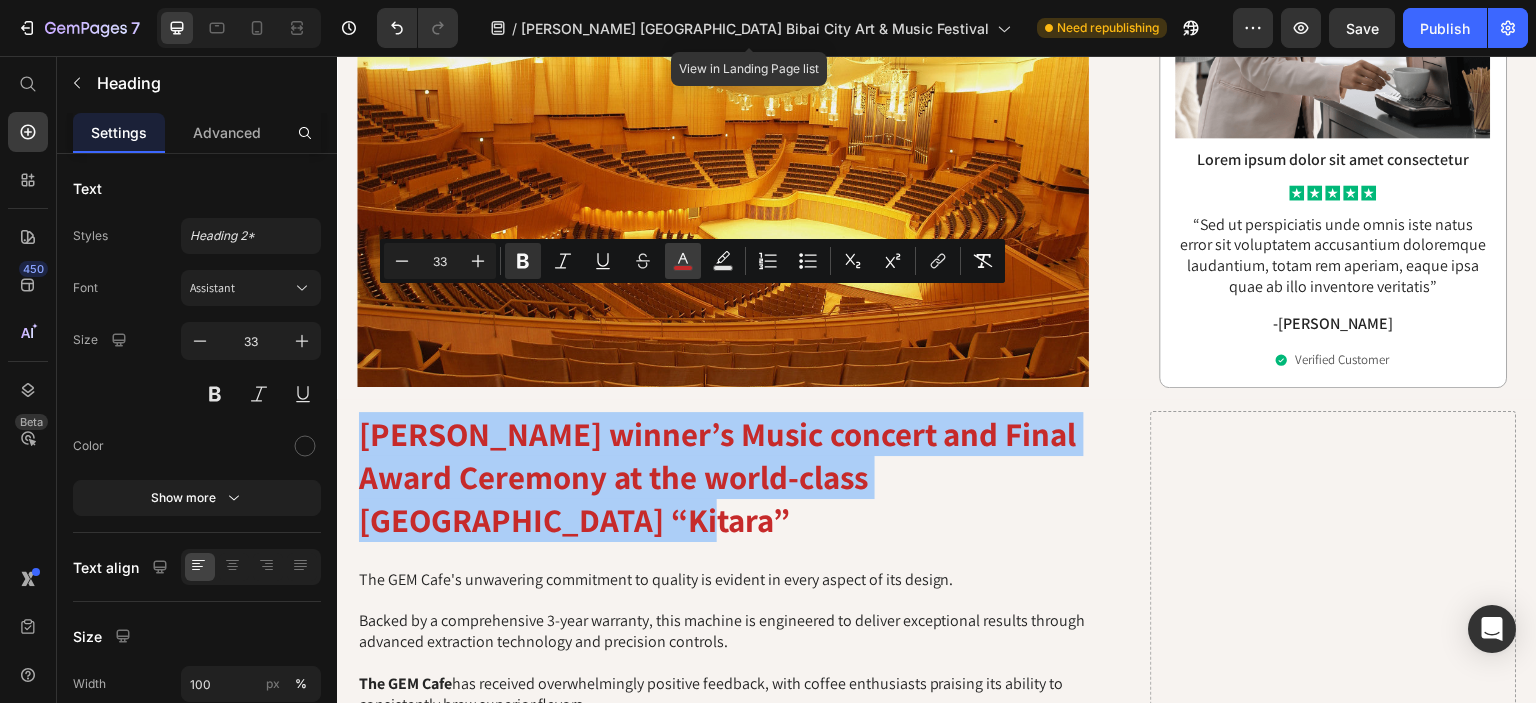 click 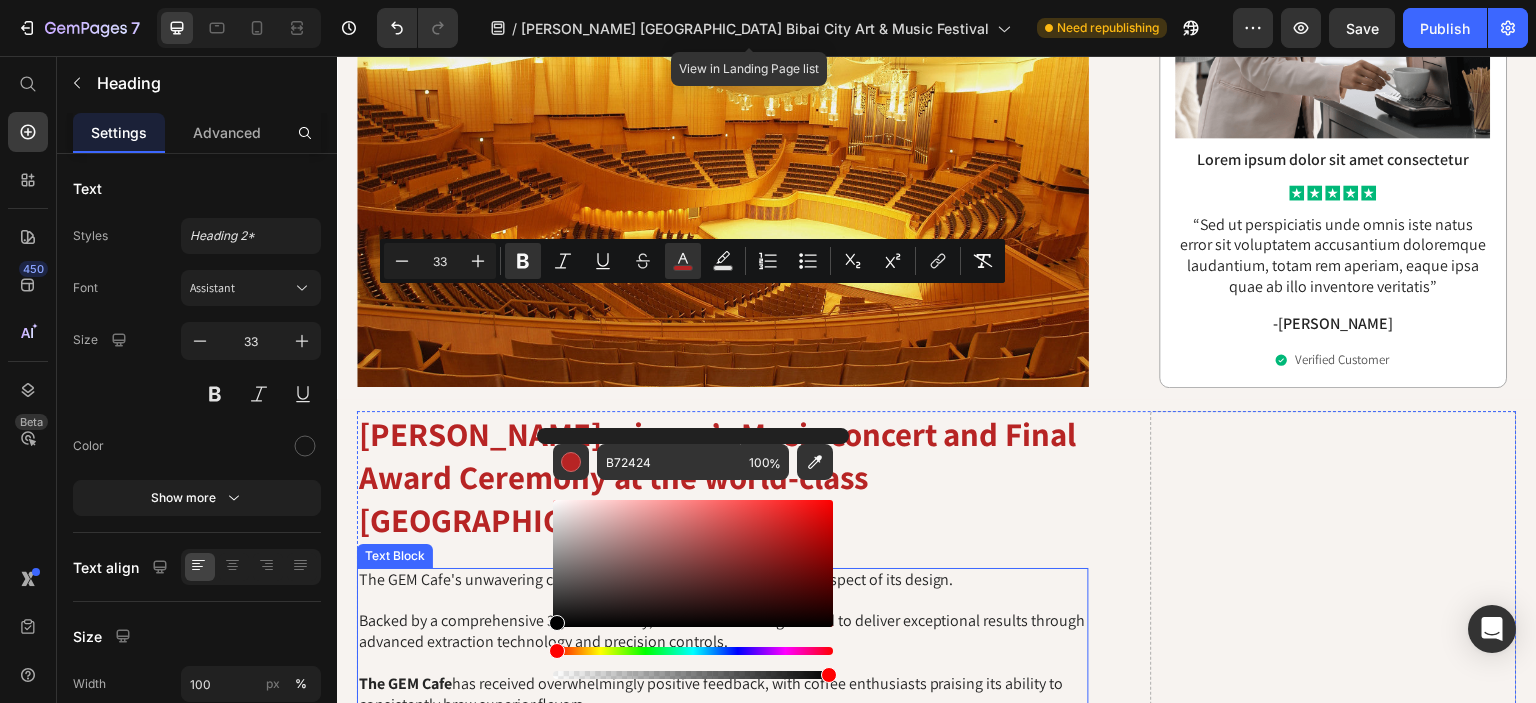 type on "000000" 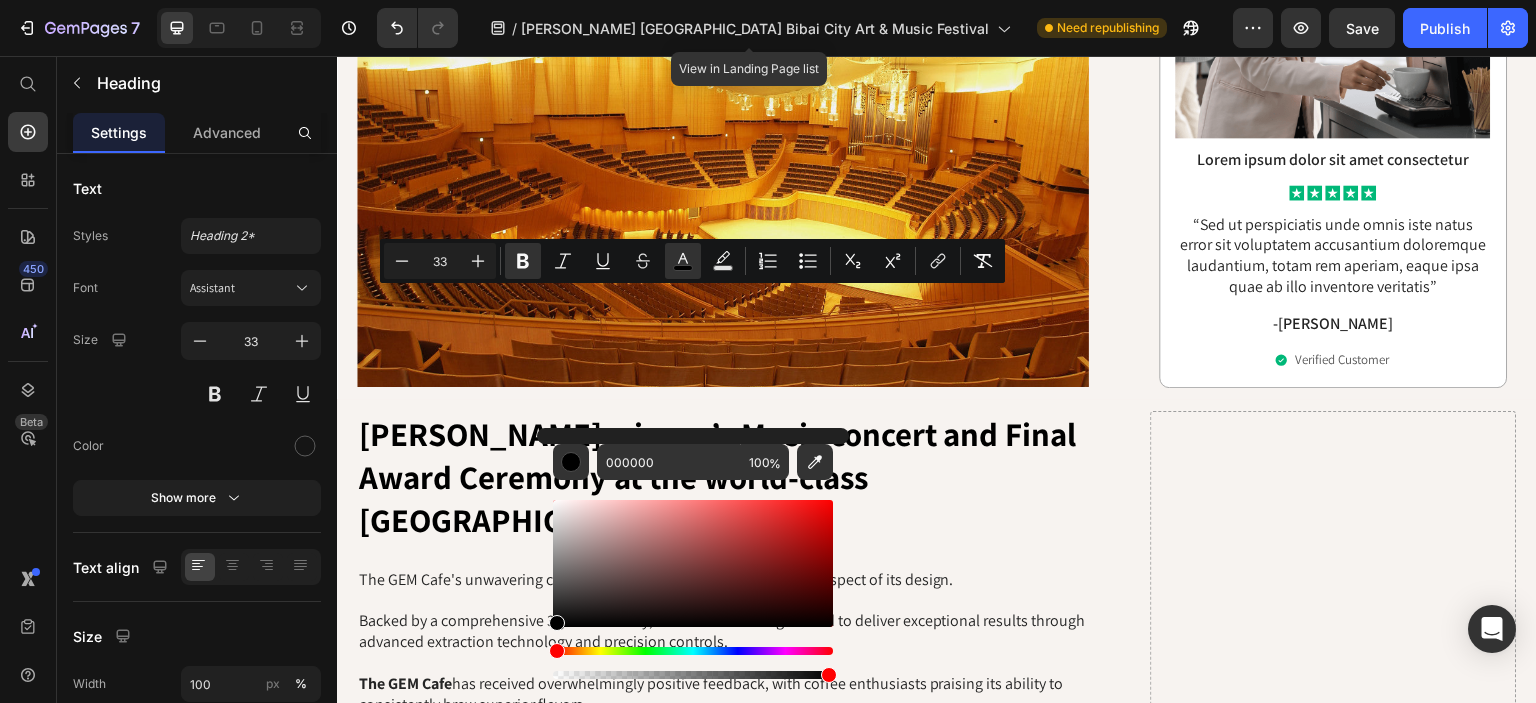 drag, startPoint x: 779, startPoint y: 535, endPoint x: 476, endPoint y: 703, distance: 346.4578 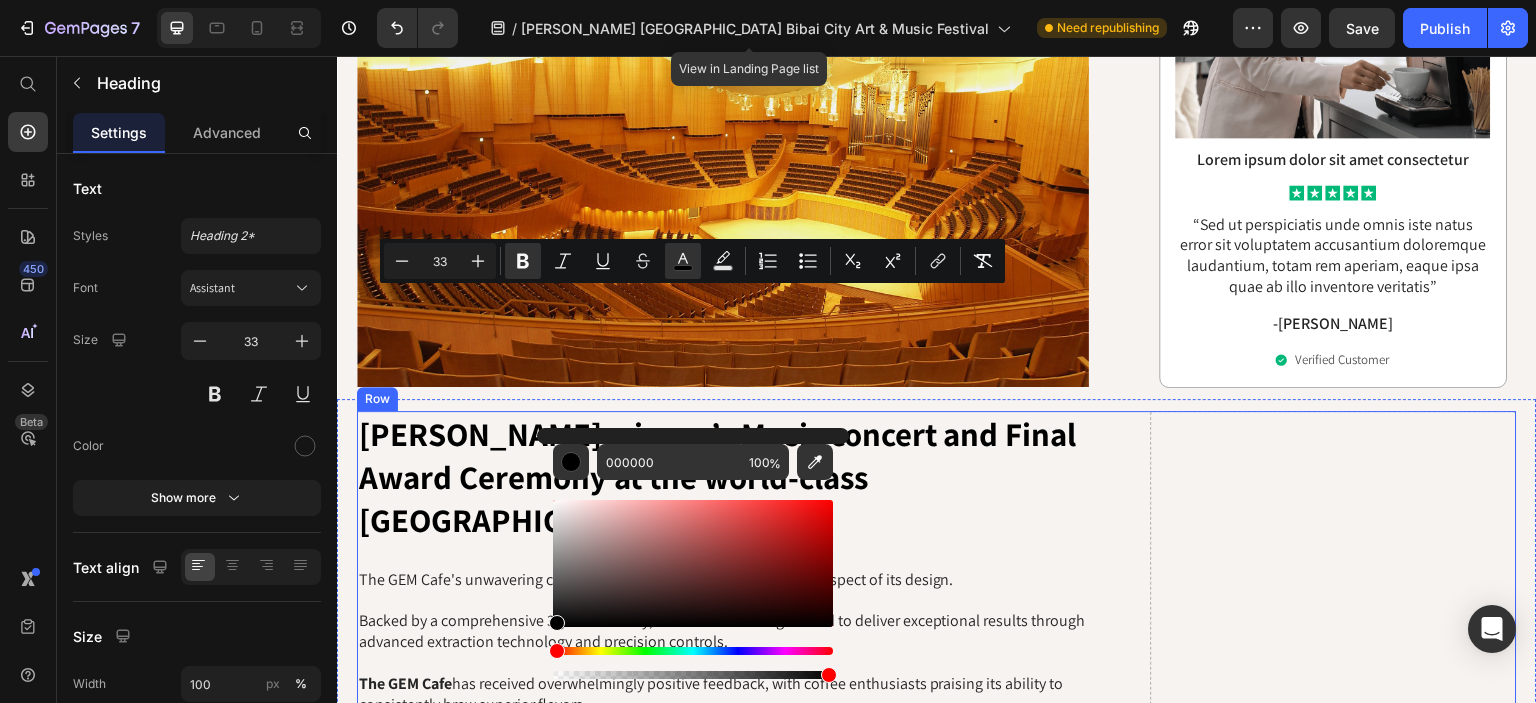 click on "GASCA winner’s Music concert and Final Award Ceremony at the world-class Sapporo Concert Hall “Kitara” Heading The GEM Cafe's unwavering commitment to quality is evident in every aspect of its design.  Backed by a comprehensive 3-year warranty, this machine is engineered to deliver exceptional results through advanced extraction technology and precision controls.  The GEM Cafe  has received overwhelmingly positive feedback, with coffee enthusiasts praising its ability to consistently brew superior flavors.  Many users have even recommended the  GEM Cafe  to friends and family, confident it will transform their morning routines.  With its sturdy construction, intuitive interface, and proven track record, the  GEM Cafe  has firmly established itself as the gold standard in home coffee brewing. Text Block Image Elevating Your Daily Coffee Ritual Heading The GEM Cafe is a game-changing home coffee appliance that is poised to revolutionize your daily routine.  GEM Cafe's innovations  GEM Cafe Text Block" at bounding box center [937, 2957] 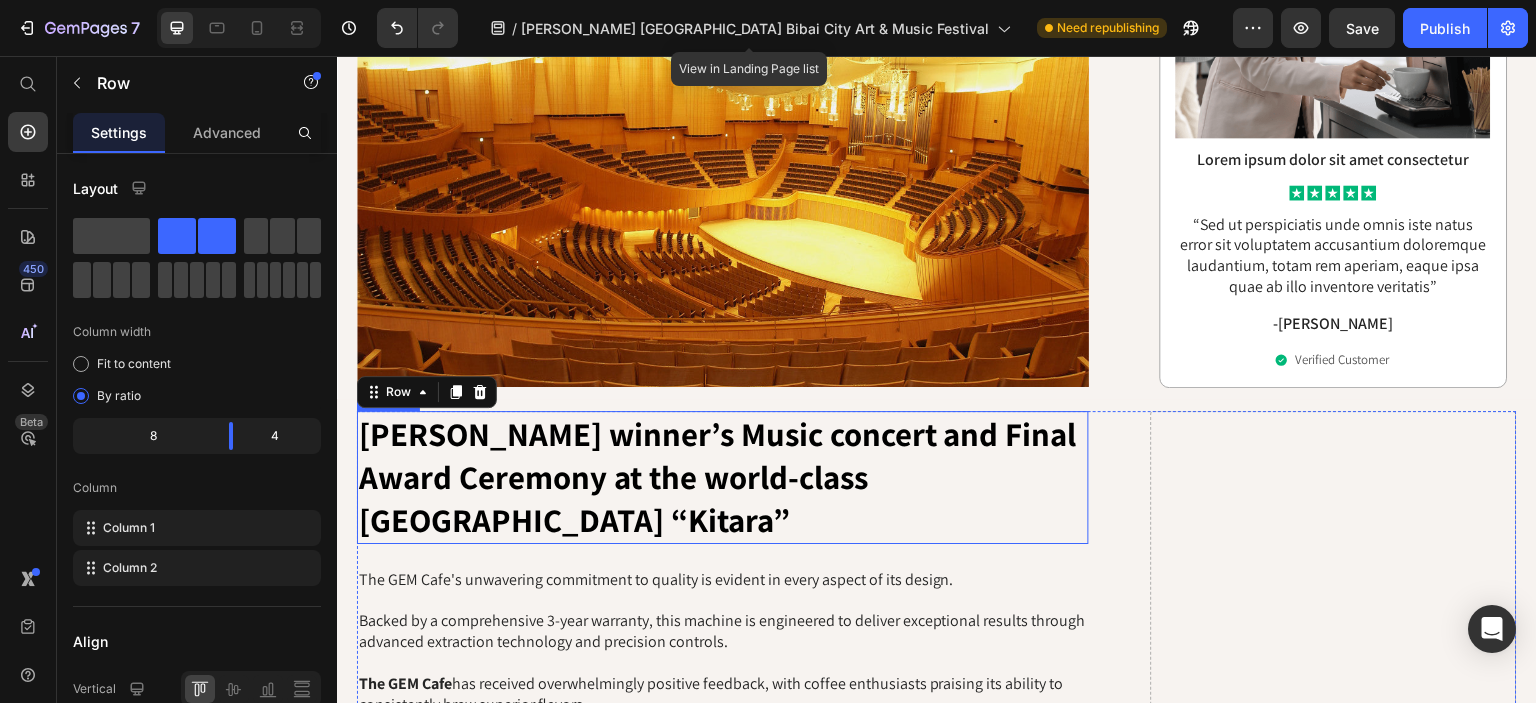 click on "[PERSON_NAME] winner’s Music concert and Final Award Ceremony at the world-class [GEOGRAPHIC_DATA] “Kitara”" at bounding box center (718, 476) 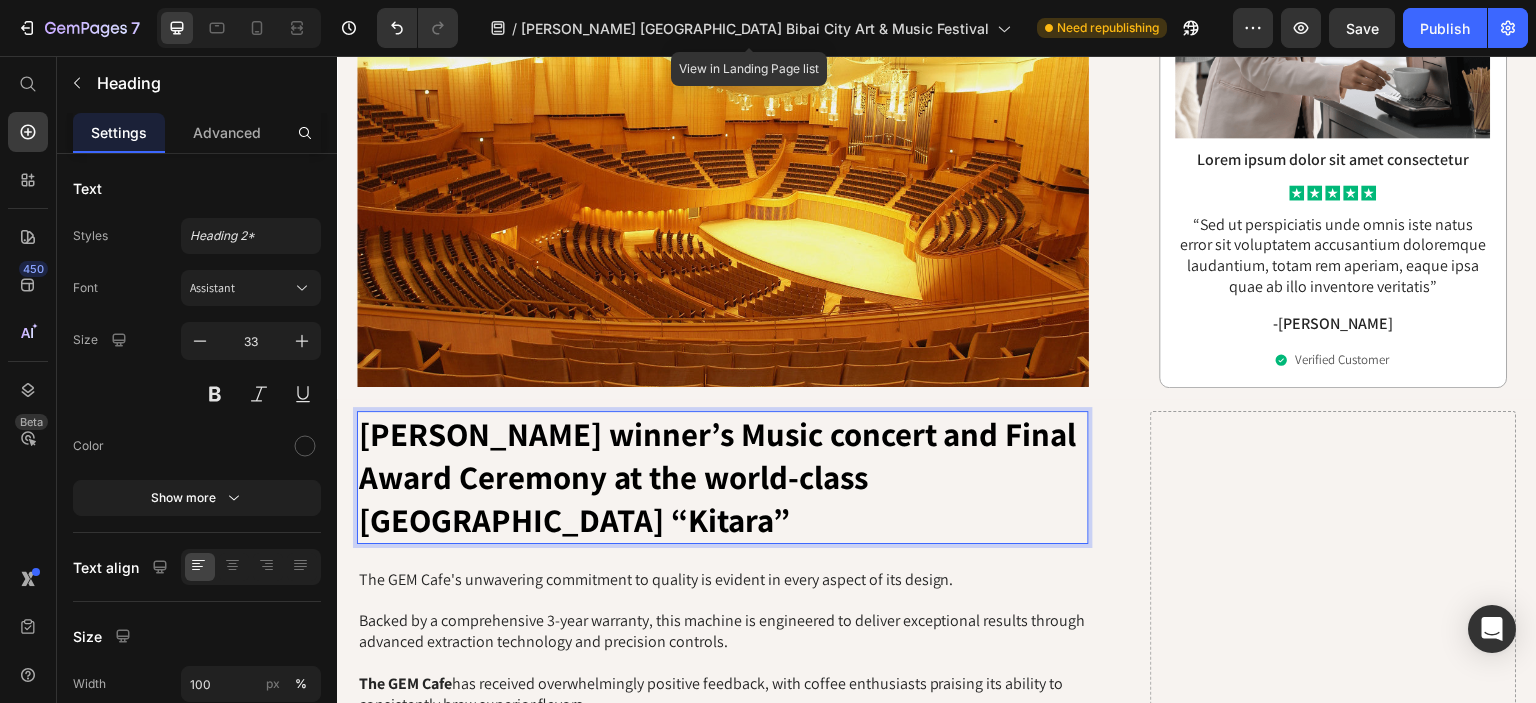 click on "[PERSON_NAME] winner’s Music concert and Final Award Ceremony at the world-class [GEOGRAPHIC_DATA] “Kitara”" at bounding box center [723, 477] 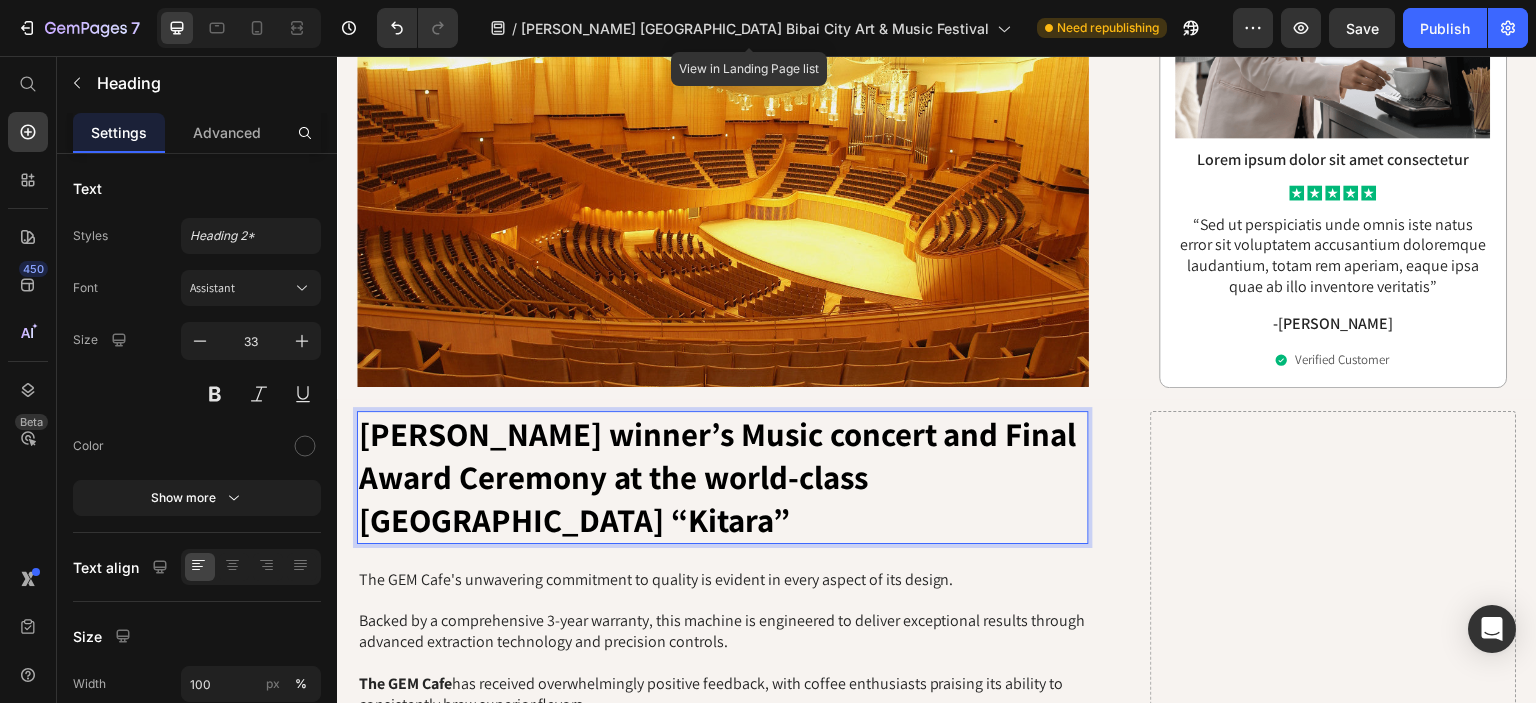click on "[PERSON_NAME] winner’s Music concert and Final Award Ceremony at the world-class [GEOGRAPHIC_DATA] “Kitara”" at bounding box center [723, 477] 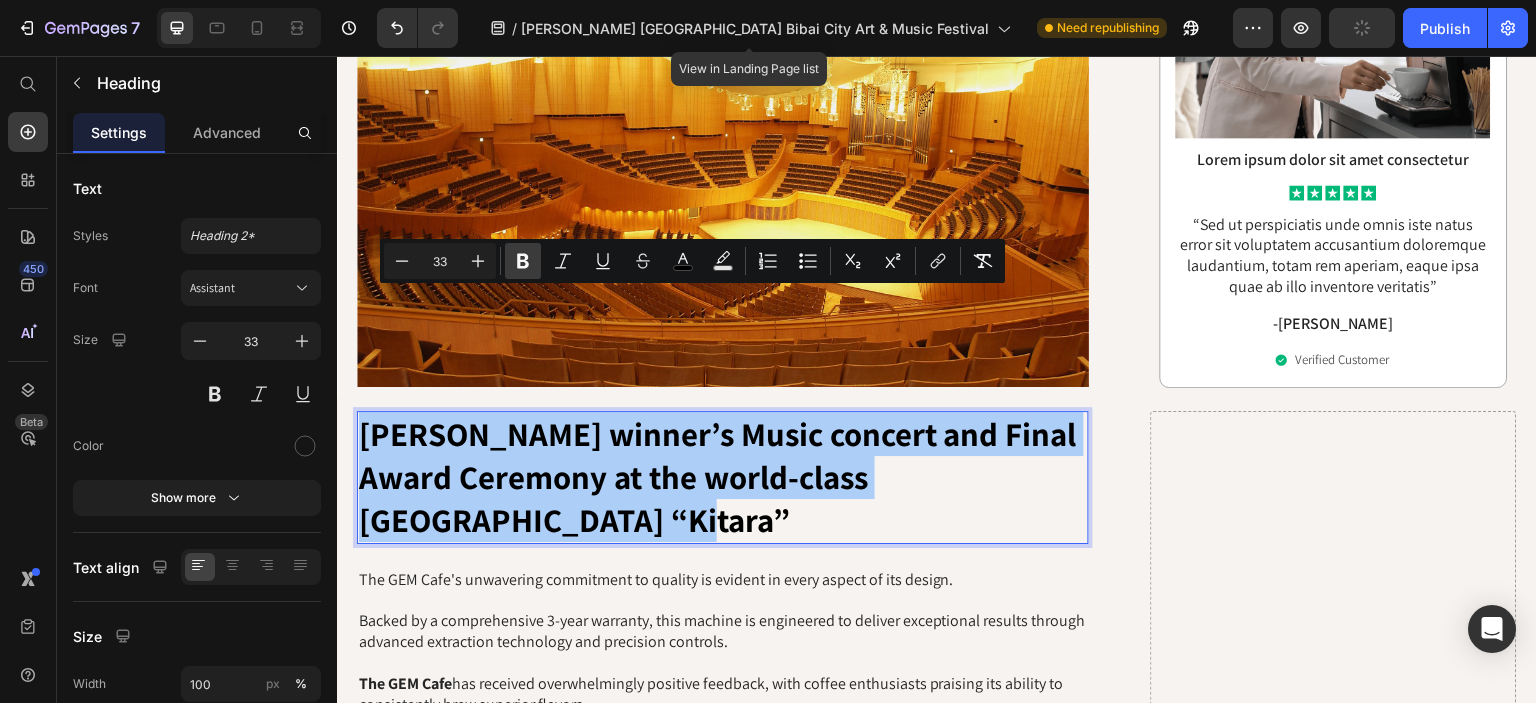 click 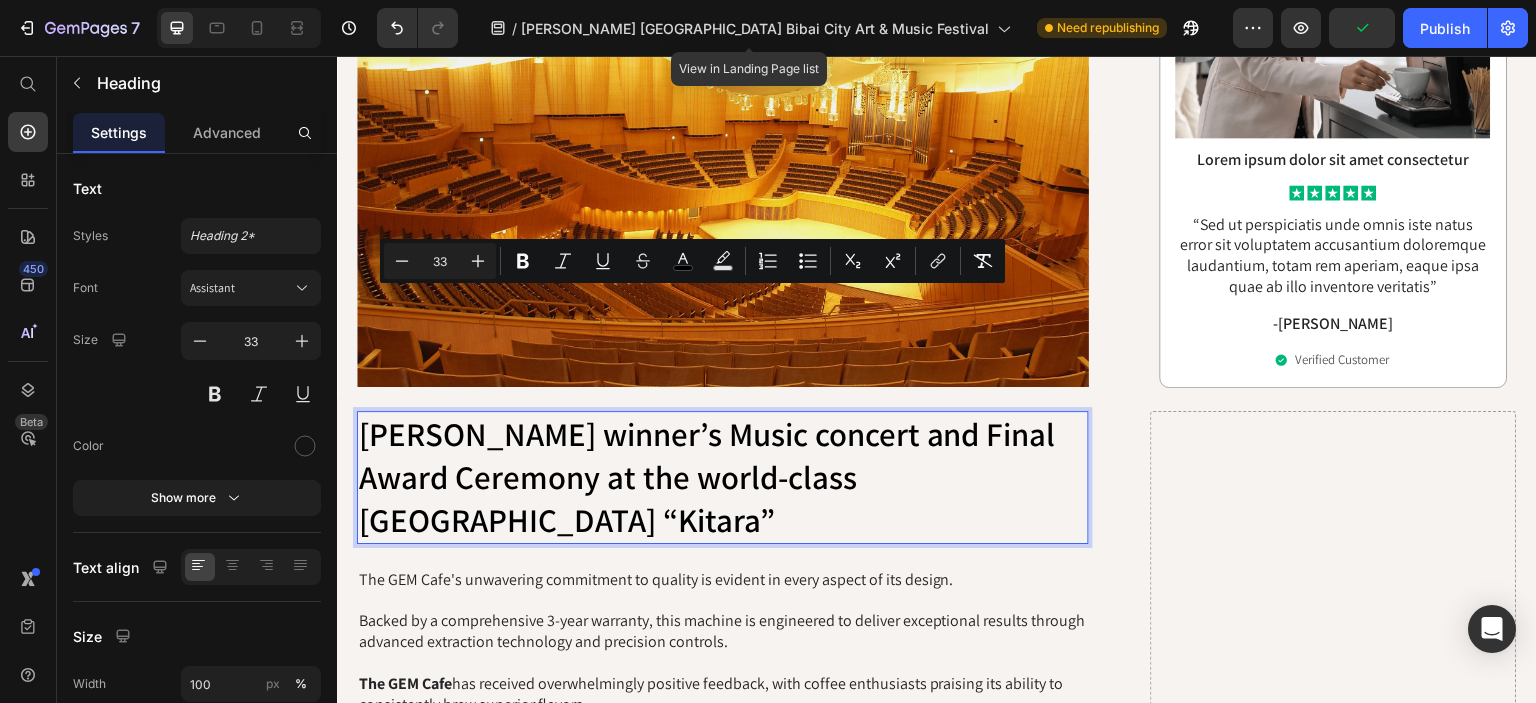 click on "[PERSON_NAME] winner’s Music concert and Final Award Ceremony at the world-class [GEOGRAPHIC_DATA] “Kitara”" at bounding box center [723, 477] 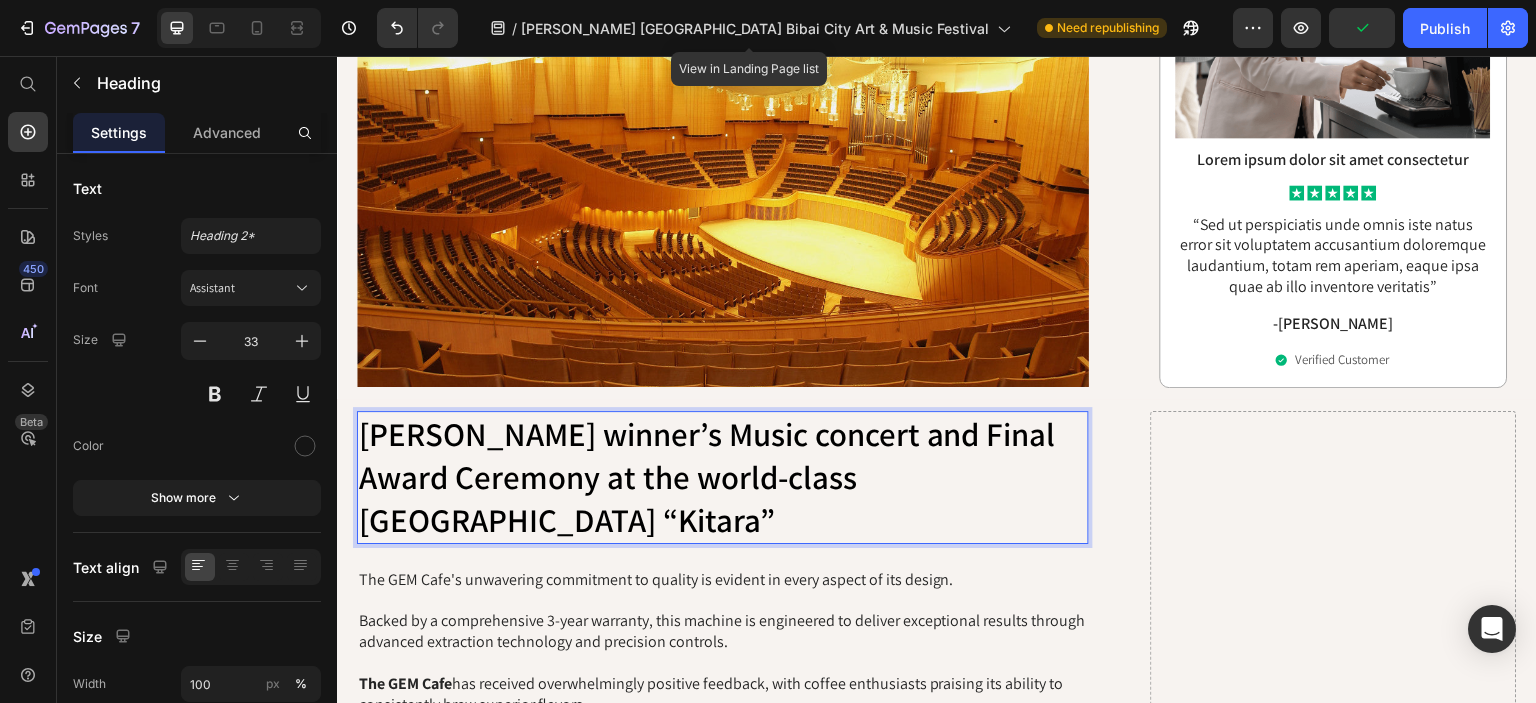 click on "[PERSON_NAME] winner’s Music concert and Final Award Ceremony at the world-class [GEOGRAPHIC_DATA] “Kitara”" at bounding box center (723, 477) 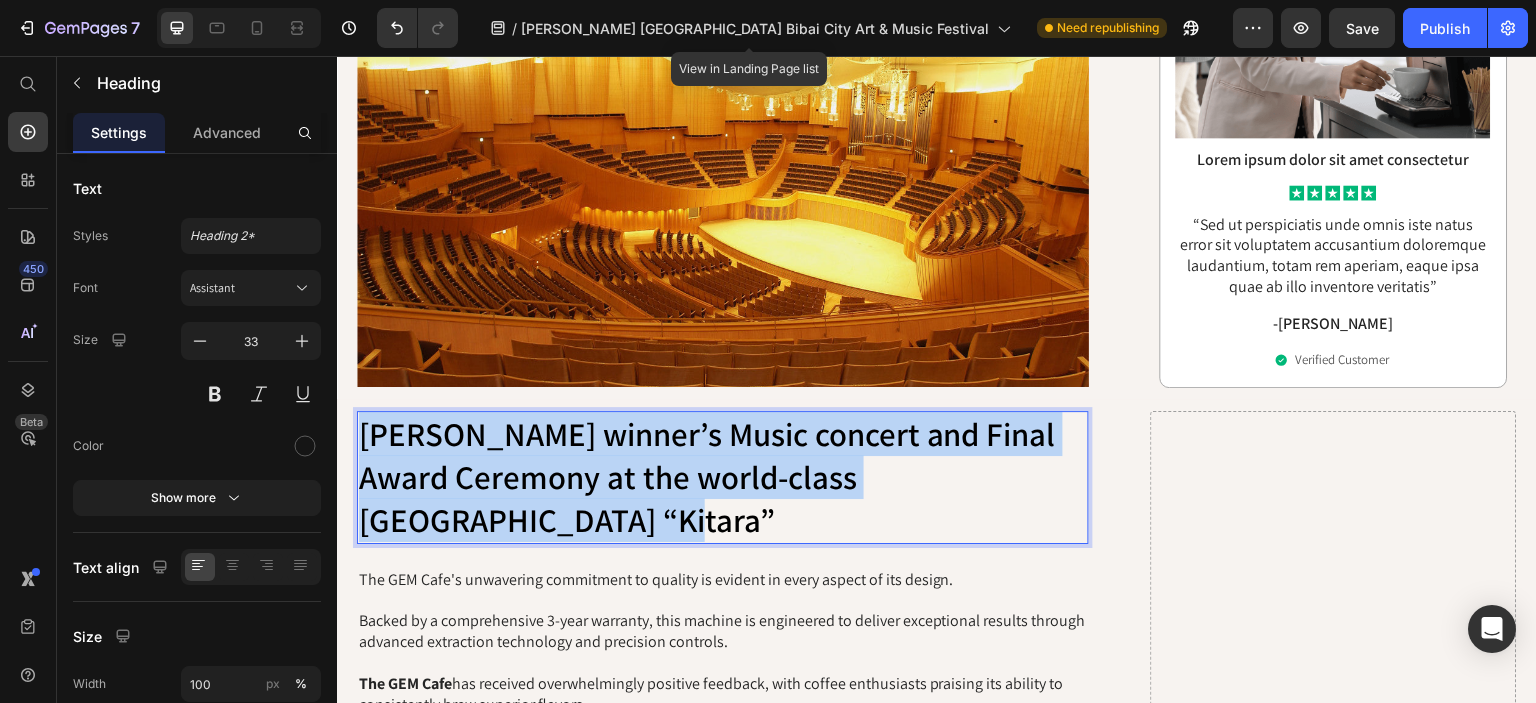 click on "[PERSON_NAME] winner’s Music concert and Final Award Ceremony at the world-class [GEOGRAPHIC_DATA] “Kitara”" at bounding box center [723, 477] 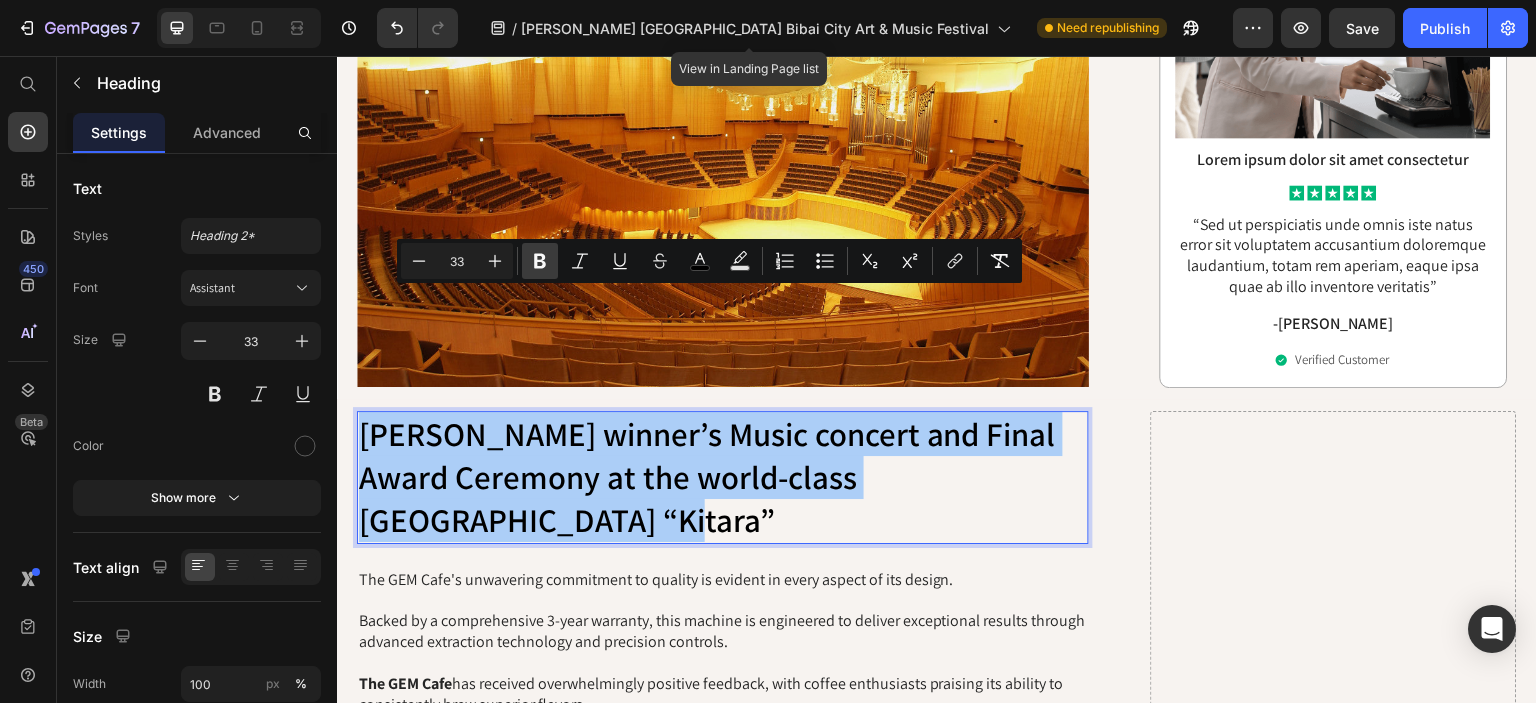 click 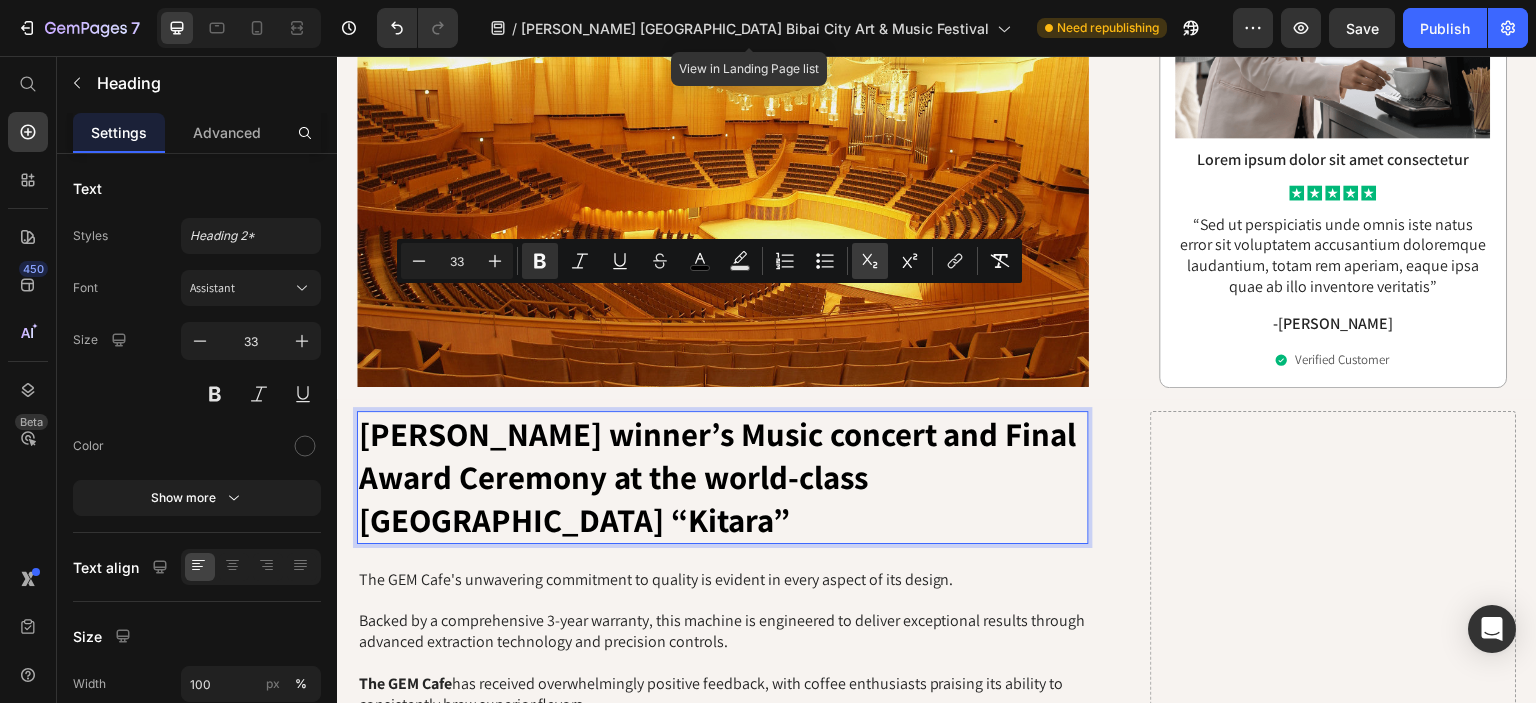 click 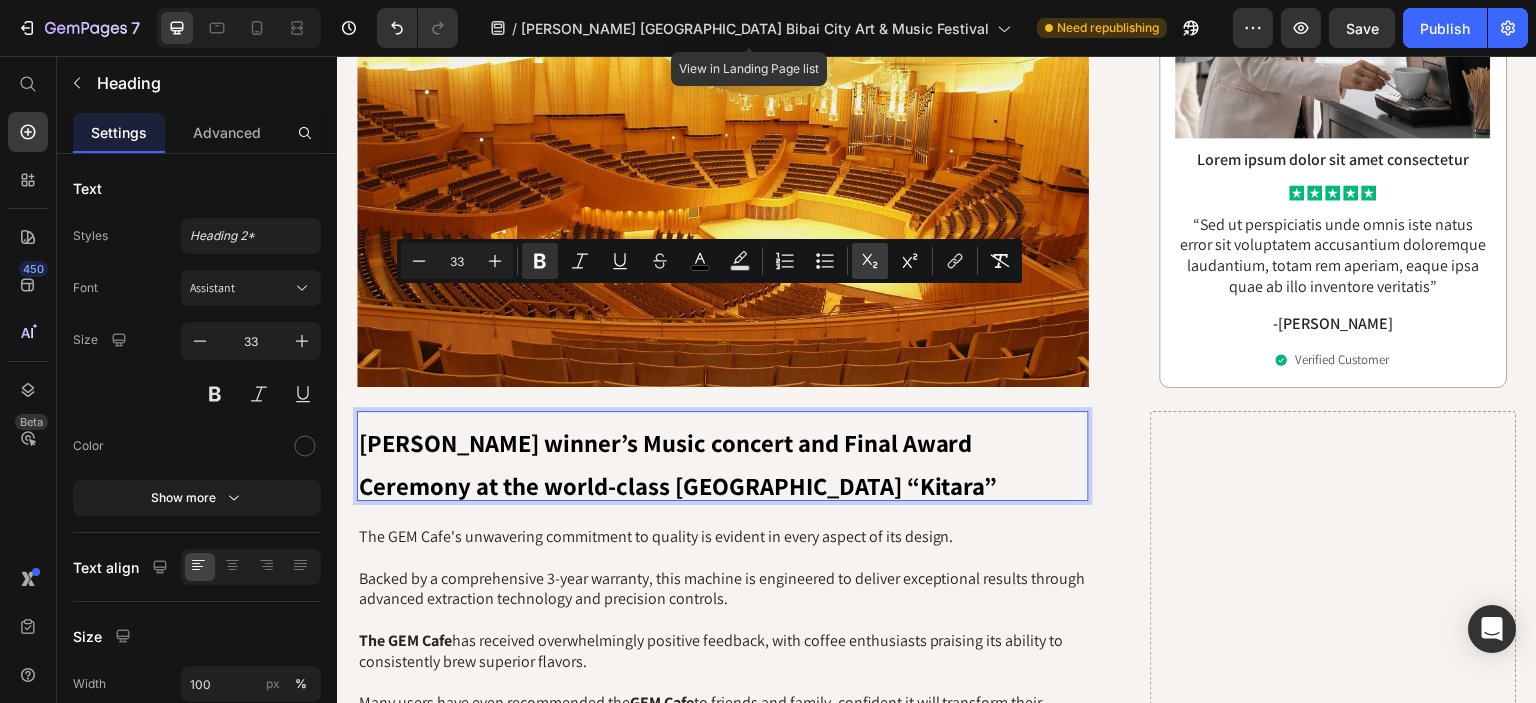 click 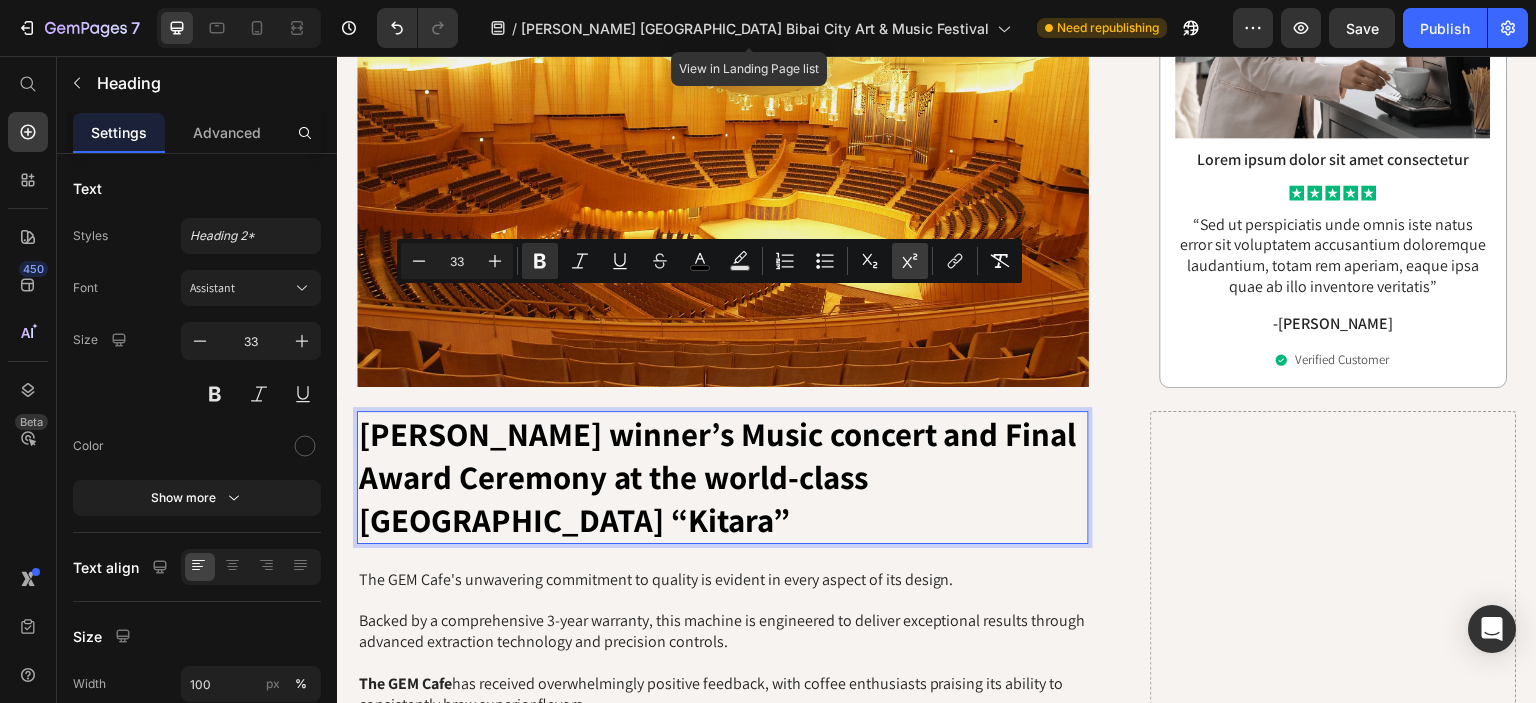 click 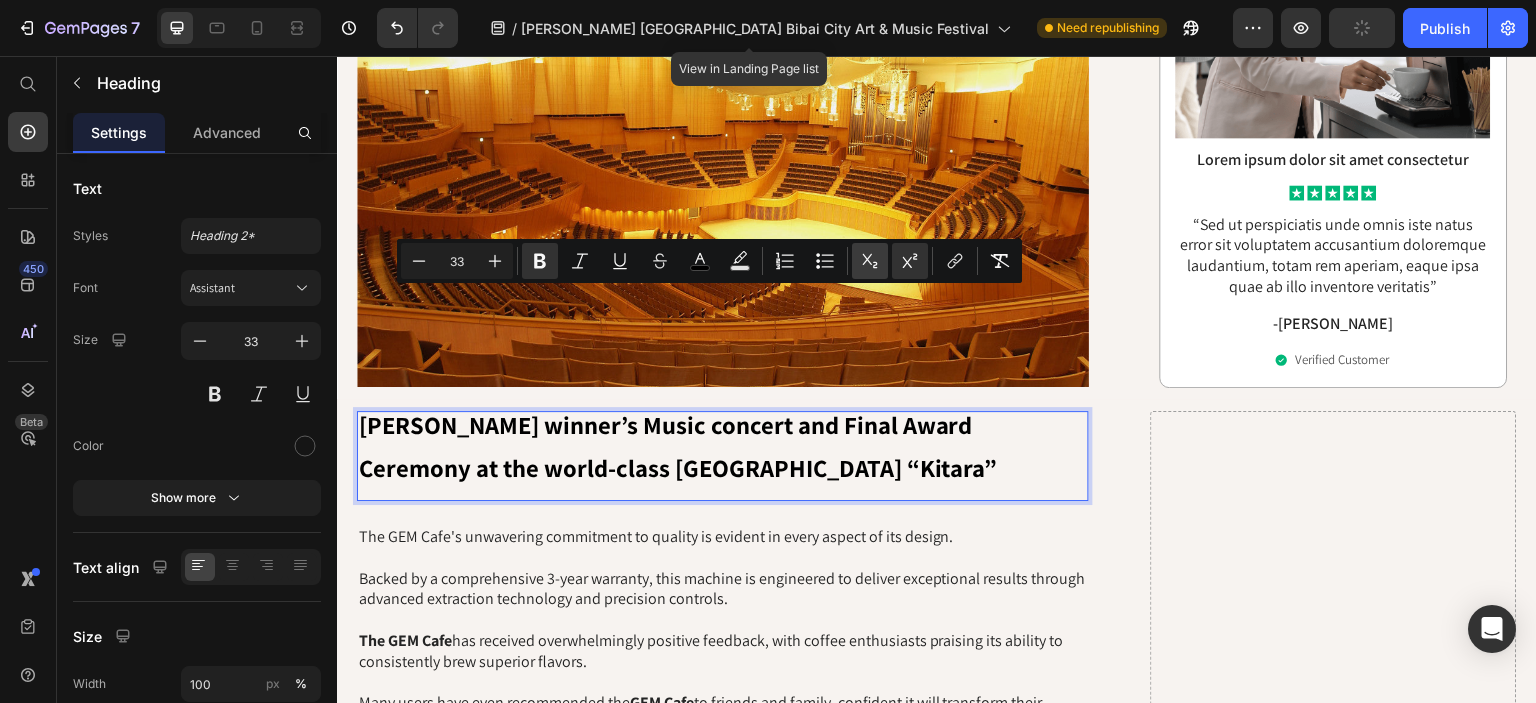 click 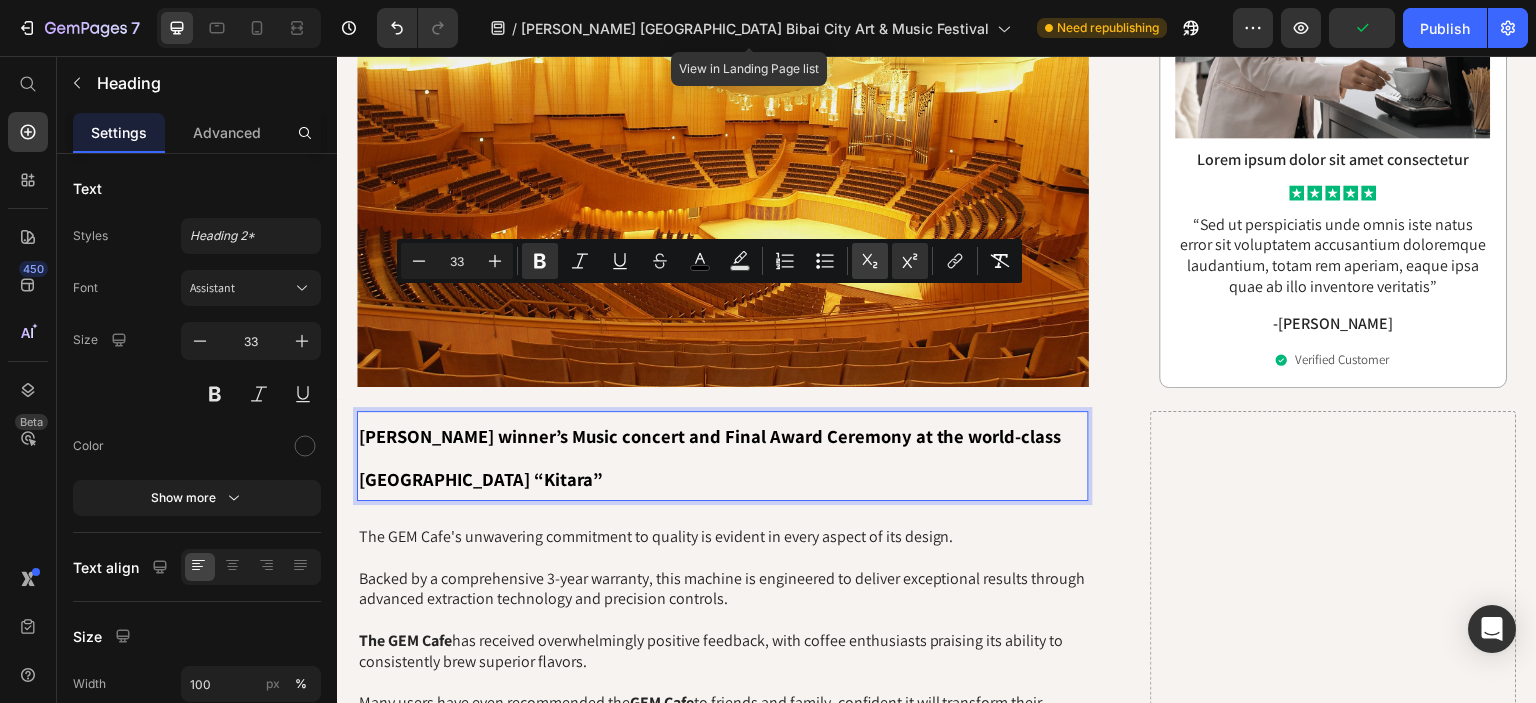 click 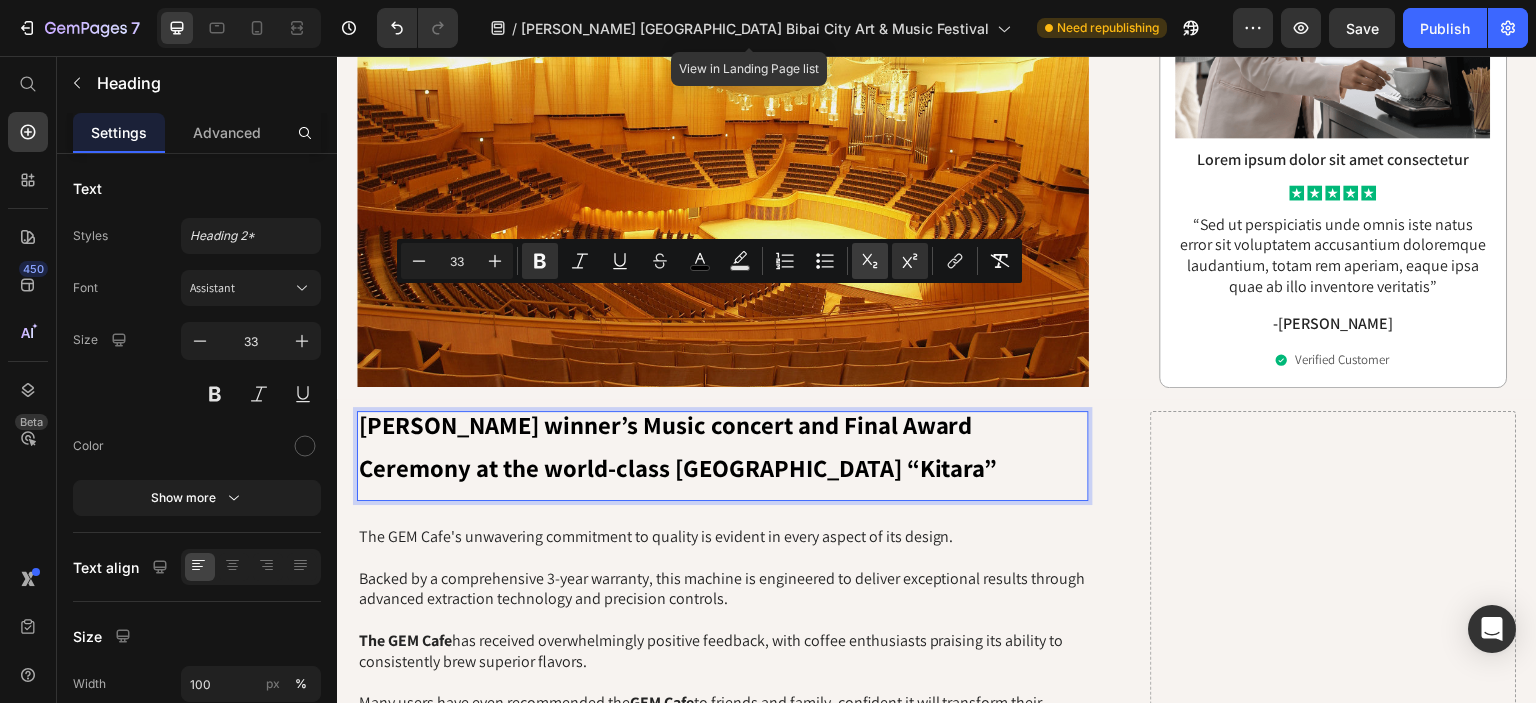 click 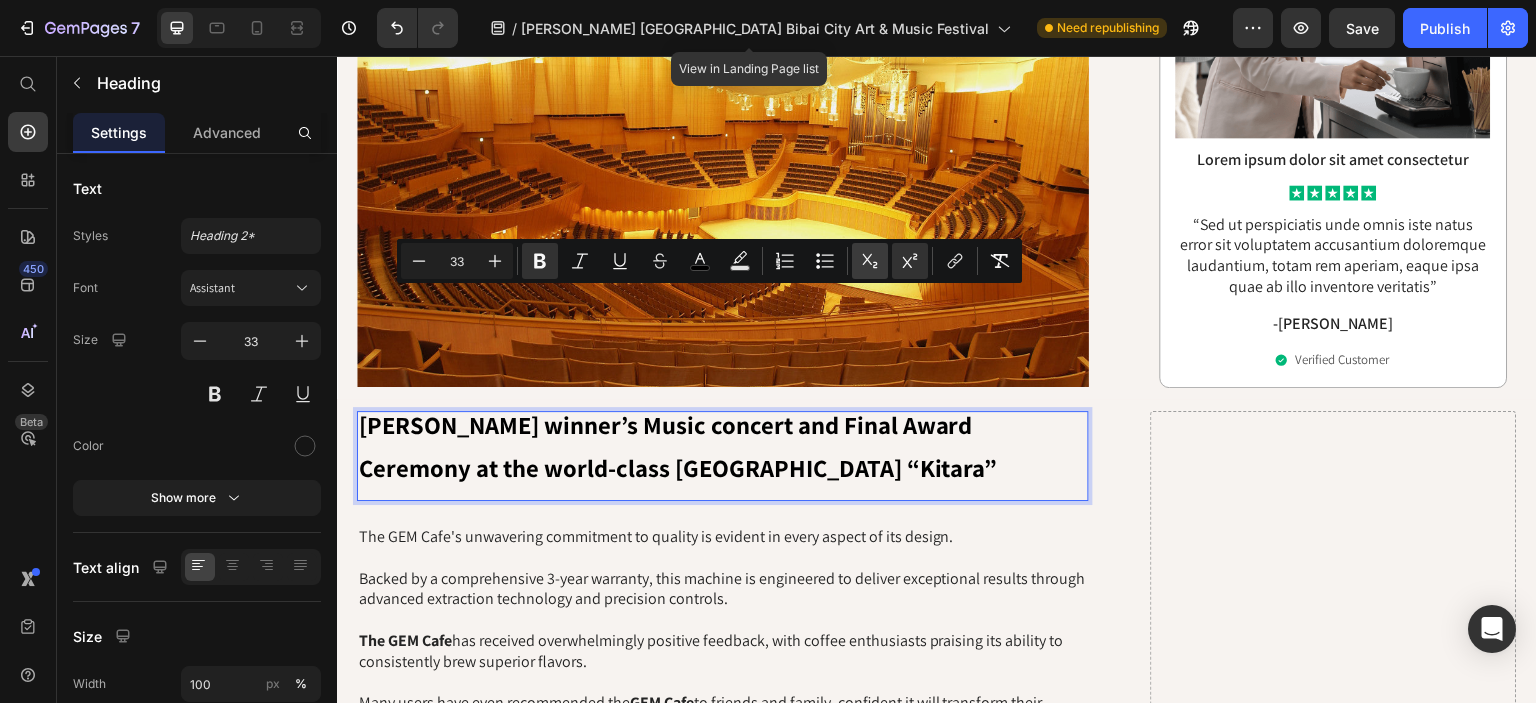 click 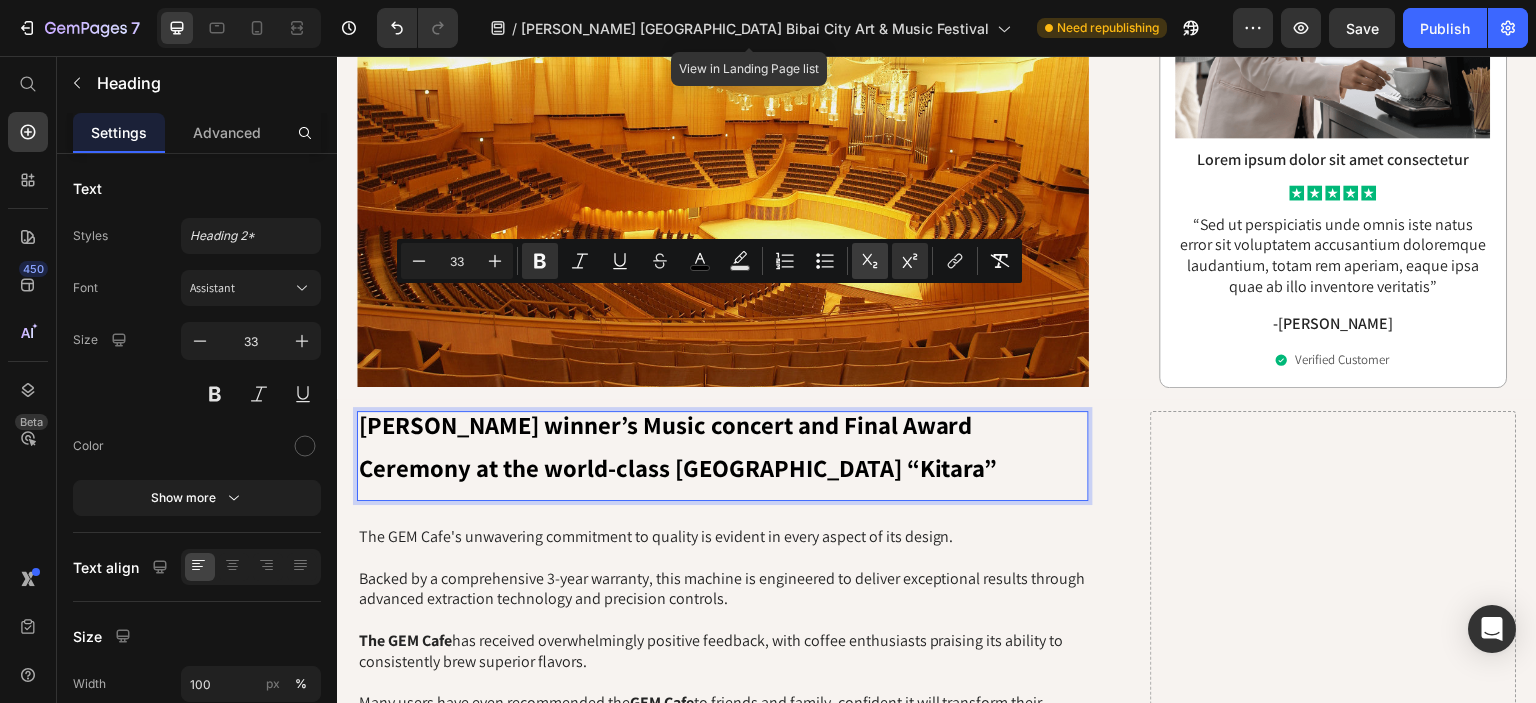 type on "33" 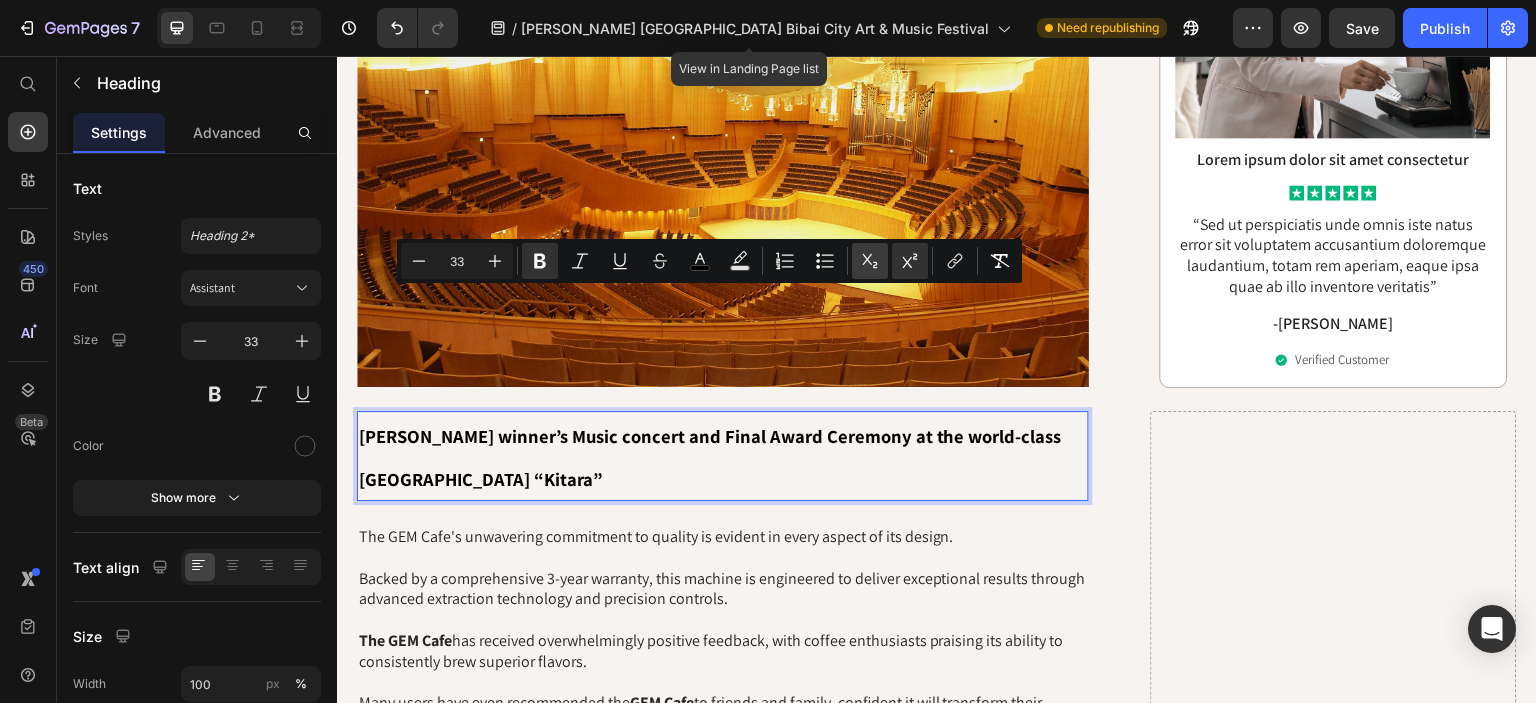 click 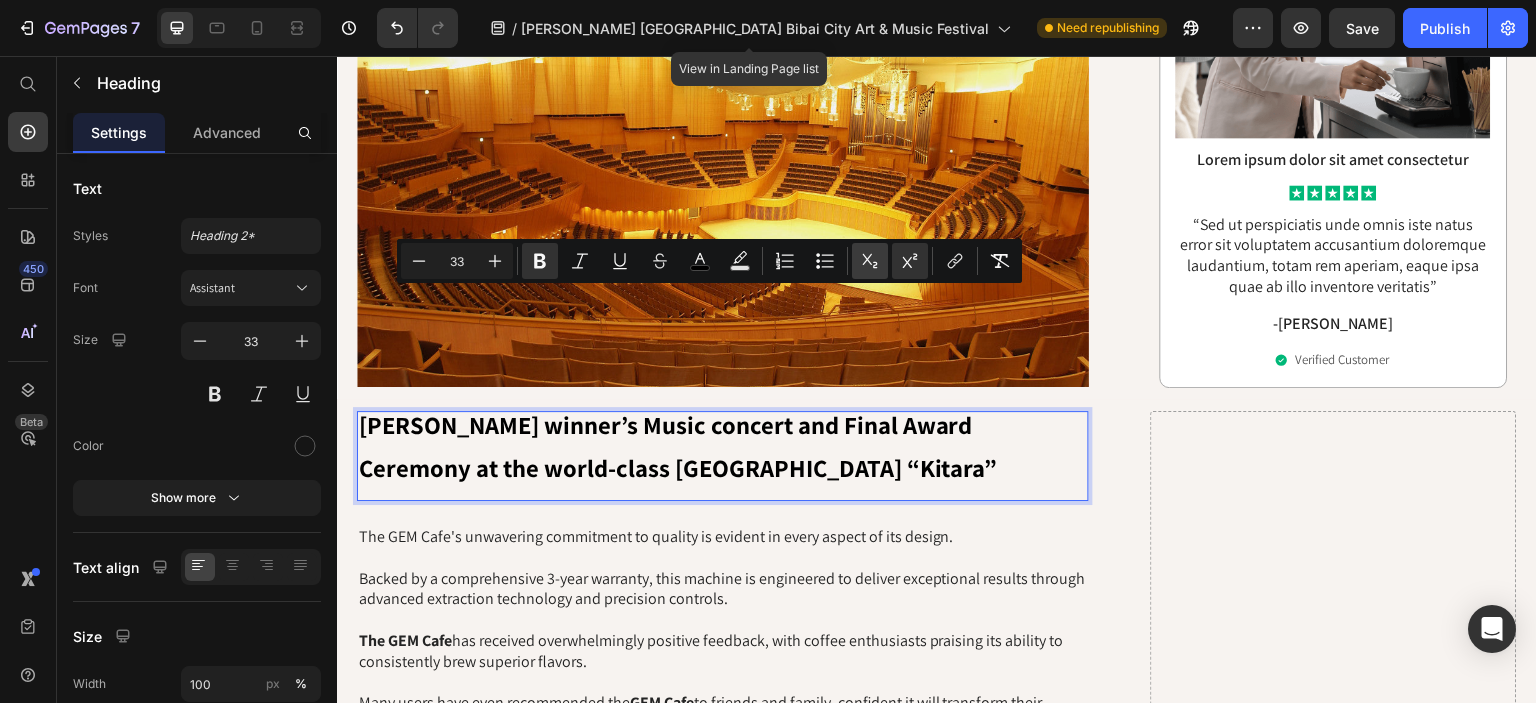 click 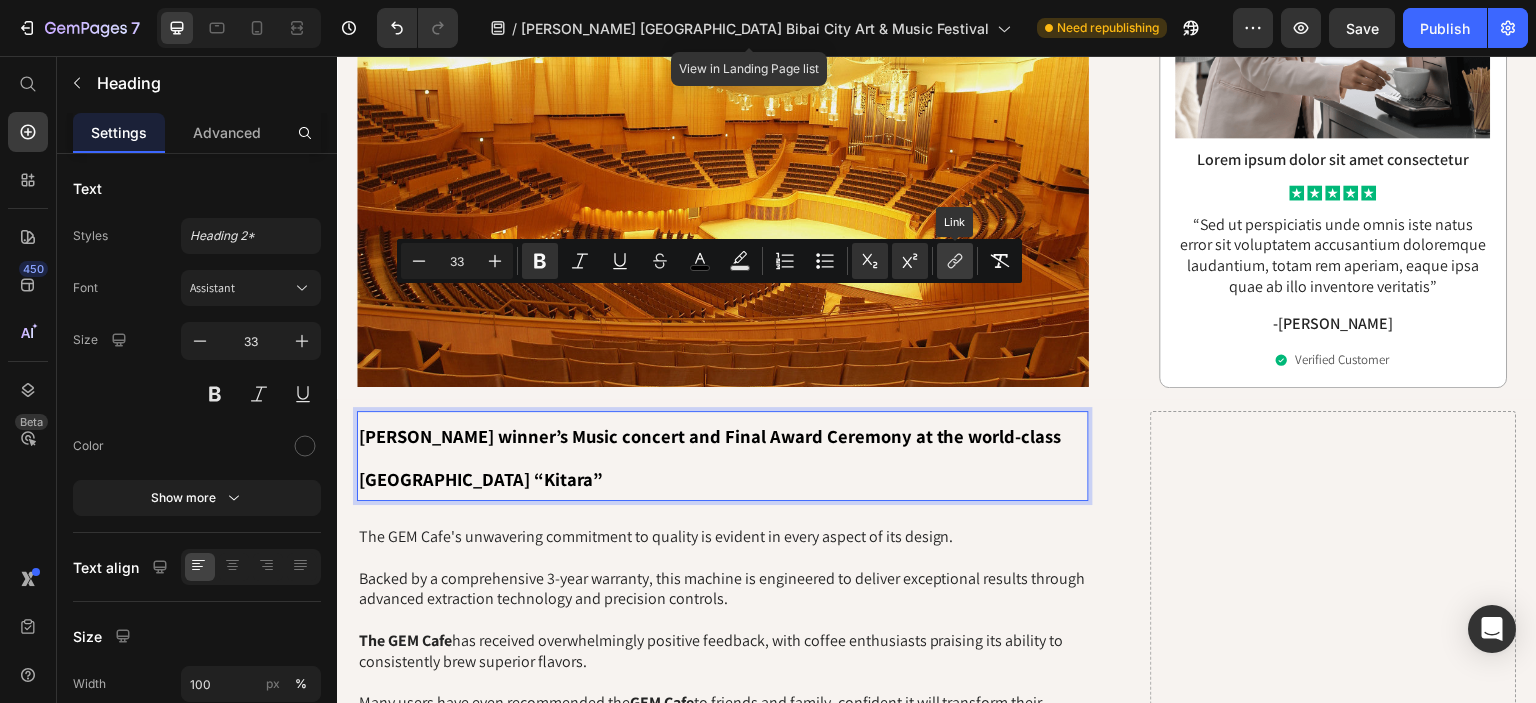 click 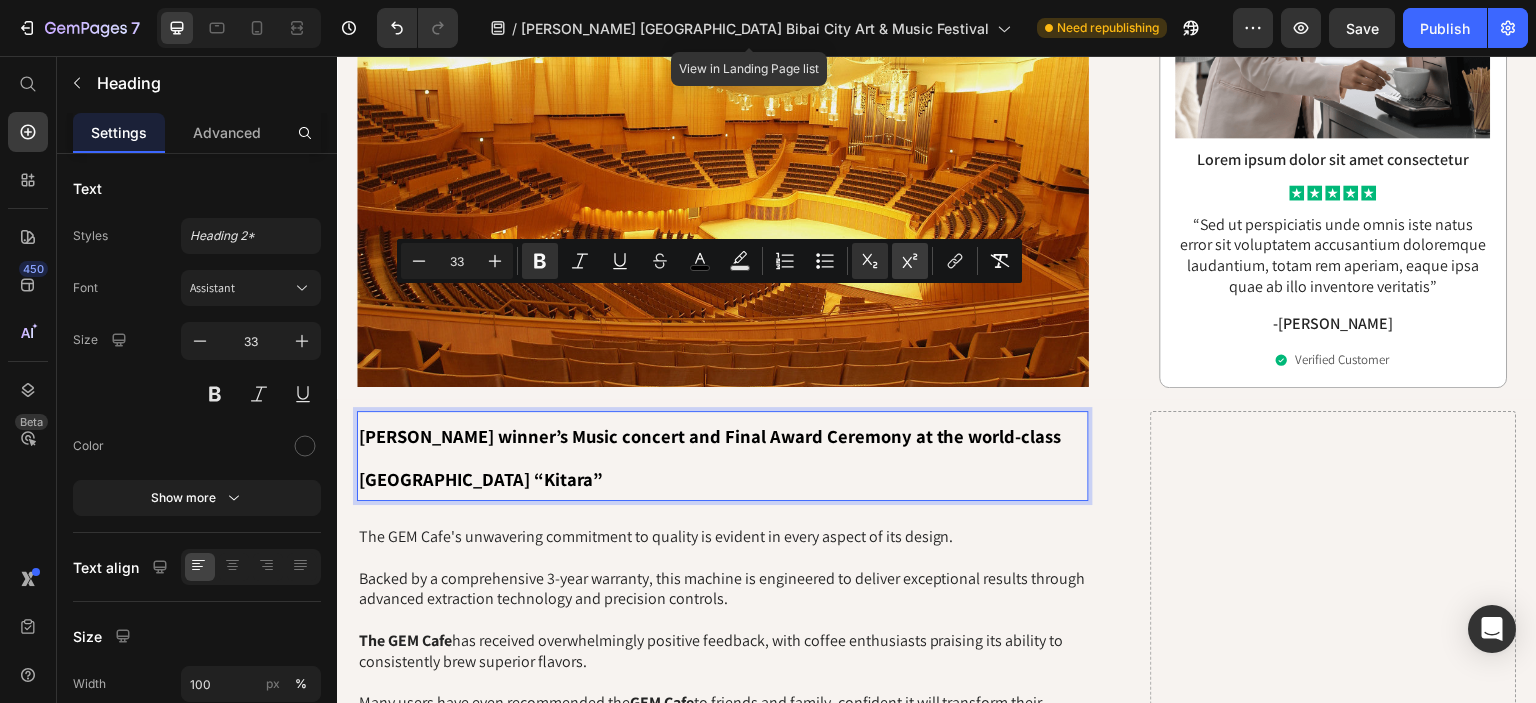 click on "Superscript" at bounding box center [910, 261] 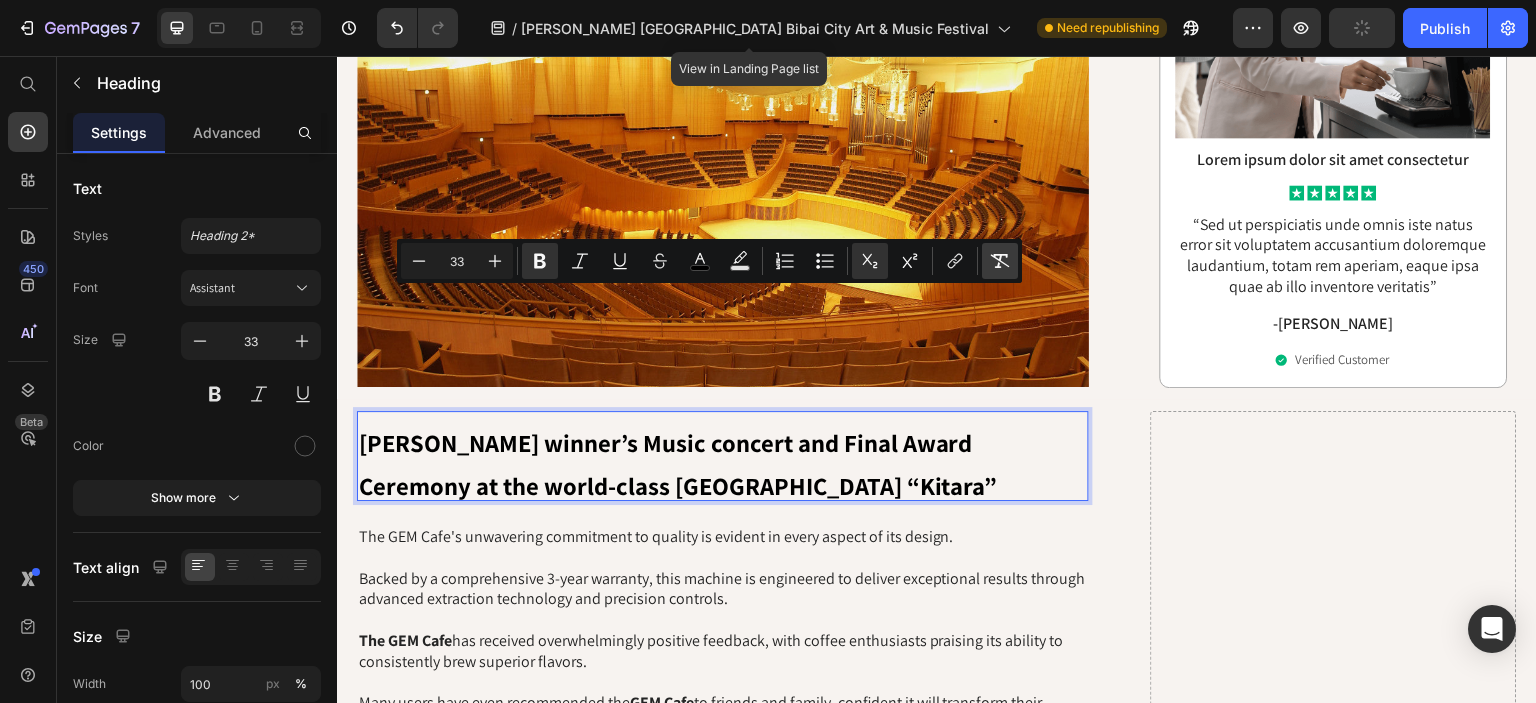 click 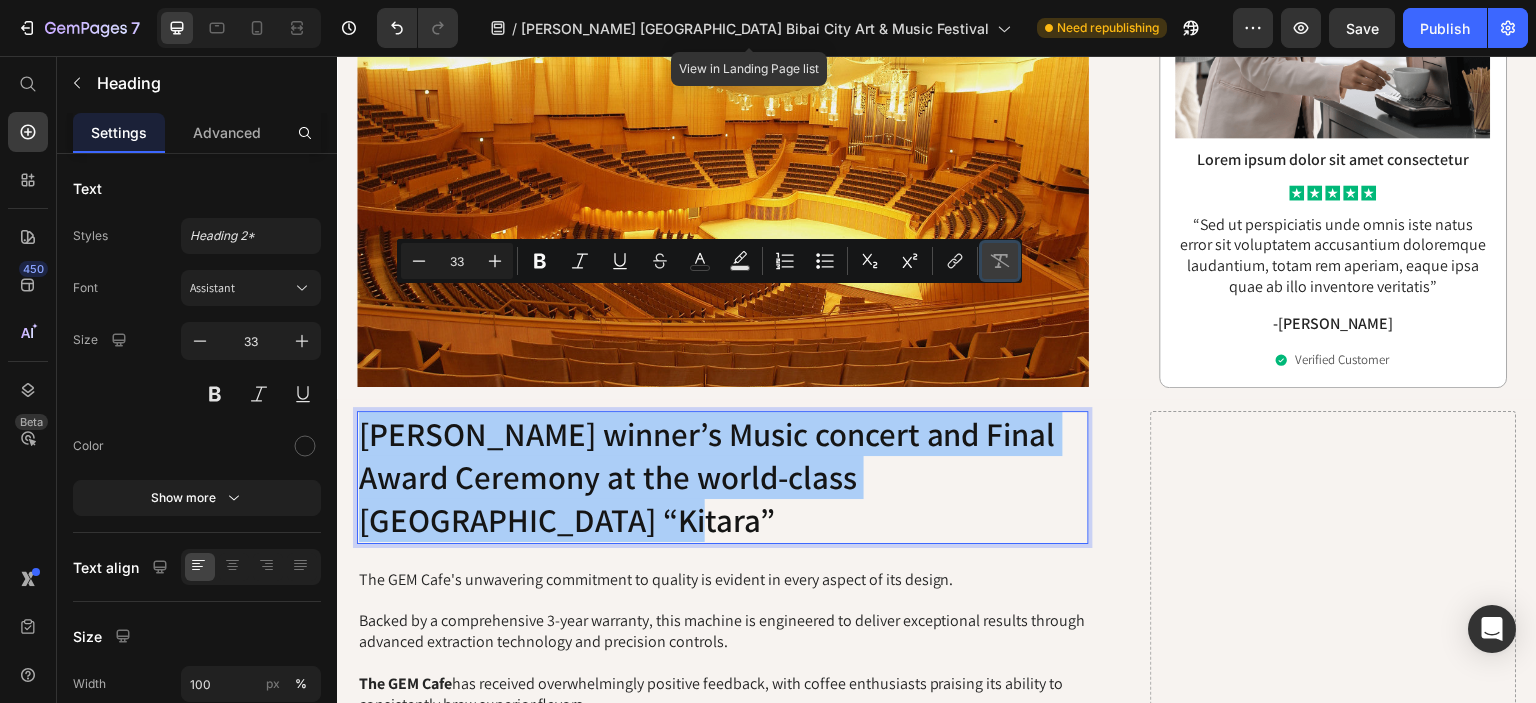 click 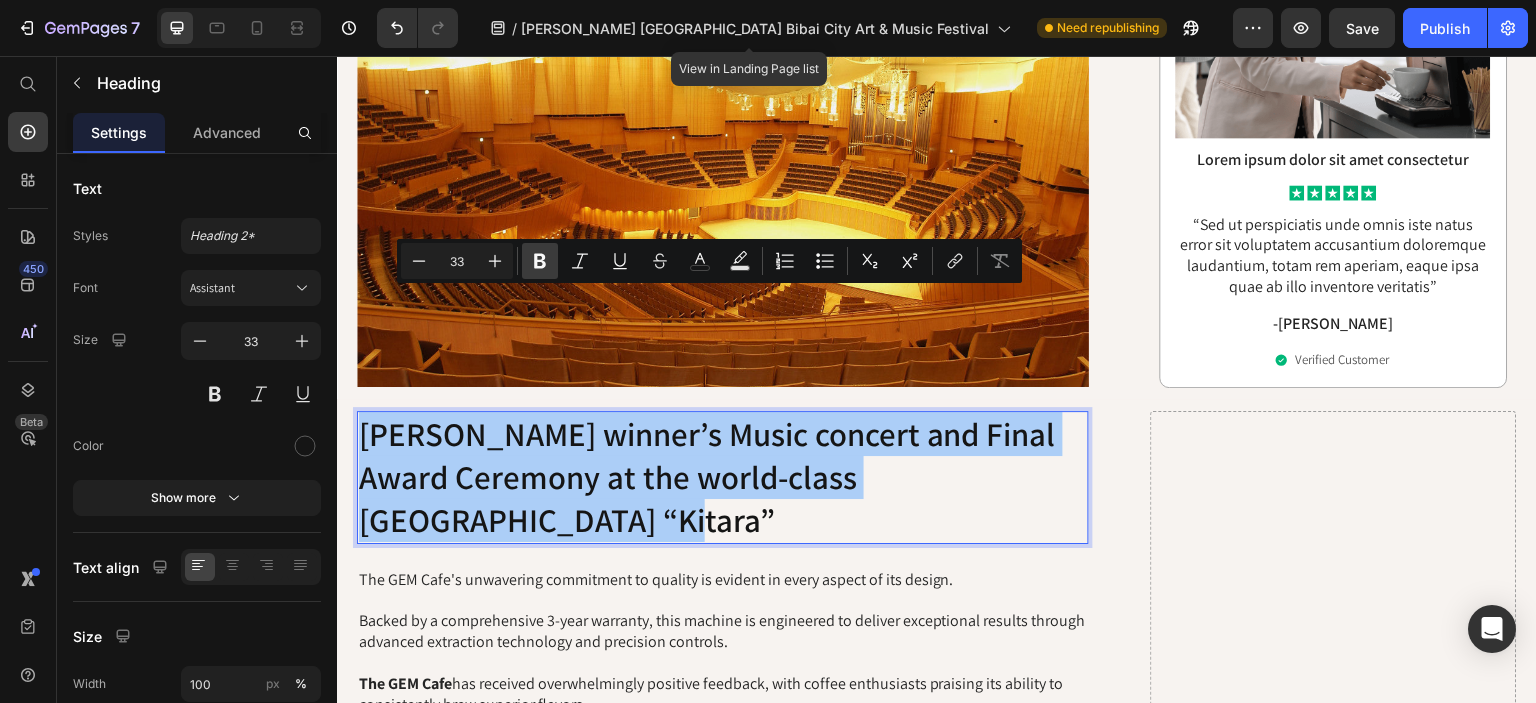 click 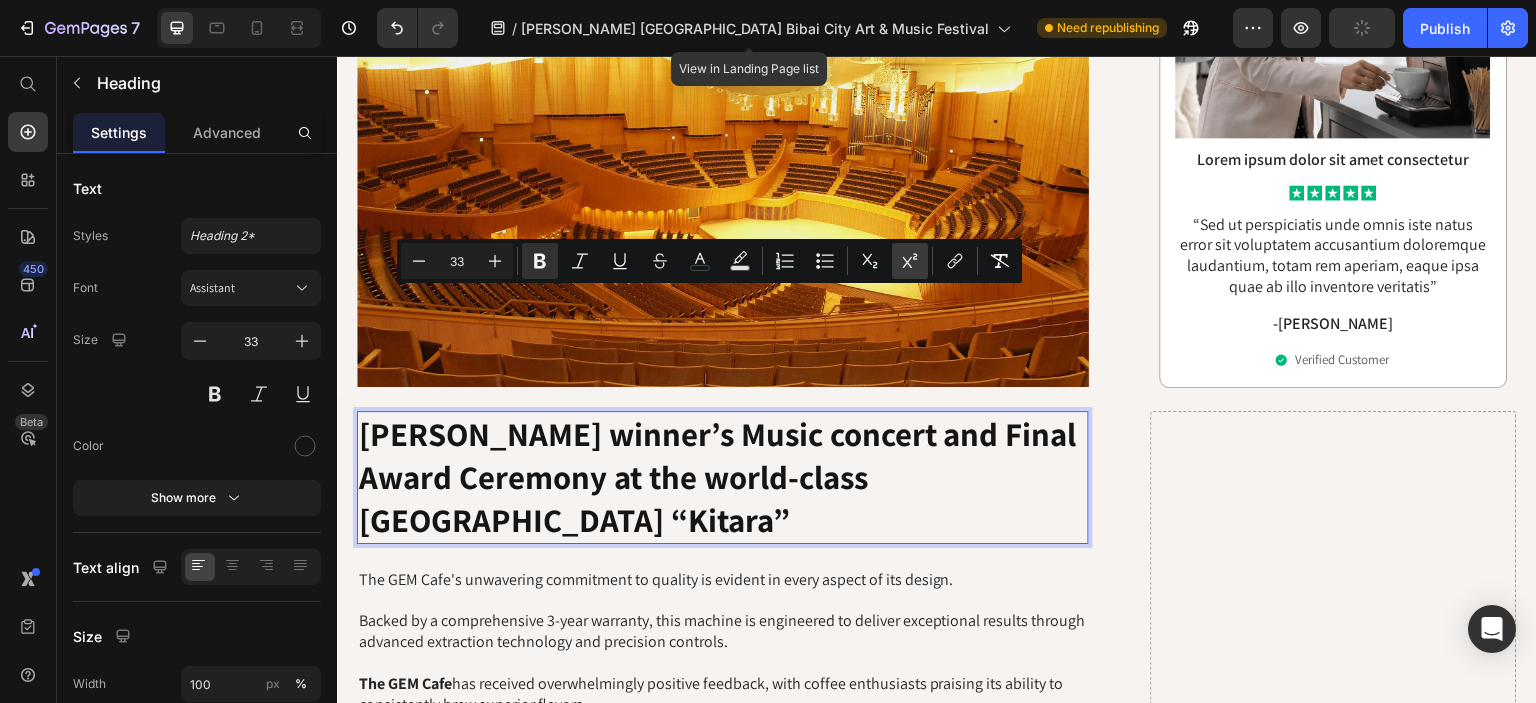 click 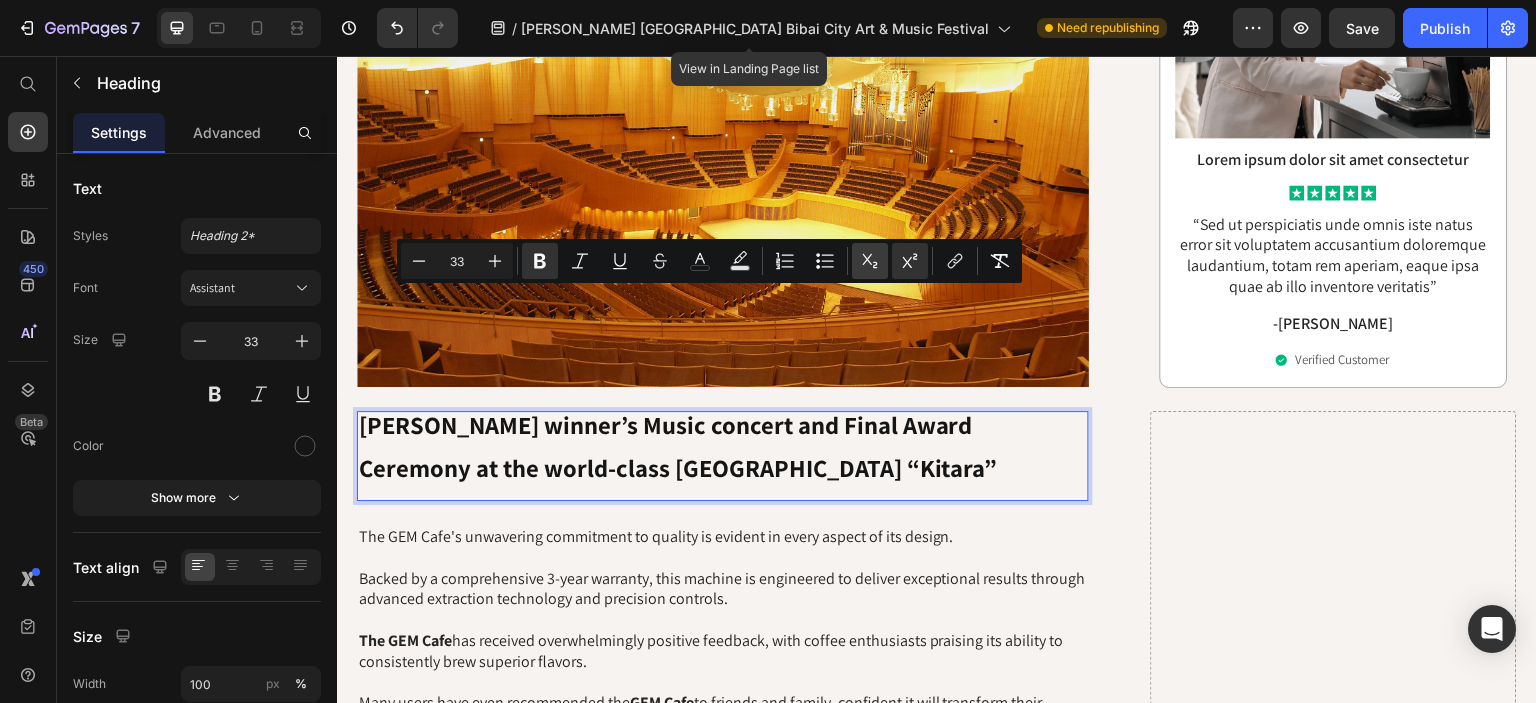click 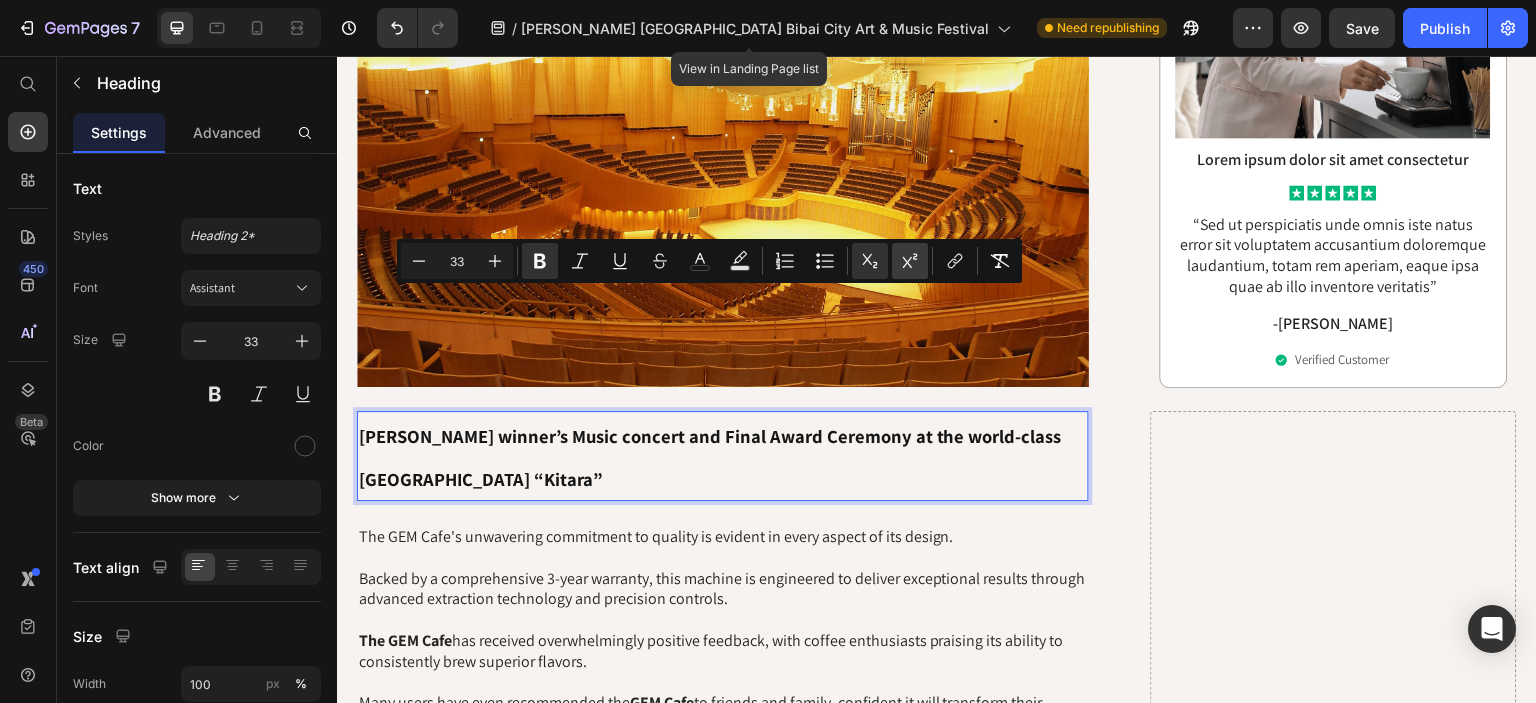 click 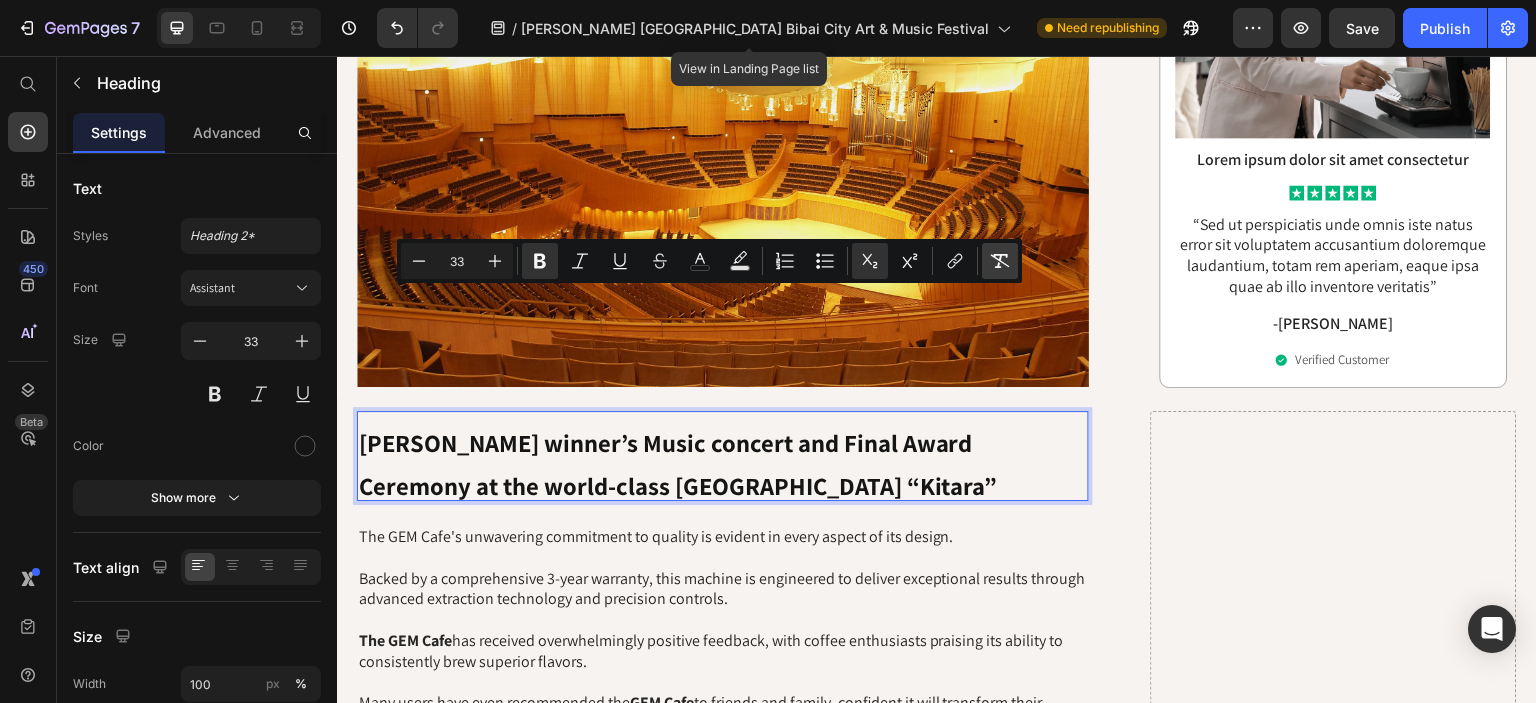 click on "Remove Format" at bounding box center (1000, 261) 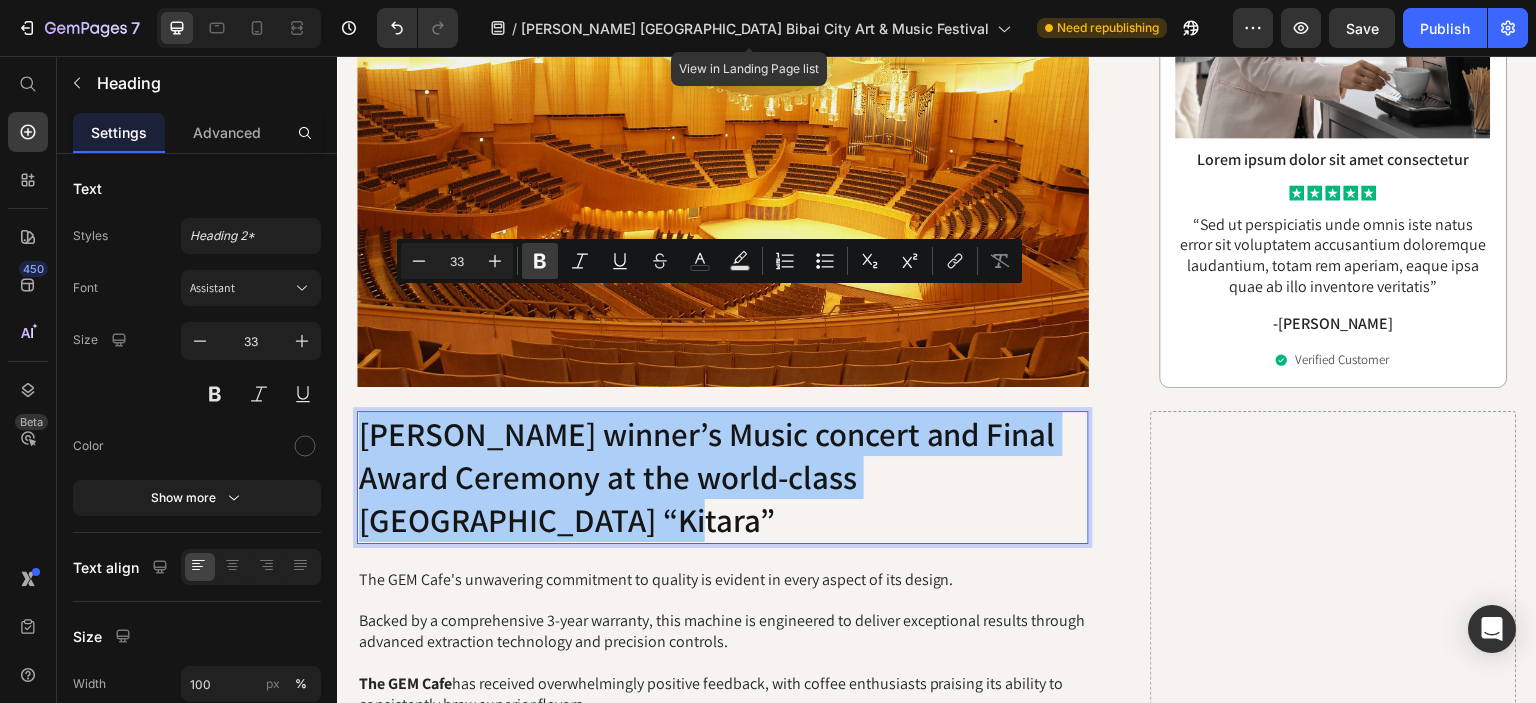 click 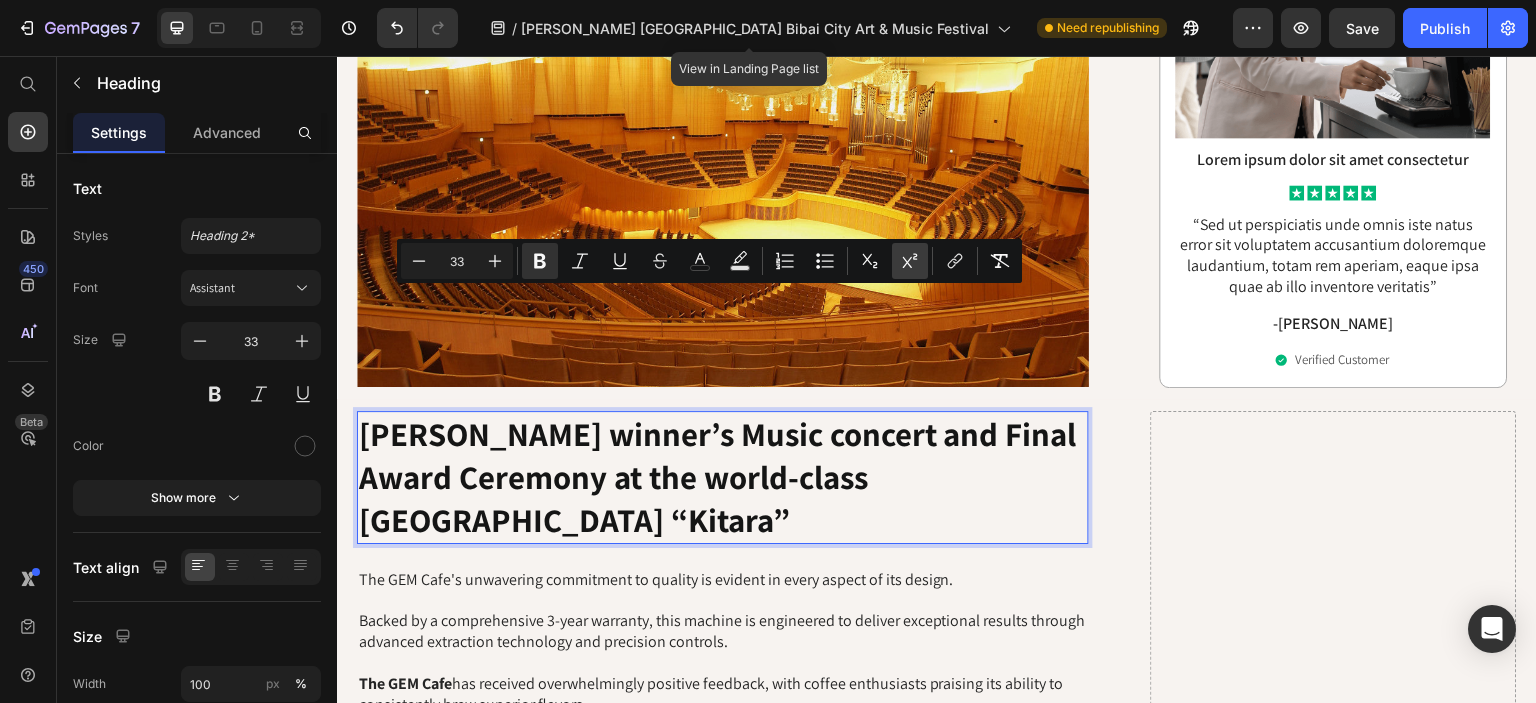 click 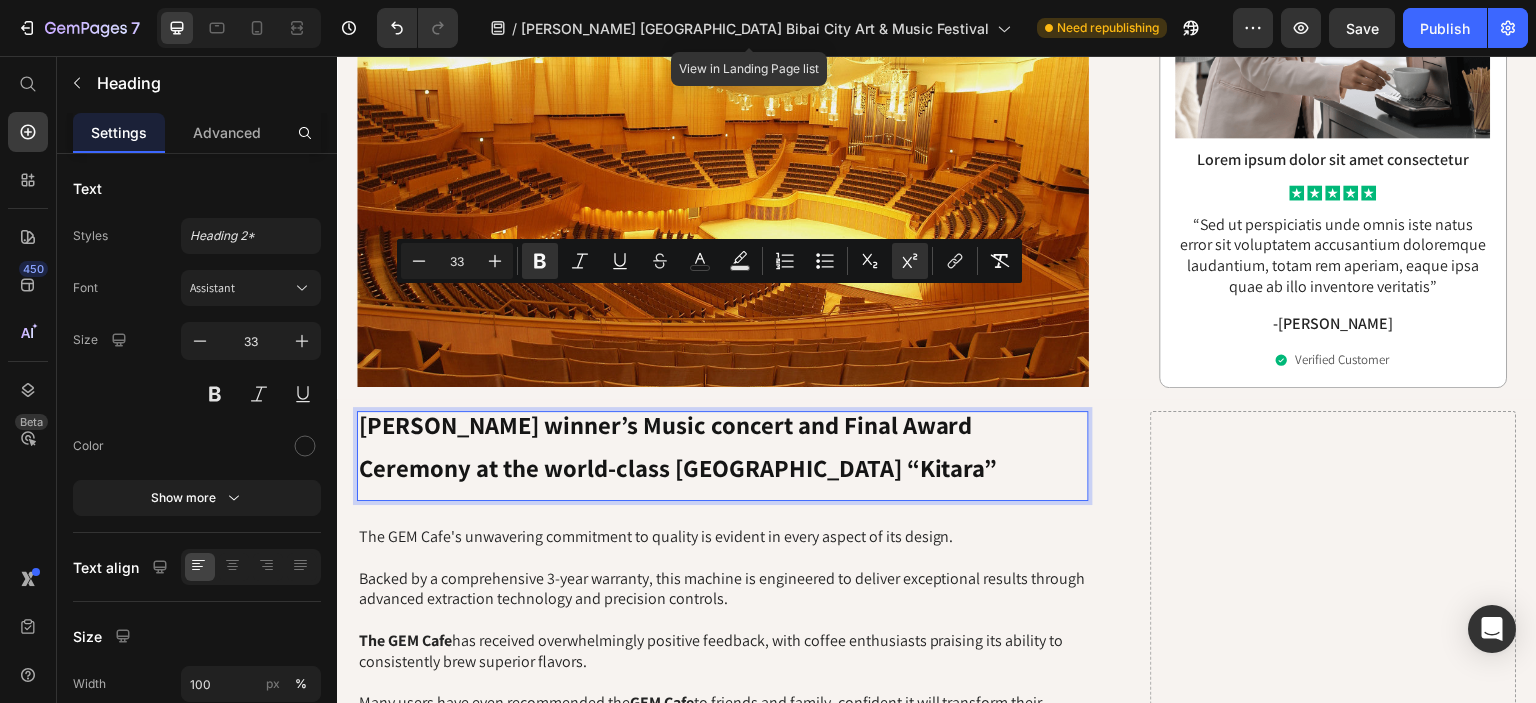 click on "[PERSON_NAME] winner’s Music concert and Final Award Ceremony at the world-class [GEOGRAPHIC_DATA] “Kitara”" at bounding box center (723, 456) 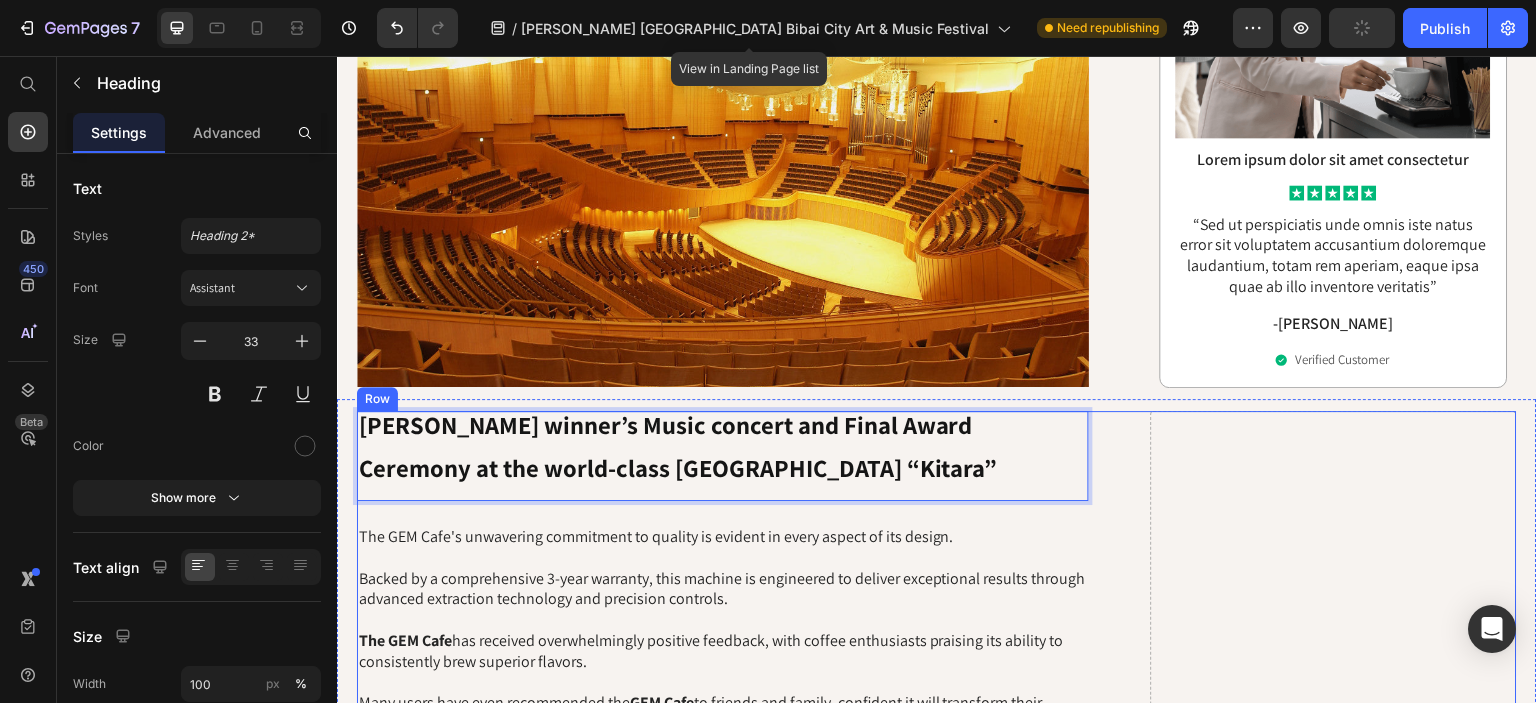 click on "GASCA winner’s Music concert and Final Award Ceremony at the world-class Sapporo Concert Hall “Kitara” Heading   24 The GEM Cafe's unwavering commitment to quality is evident in every aspect of its design.  Backed by a comprehensive 3-year warranty, this machine is engineered to deliver exceptional results through advanced extraction technology and precision controls.  The GEM Cafe  has received overwhelmingly positive feedback, with coffee enthusiasts praising its ability to consistently brew superior flavors.  Many users have even recommended the  GEM Cafe  to friends and family, confident it will transform their morning routines.  With its sturdy construction, intuitive interface, and proven track record, the  GEM Cafe  has firmly established itself as the gold standard in home coffee brewing. Text Block Image Elevating Your Daily Coffee Ritual Heading The GEM Cafe is a game-changing home coffee appliance that is poised to revolutionize your daily routine.  GEM Cafe's innovations  GEM Cafe Image" at bounding box center [937, 2935] 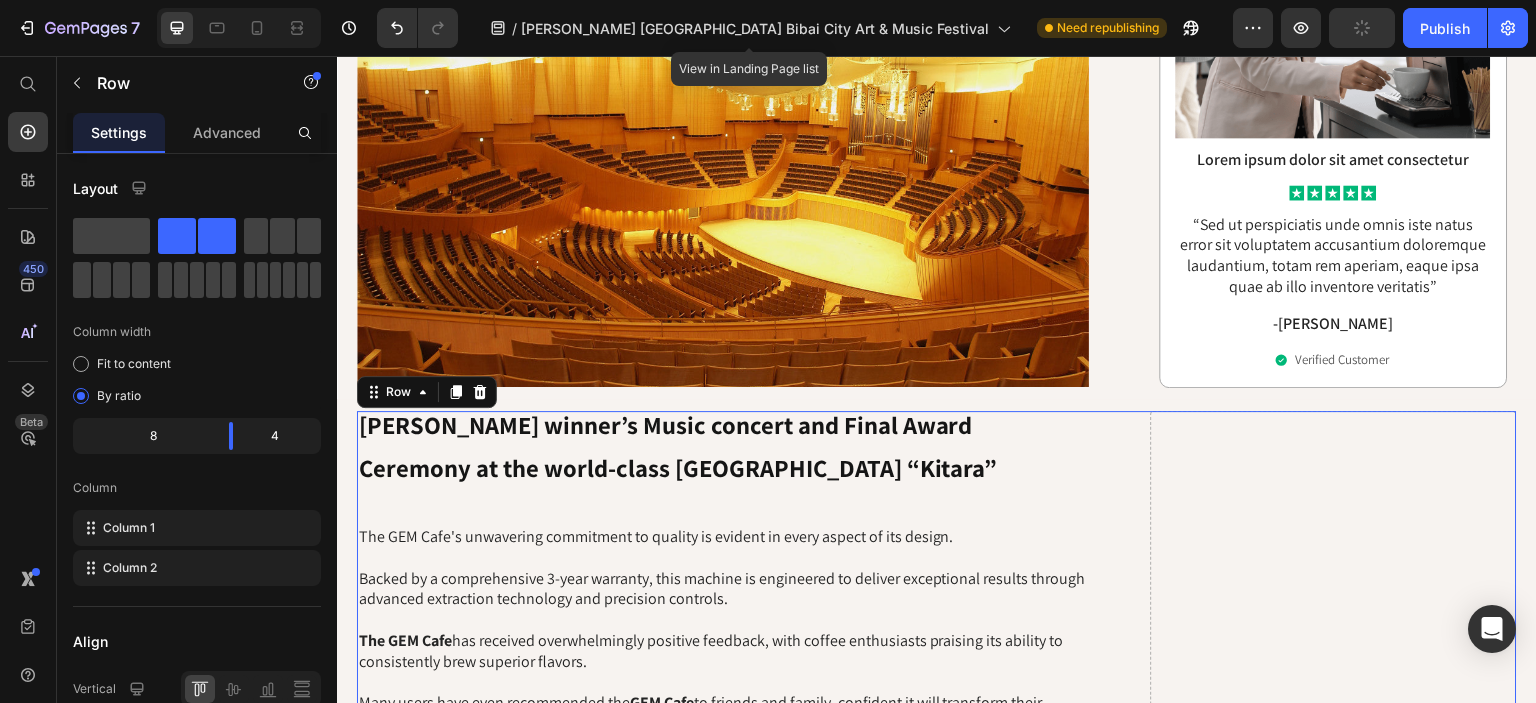 scroll, scrollTop: 1648, scrollLeft: 0, axis: vertical 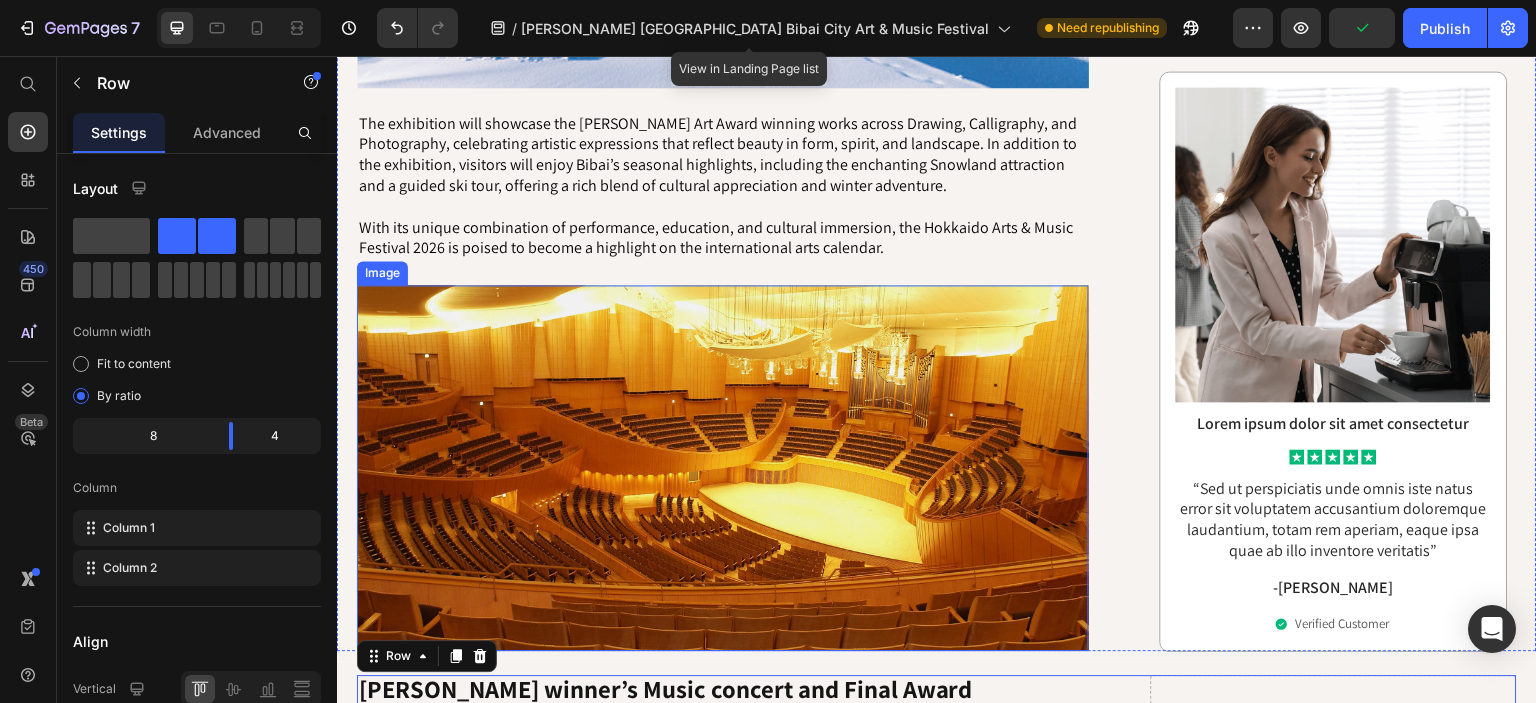 click at bounding box center [723, 468] 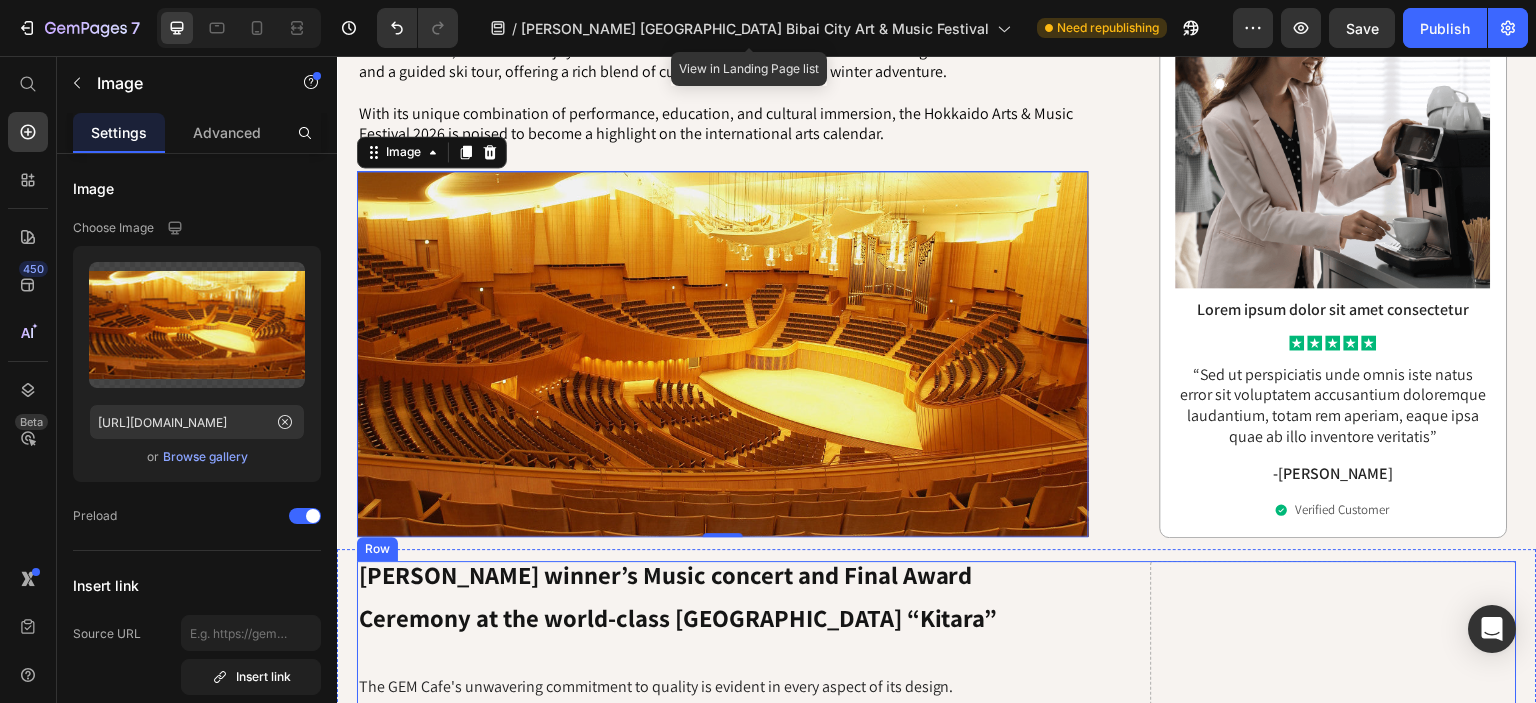 scroll, scrollTop: 1763, scrollLeft: 0, axis: vertical 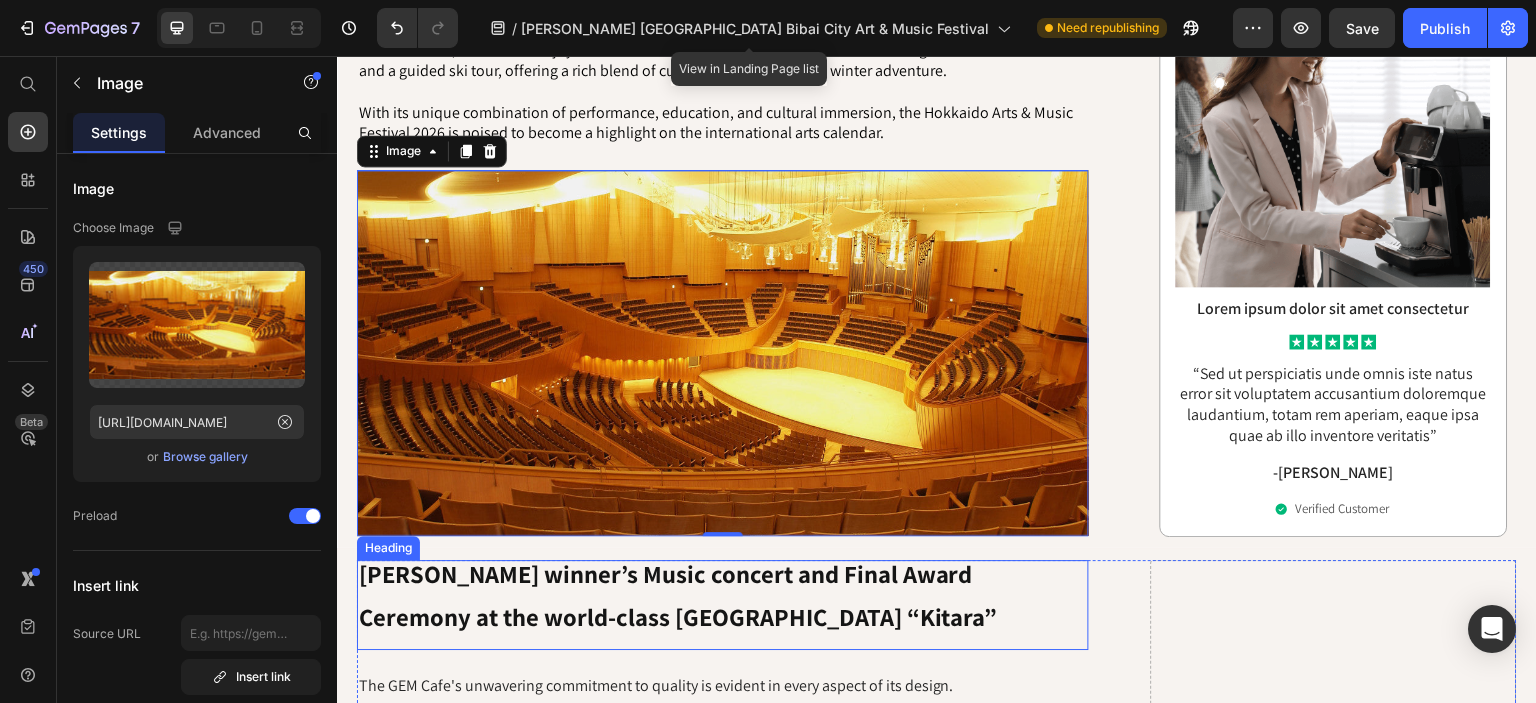 click on "[PERSON_NAME] winner’s Music concert and Final Award Ceremony at the world-class [GEOGRAPHIC_DATA] “Kitara”" at bounding box center [678, 604] 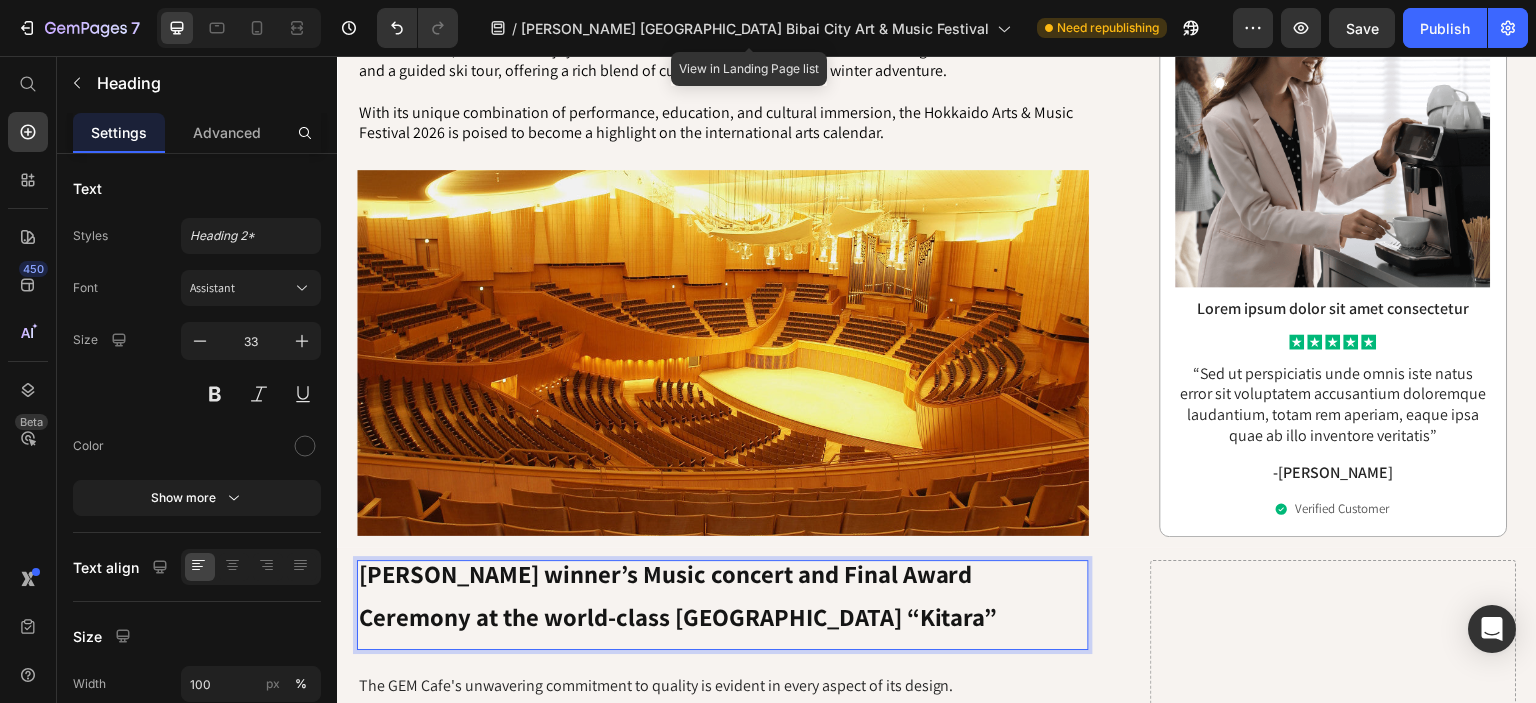 click on "[PERSON_NAME] winner’s Music concert and Final Award Ceremony at the world-class [GEOGRAPHIC_DATA] “Kitara”" at bounding box center [678, 604] 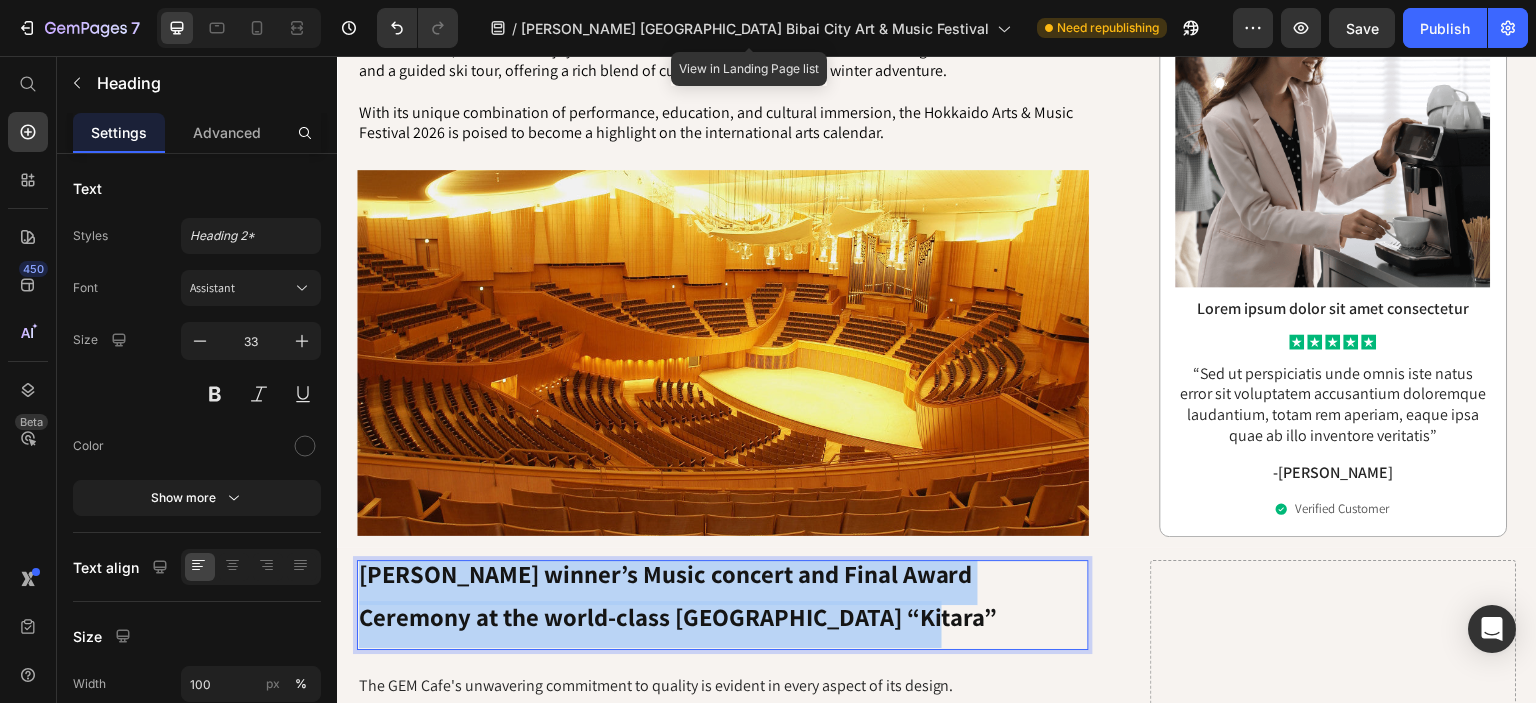 click on "[PERSON_NAME] winner’s Music concert and Final Award Ceremony at the world-class [GEOGRAPHIC_DATA] “Kitara”" at bounding box center (678, 604) 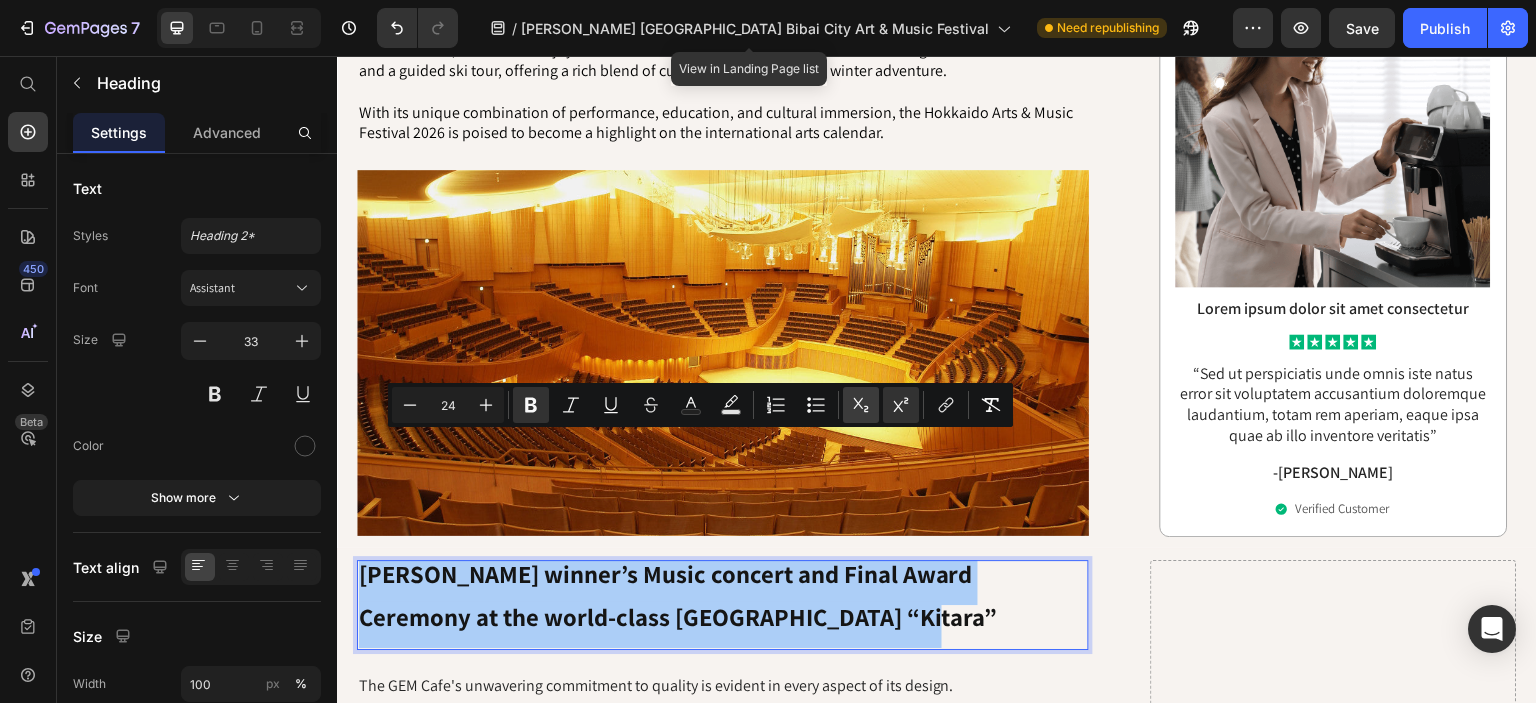 click 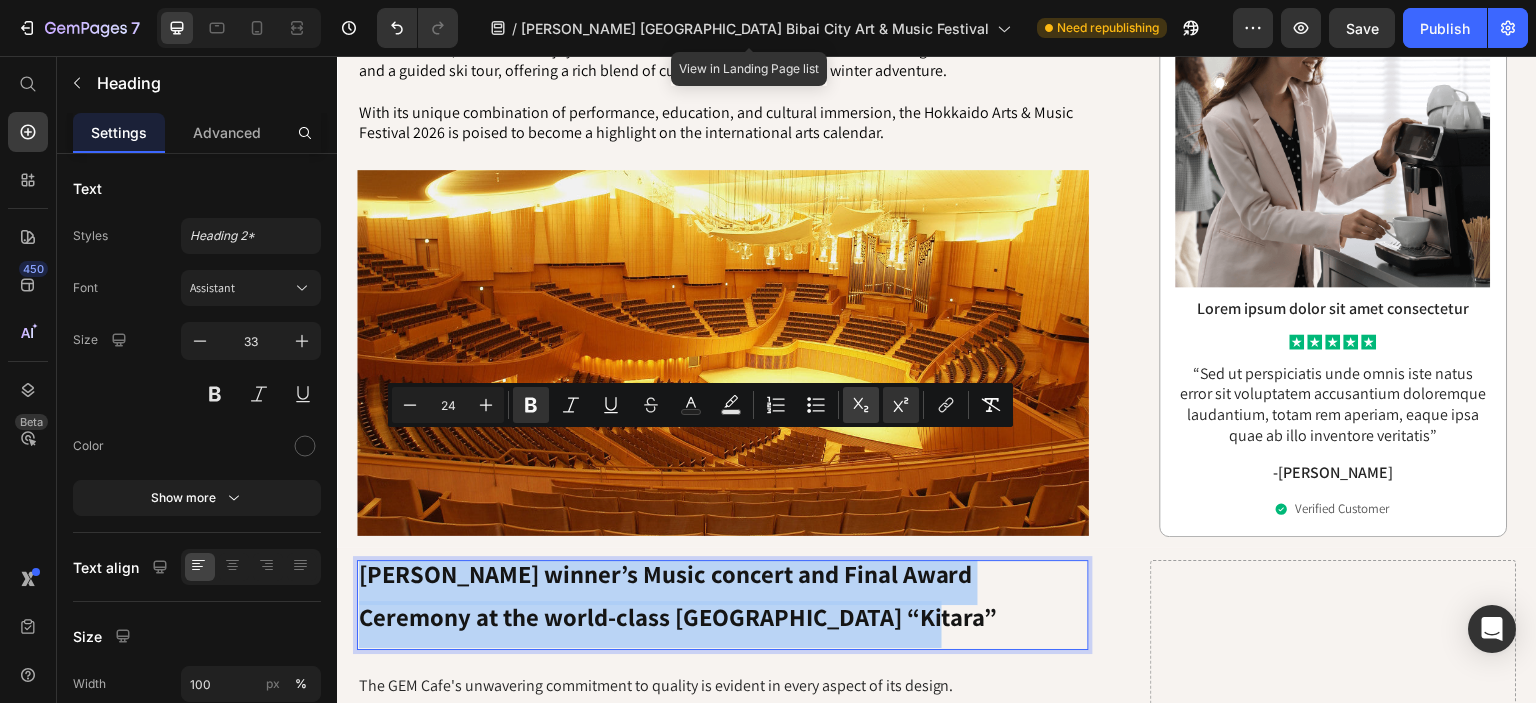 type on "33" 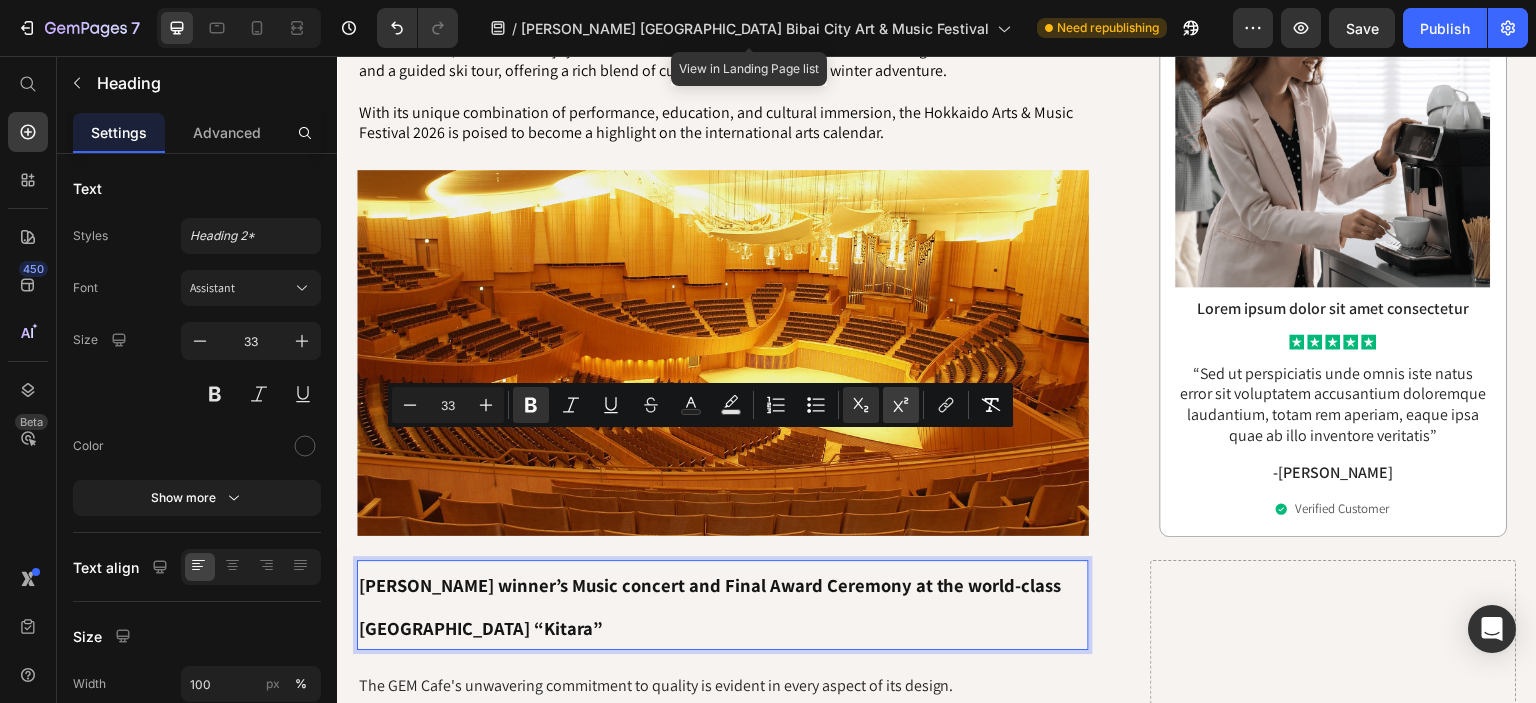click 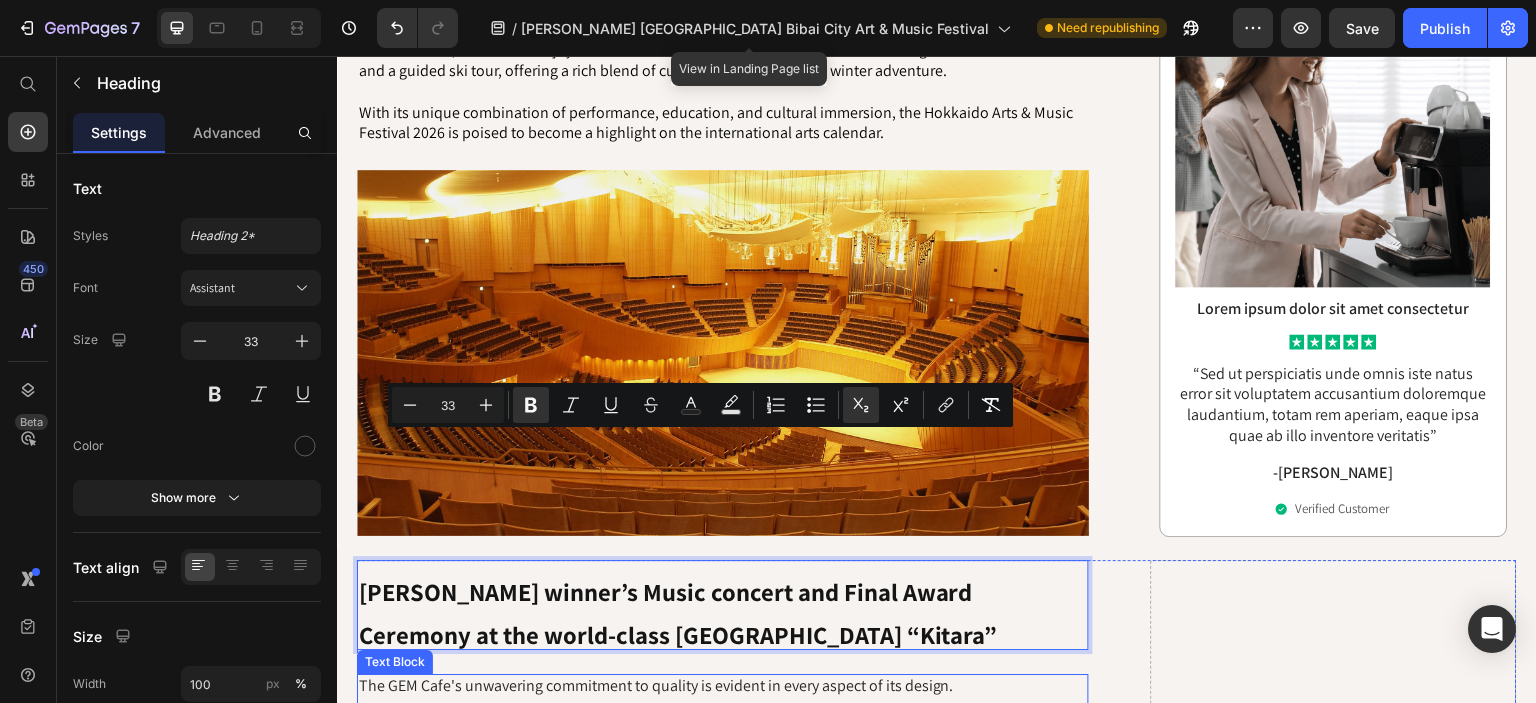 click on "The GEM Cafe's unwavering commitment to quality is evident in every aspect of its design.  Backed by a comprehensive 3-year warranty, this machine is engineered to deliver exceptional results through advanced extraction technology and precision controls.  The GEM Cafe  has received overwhelmingly positive feedback, with coffee enthusiasts praising its ability to consistently brew superior flavors.  Many users have even recommended the  GEM Cafe  to friends and family, confident it will transform their morning routines.  With its sturdy construction, intuitive interface, and proven track record, the  GEM Cafe  has firmly established itself as the gold standard in home coffee brewing." at bounding box center (723, 811) 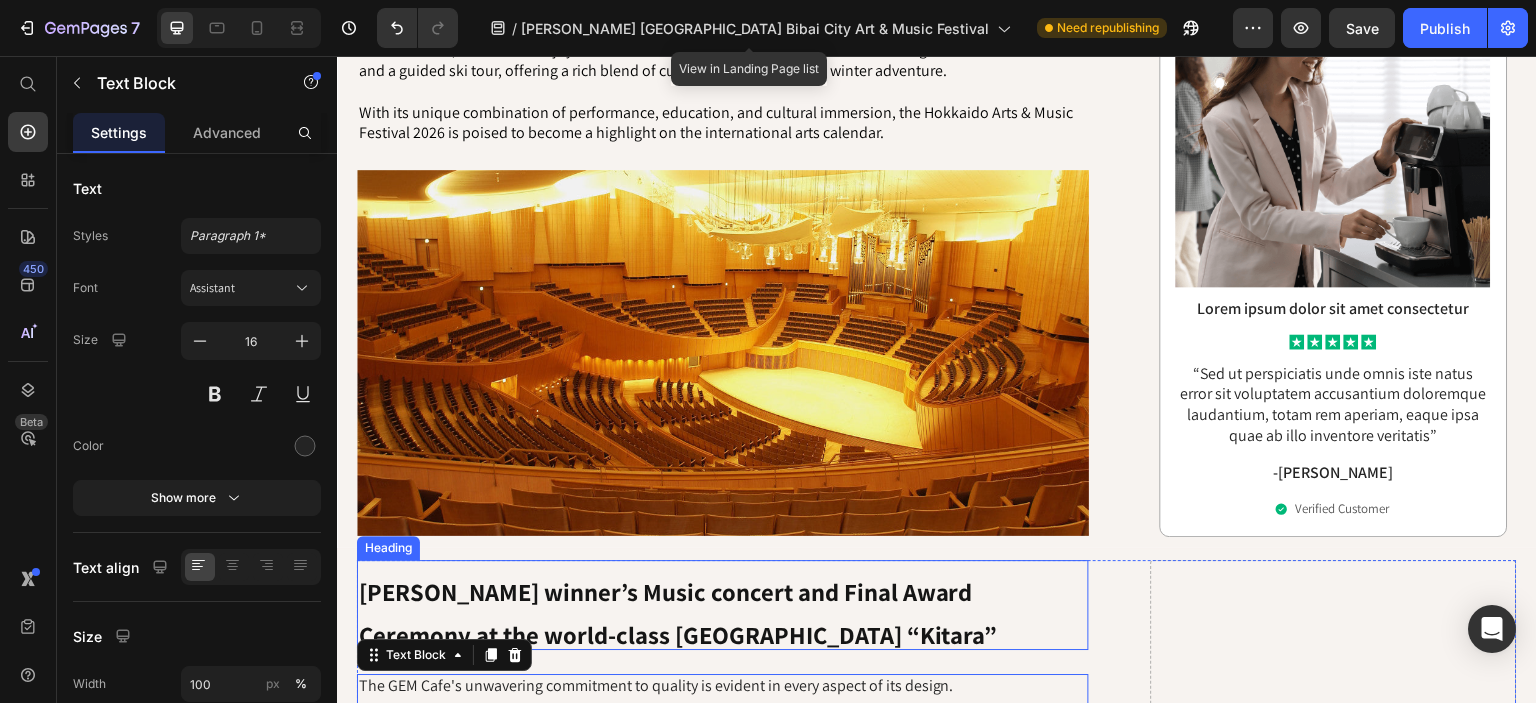 click on "⁠⁠⁠⁠⁠⁠⁠ GASCA winner’s Music concert and Final Award Ceremony at the world-class Sapporo Concert Hall “Kitara”" at bounding box center [723, 605] 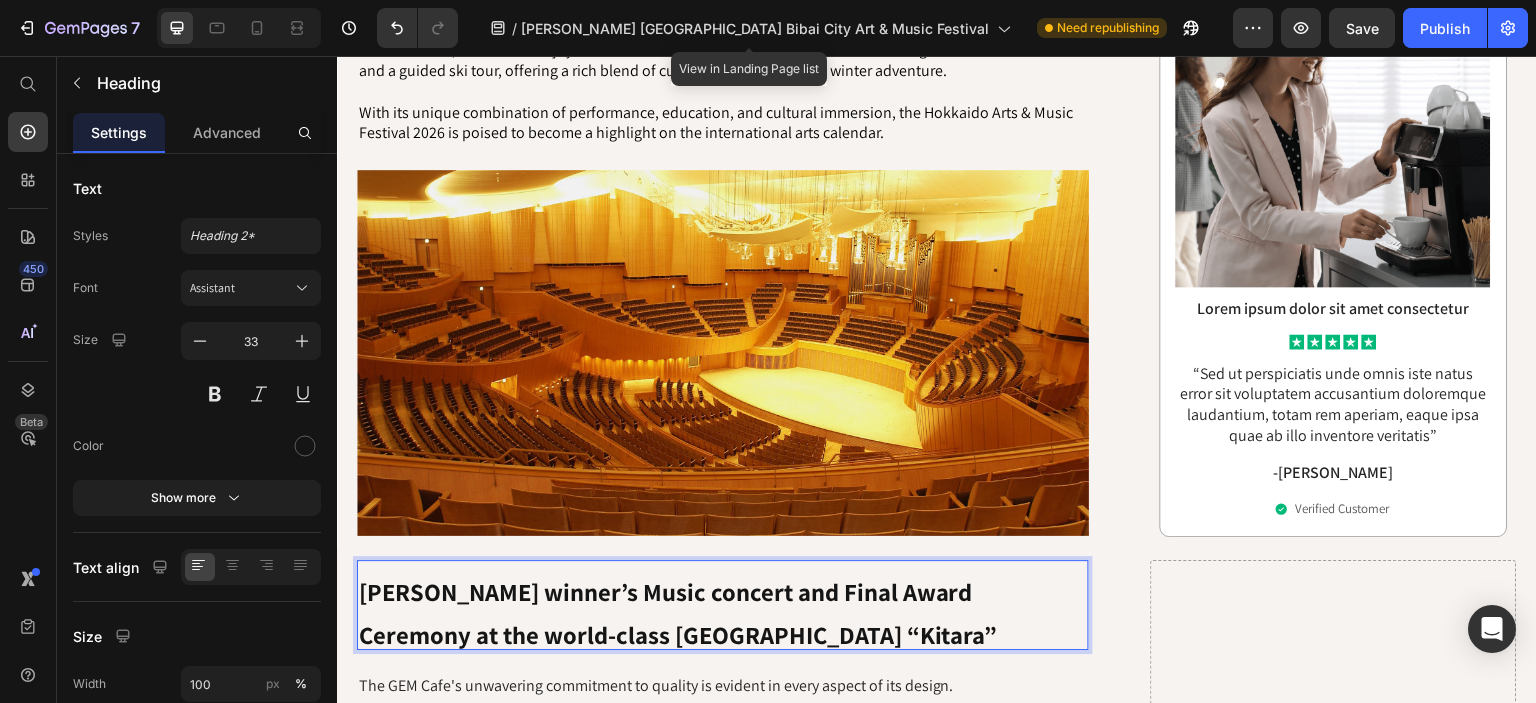 click on "[PERSON_NAME] winner’s Music concert and Final Award Ceremony at the world-class [GEOGRAPHIC_DATA] “Kitara”" at bounding box center (723, 605) 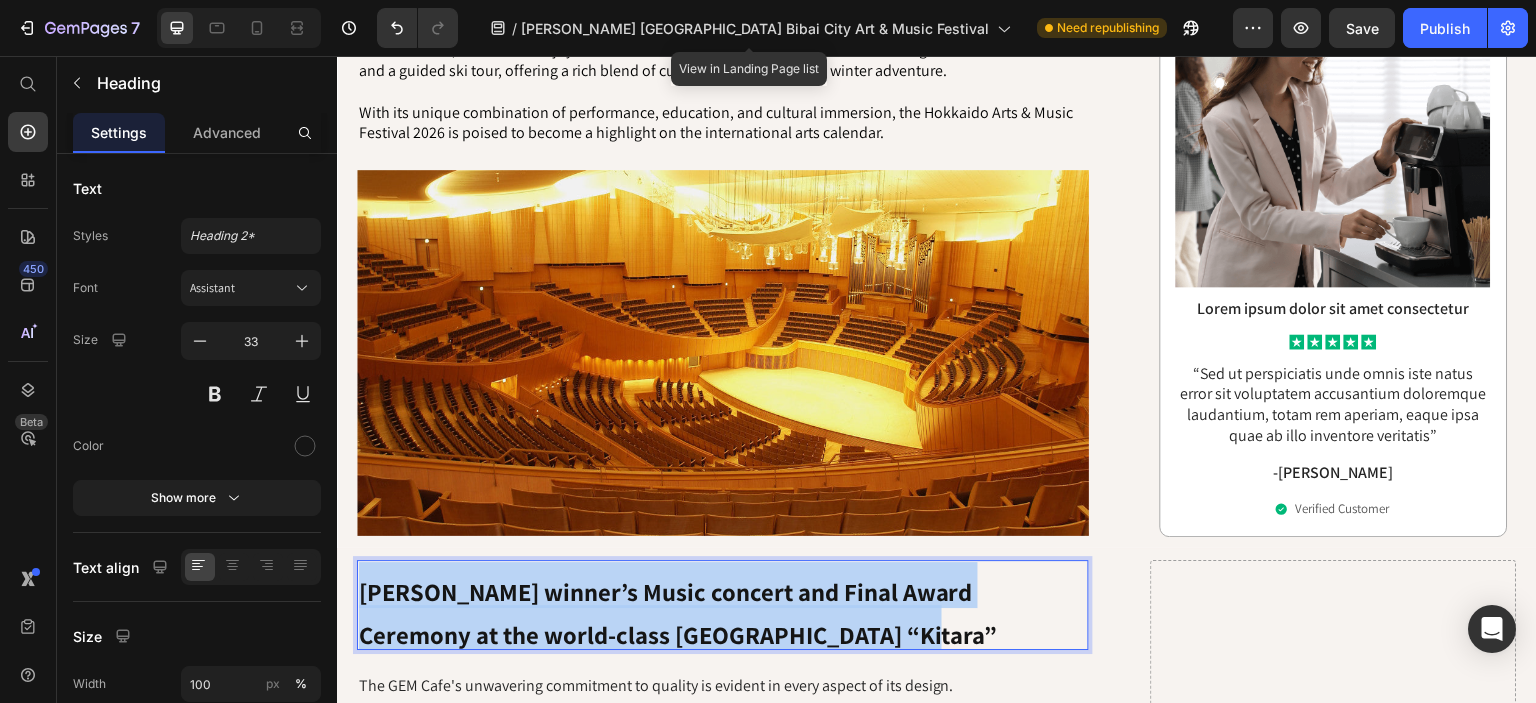 click on "[PERSON_NAME] winner’s Music concert and Final Award Ceremony at the world-class [GEOGRAPHIC_DATA] “Kitara”" at bounding box center (723, 605) 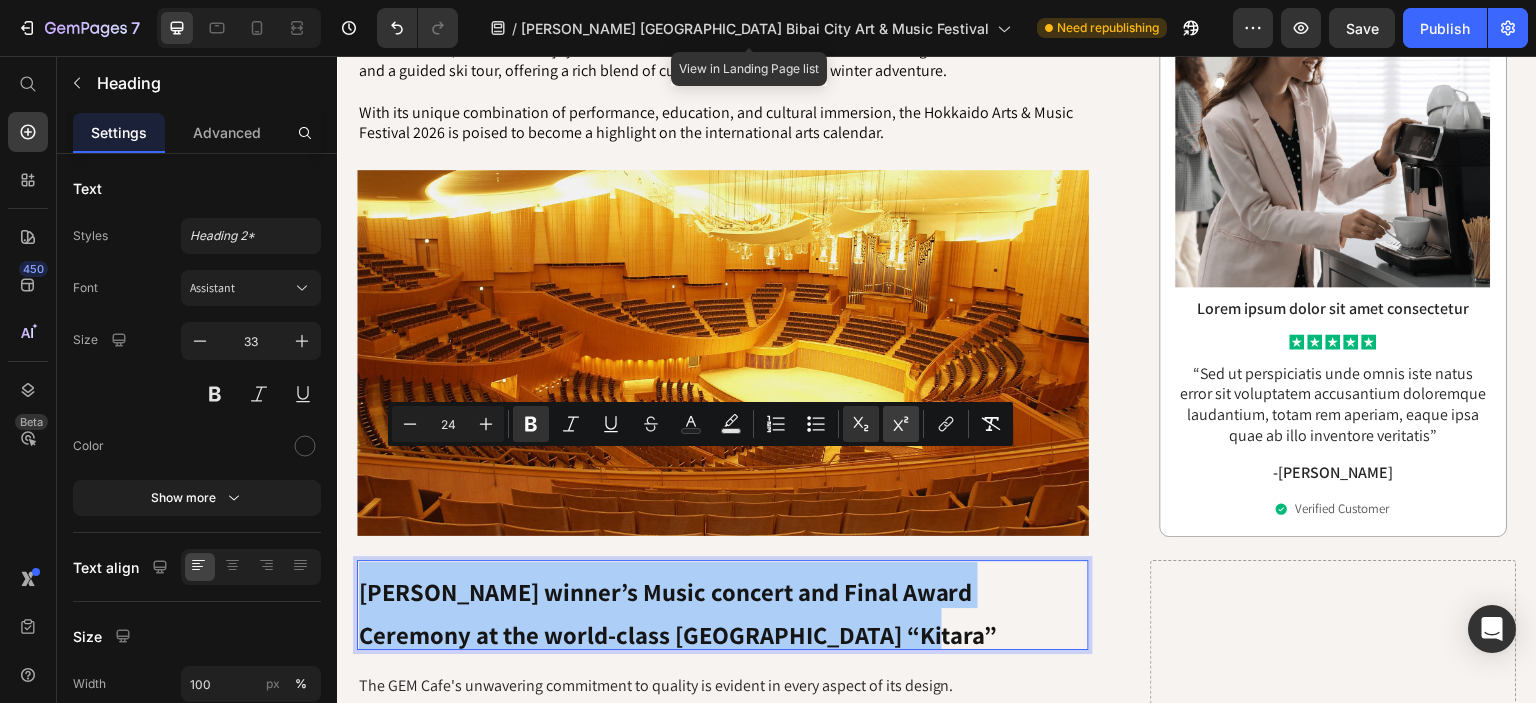 click 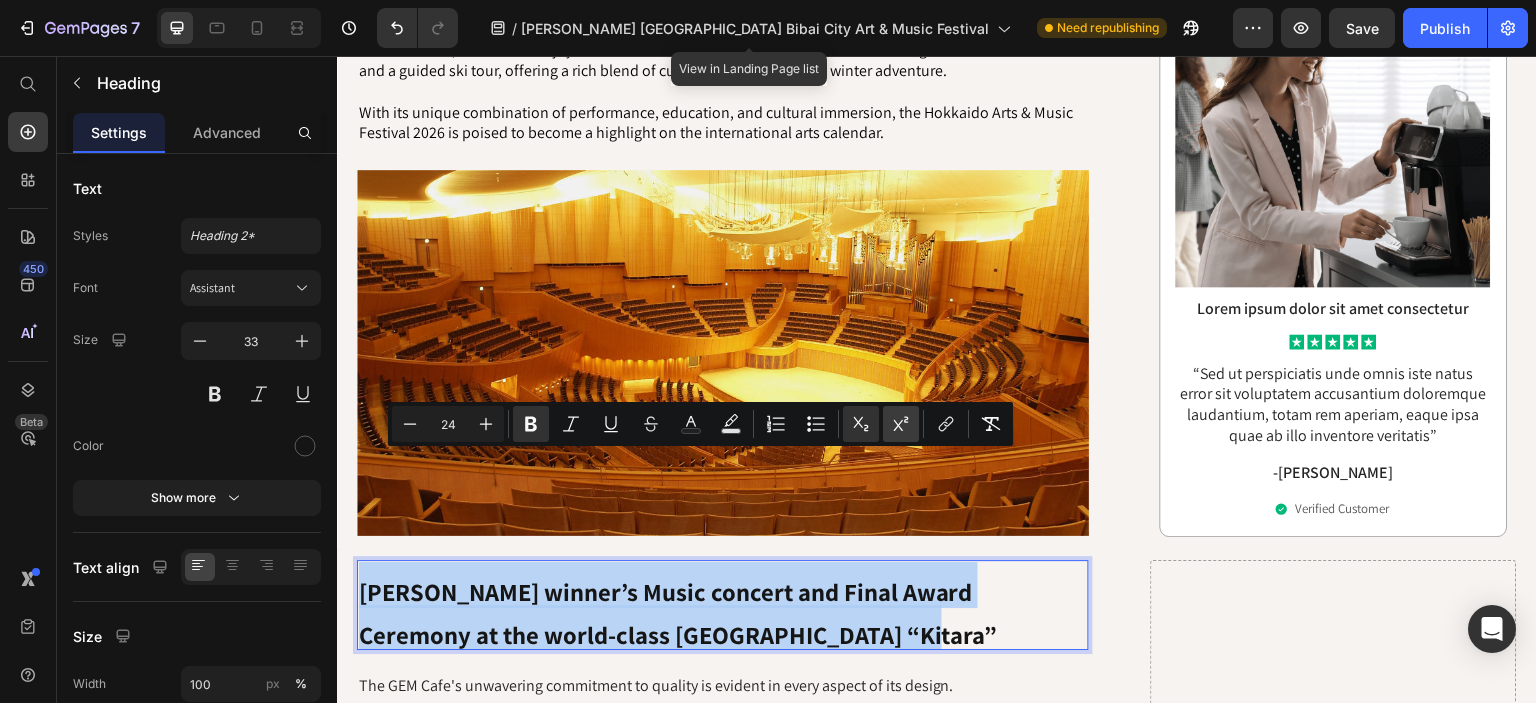 type on "33" 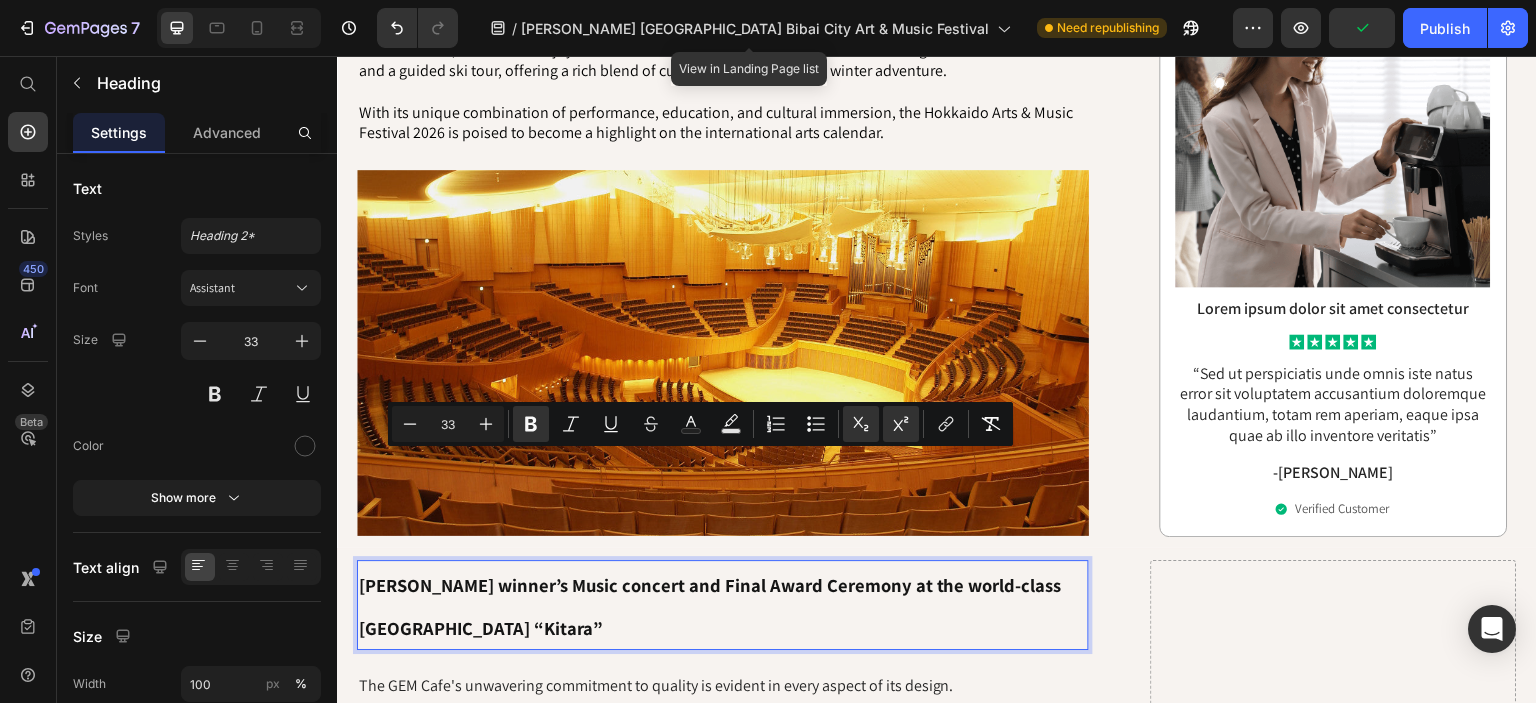 click on "[PERSON_NAME] winner’s Music concert and Final Award Ceremony at the world-class [GEOGRAPHIC_DATA] “Kitara”" at bounding box center (710, 606) 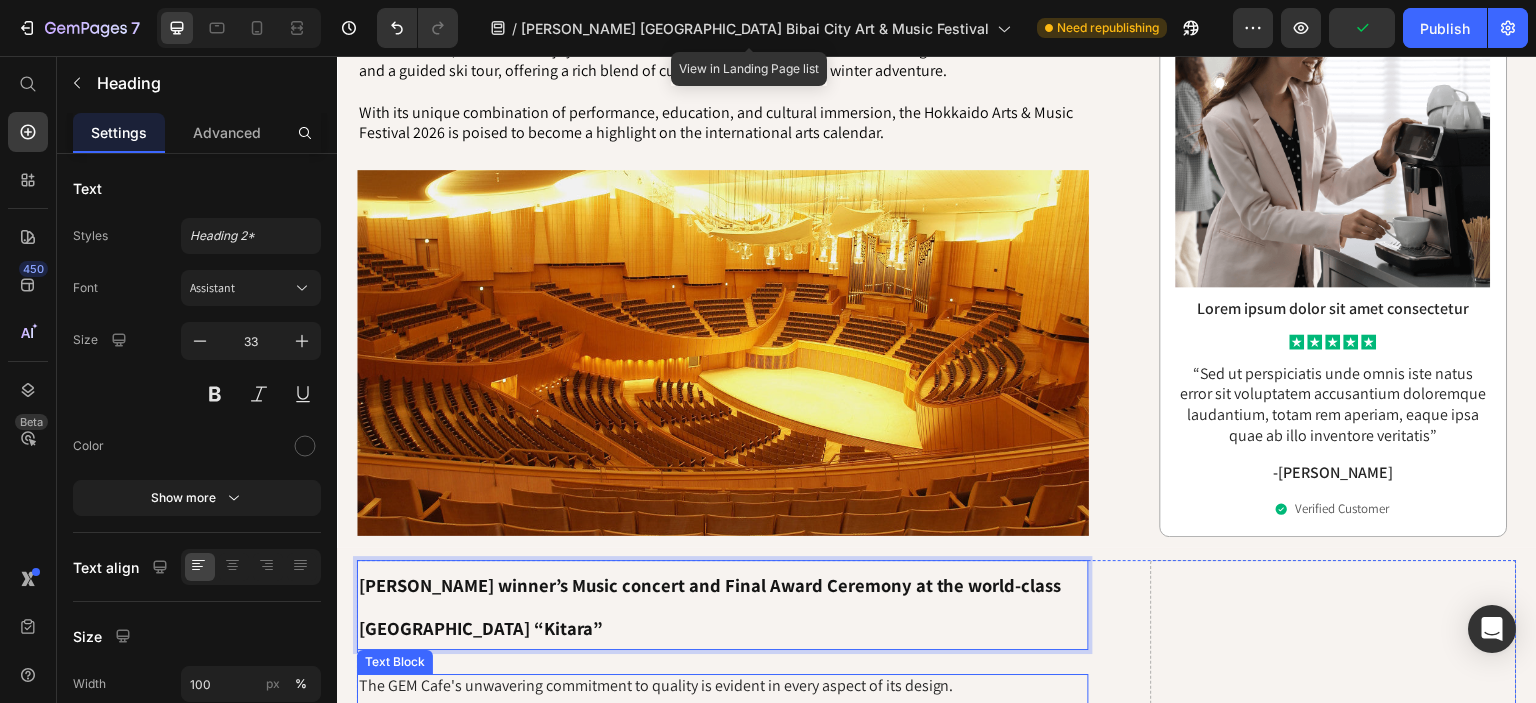 click on "The GEM Cafe's unwavering commitment to quality is evident in every aspect of its design.  Backed by a comprehensive 3-year warranty, this machine is engineered to deliver exceptional results through advanced extraction technology and precision controls.  The GEM Cafe  has received overwhelmingly positive feedback, with coffee enthusiasts praising its ability to consistently brew superior flavors.  Many users have even recommended the  GEM Cafe  to friends and family, confident it will transform their morning routines.  With its sturdy construction, intuitive interface, and proven track record, the  GEM Cafe  has firmly established itself as the gold standard in home coffee brewing." at bounding box center (723, 811) 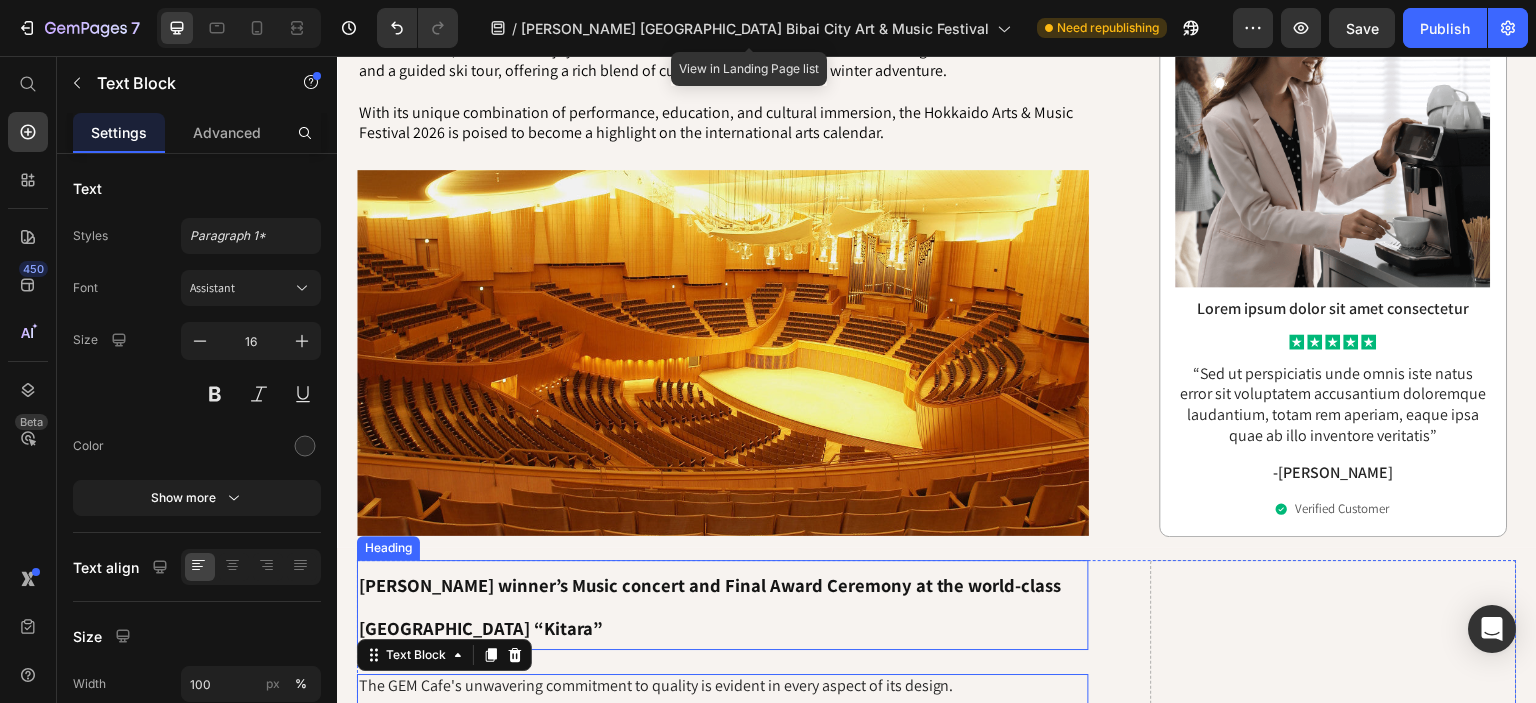 click on "[PERSON_NAME] winner’s Music concert and Final Award Ceremony at the world-class [GEOGRAPHIC_DATA] “Kitara”" at bounding box center [710, 613] 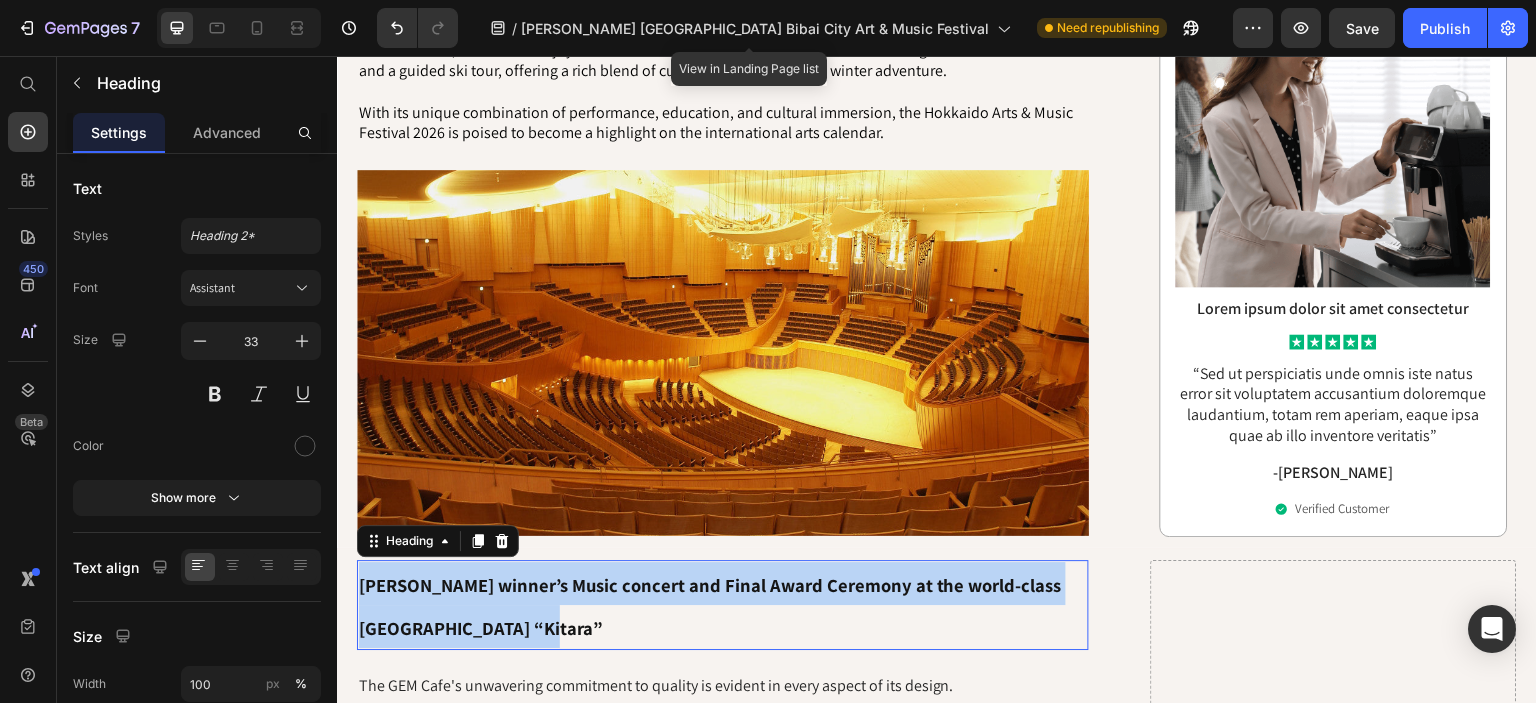 click on "[PERSON_NAME] winner’s Music concert and Final Award Ceremony at the world-class [GEOGRAPHIC_DATA] “Kitara”" at bounding box center [710, 613] 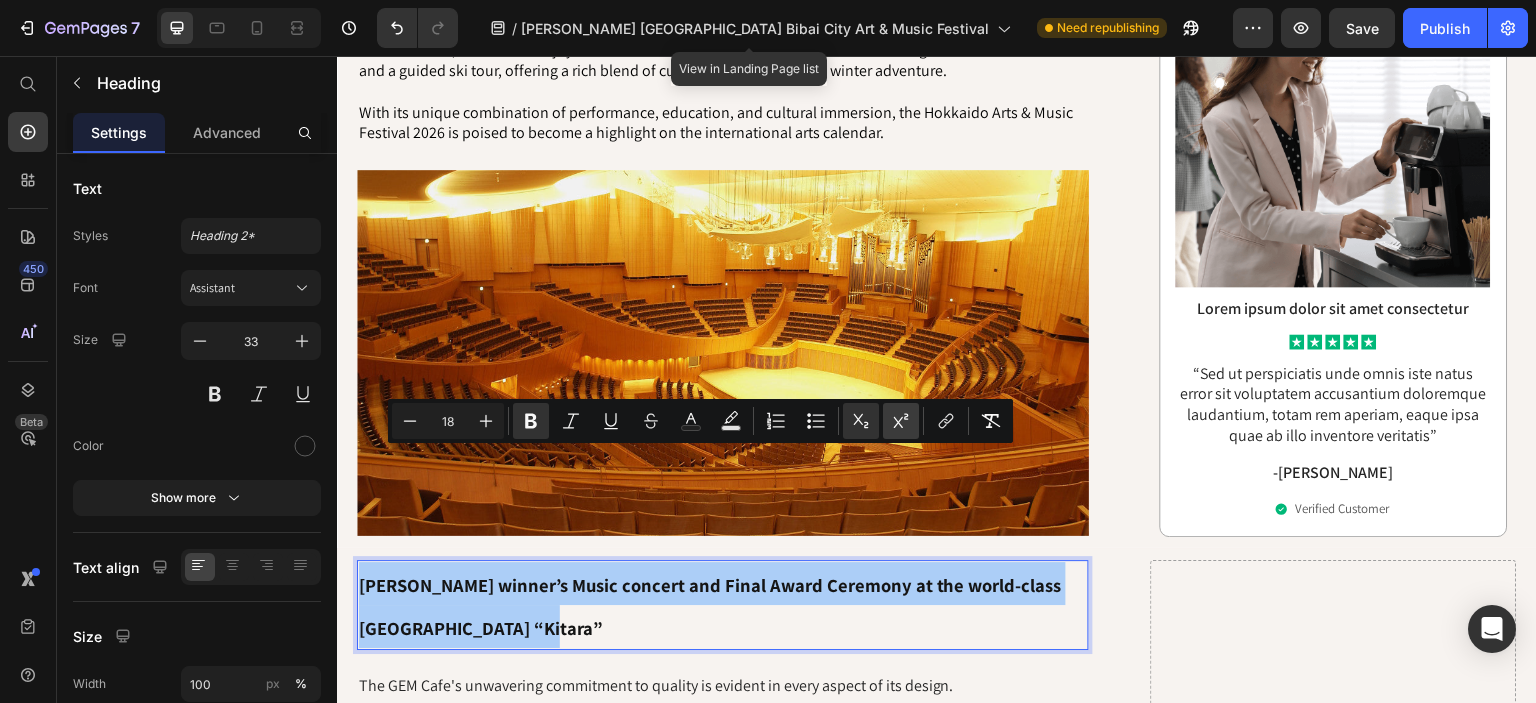 click 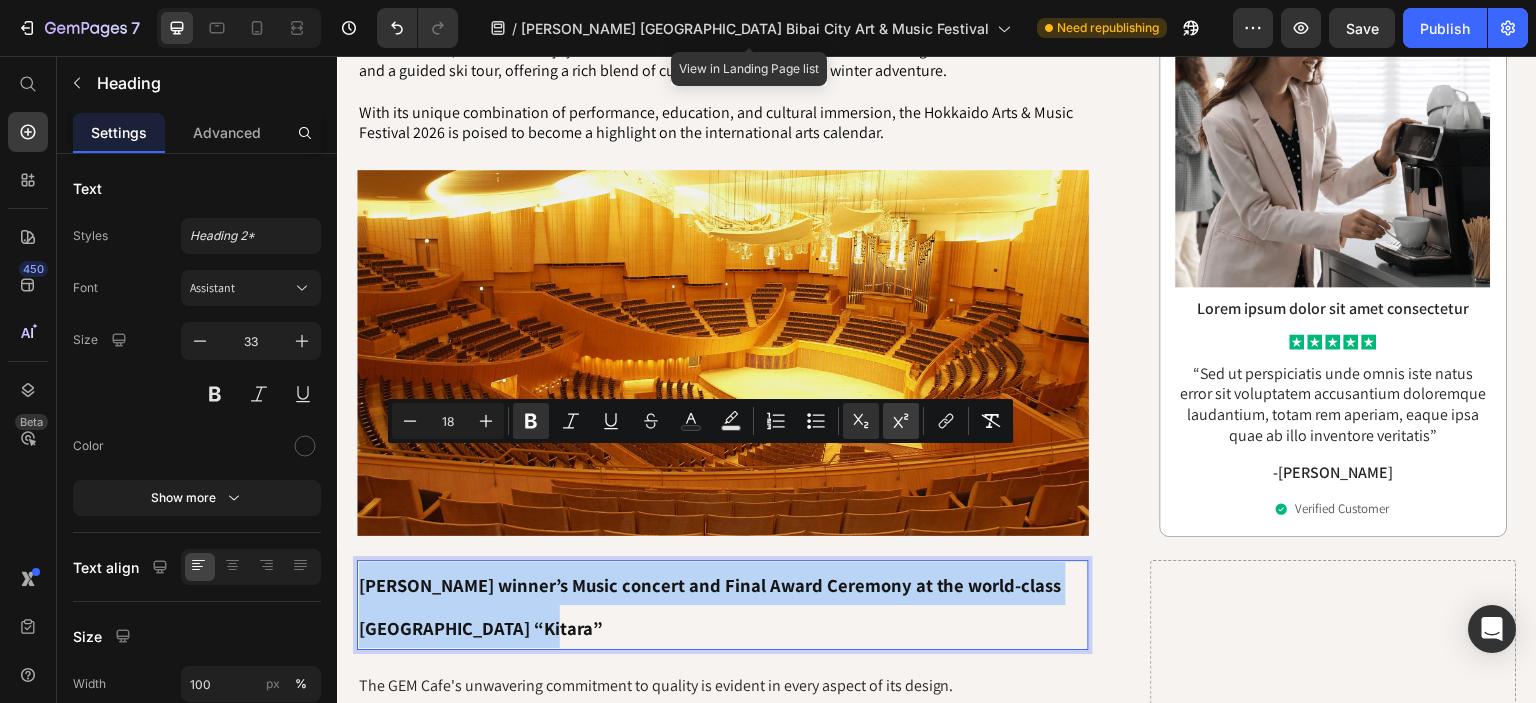 type on "33" 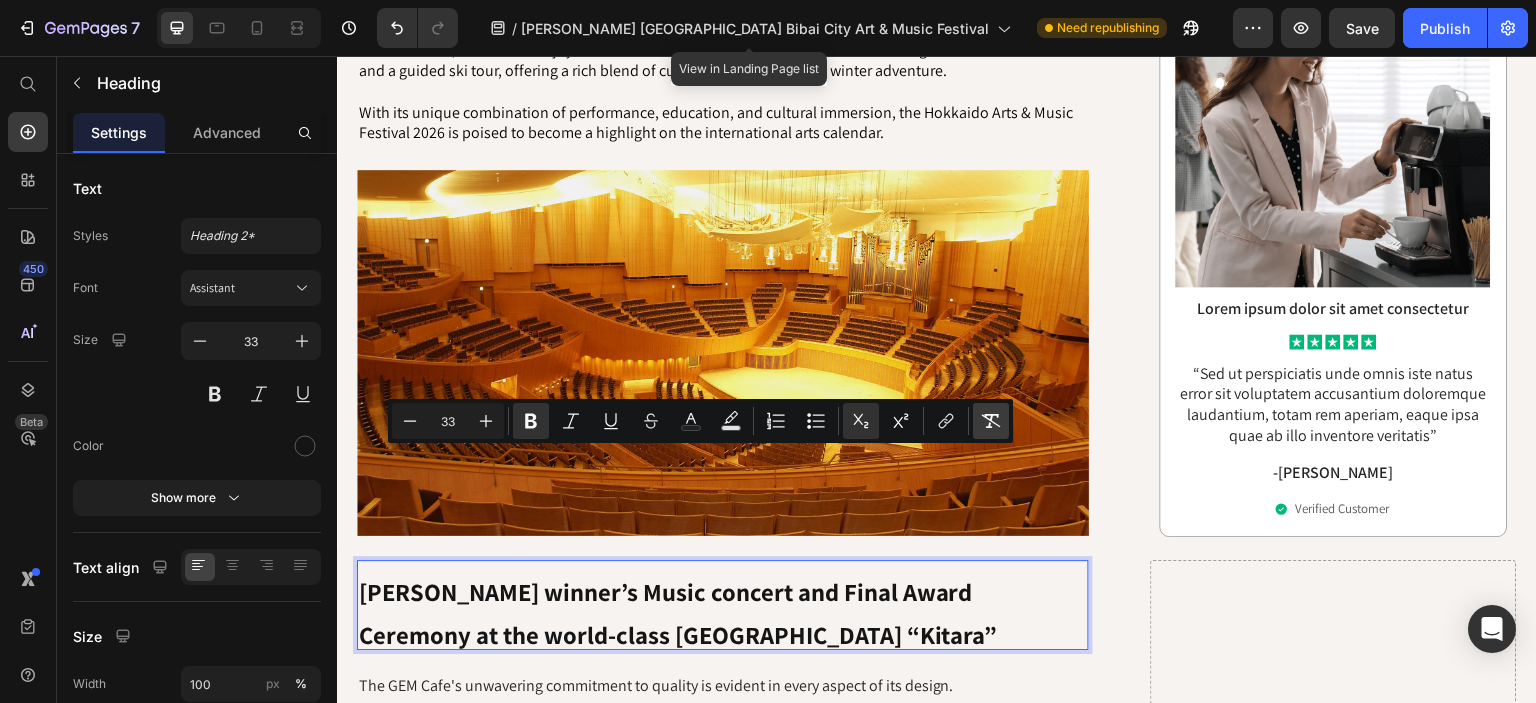 click 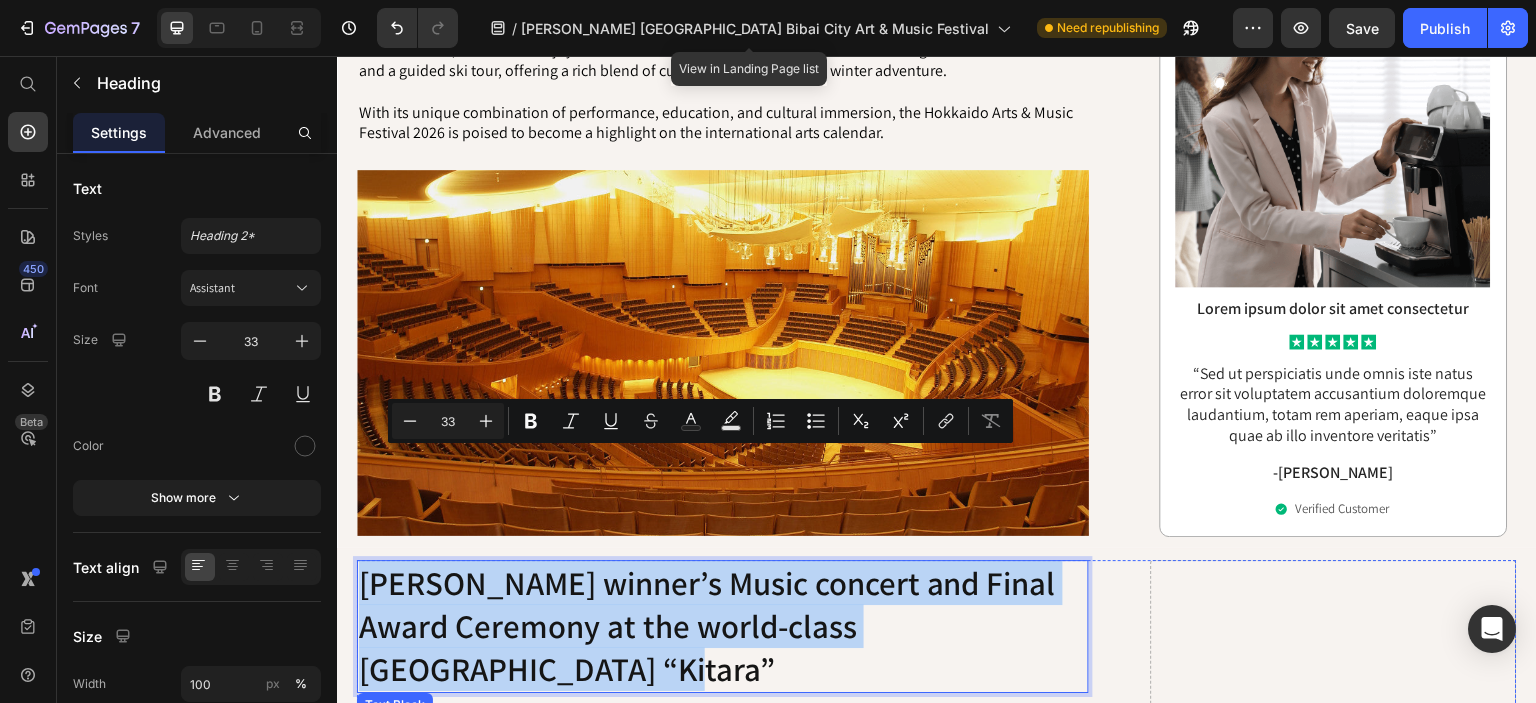 click on "The GEM Cafe's unwavering commitment to quality is evident in every aspect of its design.  Backed by a comprehensive 3-year warranty, this machine is engineered to deliver exceptional results through advanced extraction technology and precision controls.  The GEM Cafe  has received overwhelmingly positive feedback, with coffee enthusiasts praising its ability to consistently brew superior flavors.  Many users have even recommended the  GEM Cafe  to friends and family, confident it will transform their morning routines.  With its sturdy construction, intuitive interface, and proven track record, the  GEM Cafe  has firmly established itself as the gold standard in home coffee brewing." at bounding box center [723, 854] 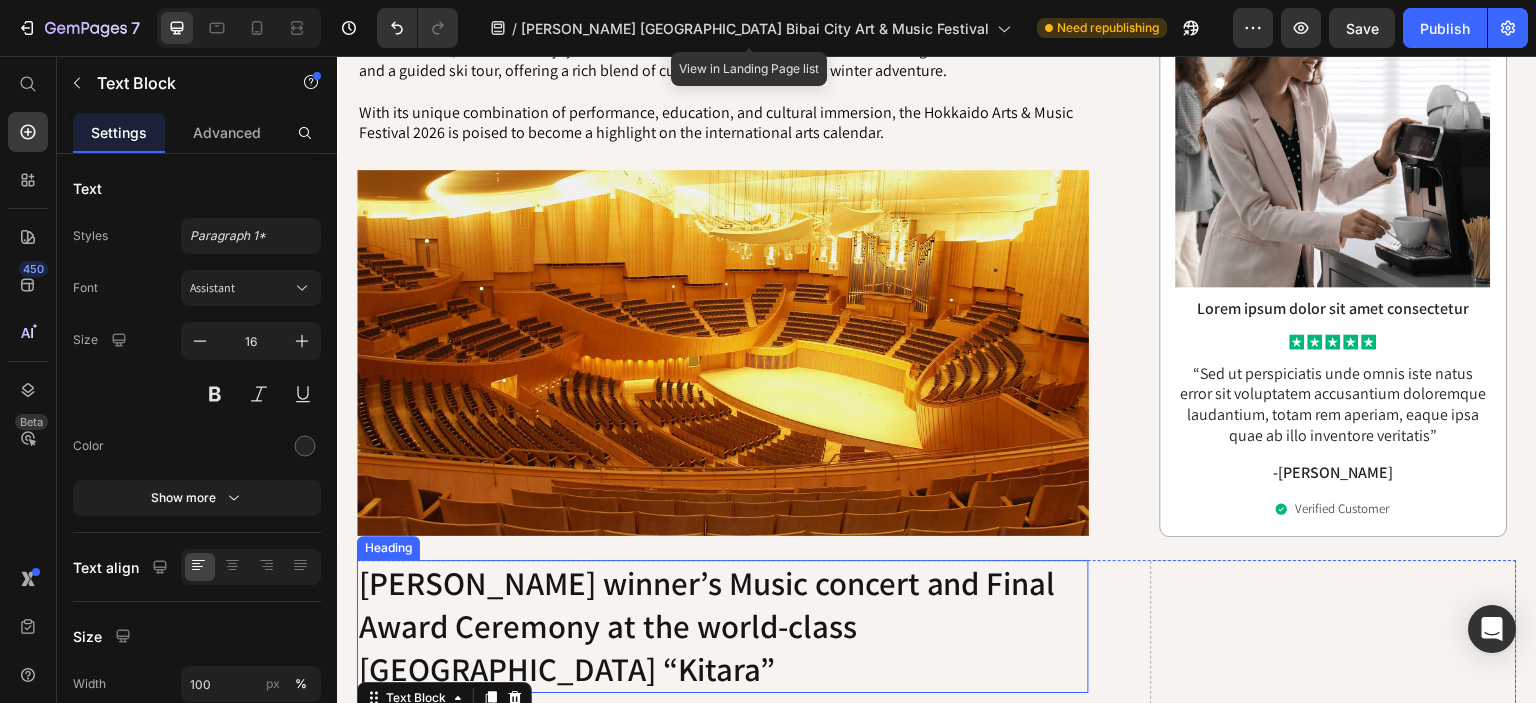 click on "[PERSON_NAME] winner’s Music concert and Final Award Ceremony at the world-class [GEOGRAPHIC_DATA] “Kitara”" at bounding box center [723, 626] 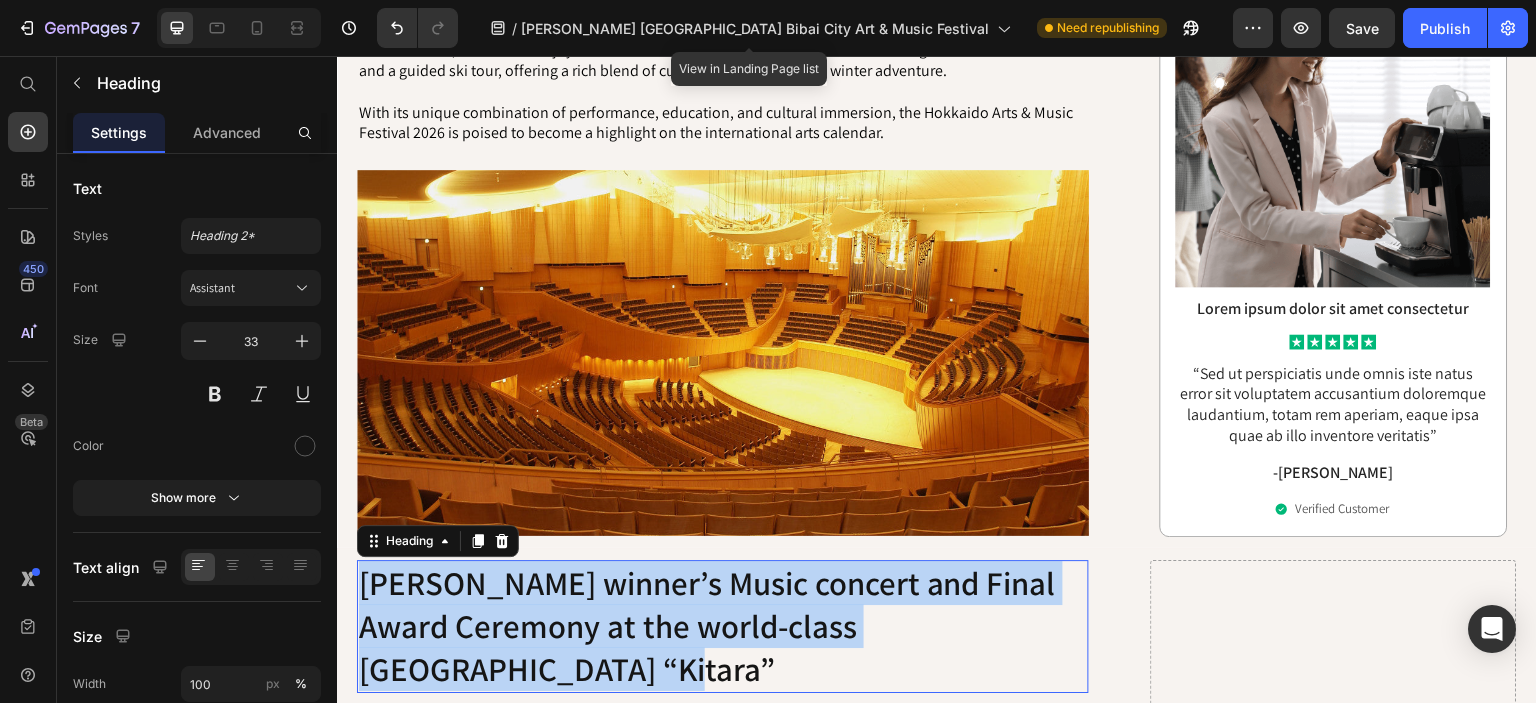 click on "[PERSON_NAME] winner’s Music concert and Final Award Ceremony at the world-class [GEOGRAPHIC_DATA] “Kitara”" at bounding box center [723, 626] 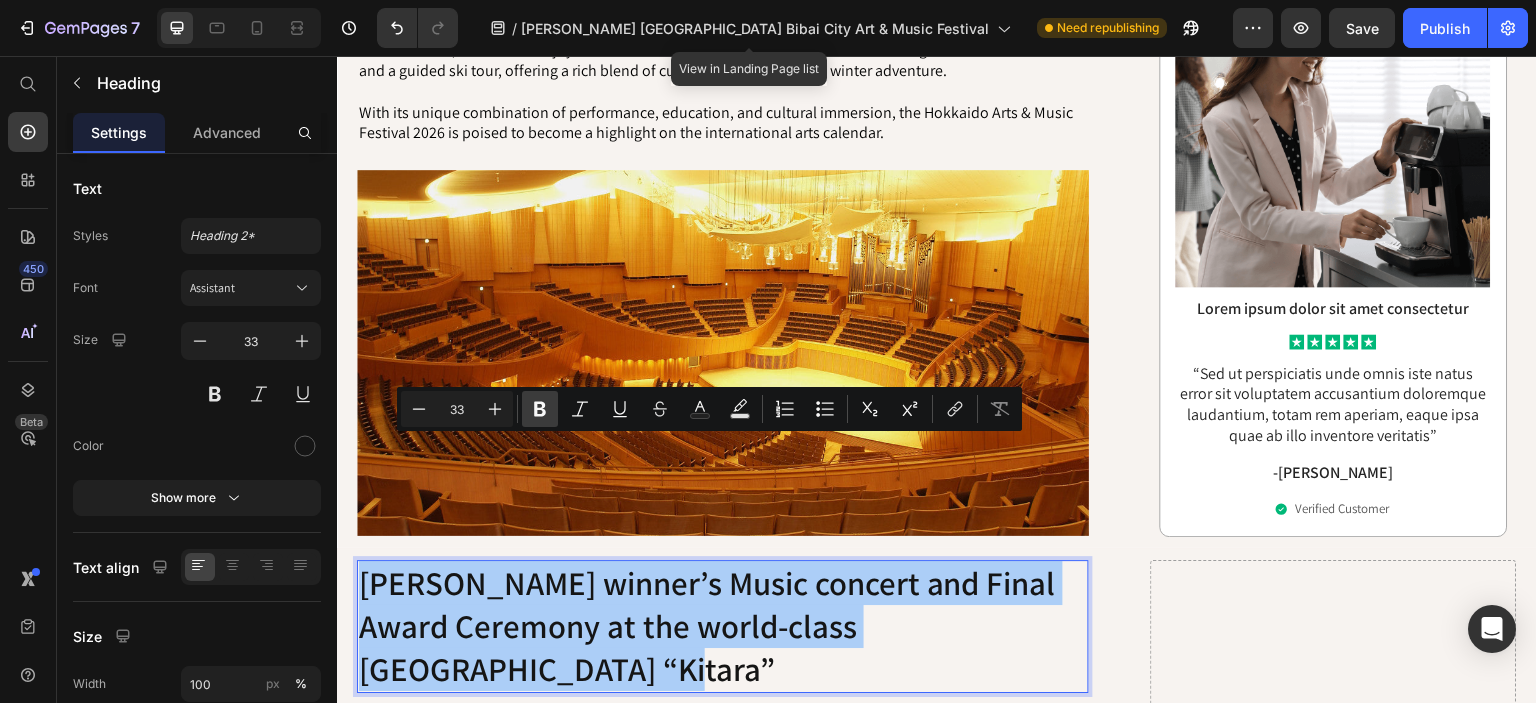 click 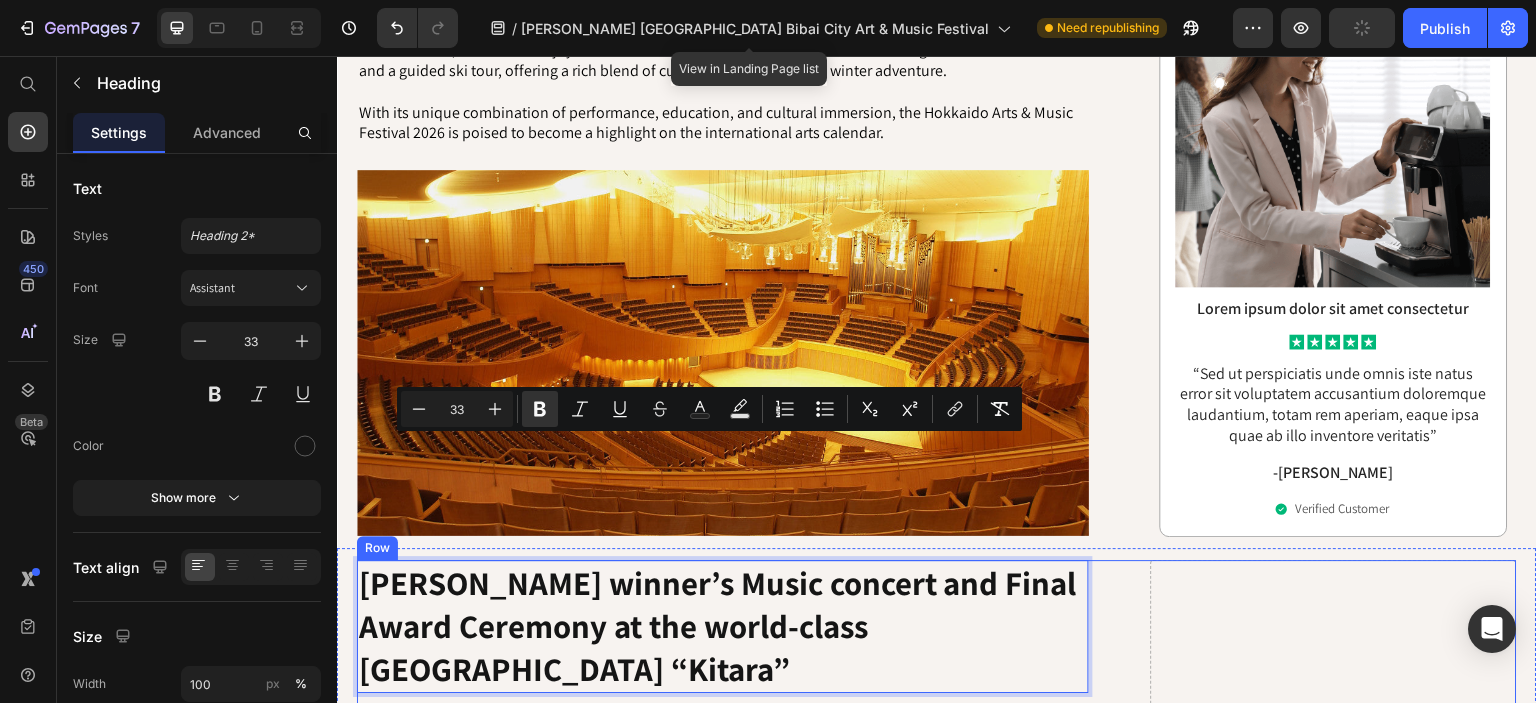 click on "GASCA winner’s Music concert and Final Award Ceremony at the world-class Sapporo Concert Hall “Kitara” Heading   24 The GEM Cafe's unwavering commitment to quality is evident in every aspect of its design.  Backed by a comprehensive 3-year warranty, this machine is engineered to deliver exceptional results through advanced extraction technology and precision controls.  The GEM Cafe  has received overwhelmingly positive feedback, with coffee enthusiasts praising its ability to consistently brew superior flavors.  Many users have even recommended the  GEM Cafe  to friends and family, confident it will transform their morning routines.  With its sturdy construction, intuitive interface, and proven track record, the  GEM Cafe  has firmly established itself as the gold standard in home coffee brewing. Text Block Image Elevating Your Daily Coffee Ritual Heading The GEM Cafe is a game-changing home coffee appliance that is poised to revolutionize your daily routine.  GEM Cafe's innovations  GEM Cafe Image" at bounding box center [723, 3106] 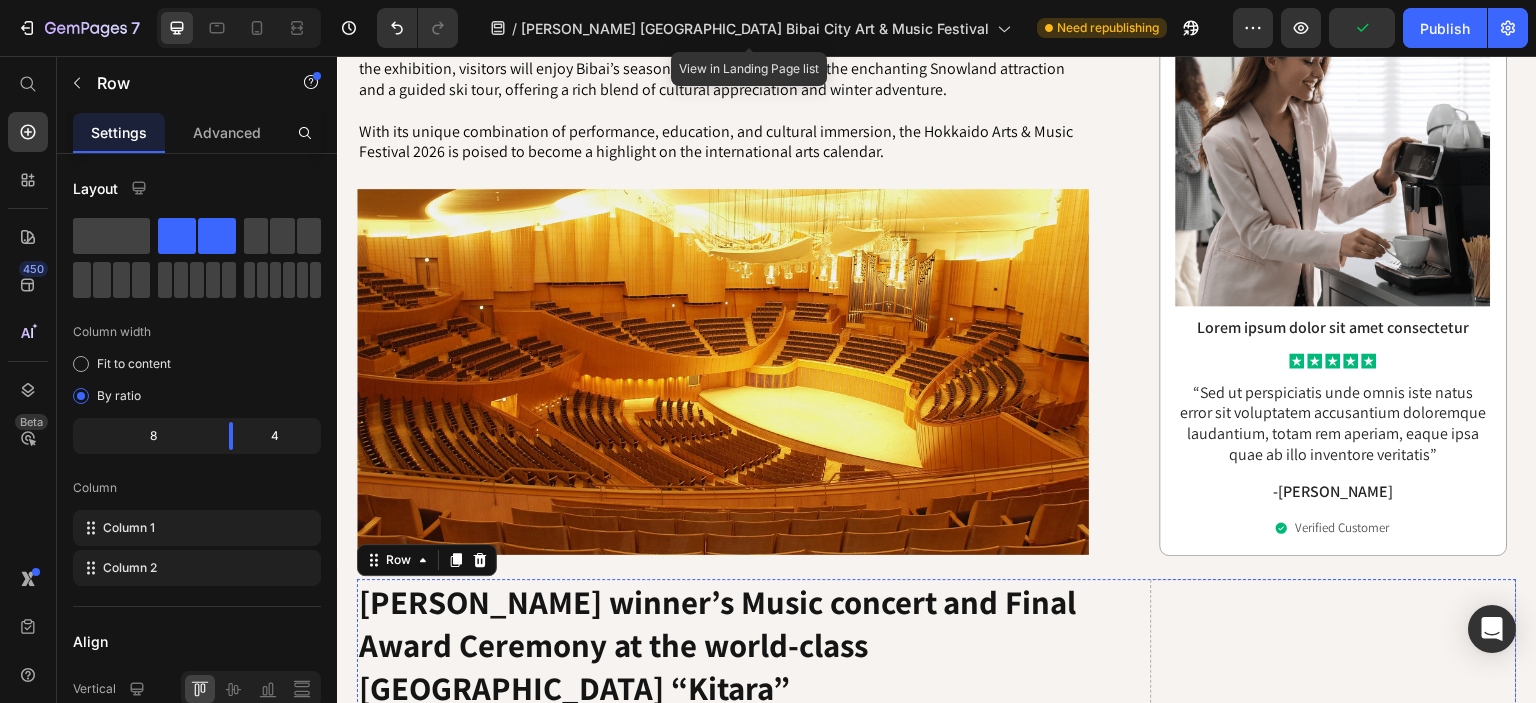 scroll, scrollTop: 1743, scrollLeft: 0, axis: vertical 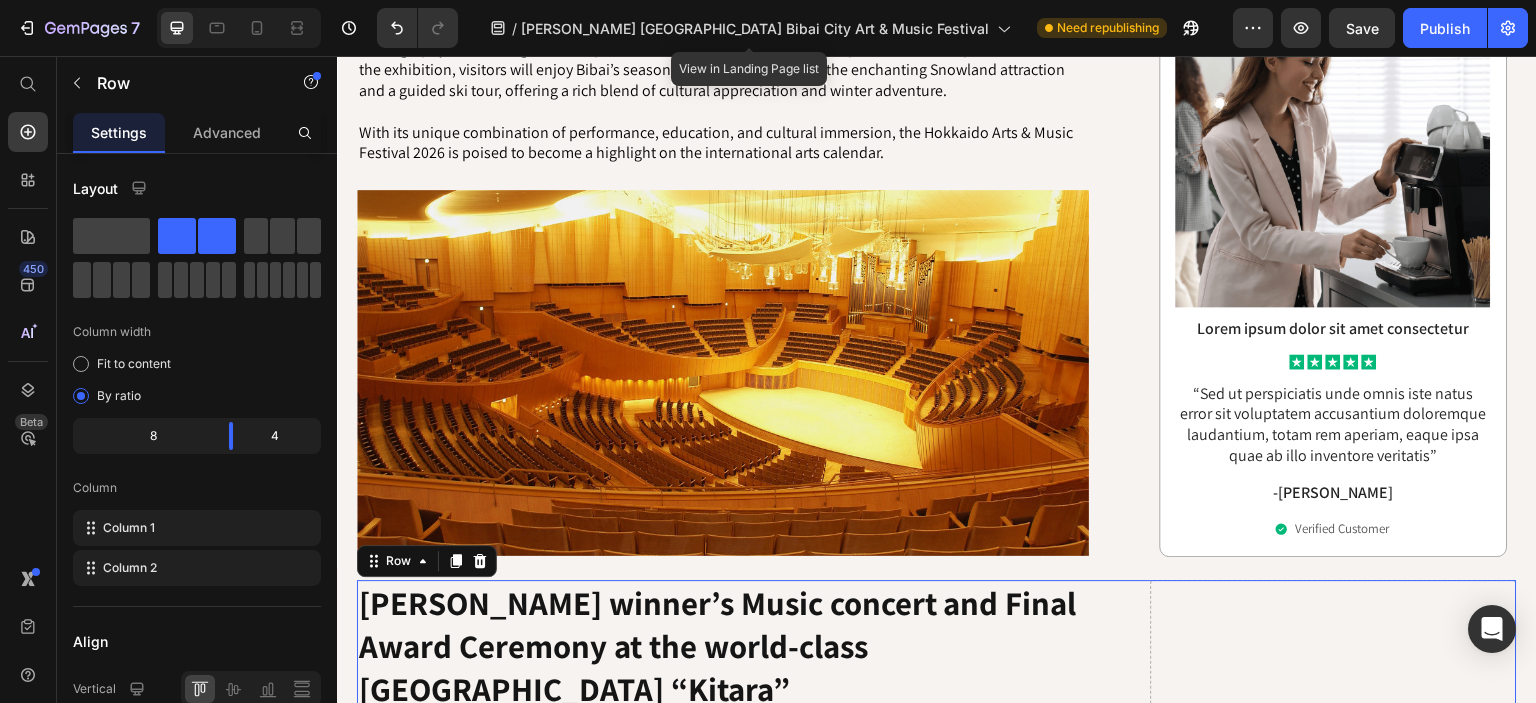 click on "GASCA Heads  North : A two-week cultural Festival in collaboration with the Bibai City Government Heading GASCA has officially announced its upcoming collaboration with the Bibai City Government for the Hokkaido Bibai City Arts & Music Festival, taking place from February 17 to March 3, 2026.   The festival opens with the Hokkaido Music Competition held in Sapporo, where young musicians from around the world will compete in piano, strings, winds, percussion, and vocal categories. Following the competition, selected winners will take the stage at the iconic Kitara Concert Hall, one of Japan’s premier classical music venues, for a formal Winner’s Concert and Final Award Ceremony.   Text Block                Title Line Video Further north in Bibai, the festival will present a special Winter Art Exhibition at Arte Piazza Museum under the inspiring theme “Be Beautiful,” drawn from the city’s official slogan.  Text Block Image   Text Block Image Hurry up! Early Bird Discount  30% . Join  Now:  01 01" at bounding box center [937, -446] 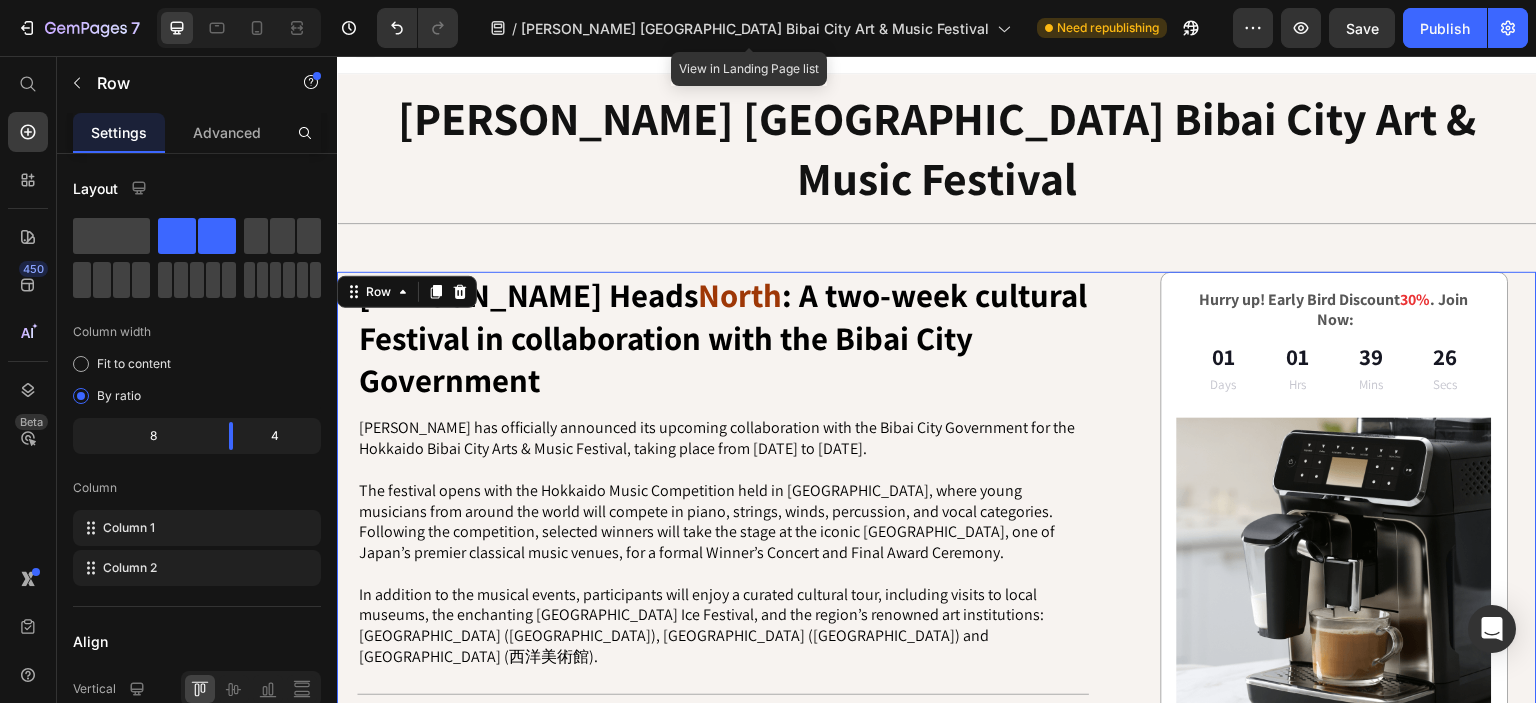 scroll, scrollTop: 22, scrollLeft: 0, axis: vertical 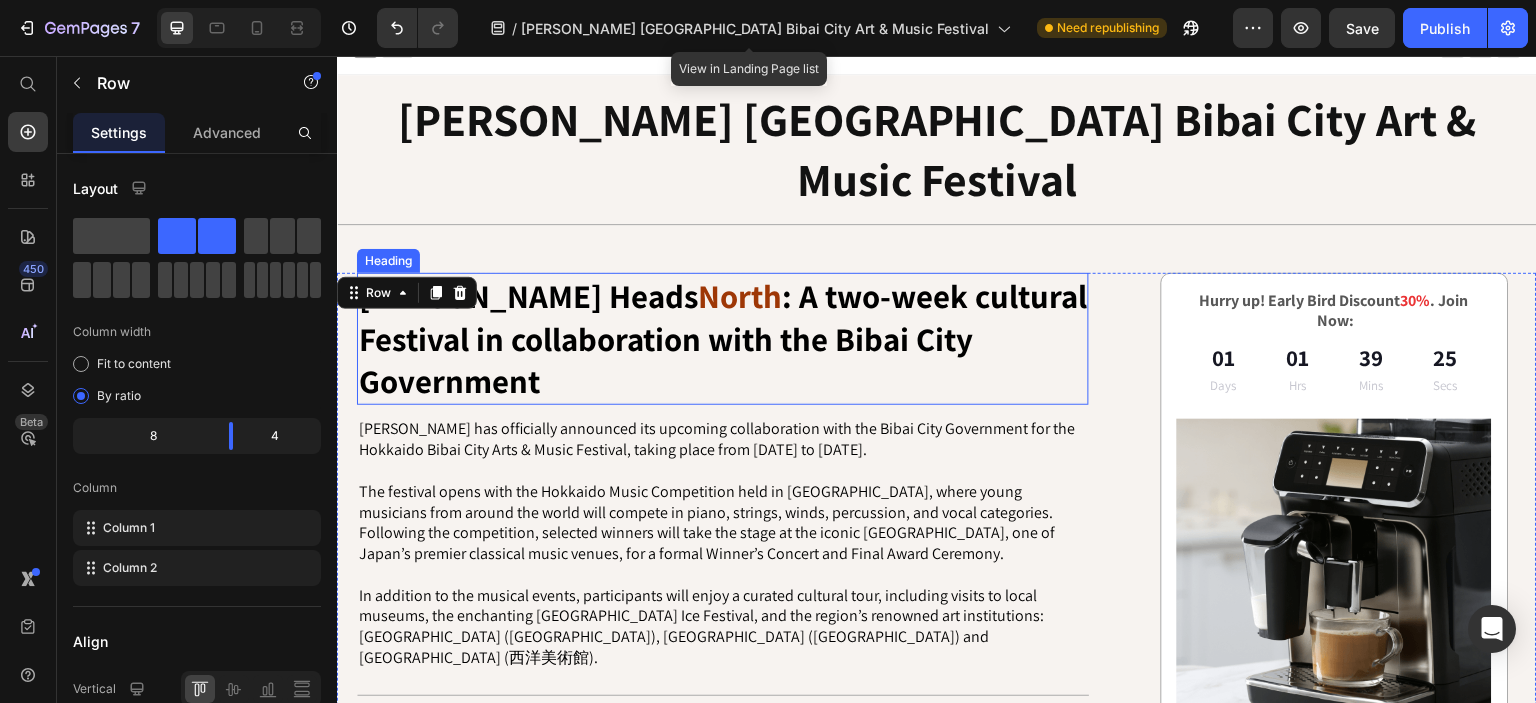 click on ": A two-week cultural Festival in collaboration with the Bibai City Government" at bounding box center (723, 338) 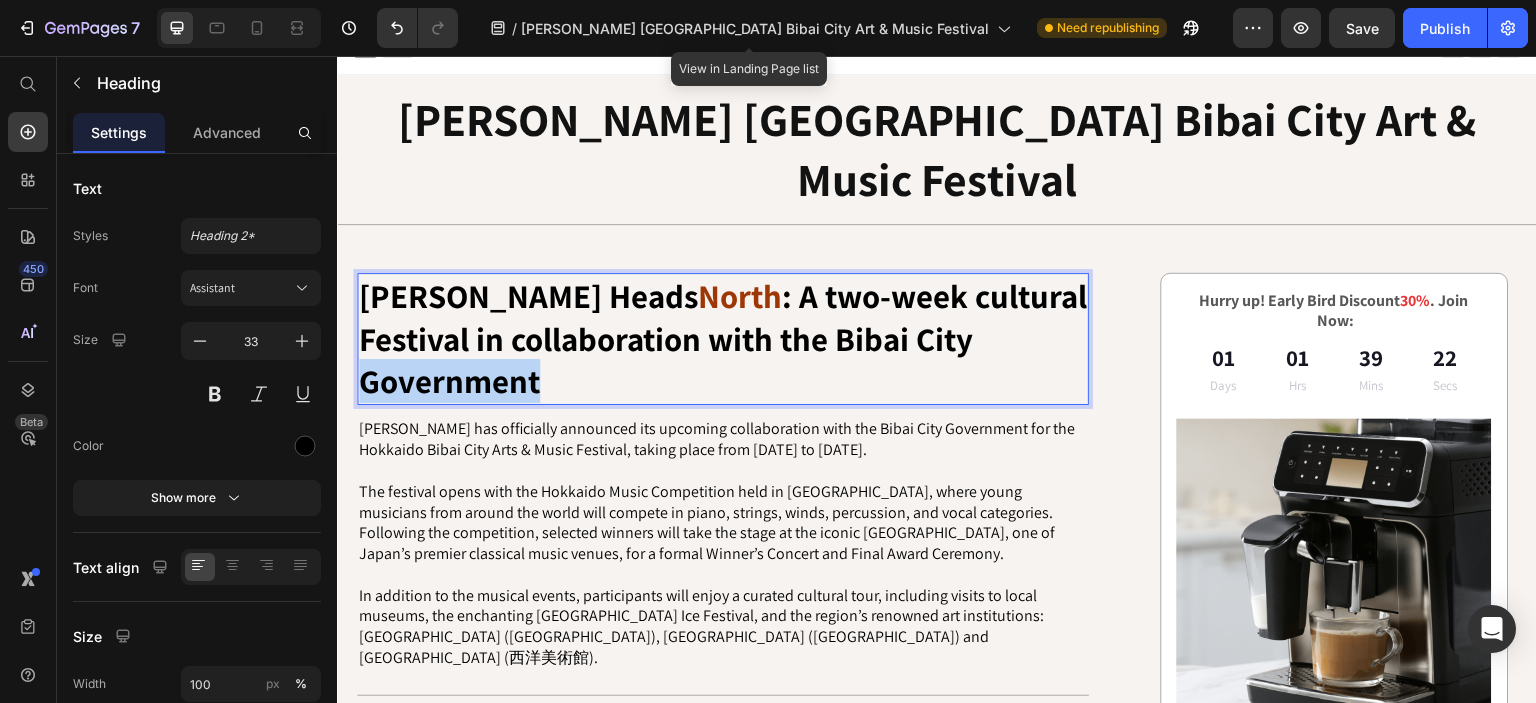 click on ": A two-week cultural Festival in collaboration with the Bibai City Government" at bounding box center [723, 338] 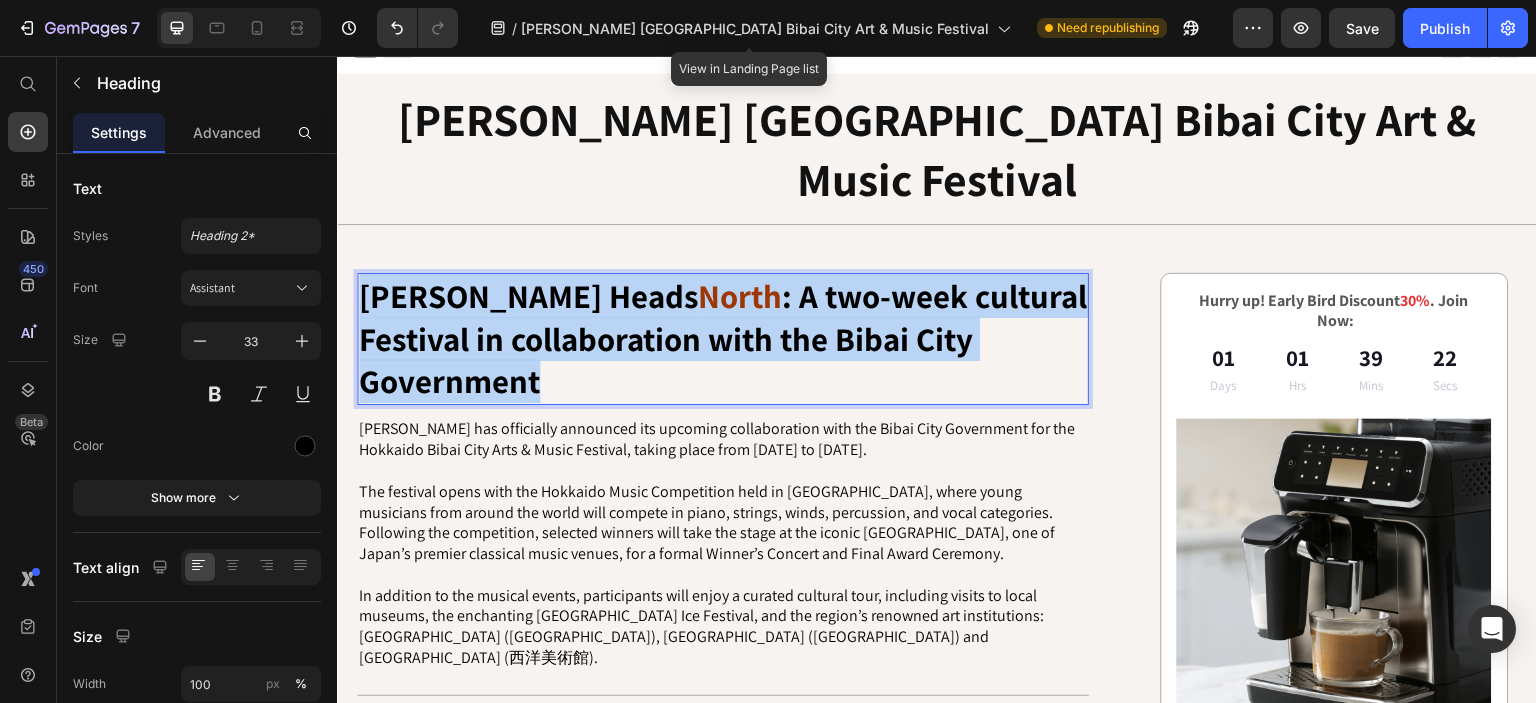 click on ": A two-week cultural Festival in collaboration with the Bibai City Government" at bounding box center [723, 338] 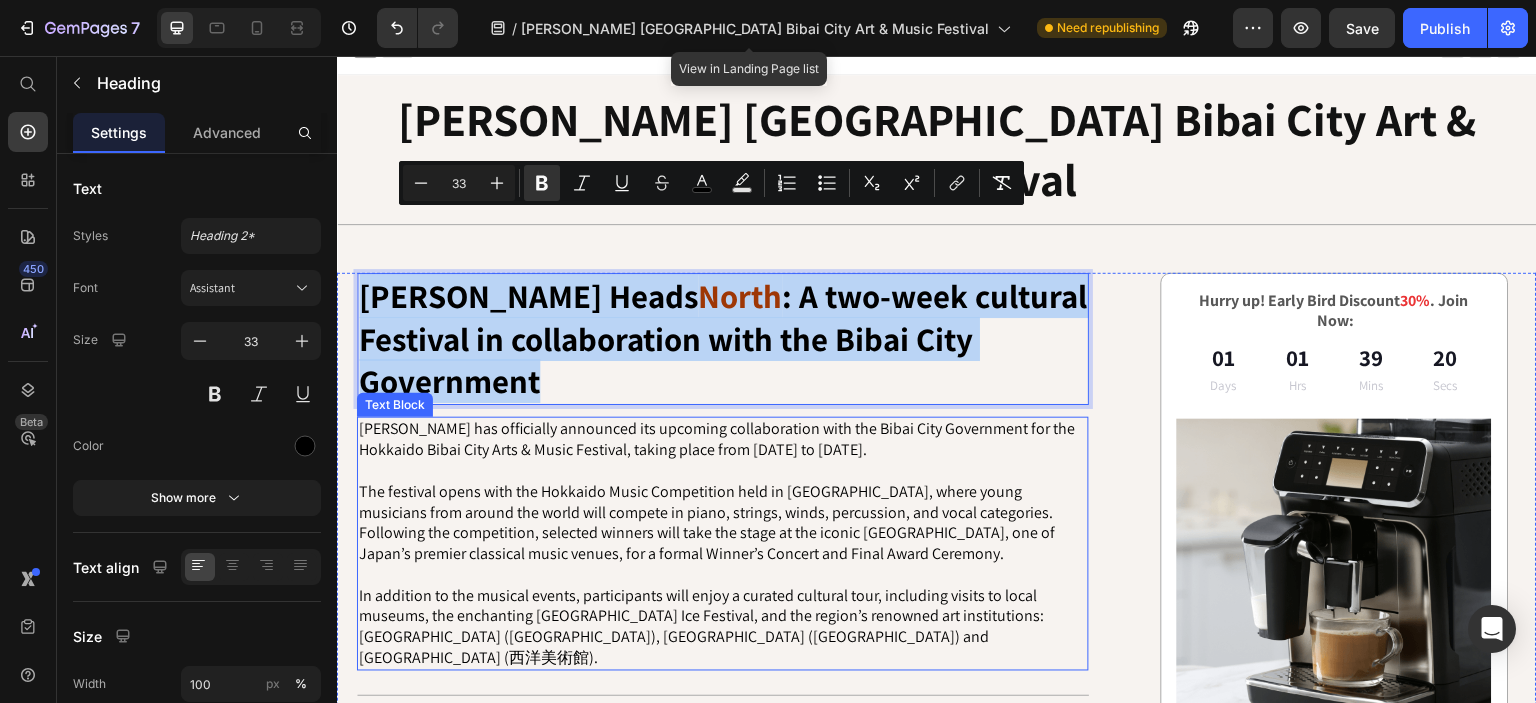 click on "The festival opens with the Hokkaido Music Competition held in [GEOGRAPHIC_DATA], where young musicians from around the world will compete in piano, strings, winds, percussion, and vocal categories. Following the competition, selected winners will take the stage at the iconic [GEOGRAPHIC_DATA], one of Japan’s premier classical music venues, for a formal Winner’s Concert and Final Award Ceremony." at bounding box center (707, 522) 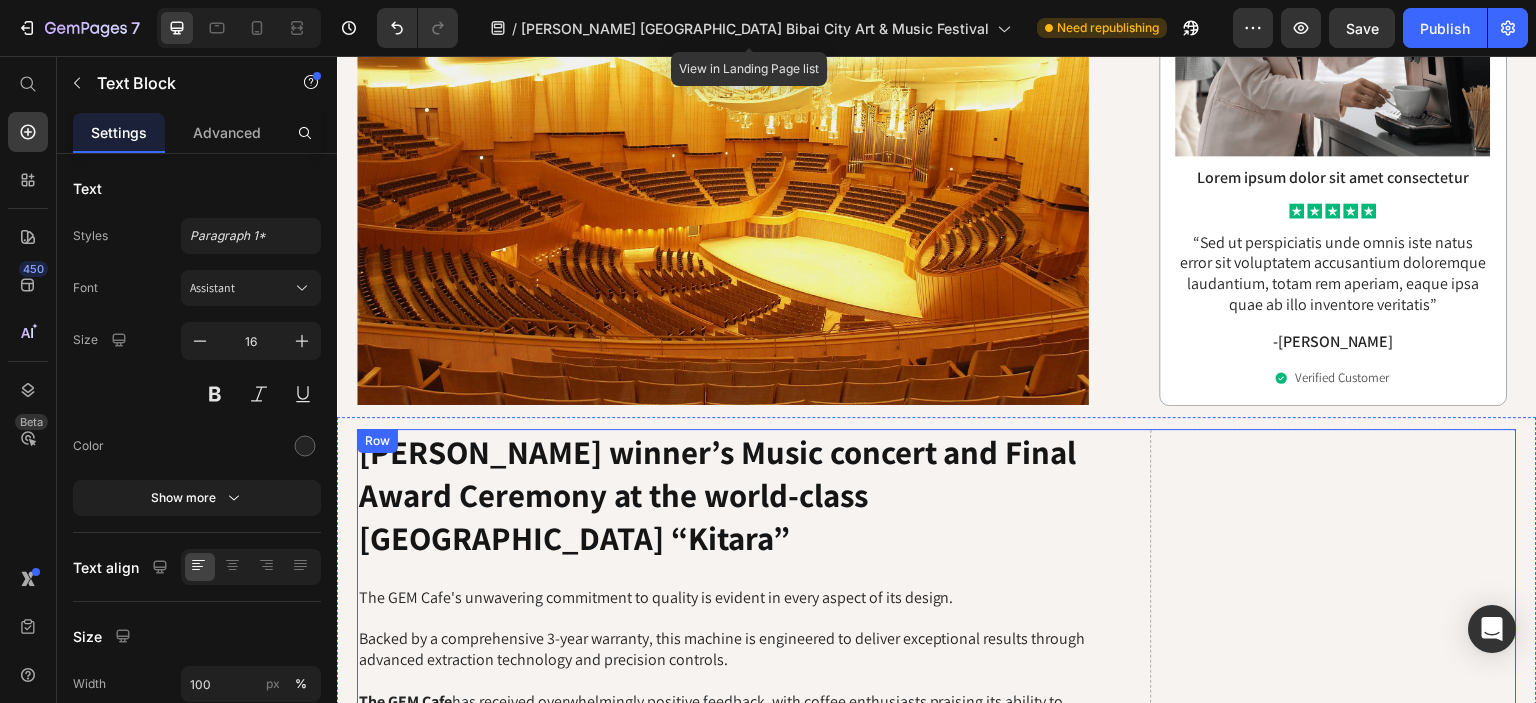 scroll, scrollTop: 1843, scrollLeft: 0, axis: vertical 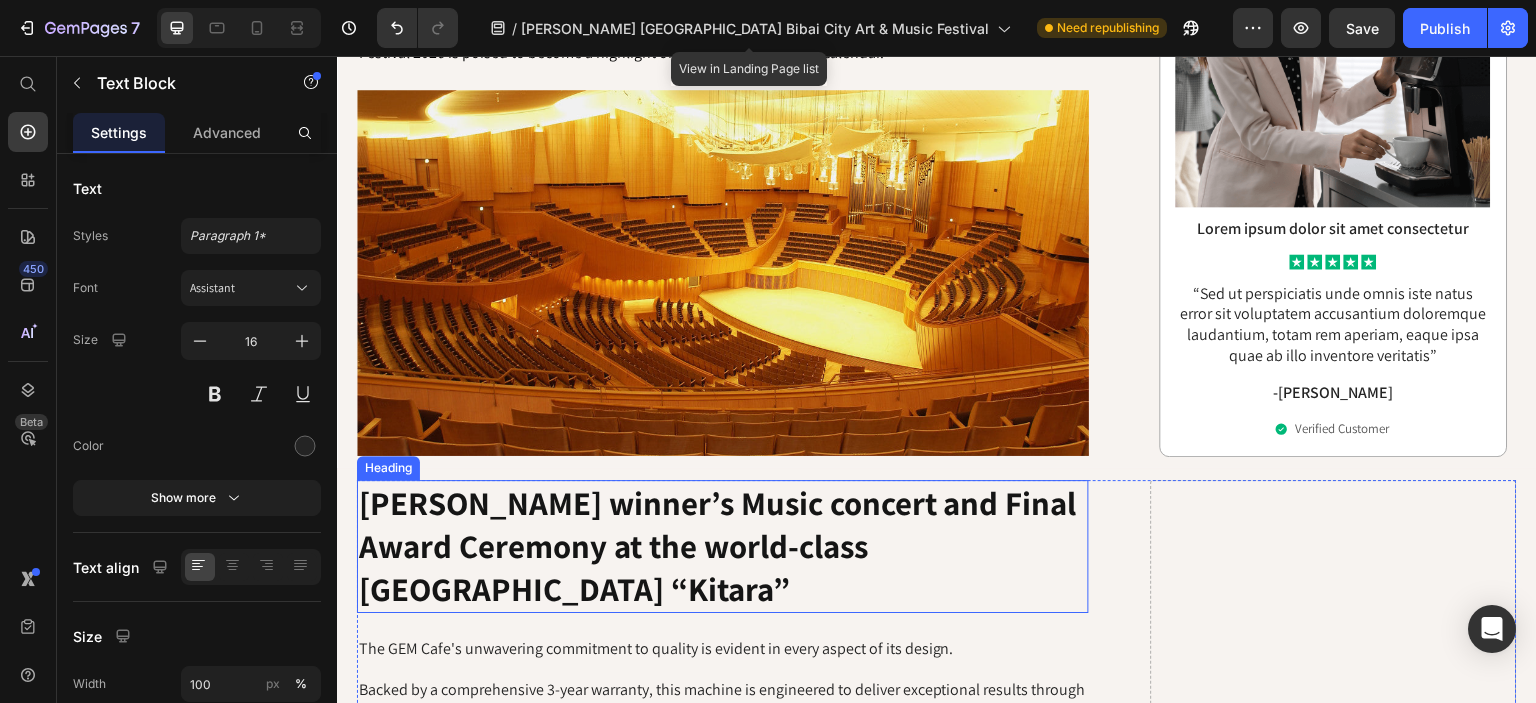 click on "[PERSON_NAME] winner’s Music concert and Final Award Ceremony at the world-class [GEOGRAPHIC_DATA] “Kitara”" at bounding box center [718, 545] 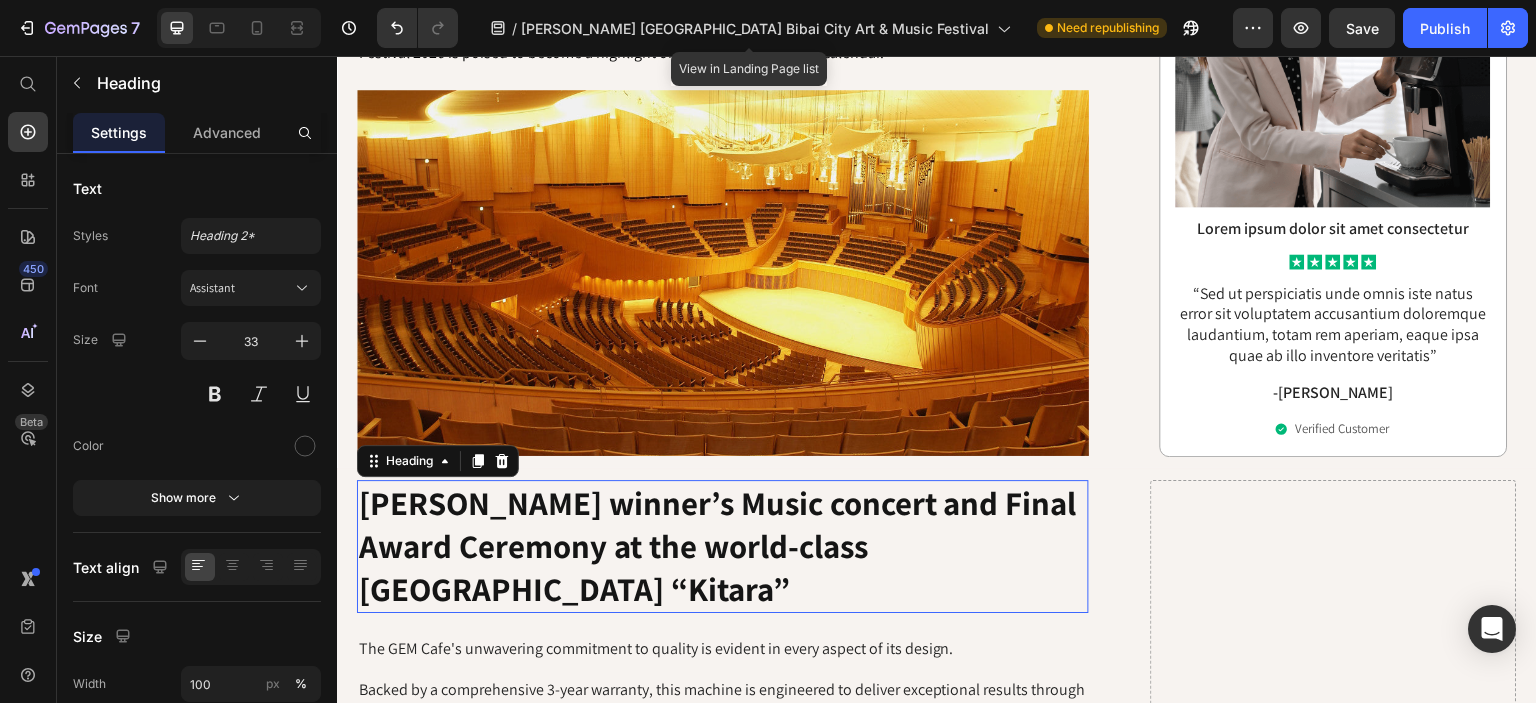 click on "[PERSON_NAME] winner’s Music concert and Final Award Ceremony at the world-class [GEOGRAPHIC_DATA] “Kitara”" at bounding box center (718, 545) 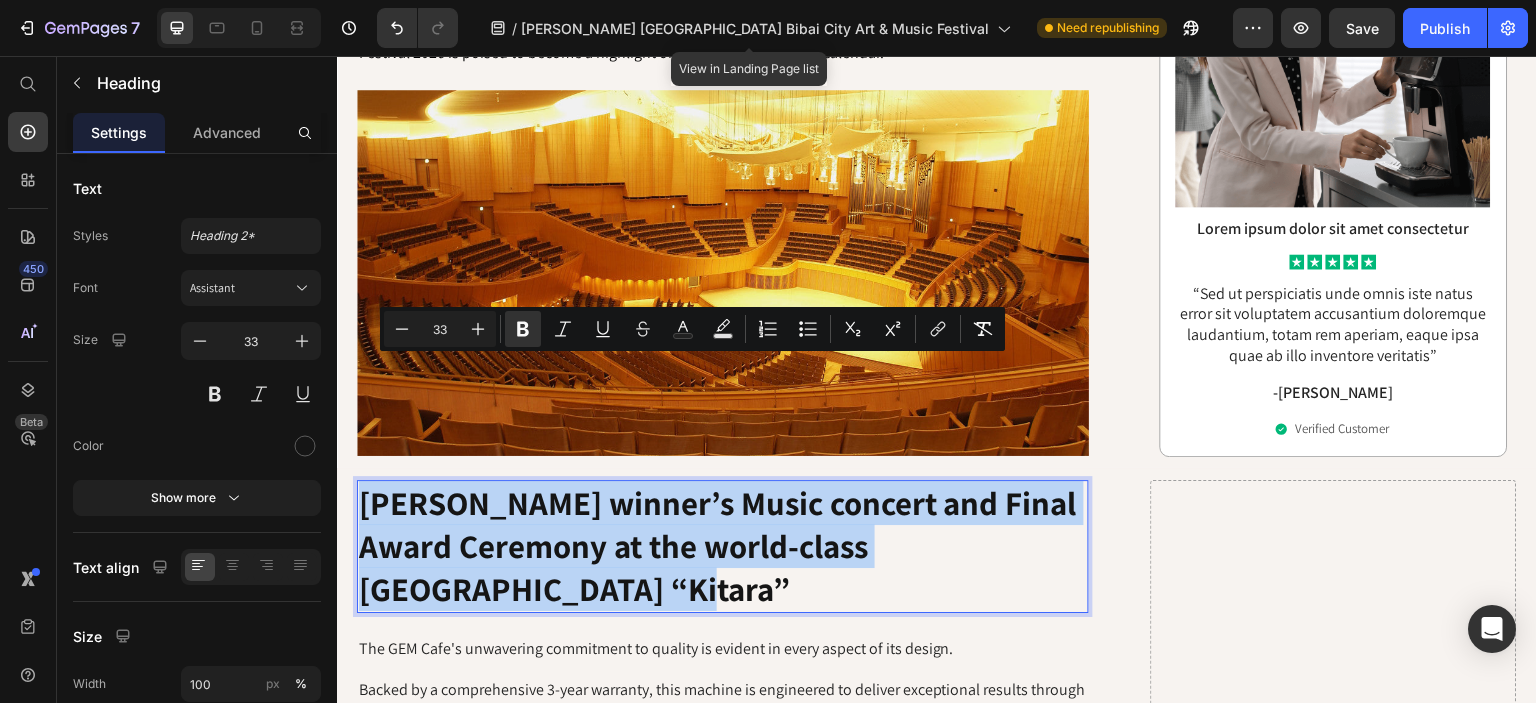 click on "[PERSON_NAME] winner’s Music concert and Final Award Ceremony at the world-class [GEOGRAPHIC_DATA] “Kitara”" at bounding box center [718, 545] 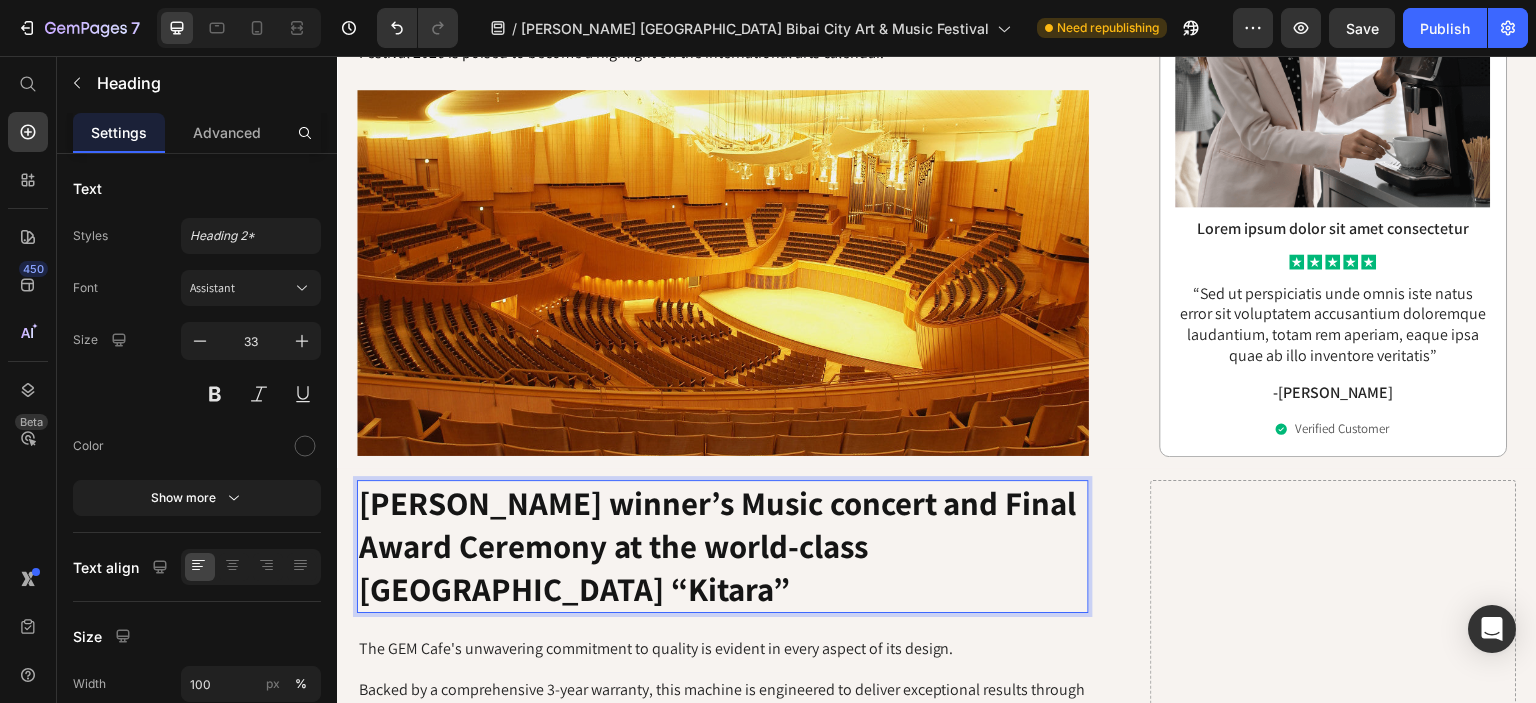 scroll, scrollTop: 1783, scrollLeft: 0, axis: vertical 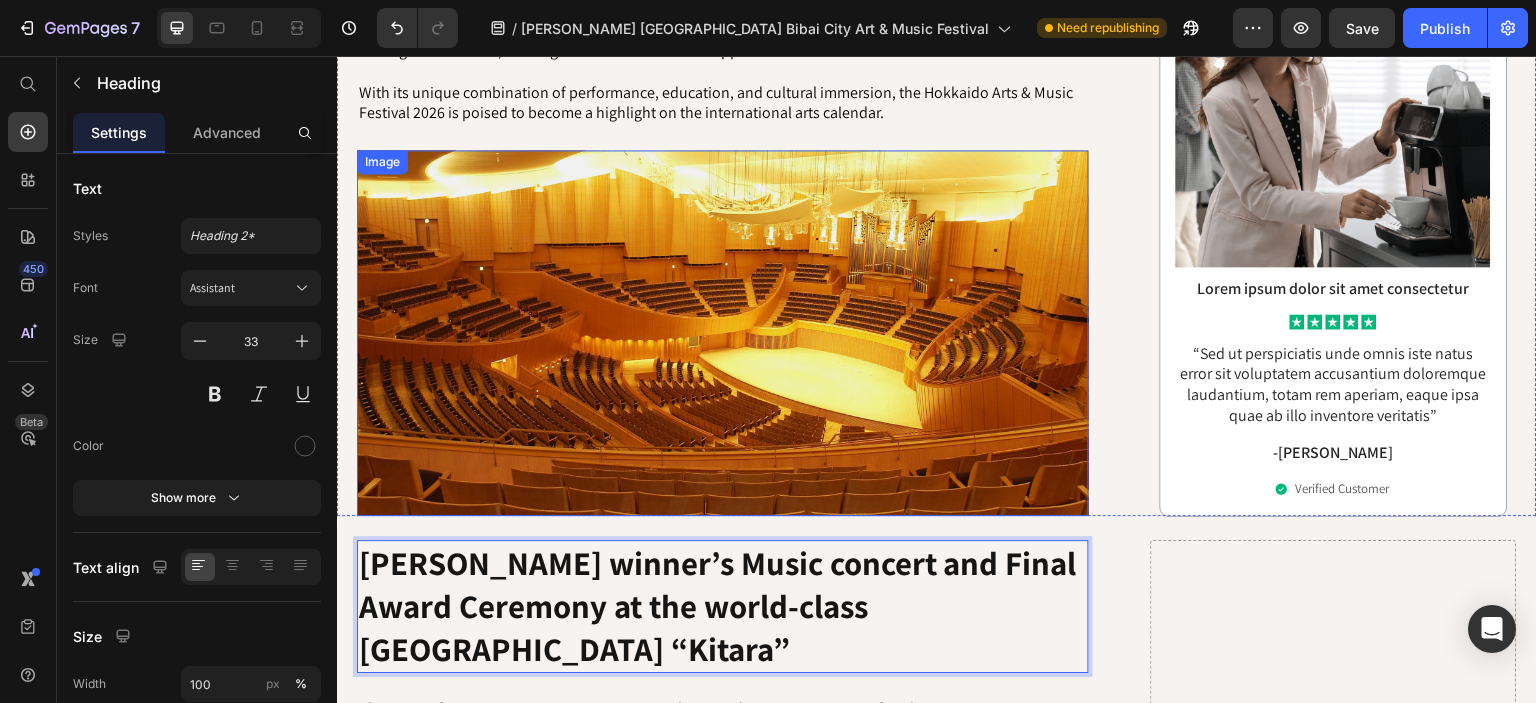 click at bounding box center (723, 333) 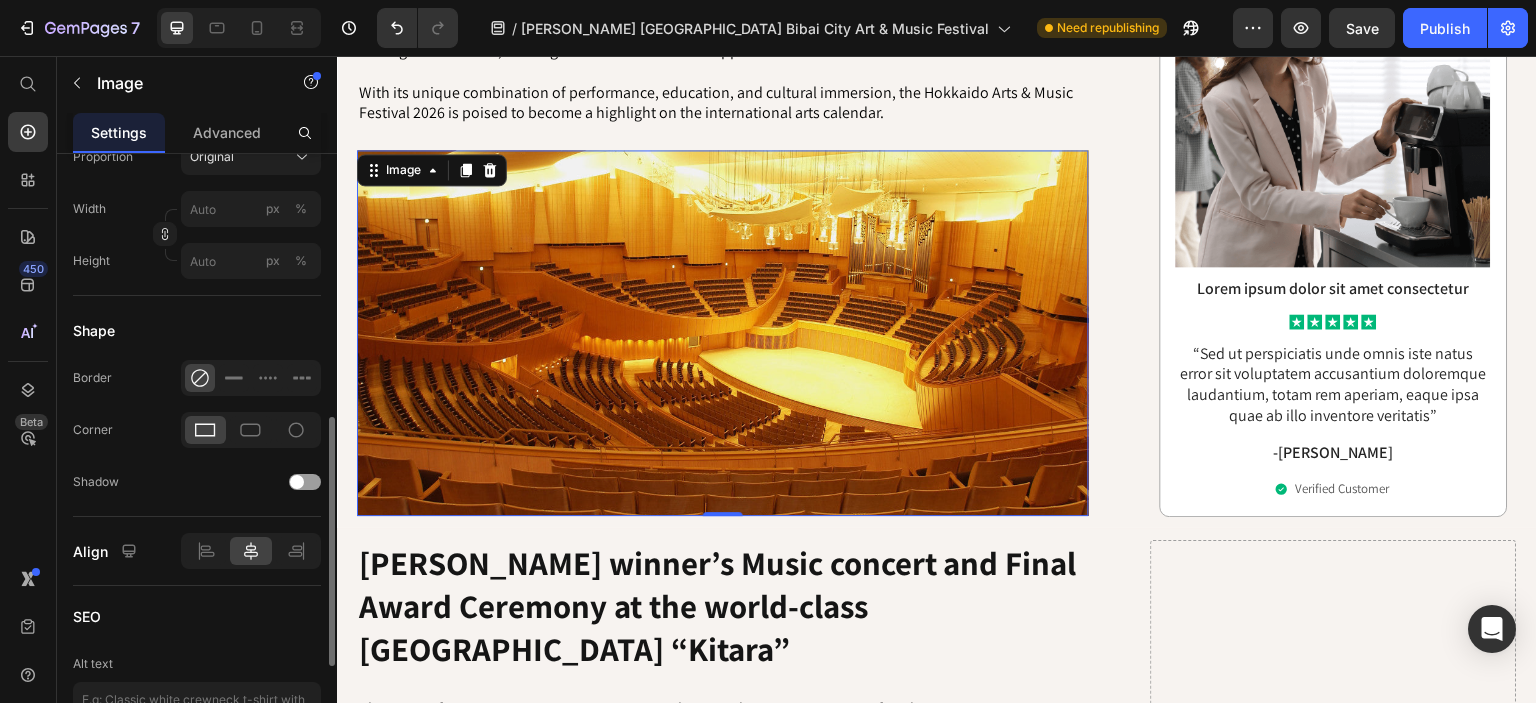 scroll, scrollTop: 638, scrollLeft: 0, axis: vertical 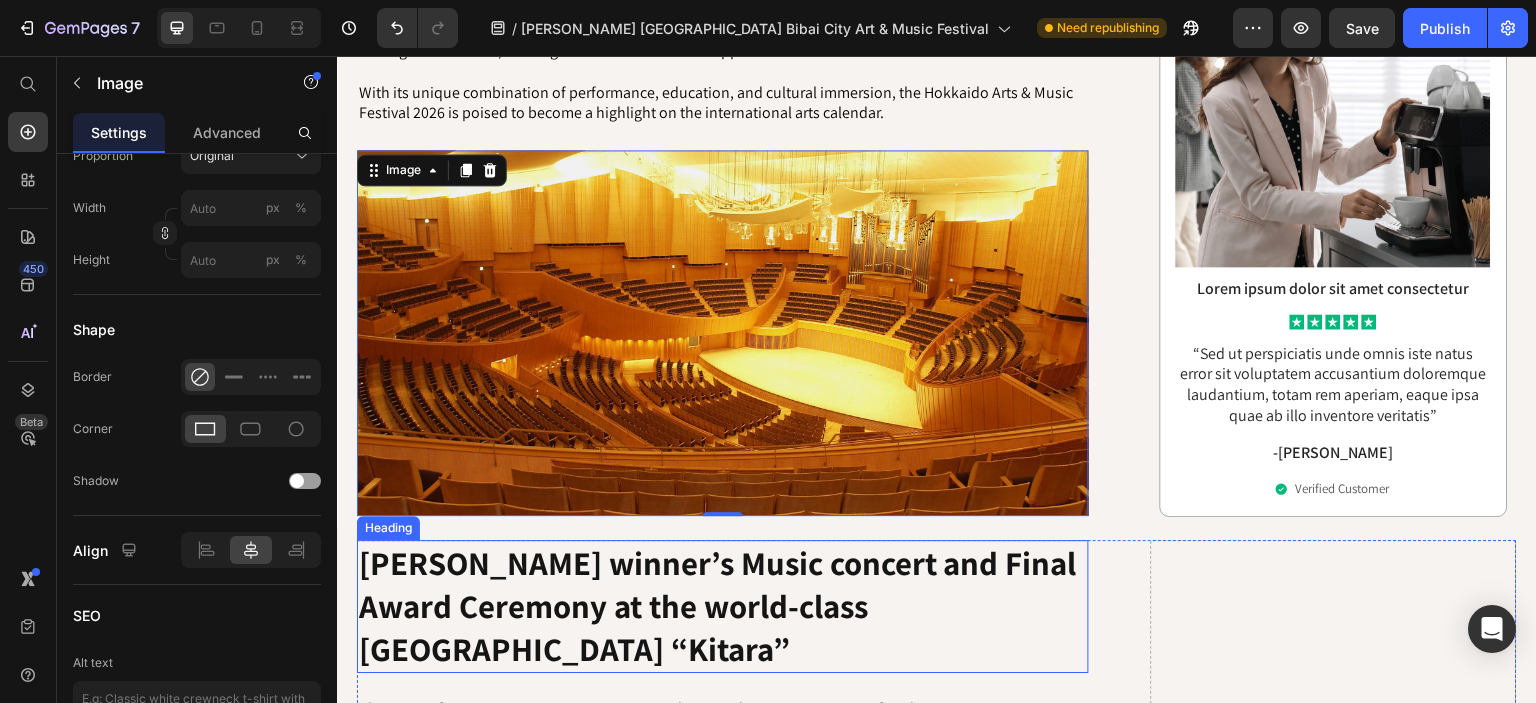 click on "[PERSON_NAME] winner’s Music concert and Final Award Ceremony at the world-class [GEOGRAPHIC_DATA] “Kitara”" at bounding box center (718, 605) 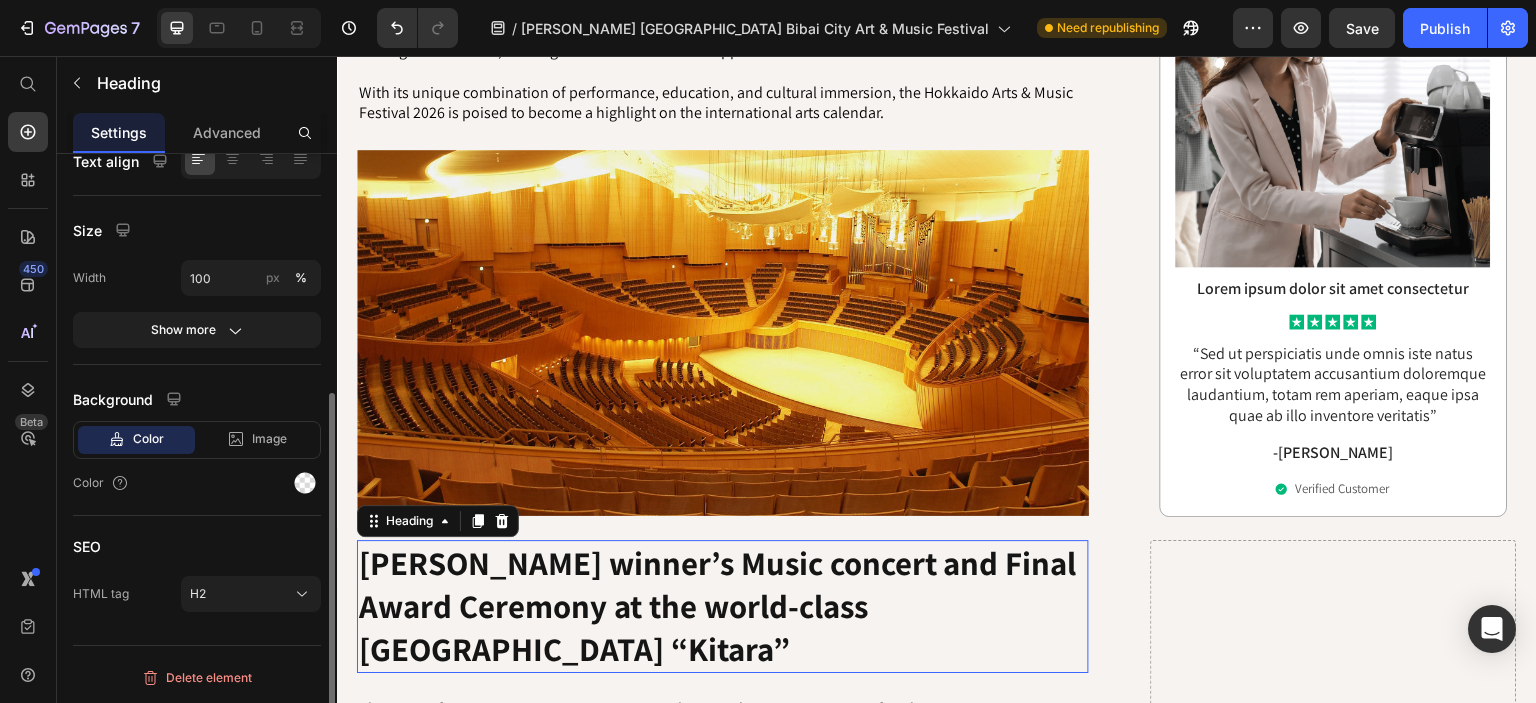 scroll, scrollTop: 0, scrollLeft: 0, axis: both 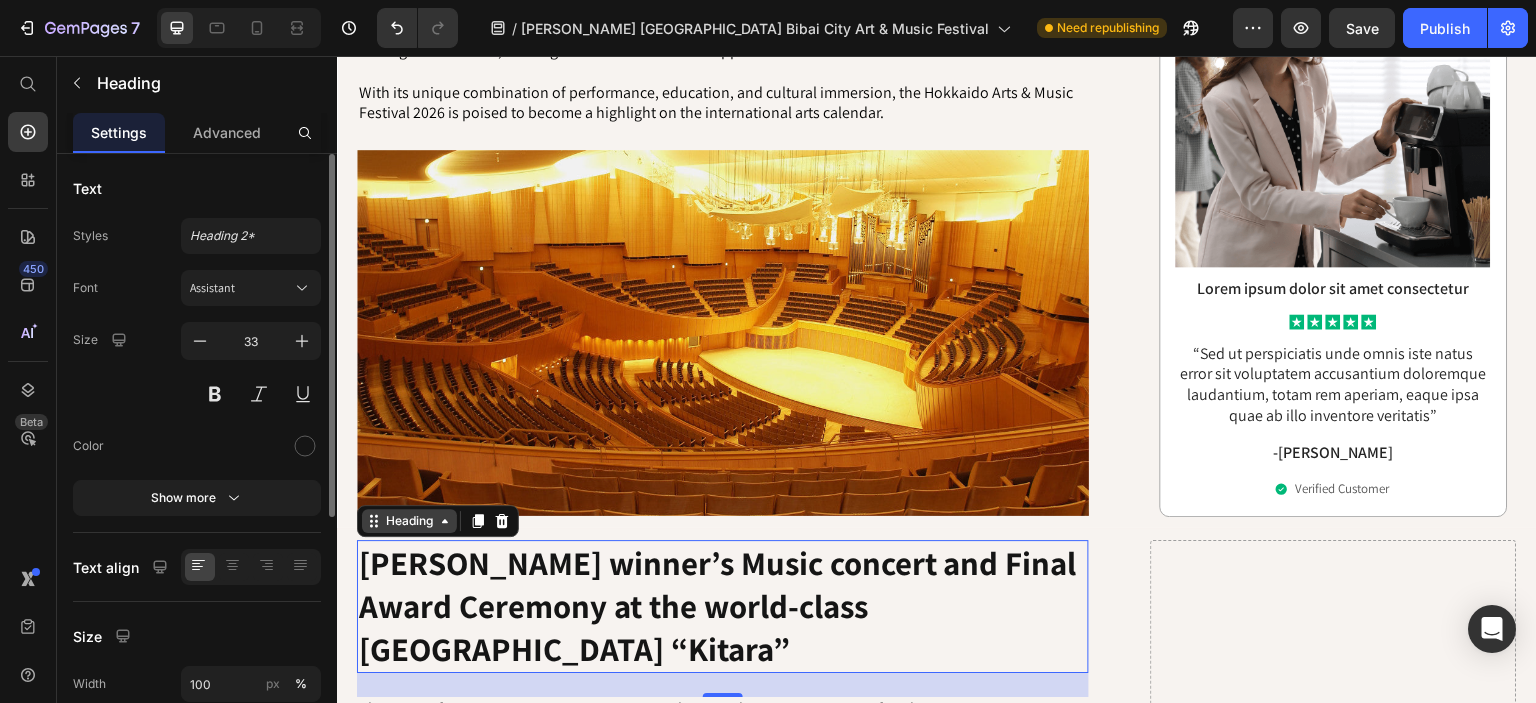 click on "Heading" at bounding box center [409, 521] 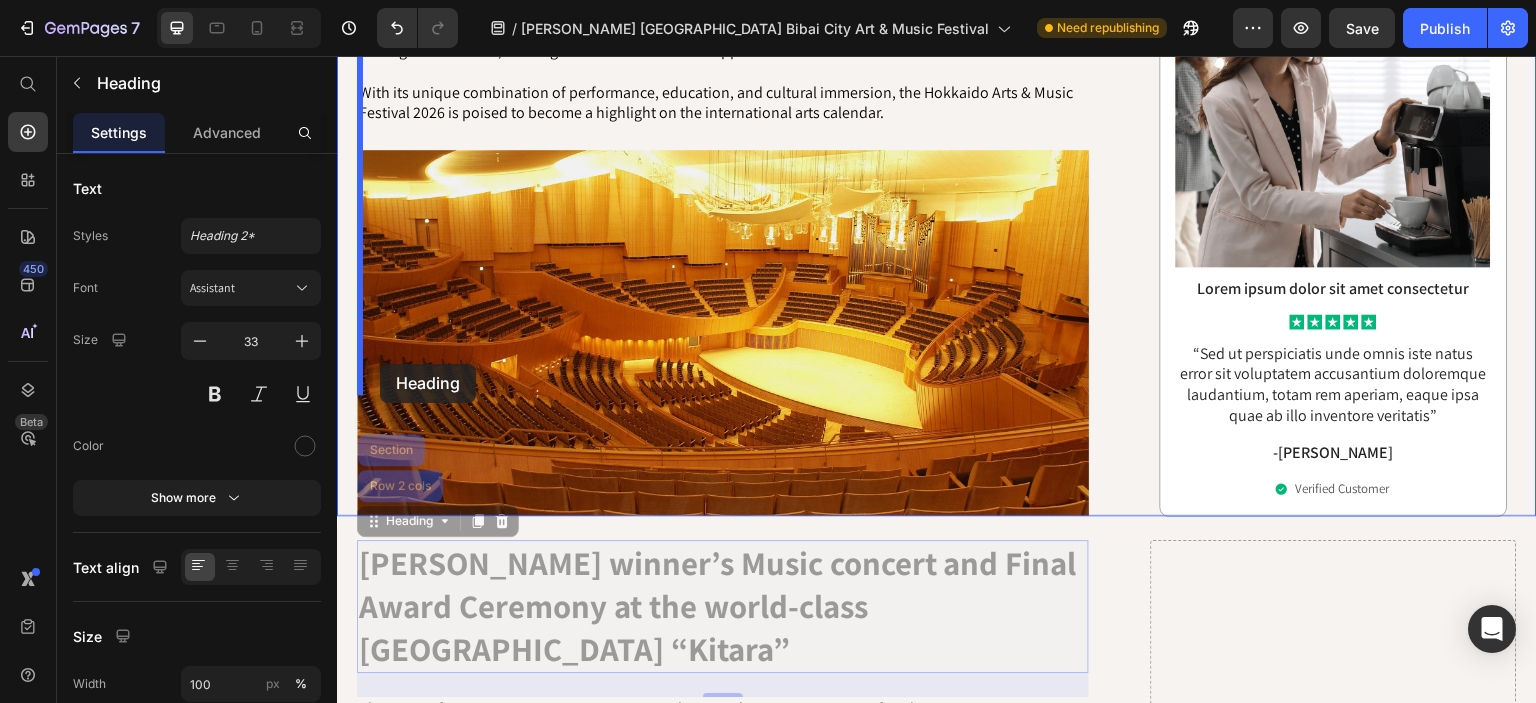 drag, startPoint x: 375, startPoint y: 408, endPoint x: 380, endPoint y: 373, distance: 35.35534 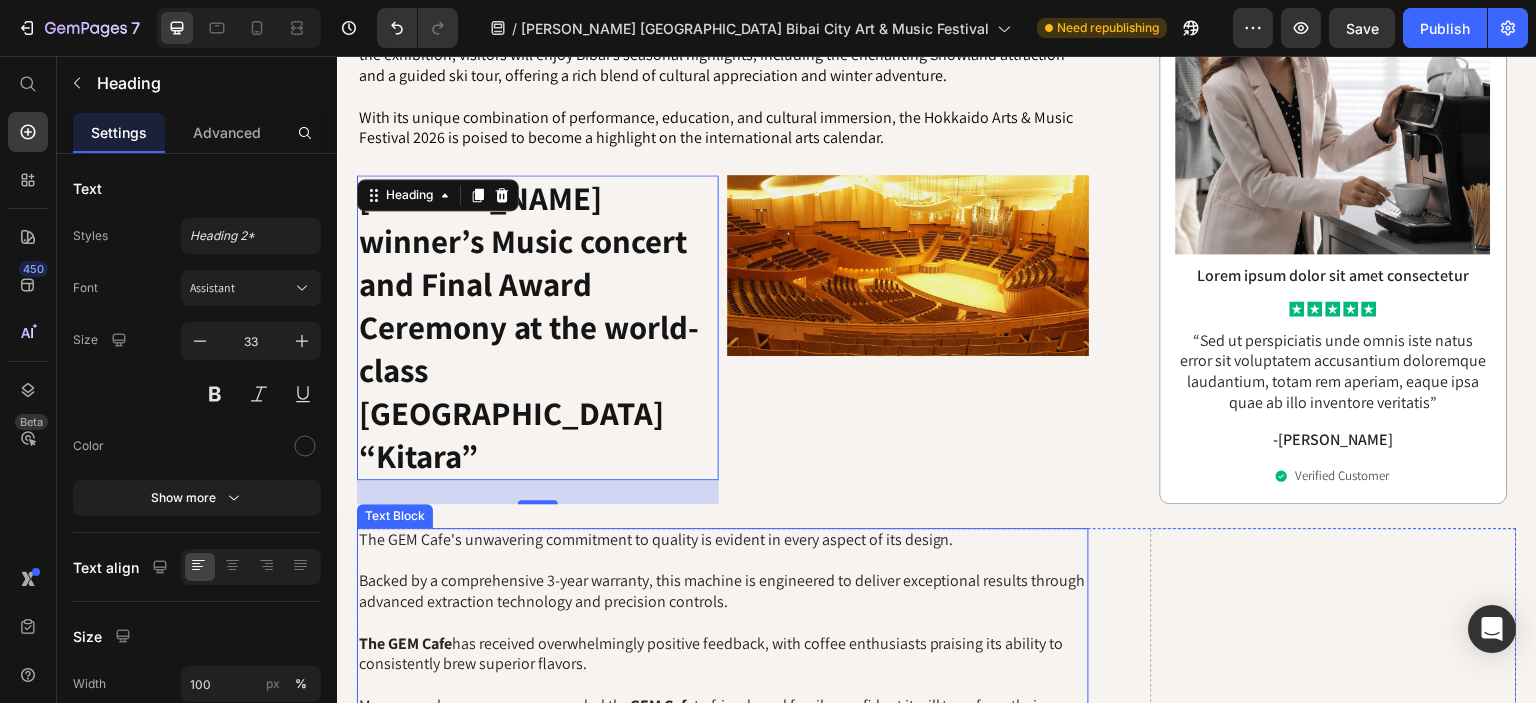 scroll, scrollTop: 1552, scrollLeft: 0, axis: vertical 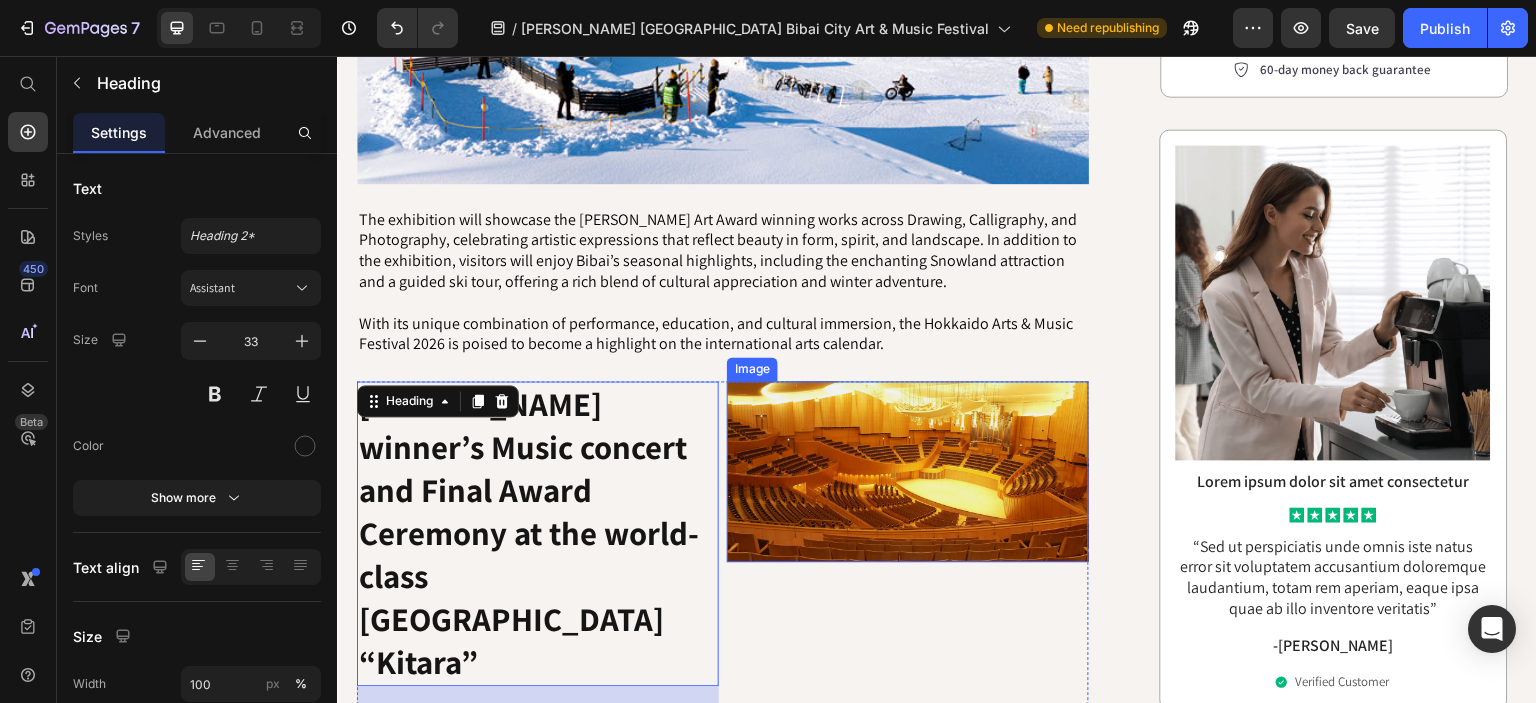 click at bounding box center [908, 471] 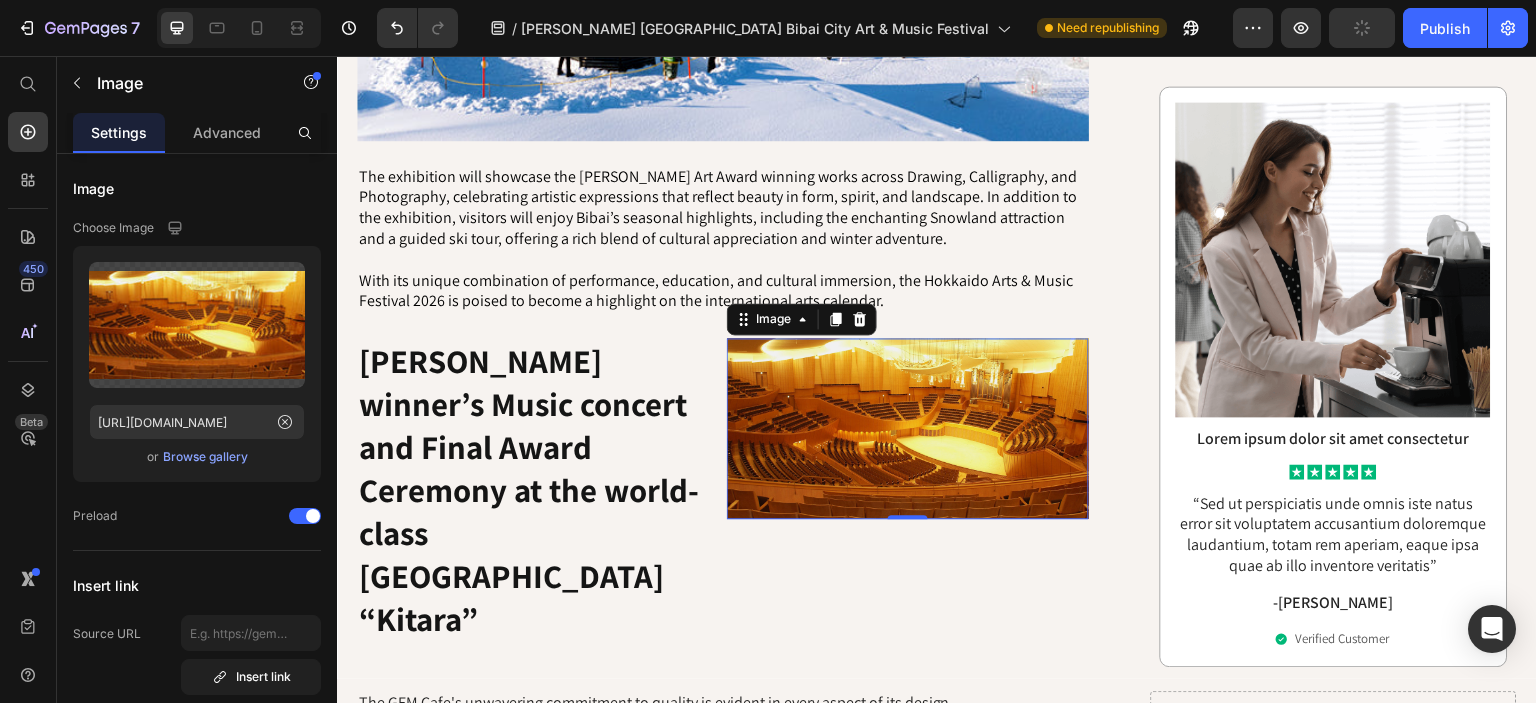 scroll, scrollTop: 1524, scrollLeft: 0, axis: vertical 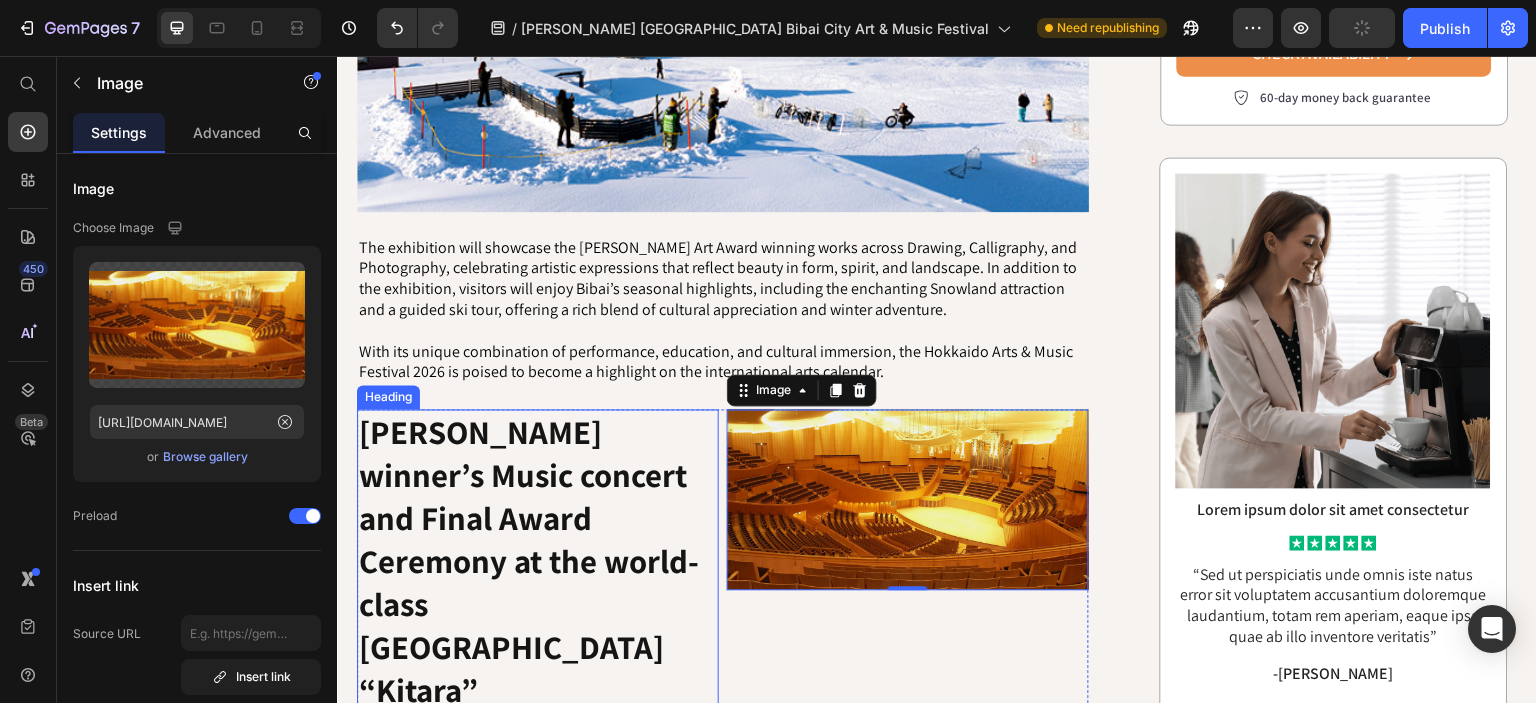 click on "[PERSON_NAME] winner’s Music concert and Final Award Ceremony at the world-class [GEOGRAPHIC_DATA] “Kitara”" at bounding box center (529, 560) 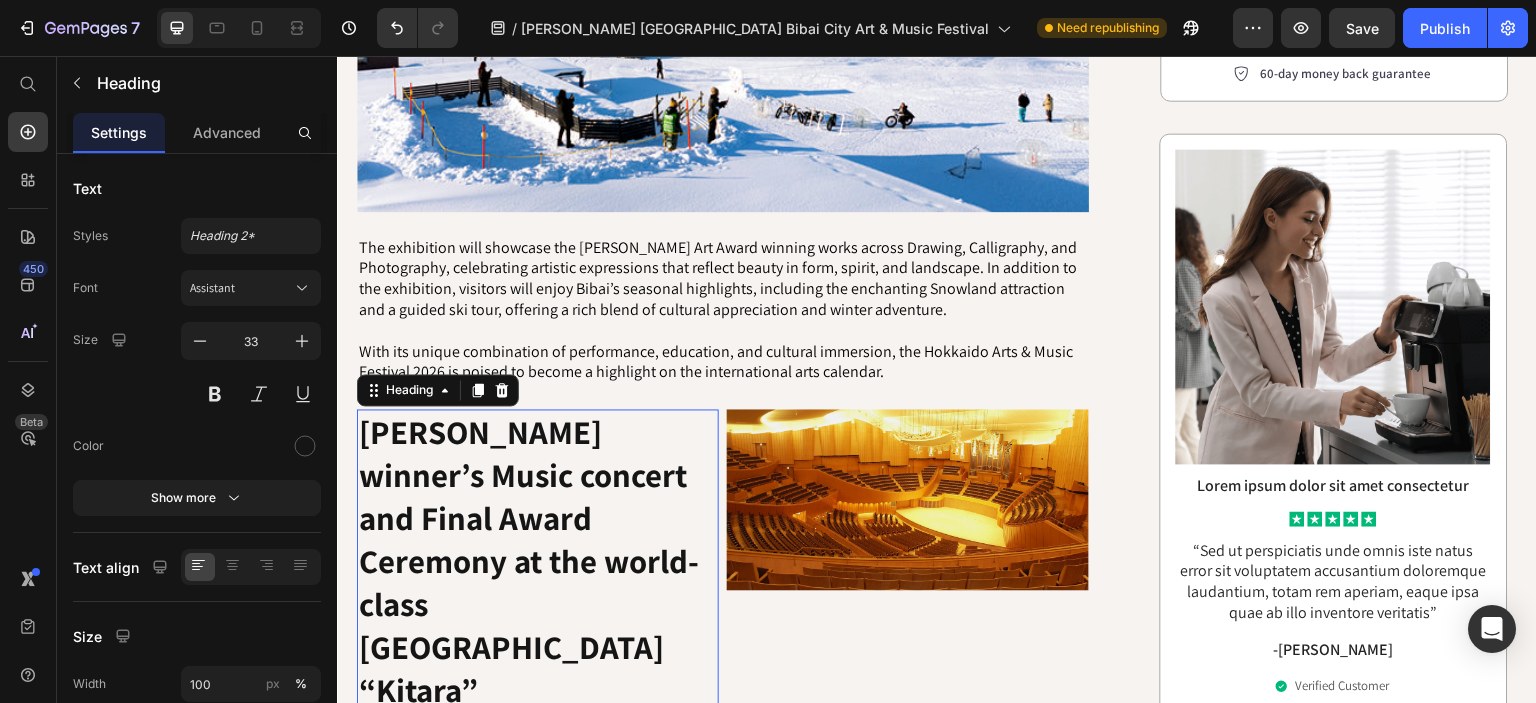 drag, startPoint x: 529, startPoint y: 533, endPoint x: 581, endPoint y: 361, distance: 179.68861 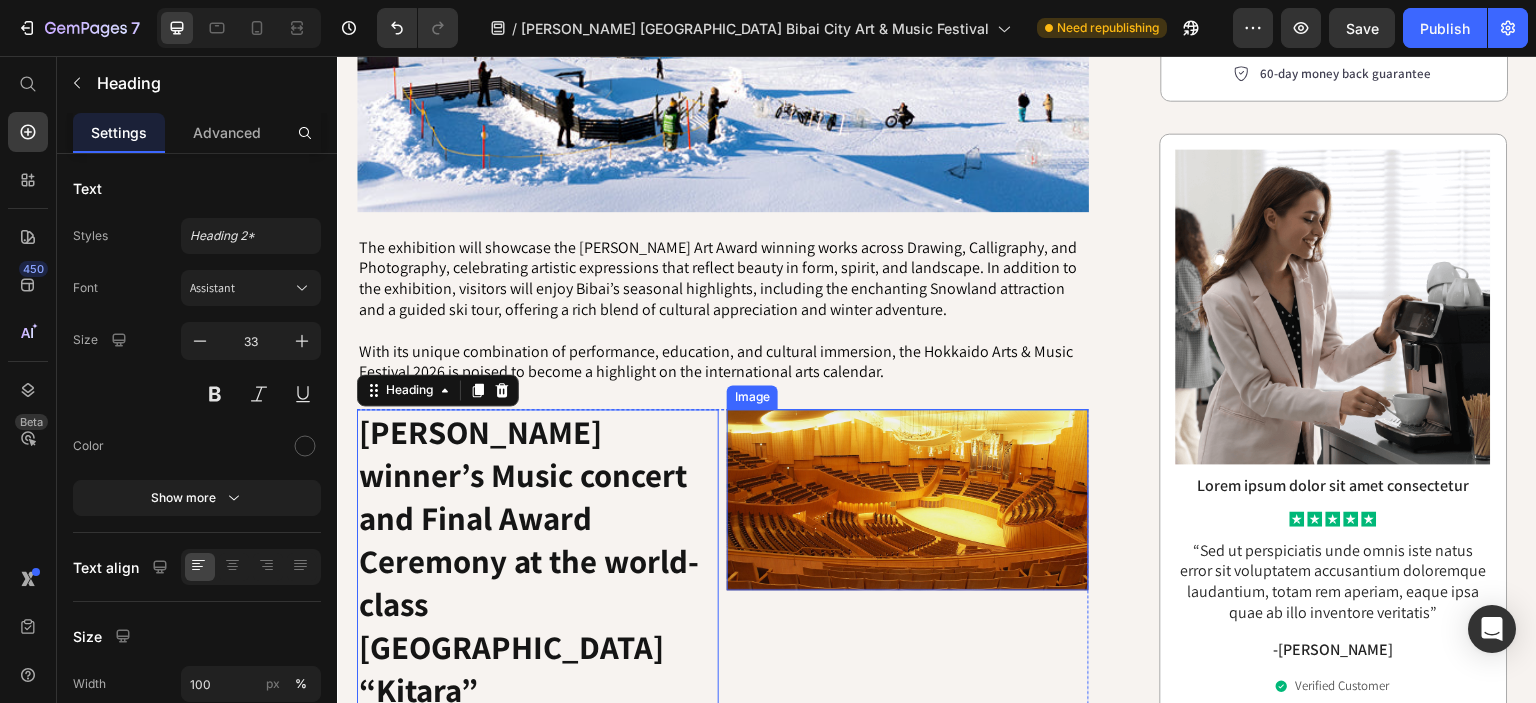 click at bounding box center (908, 499) 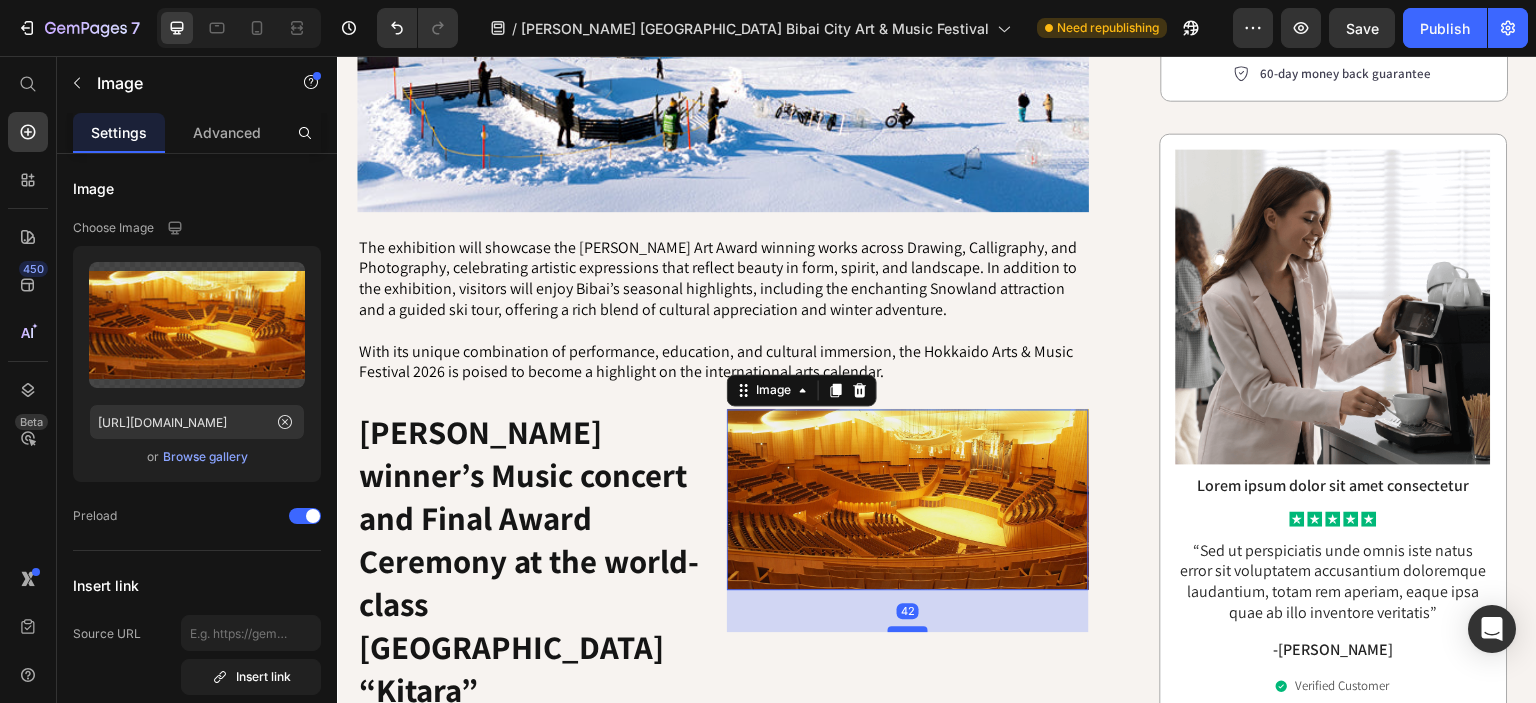drag, startPoint x: 906, startPoint y: 470, endPoint x: 898, endPoint y: 512, distance: 42.755116 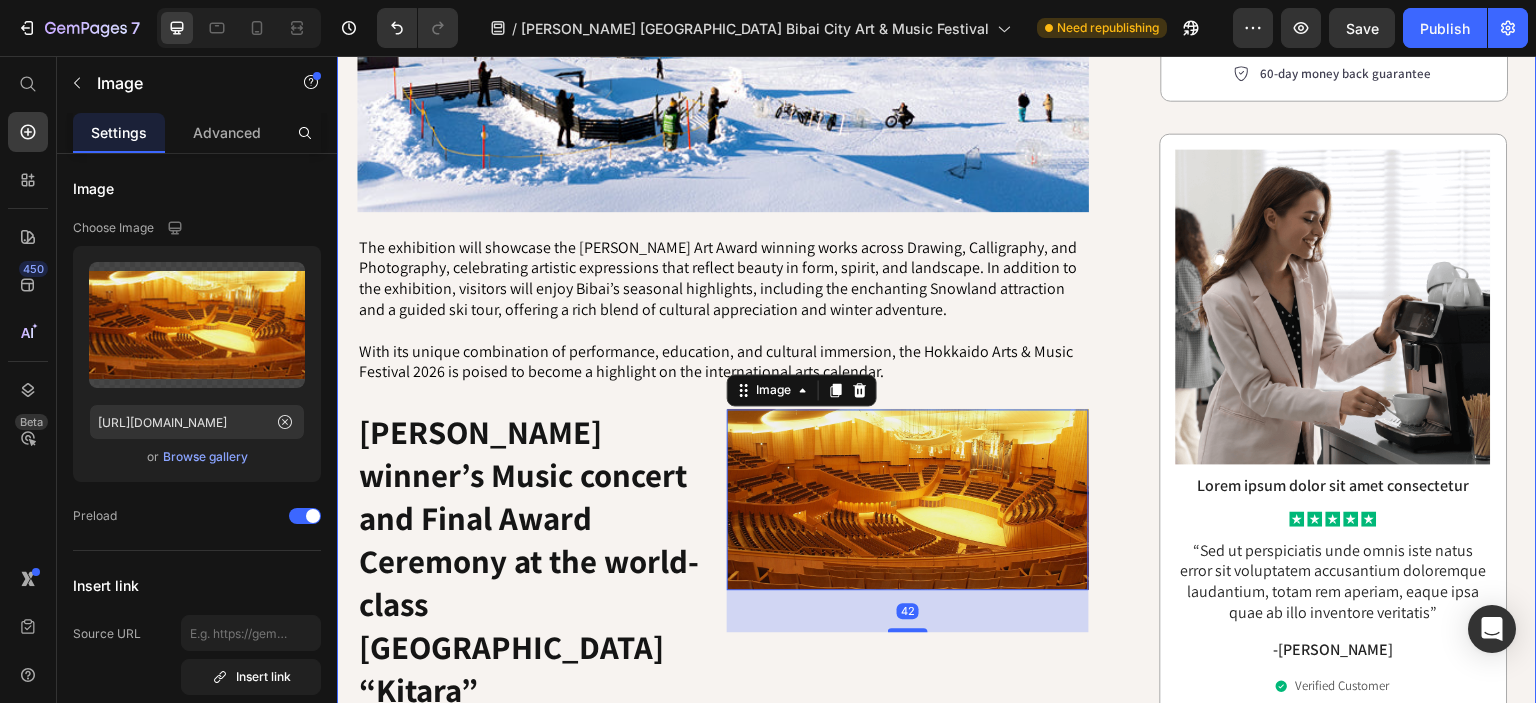 click on "GASCA Hokkaido Bibai City Art & Music Festival  Heading Row ⁠⁠⁠⁠⁠⁠⁠ GASCA Heads  North : A two-week cultural Festival in collaboration with the Bibai City Government Heading GASCA has officially announced its upcoming collaboration with the Bibai City Government for the Hokkaido Bibai City Arts & Music Festival, taking place from February 17 to March 3, 2026.   The festival opens with the Hokkaido Music Competition held in Sapporo, where young musicians from around the world will compete in piano, strings, winds, percussion, and vocal categories. Following the competition, selected winners will take the stage at the iconic Kitara Concert Hall, one of Japan’s premier classical music venues, for a formal Winner’s Concert and Final Award Ceremony.   Text Block                Title Line Video Further north in Bibai, the festival will present a special Winter Art Exhibition at Arte Piazza Museum under the inspiring theme “Be Beautiful,” drawn from the city’s official slogan.  Text Block" at bounding box center [937, -351] 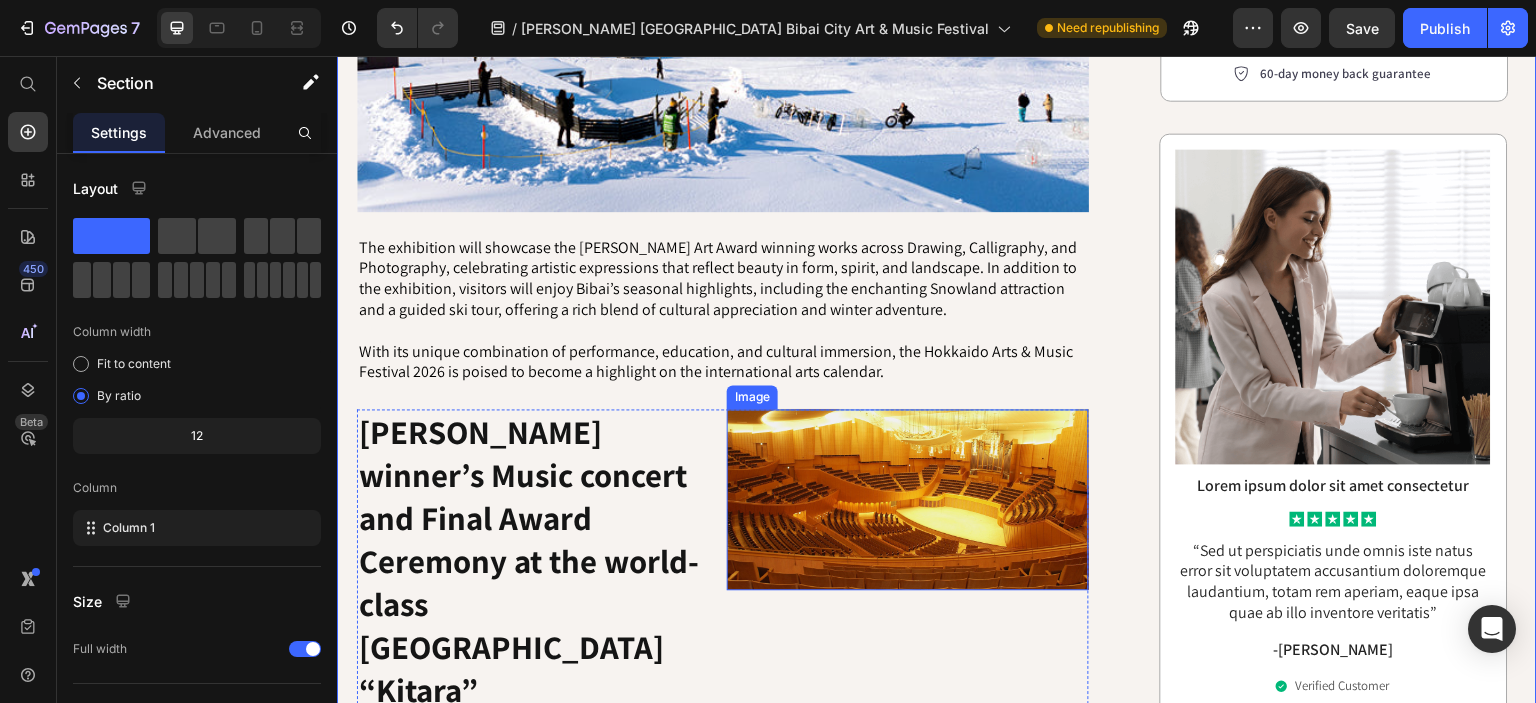 click at bounding box center (908, 499) 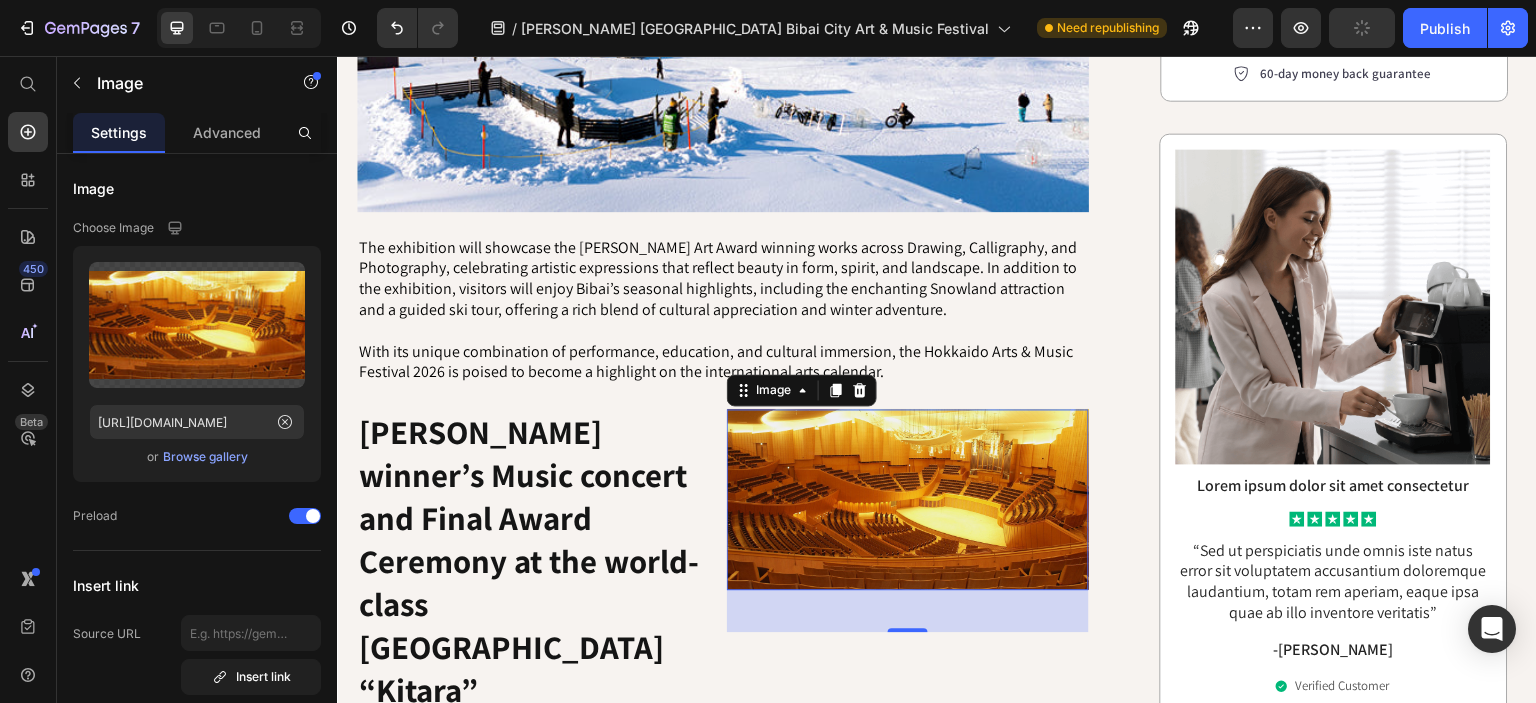 click on "The GEM Cafe's unwavering commitment to quality is evident in every aspect of its design.  Backed by a comprehensive 3-year warranty, this machine is engineered to deliver exceptional results through advanced extraction technology and precision controls.  The GEM Cafe  has received overwhelmingly positive feedback, with coffee enthusiasts praising its ability to consistently brew superior flavors.  Many users have even recommended the  GEM Cafe  to friends and family, confident it will transform their morning routines.  With its sturdy construction, intuitive interface, and proven track record, the  GEM Cafe  has firmly established itself as the gold standard in home coffee brewing." at bounding box center [723, 875] 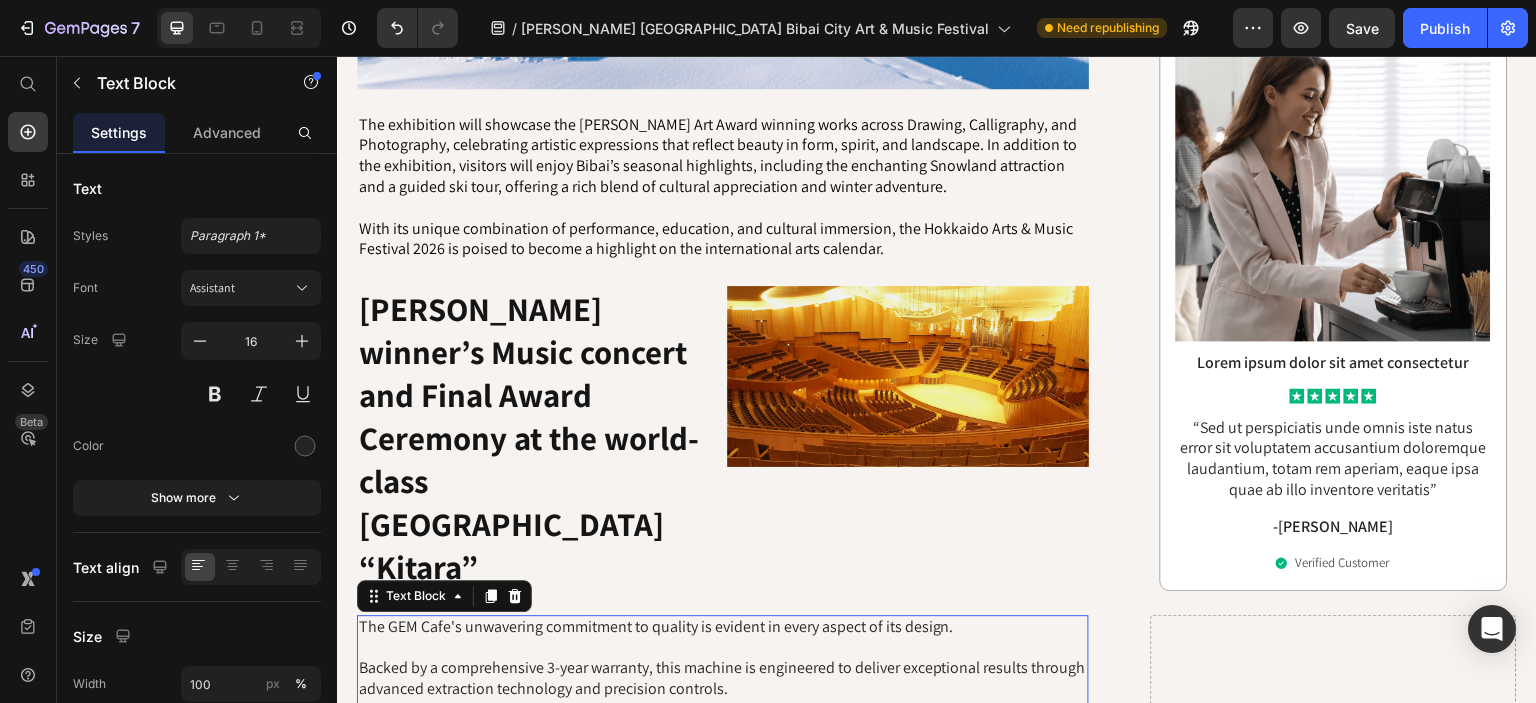 scroll, scrollTop: 1507, scrollLeft: 0, axis: vertical 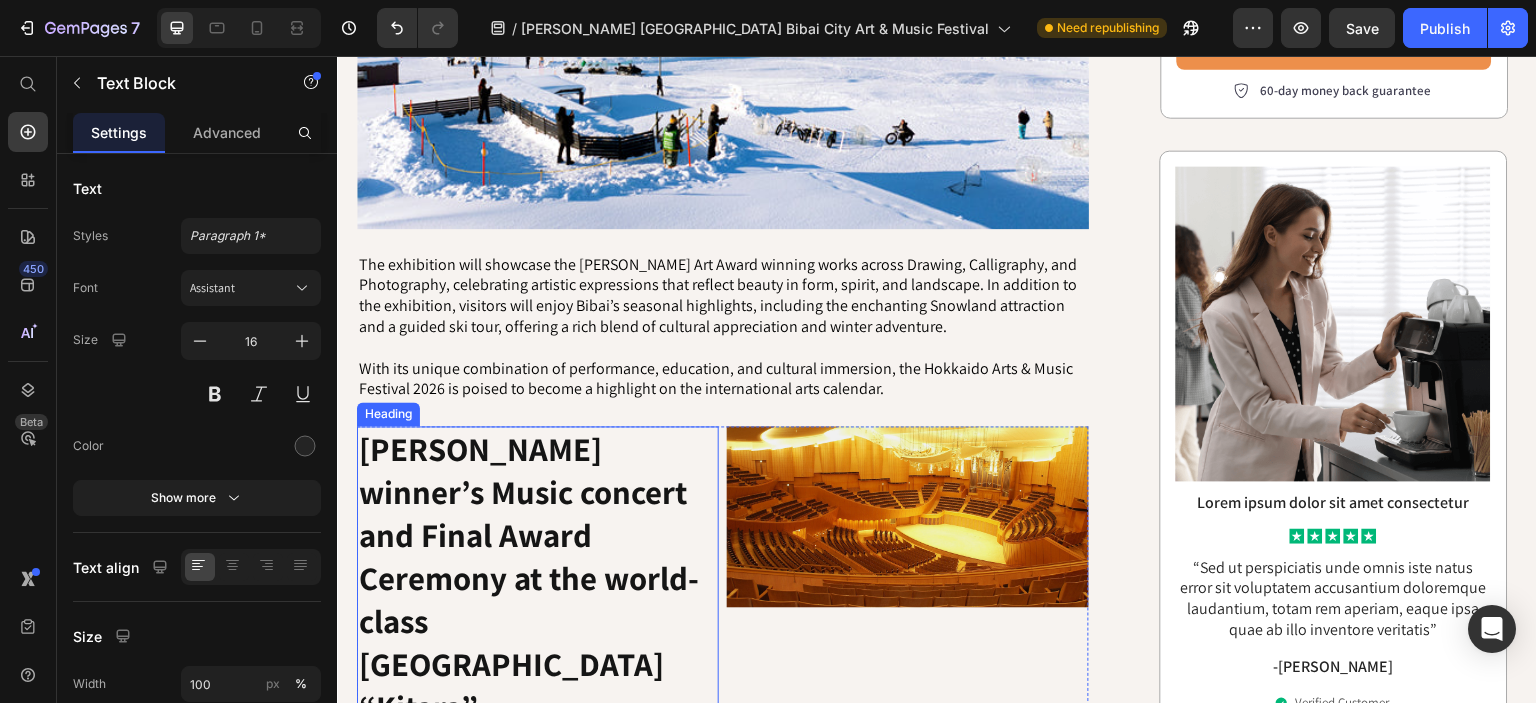 click on "[PERSON_NAME] winner’s Music concert and Final Award Ceremony at the world-class [GEOGRAPHIC_DATA] “Kitara”" at bounding box center (529, 577) 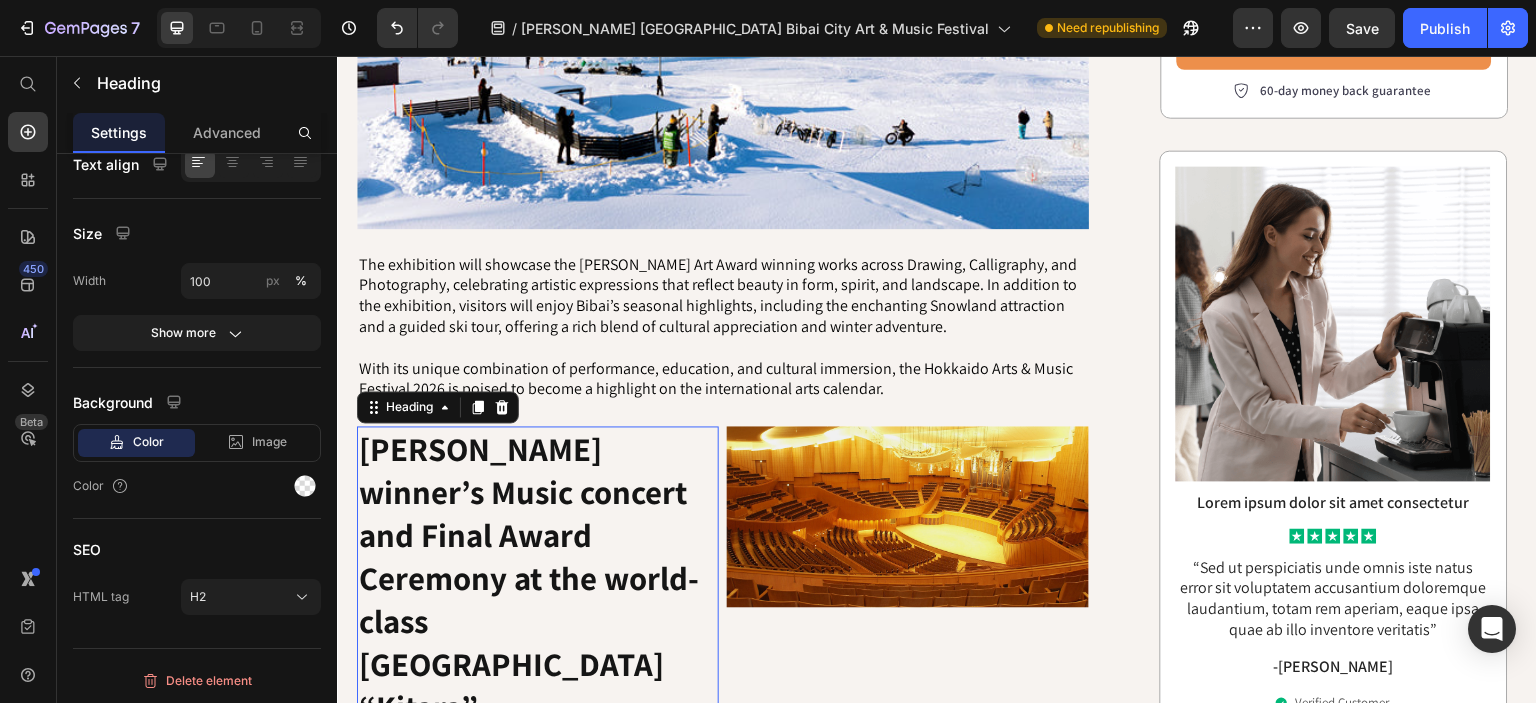 scroll, scrollTop: 0, scrollLeft: 0, axis: both 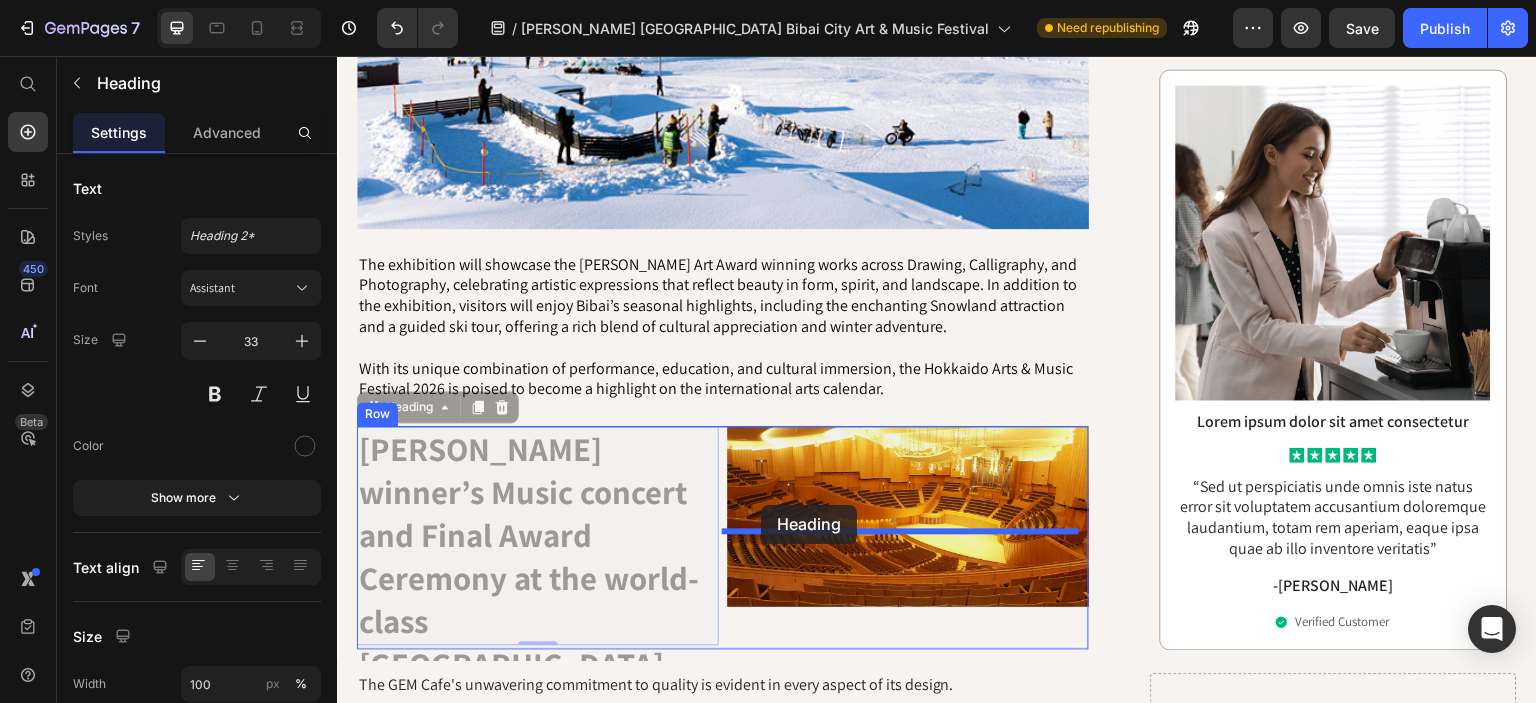 drag, startPoint x: 374, startPoint y: 290, endPoint x: 761, endPoint y: 504, distance: 442.22733 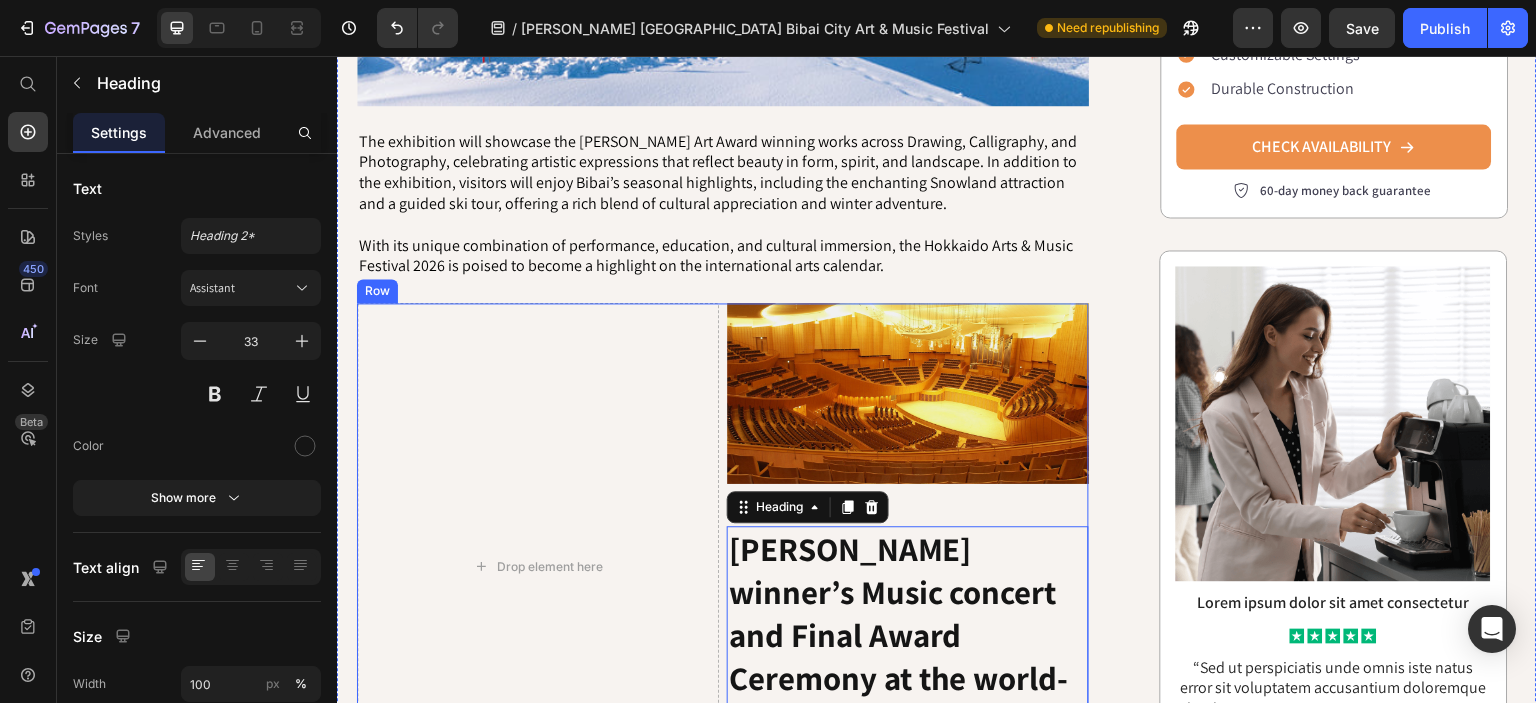 scroll, scrollTop: 1620, scrollLeft: 0, axis: vertical 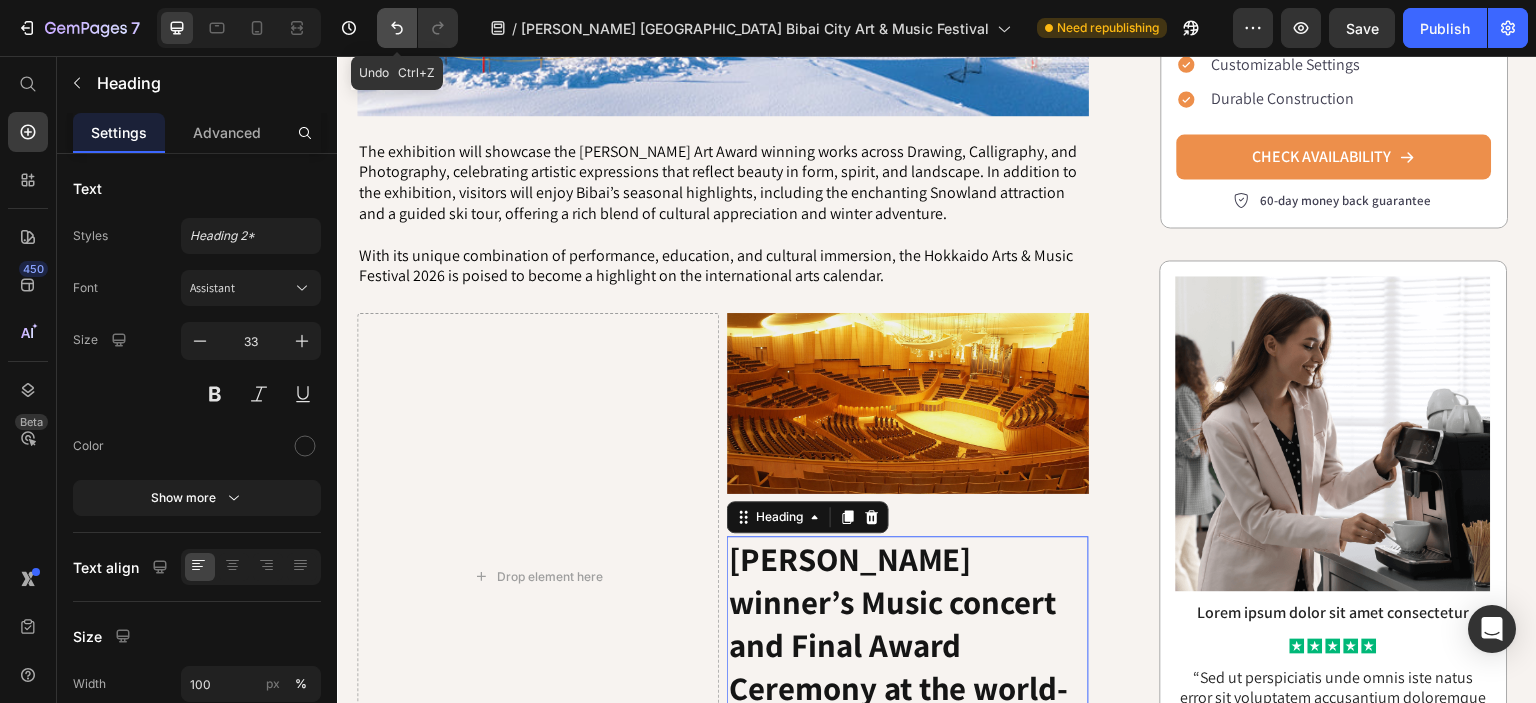 click 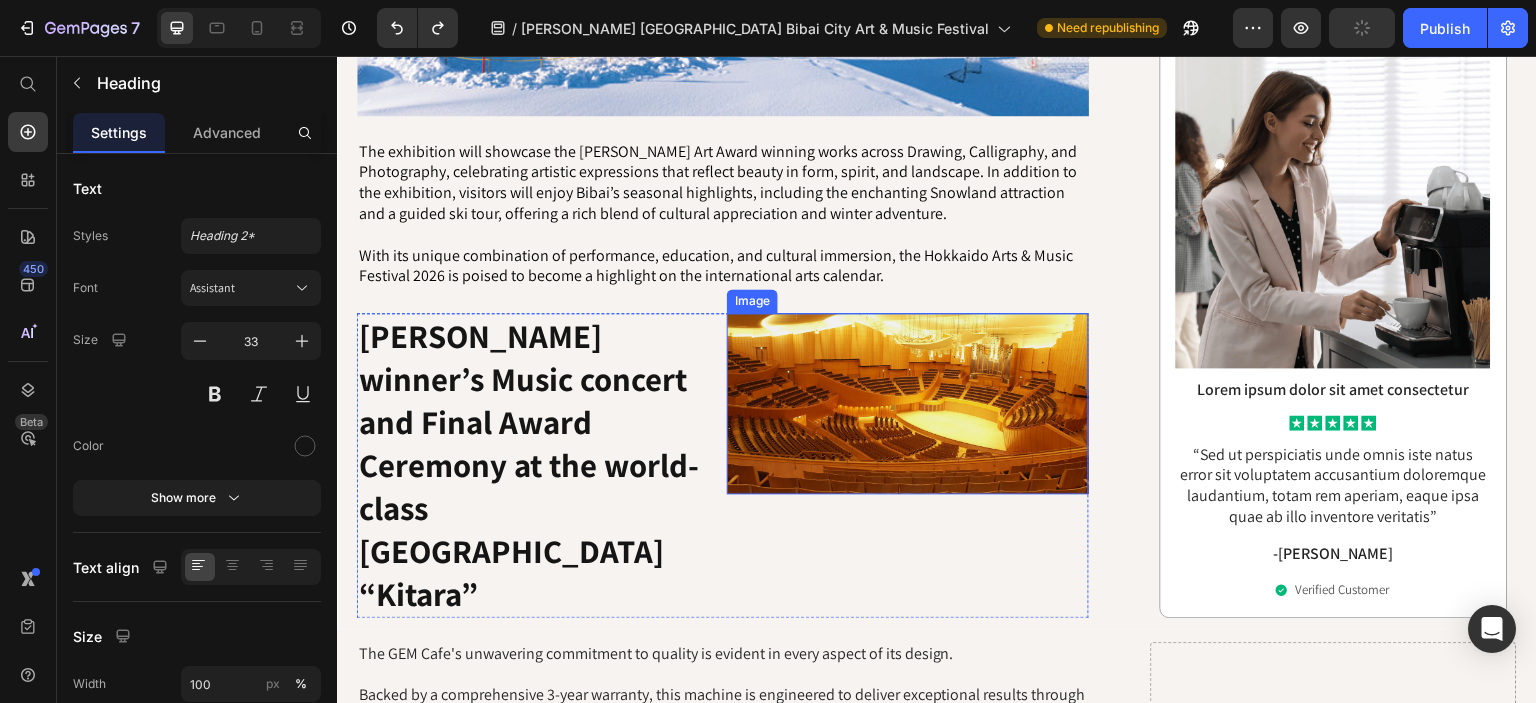 click at bounding box center [908, 403] 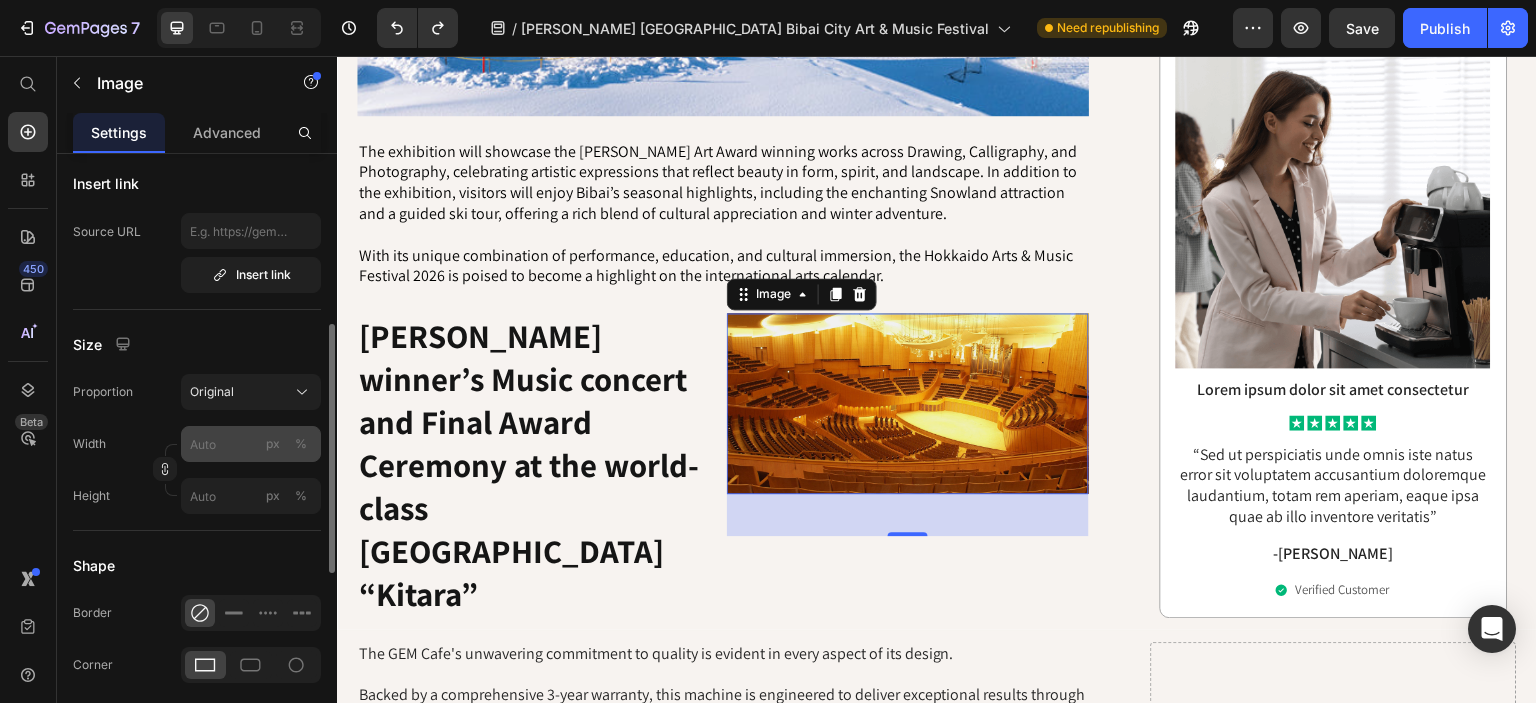 scroll, scrollTop: 405, scrollLeft: 0, axis: vertical 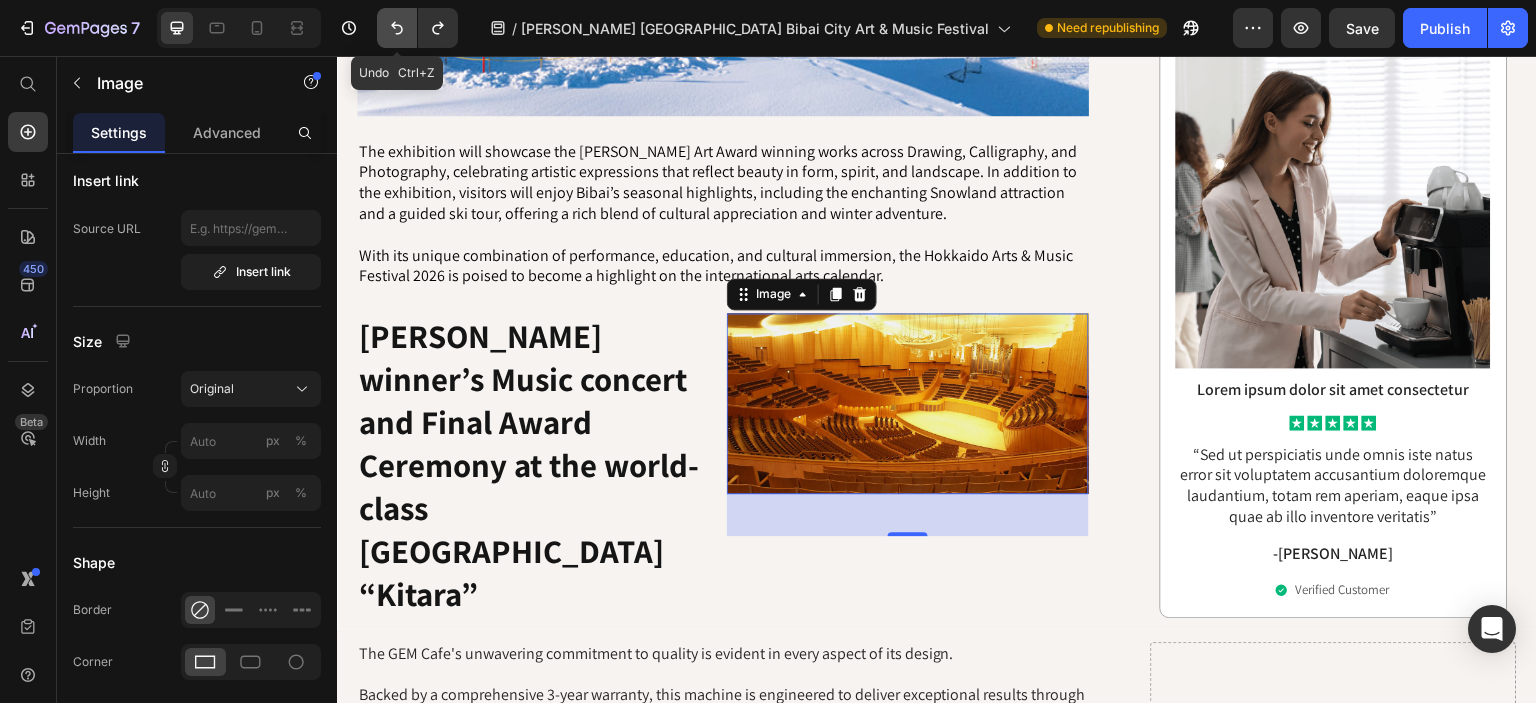 click 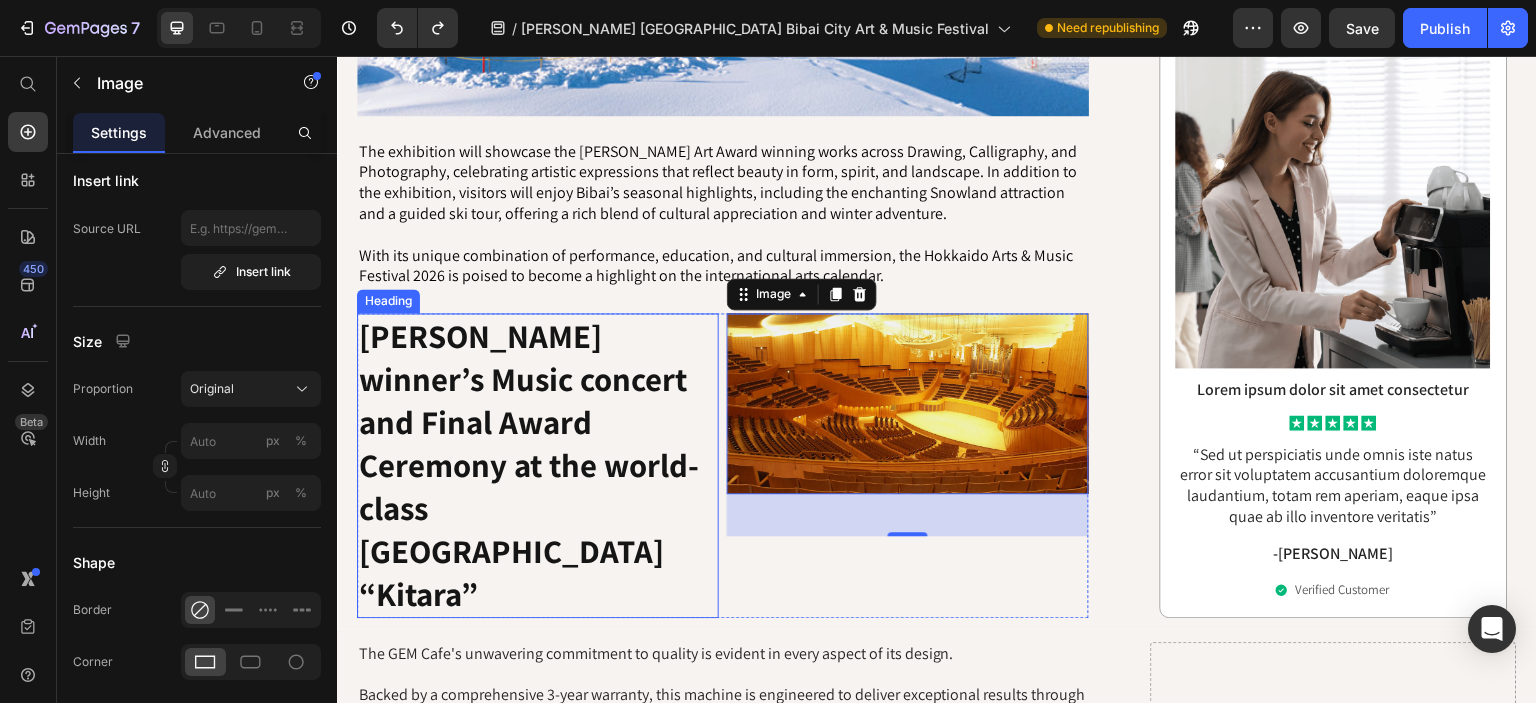 click on "[PERSON_NAME] winner’s Music concert and Final Award Ceremony at the world-class [GEOGRAPHIC_DATA] “Kitara”" at bounding box center [529, 464] 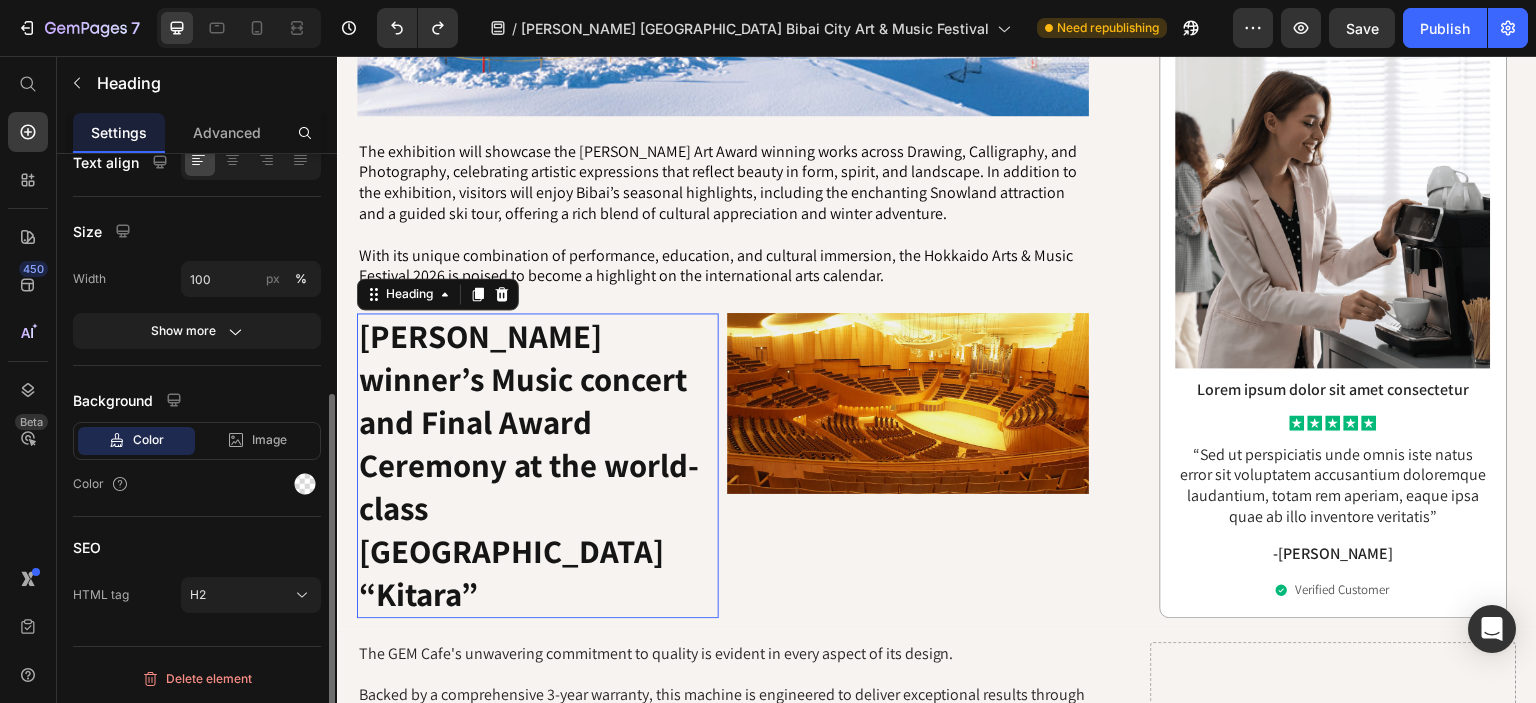 scroll, scrollTop: 0, scrollLeft: 0, axis: both 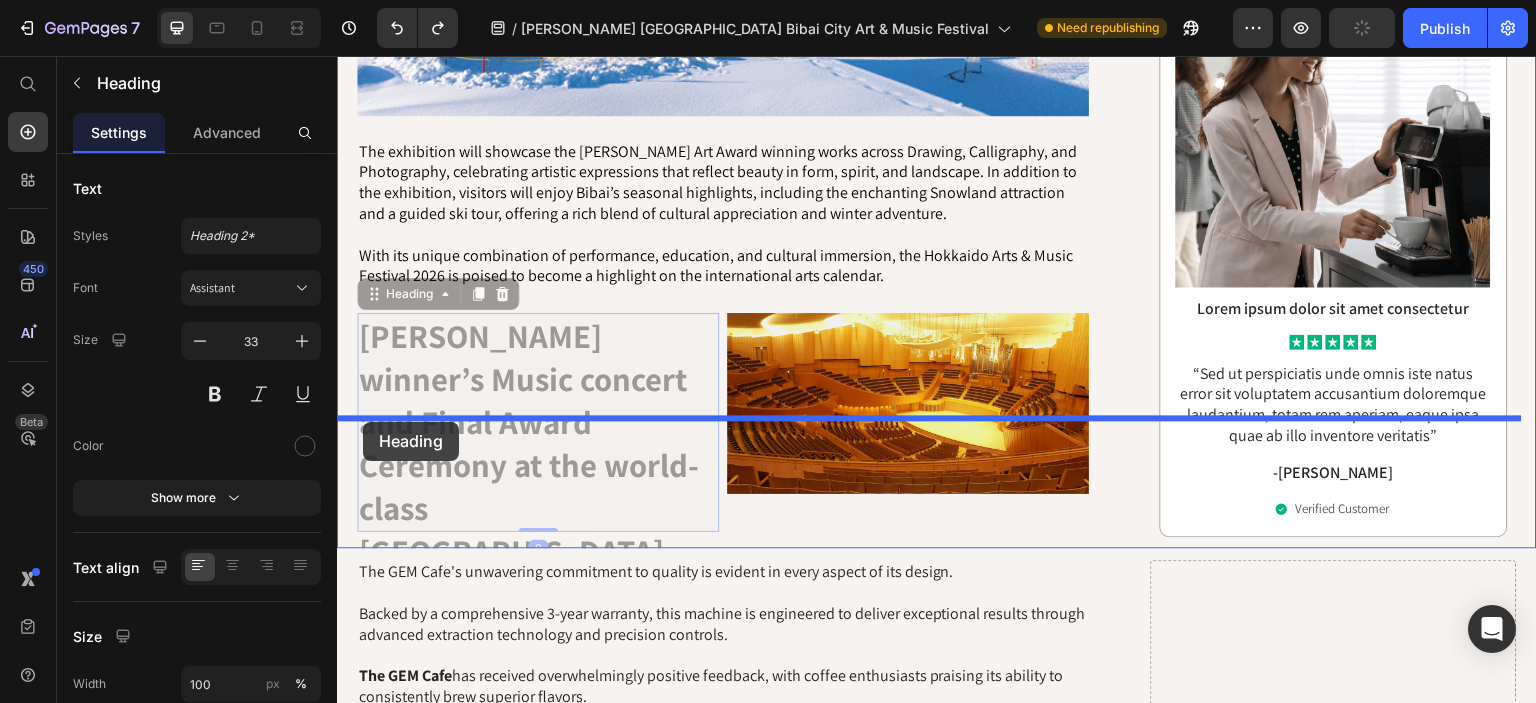 drag, startPoint x: 364, startPoint y: 174, endPoint x: 363, endPoint y: 420, distance: 246.00203 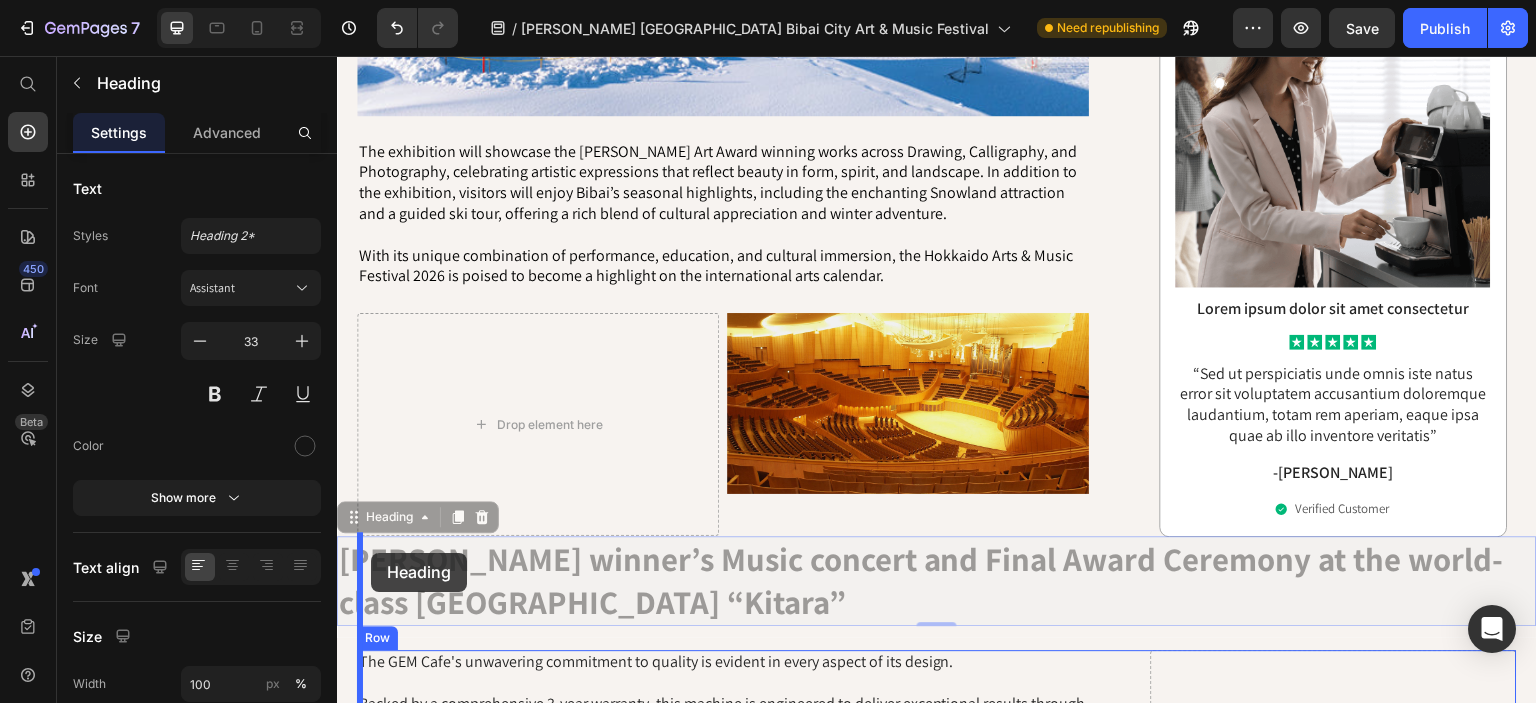 drag, startPoint x: 357, startPoint y: 400, endPoint x: 371, endPoint y: 553, distance: 153.63919 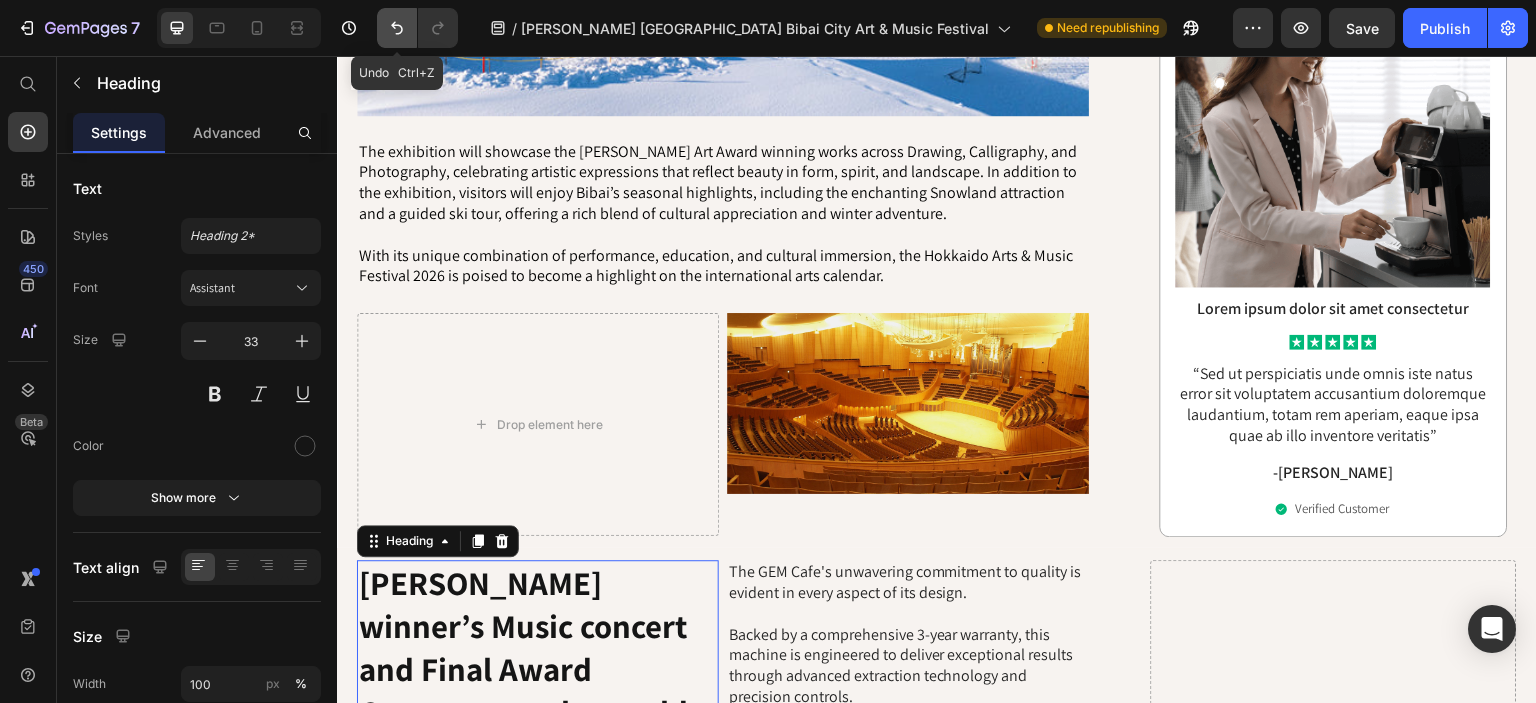 click 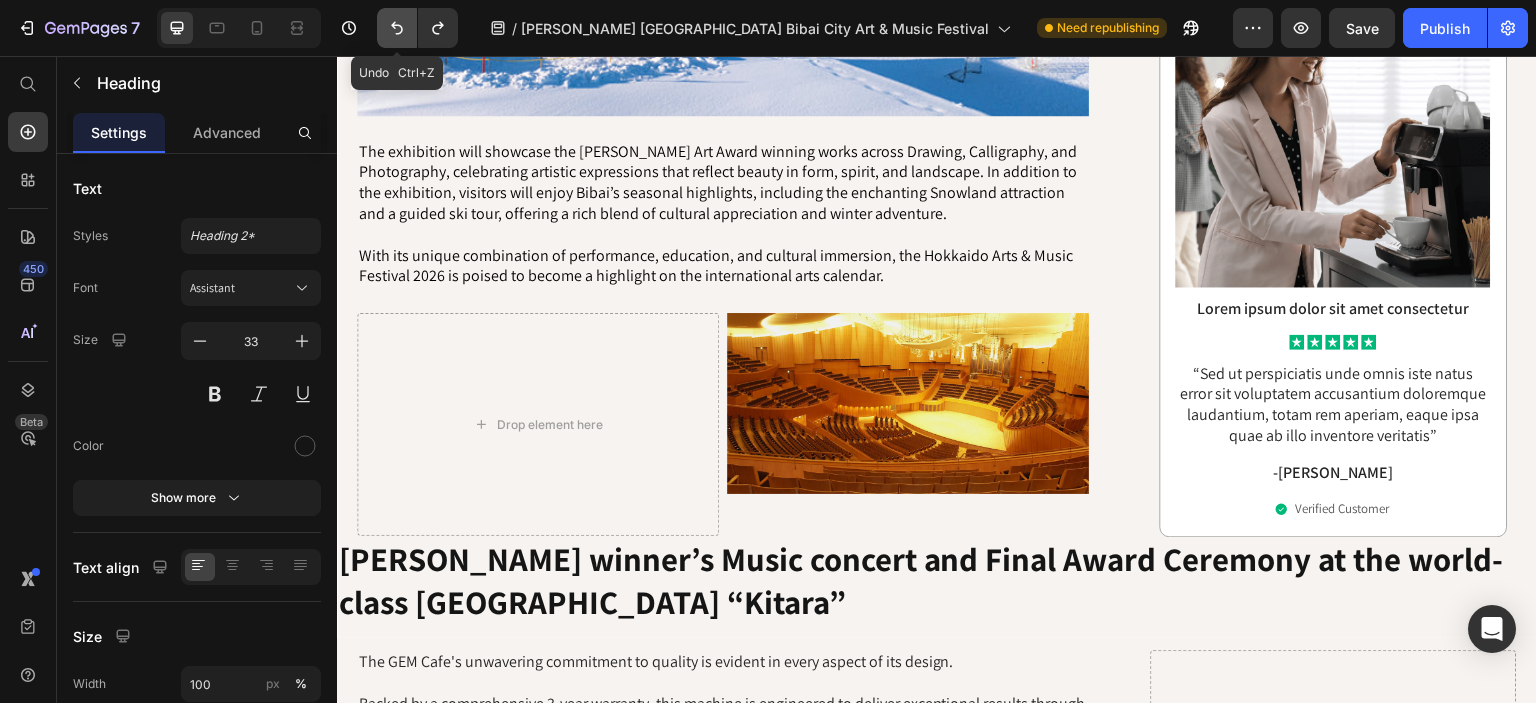 click 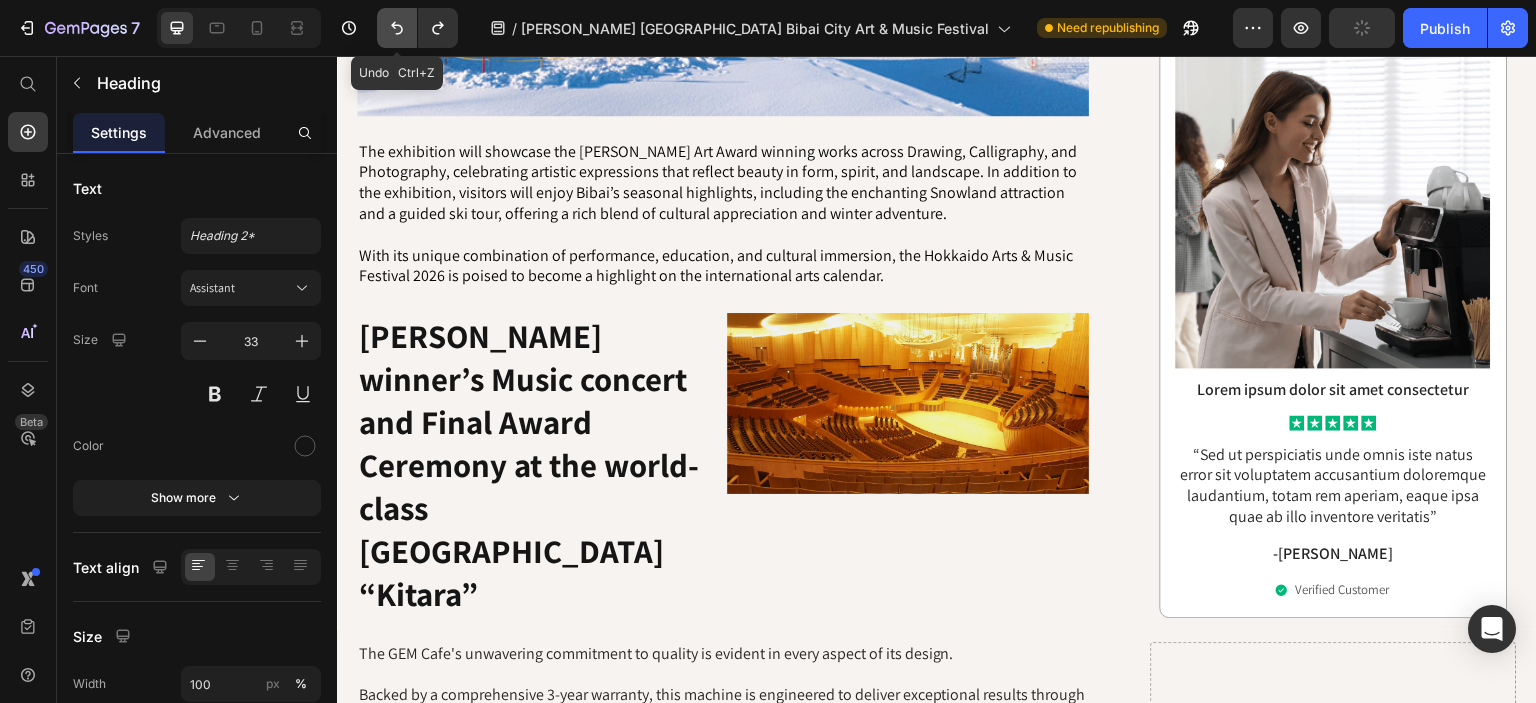 click 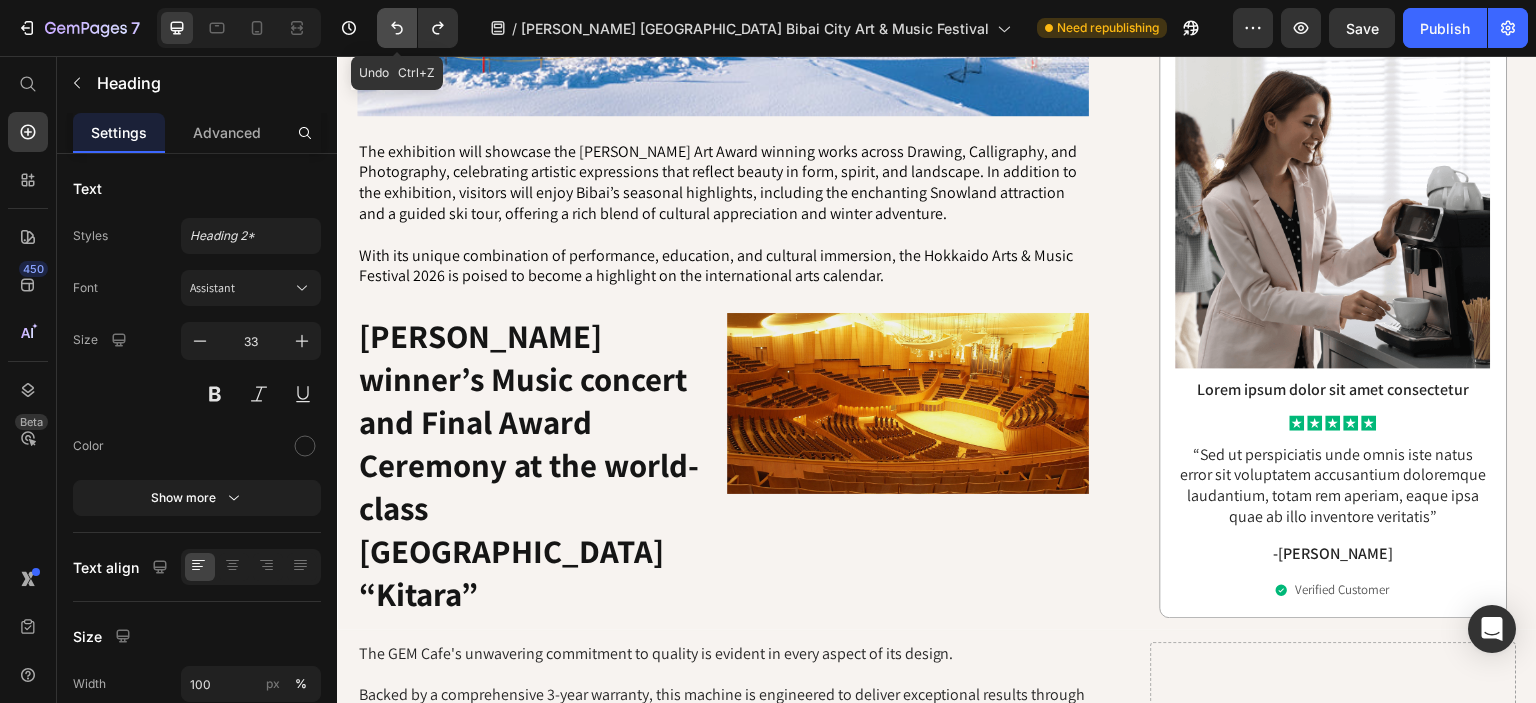 click 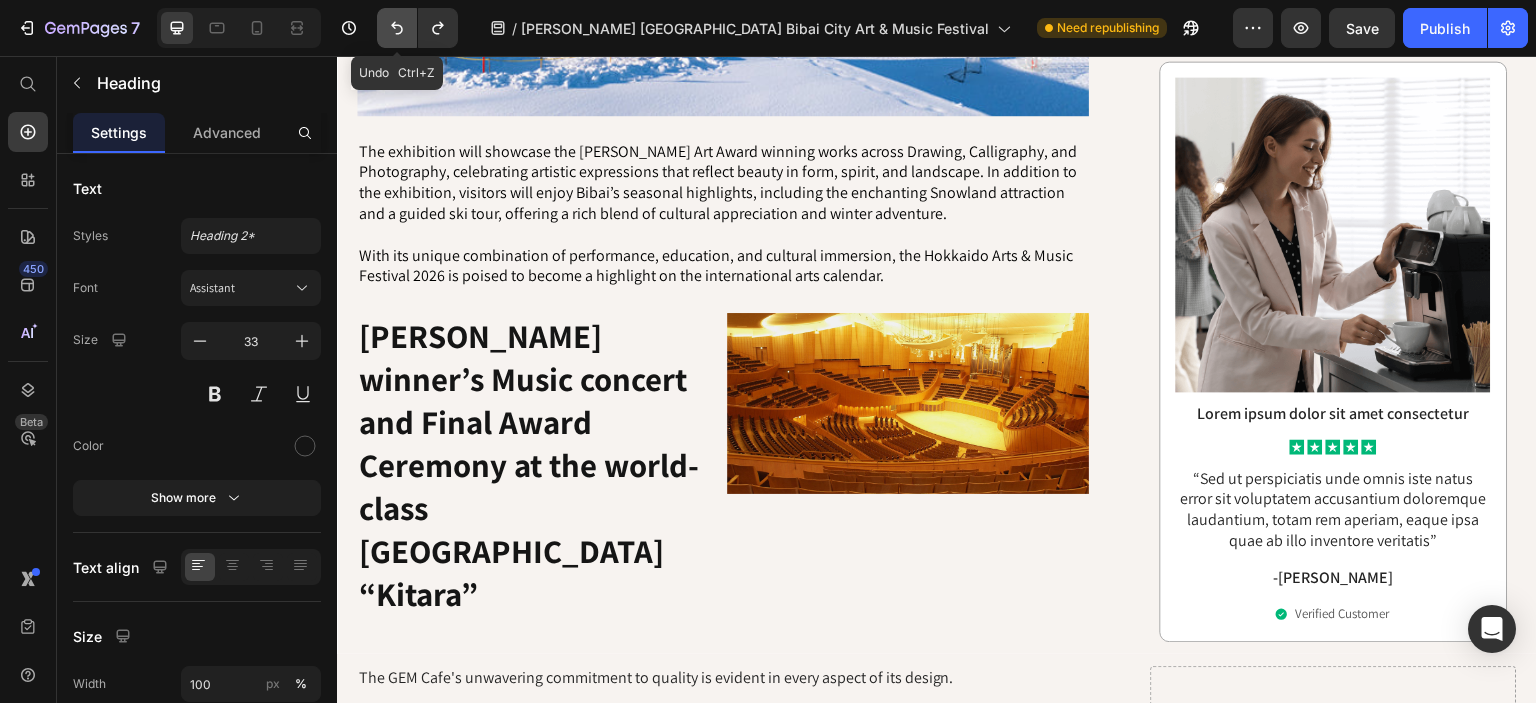 click 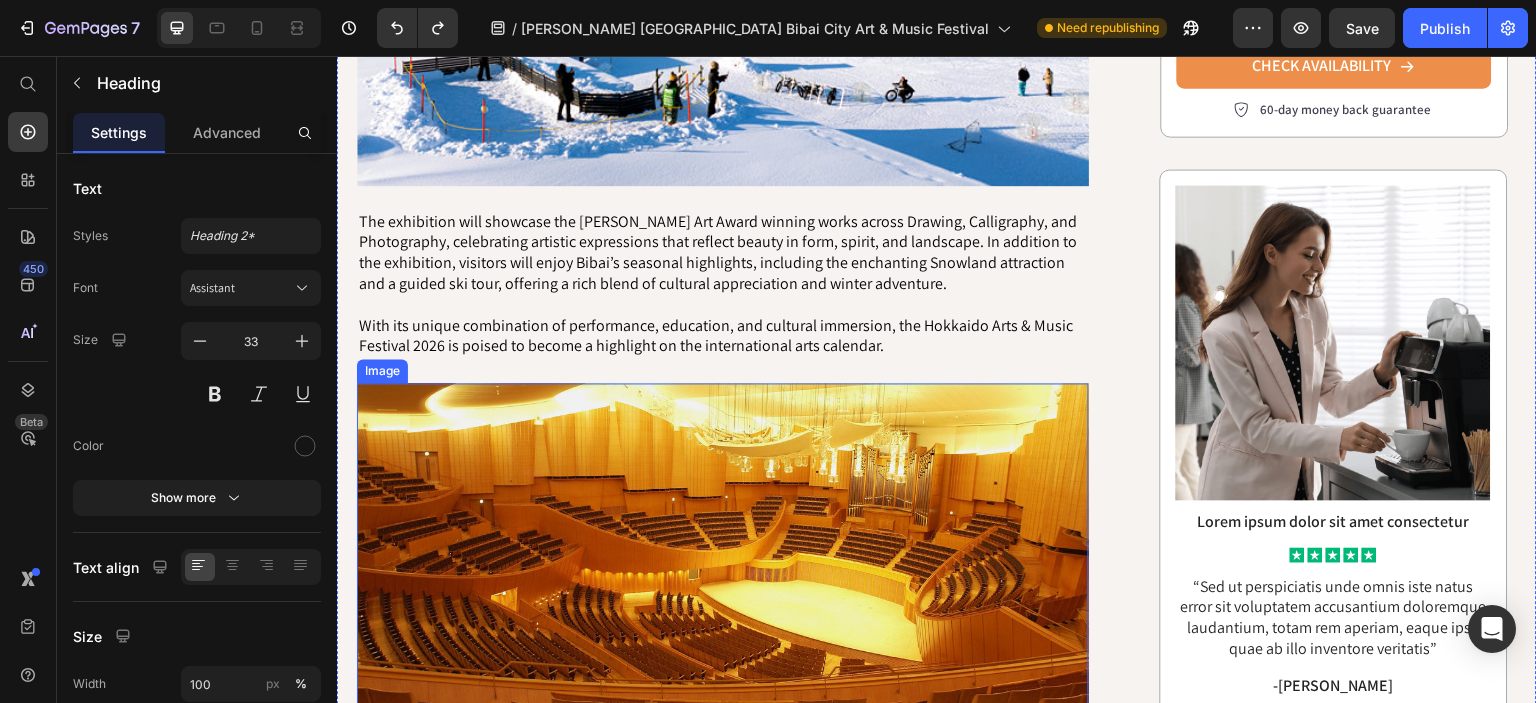 scroll, scrollTop: 1548, scrollLeft: 0, axis: vertical 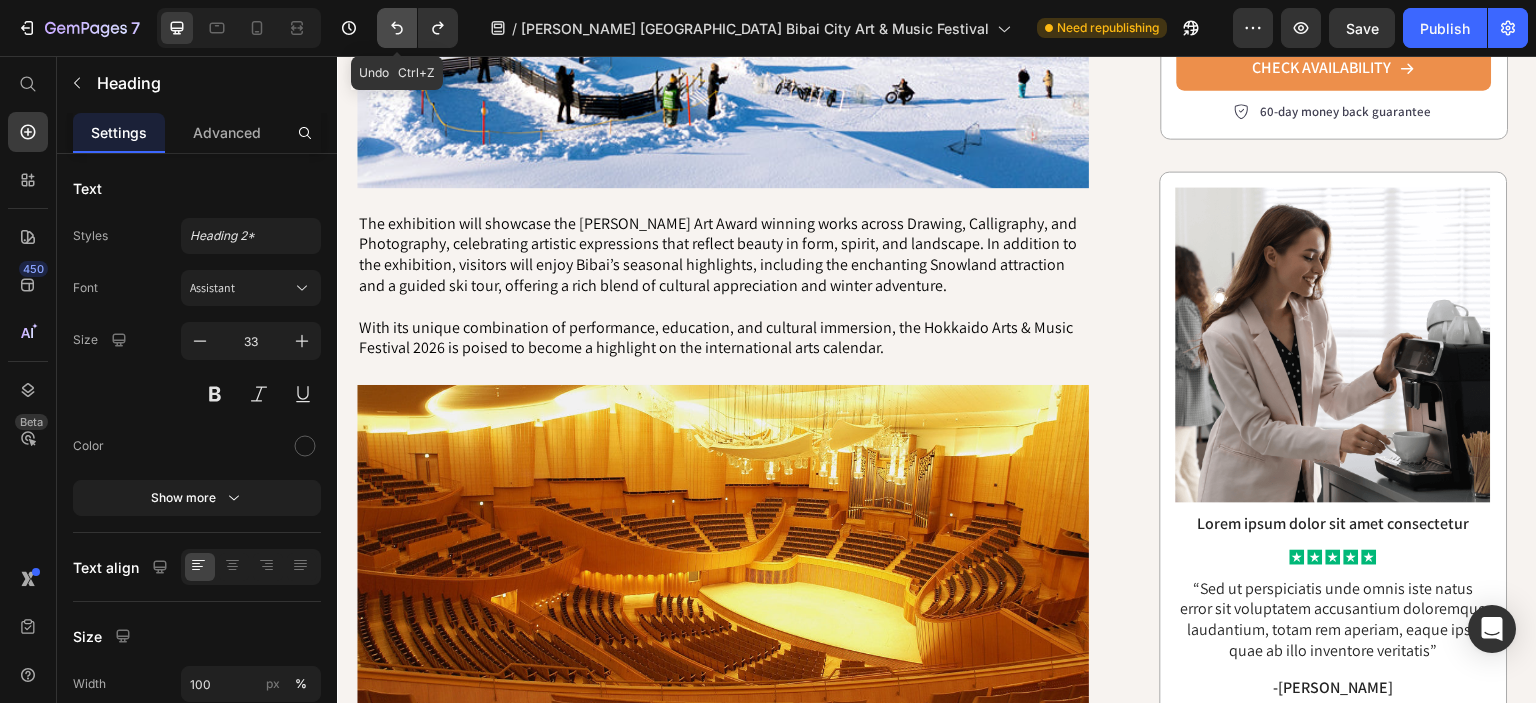 click 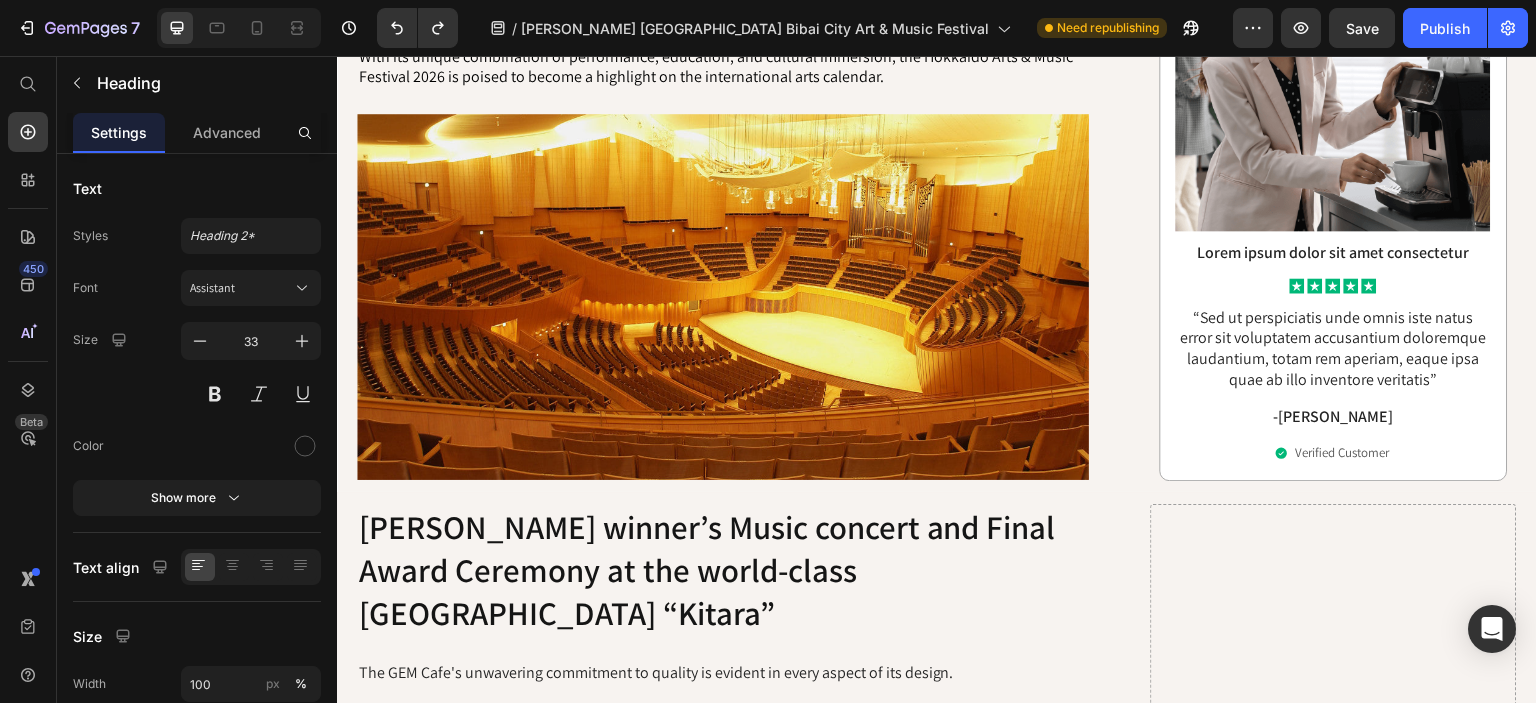 scroll, scrollTop: 1732, scrollLeft: 0, axis: vertical 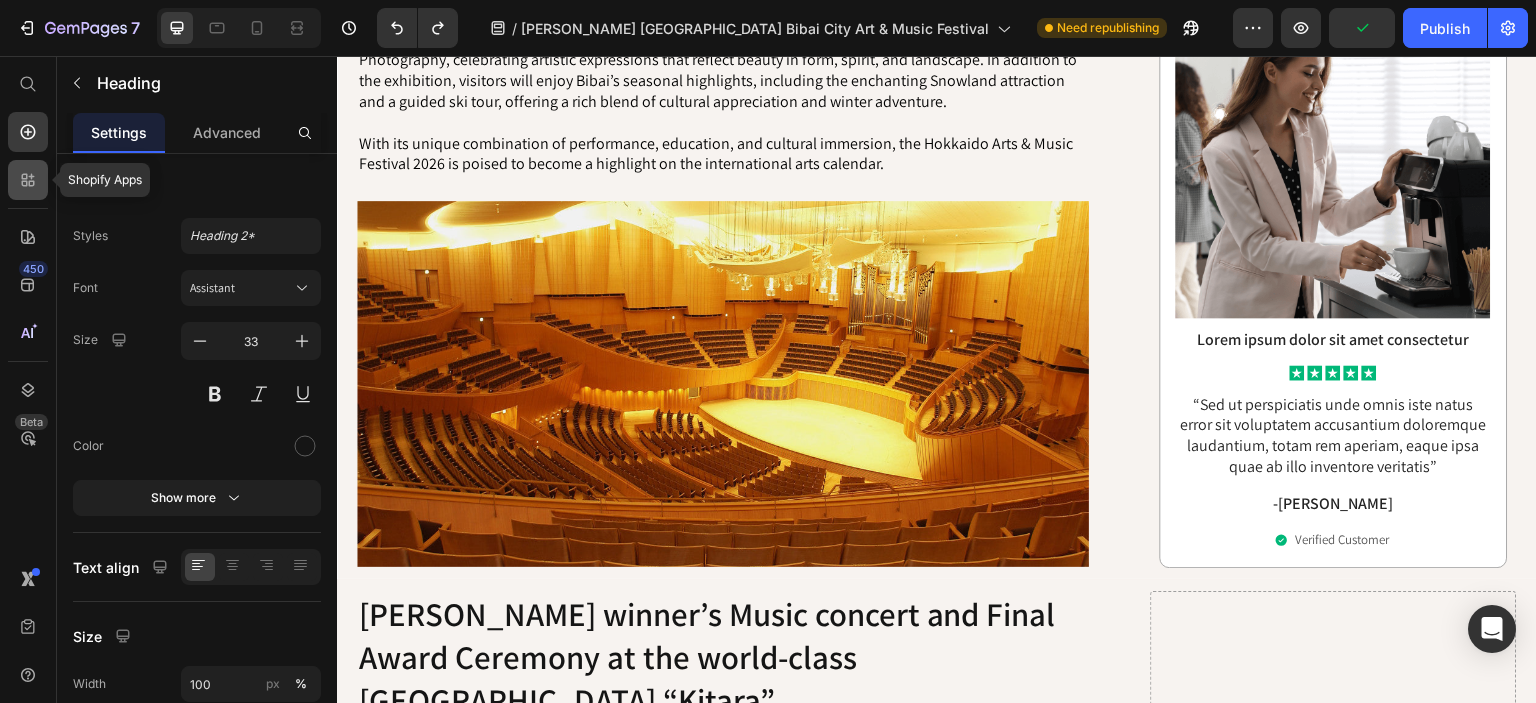 click 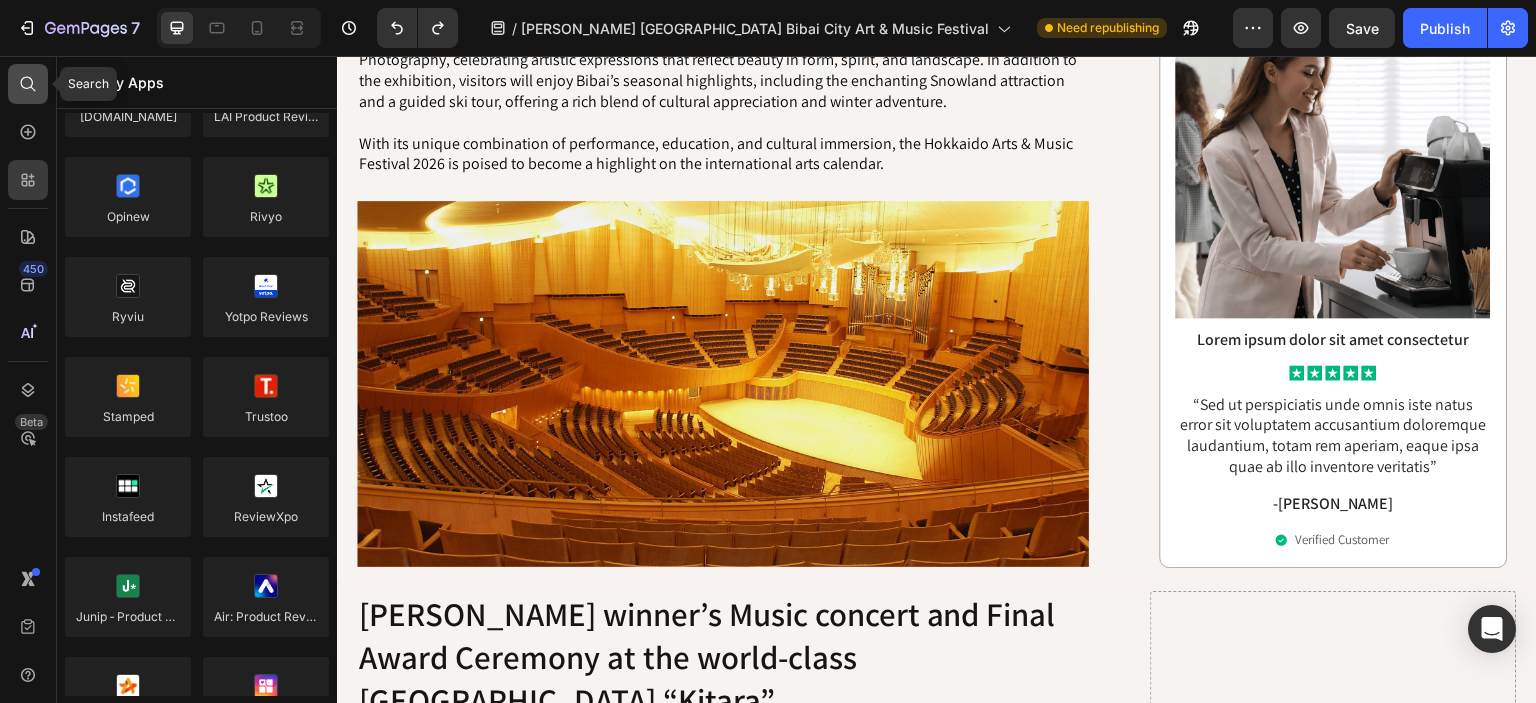 click 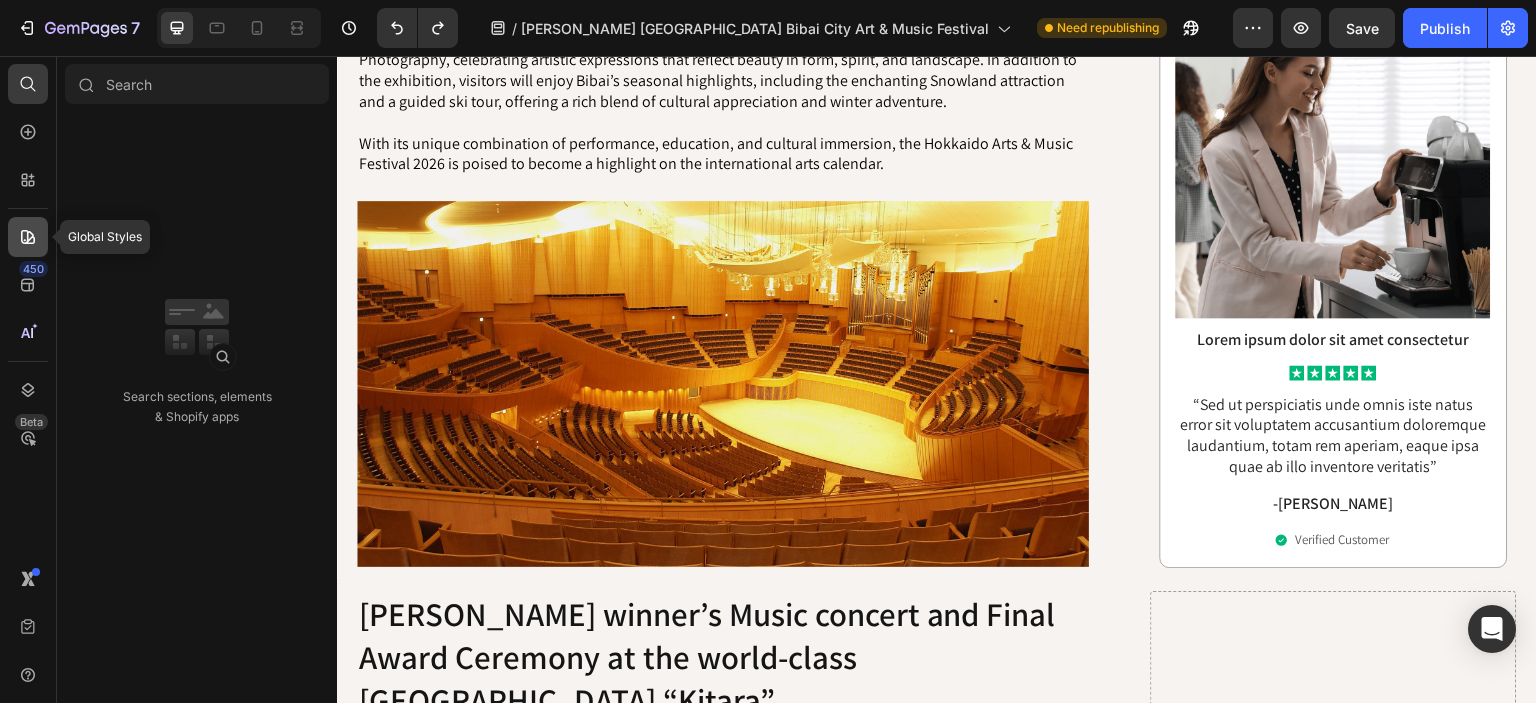 click 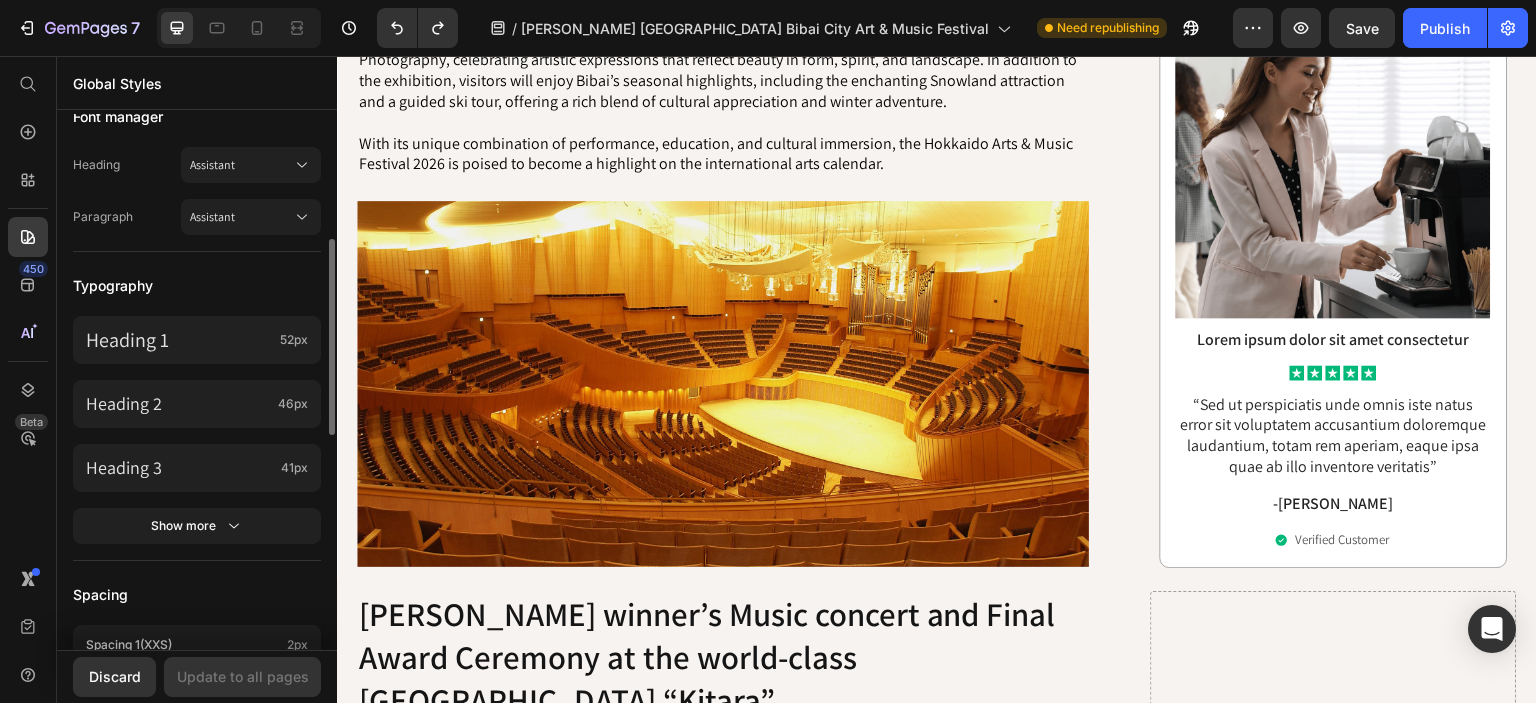 scroll, scrollTop: 327, scrollLeft: 0, axis: vertical 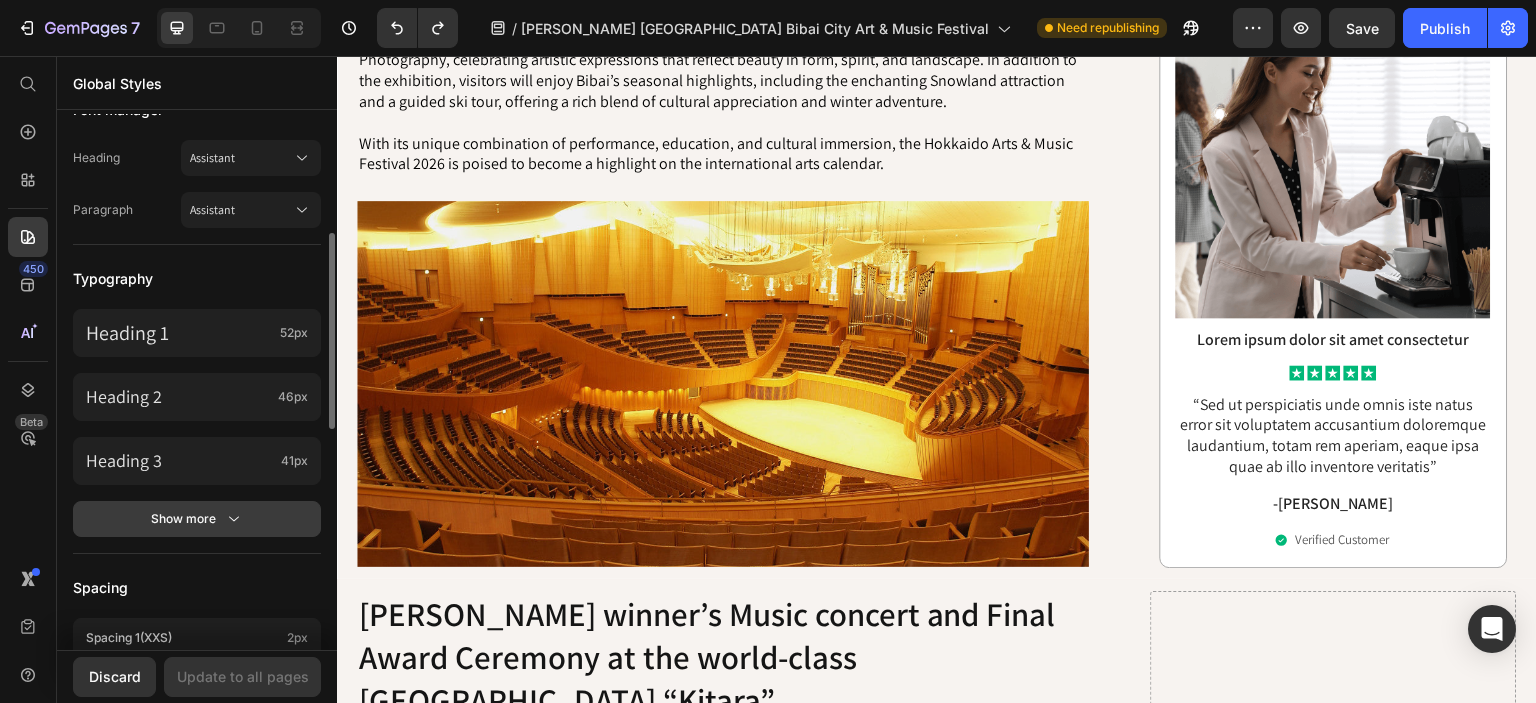 click on "Show more" at bounding box center [197, 519] 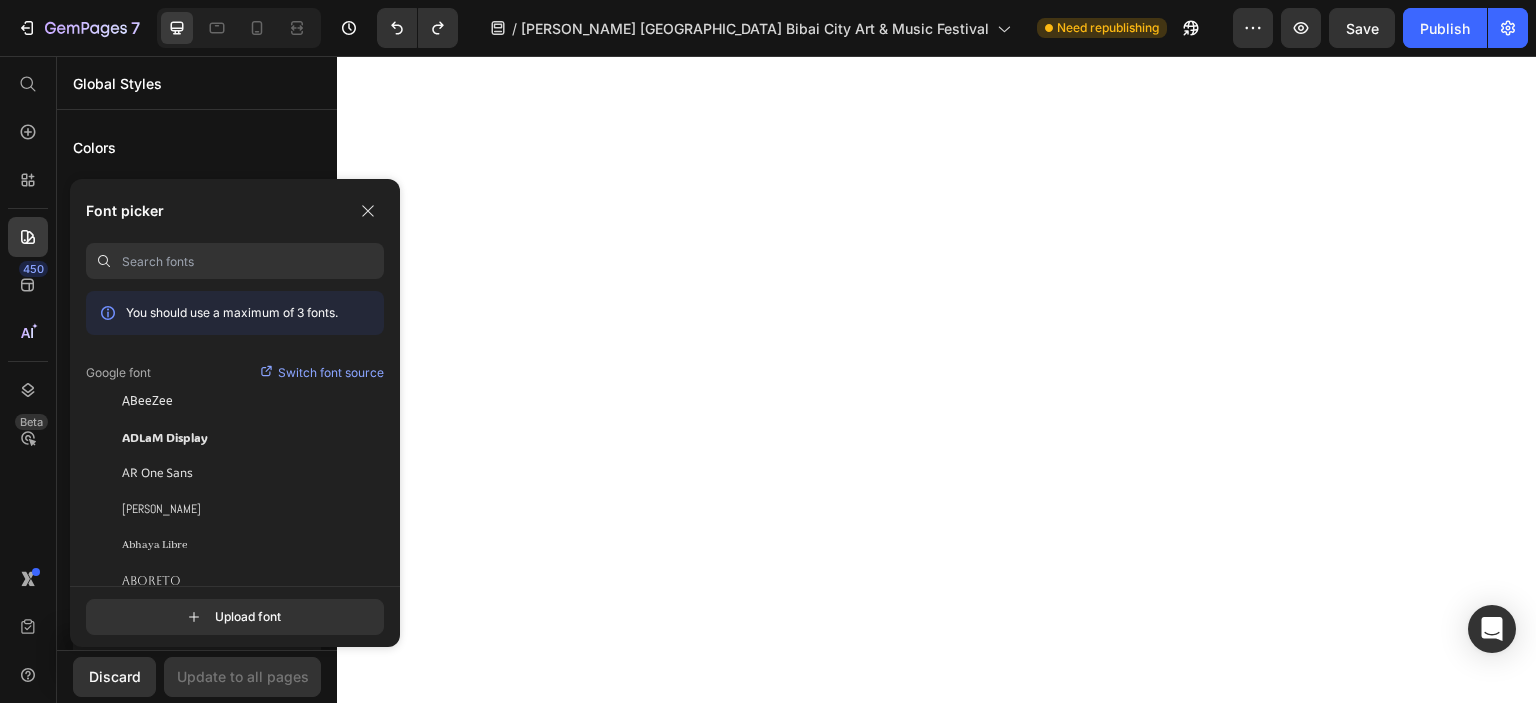 scroll, scrollTop: 0, scrollLeft: 0, axis: both 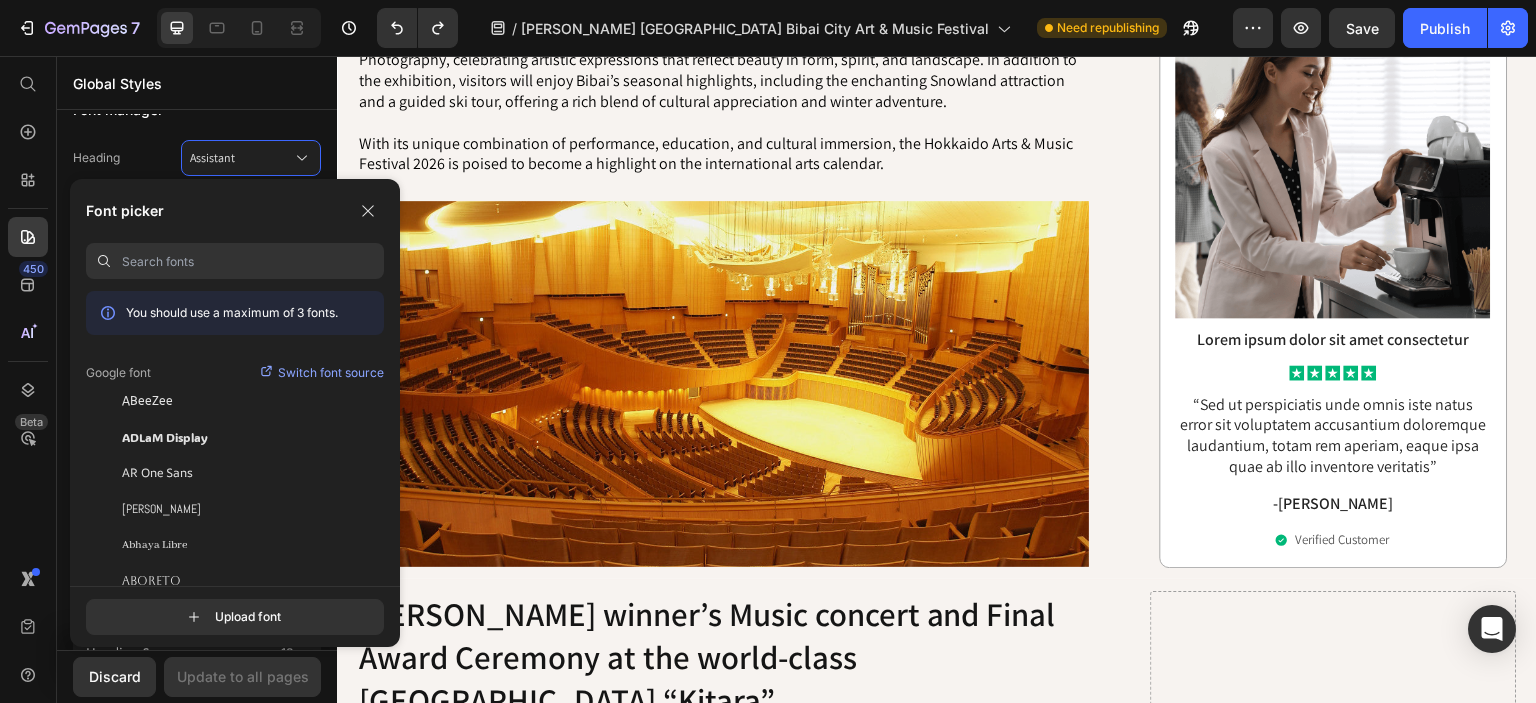 click on "Assistant" at bounding box center (251, 158) 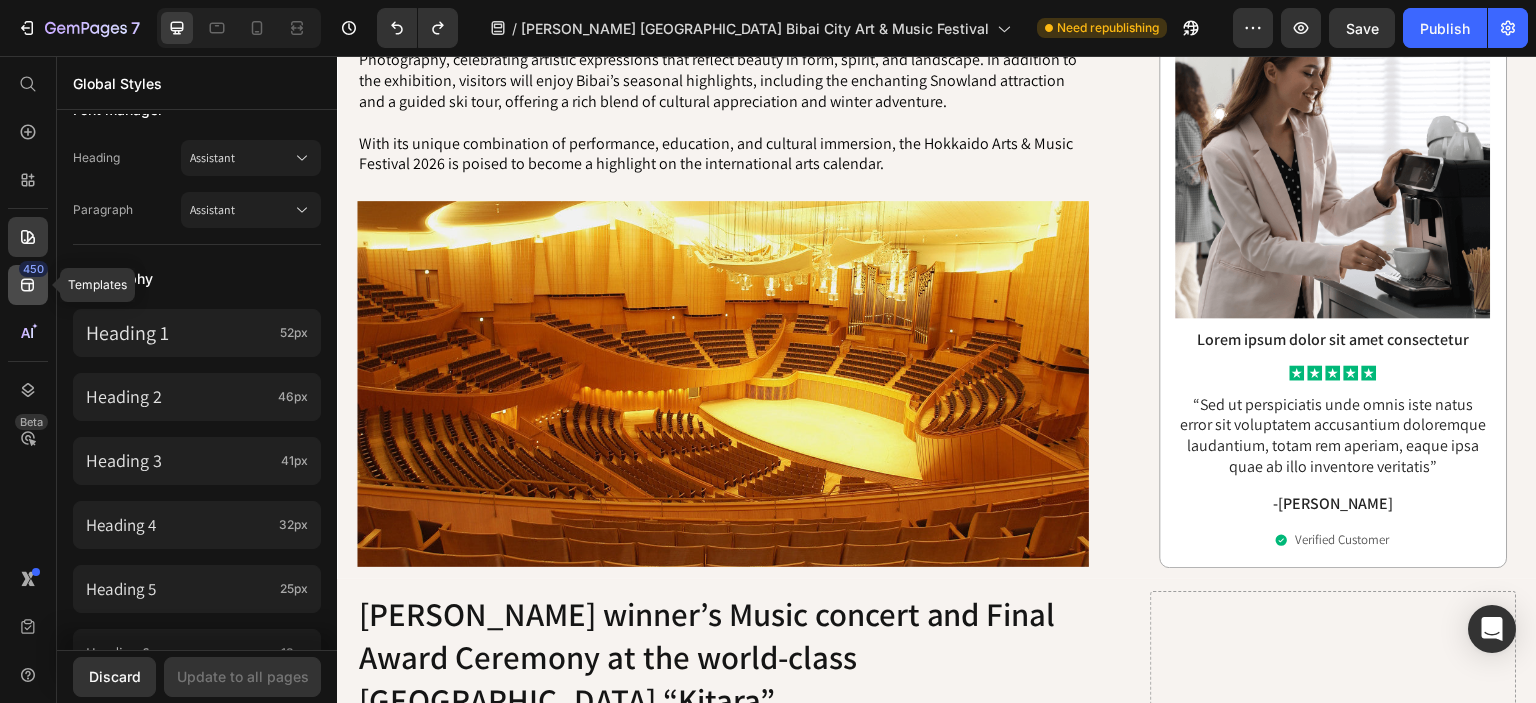 click on "450" 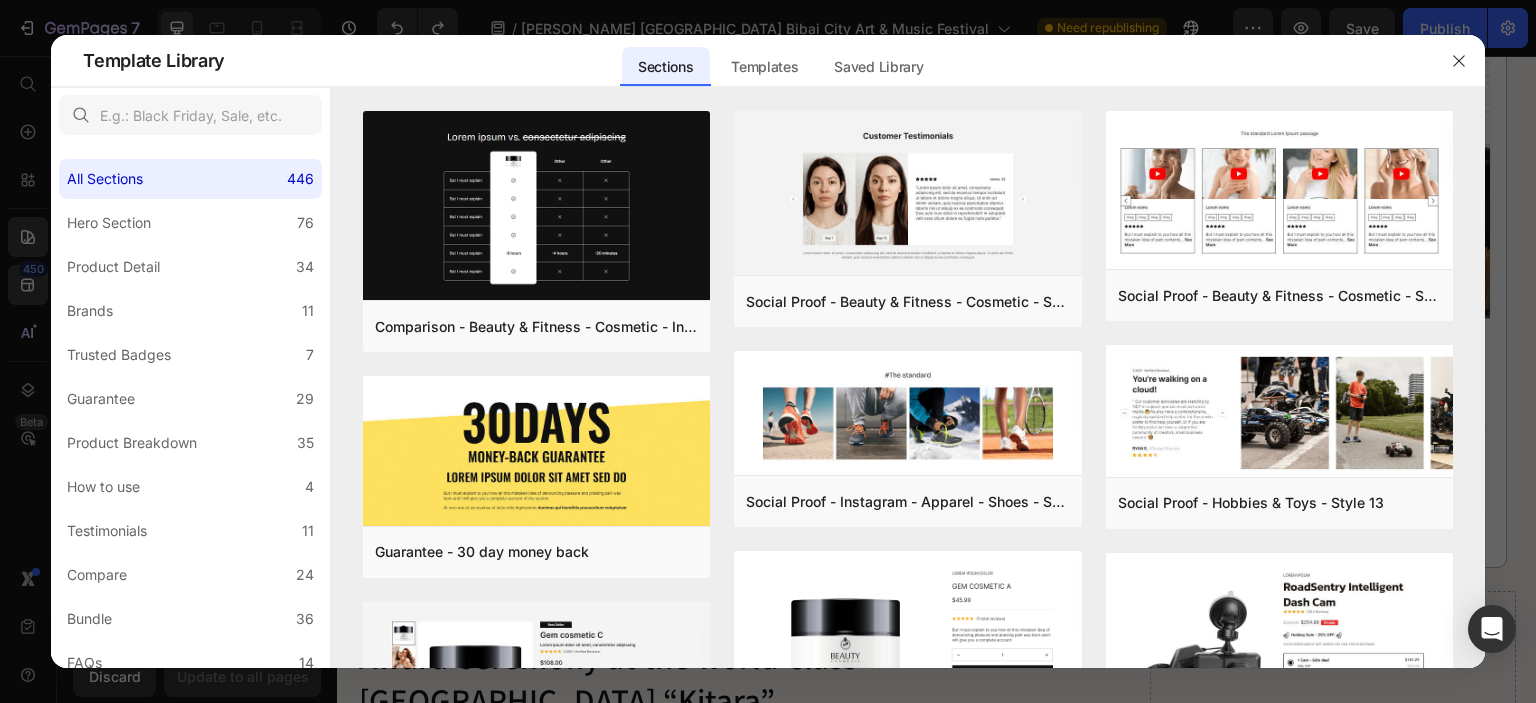 click at bounding box center [768, 351] 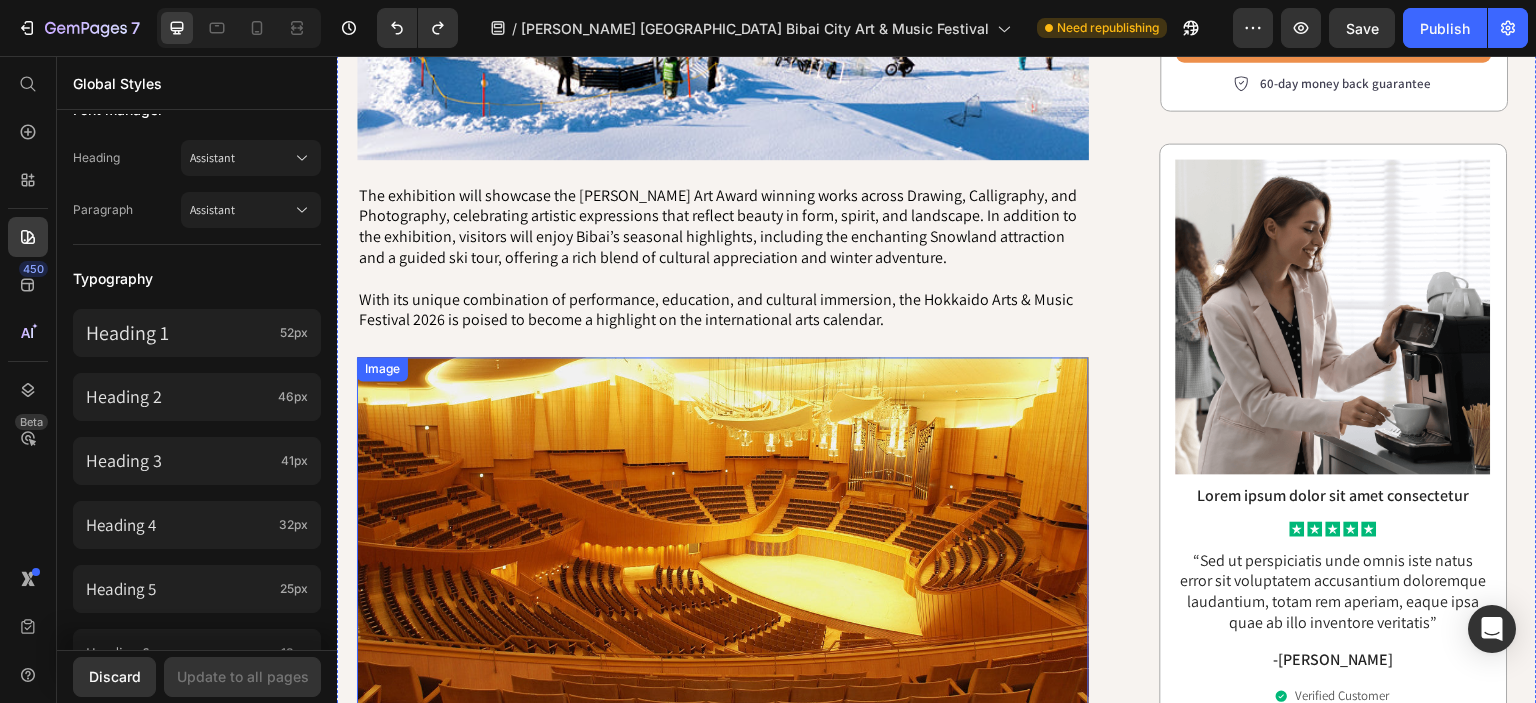 scroll, scrollTop: 1574, scrollLeft: 0, axis: vertical 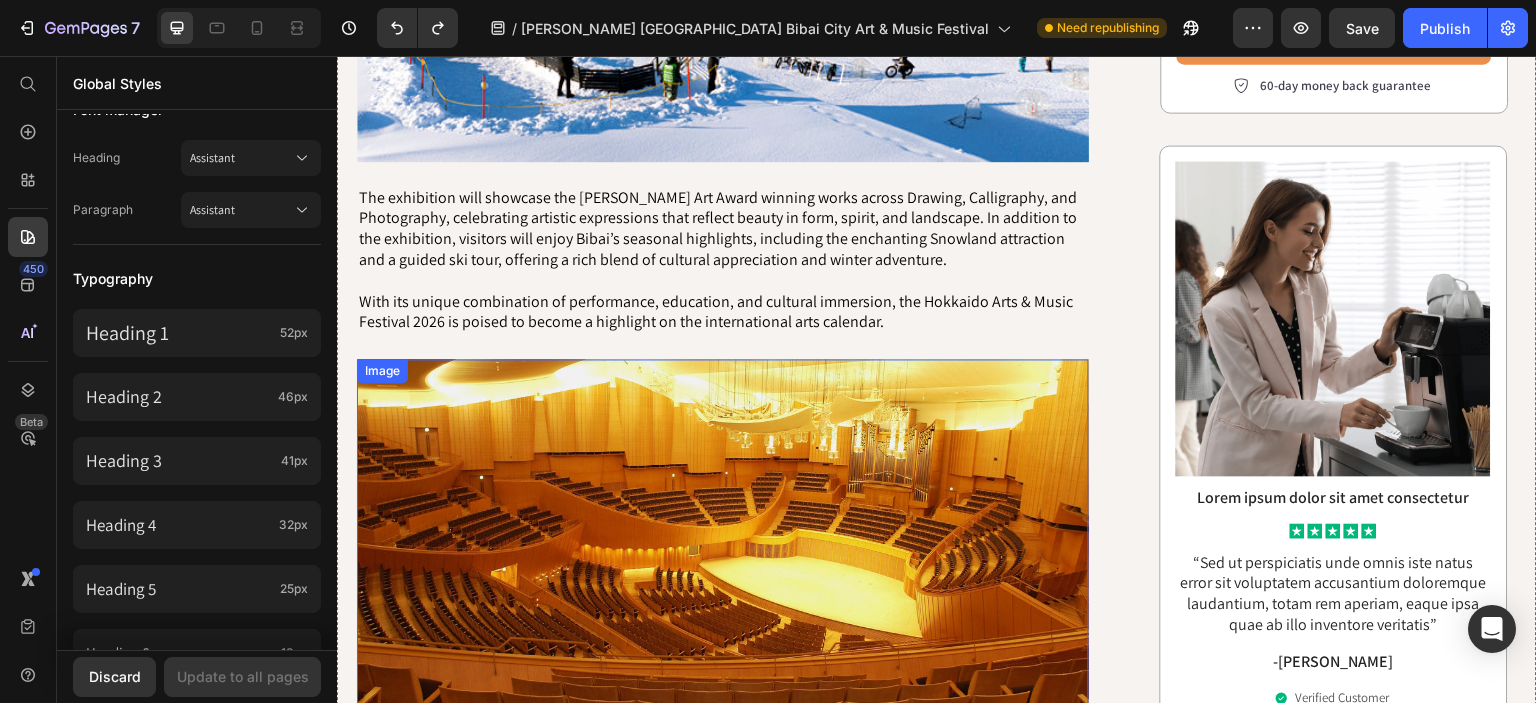 click at bounding box center [723, 542] 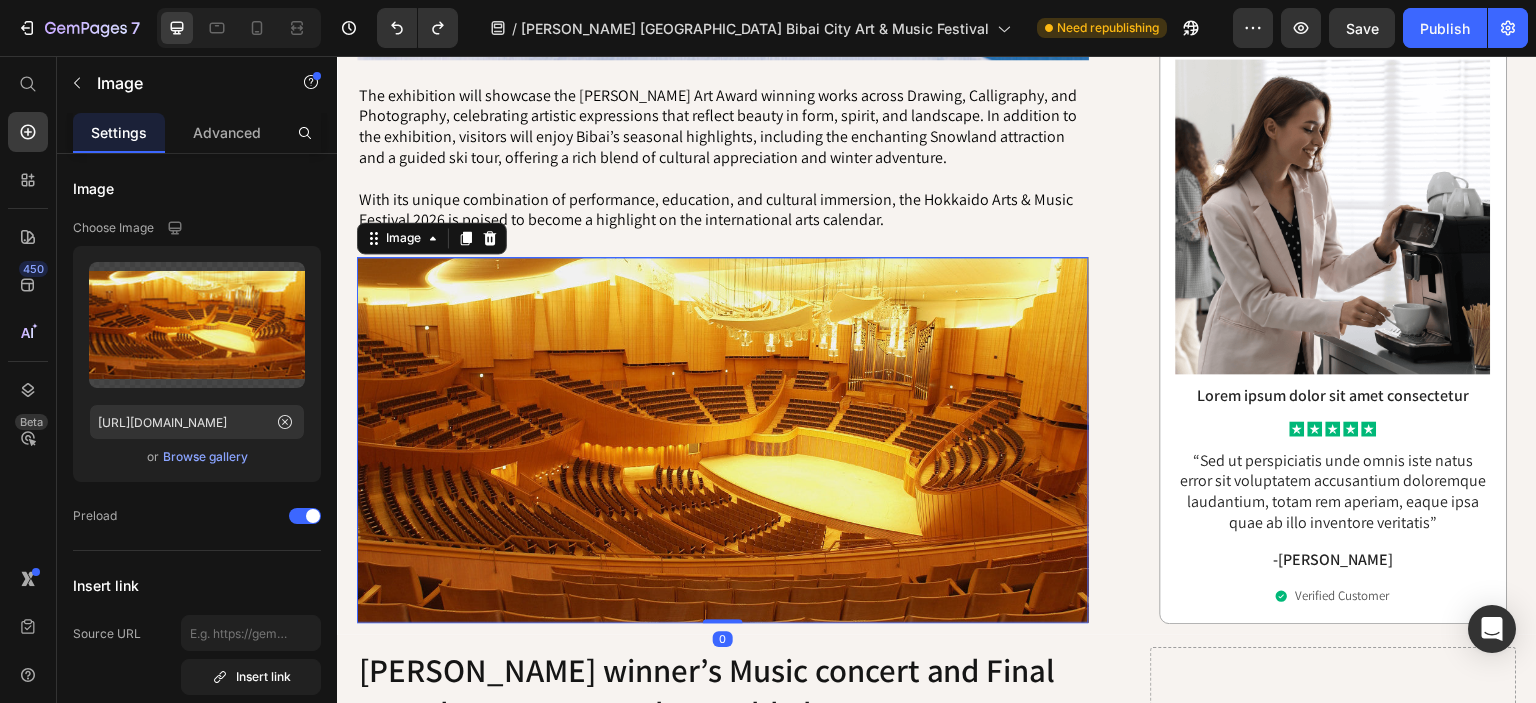 scroll, scrollTop: 1678, scrollLeft: 0, axis: vertical 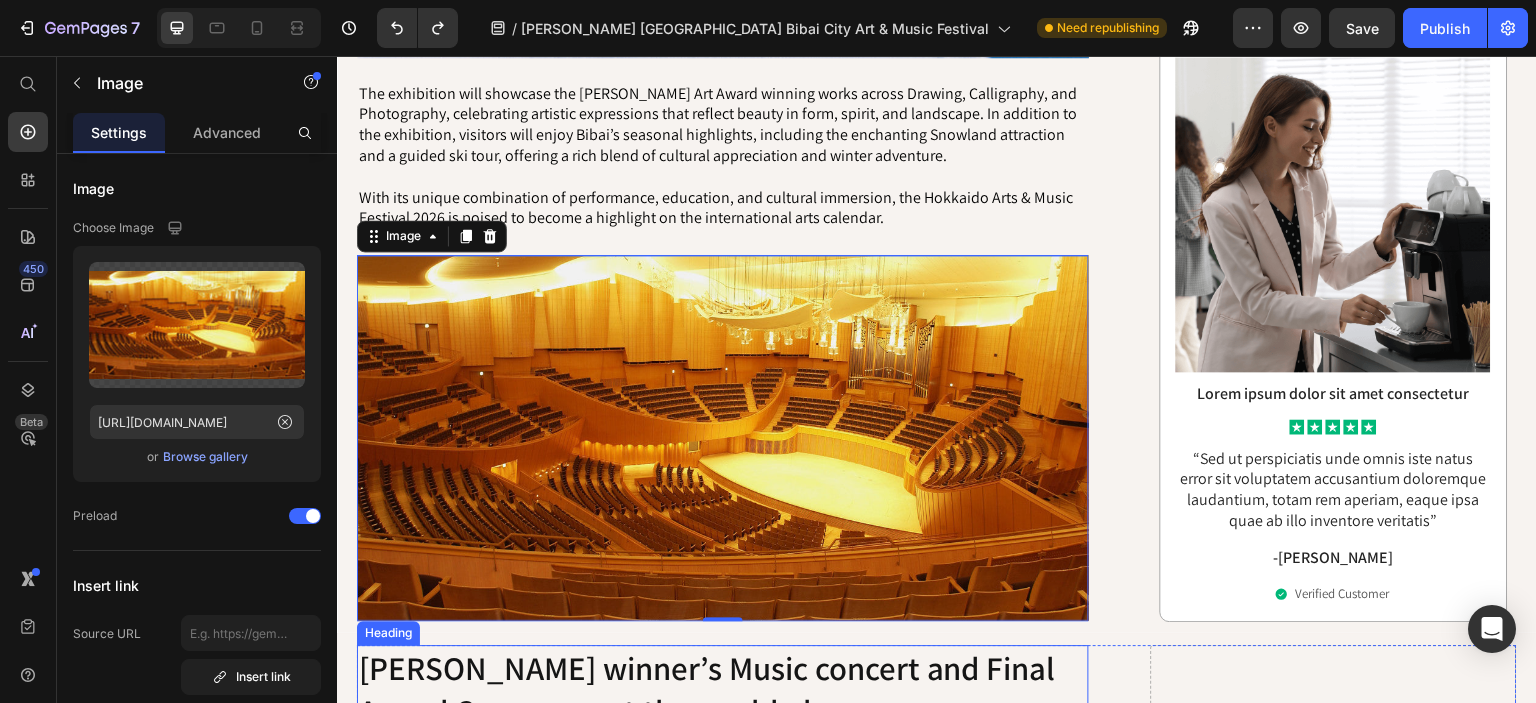 click on "[PERSON_NAME] winner’s Music concert and Final Award Ceremony at the world-class [GEOGRAPHIC_DATA] “Kitara”" at bounding box center (723, 711) 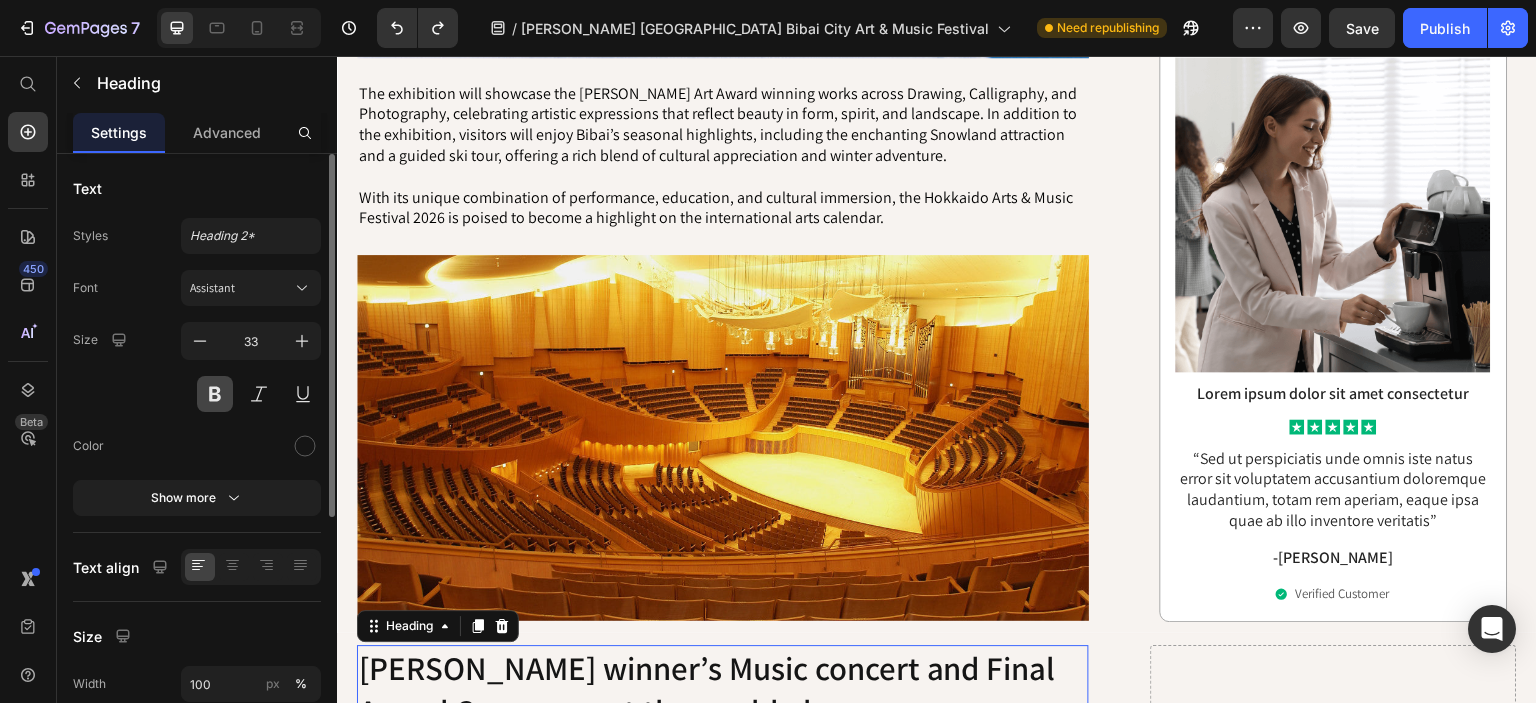 click at bounding box center [215, 394] 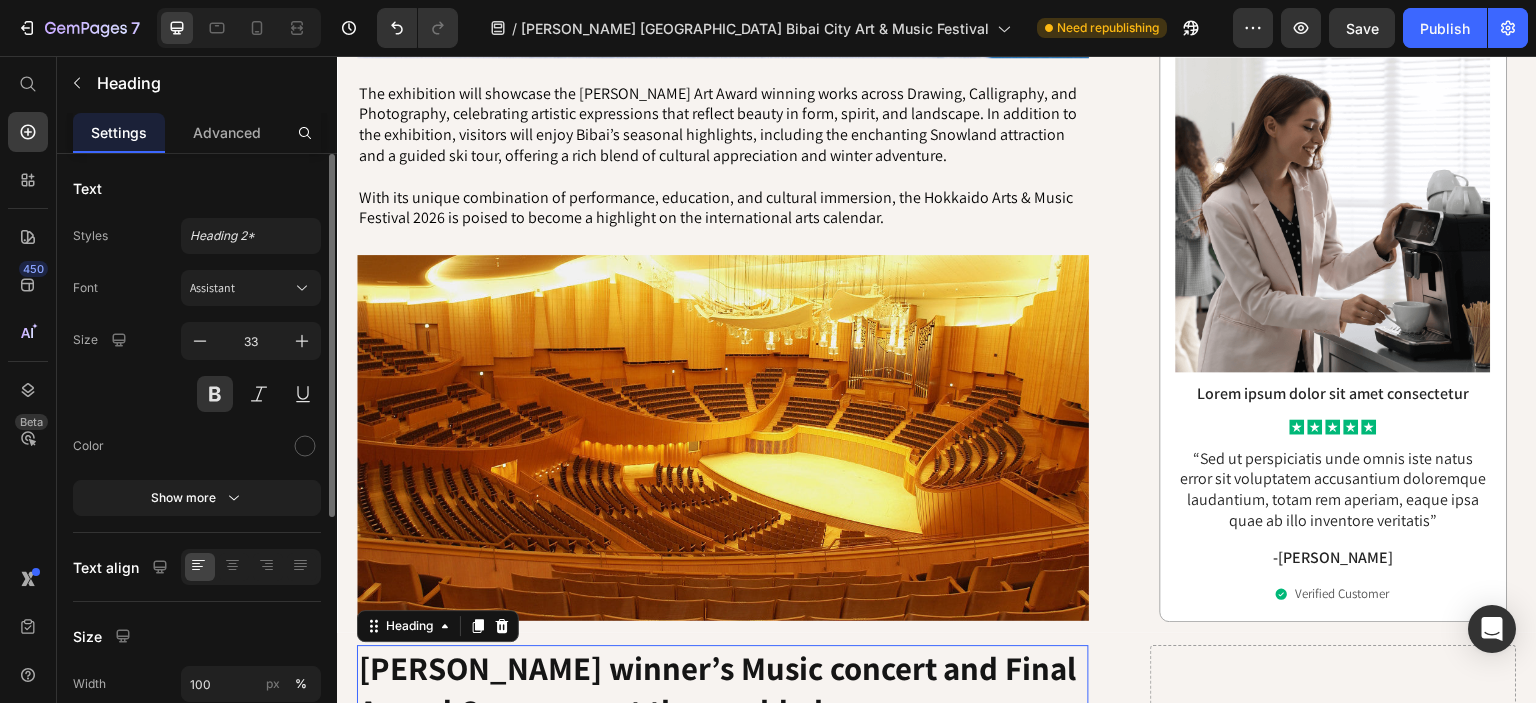 click on "Size 33" at bounding box center (197, 367) 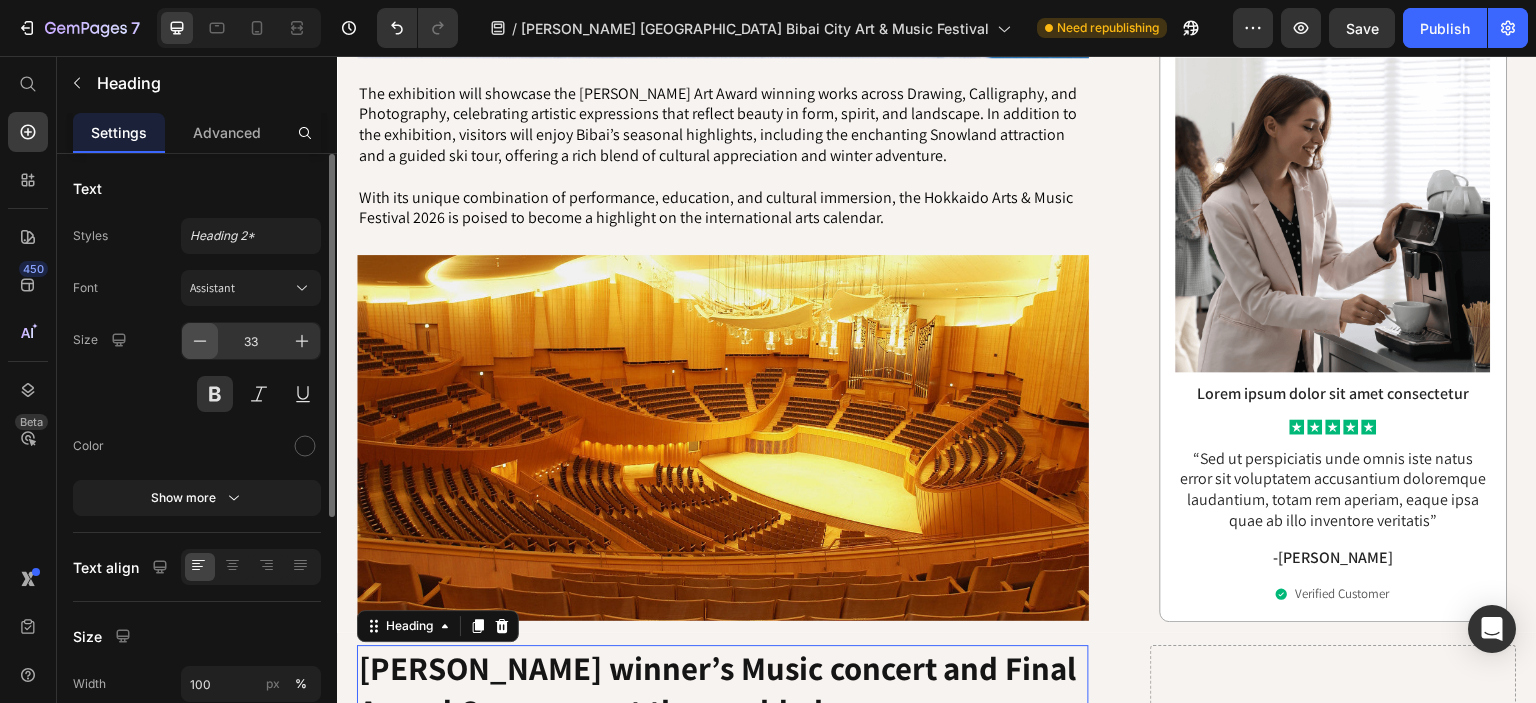 click 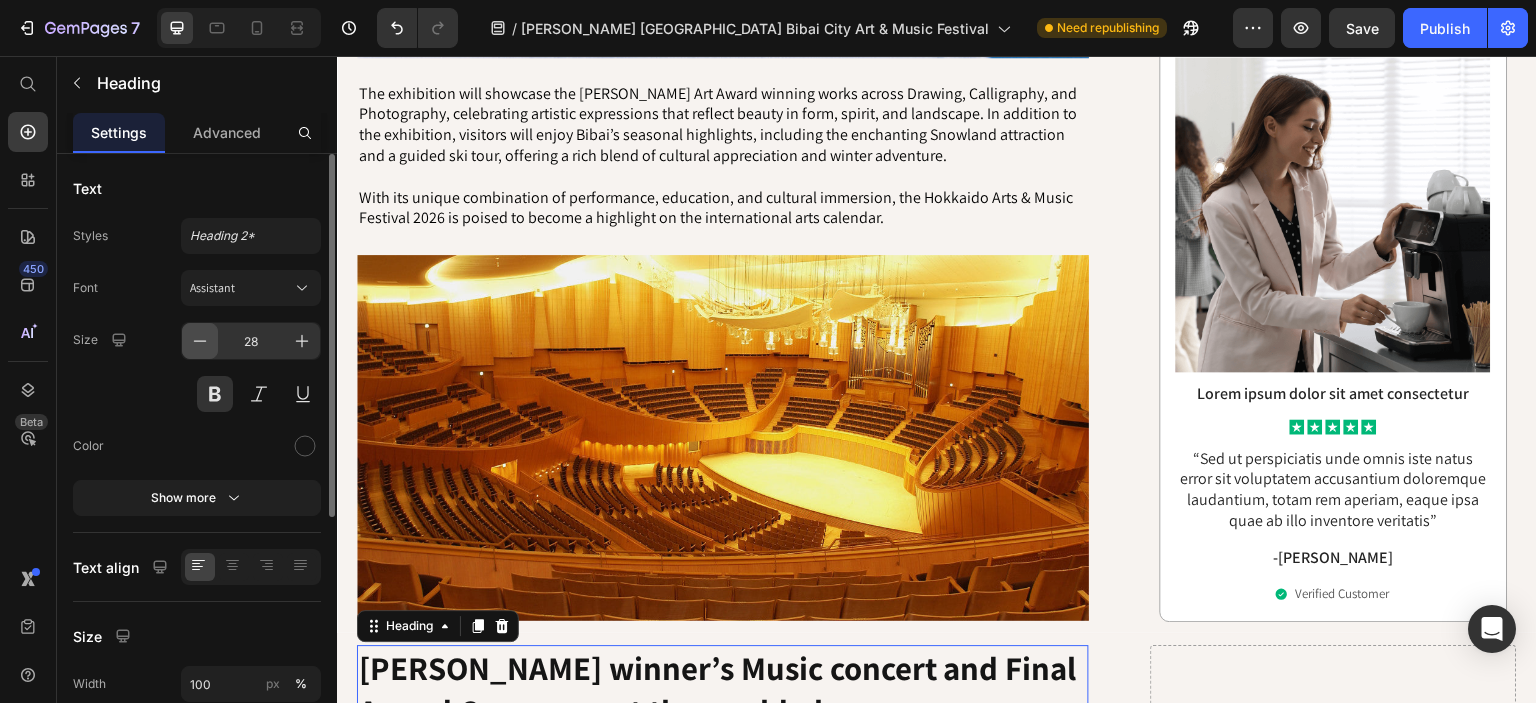 click 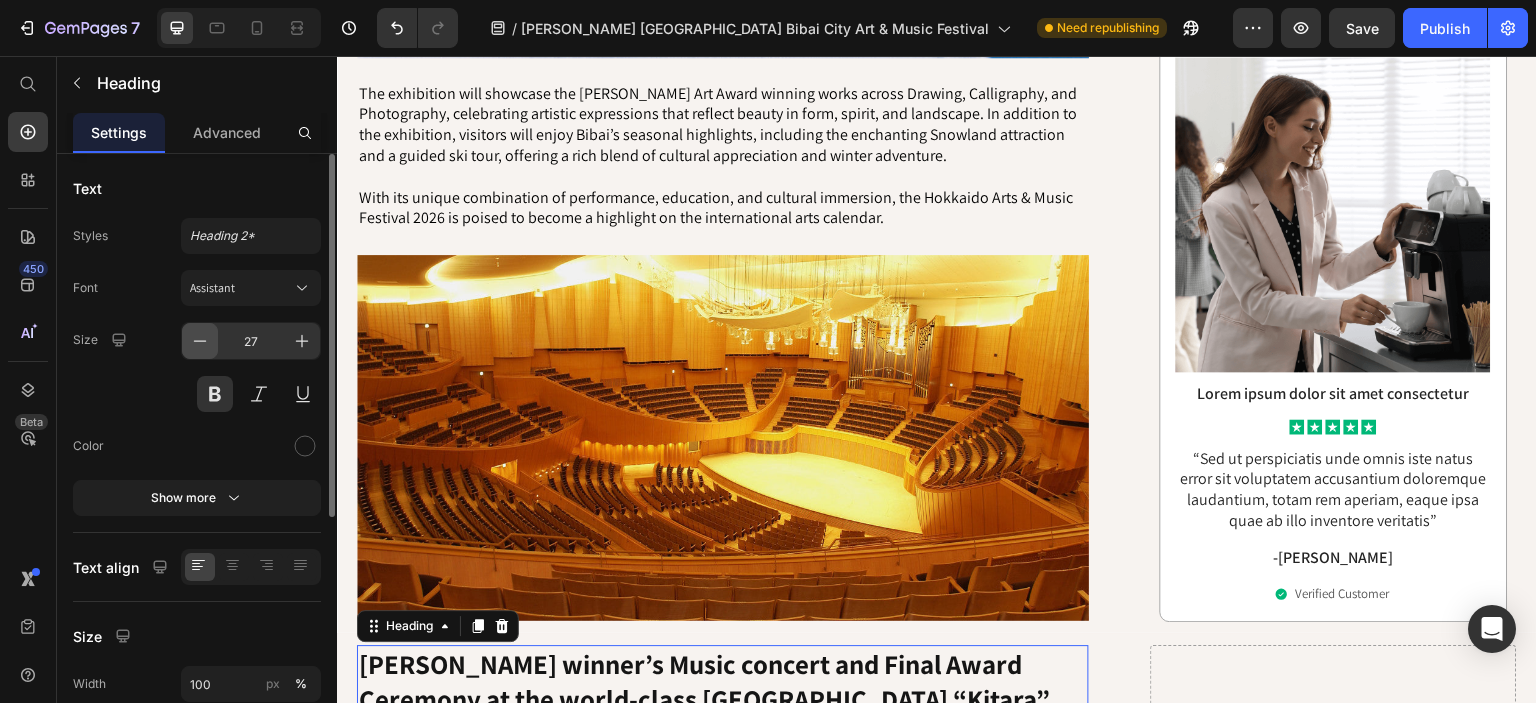 click 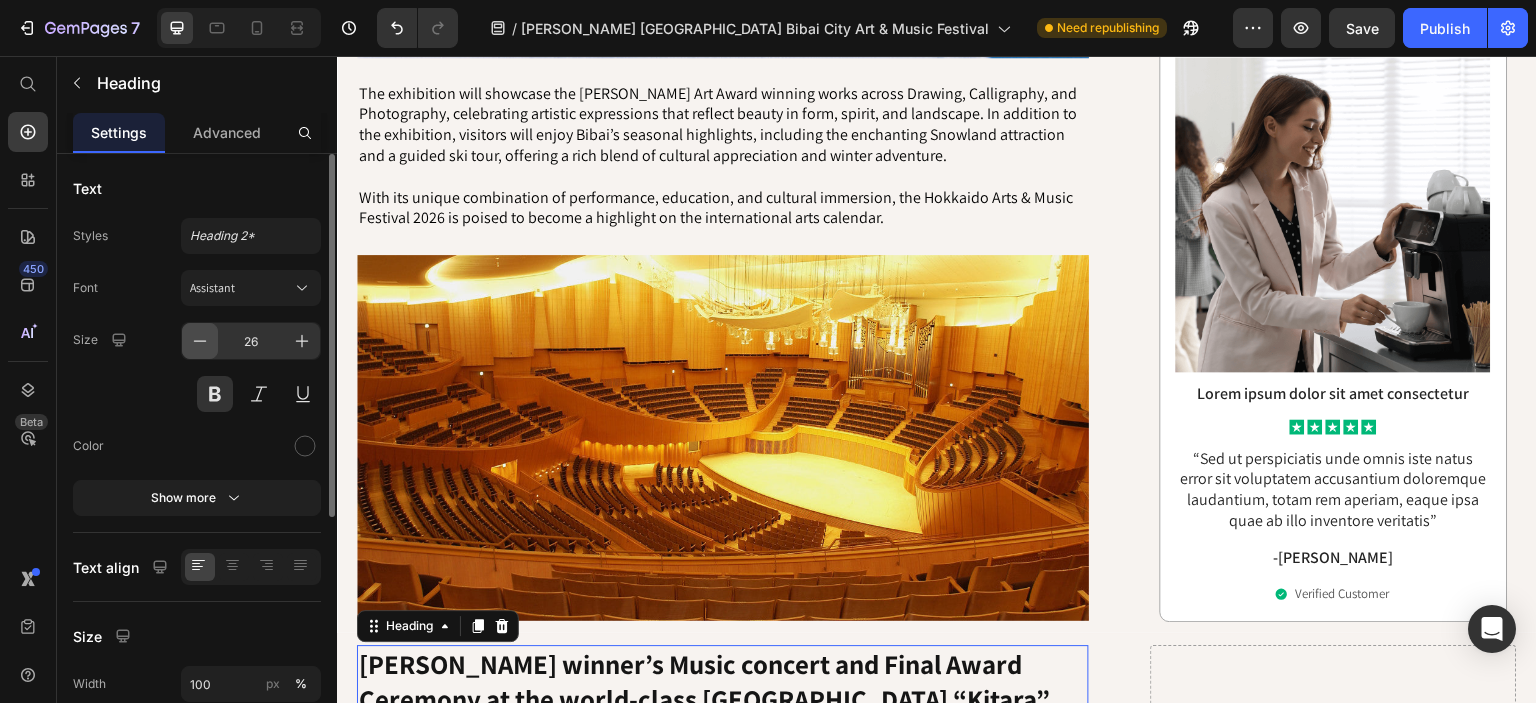click 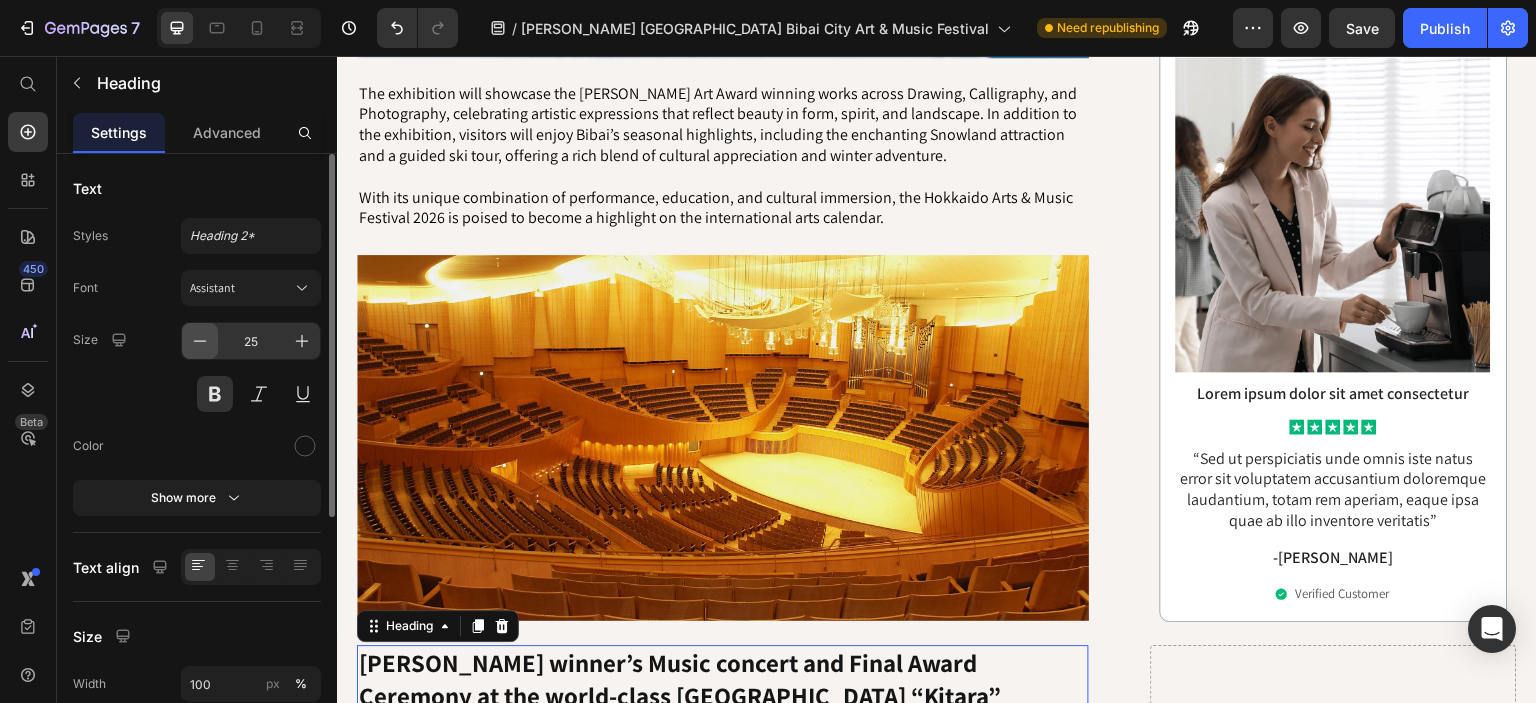click 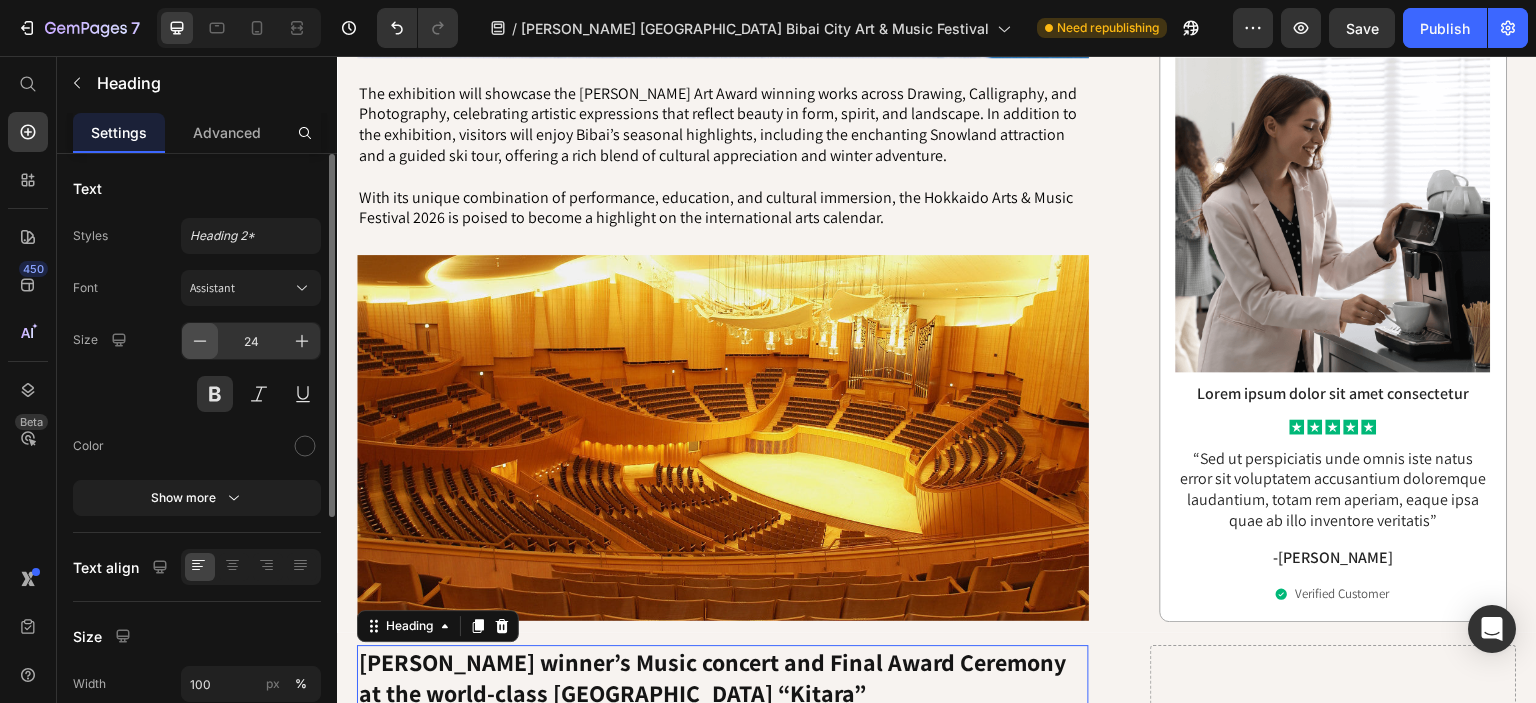 click 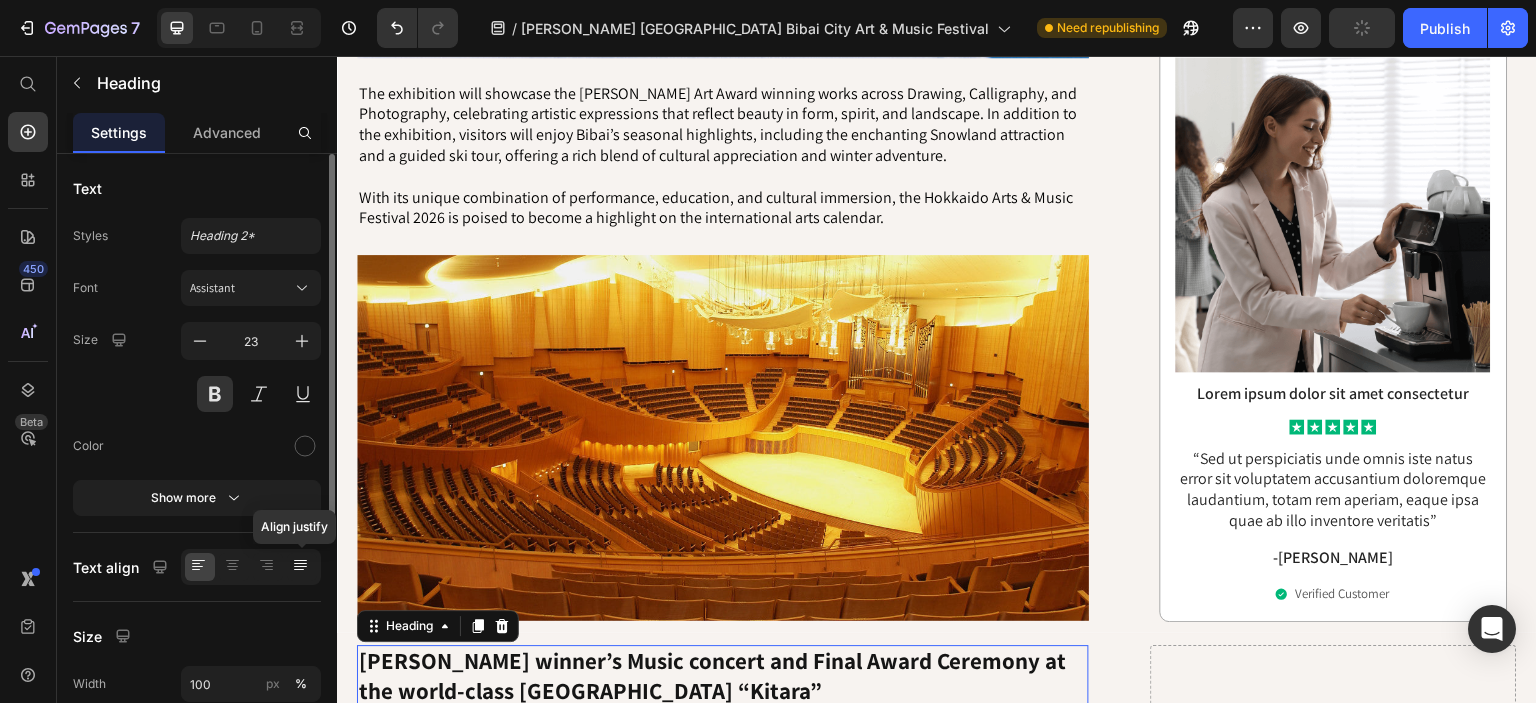 click 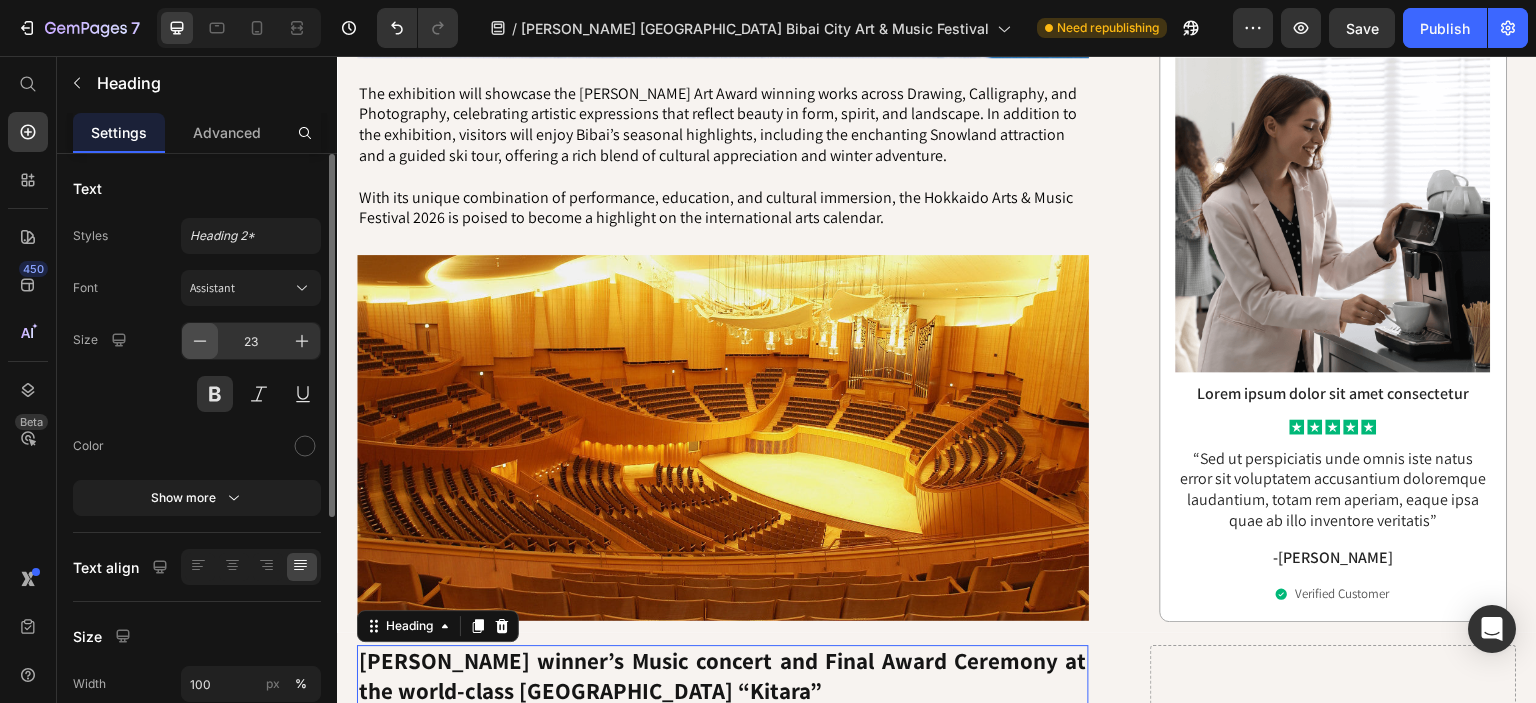 click 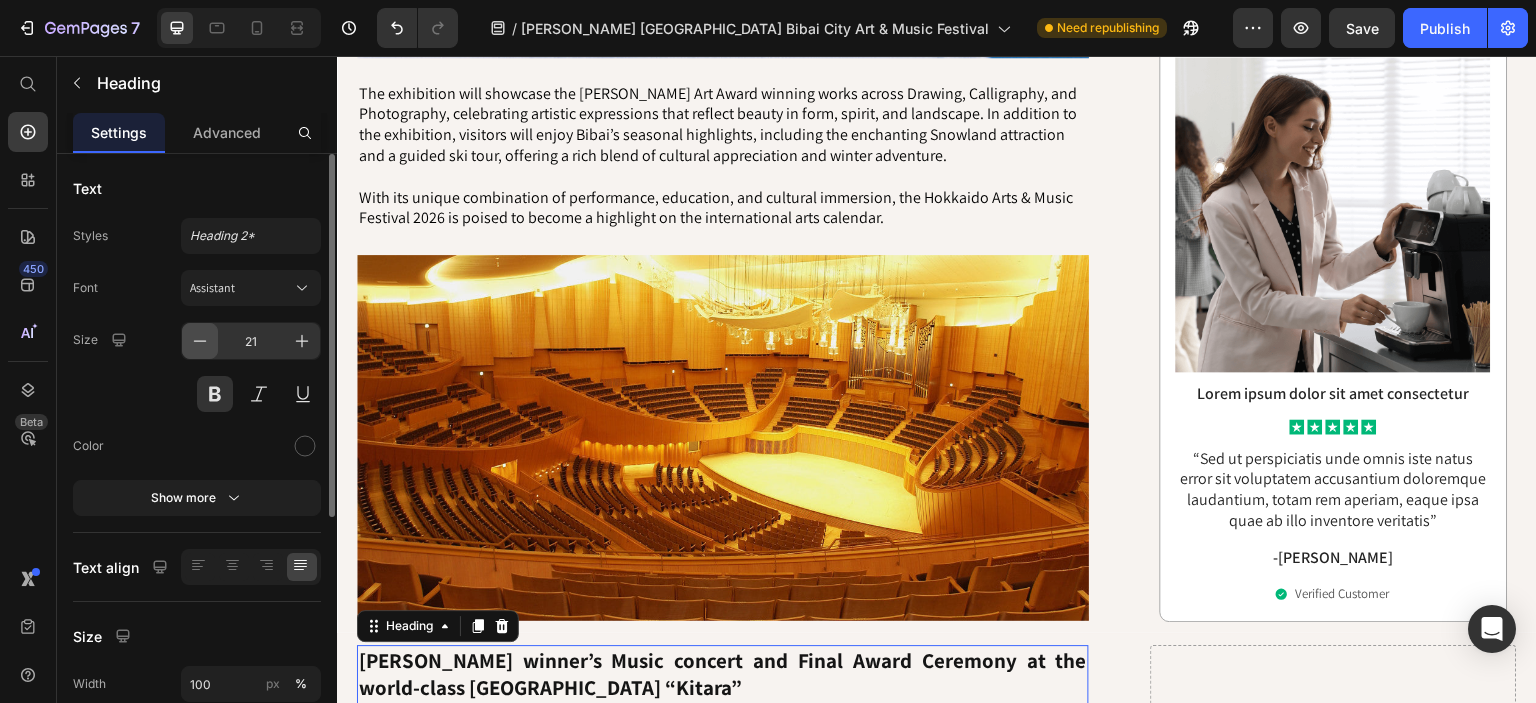 click 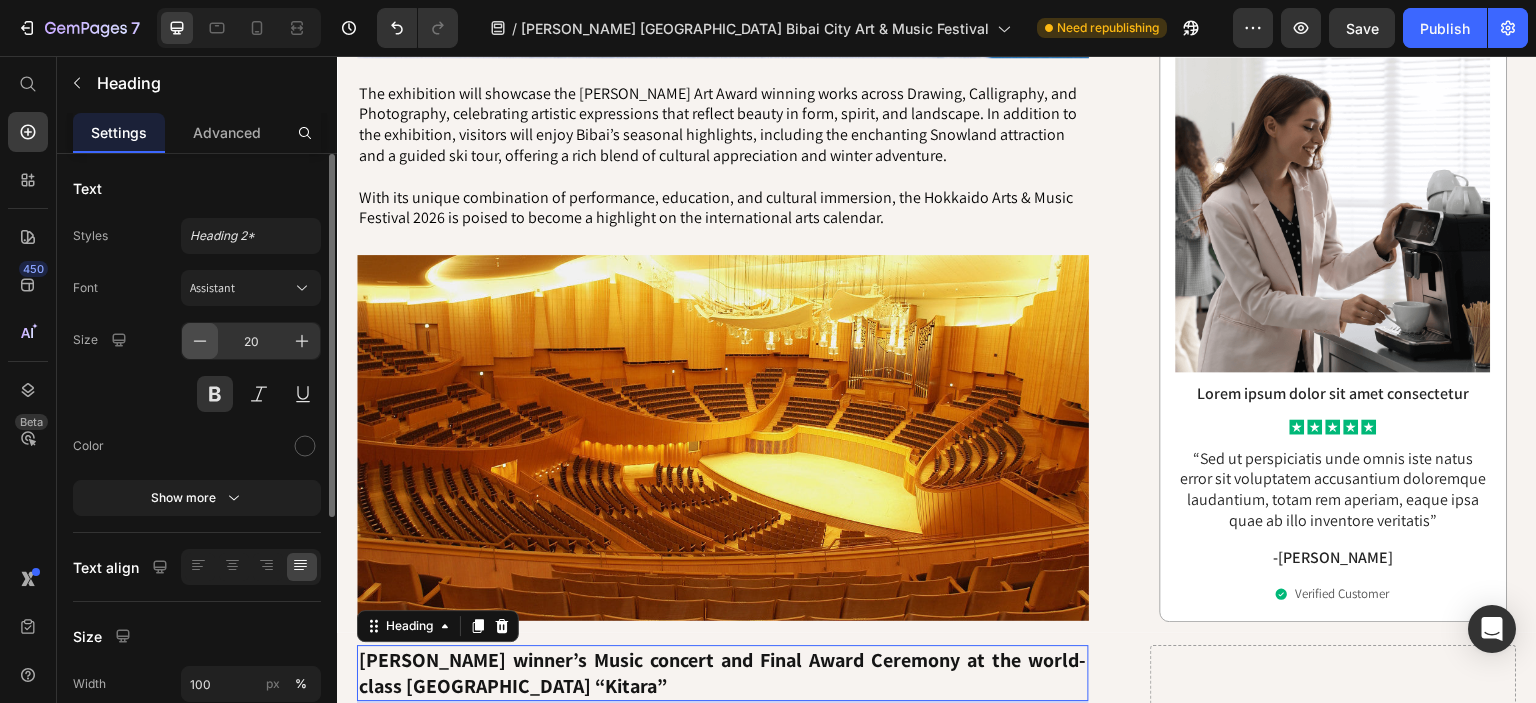 click 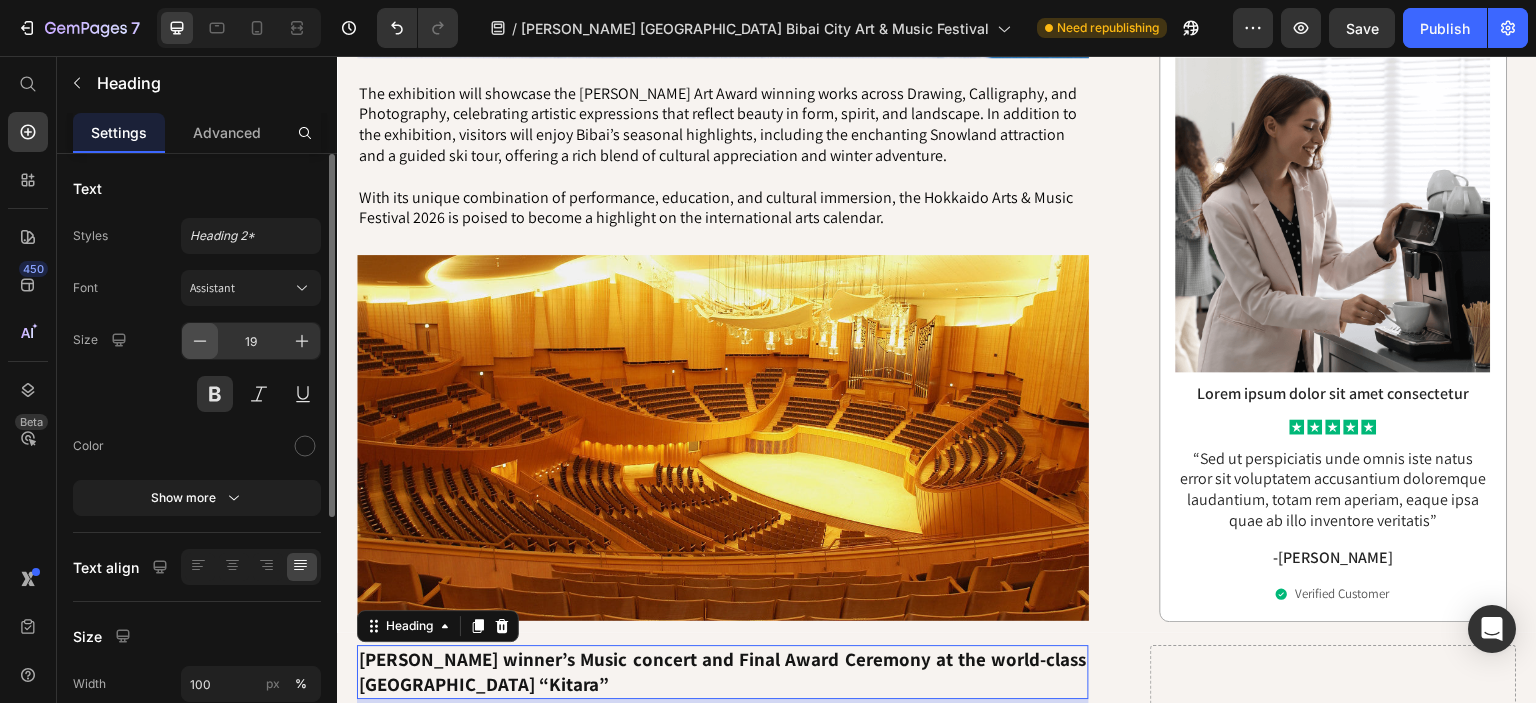click 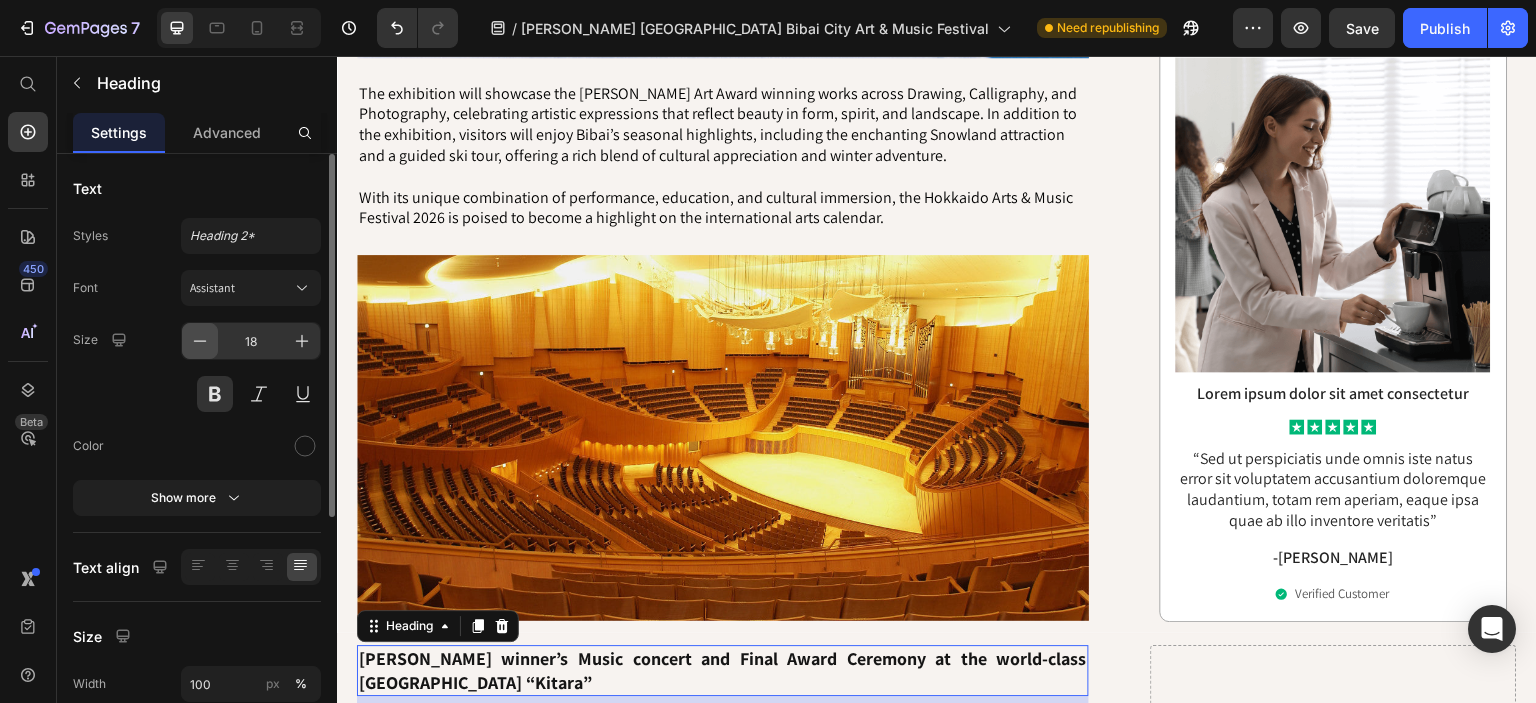 click 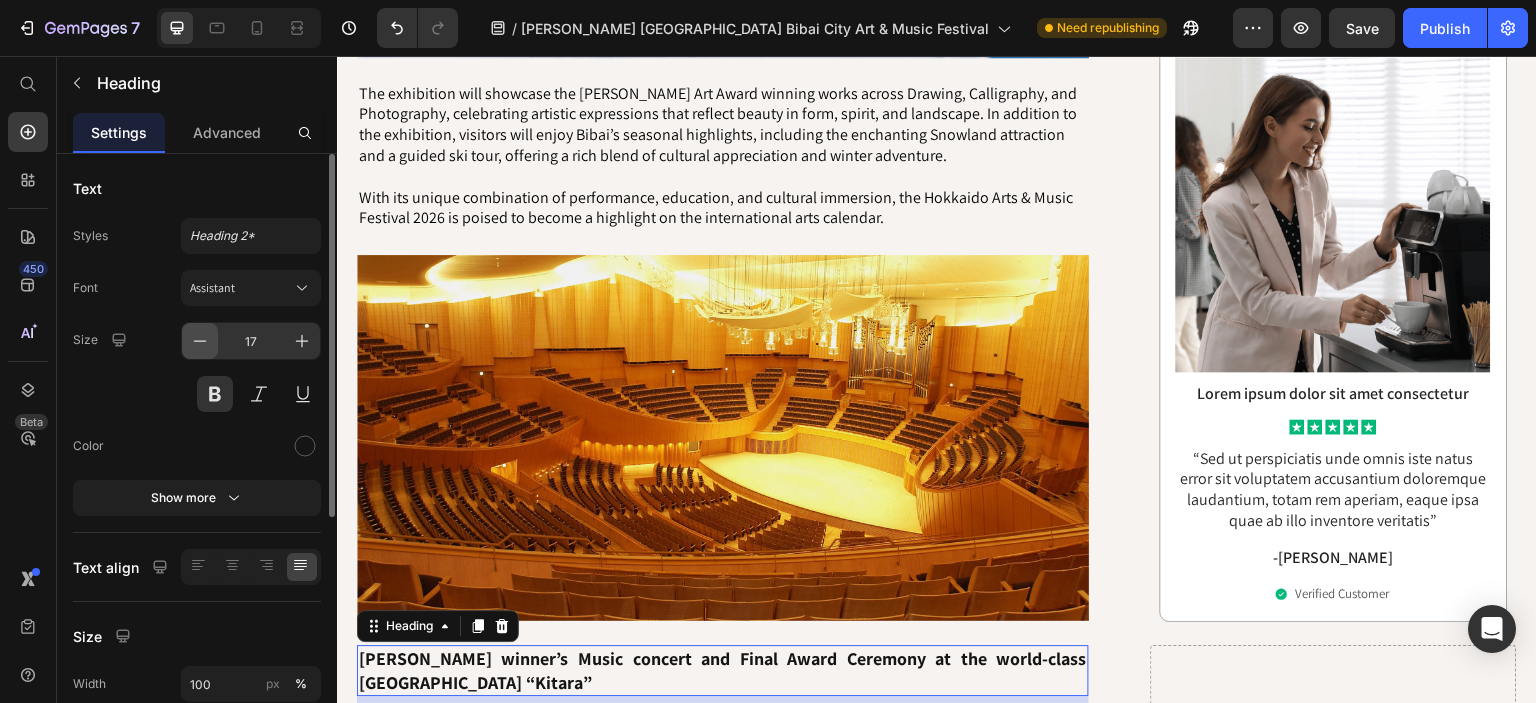 click 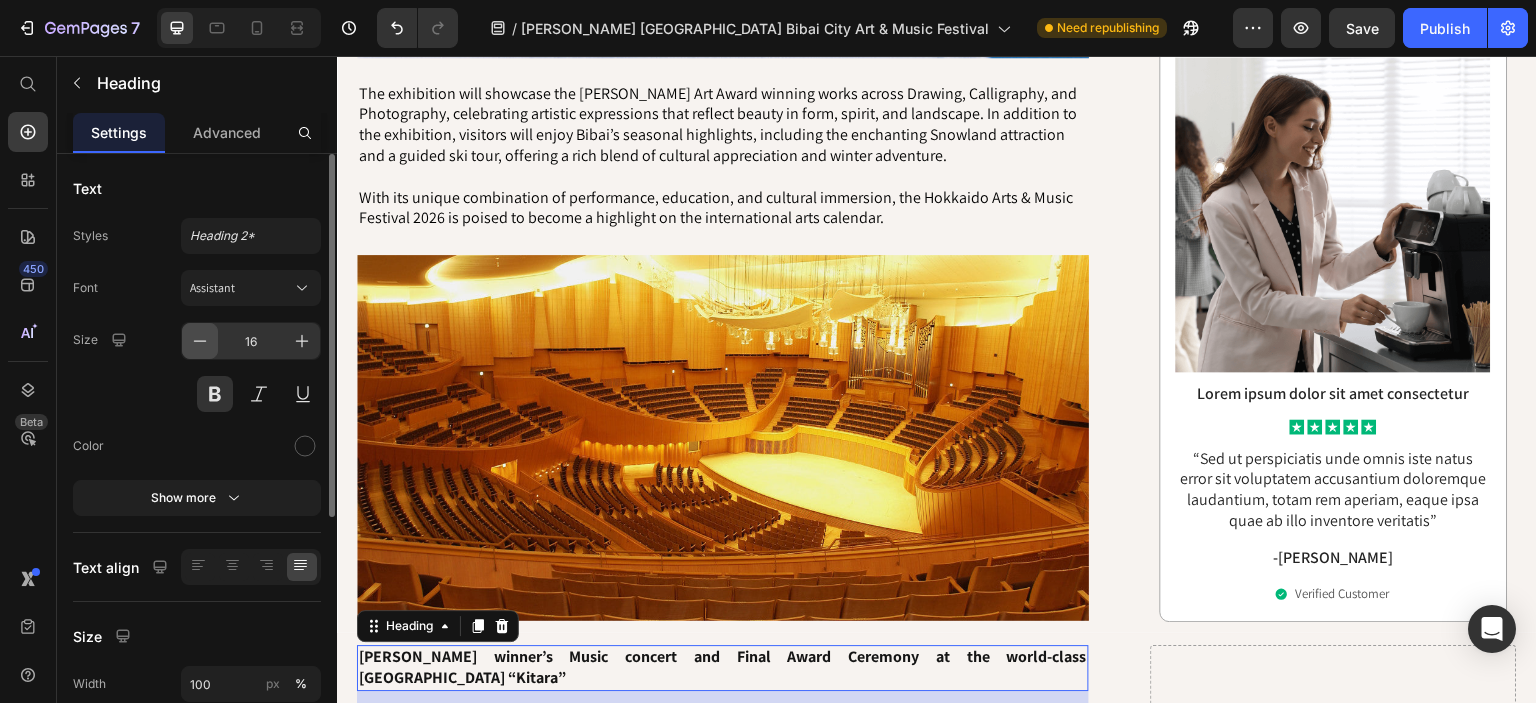 click 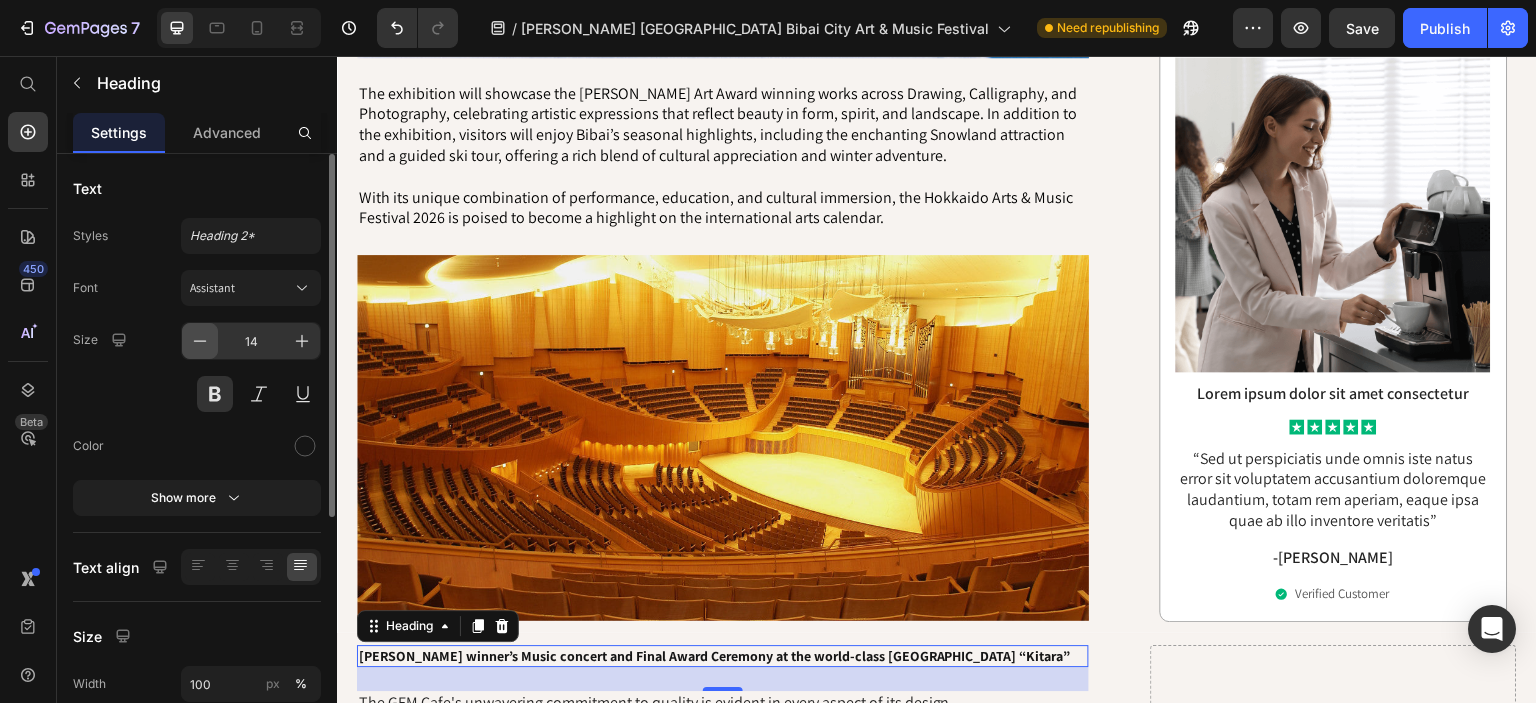 click 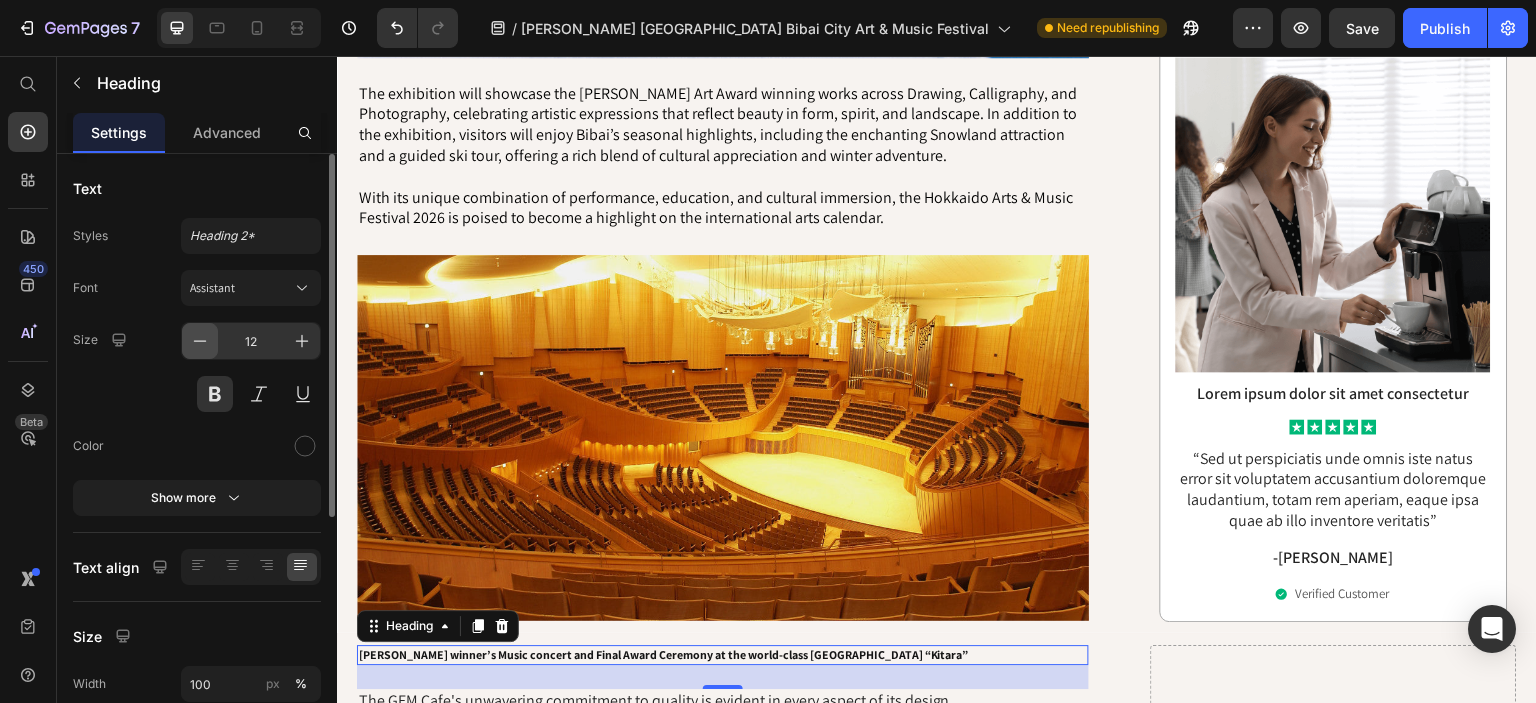 click 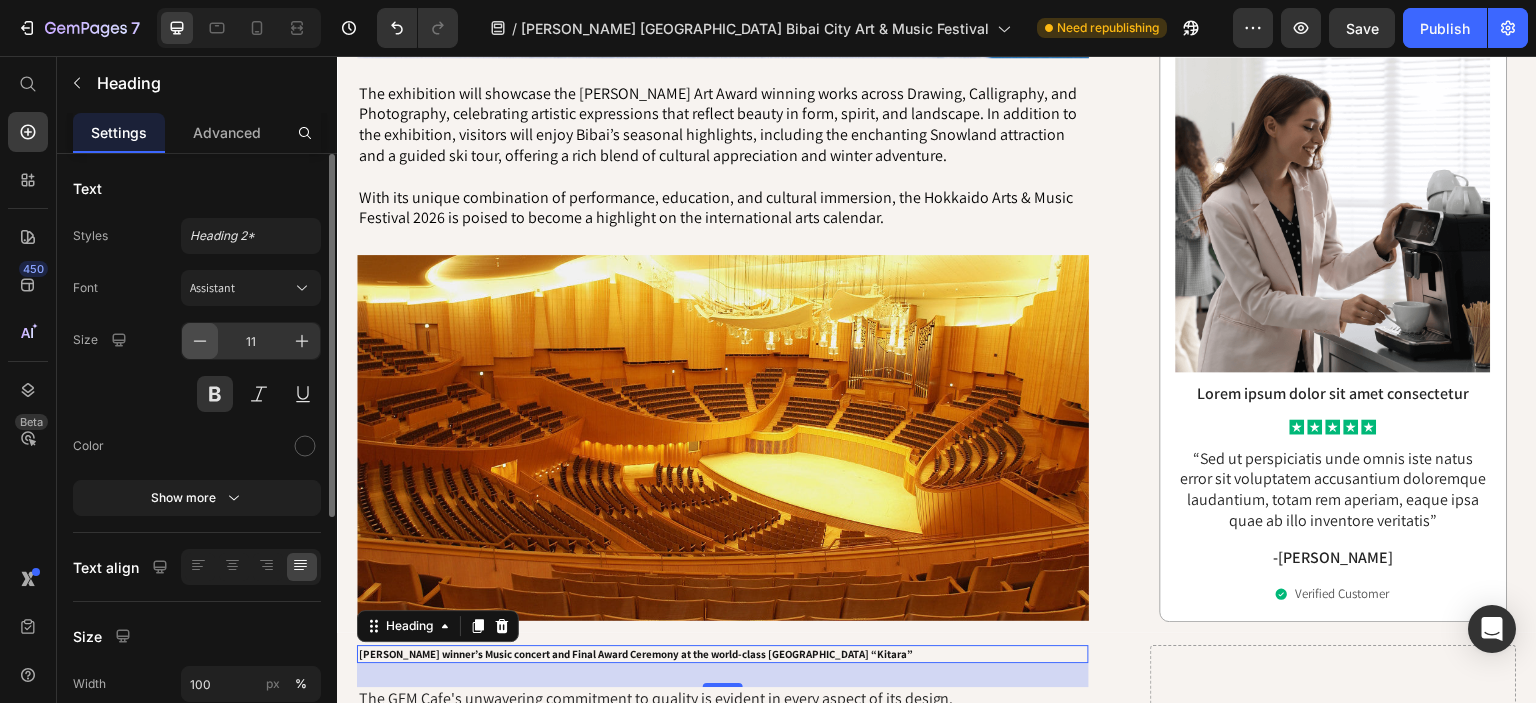 click 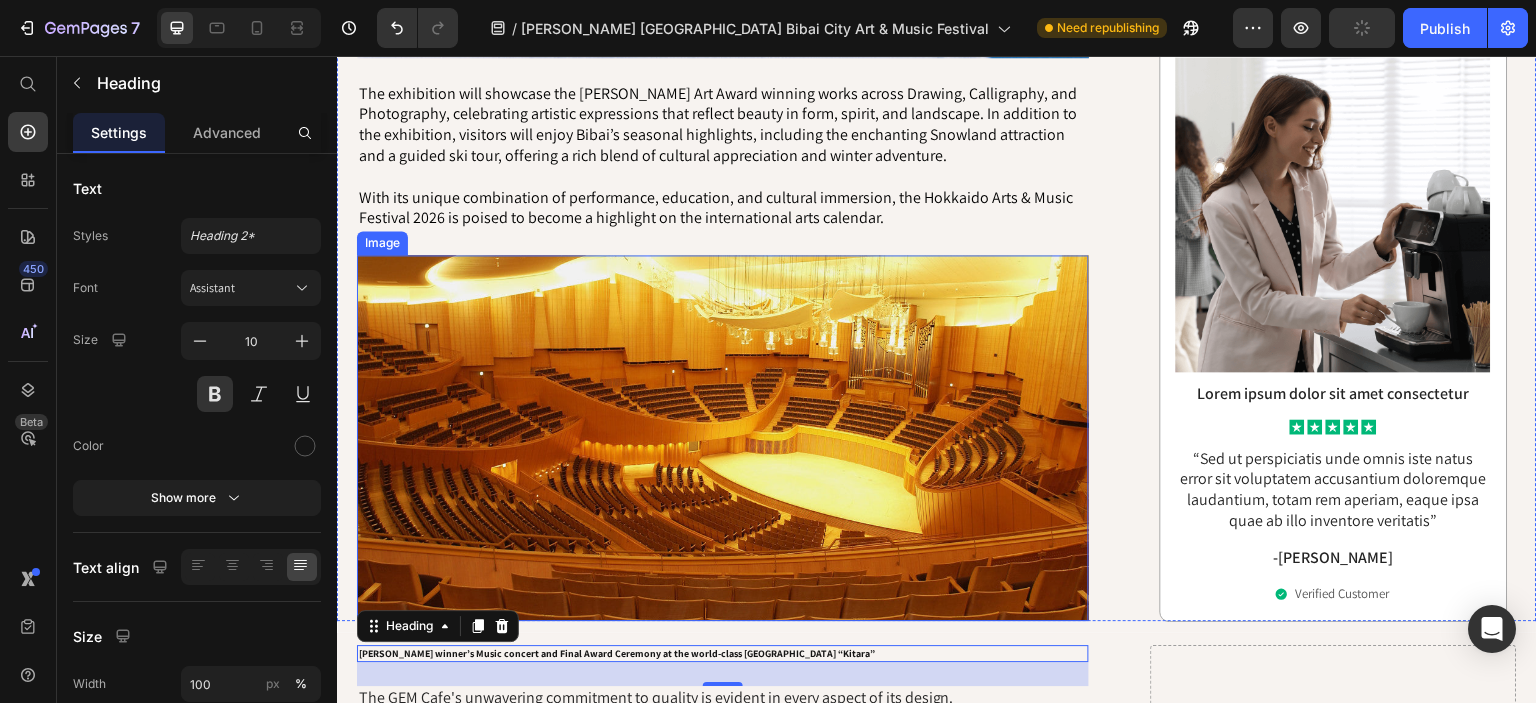 click at bounding box center [723, 438] 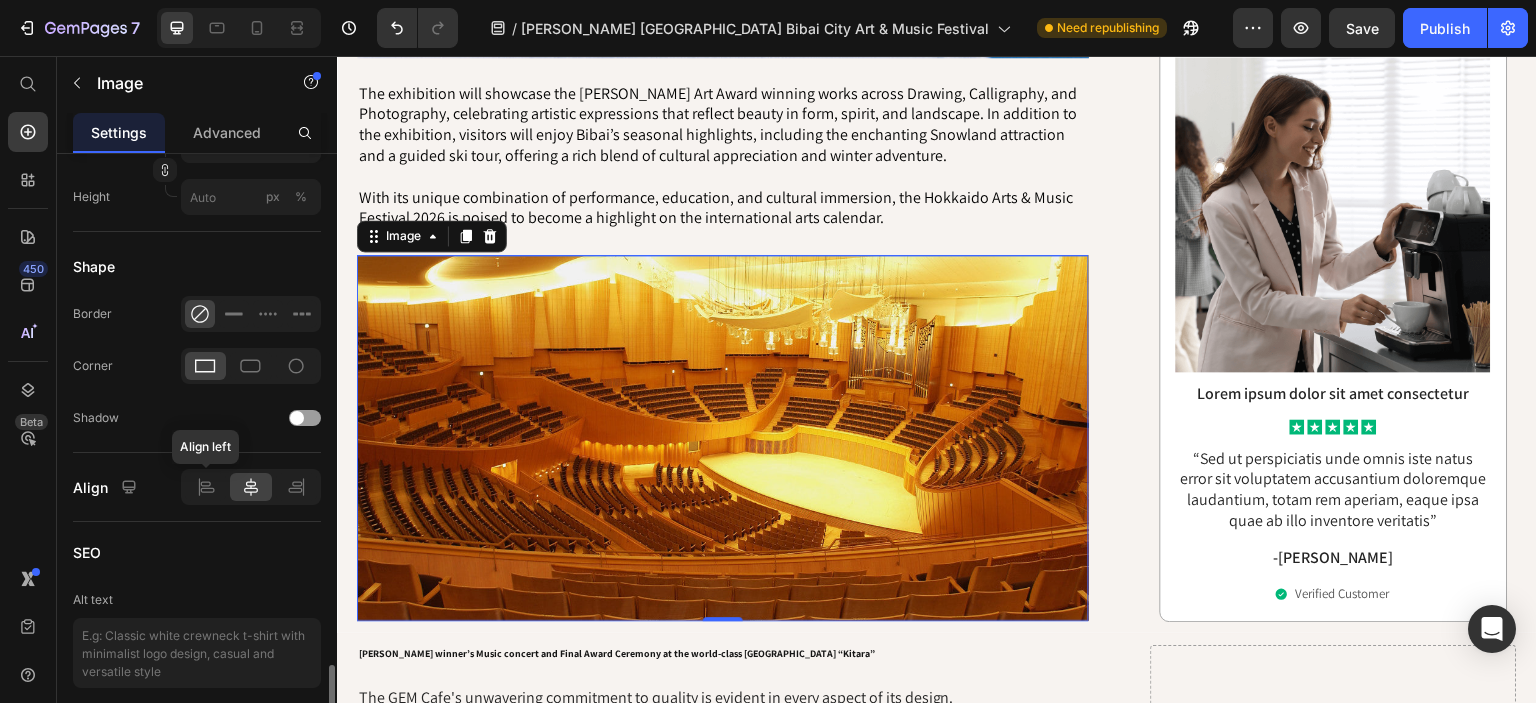 scroll, scrollTop: 863, scrollLeft: 0, axis: vertical 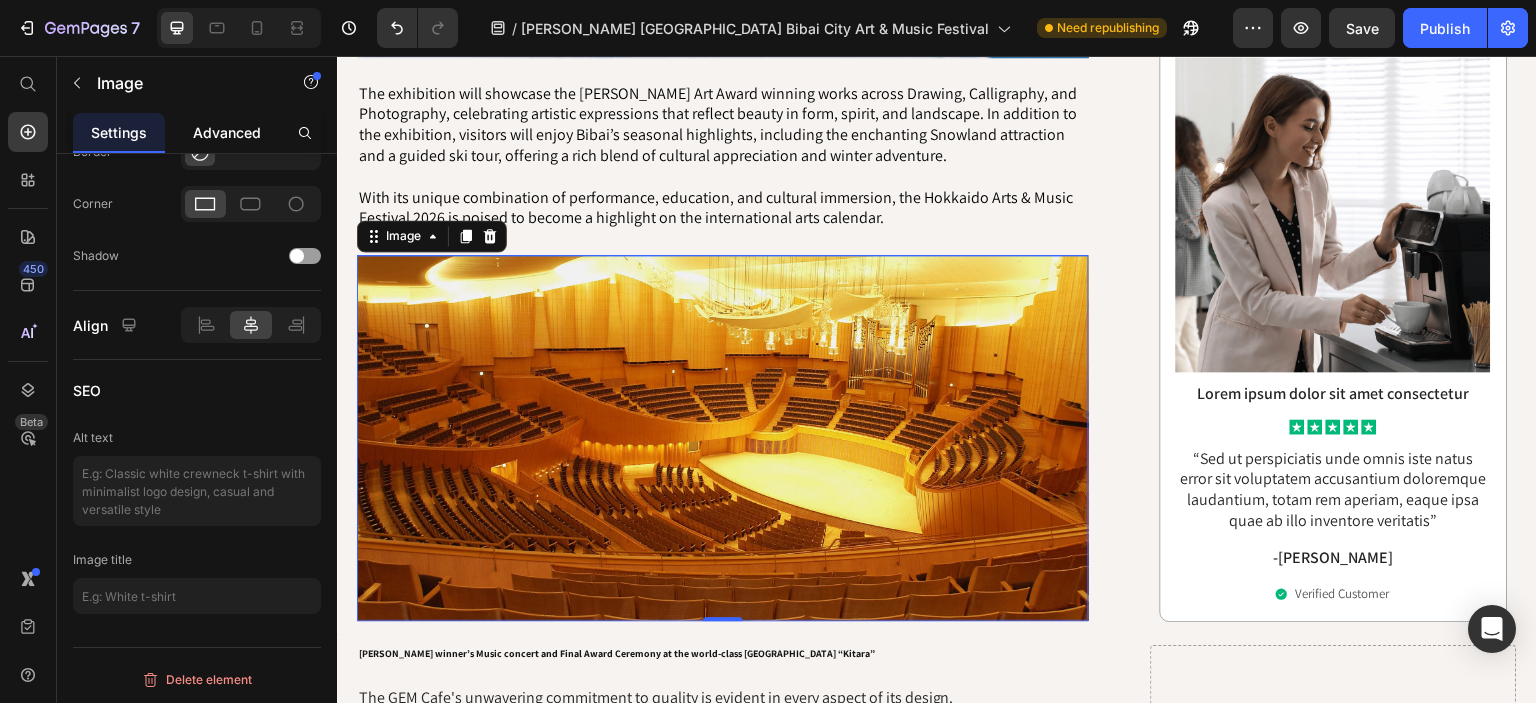 click on "Advanced" at bounding box center [227, 132] 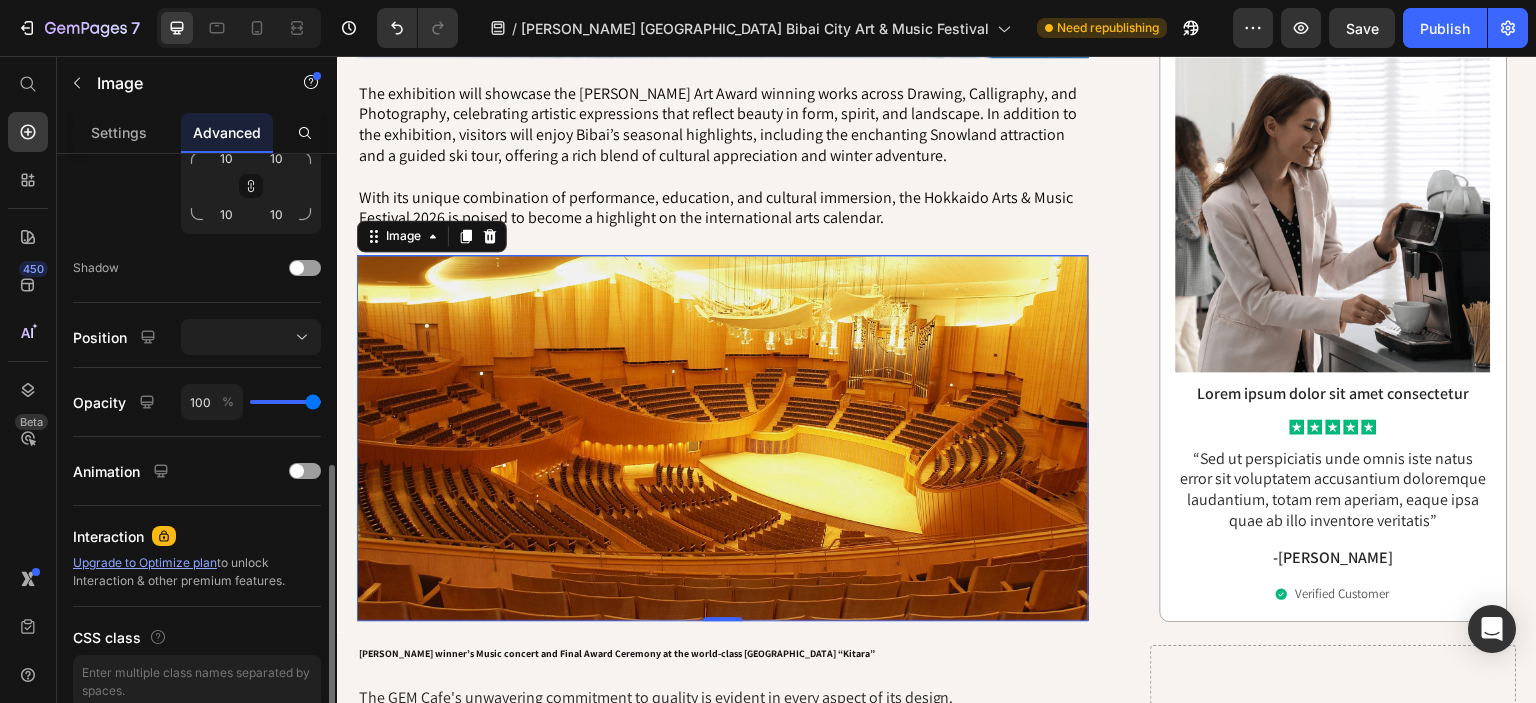 scroll, scrollTop: 764, scrollLeft: 0, axis: vertical 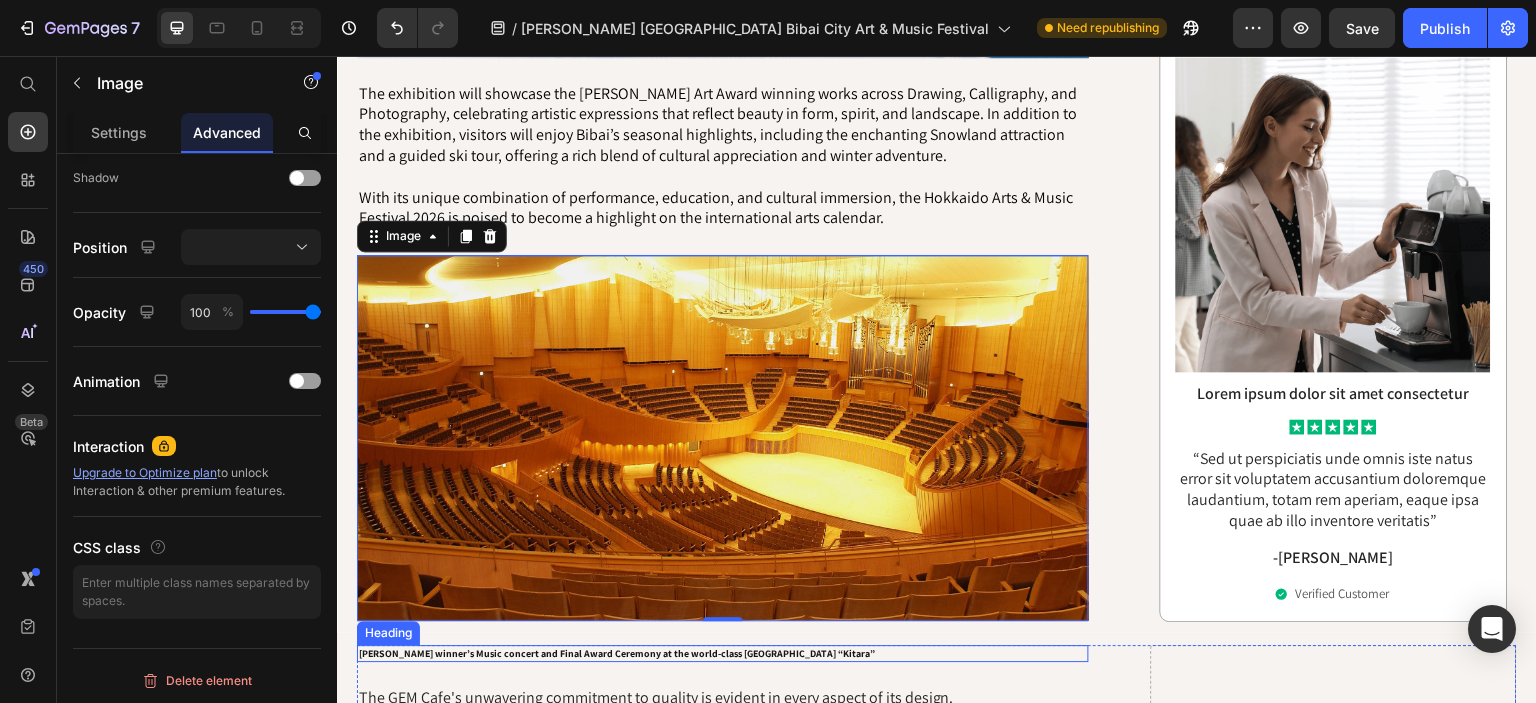 click on "[PERSON_NAME] winner’s Music concert and Final Award Ceremony at the world-class [GEOGRAPHIC_DATA] “Kitara”" at bounding box center (723, 653) 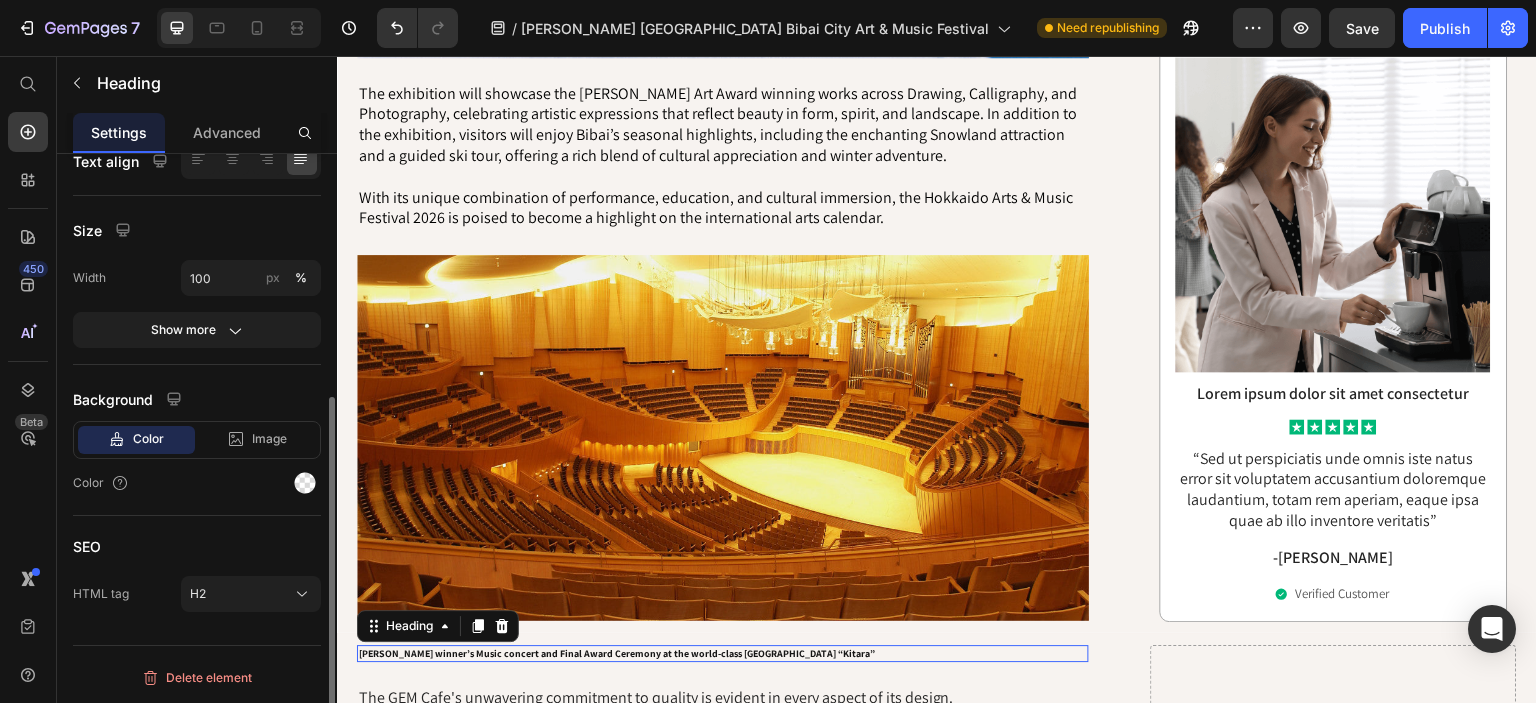 scroll, scrollTop: 0, scrollLeft: 0, axis: both 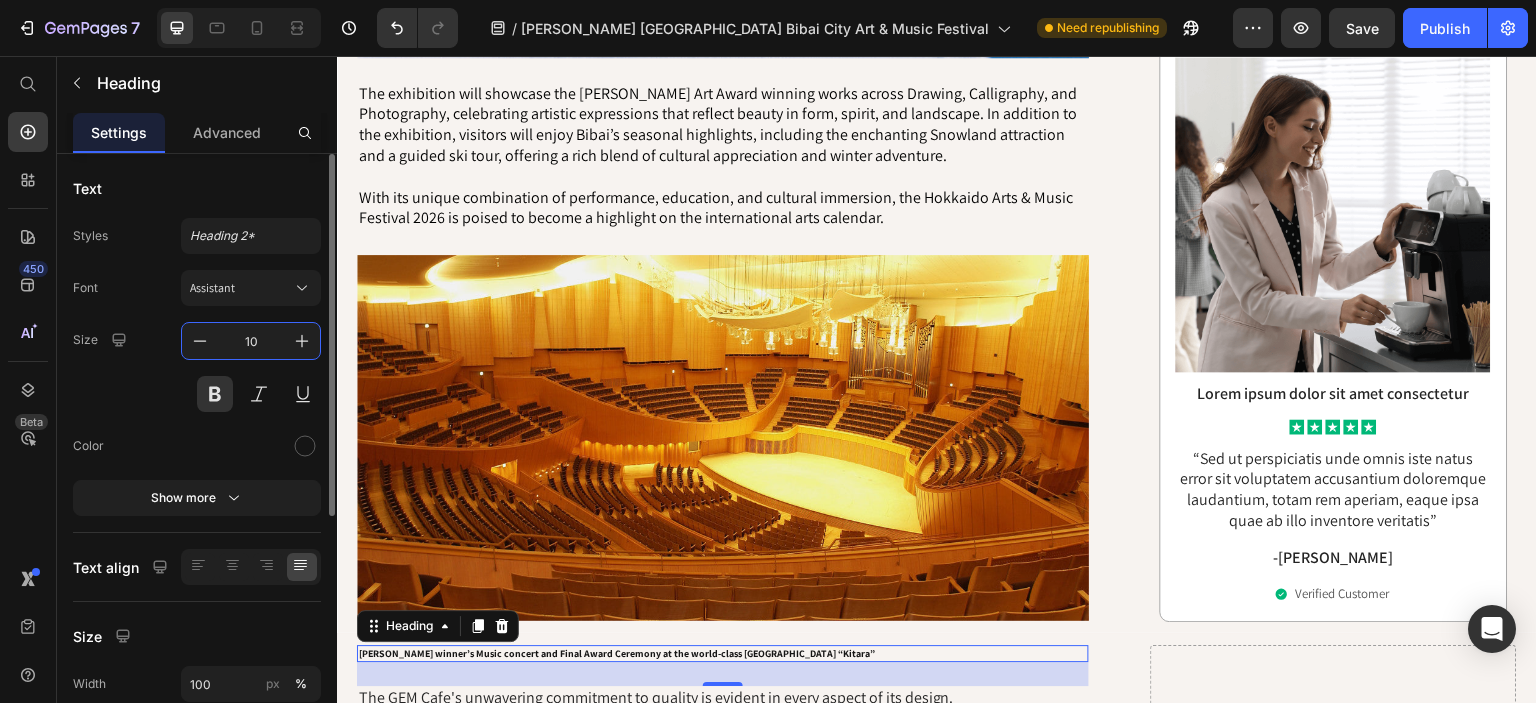 click on "10" at bounding box center [251, 341] 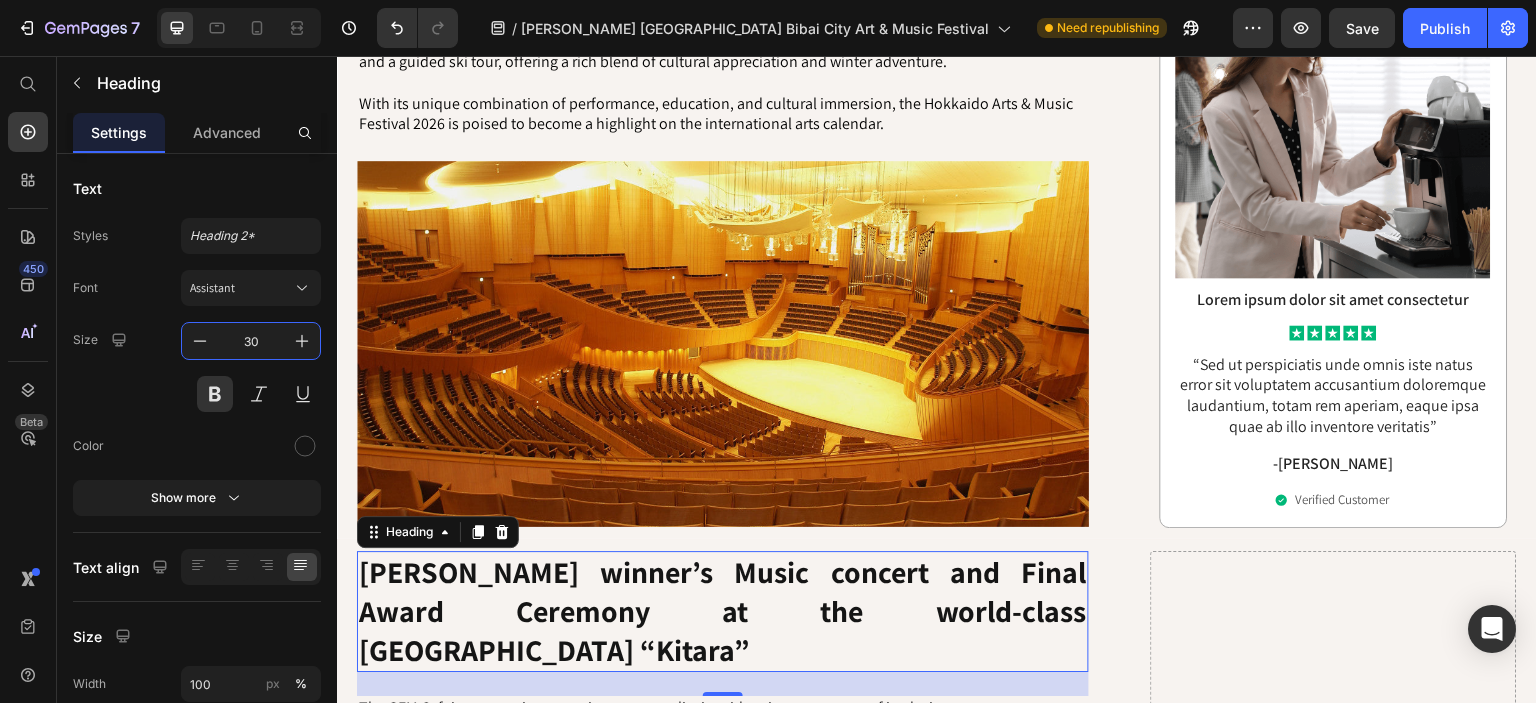 scroll, scrollTop: 1774, scrollLeft: 0, axis: vertical 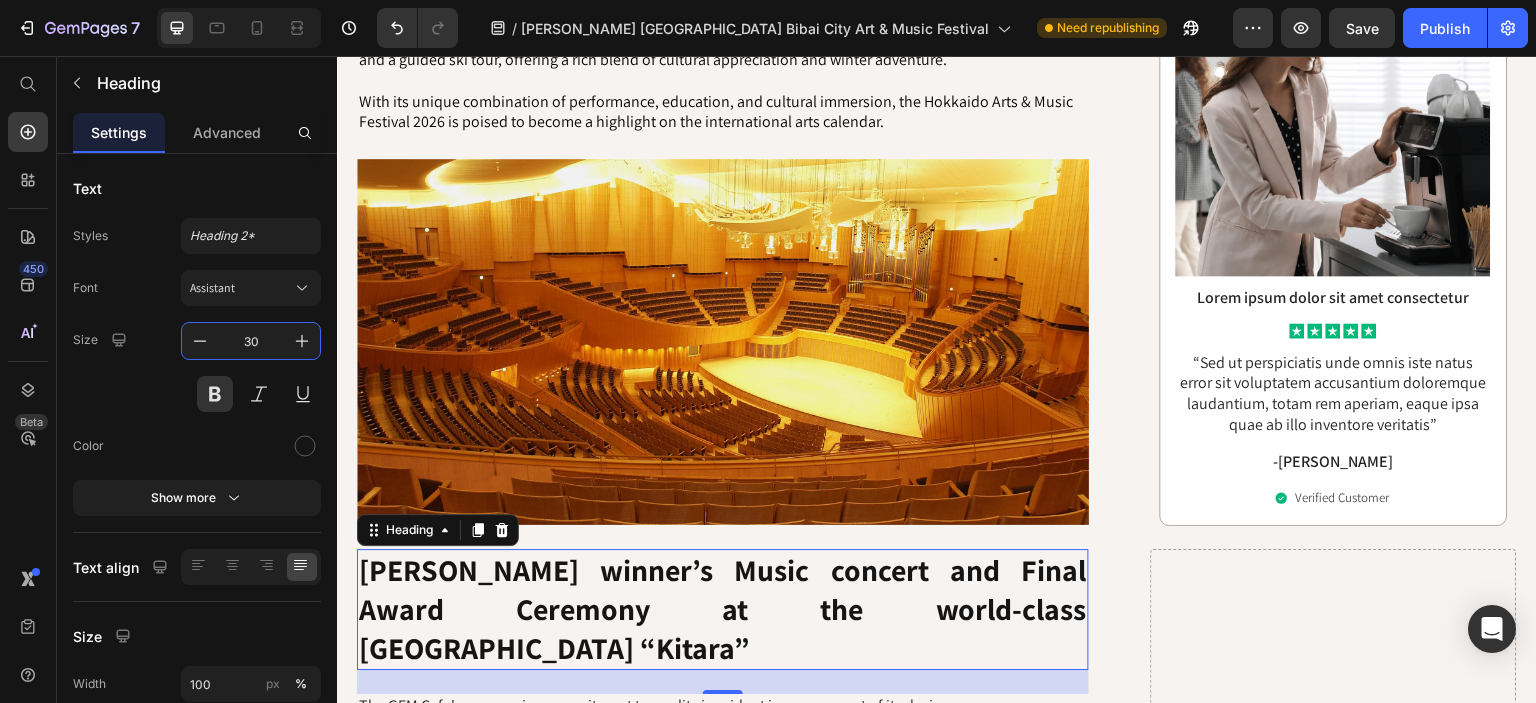 type on "30" 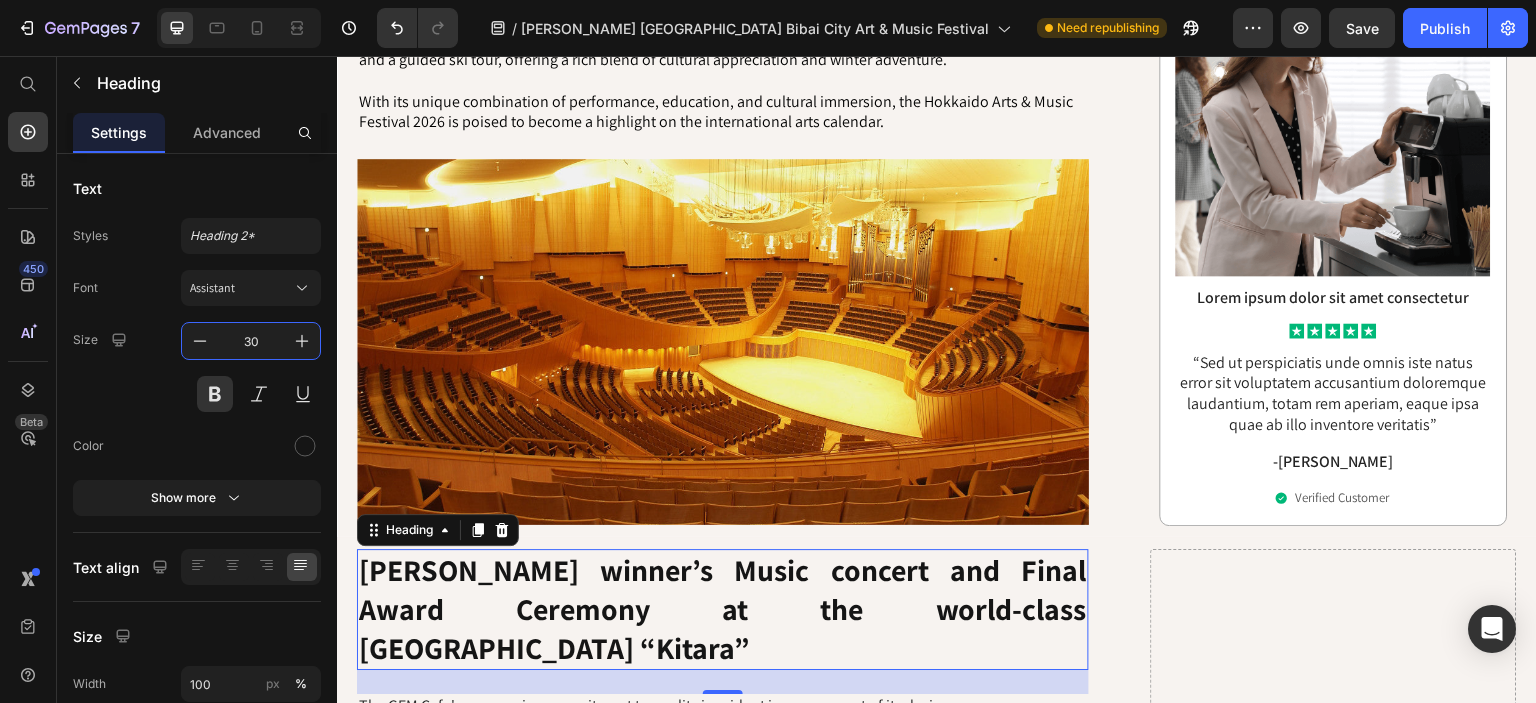 click on "[PERSON_NAME] winner’s Music concert and Final Award Ceremony at the world-class [GEOGRAPHIC_DATA] “Kitara”" at bounding box center (723, 609) 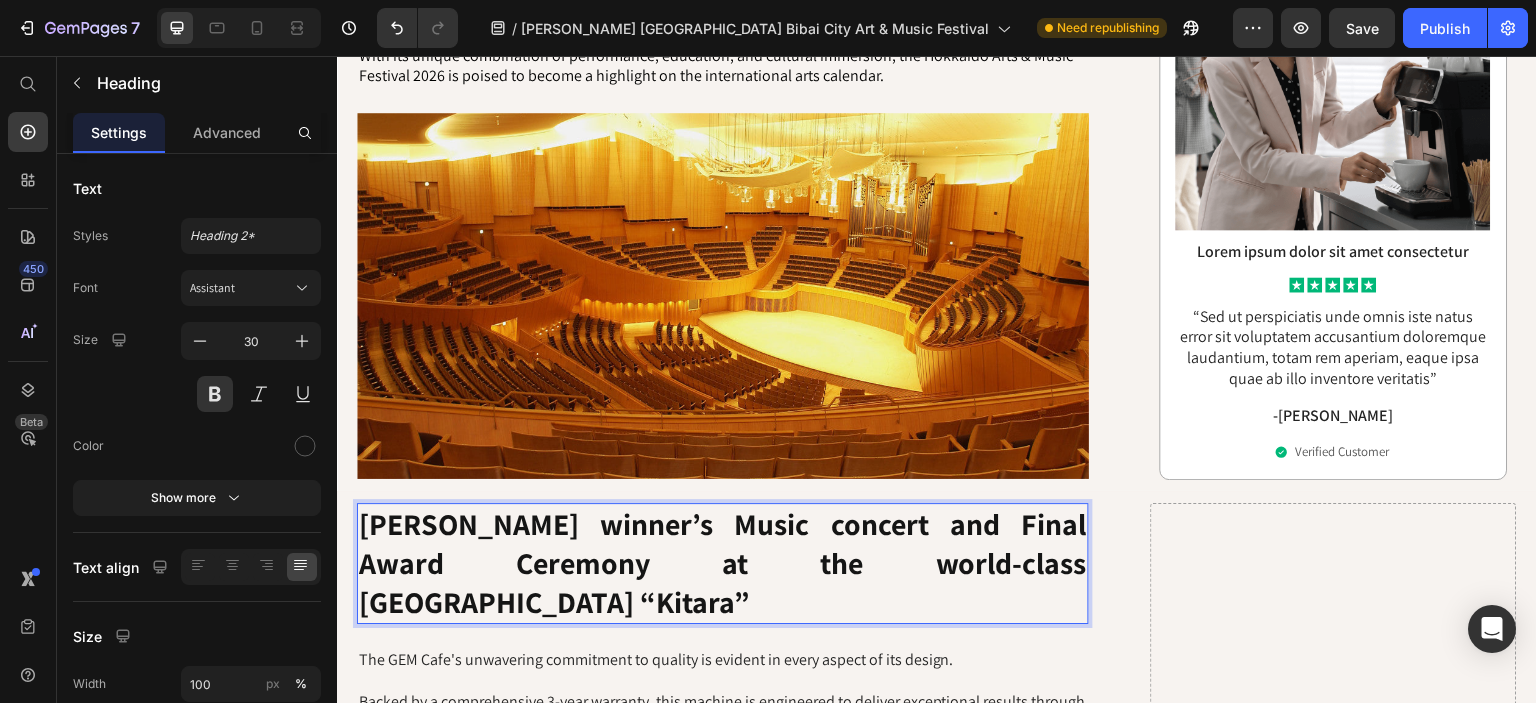 scroll, scrollTop: 1822, scrollLeft: 0, axis: vertical 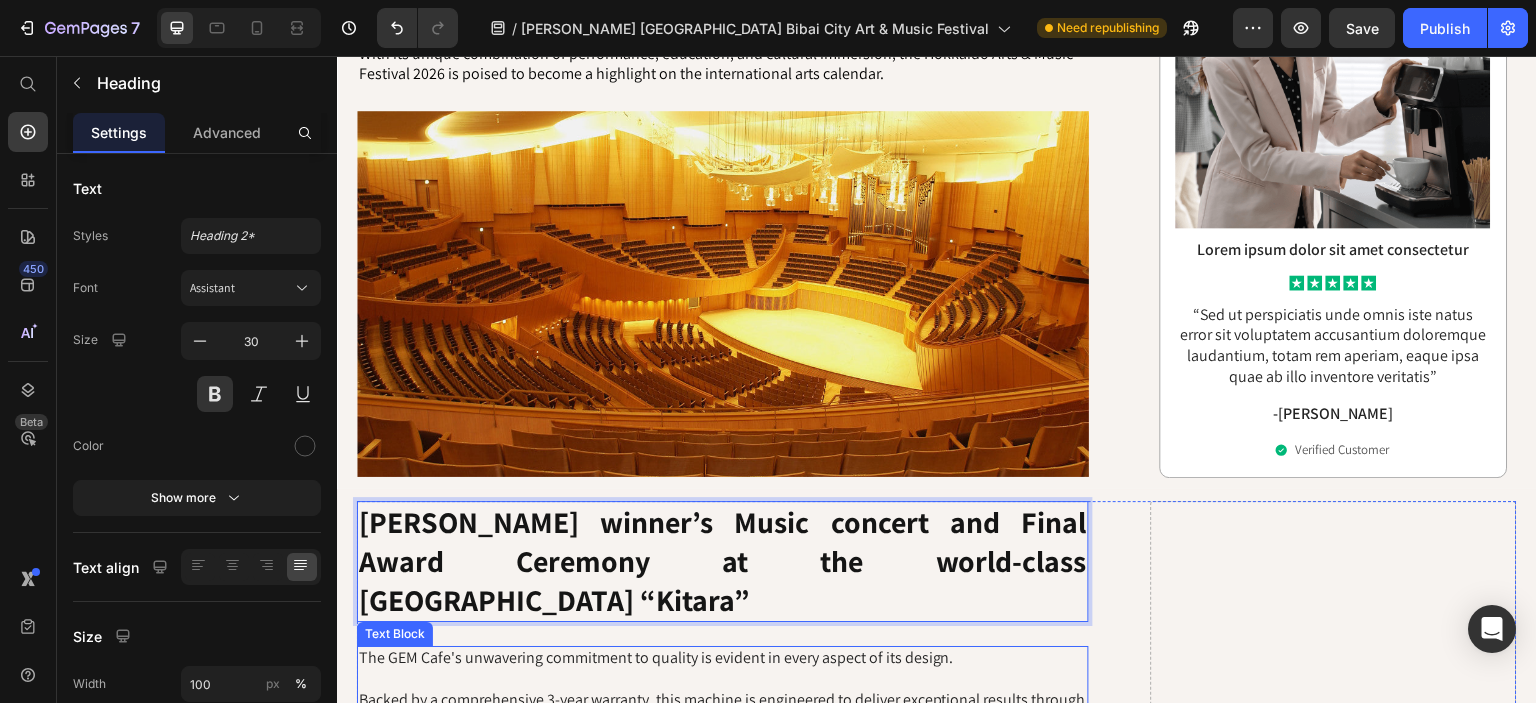 click on "The GEM Cafe's unwavering commitment to quality is evident in every aspect of its design.  Backed by a comprehensive 3-year warranty, this machine is engineered to deliver exceptional results through advanced extraction technology and precision controls.  The GEM Cafe  has received overwhelmingly positive feedback, with coffee enthusiasts praising its ability to consistently brew superior flavors.  Many users have even recommended the  GEM Cafe  to friends and family, confident it will transform their morning routines.  With its sturdy construction, intuitive interface, and proven track record, the  GEM Cafe  has firmly established itself as the gold standard in home coffee brewing." at bounding box center [723, 783] 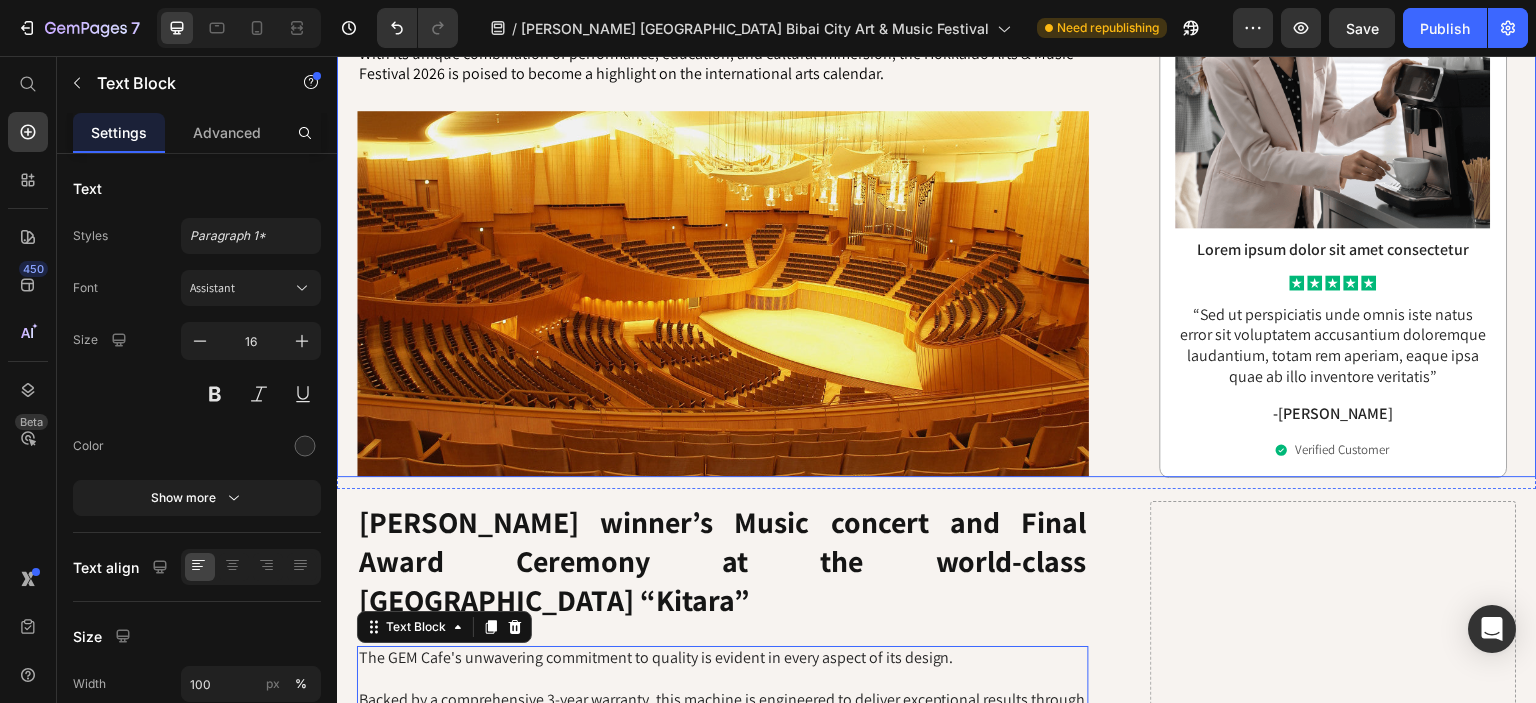 click on "⁠⁠⁠⁠⁠⁠⁠ [PERSON_NAME] Heads  North : A two-week cultural Festival in collaboration with the Bibai City Government Heading [PERSON_NAME] has officially announced its upcoming collaboration with the Bibai City Government for the Hokkaido Bibai City Arts & Music Festival, taking place from [DATE] to [DATE].   The festival opens with the Hokkaido Music Competition held in [GEOGRAPHIC_DATA], where young musicians from around the world will compete in piano, strings, winds, percussion, and vocal categories. Following the competition, selected winners will take the stage at the iconic [GEOGRAPHIC_DATA], one of Japan’s premier classical music venues, for a formal Winner’s Concert and Final Award Ceremony.   Text Block                Title Line Video Further north in [GEOGRAPHIC_DATA], the festival will present a special Winter Art Exhibition at [GEOGRAPHIC_DATA] under the inspiring theme “Be Beautiful,” drawn from the city’s official slogan.  Text Block Image   Text Block Image Hurry up! Early Bird Discount  30%" at bounding box center (937, -525) 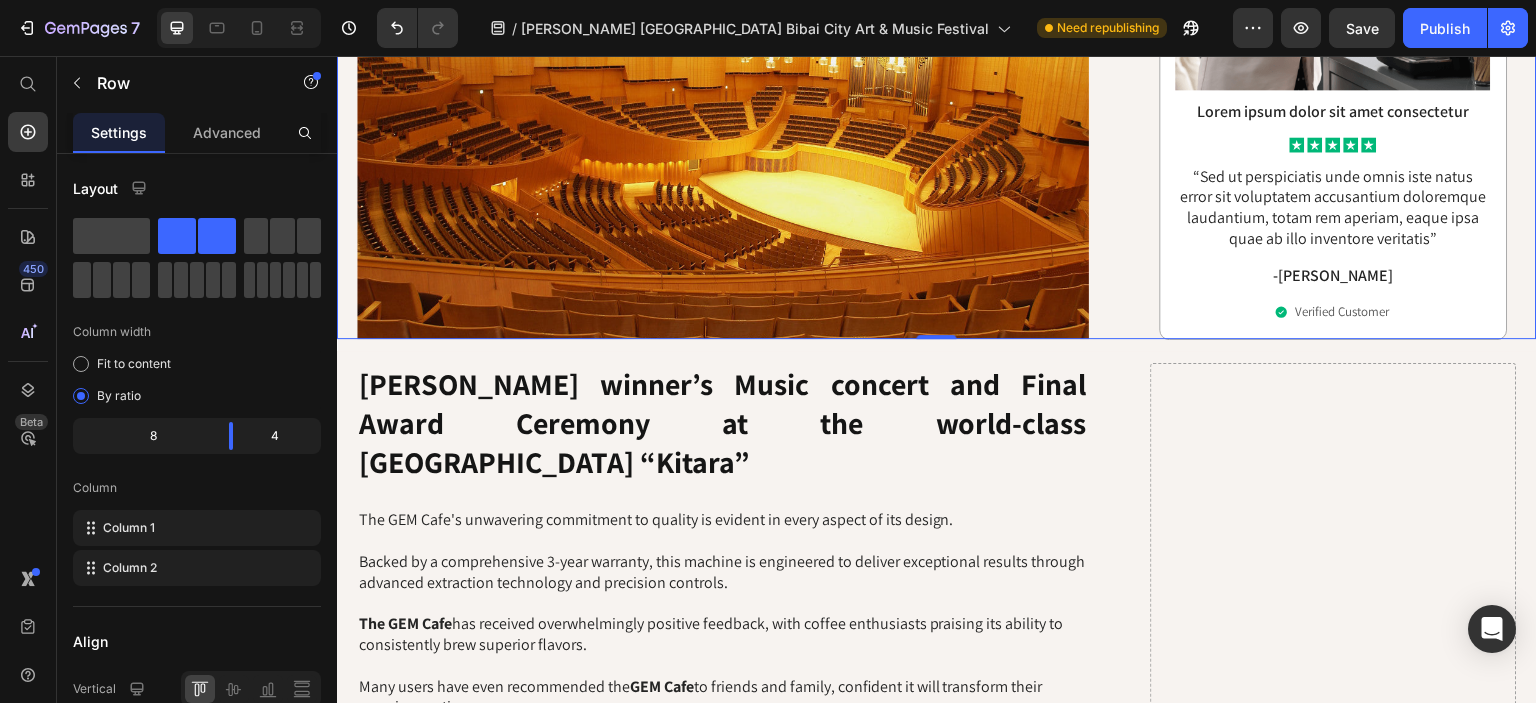 scroll, scrollTop: 1910, scrollLeft: 0, axis: vertical 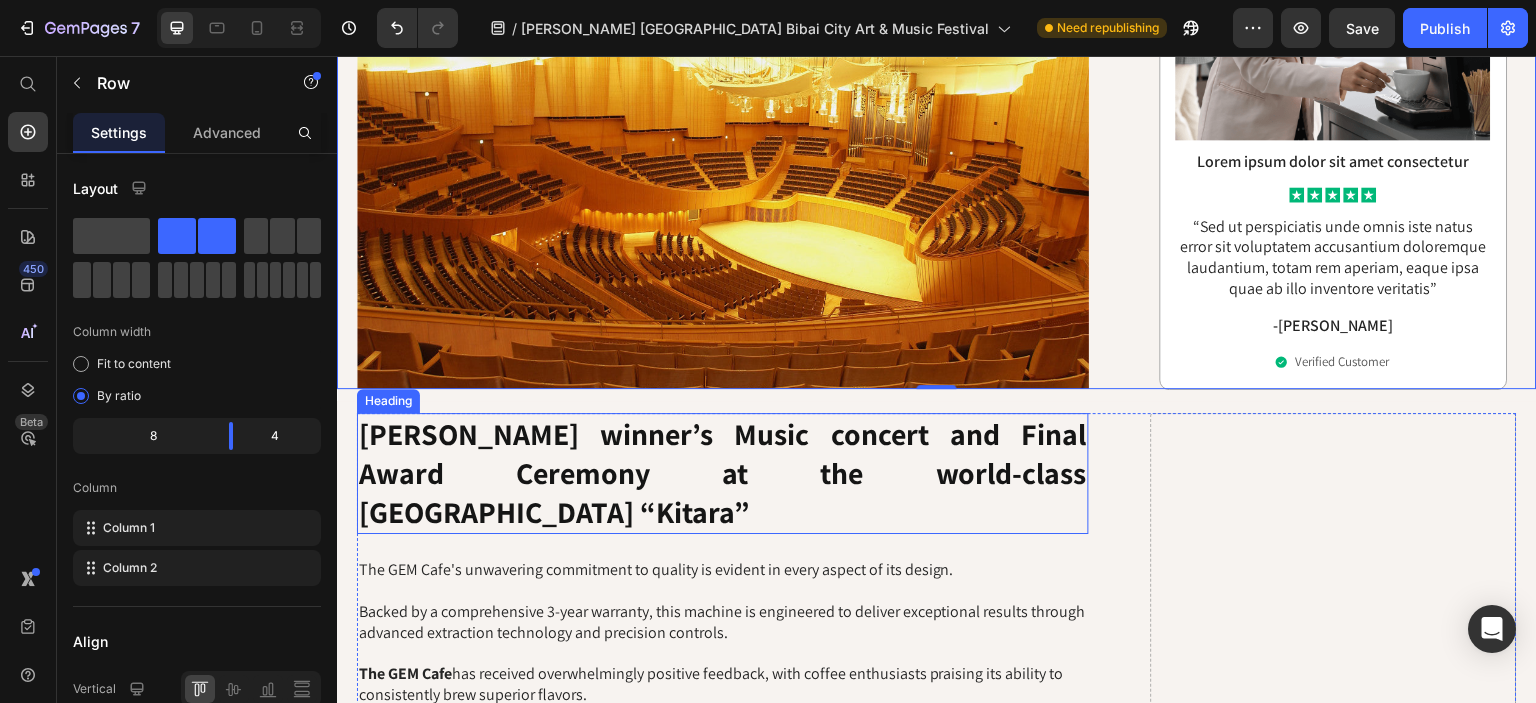 click on "[PERSON_NAME] winner’s Music concert and Final Award Ceremony at the world-class [GEOGRAPHIC_DATA] “Kitara”" at bounding box center (723, 473) 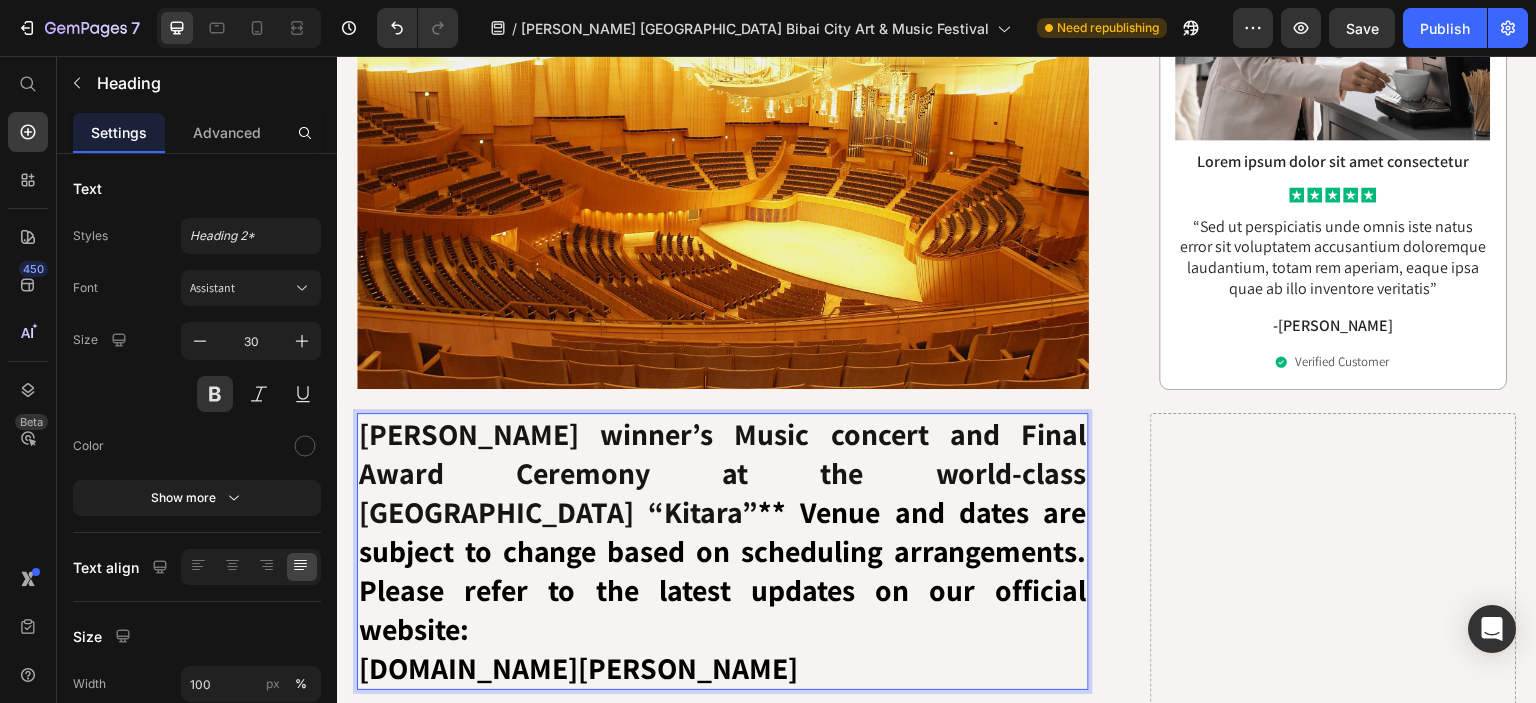 click on "[DOMAIN_NAME][PERSON_NAME]" at bounding box center (723, 668) 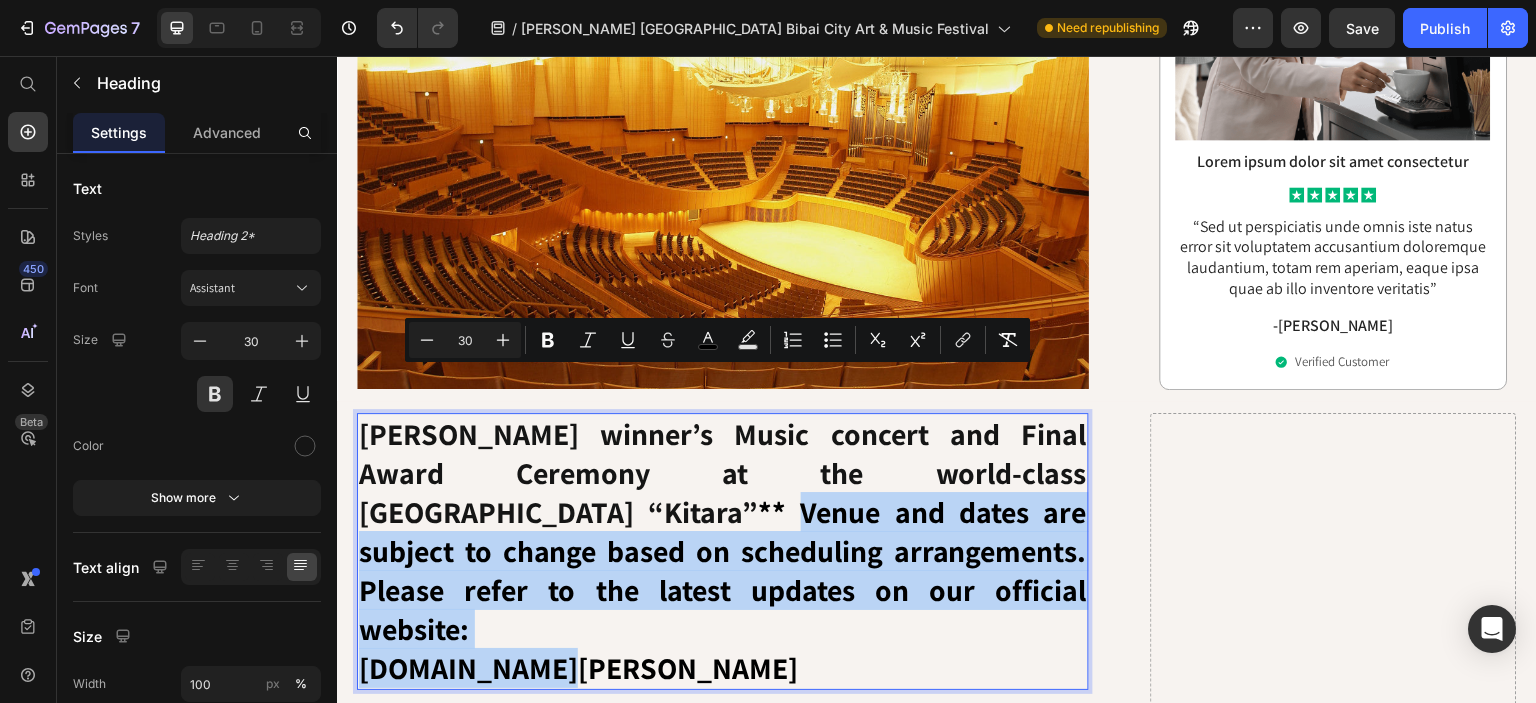 drag, startPoint x: 564, startPoint y: 510, endPoint x: 518, endPoint y: 394, distance: 124.78782 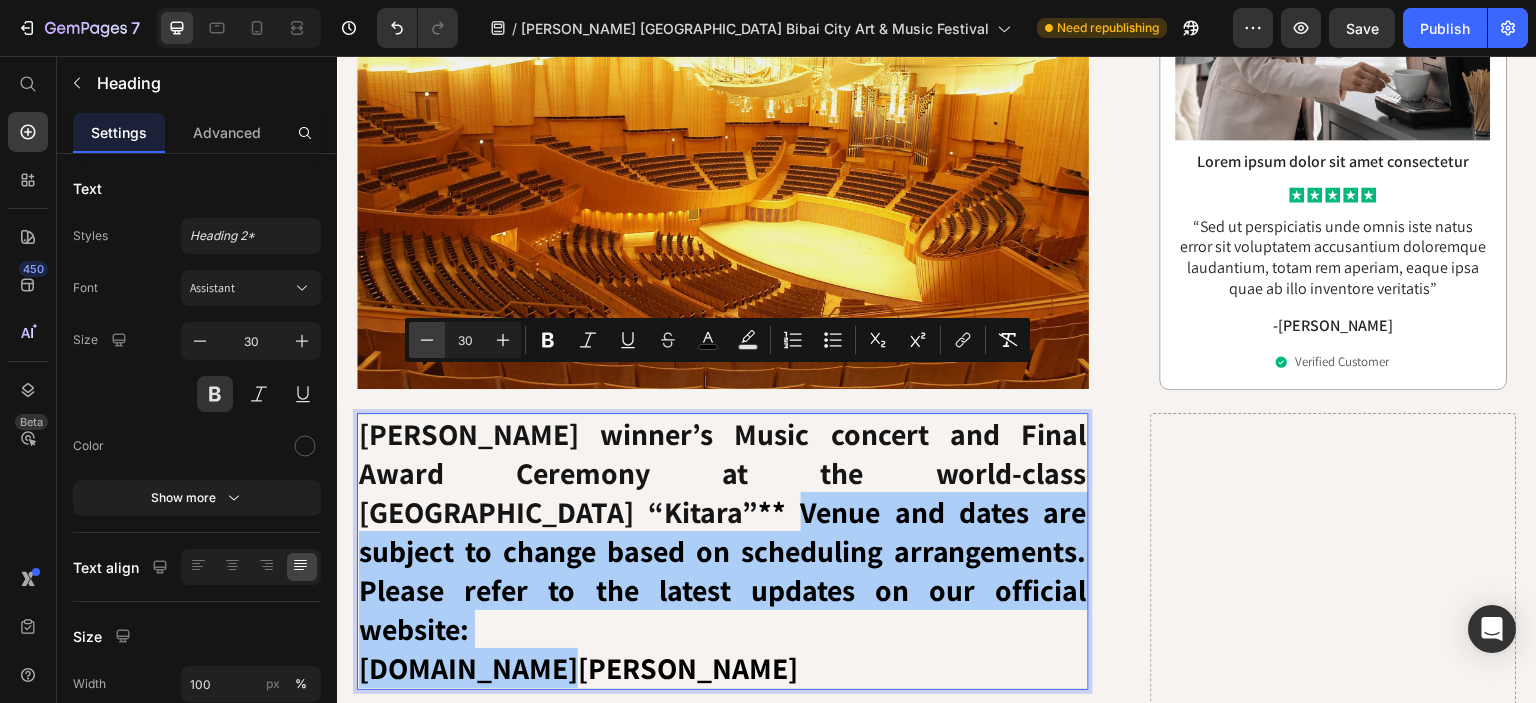 click on "Minus" at bounding box center (427, 340) 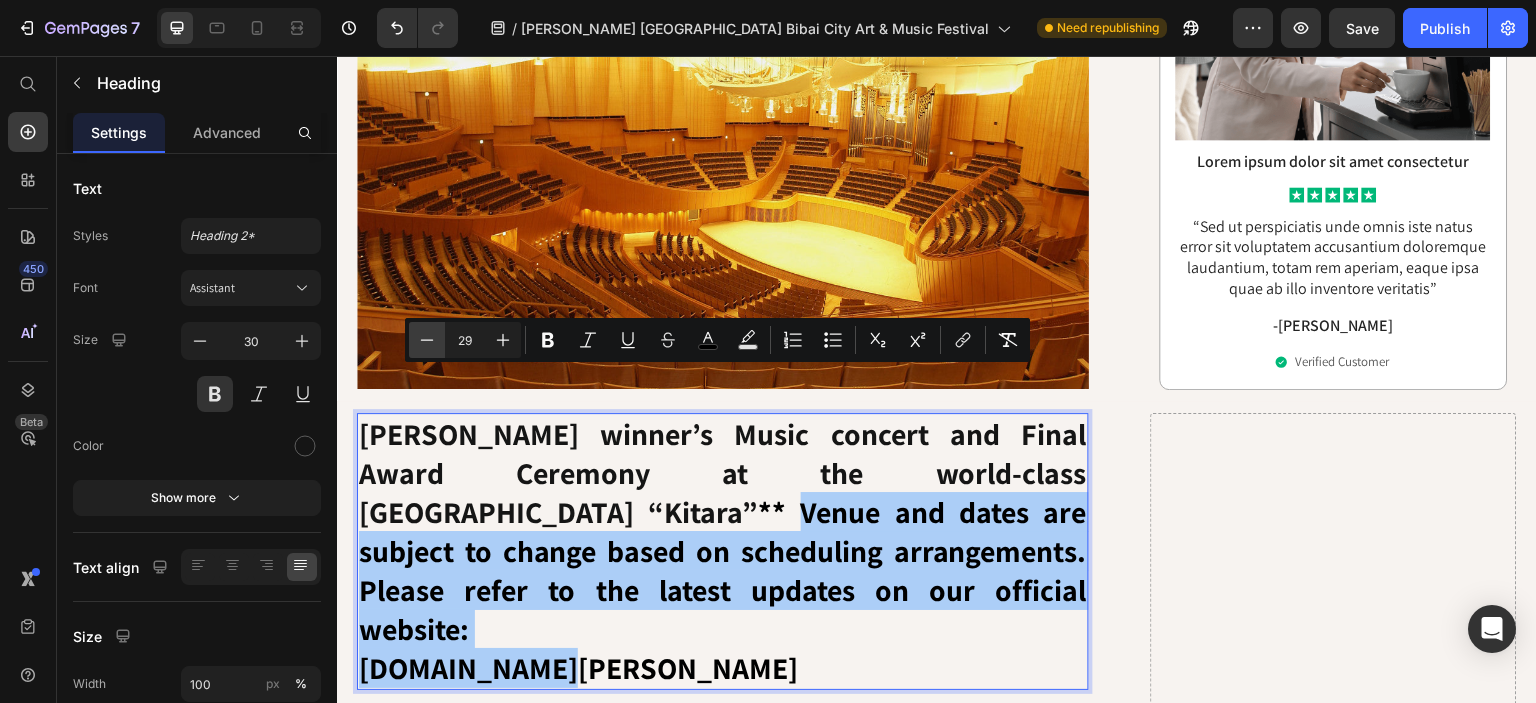click on "Minus" at bounding box center [427, 340] 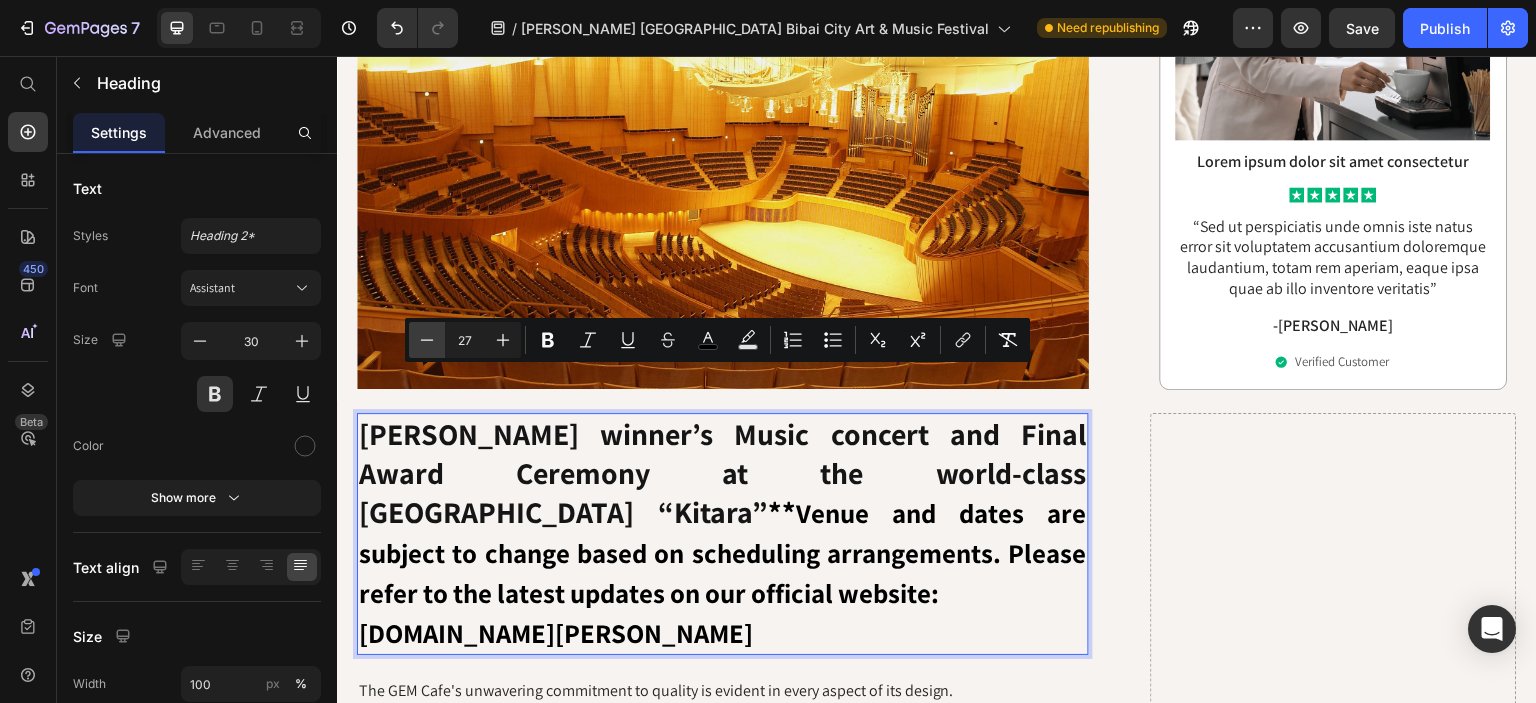 click on "Minus" at bounding box center (427, 340) 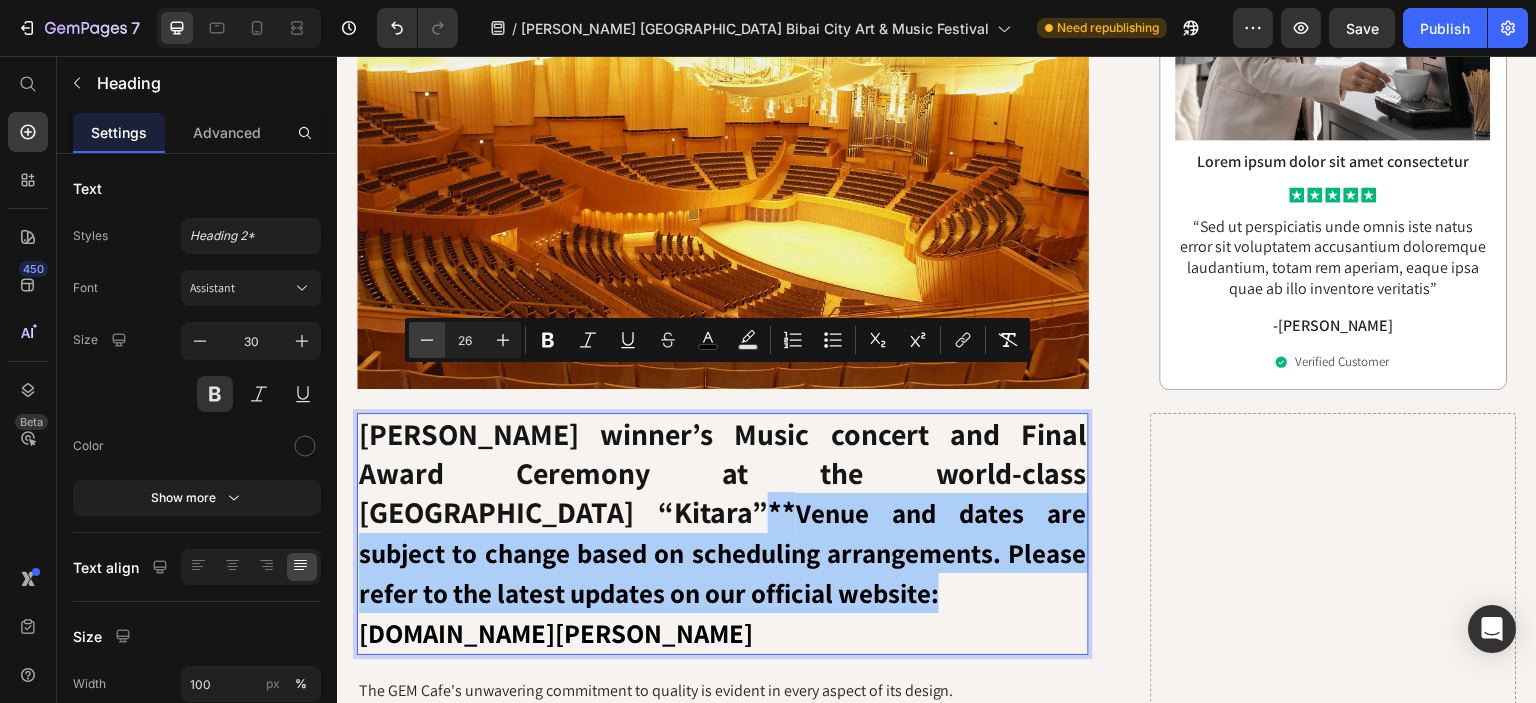 click on "Minus" at bounding box center [427, 340] 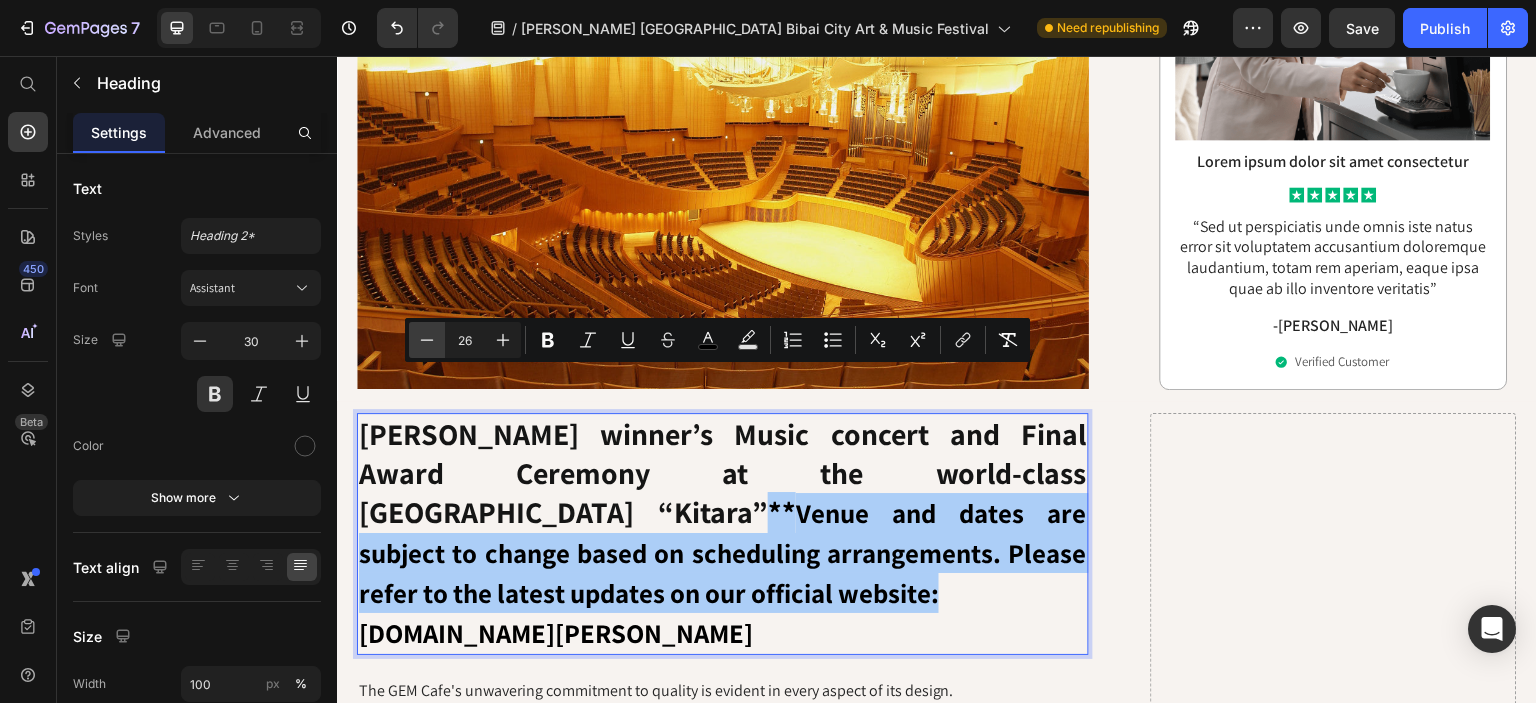click on "Minus" at bounding box center [427, 340] 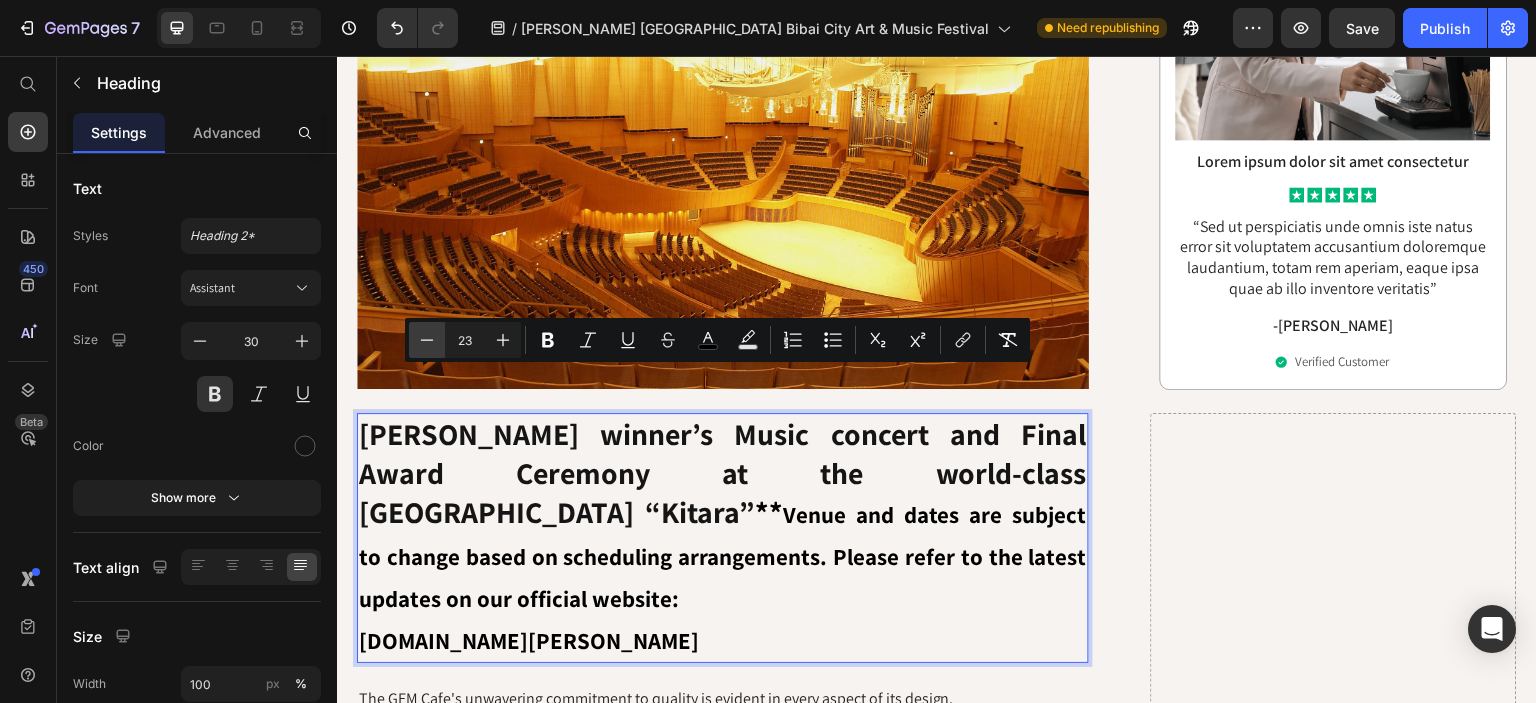 click on "Minus" at bounding box center [427, 340] 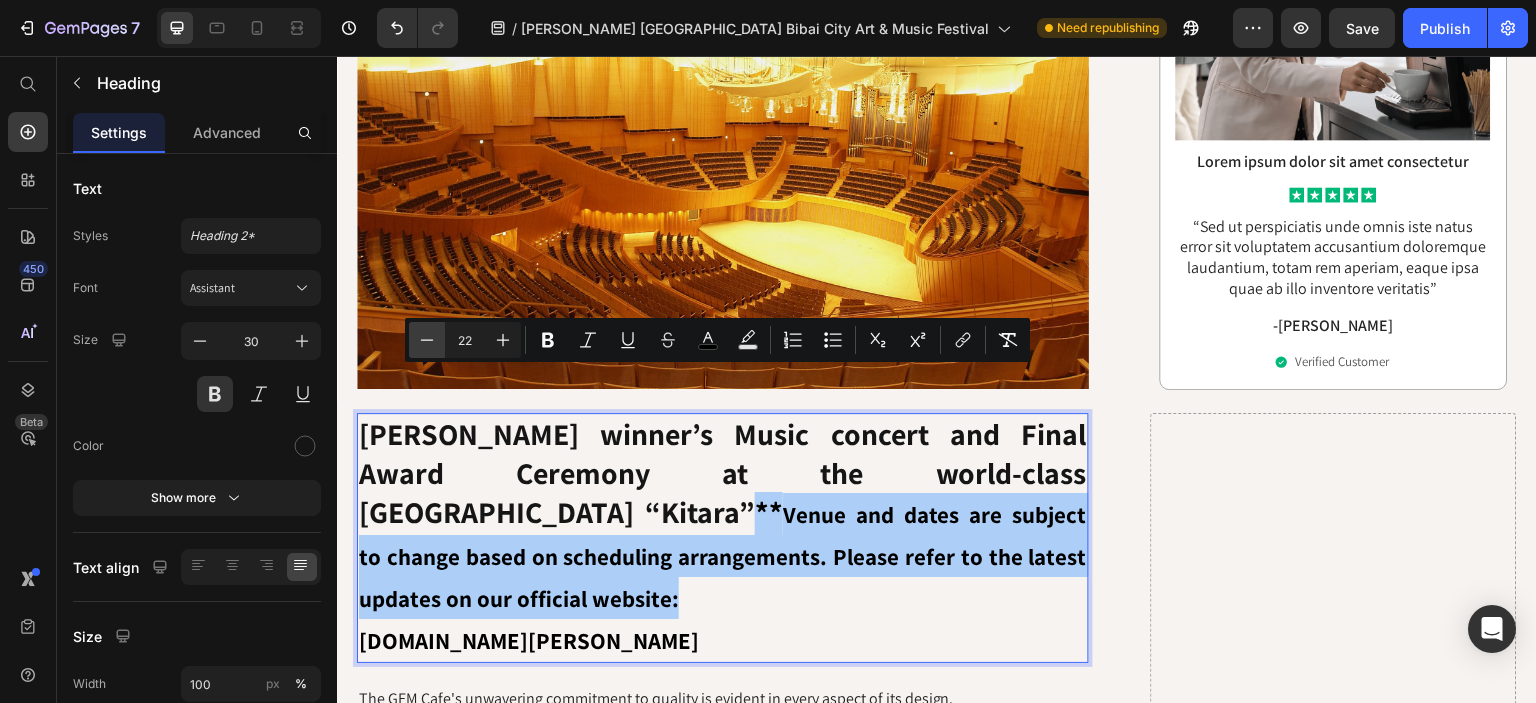 click on "Minus" at bounding box center (427, 340) 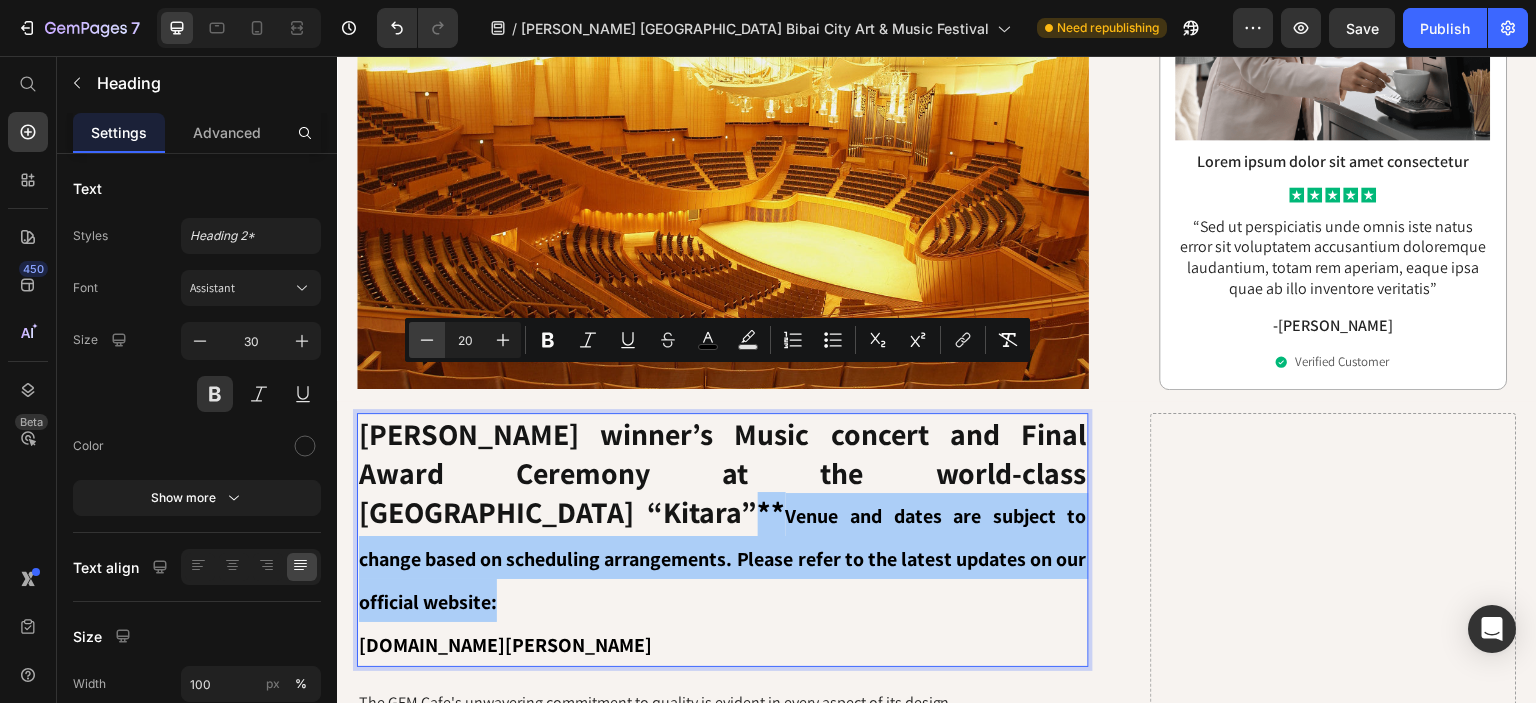 click on "Minus" at bounding box center [427, 340] 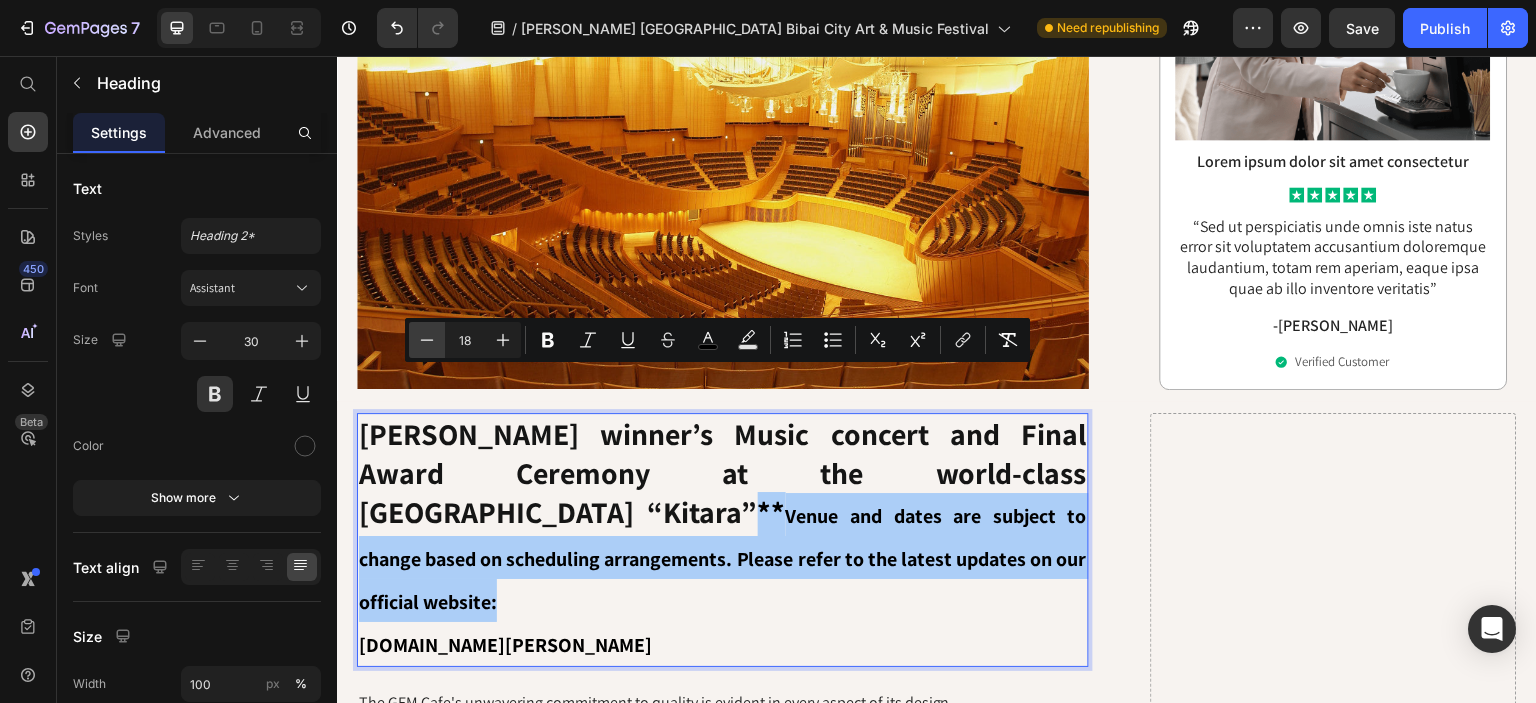 click on "Minus" at bounding box center [427, 340] 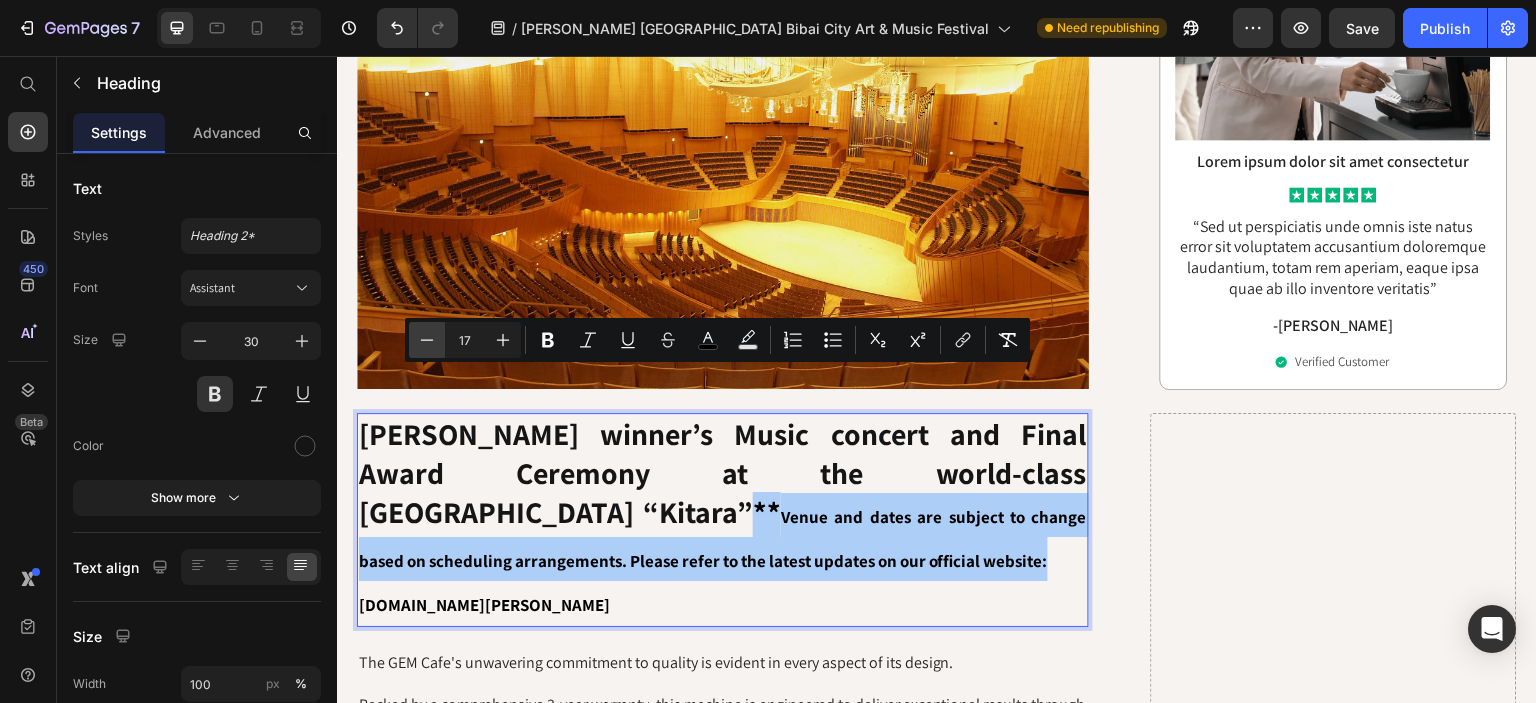 click on "Minus" at bounding box center (427, 340) 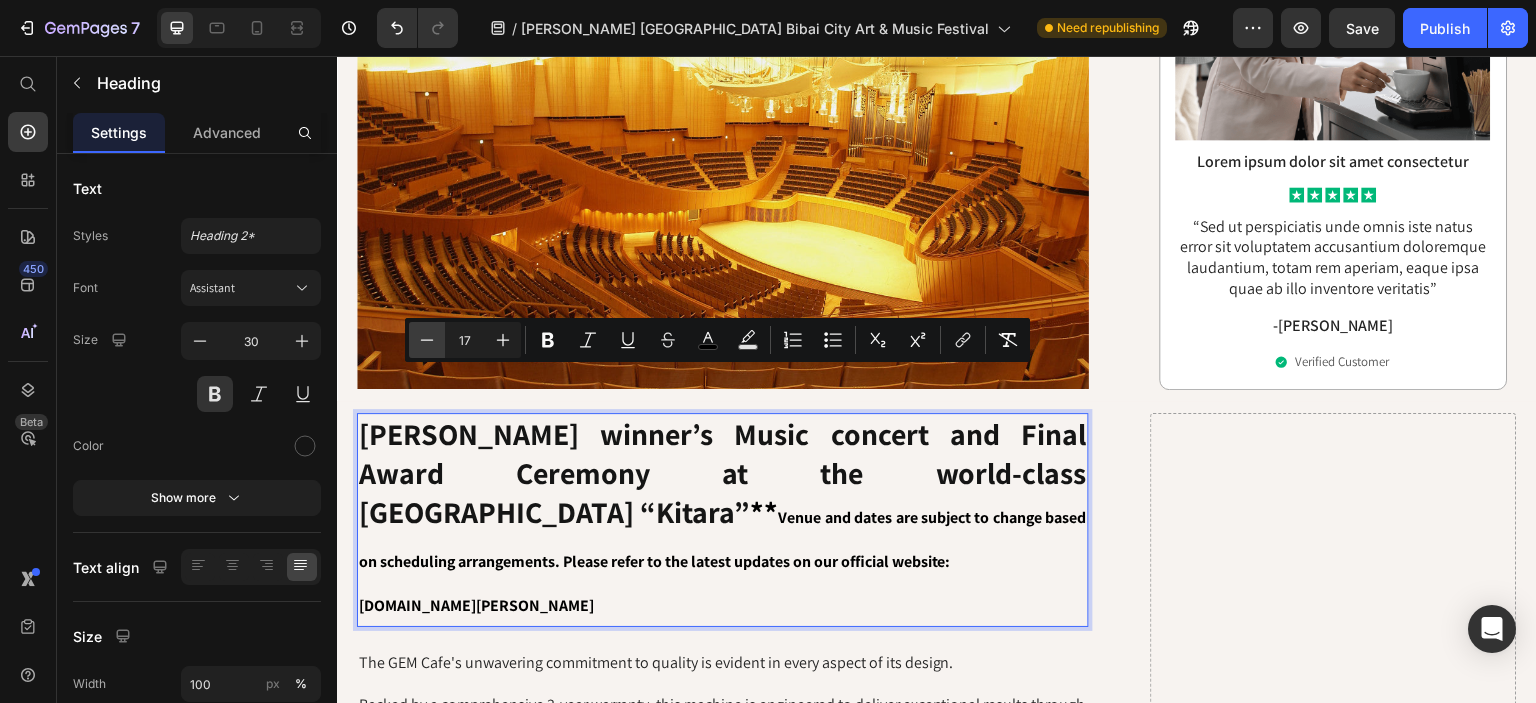type on "16" 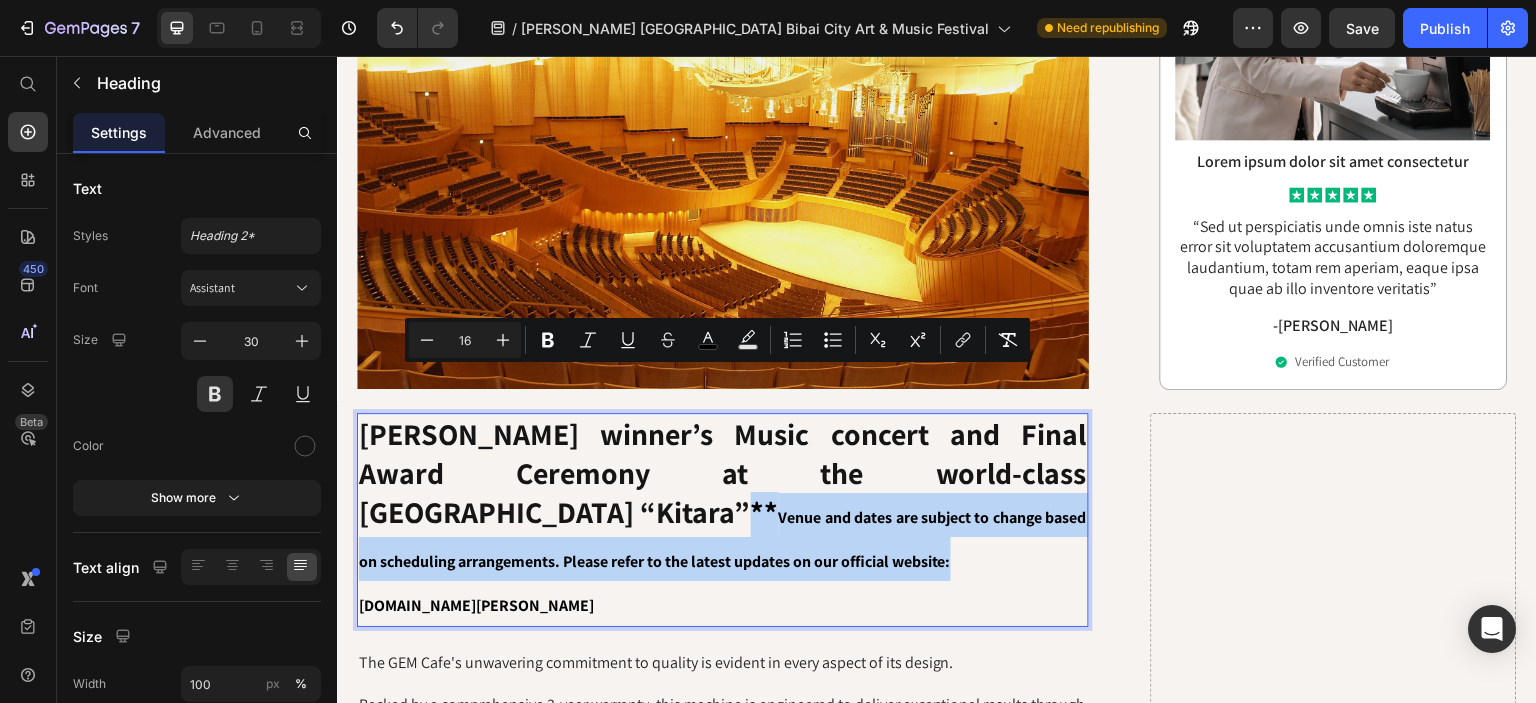 click on "[DOMAIN_NAME][PERSON_NAME]" at bounding box center (723, 603) 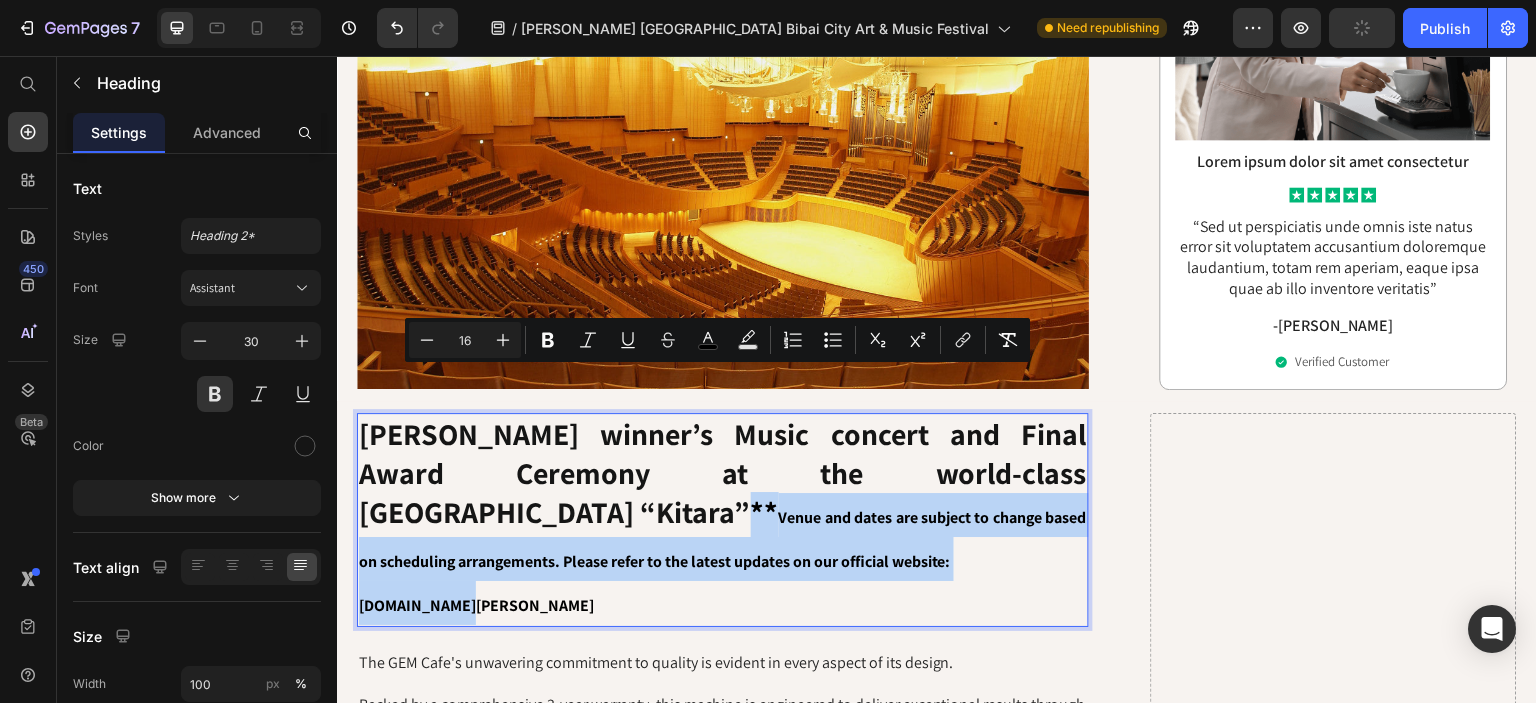 drag, startPoint x: 475, startPoint y: 490, endPoint x: 478, endPoint y: 400, distance: 90.04999 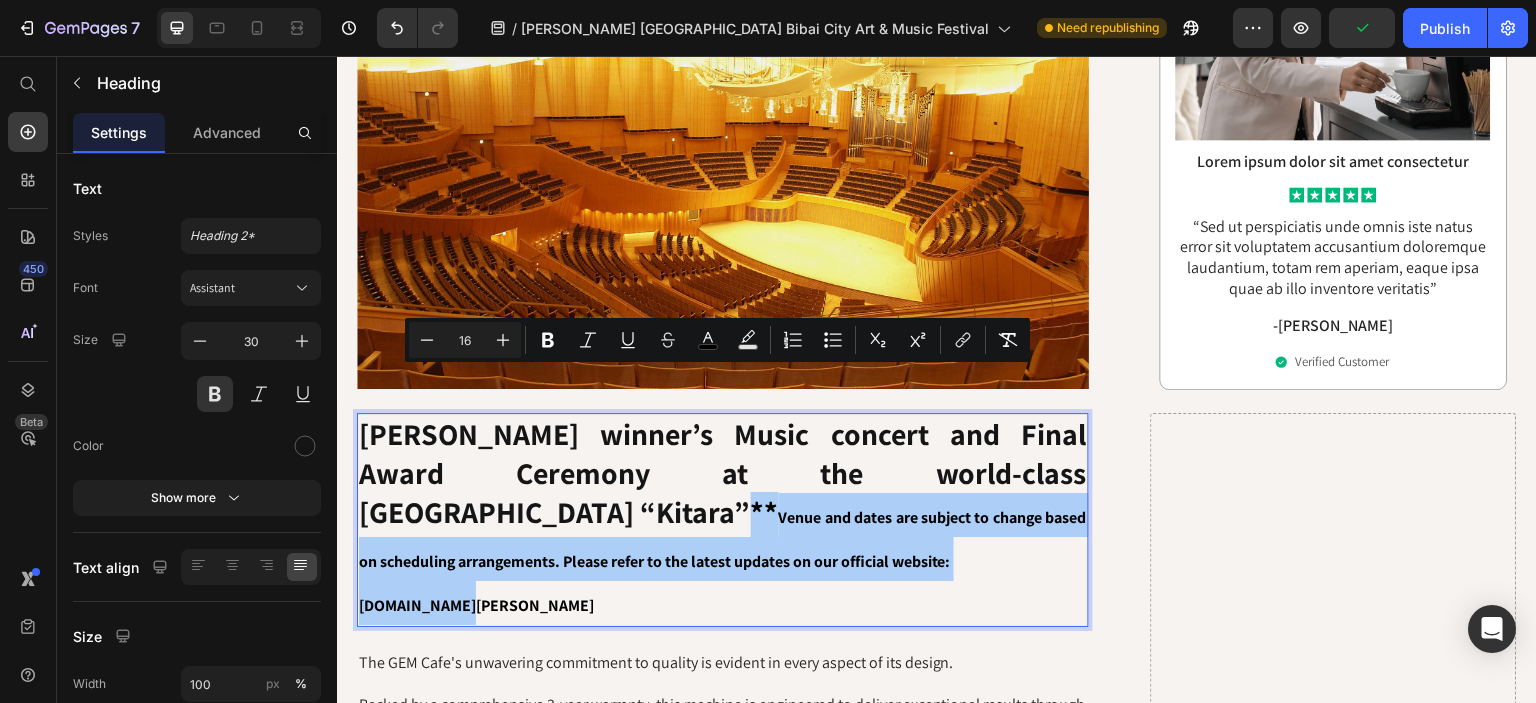 click on "16" at bounding box center (465, 340) 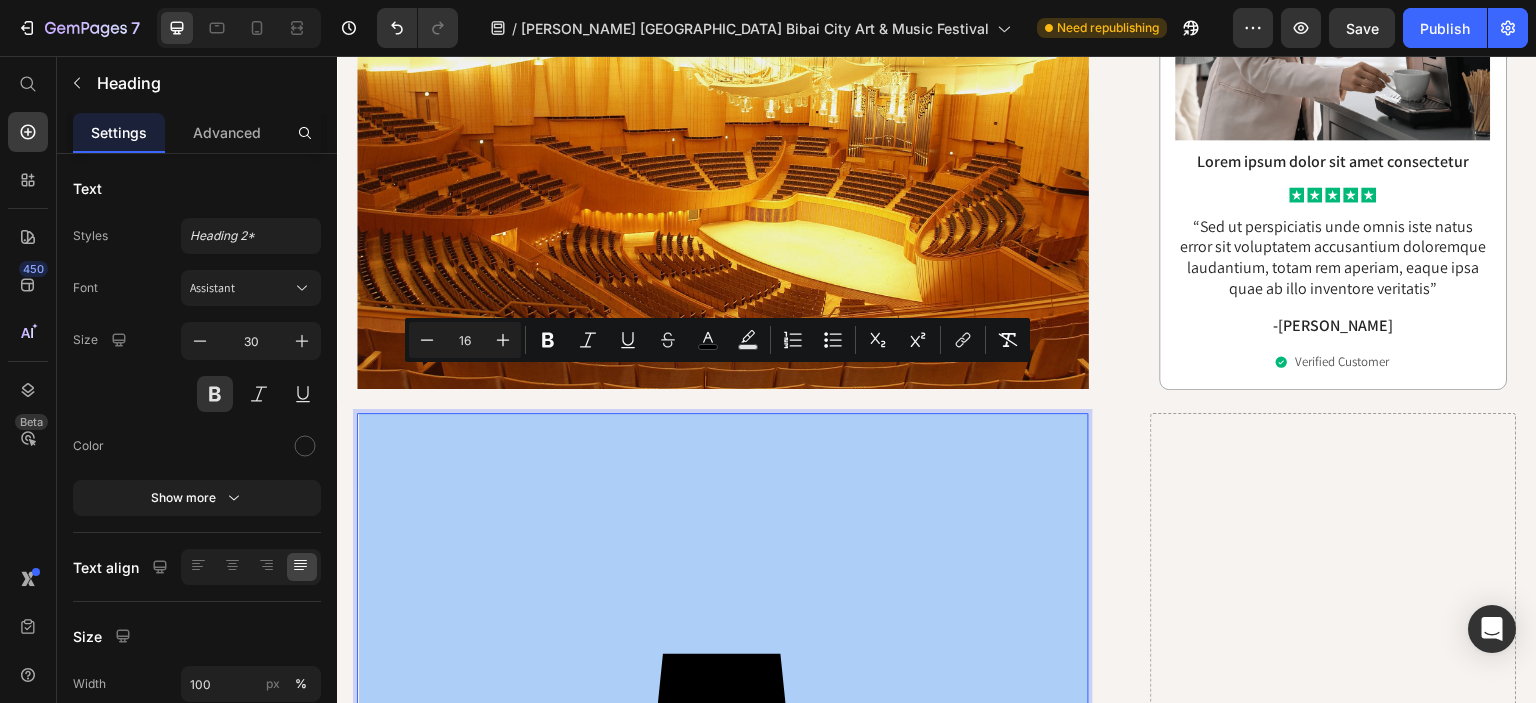 type on "1" 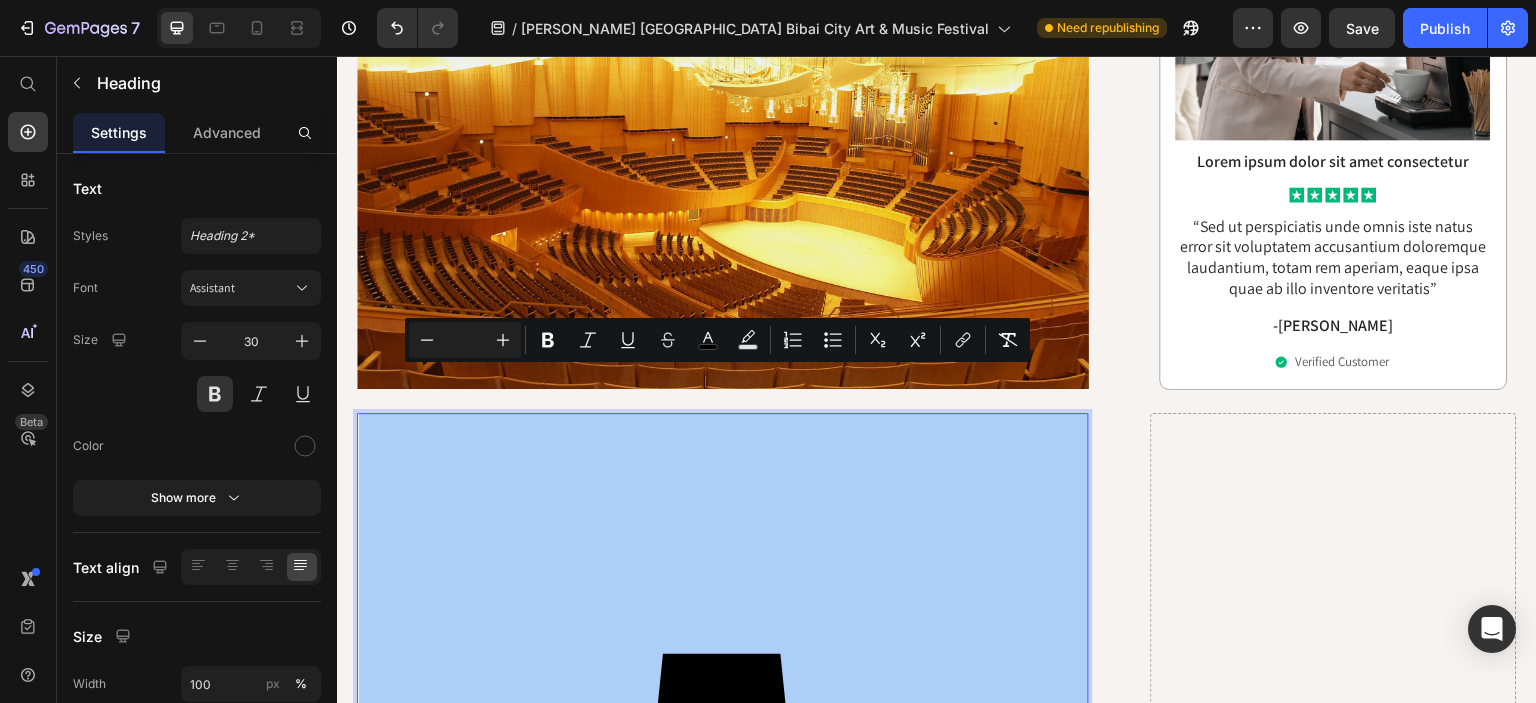 type 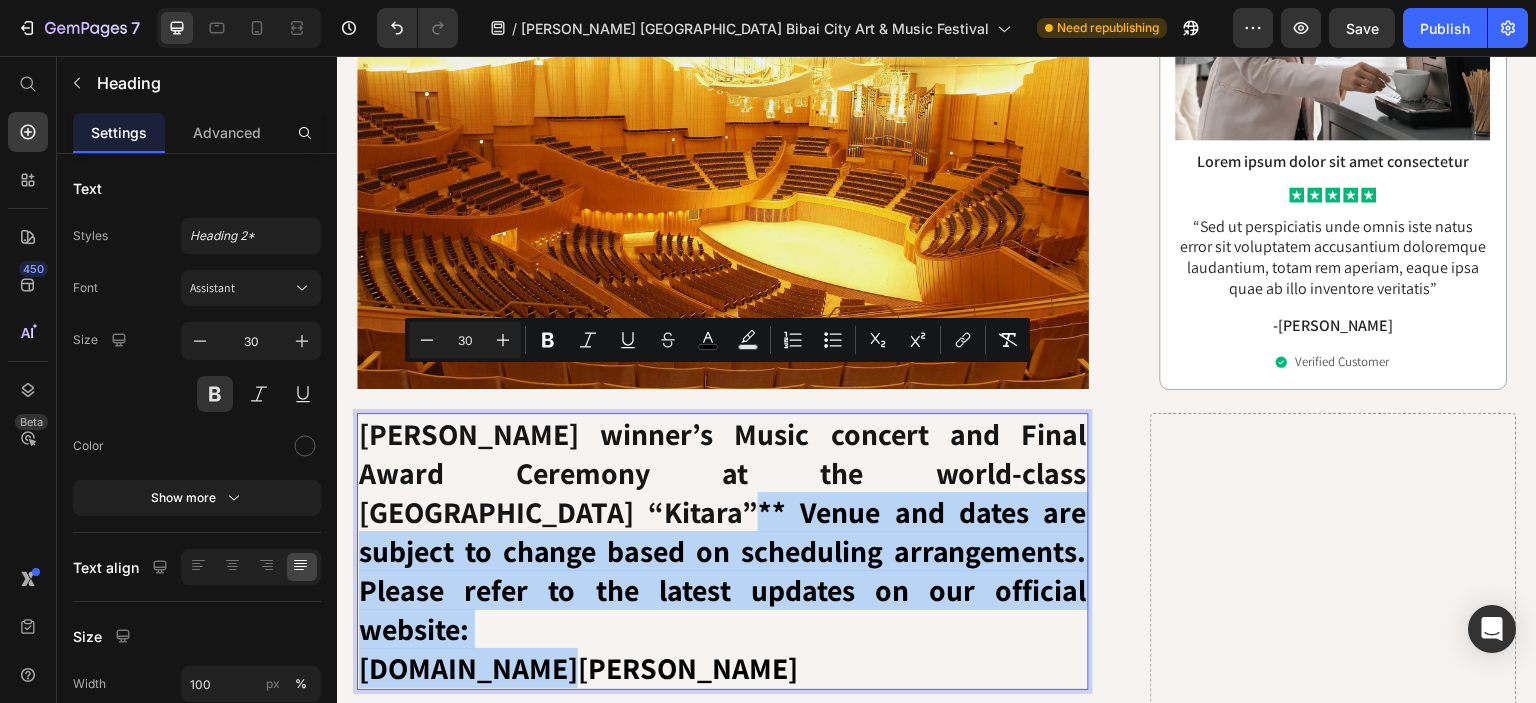drag, startPoint x: 562, startPoint y: 516, endPoint x: 488, endPoint y: 397, distance: 140.13208 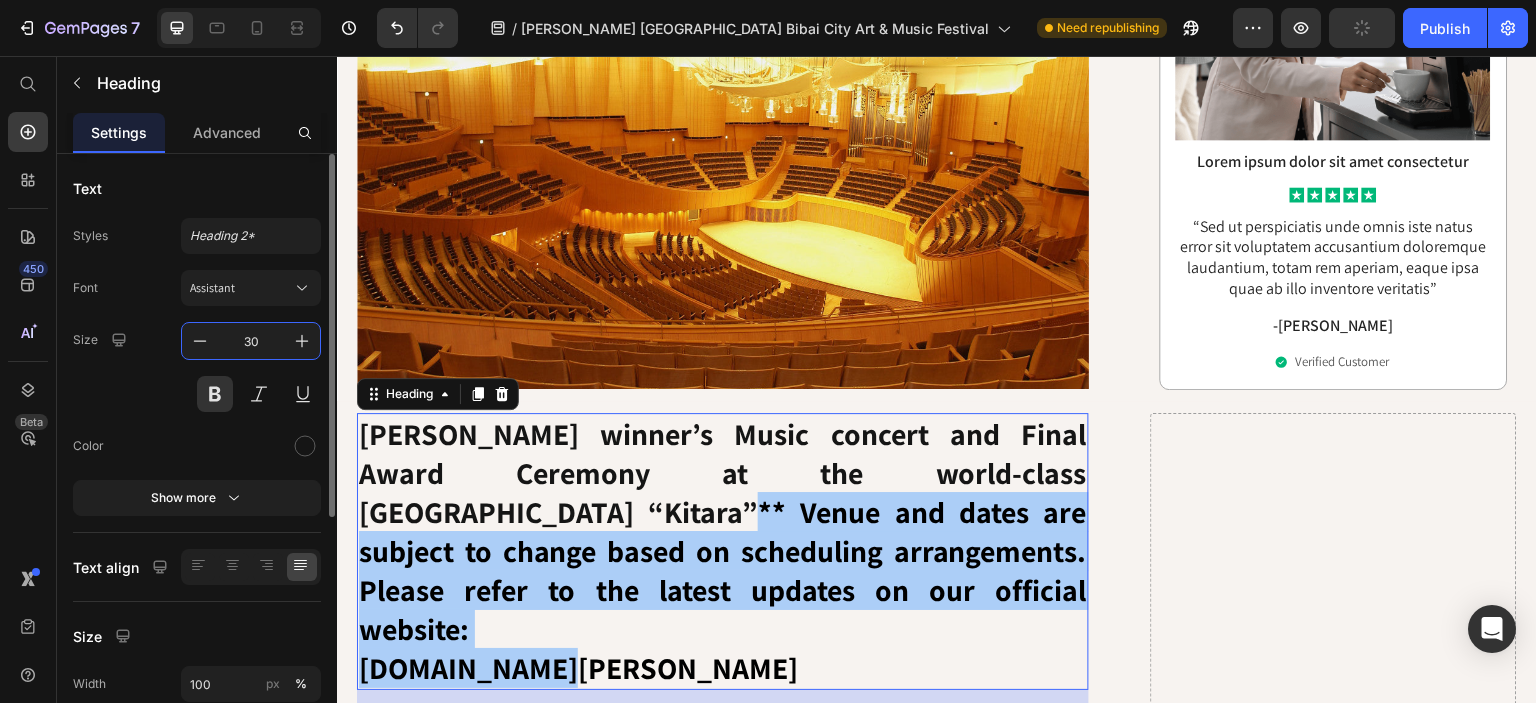 click on "30" at bounding box center (251, 341) 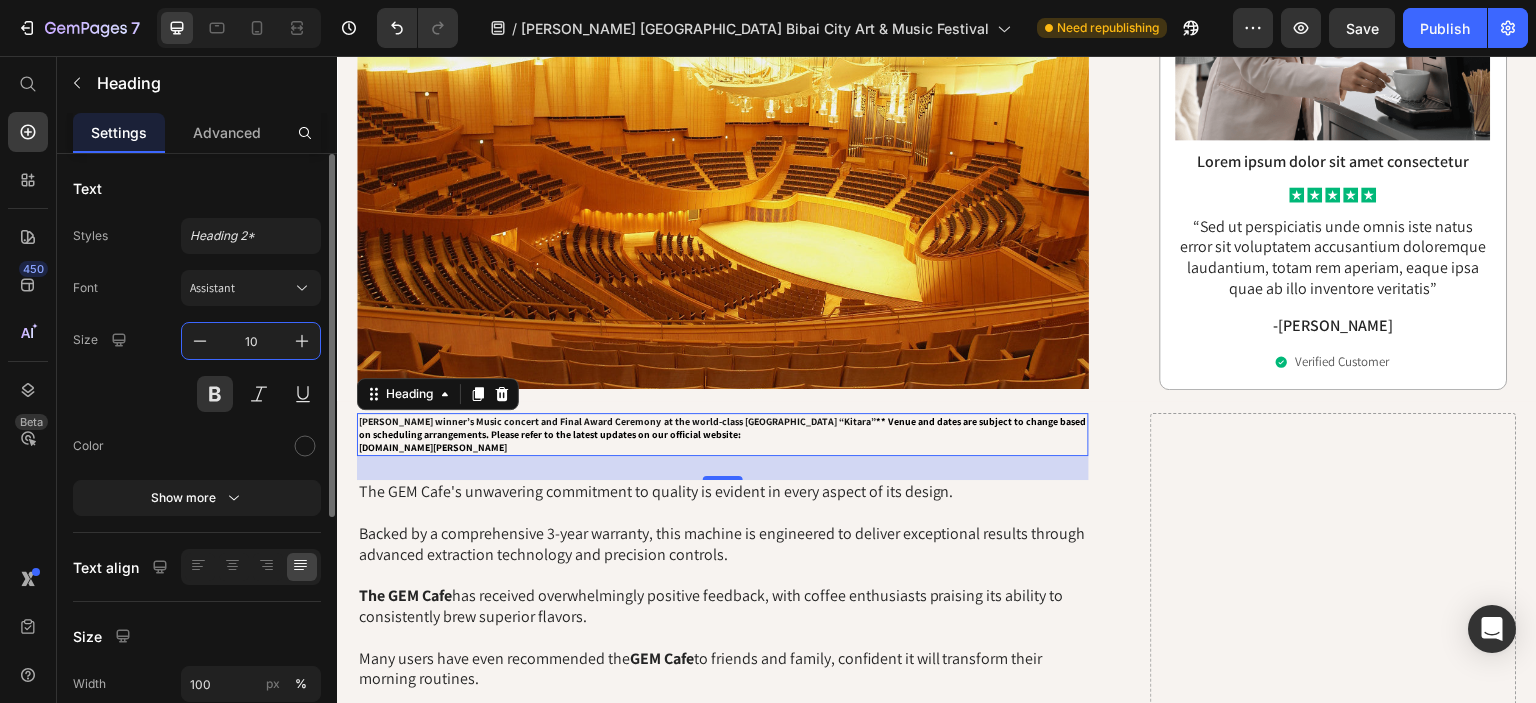 type on "10" 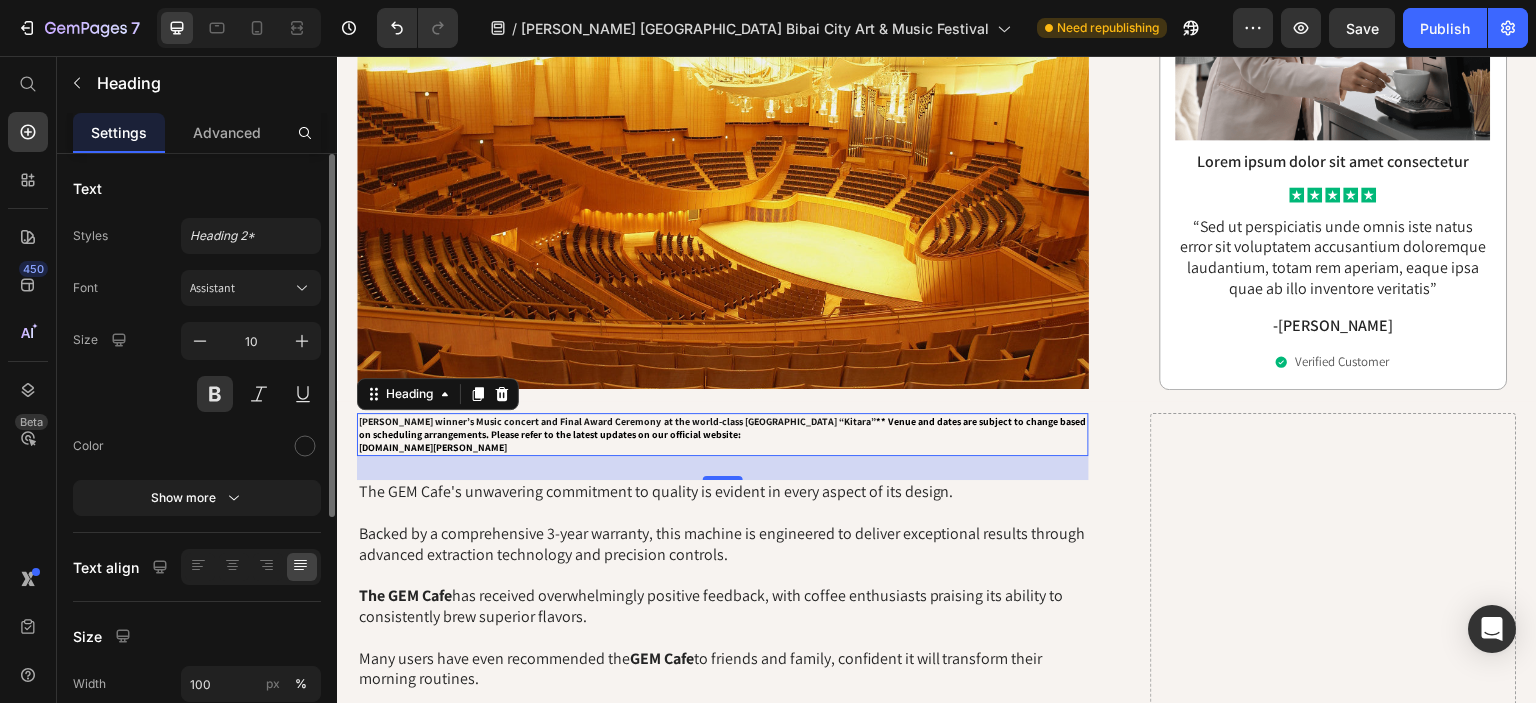 click on "Size 10" at bounding box center [197, 367] 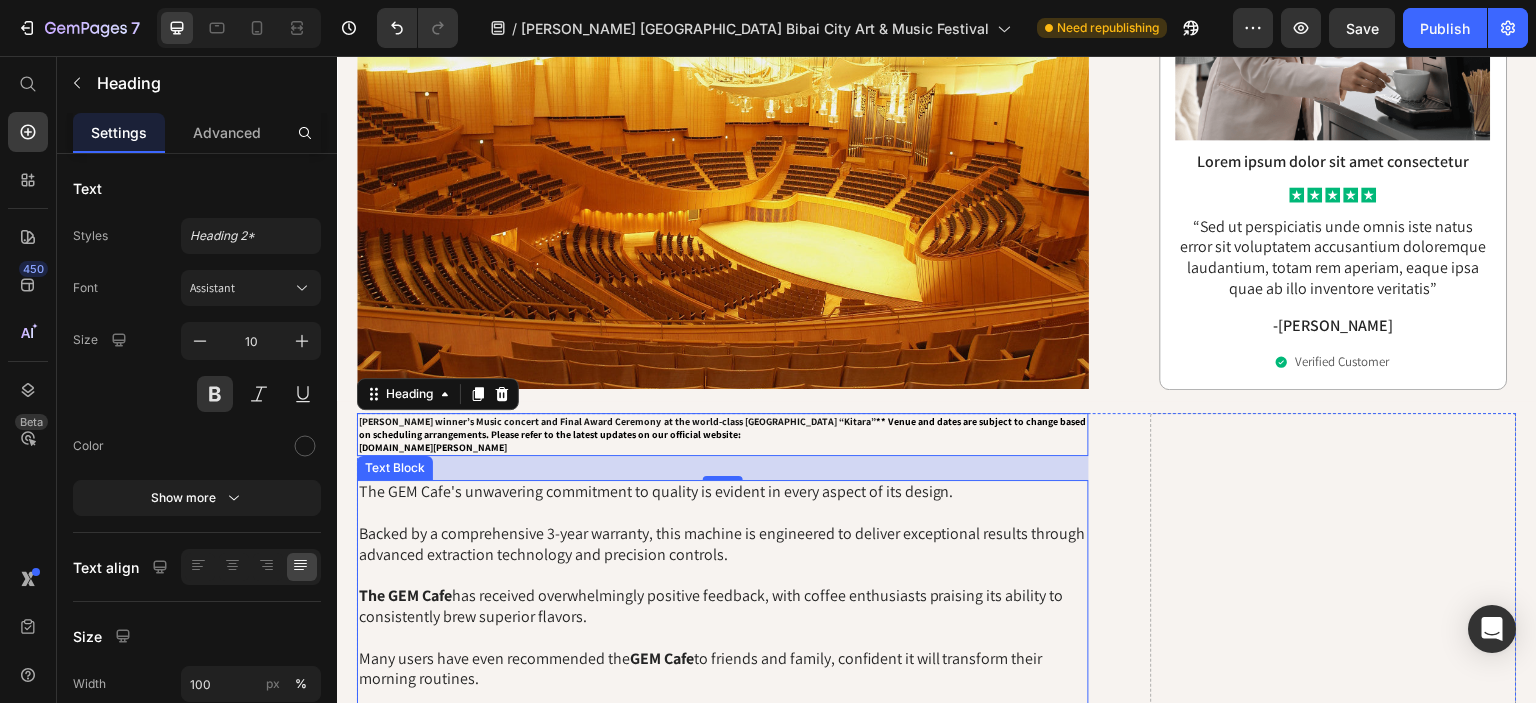 click on "The GEM Cafe's unwavering commitment to quality is evident in every aspect of its design.  Backed by a comprehensive 3-year warranty, this machine is engineered to deliver exceptional results through advanced extraction technology and precision controls.  The GEM Cafe  has received overwhelmingly positive feedback, with coffee enthusiasts praising its ability to consistently brew superior flavors.  Many users have even recommended the  GEM Cafe  to friends and family, confident it will transform their morning routines.  With its sturdy construction, intuitive interface, and proven track record, the  GEM Cafe  has firmly established itself as the gold standard in home coffee brewing." at bounding box center [723, 617] 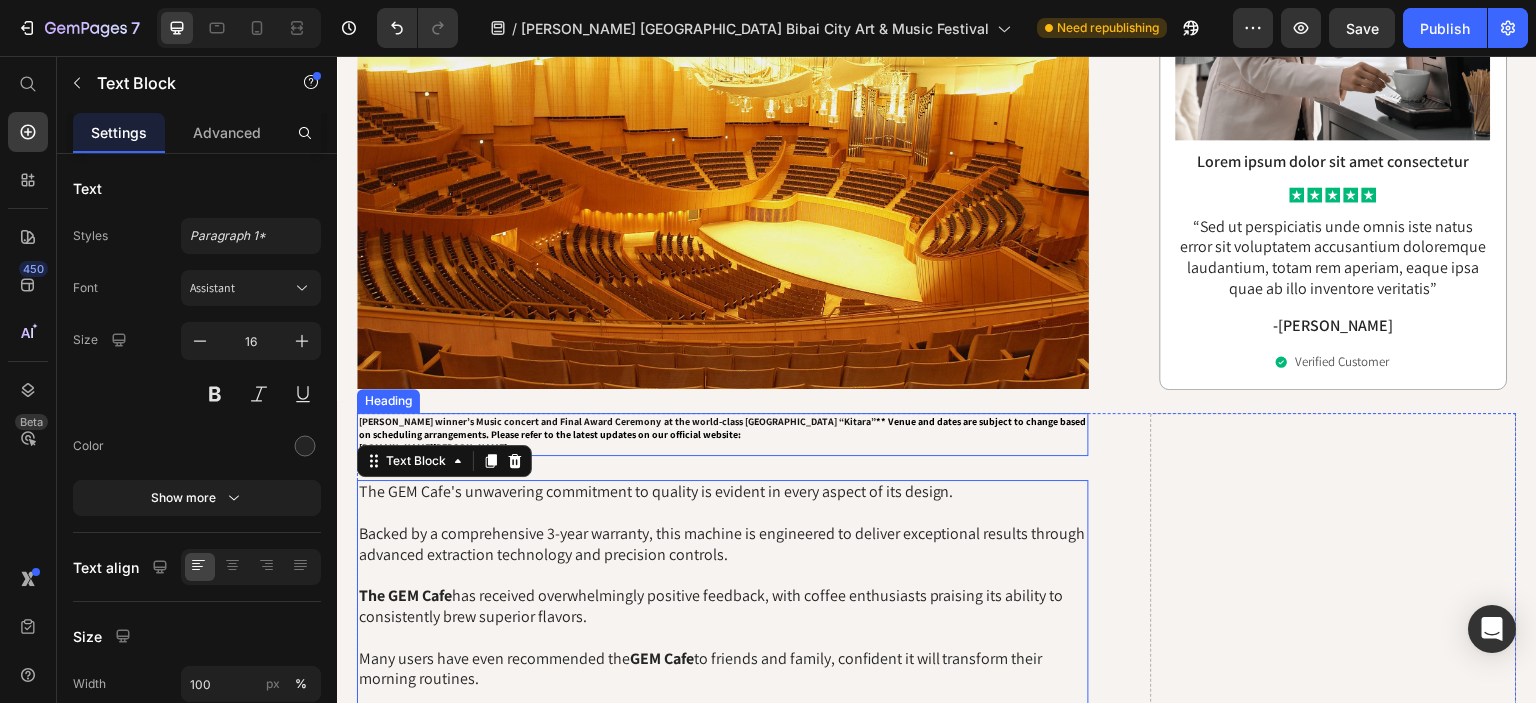 click on "[PERSON_NAME] winner’s Music concert and Final Award Ceremony at the world-class [GEOGRAPHIC_DATA] “Kitara”  ** Venue and dates are subject to change based on scheduling arrangements. Please refer to the latest updates on our official website: [DOMAIN_NAME][PERSON_NAME]" at bounding box center (723, 434) 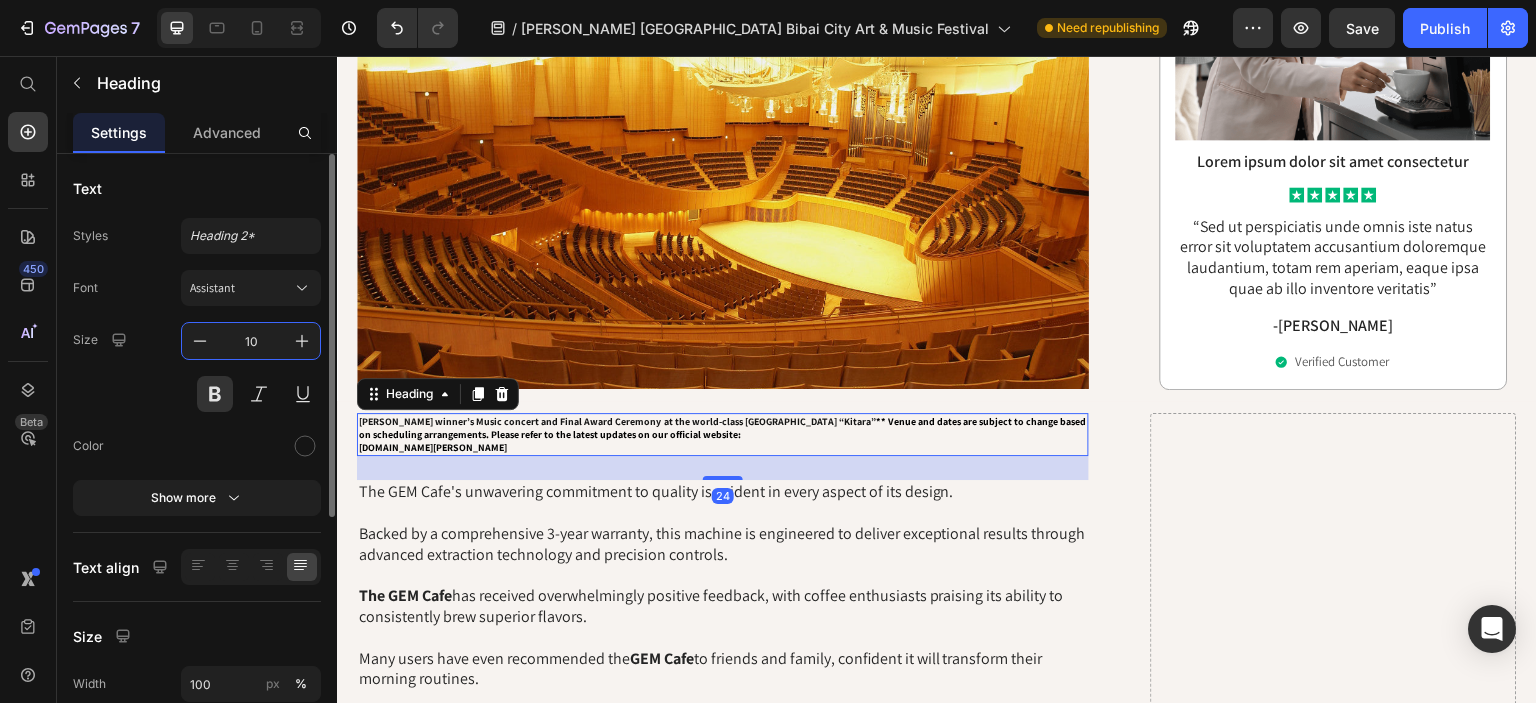 click on "10" at bounding box center (251, 341) 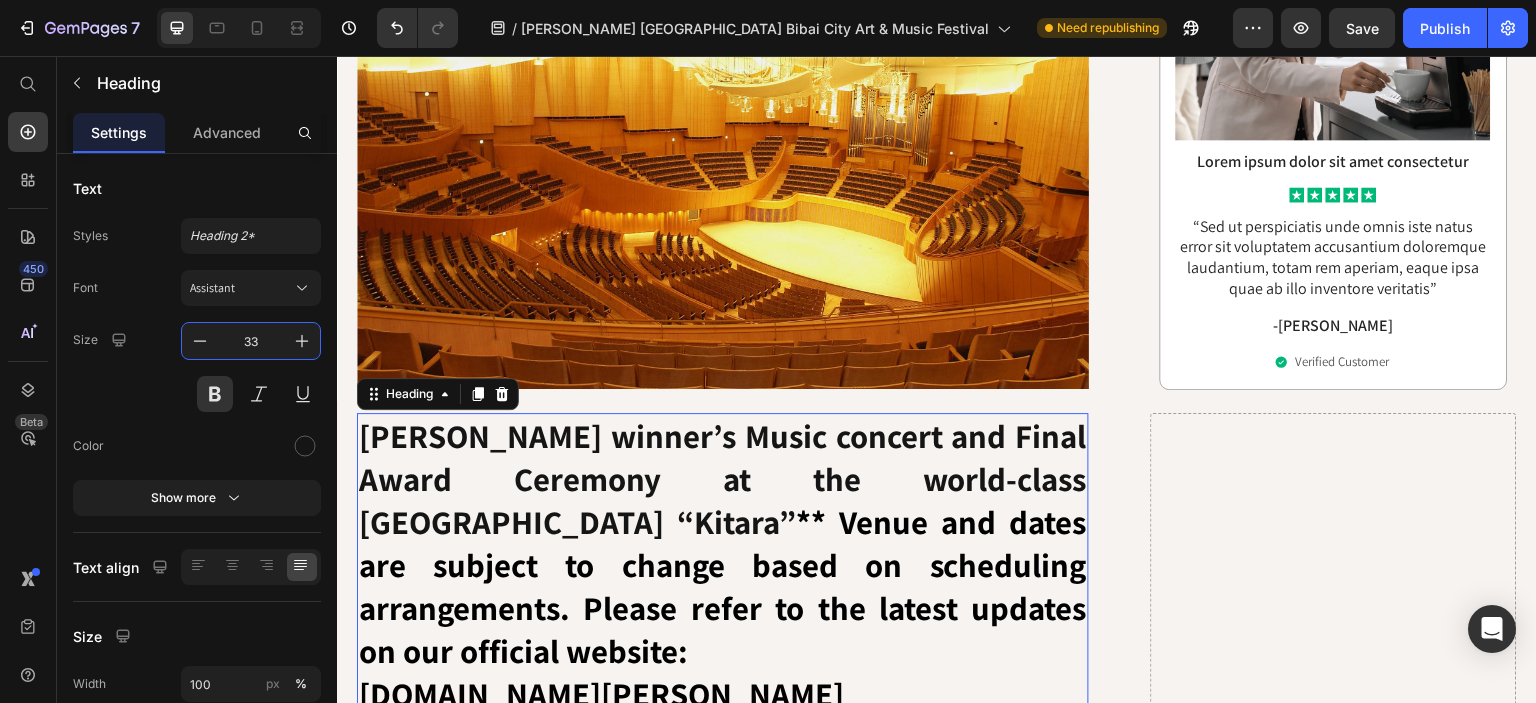 type on "33" 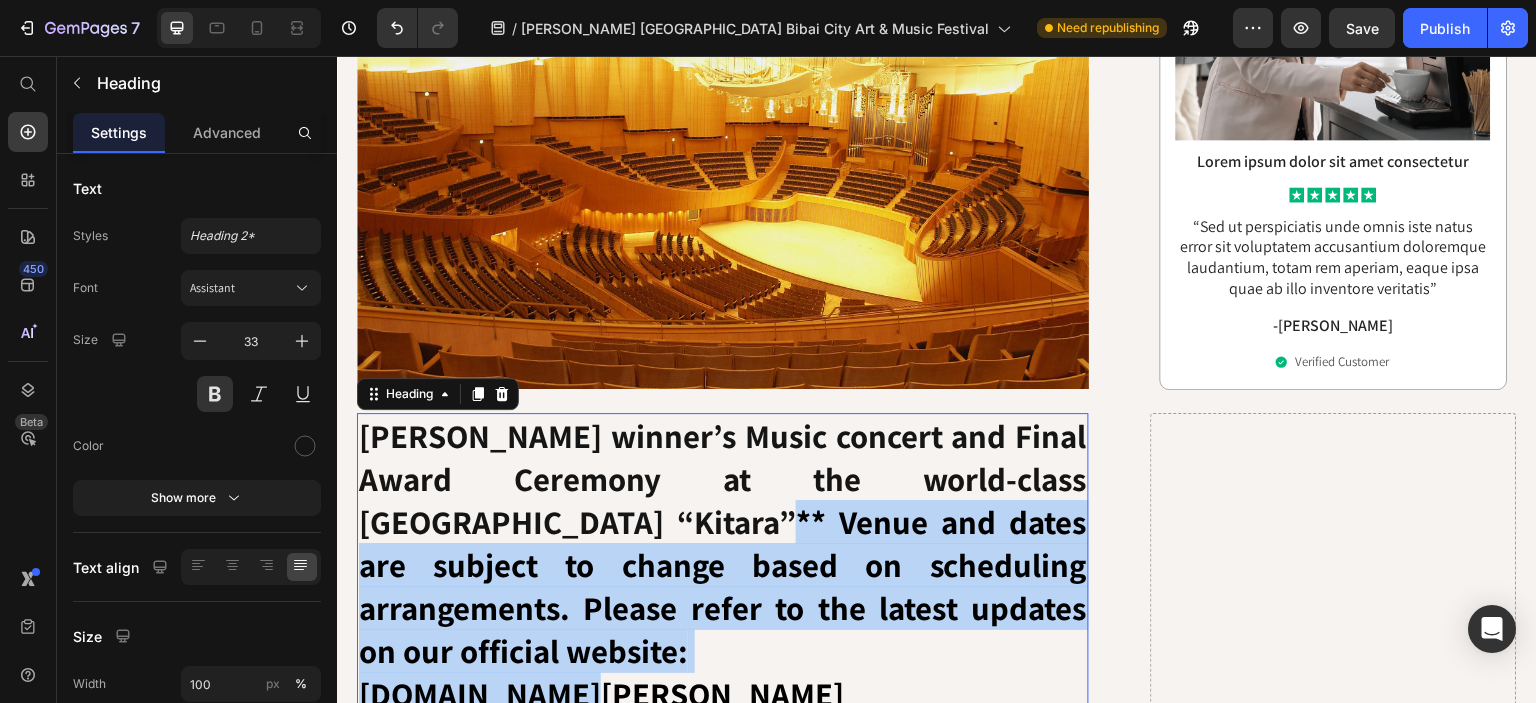 drag, startPoint x: 593, startPoint y: 577, endPoint x: 570, endPoint y: 397, distance: 181.4635 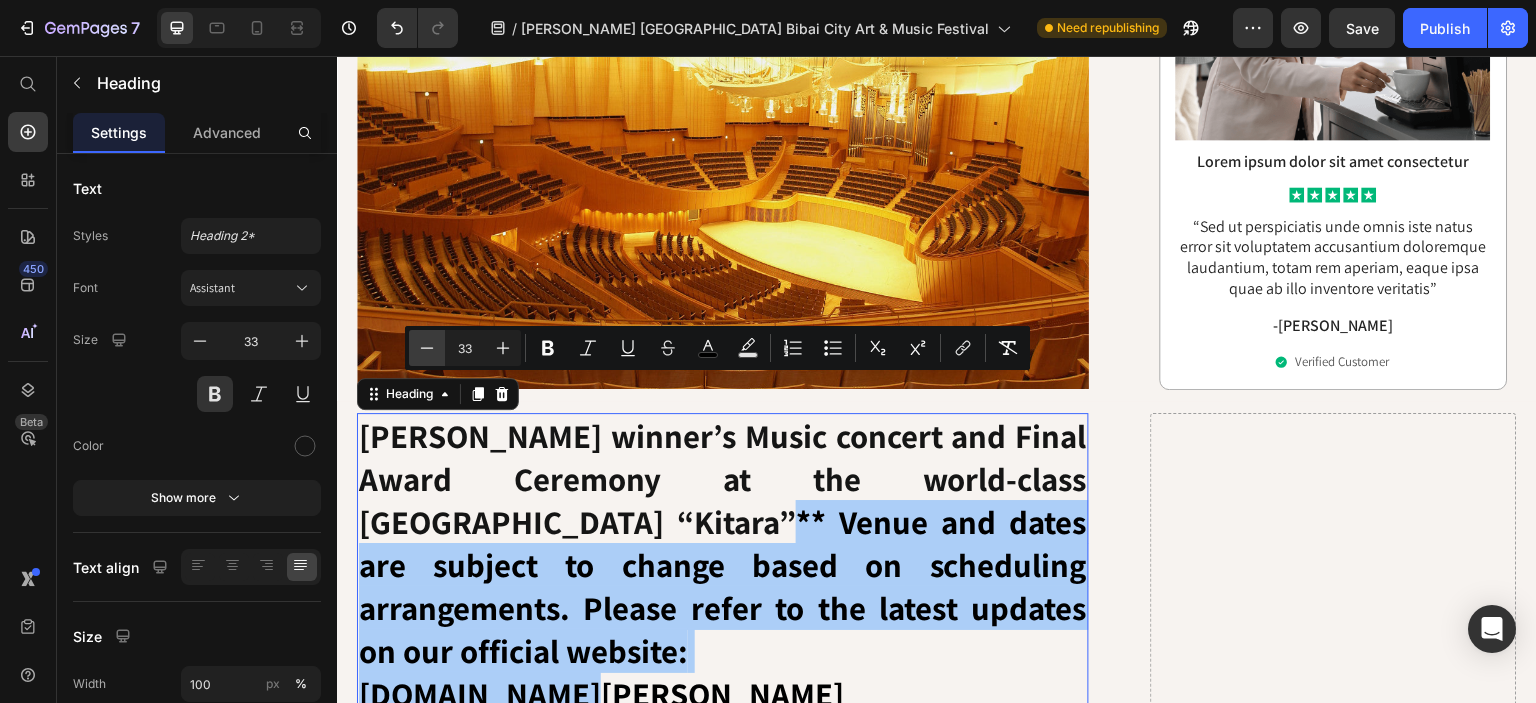 click 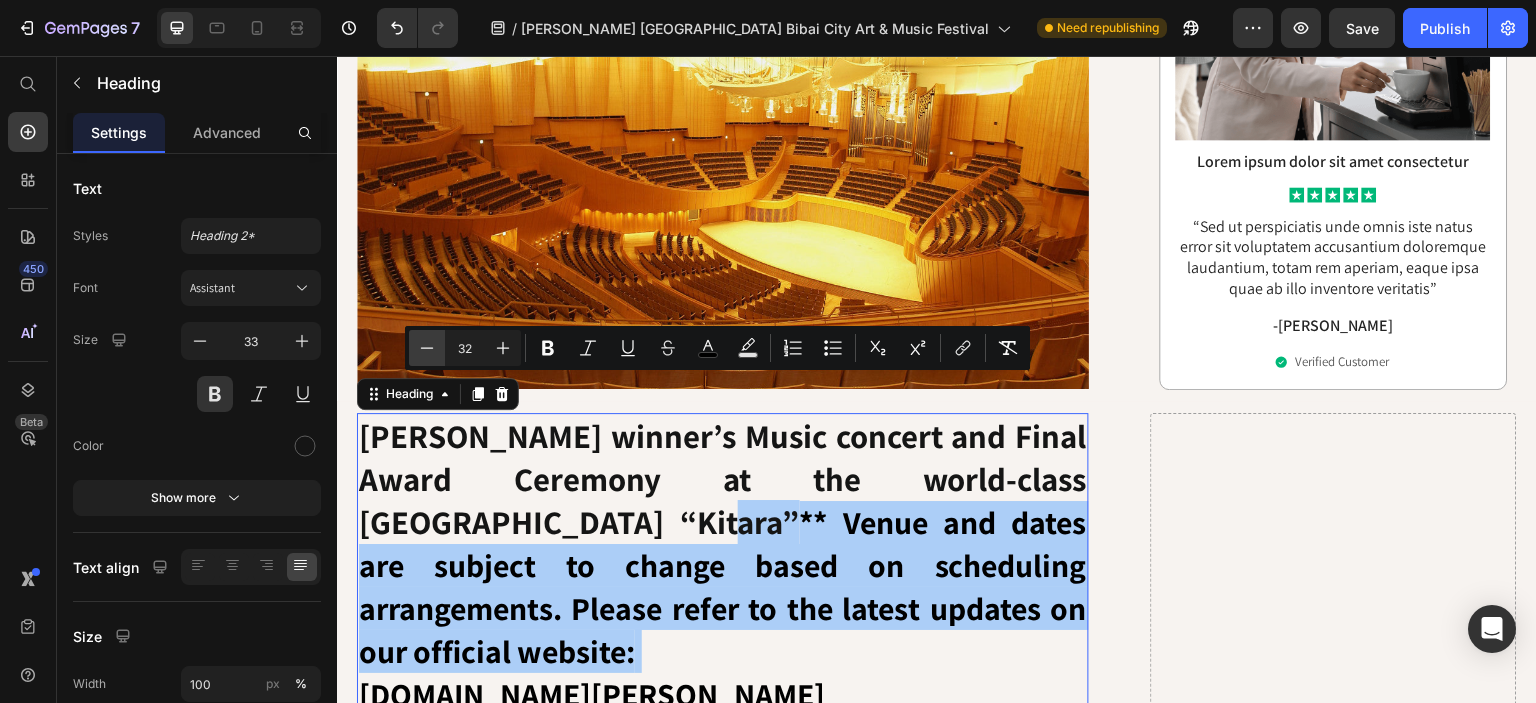 click 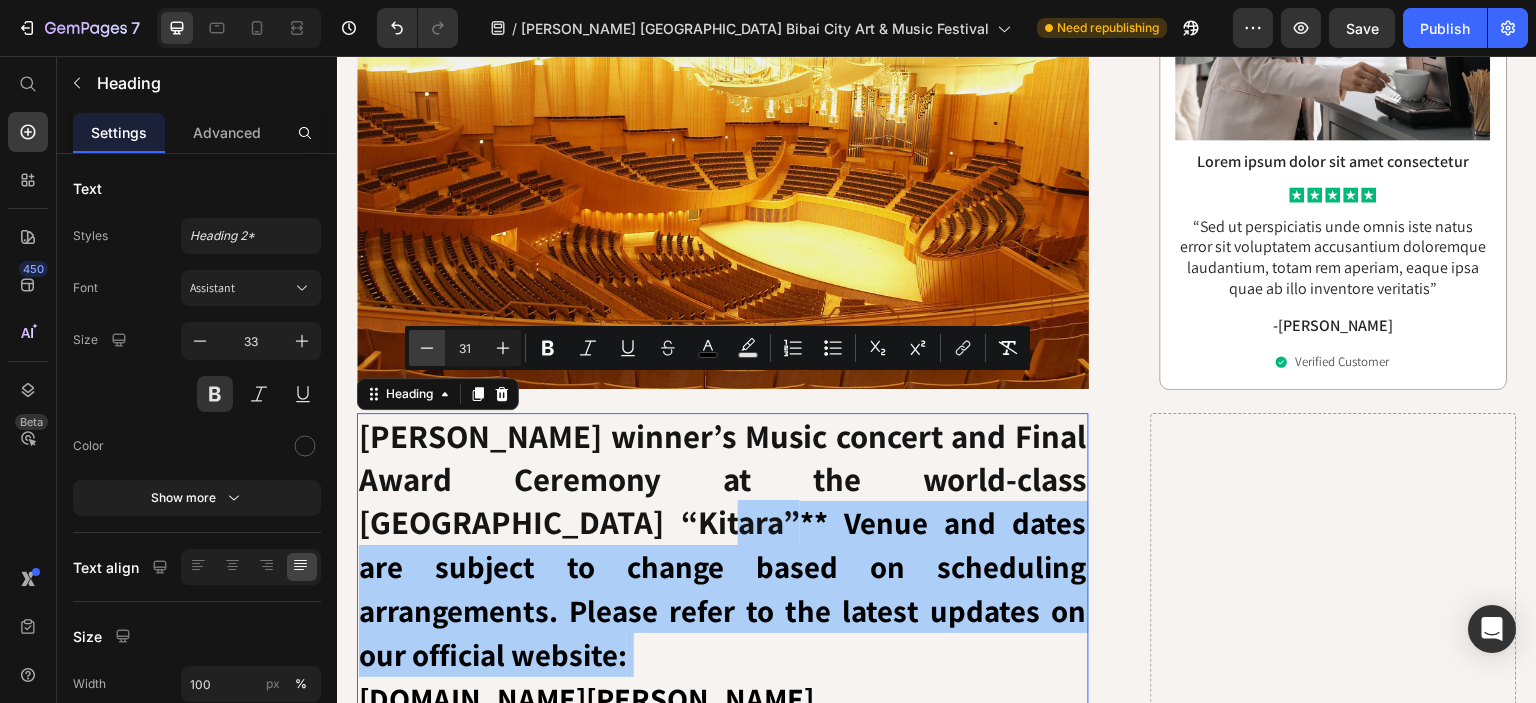 click 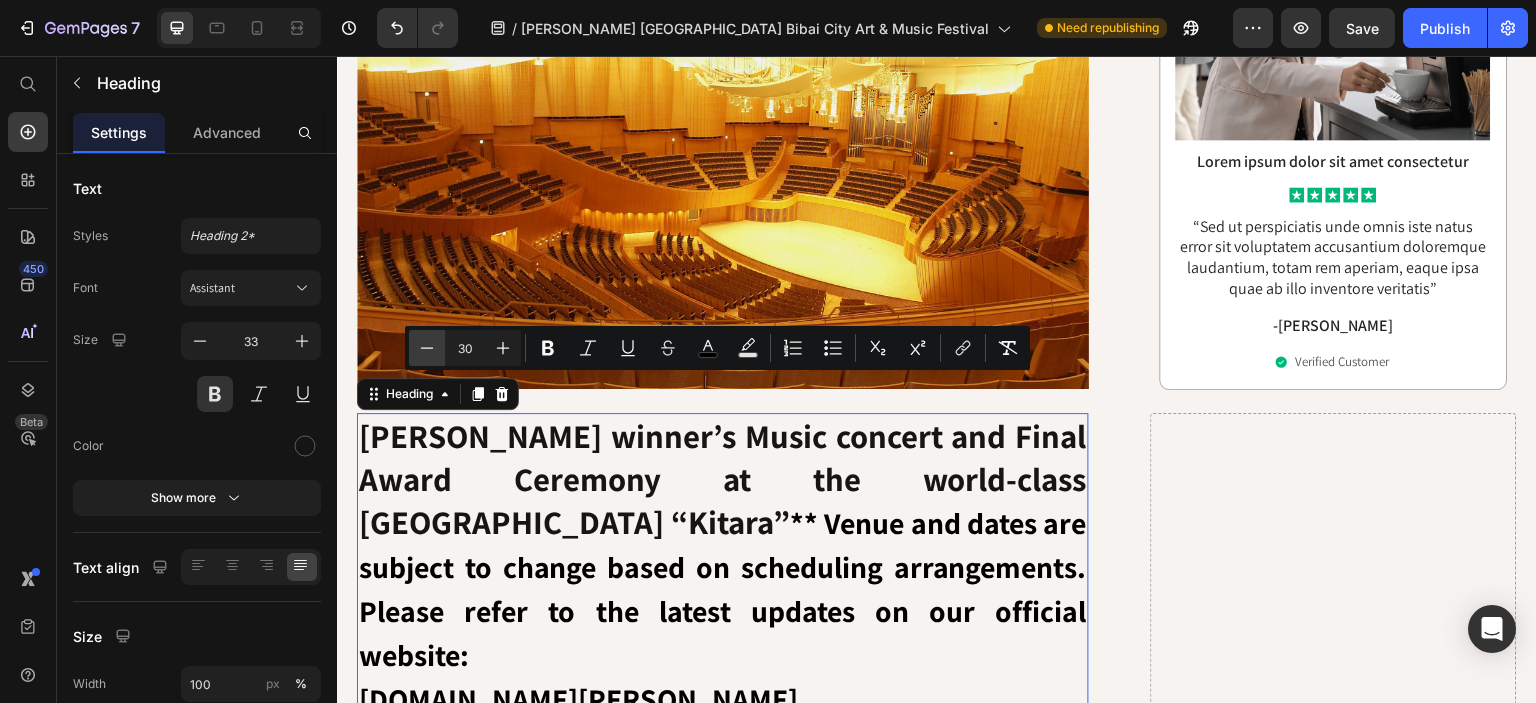 click 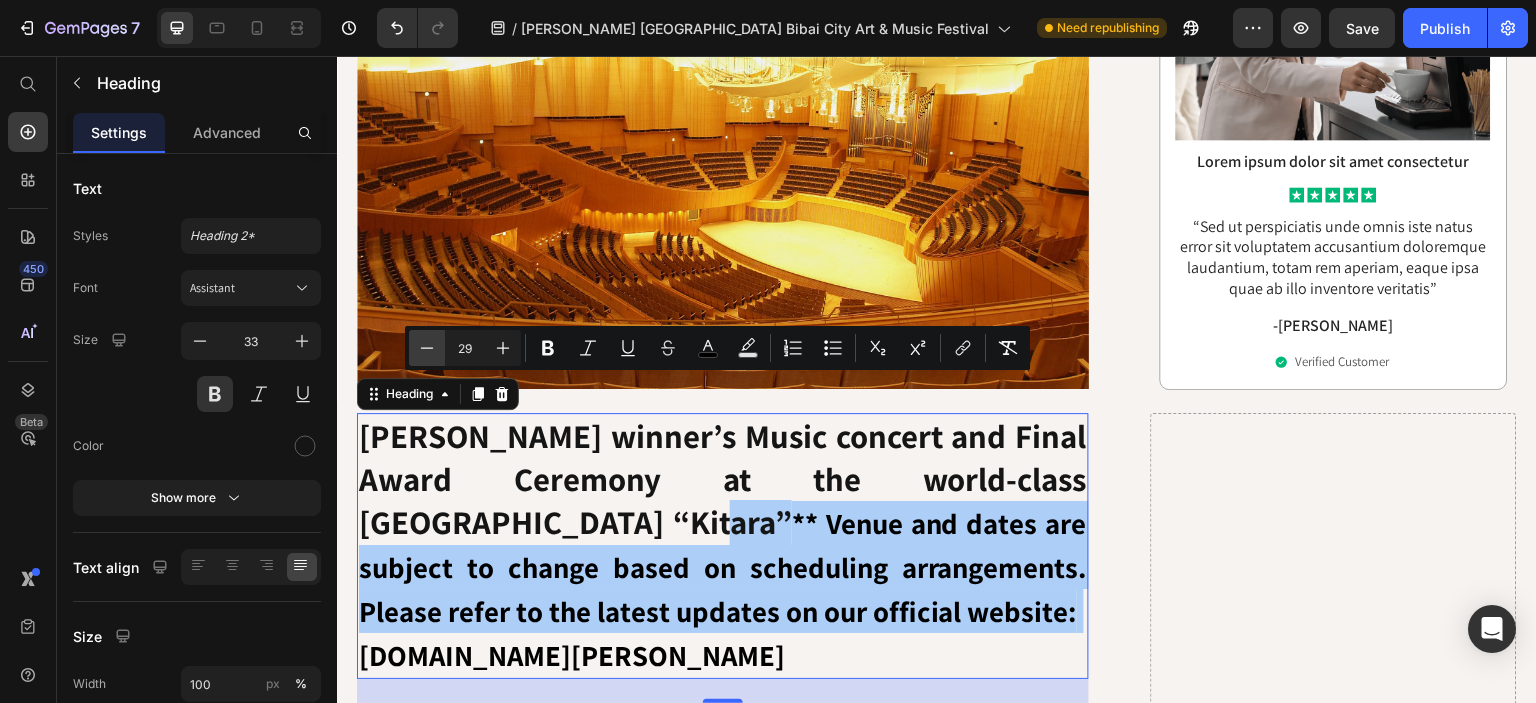 click 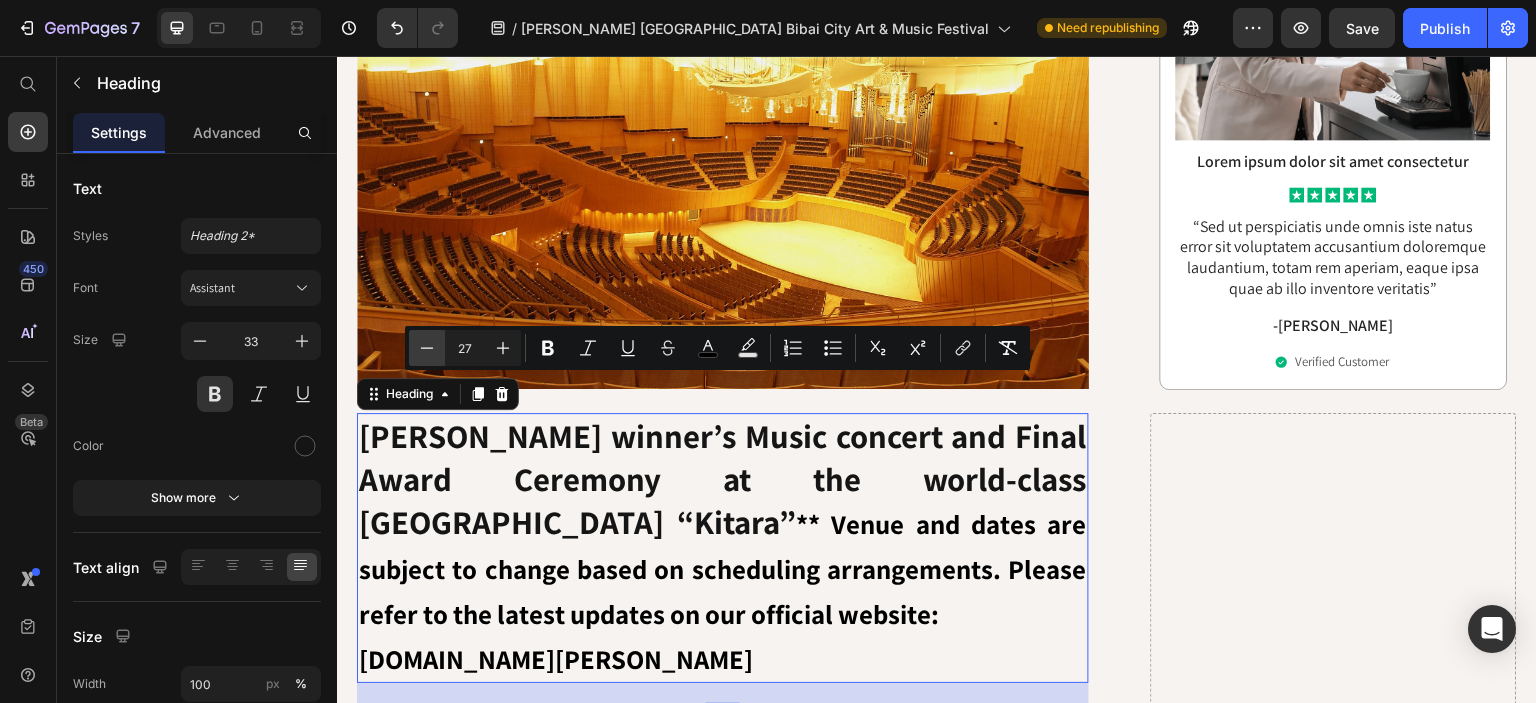 click 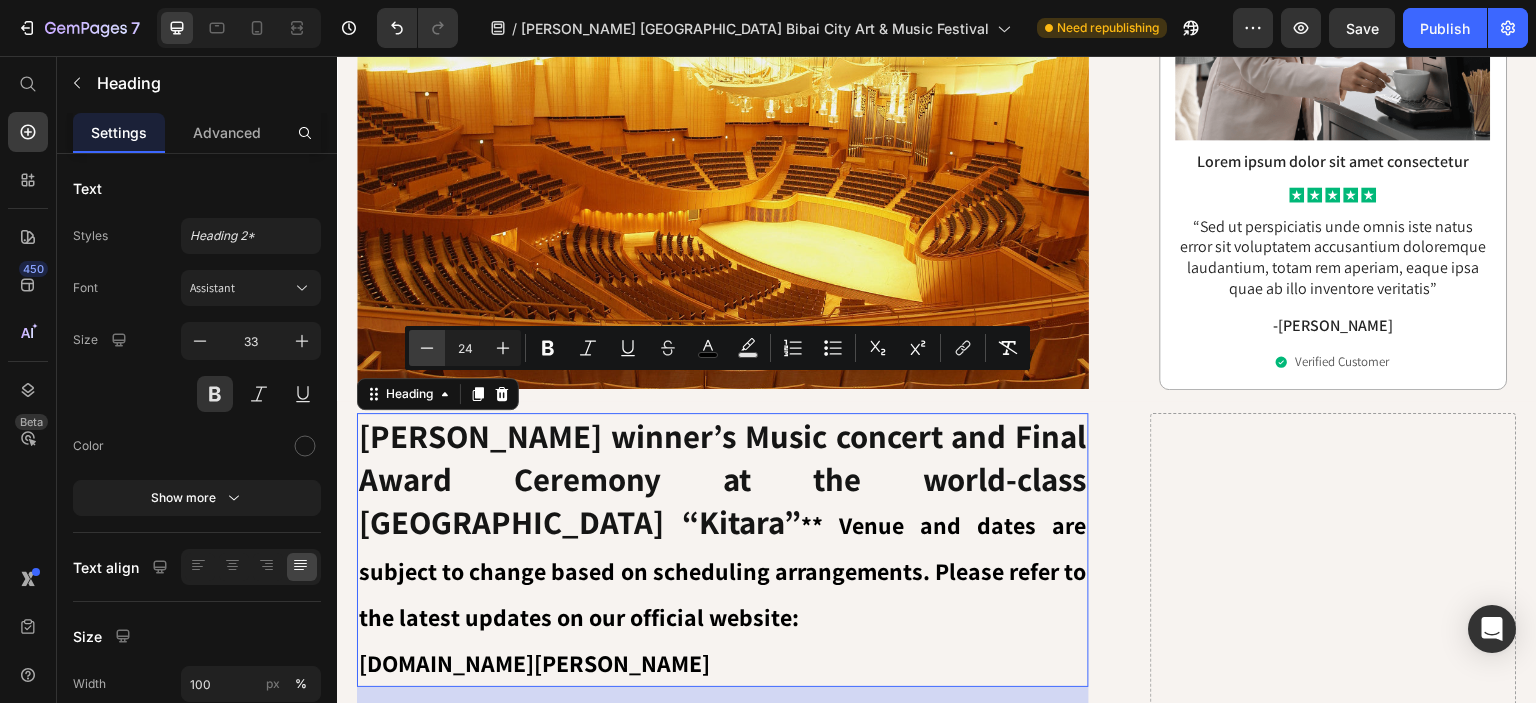 click 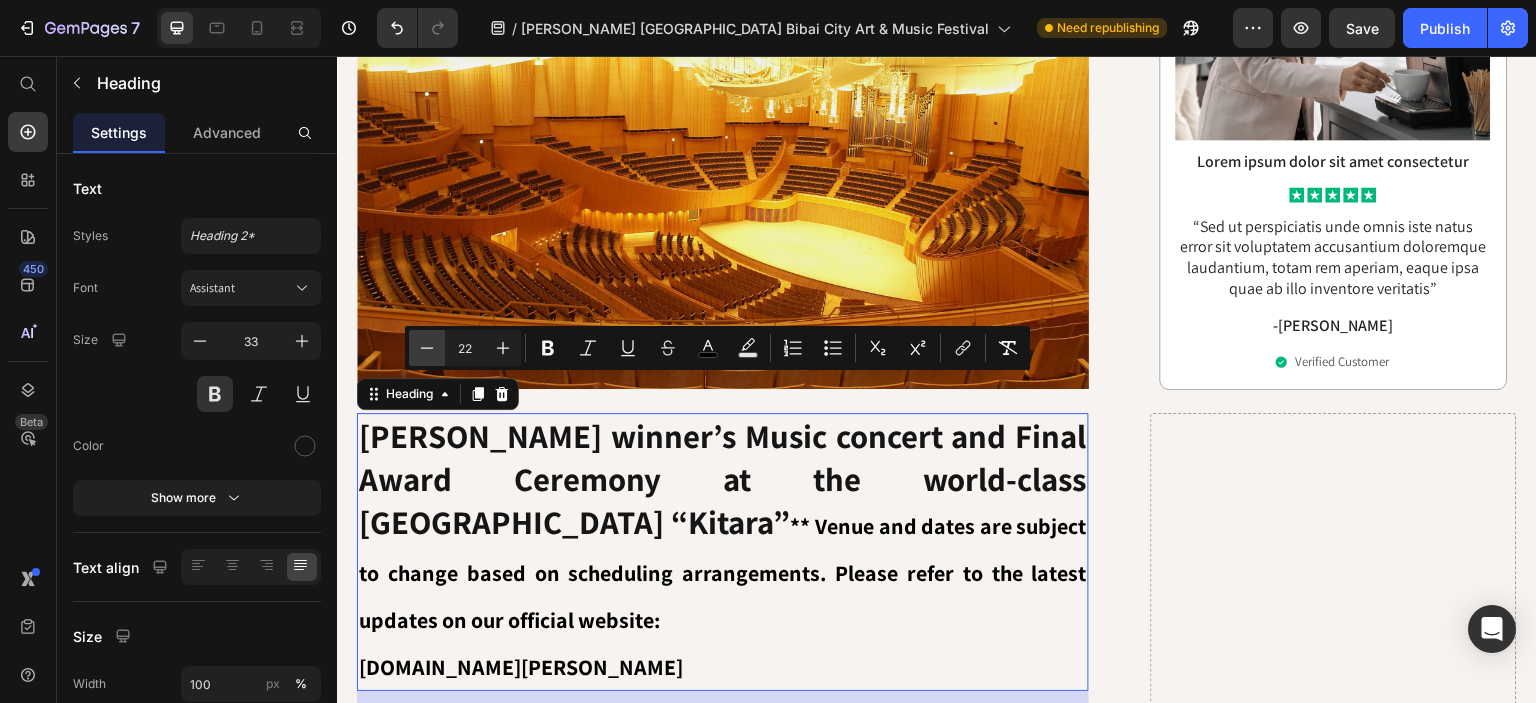 click 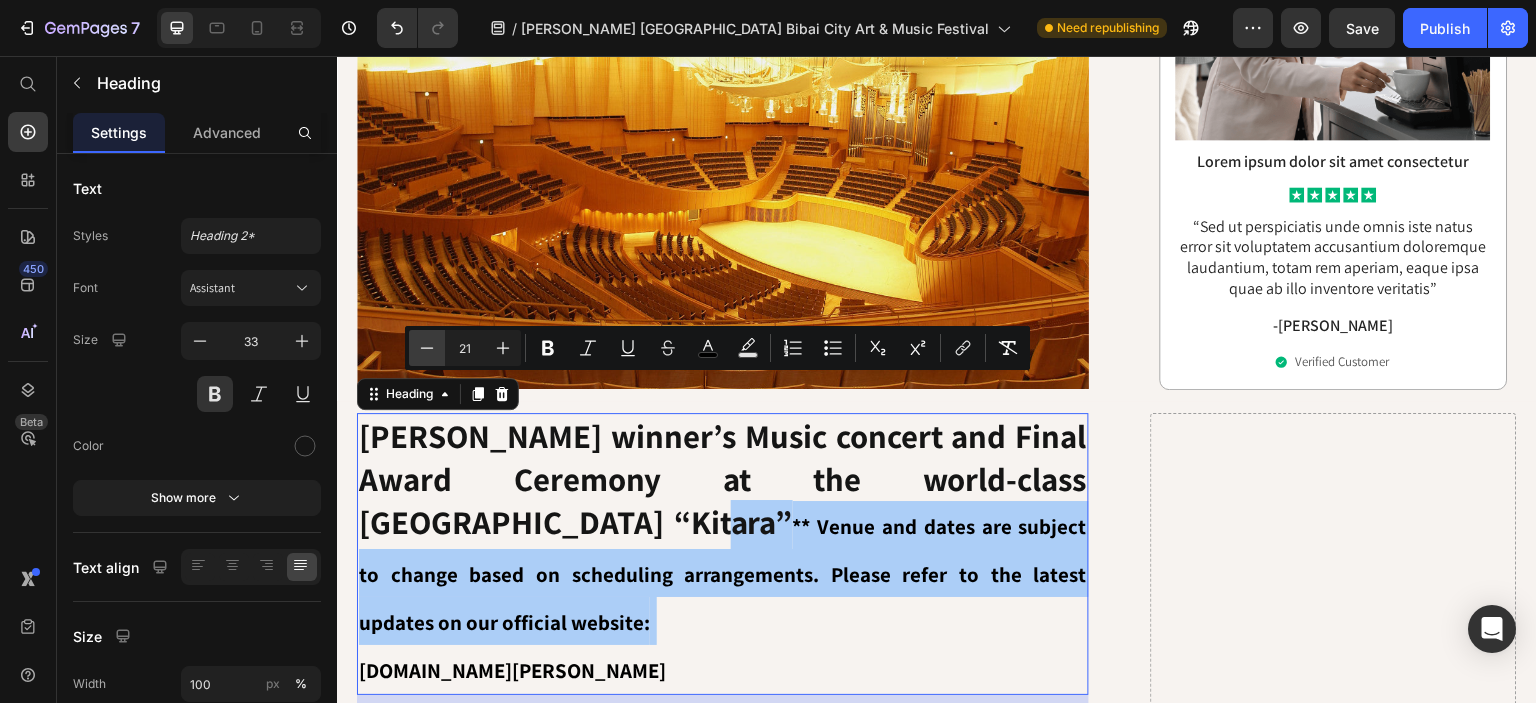 click 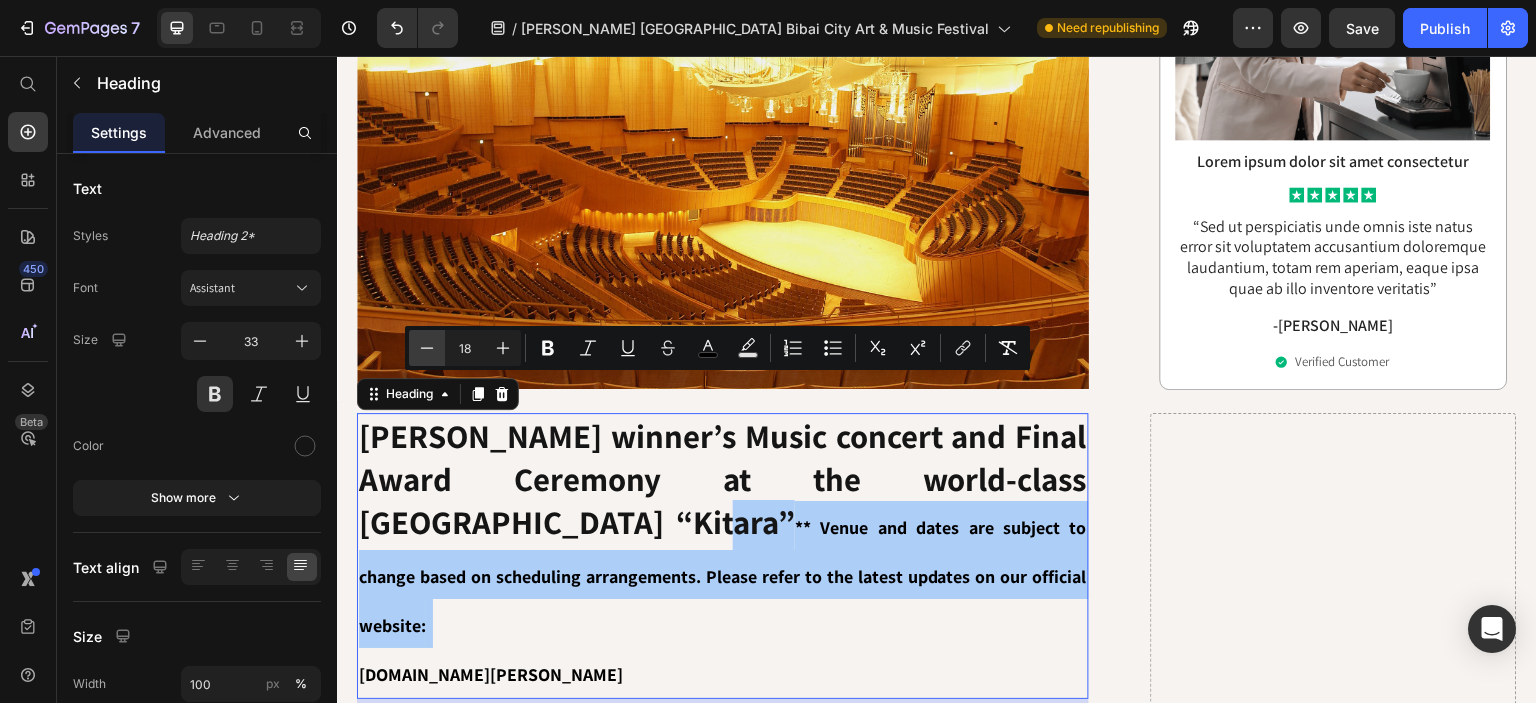 click 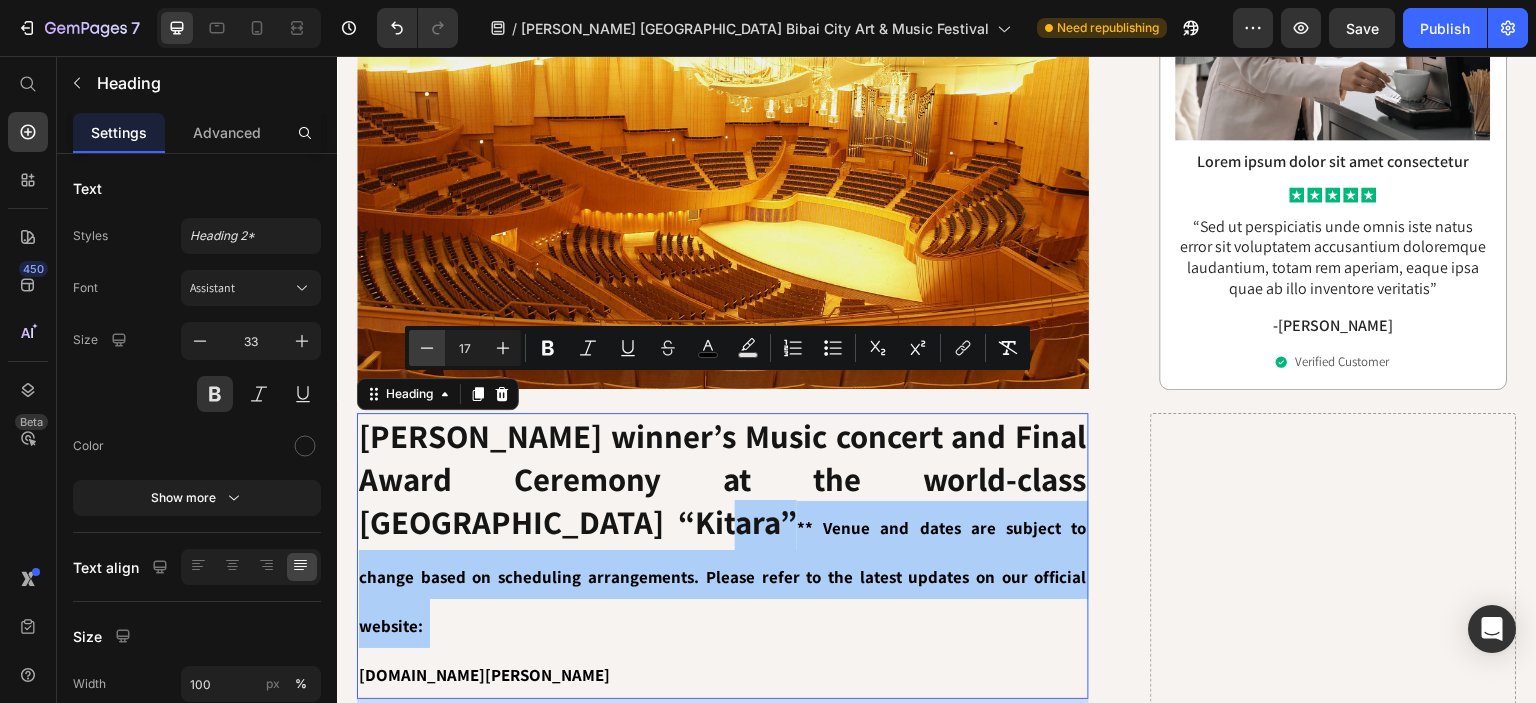 click 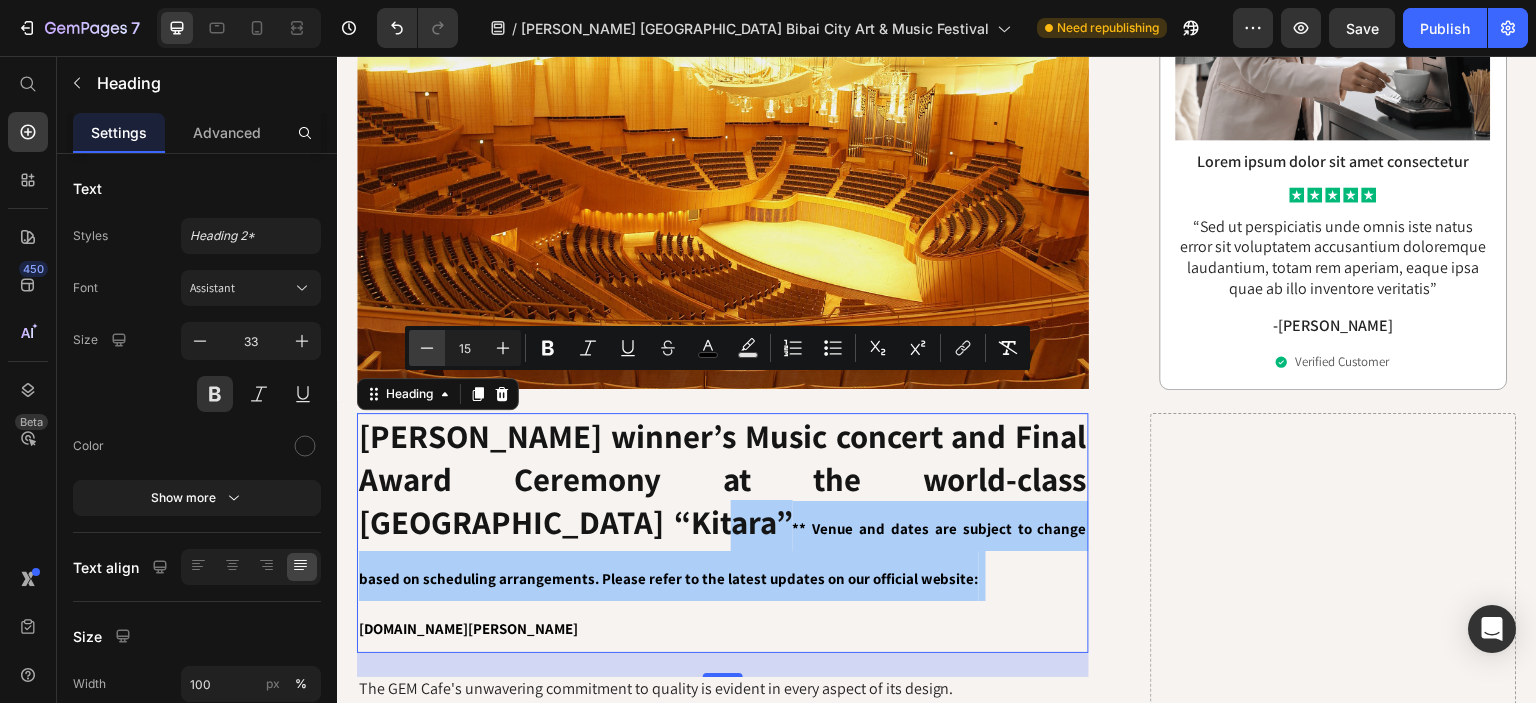 click 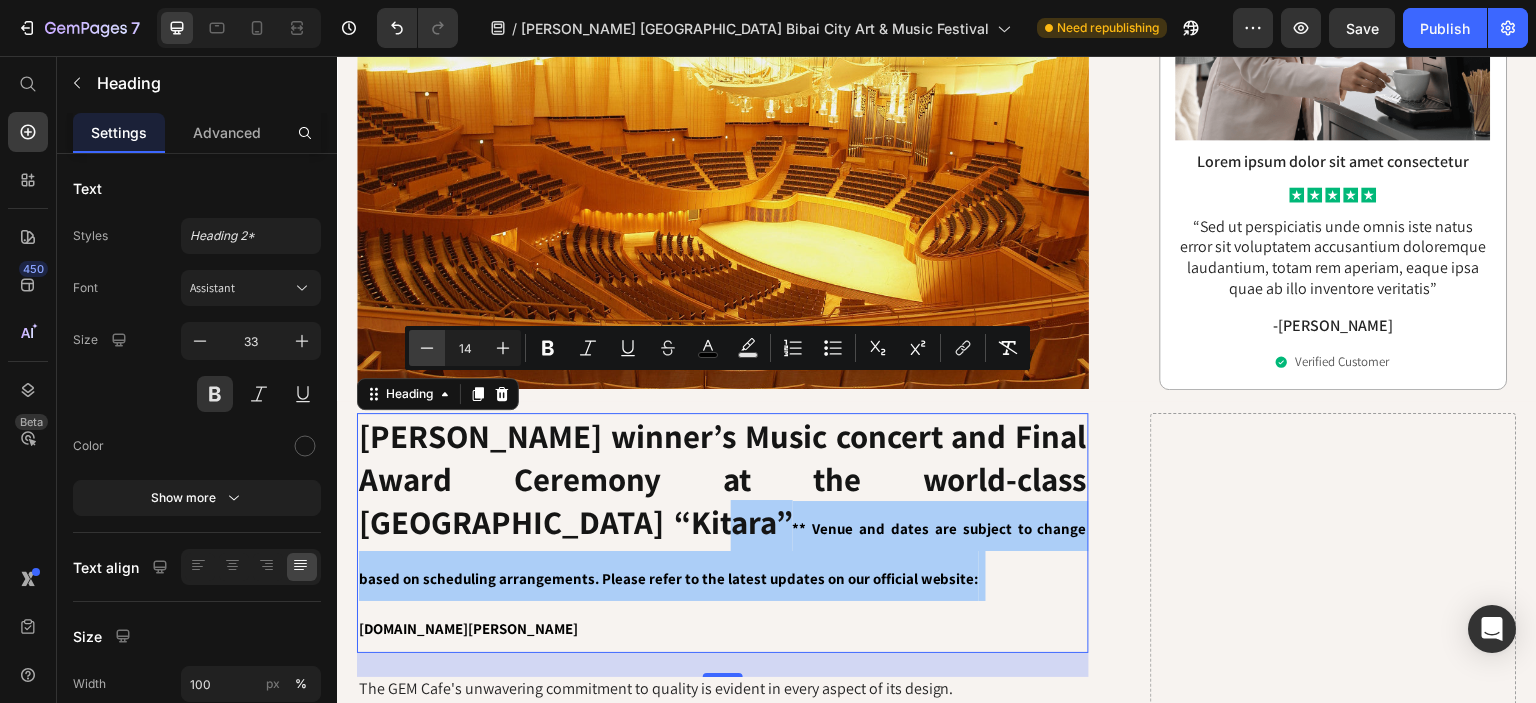 click 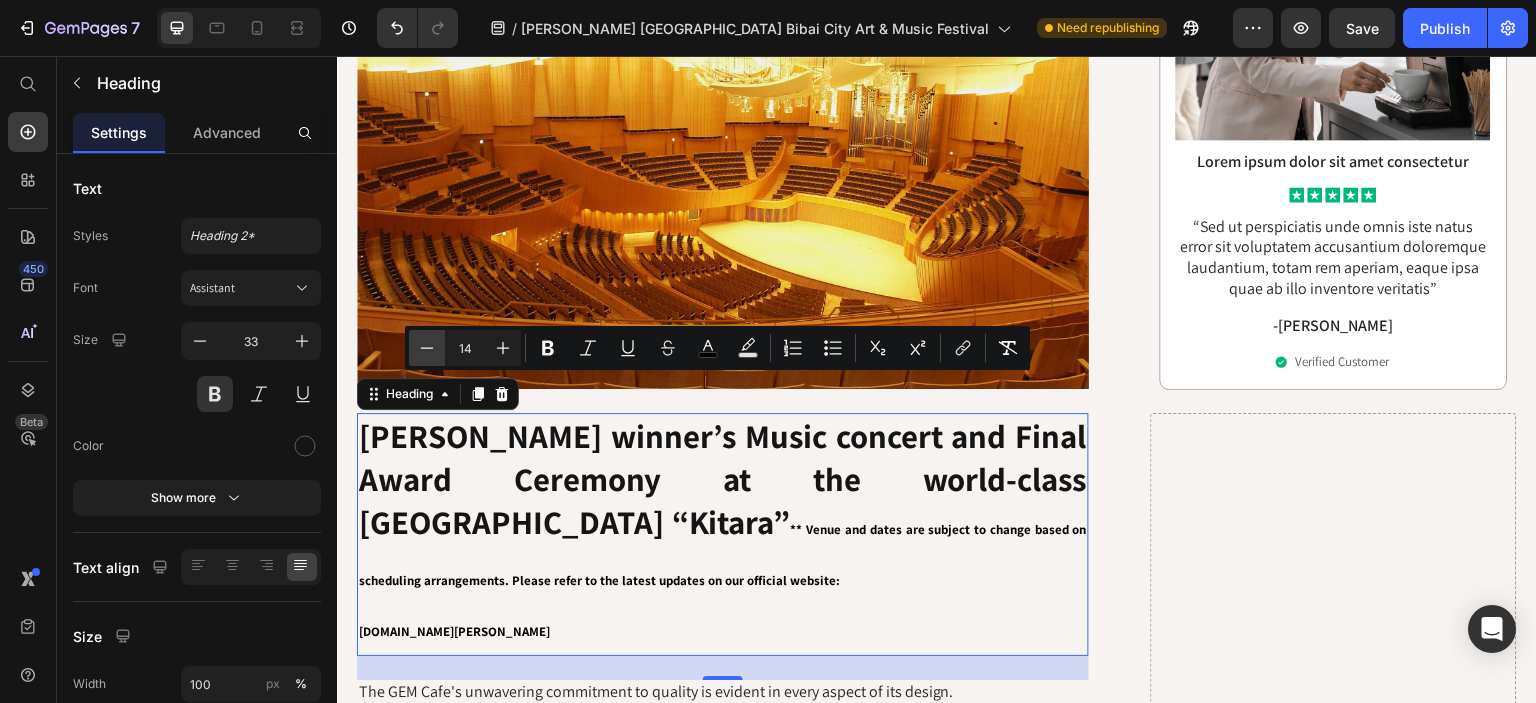 click 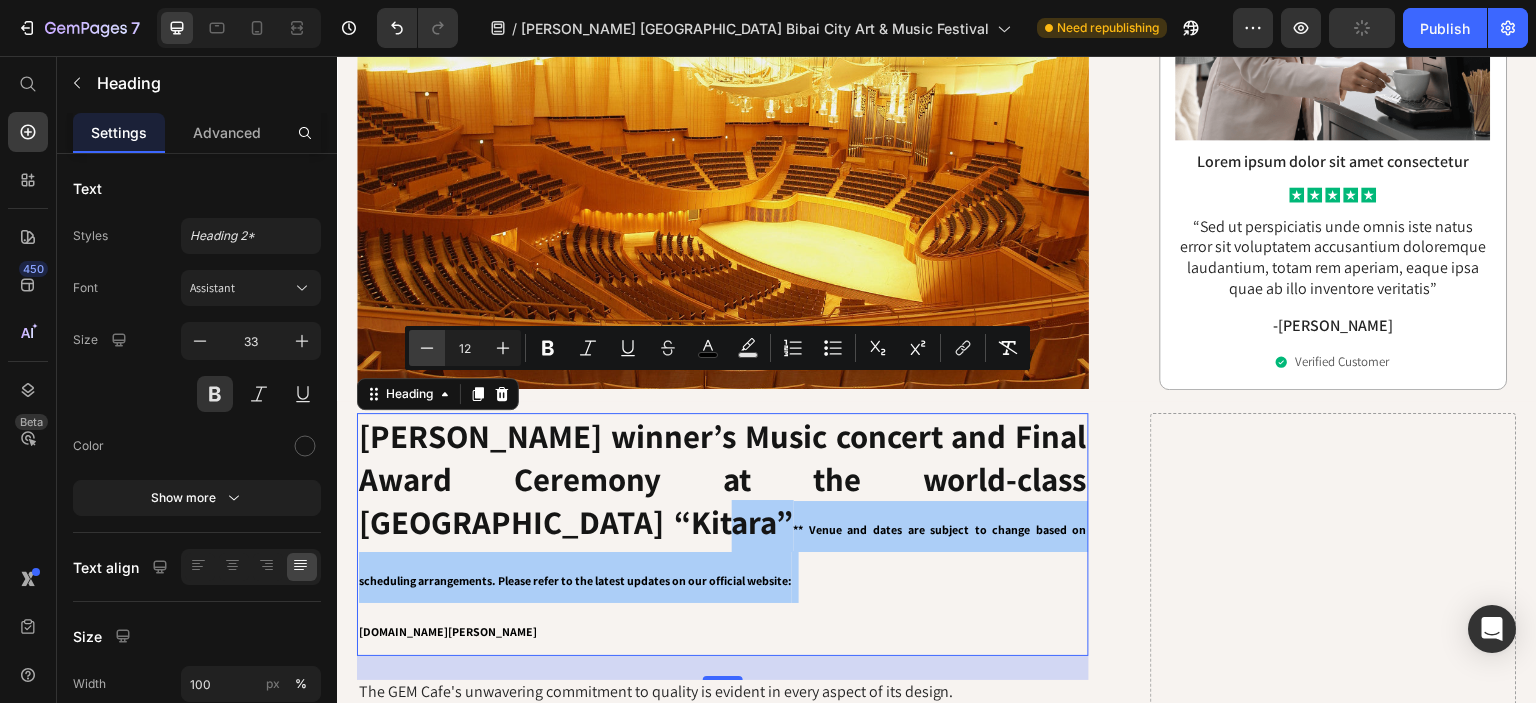 click 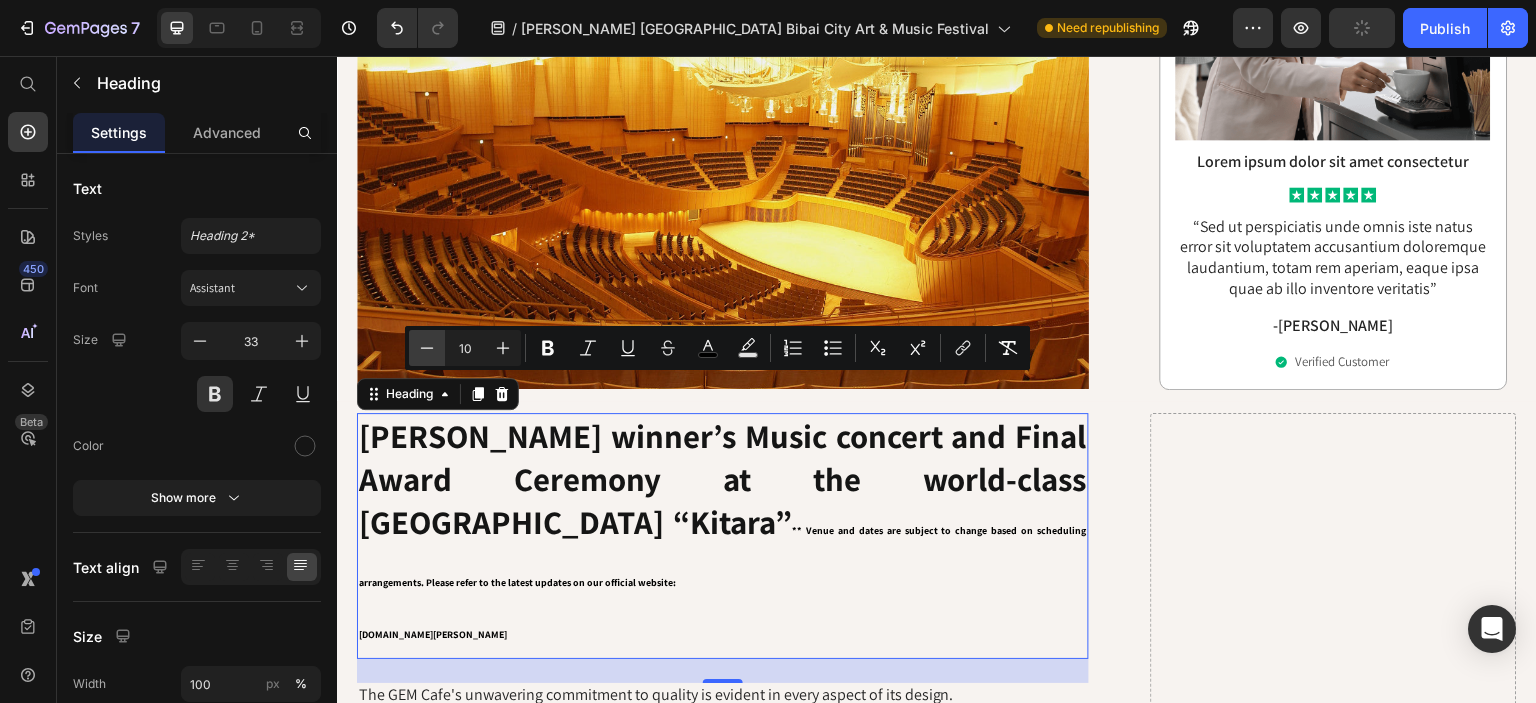 click 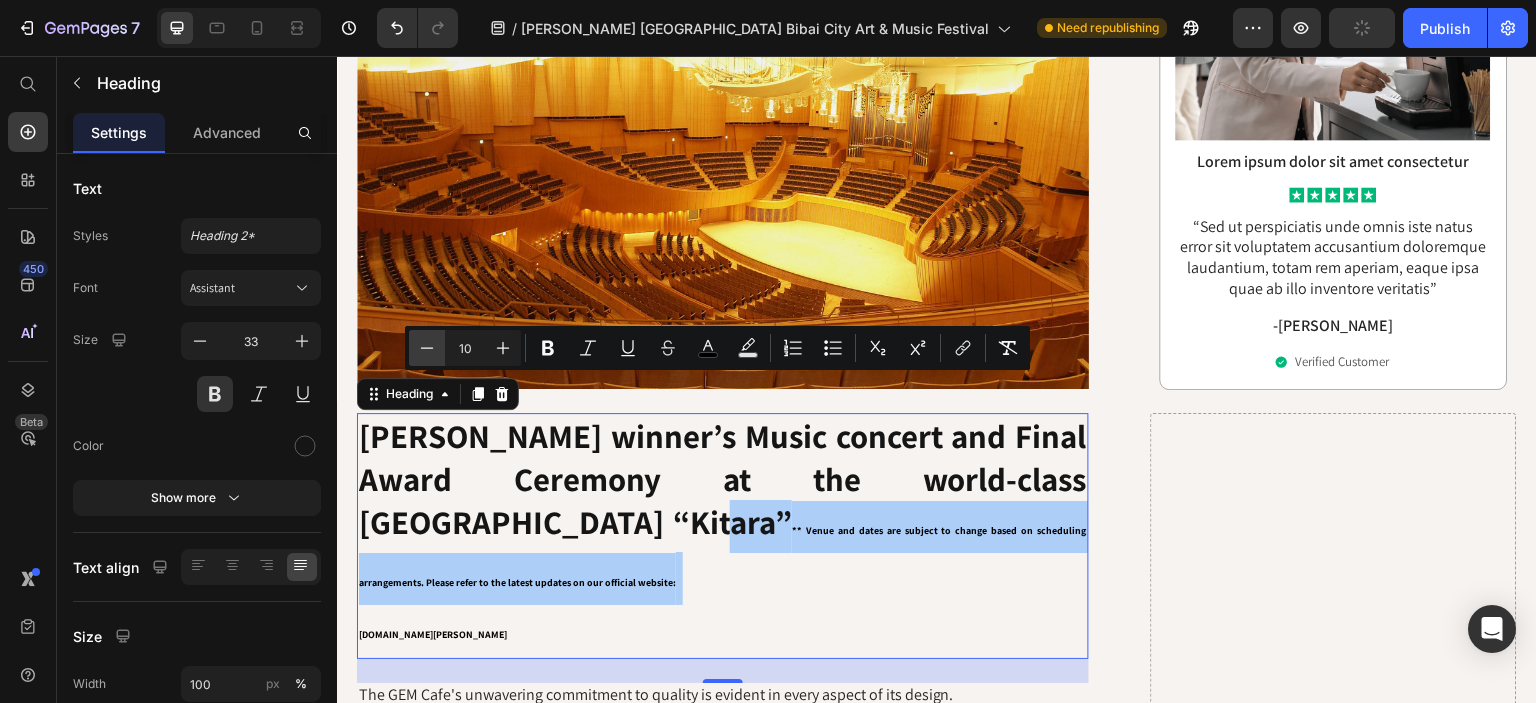 click 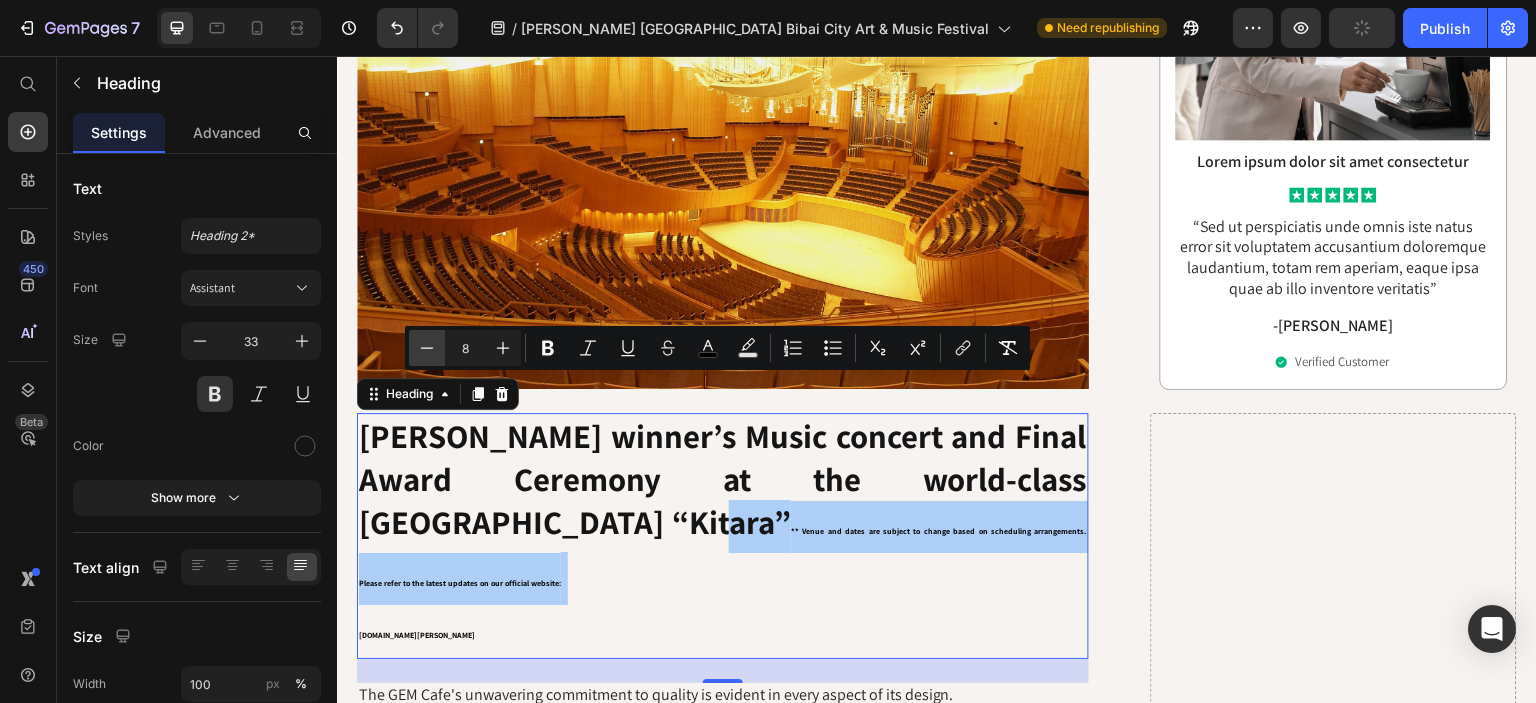 click 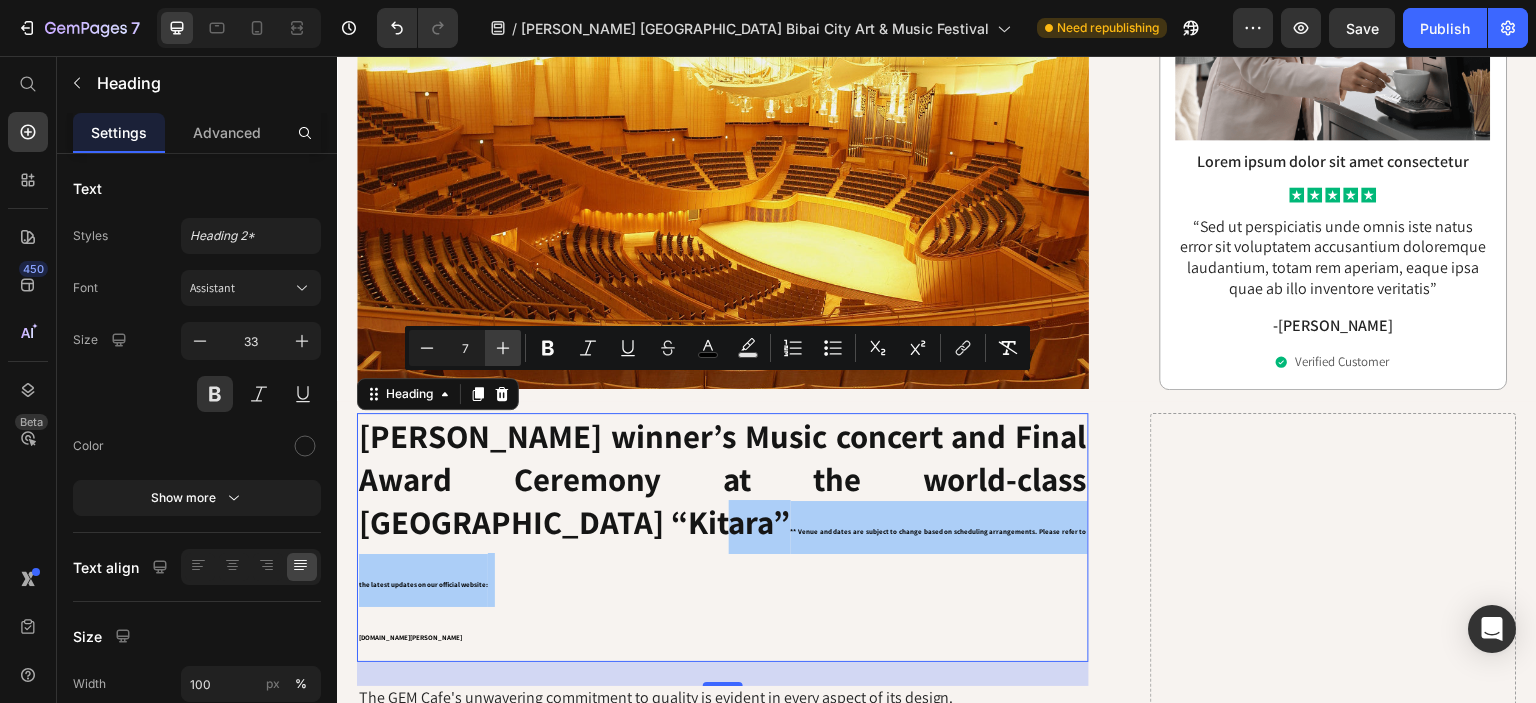 click 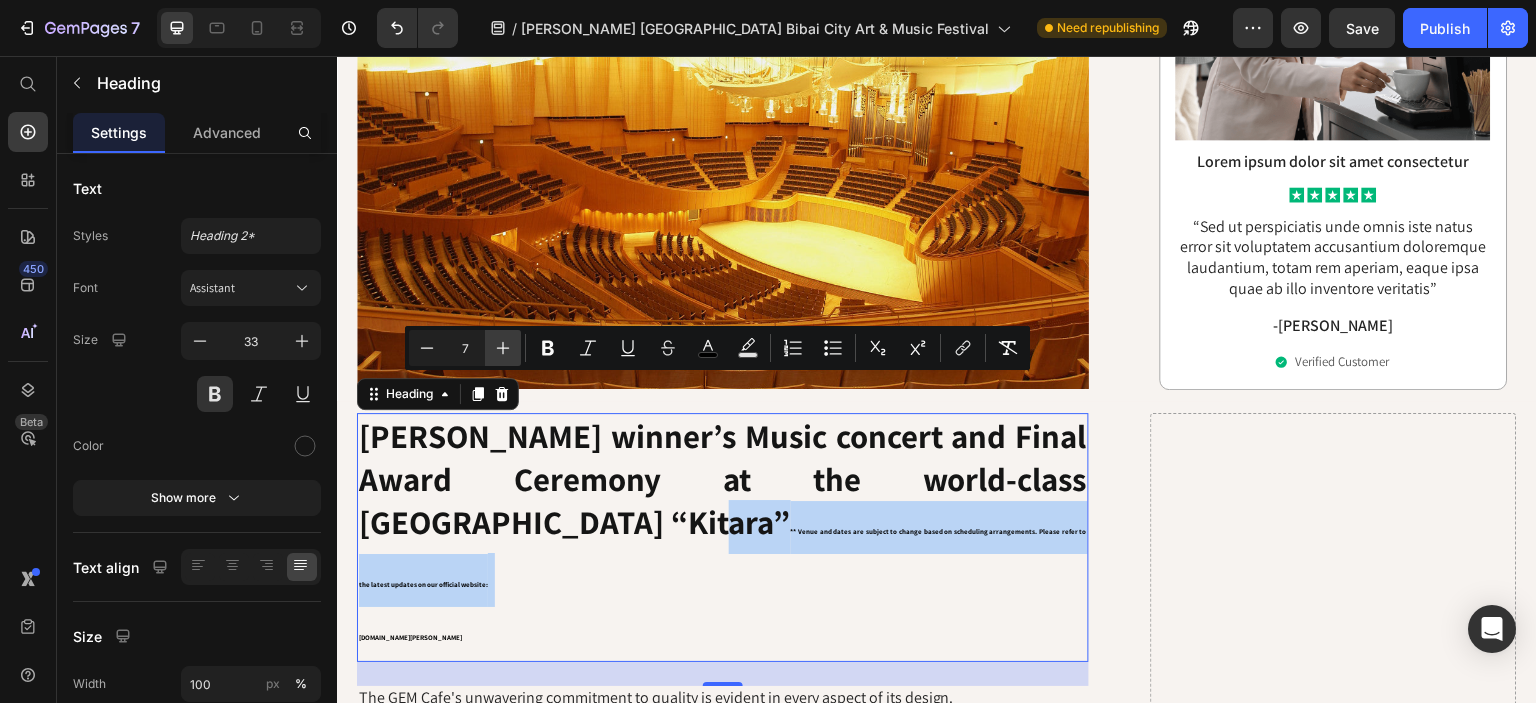 type on "8" 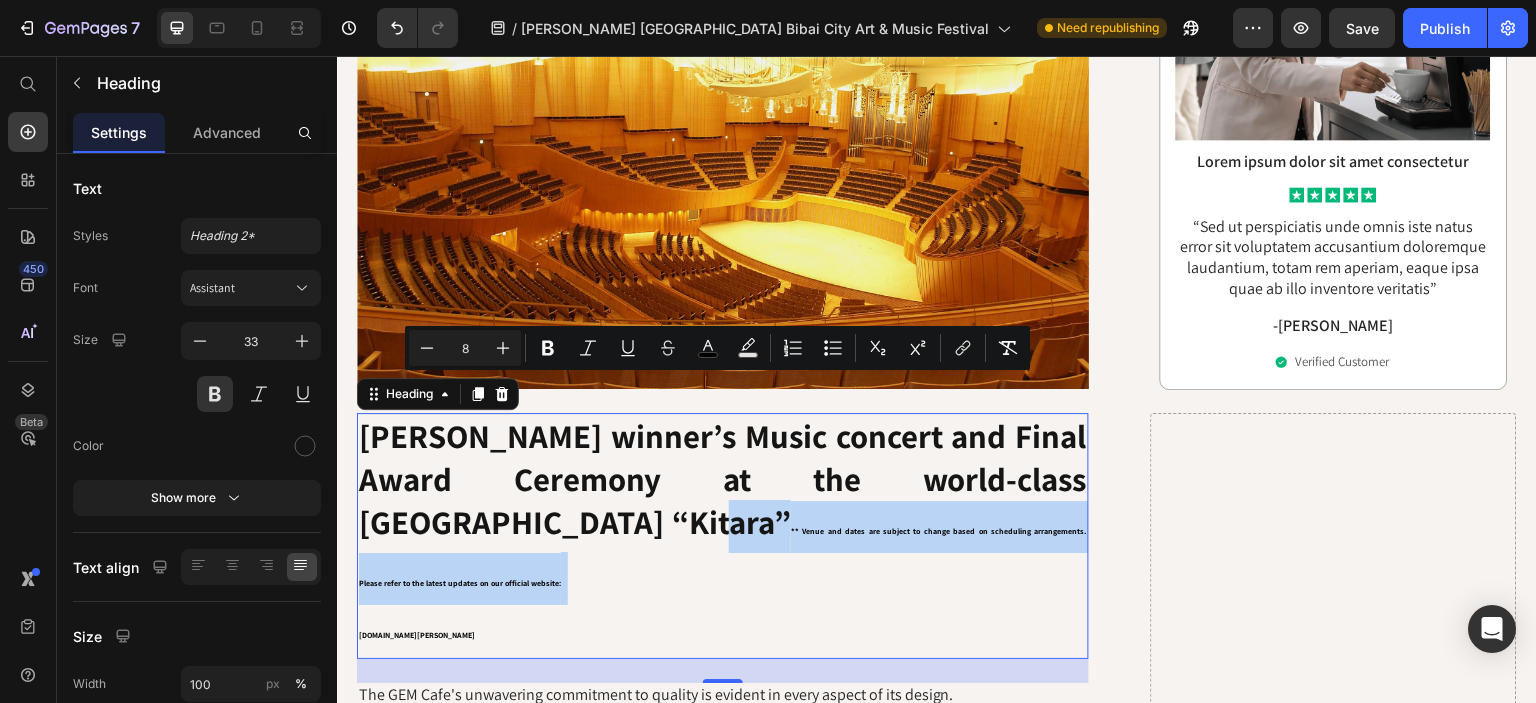 click on "** Venue and dates are subject to change based on scheduling arrangements. Please refer to the latest updates on our official website:" at bounding box center (723, 557) 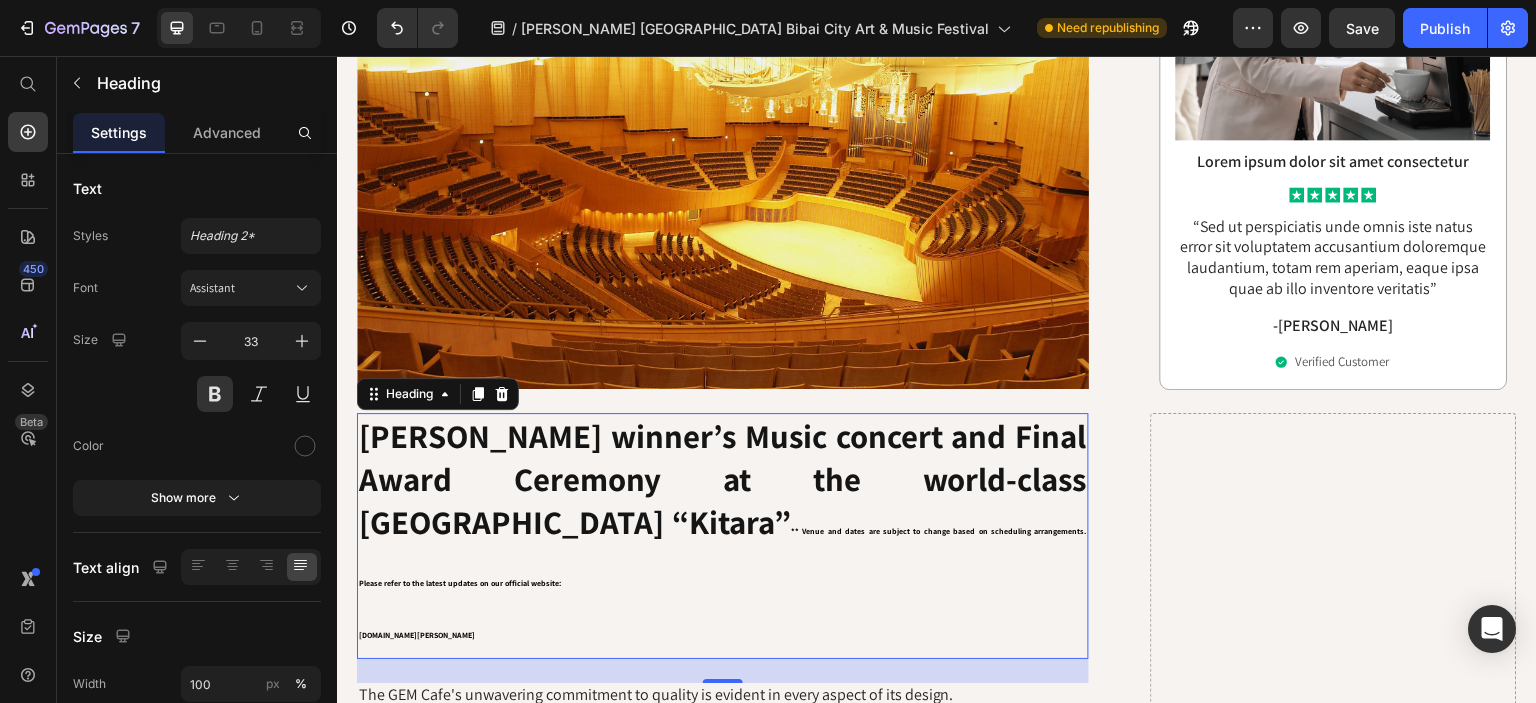 click on "[PERSON_NAME] winner’s Music concert and Final Award Ceremony at the world-class [GEOGRAPHIC_DATA] “Kitara”  ** Venue and dates are subject to change based on scheduling arrangements. Please refer to the latest updates on our official website: [DOMAIN_NAME][PERSON_NAME]" at bounding box center (723, 536) 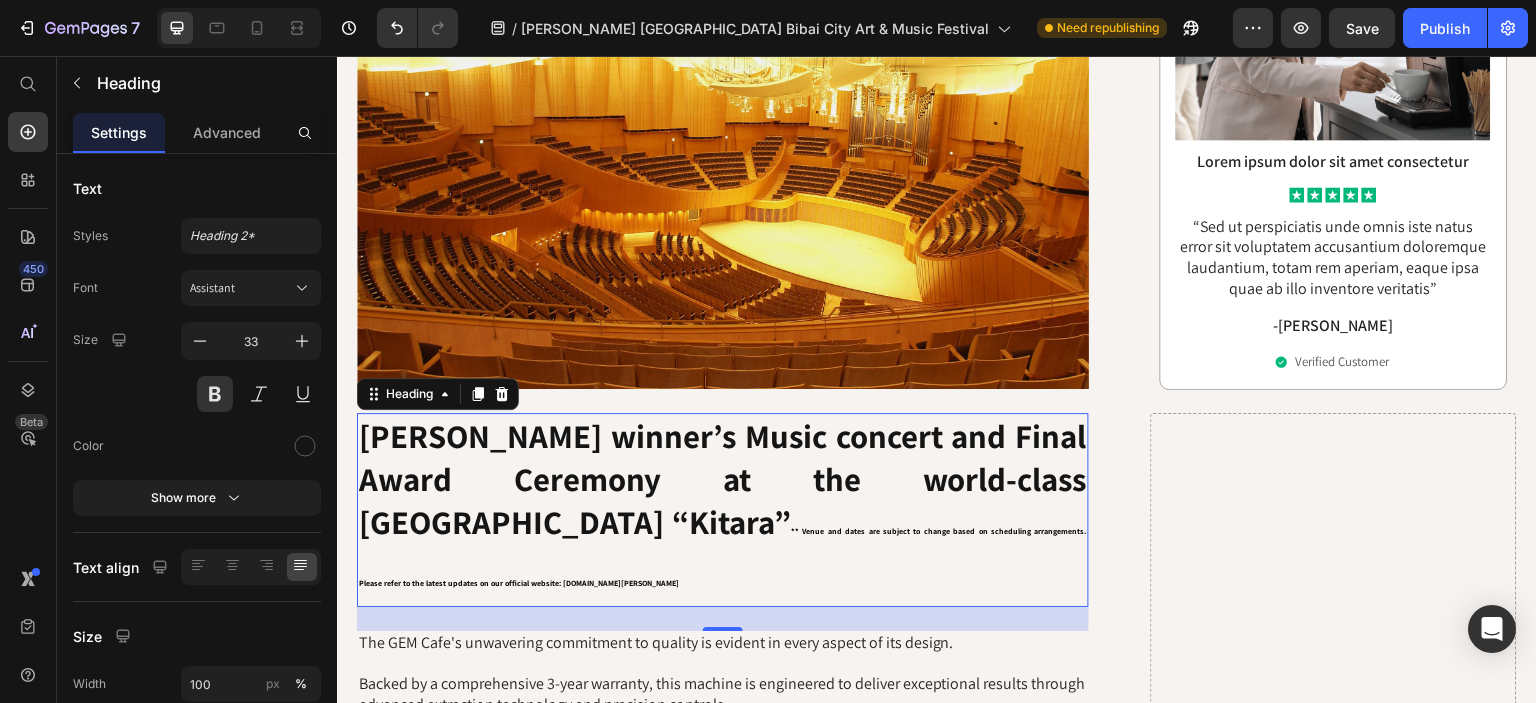 click on "** Venue and dates are subject to change based on scheduling arrangements. Please refer to the latest updates on our official website: [DOMAIN_NAME][PERSON_NAME]" at bounding box center [723, 557] 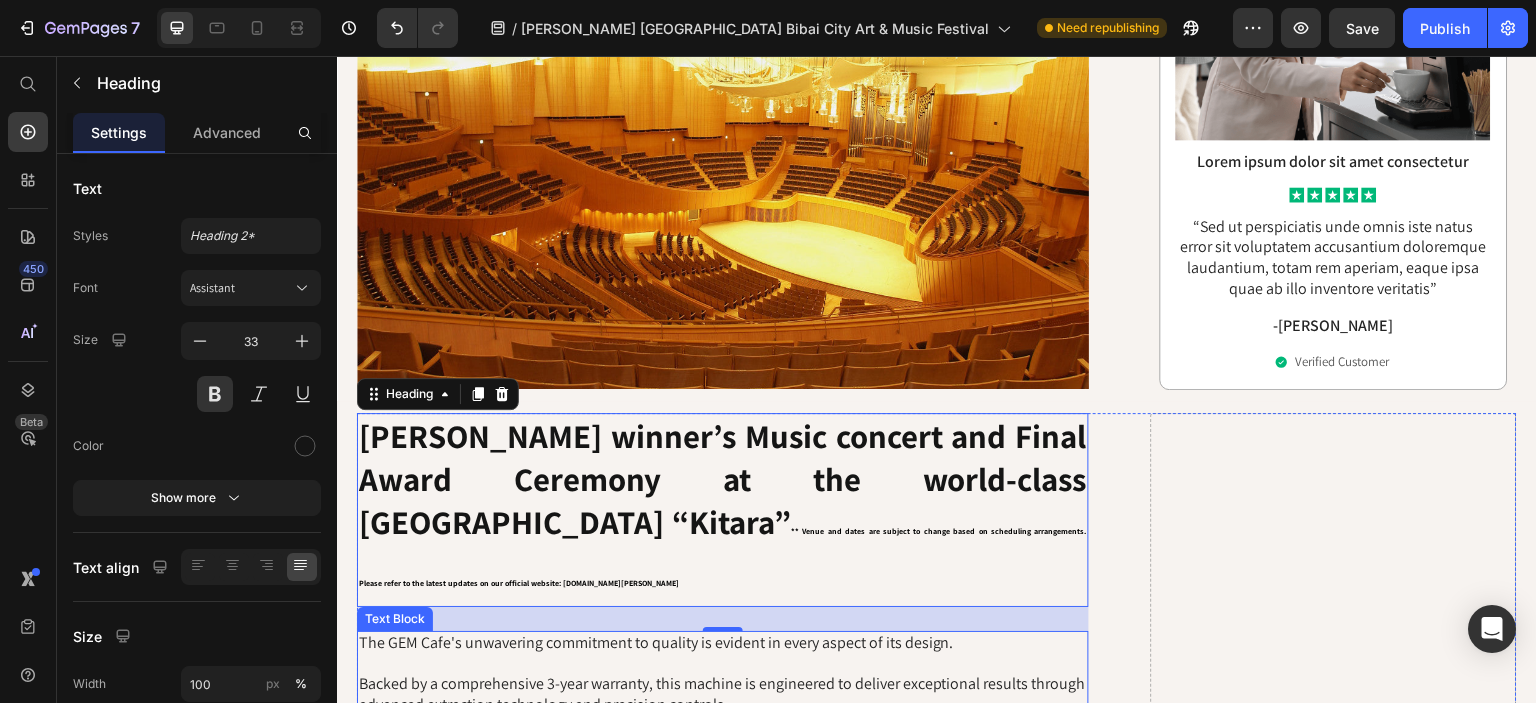 click on "The GEM Cafe's unwavering commitment to quality is evident in every aspect of its design.  Backed by a comprehensive 3-year warranty, this machine is engineered to deliver exceptional results through advanced extraction technology and precision controls.  The GEM Cafe  has received overwhelmingly positive feedback, with coffee enthusiasts praising its ability to consistently brew superior flavors.  Many users have even recommended the  GEM Cafe  to friends and family, confident it will transform their morning routines.  With its sturdy construction, intuitive interface, and proven track record, the  GEM Cafe  has firmly established itself as the gold standard in home coffee brewing." at bounding box center (723, 768) 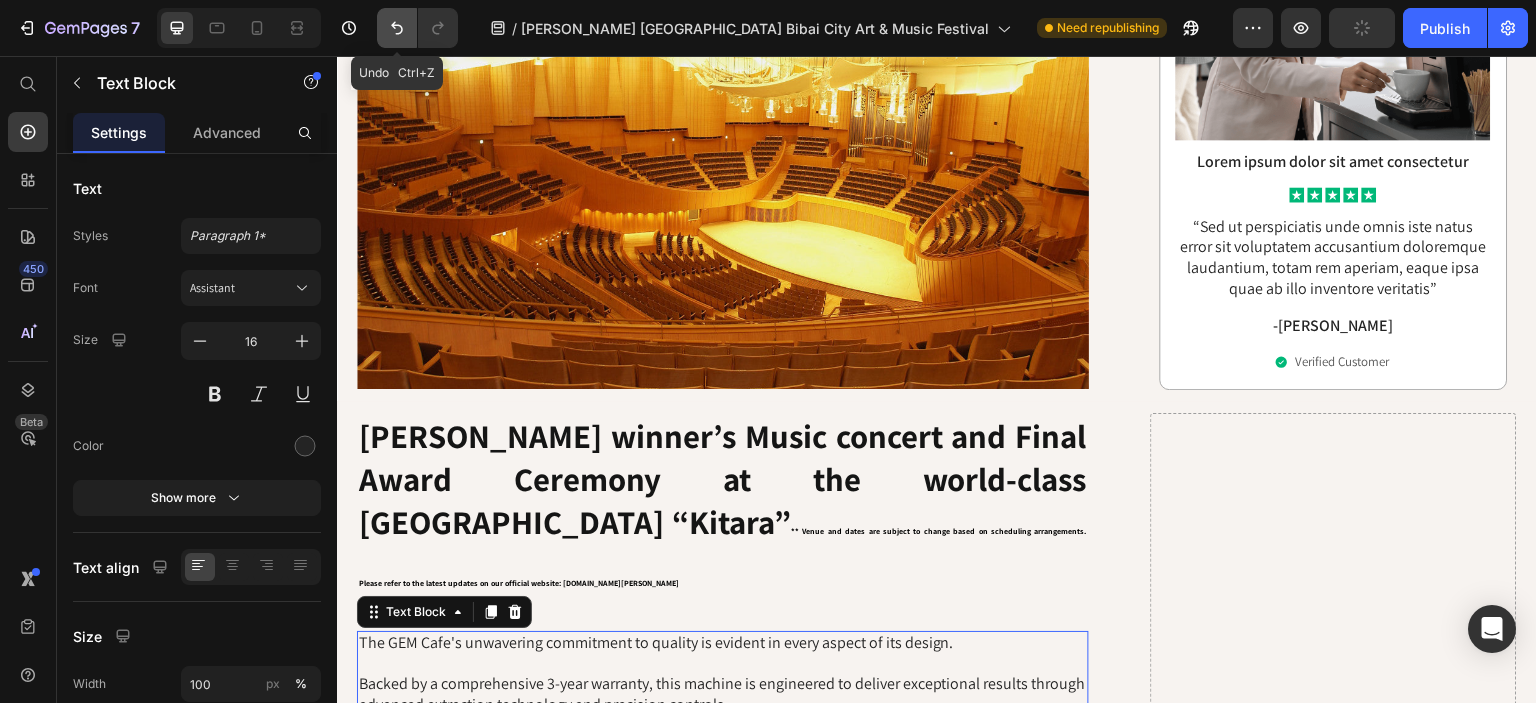 click 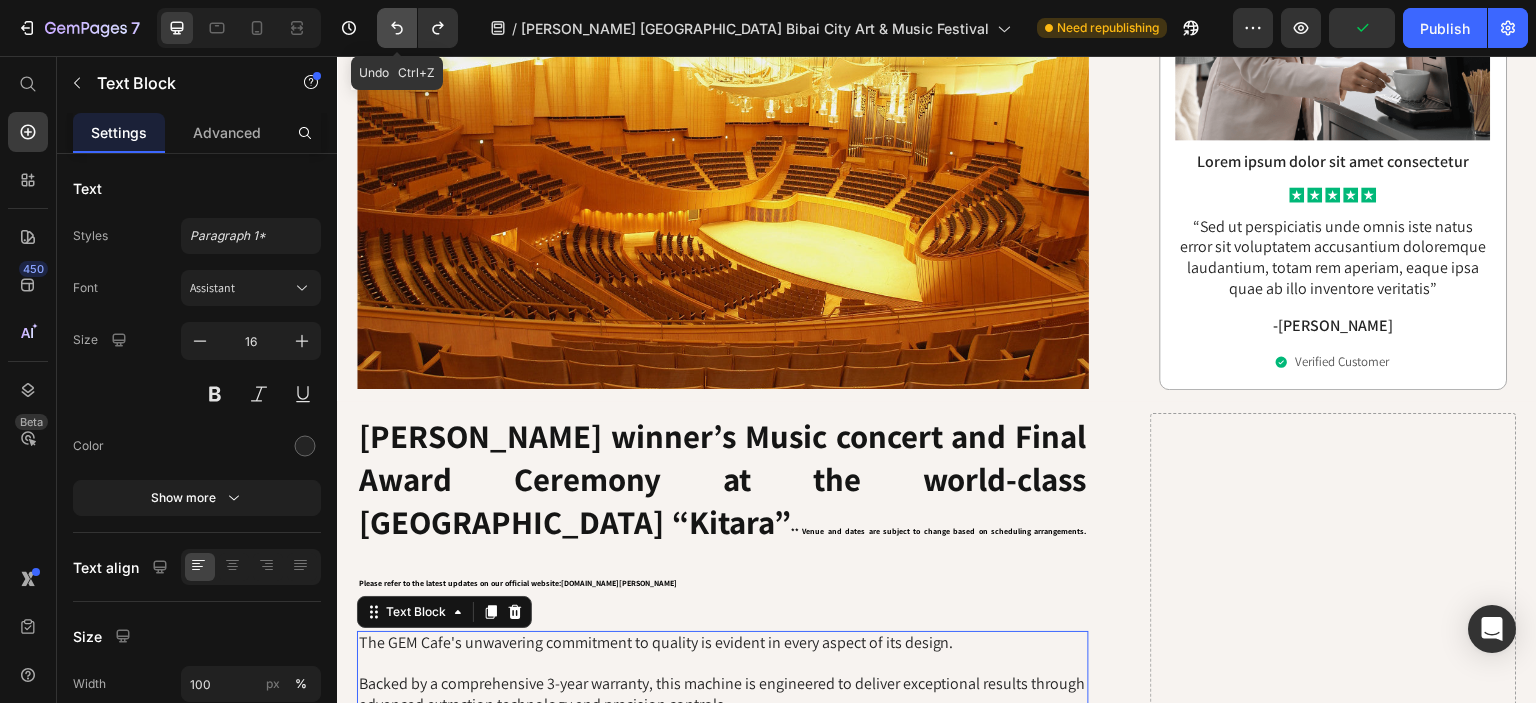 click 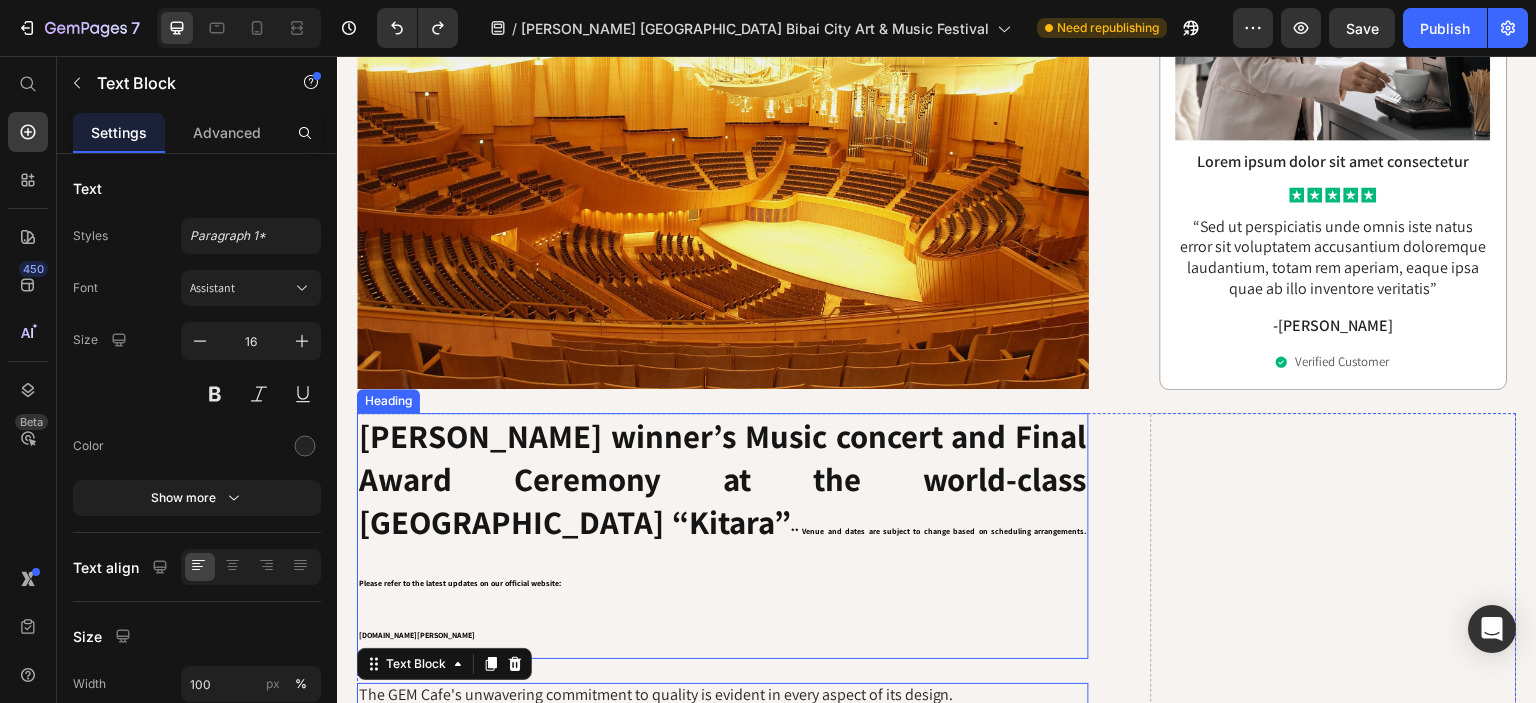 click on "[PERSON_NAME] winner’s Music concert and Final Award Ceremony at the world-class [GEOGRAPHIC_DATA] “Kitara”  ** Venue and dates are subject to change based on scheduling arrangements. Please refer to the latest updates on our official website: [DOMAIN_NAME][PERSON_NAME]" at bounding box center [723, 536] 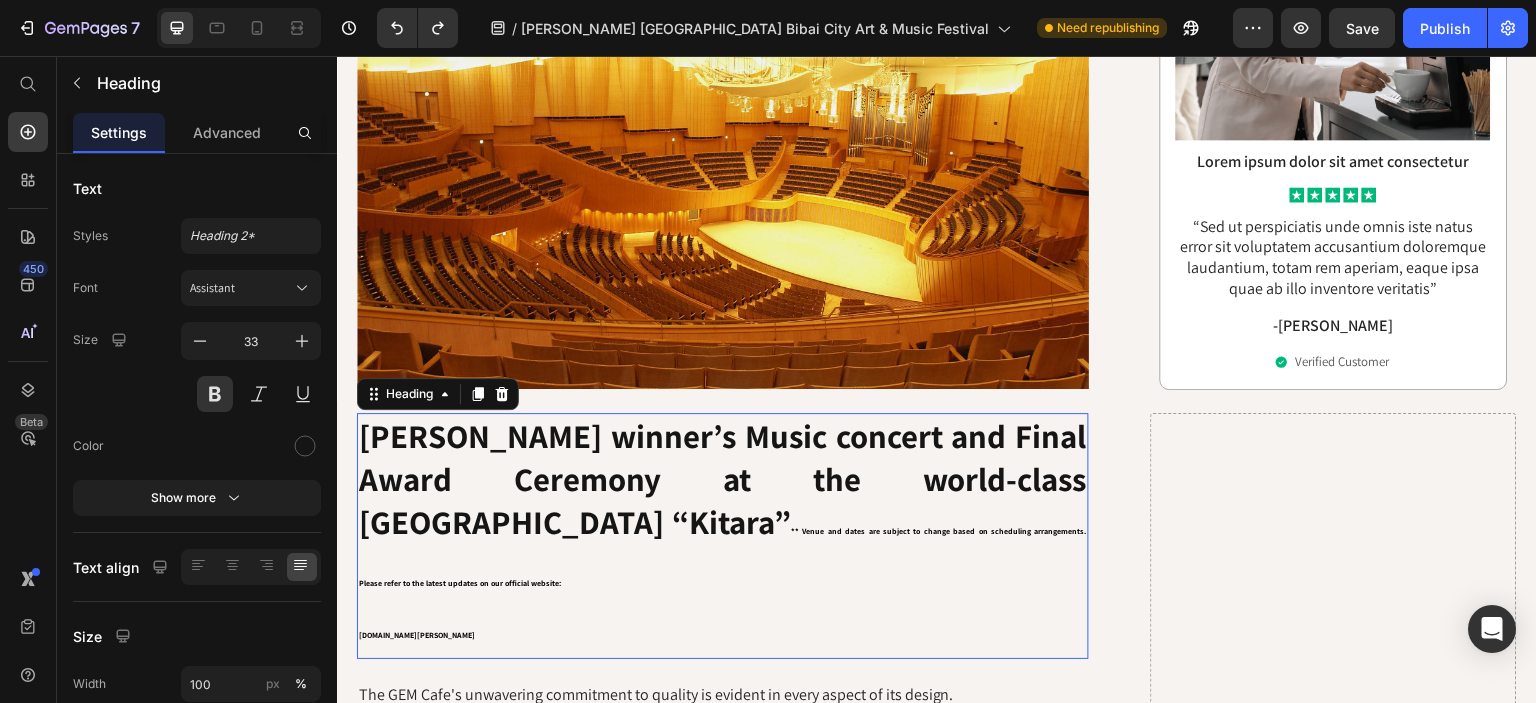 click on "[PERSON_NAME] winner’s Music concert and Final Award Ceremony at the world-class [GEOGRAPHIC_DATA] “Kitara”  ** Venue and dates are subject to change based on scheduling arrangements. Please refer to the latest updates on our official website: [DOMAIN_NAME][PERSON_NAME]" at bounding box center [723, 536] 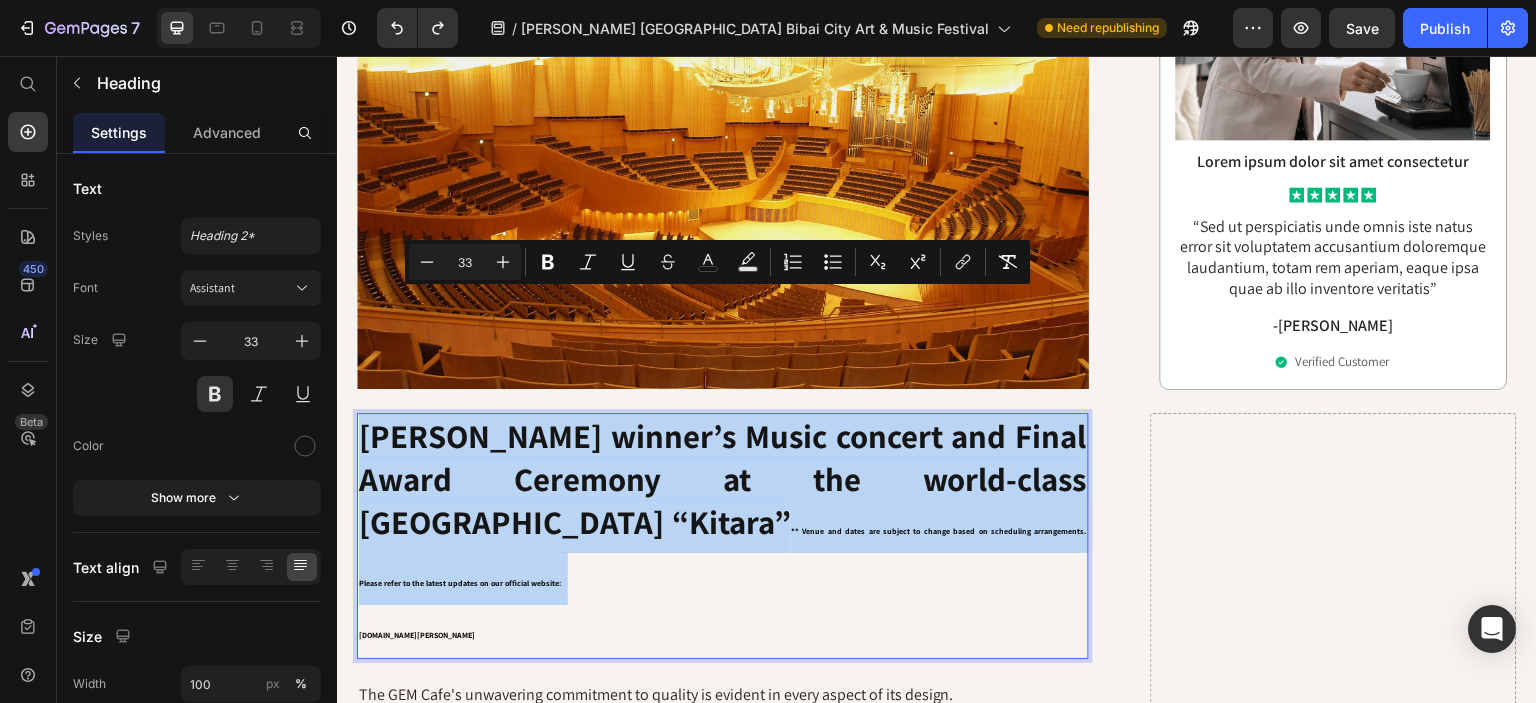 type on "8" 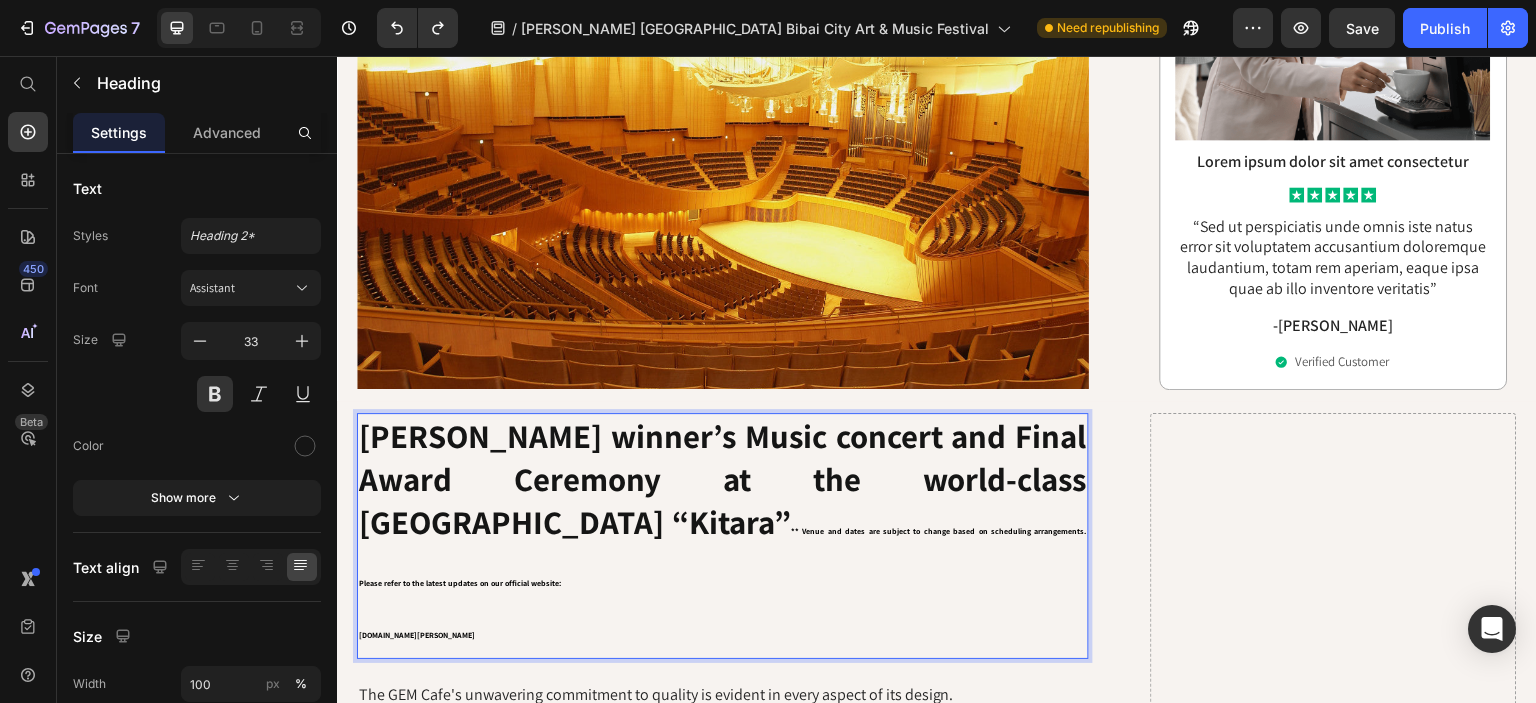 click on "[PERSON_NAME] winner’s Music concert and Final Award Ceremony at the world-class [GEOGRAPHIC_DATA] “Kitara”  ** Venue and dates are subject to change based on scheduling arrangements. Please refer to the latest updates on our official website: [DOMAIN_NAME][PERSON_NAME]" at bounding box center (723, 536) 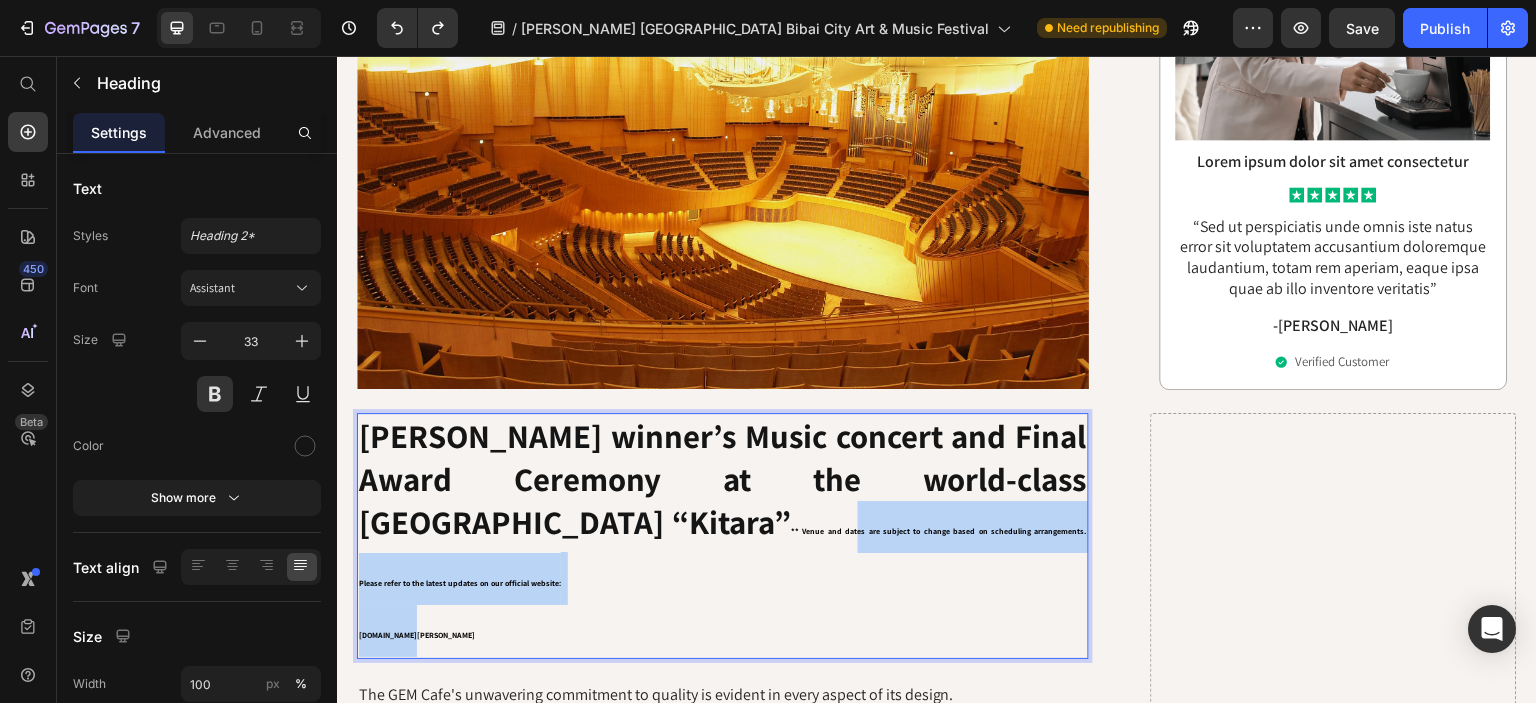 drag, startPoint x: 506, startPoint y: 472, endPoint x: 608, endPoint y: 414, distance: 117.33712 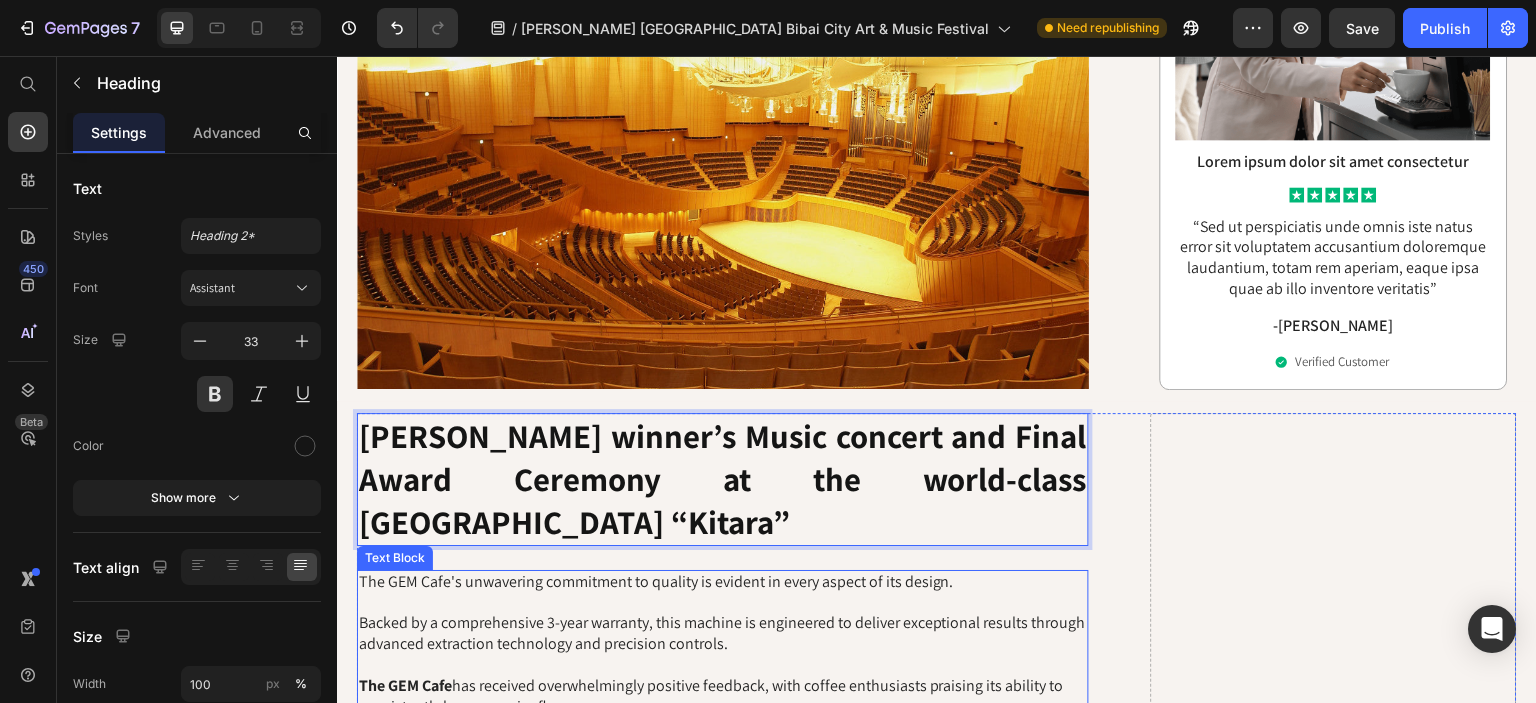 click on "The GEM Cafe's unwavering commitment to quality is evident in every aspect of its design.  Backed by a comprehensive 3-year warranty, this machine is engineered to deliver exceptional results through advanced extraction technology and precision controls.  The GEM Cafe  has received overwhelmingly positive feedback, with coffee enthusiasts praising its ability to consistently brew superior flavors.  Many users have even recommended the  GEM Cafe  to friends and family, confident it will transform their morning routines.  With its sturdy construction, intuitive interface, and proven track record, the  GEM Cafe  has firmly established itself as the gold standard in home coffee brewing." at bounding box center (723, 707) 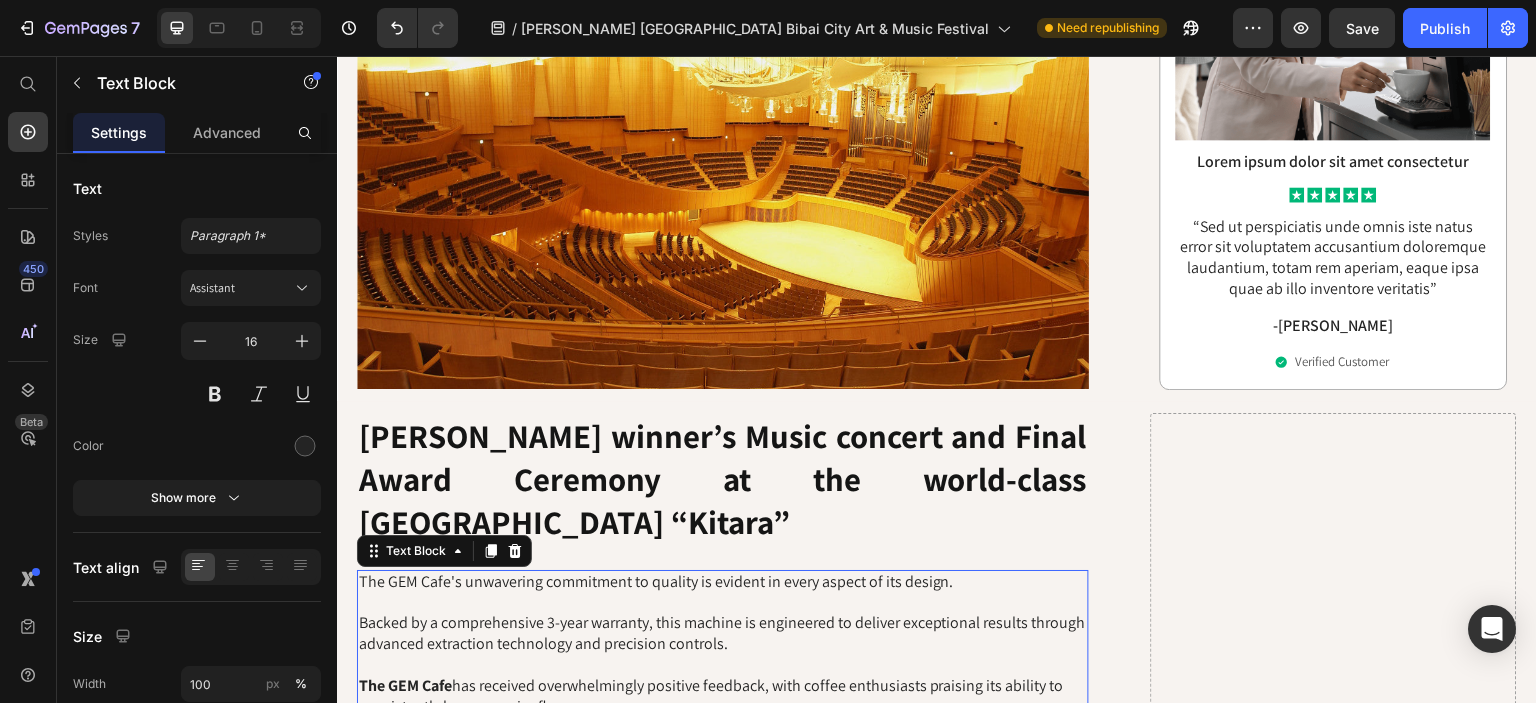 scroll, scrollTop: 2095, scrollLeft: 0, axis: vertical 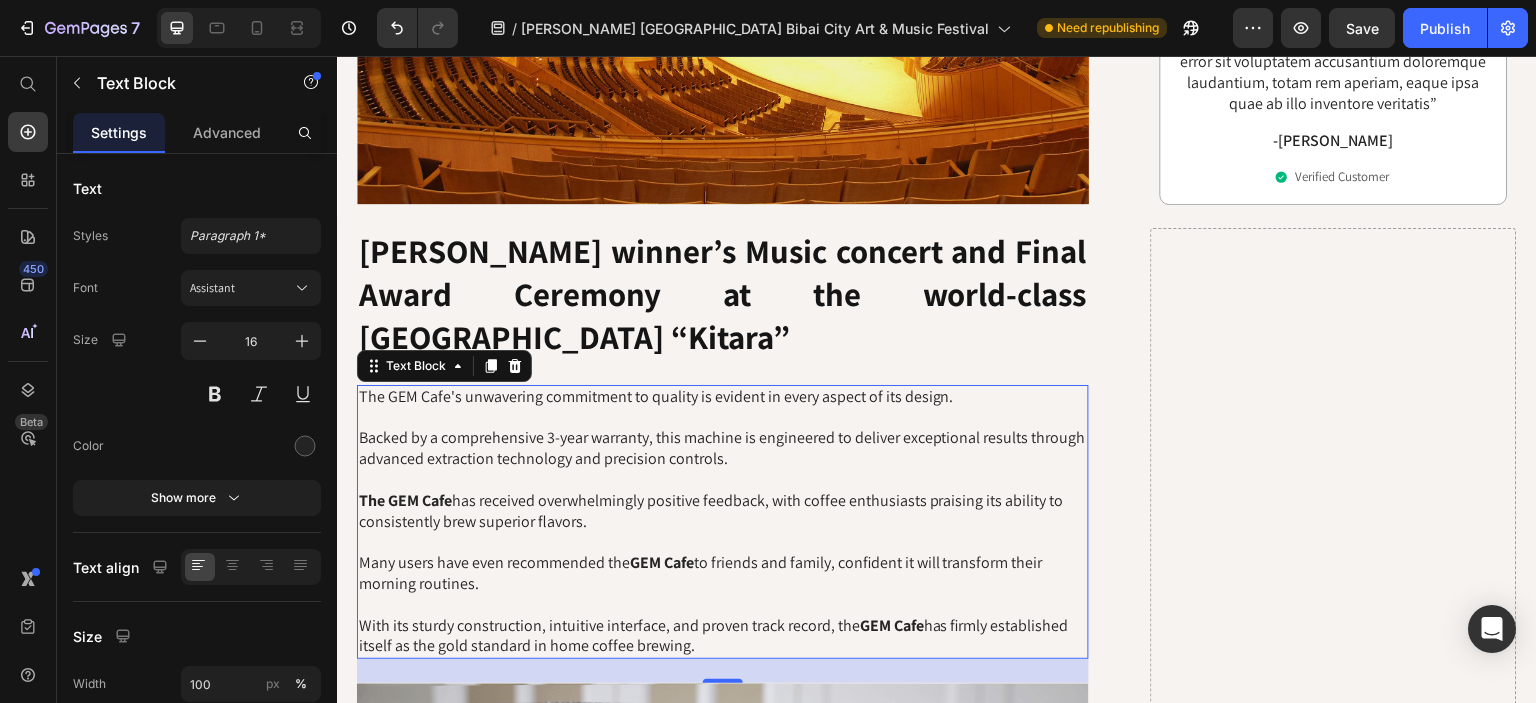 click on "The GEM Cafe's unwavering commitment to quality is evident in every aspect of its design.  Backed by a comprehensive 3-year warranty, this machine is engineered to deliver exceptional results through advanced extraction technology and precision controls.  The GEM Cafe  has received overwhelmingly positive feedback, with coffee enthusiasts praising its ability to consistently brew superior flavors.  Many users have even recommended the  GEM Cafe  to friends and family, confident it will transform their morning routines.  With its sturdy construction, intuitive interface, and proven track record, the  GEM Cafe  has firmly established itself as the gold standard in home coffee brewing." at bounding box center (723, 522) 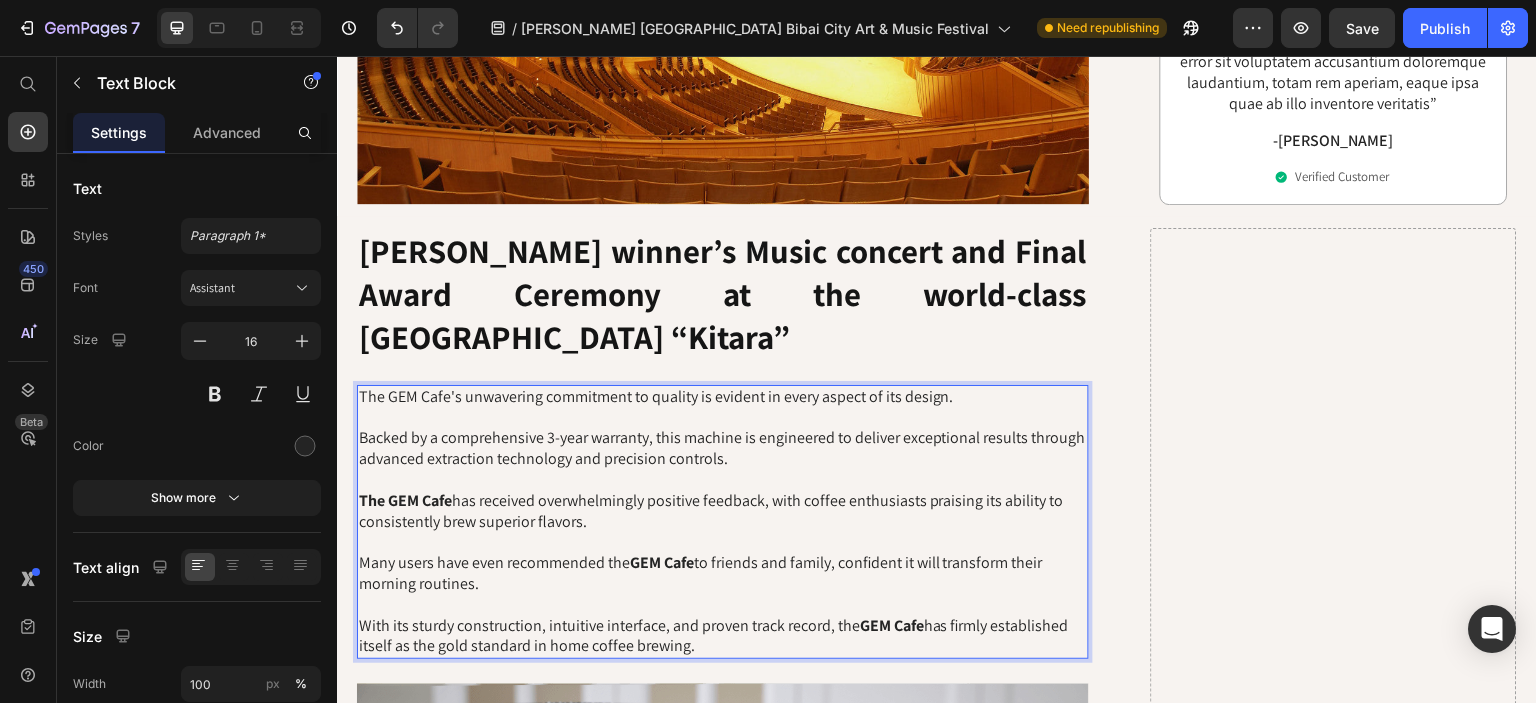 click on "The GEM Cafe's unwavering commitment to quality is evident in every aspect of its design.  Backed by a comprehensive 3-year warranty, this machine is engineered to deliver exceptional results through advanced extraction technology and precision controls.  The GEM Cafe  has received overwhelmingly positive feedback, with coffee enthusiasts praising its ability to consistently brew superior flavors.  Many users have even recommended the  GEM Cafe  to friends and family, confident it will transform their morning routines.  With its sturdy construction, intuitive interface, and proven track record, the  GEM Cafe  has firmly established itself as the gold standard in home coffee brewing." at bounding box center (723, 522) 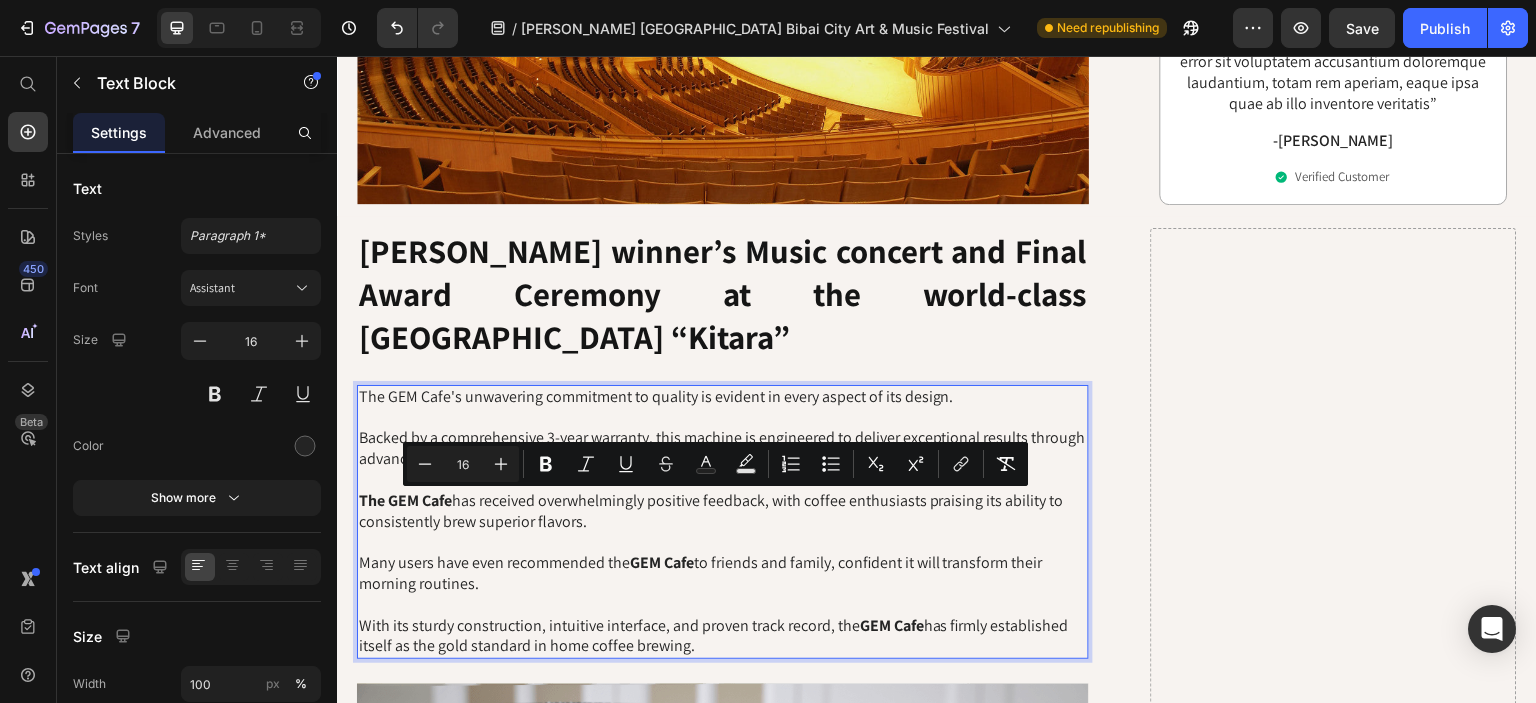click on "The GEM Cafe's unwavering commitment to quality is evident in every aspect of its design.  Backed by a comprehensive 3-year warranty, this machine is engineered to deliver exceptional results through advanced extraction technology and precision controls.  The GEM Cafe  has received overwhelmingly positive feedback, with coffee enthusiasts praising its ability to consistently brew superior flavors.  Many users have even recommended the  GEM Cafe  to friends and family, confident it will transform their morning routines.  With its sturdy construction, intuitive interface, and proven track record, the  GEM Cafe  has firmly established itself as the gold standard in home coffee brewing." at bounding box center [723, 522] 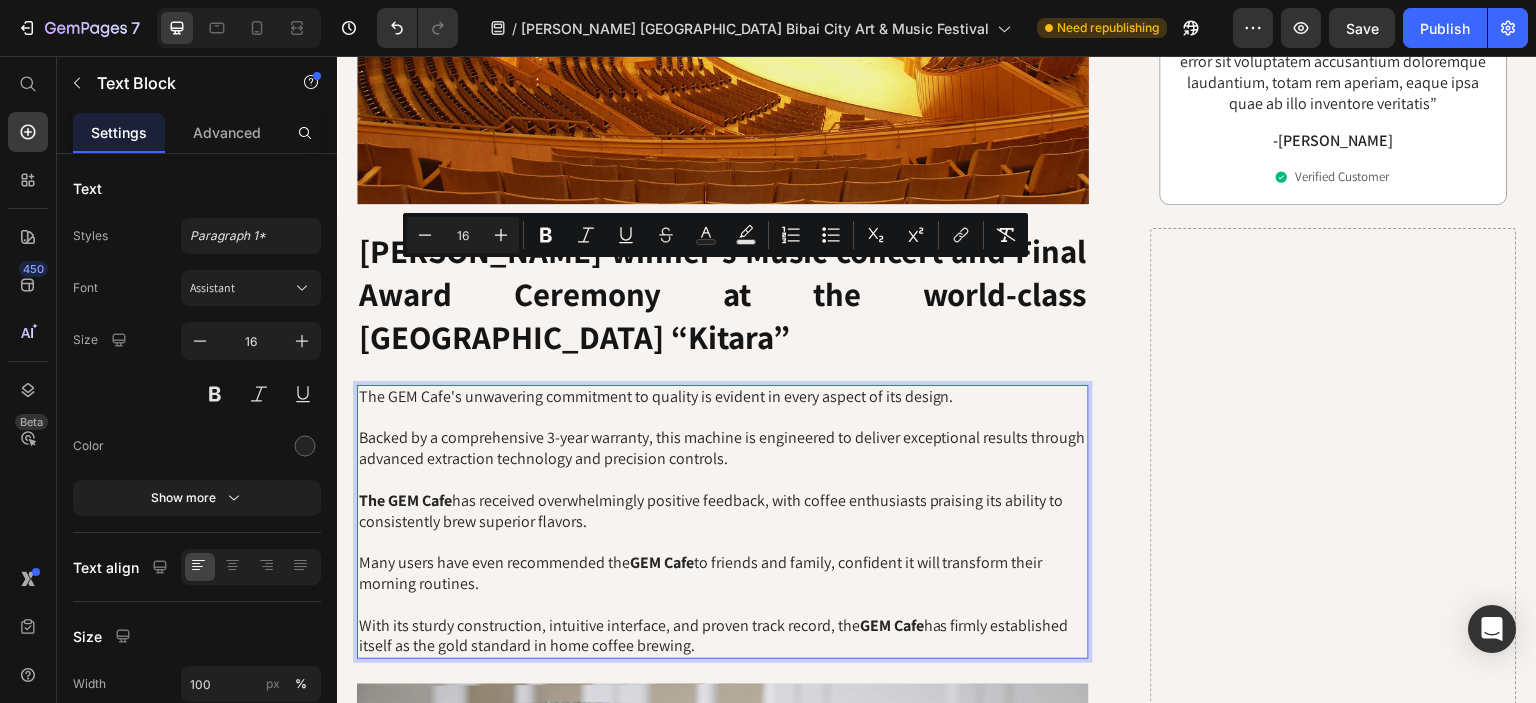 drag, startPoint x: 743, startPoint y: 523, endPoint x: 357, endPoint y: 275, distance: 458.8028 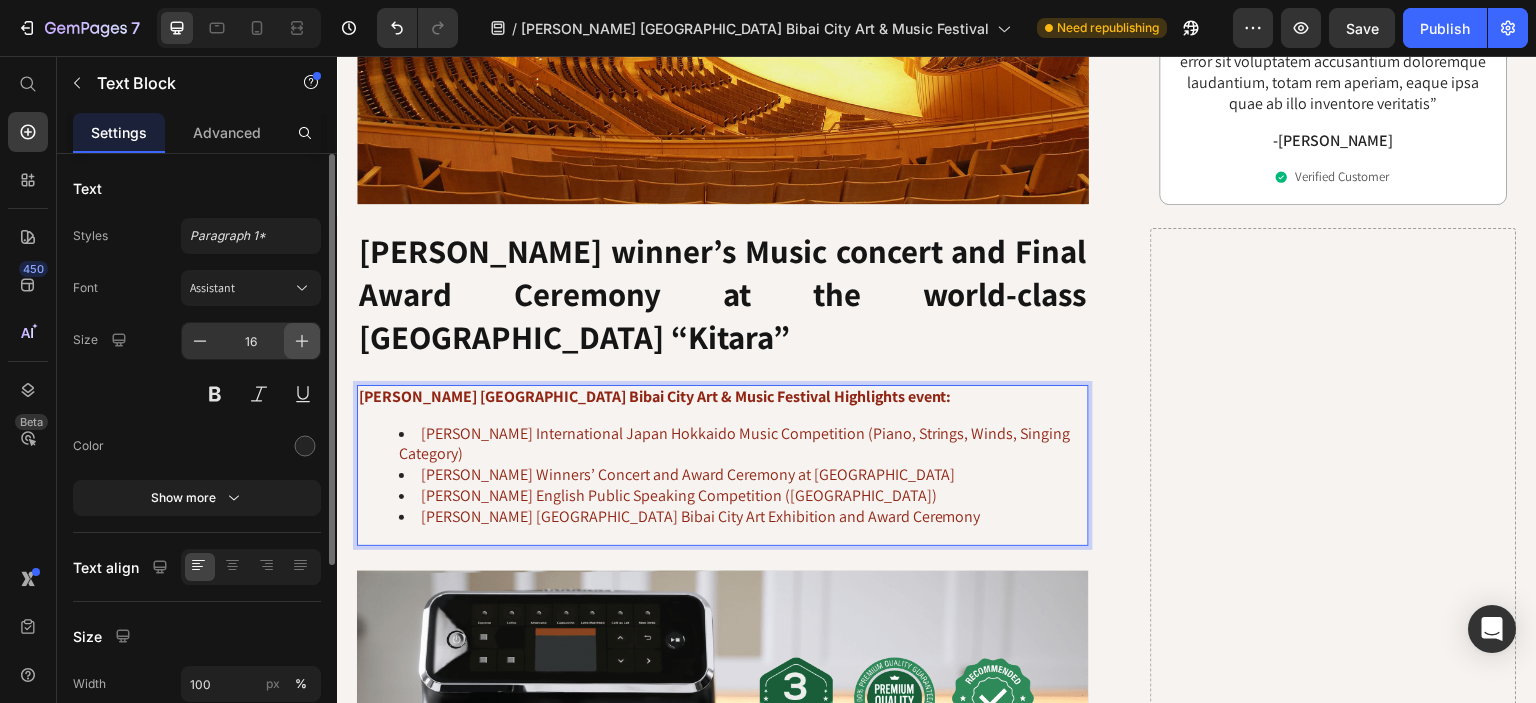 click 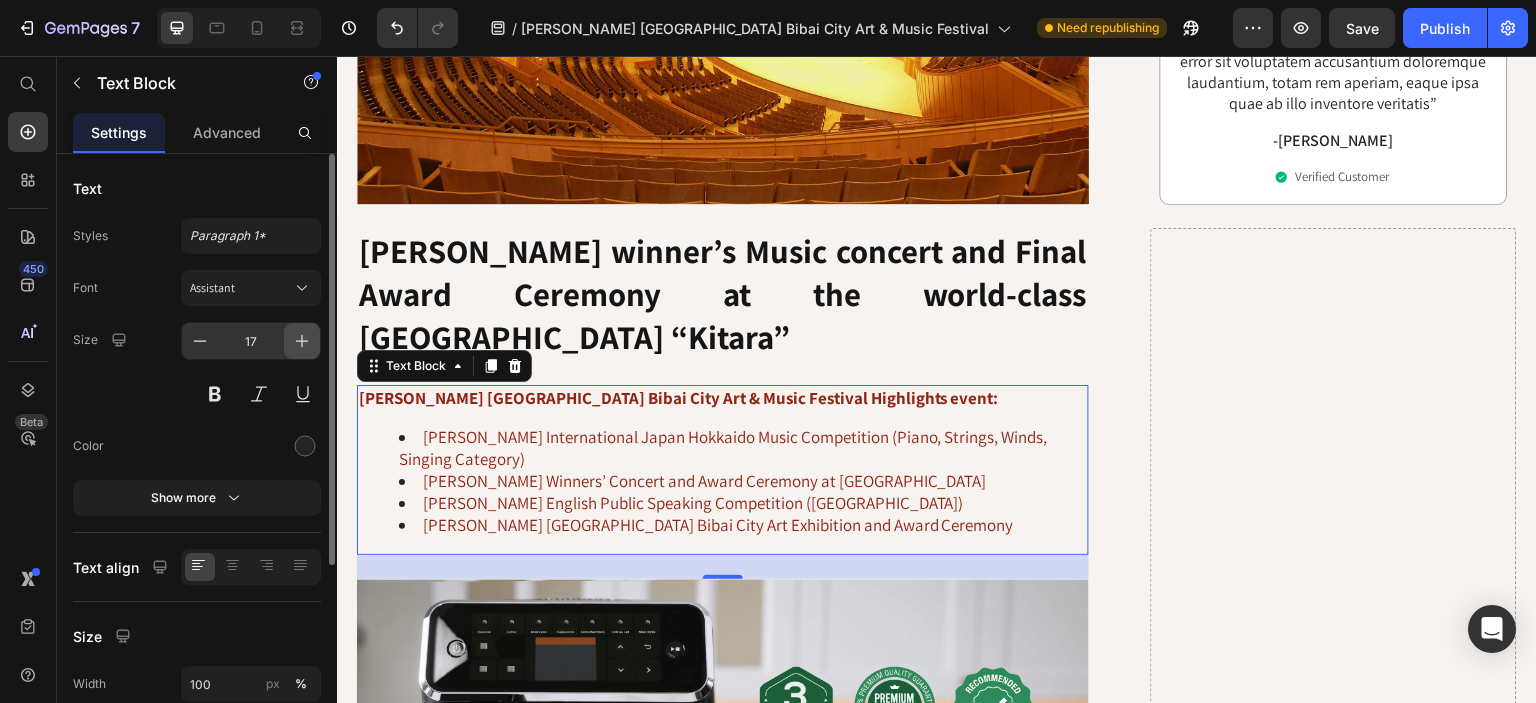 click 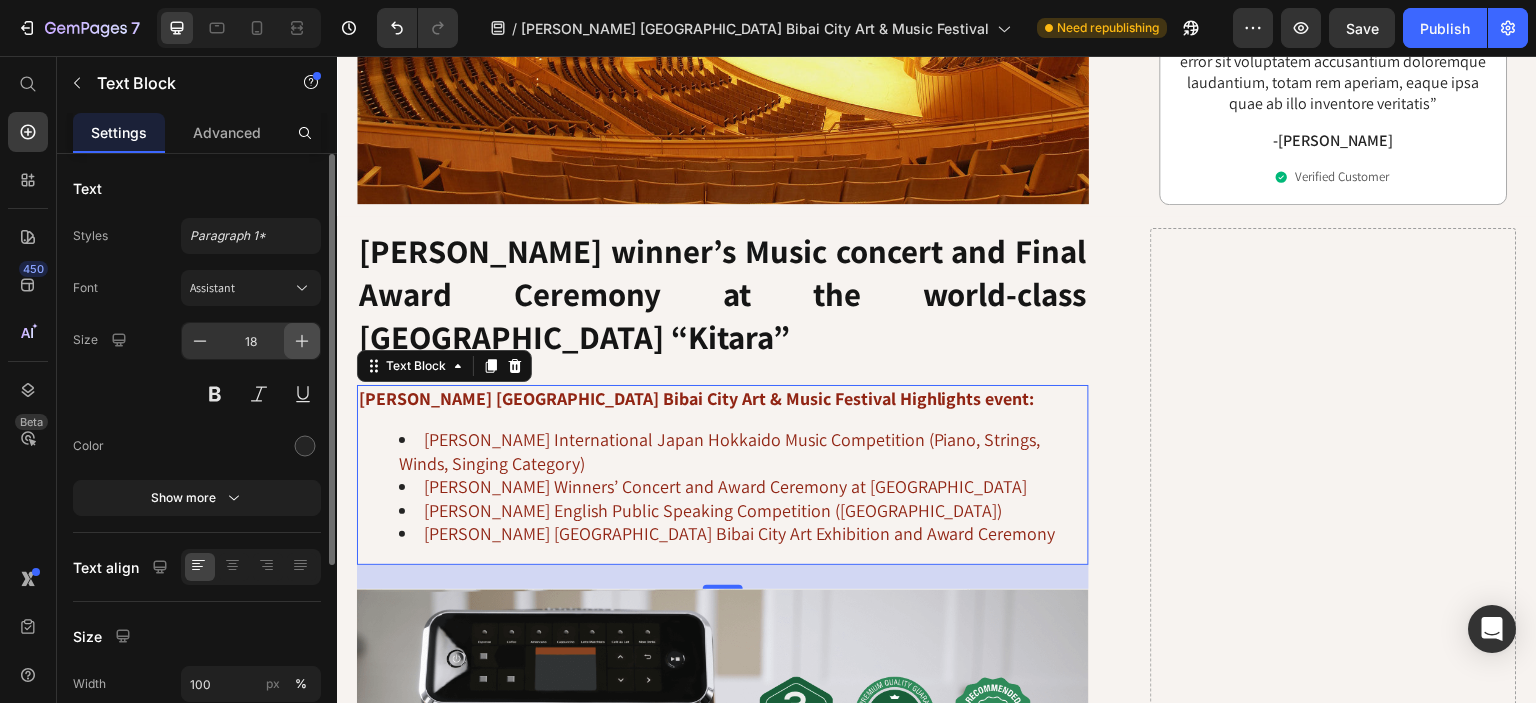 click 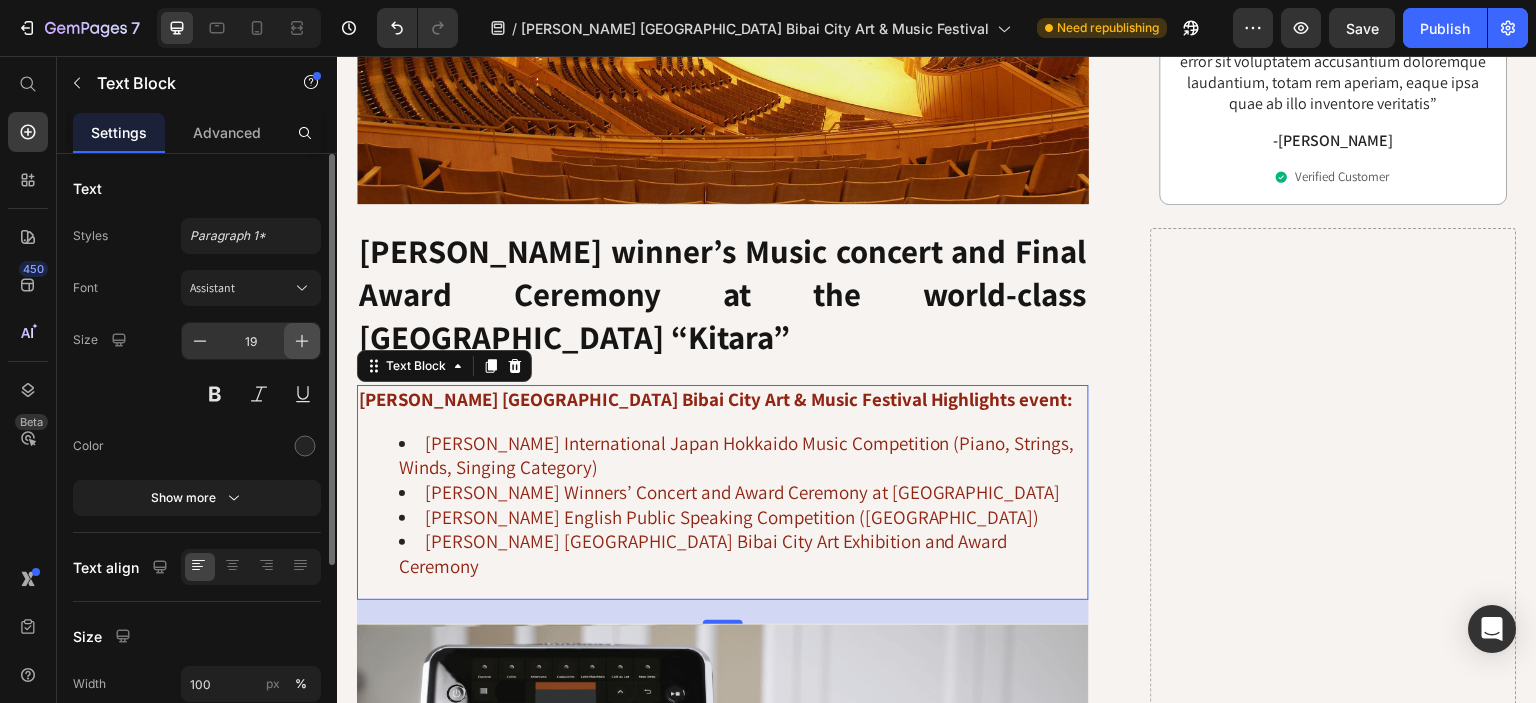 click 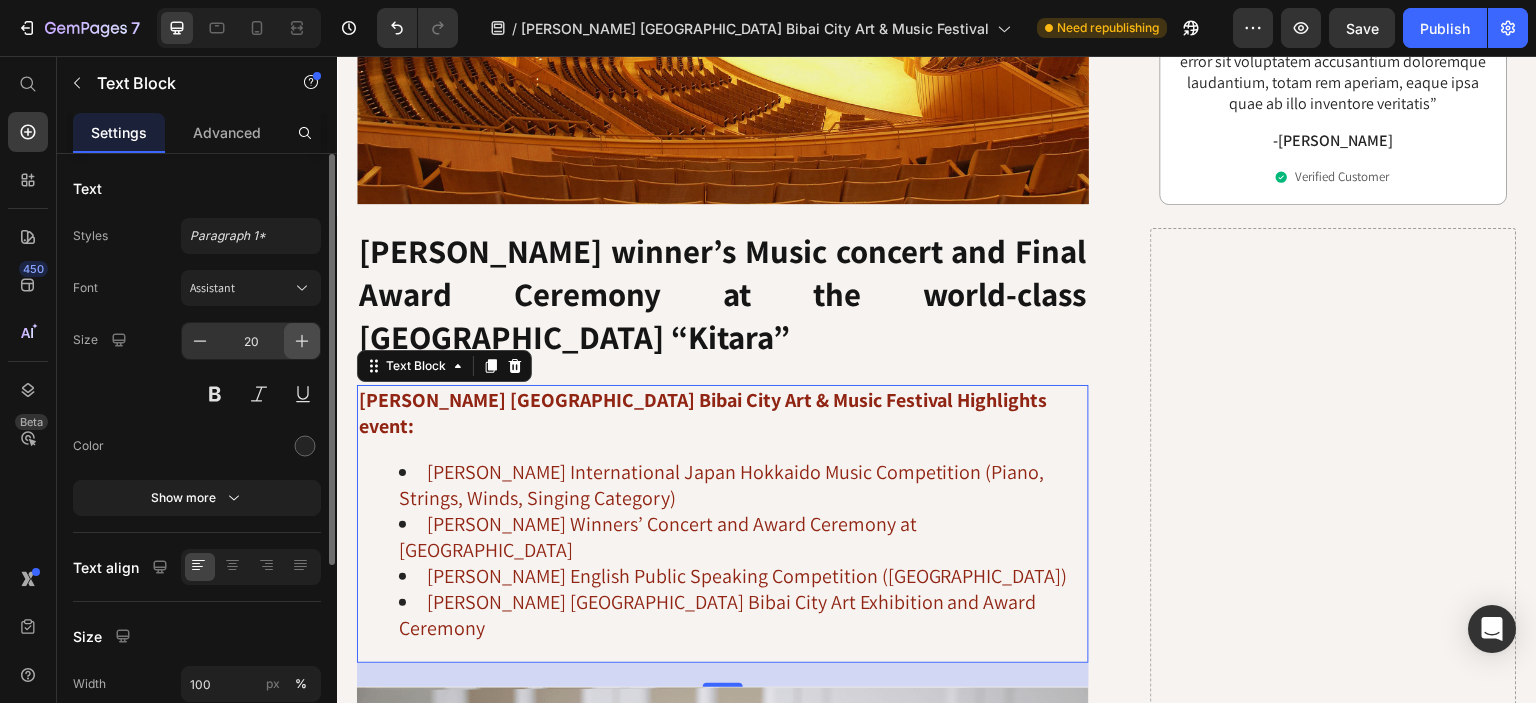 click 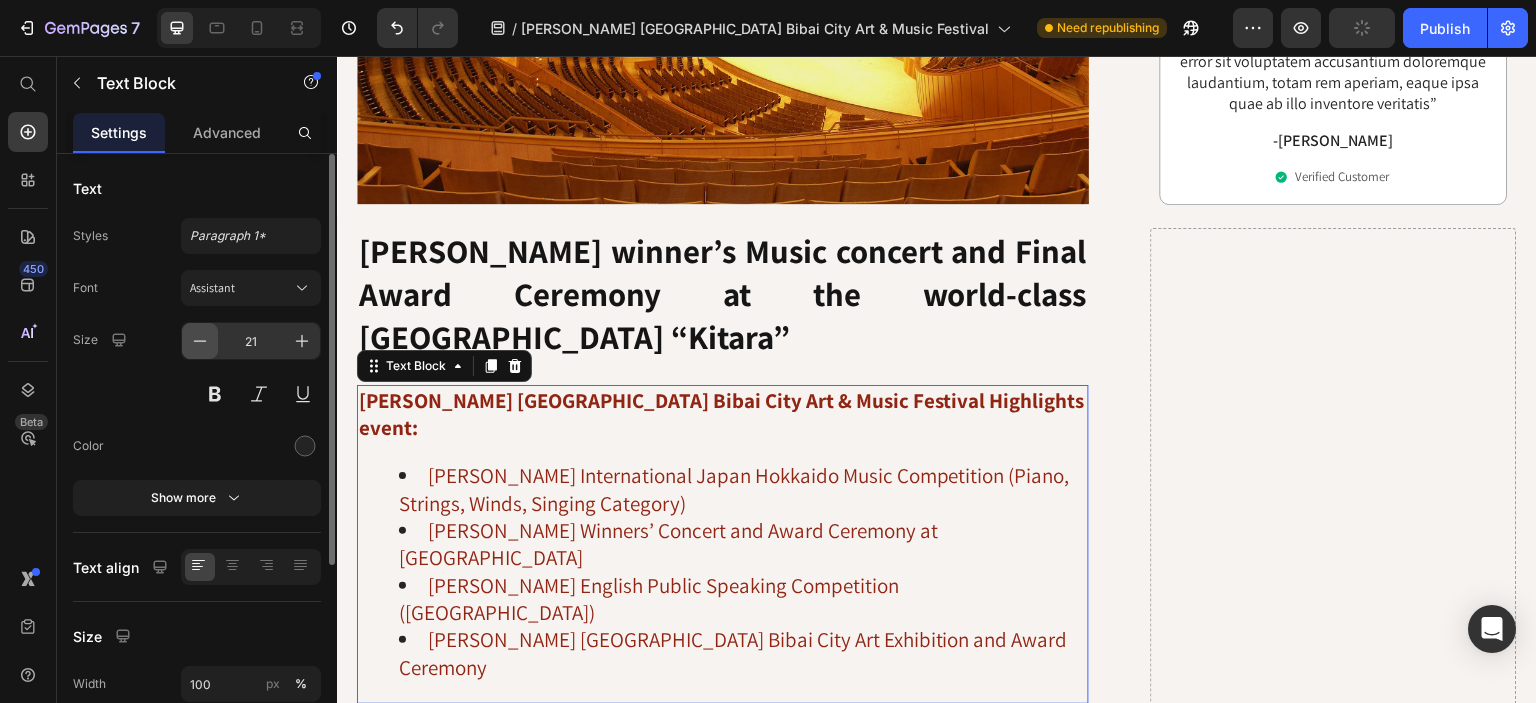 click 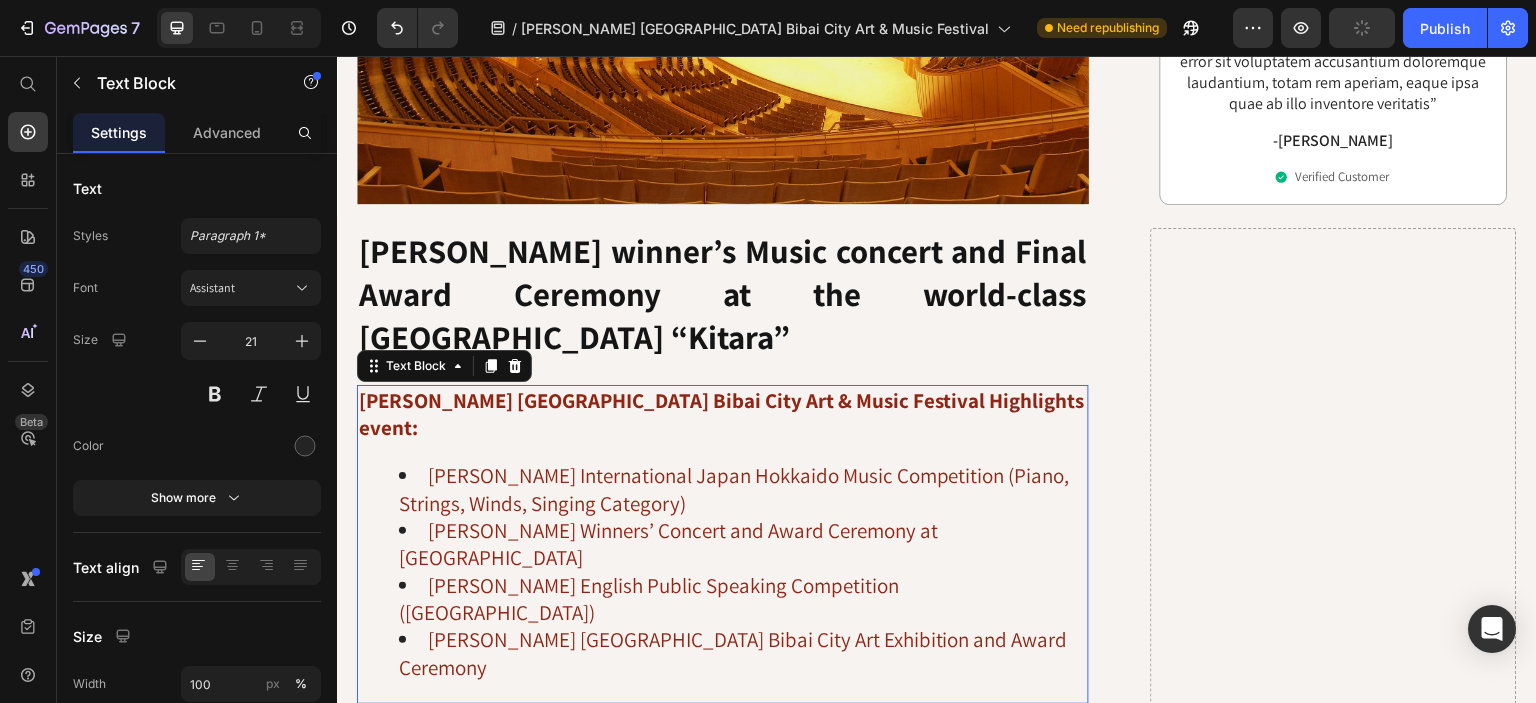 type on "20" 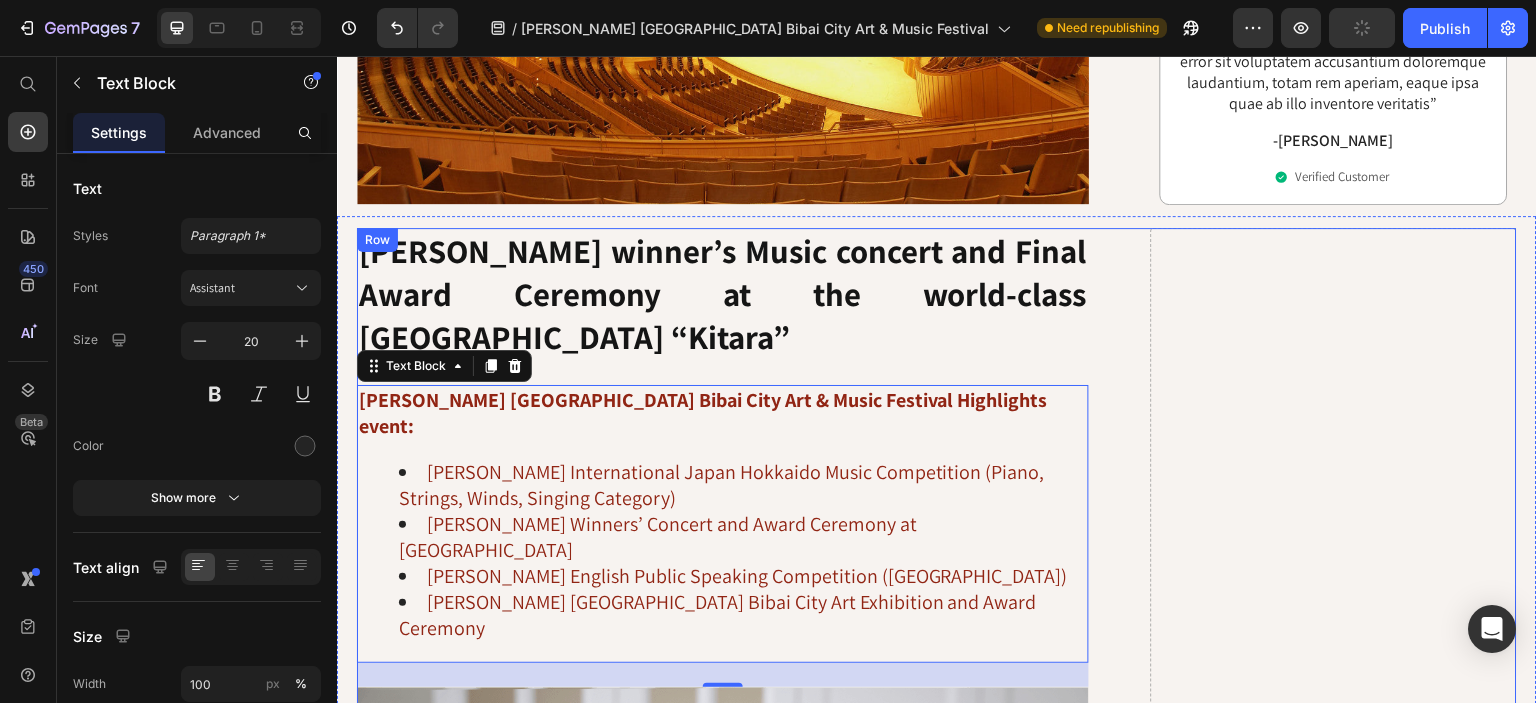 click on "Drop element here" at bounding box center (1334, 2775) 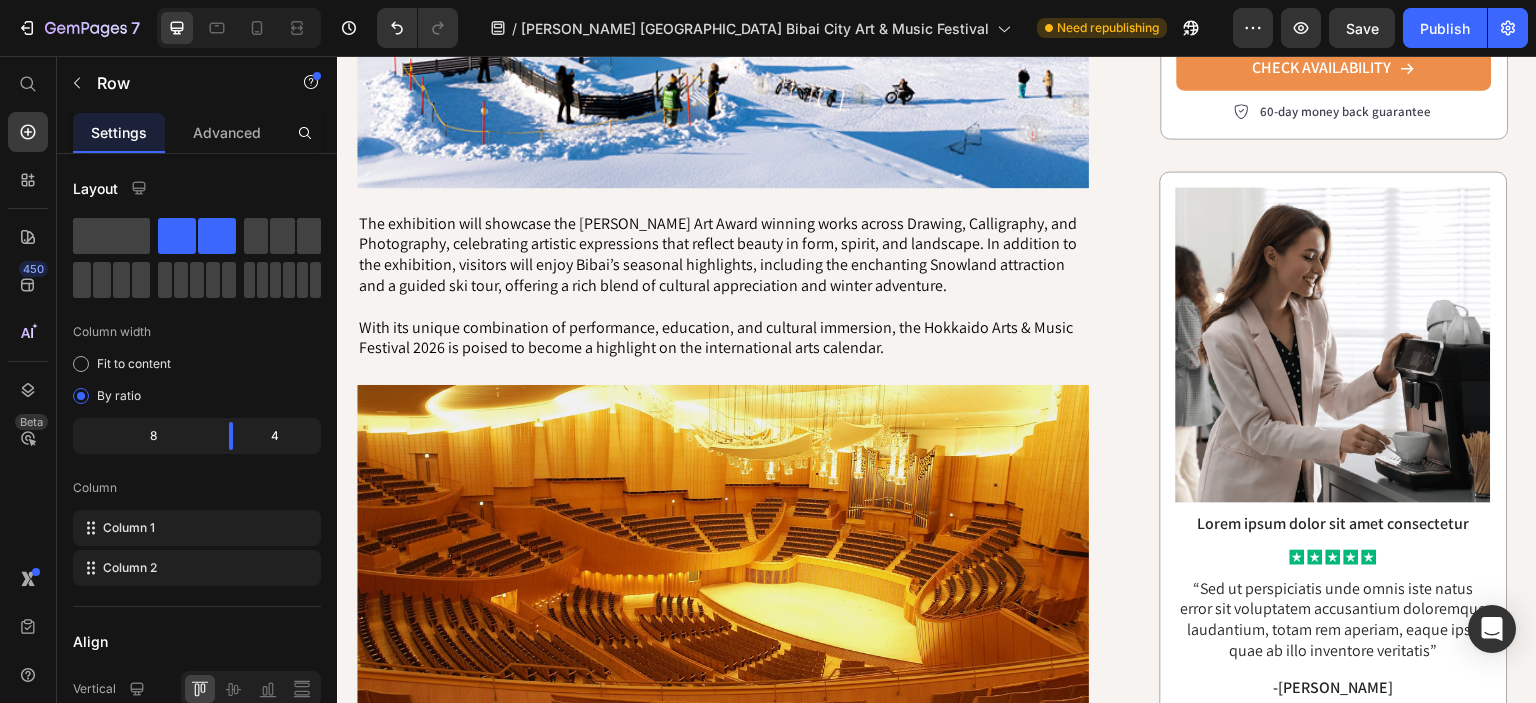 scroll, scrollTop: 1548, scrollLeft: 0, axis: vertical 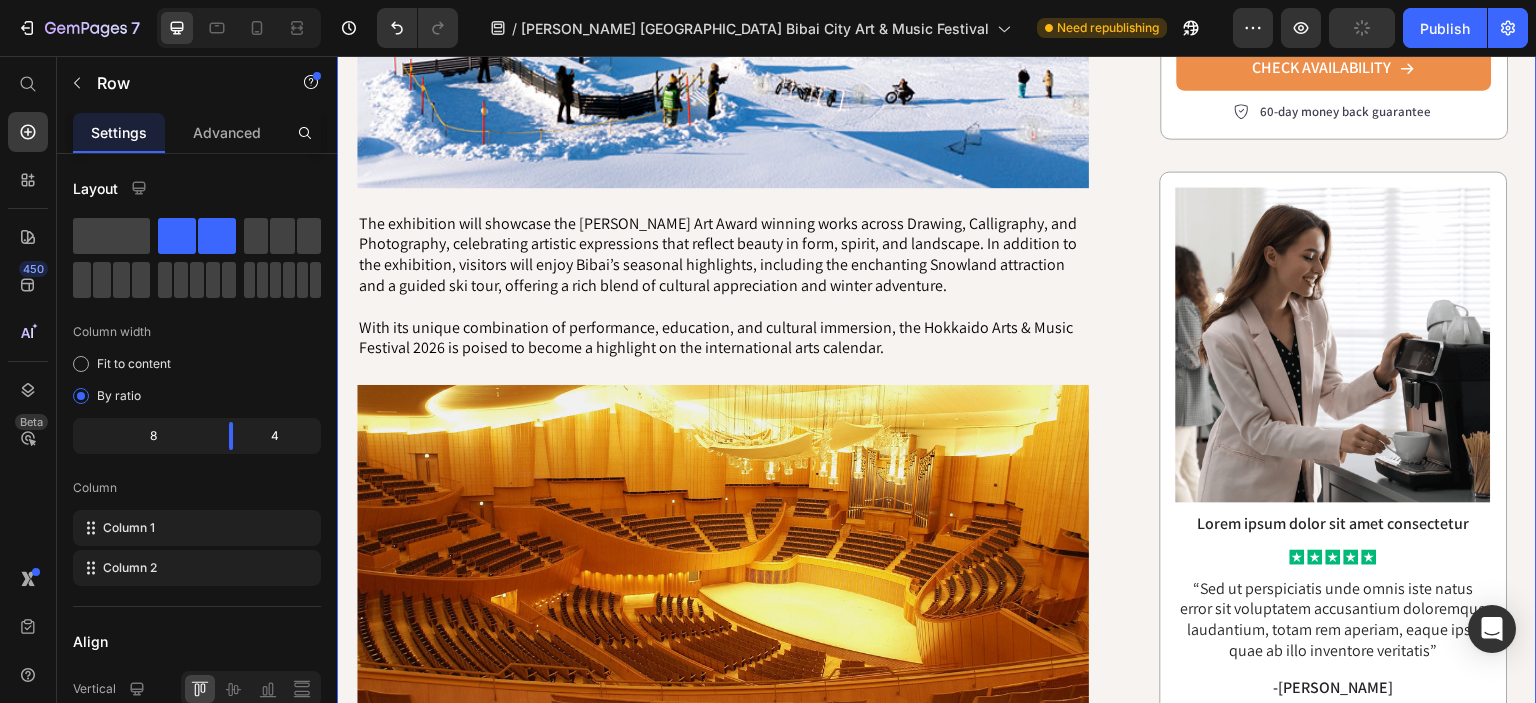 click on "⁠⁠⁠⁠⁠⁠⁠ [PERSON_NAME] Heads  North : A two-week cultural Festival in collaboration with the Bibai City Government Heading [PERSON_NAME] has officially announced its upcoming collaboration with the Bibai City Government for the Hokkaido Bibai City Arts & Music Festival, taking place from [DATE] to [DATE].   The festival opens with the Hokkaido Music Competition held in [GEOGRAPHIC_DATA], where young musicians from around the world will compete in piano, strings, winds, percussion, and vocal categories. Following the competition, selected winners will take the stage at the iconic [GEOGRAPHIC_DATA], one of Japan’s premier classical music venues, for a formal Winner’s Concert and Final Award Ceremony.   Text Block                Title Line Video Further north in [GEOGRAPHIC_DATA], the festival will present a special Winter Art Exhibition at [GEOGRAPHIC_DATA] under the inspiring theme “Be Beautiful,” drawn from the city’s official slogan.  Text Block Image   Text Block Image Hurry up! Early Bird Discount  30%" at bounding box center [937, -251] 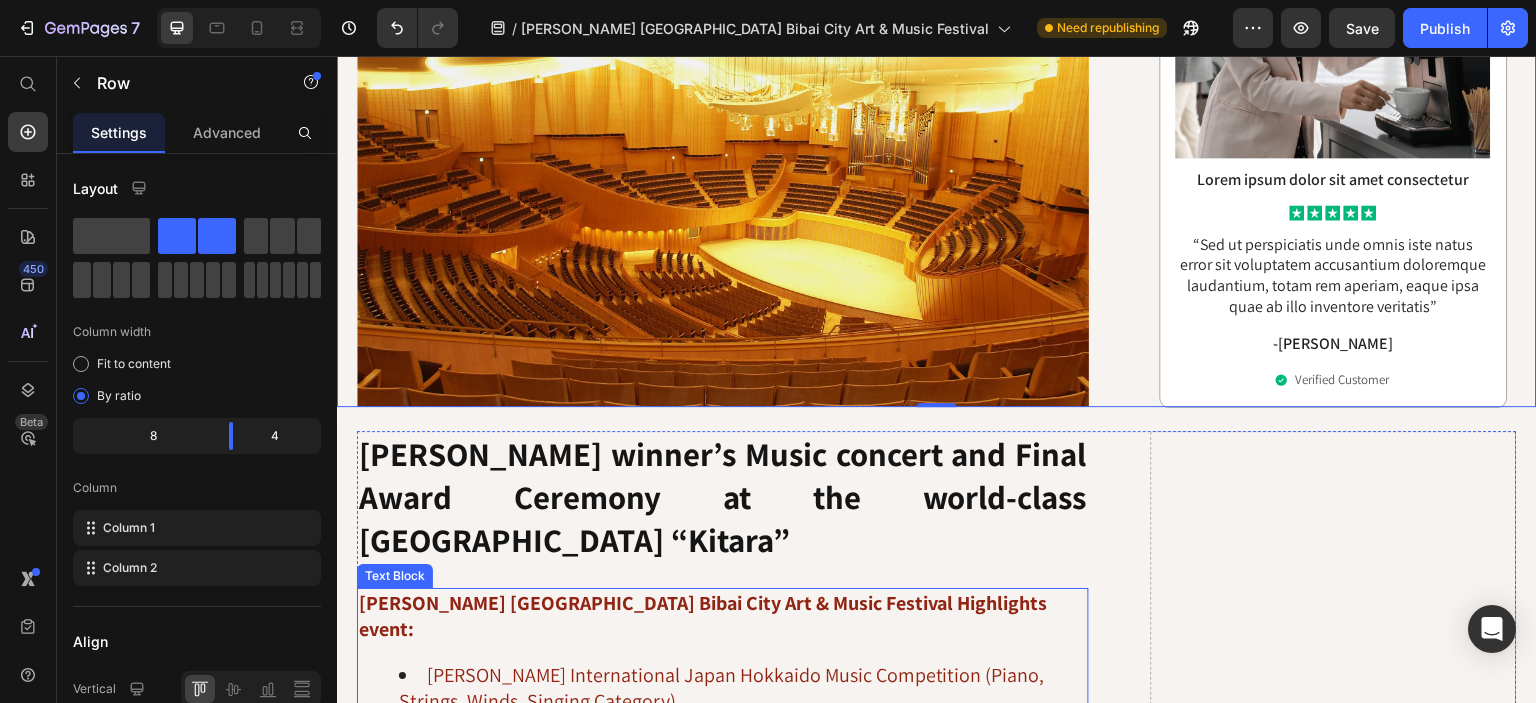 scroll, scrollTop: 2128, scrollLeft: 0, axis: vertical 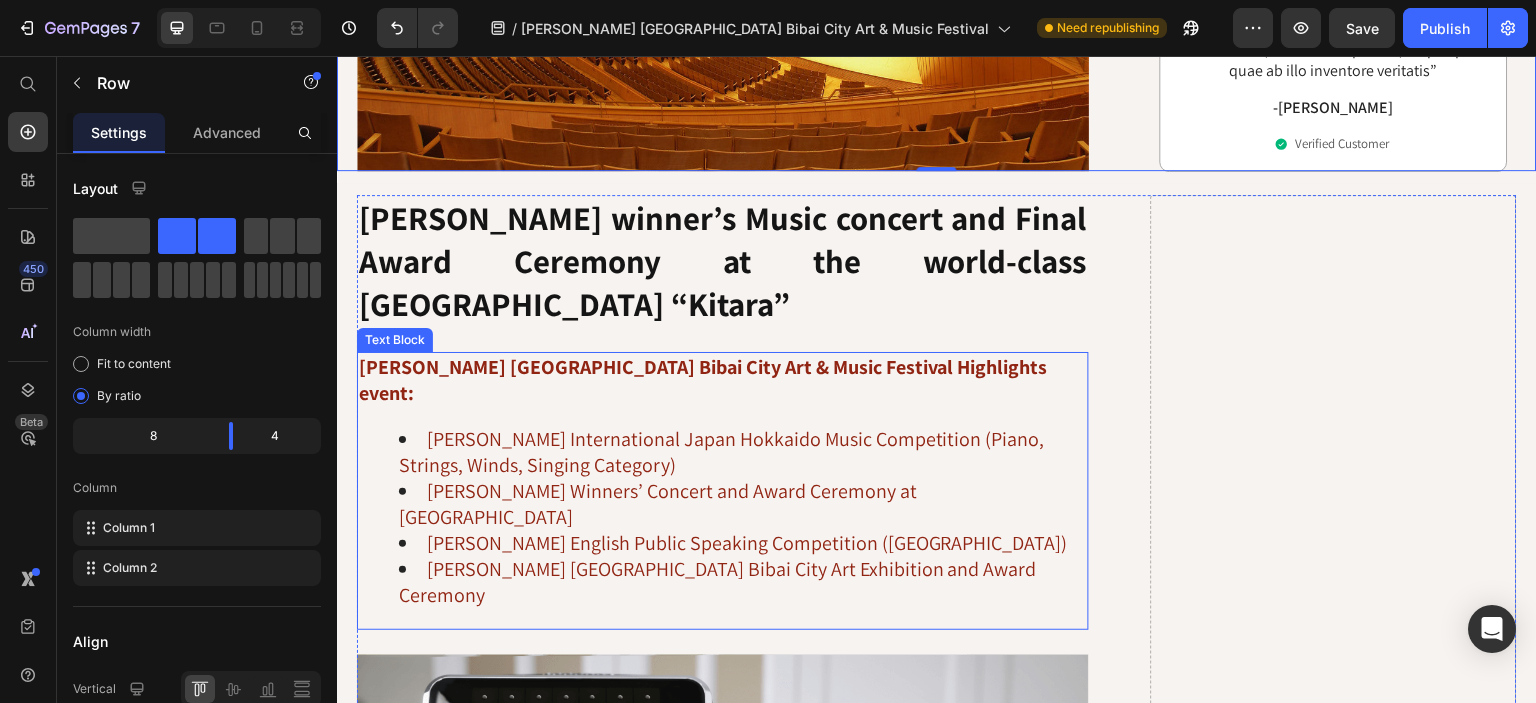 click on "[PERSON_NAME] [GEOGRAPHIC_DATA] Bibai City Art Exhibition and Award Ceremony" at bounding box center (743, 582) 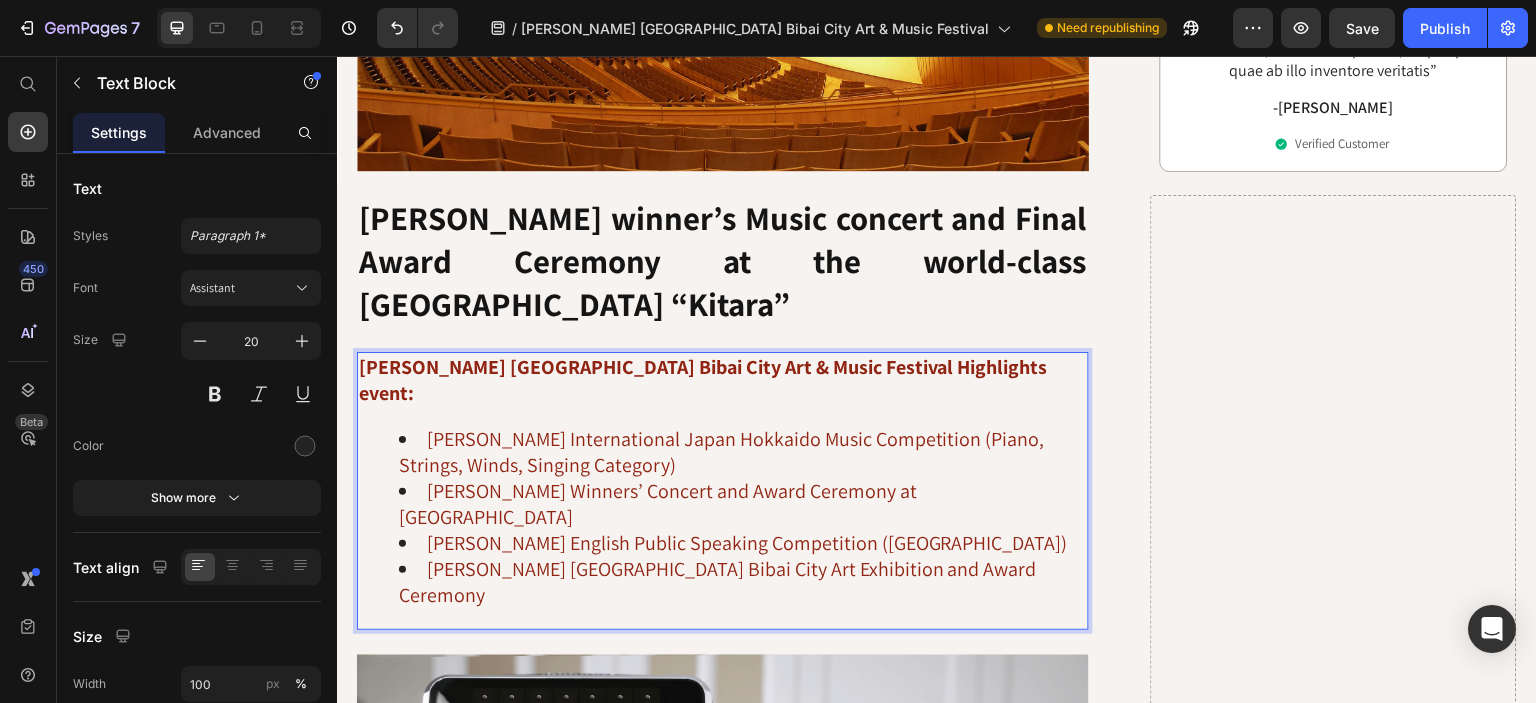 click on "[PERSON_NAME] [GEOGRAPHIC_DATA] Bibai City Art Exhibition and Award Ceremony" at bounding box center (743, 582) 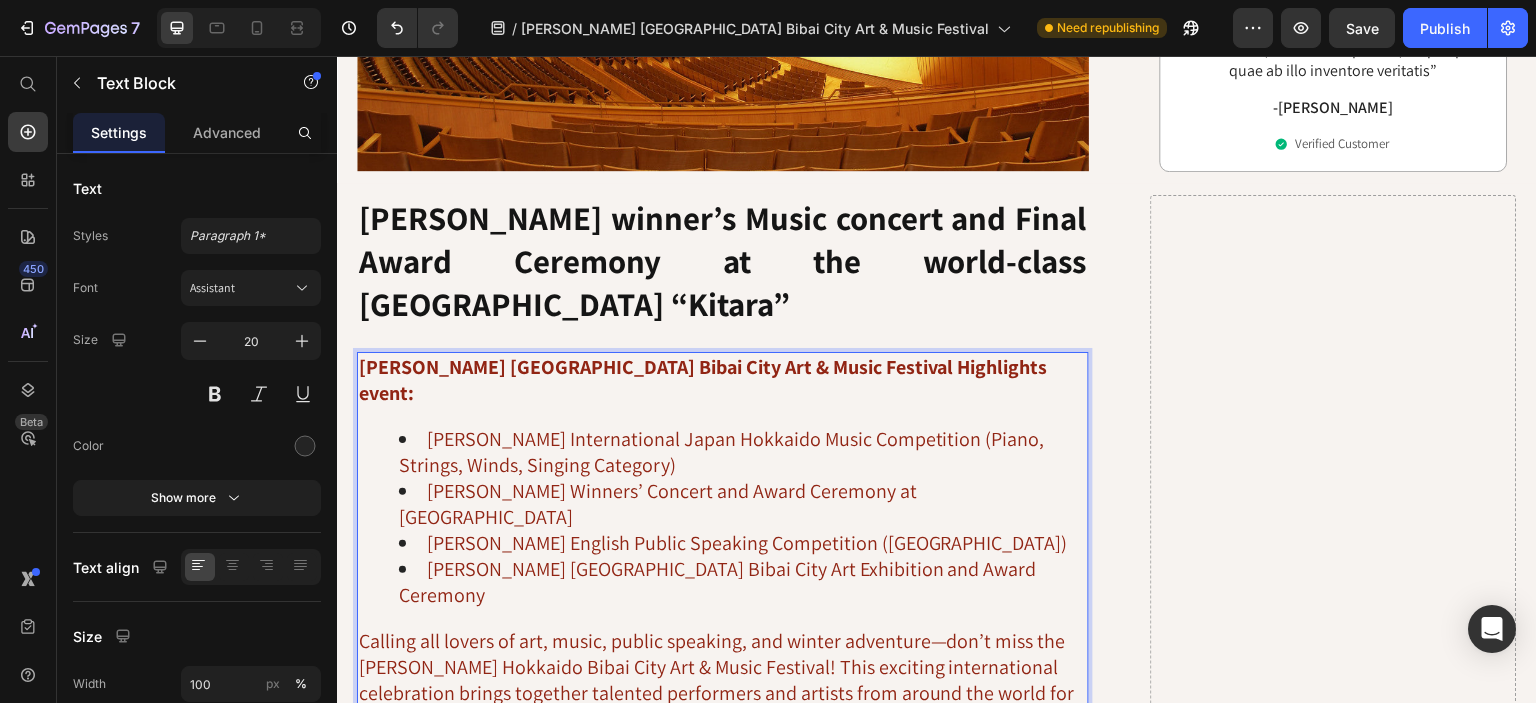 scroll, scrollTop: 2133, scrollLeft: 0, axis: vertical 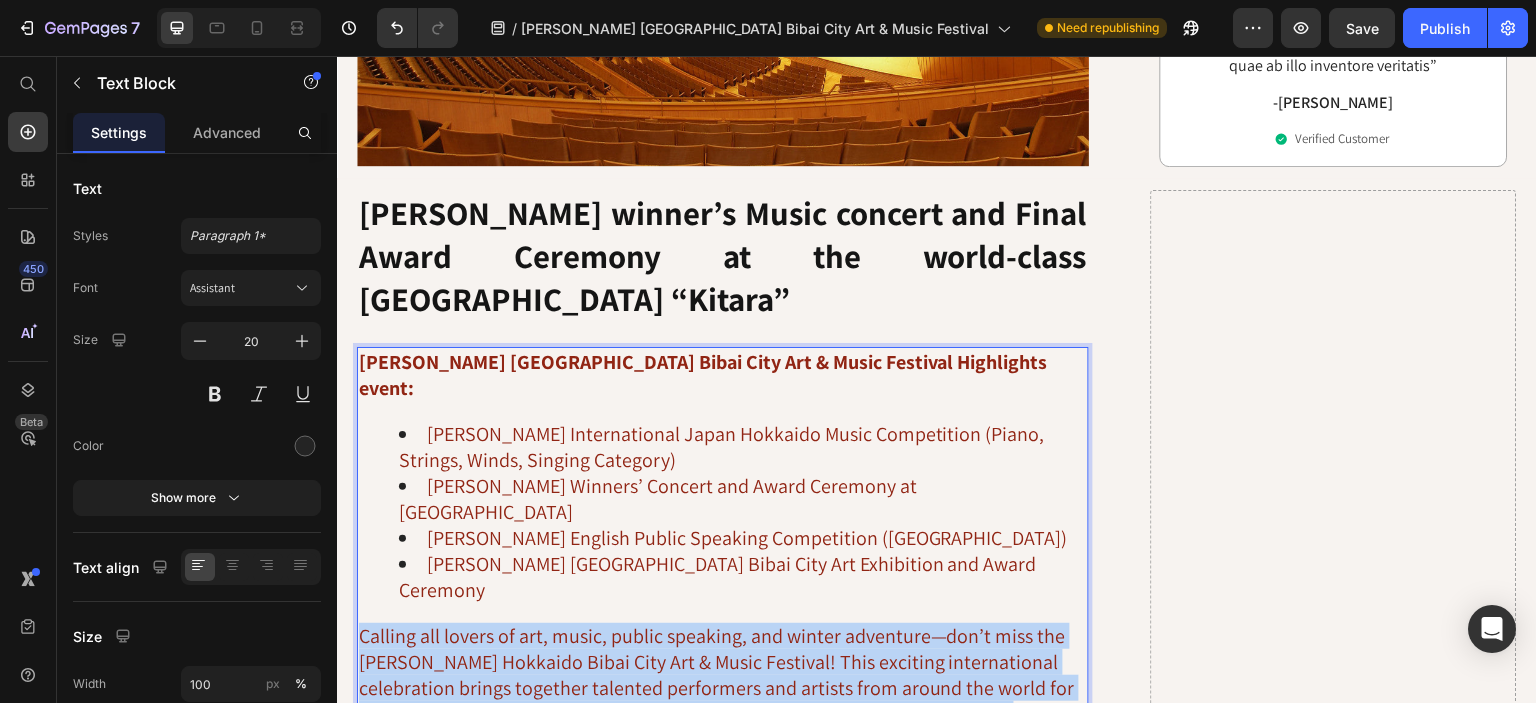drag, startPoint x: 885, startPoint y: 670, endPoint x: 371, endPoint y: 439, distance: 563.522 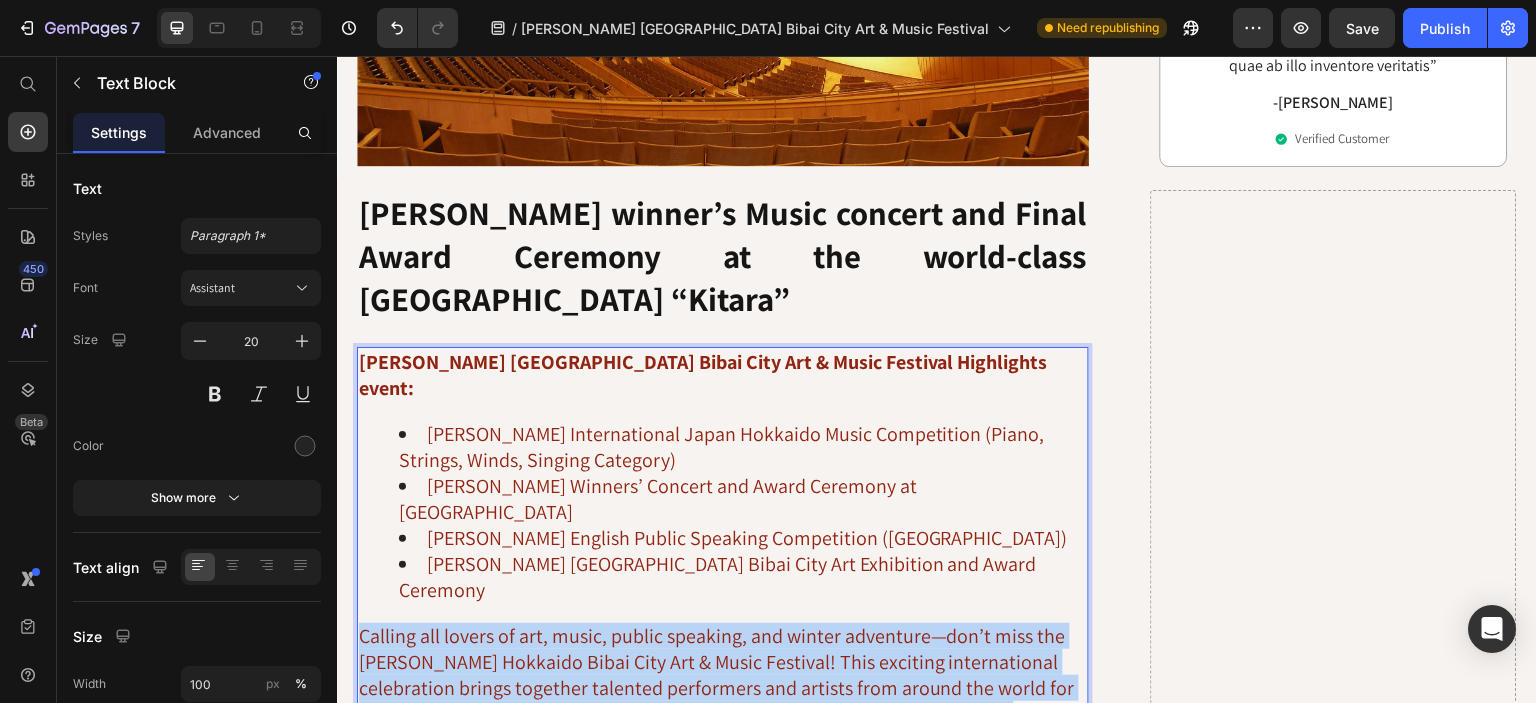 click on "Calling all lovers of art, music, public speaking, and winter adventure—don’t miss the [PERSON_NAME] Hokkaido Bibai City Art & Music Festival! This exciting international celebration brings together talented performers and artists from around the world for a series of inspiring events, including the [PERSON_NAME] International Japan Hokkaido Music Competition (featuring piano, strings, winds, and vocal categories), the prestigious Winners’ Concert and Award Ceremony at [GEOGRAPHIC_DATA], the dynamic English Public Speaking Competition, and the vibrant Hokkaido Art Exhibition and Award Ceremony. Set against the snowy charm of [GEOGRAPHIC_DATA], this festival offers a perfect blend of creativity, culture, and winter fun. Whether you're performing, competing, or simply enjoying the arts—this is an experience you won’t want to miss!" at bounding box center (723, 766) 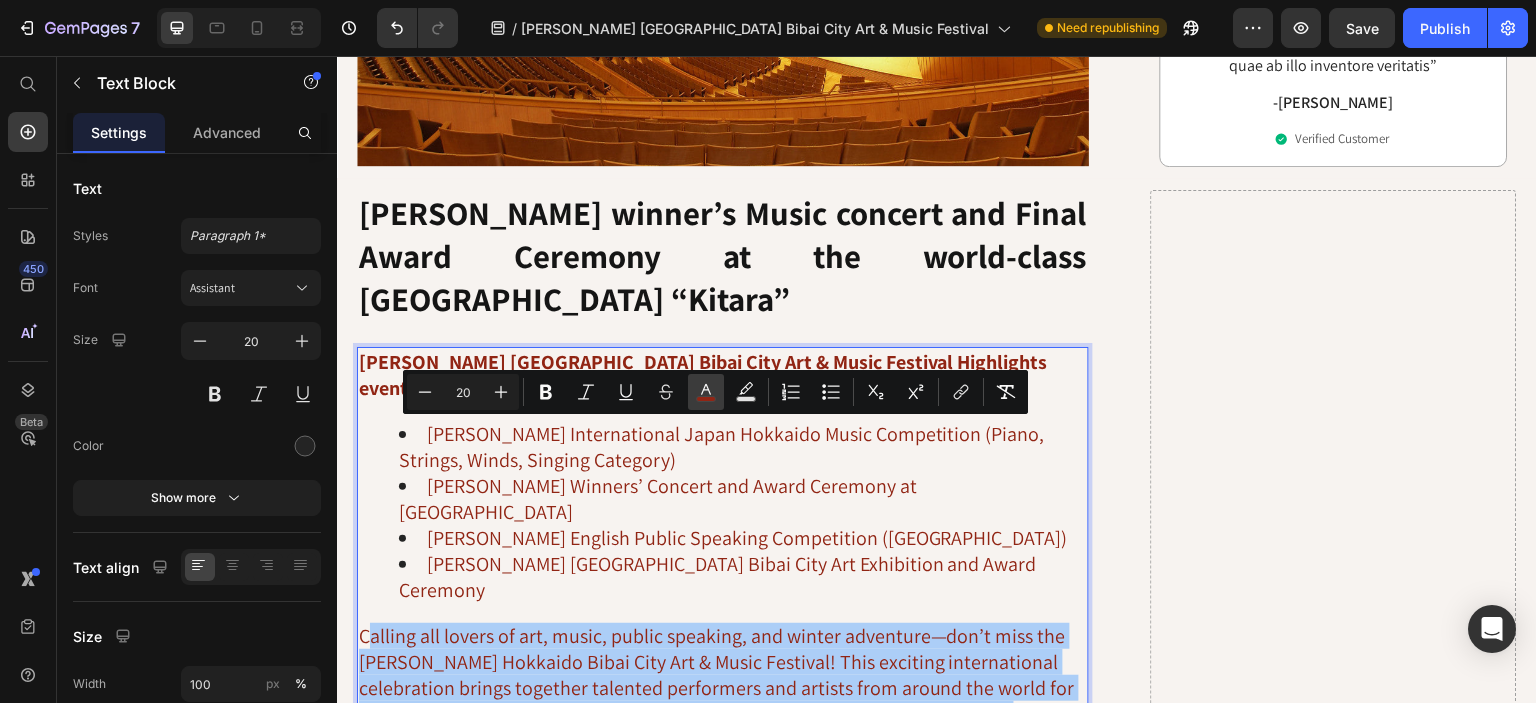 click 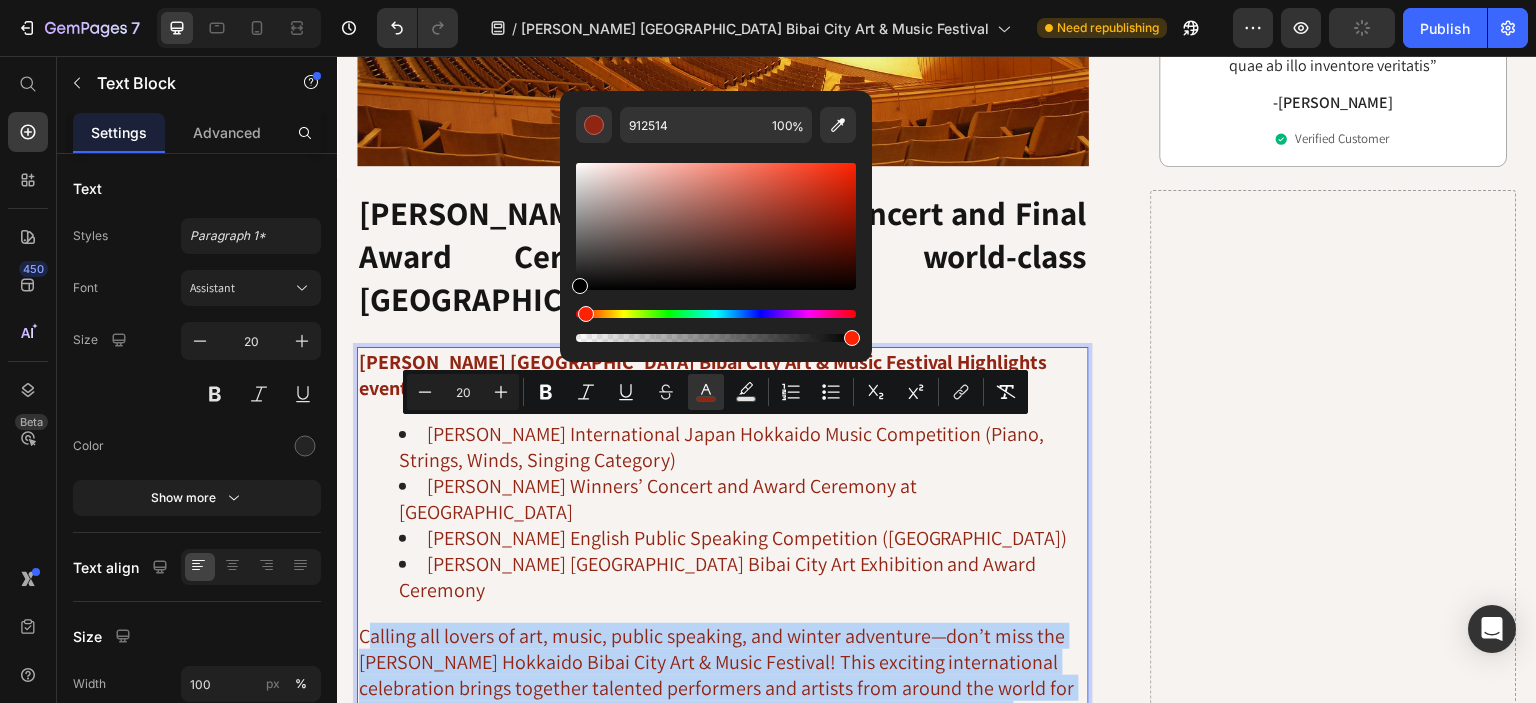 type on "000000" 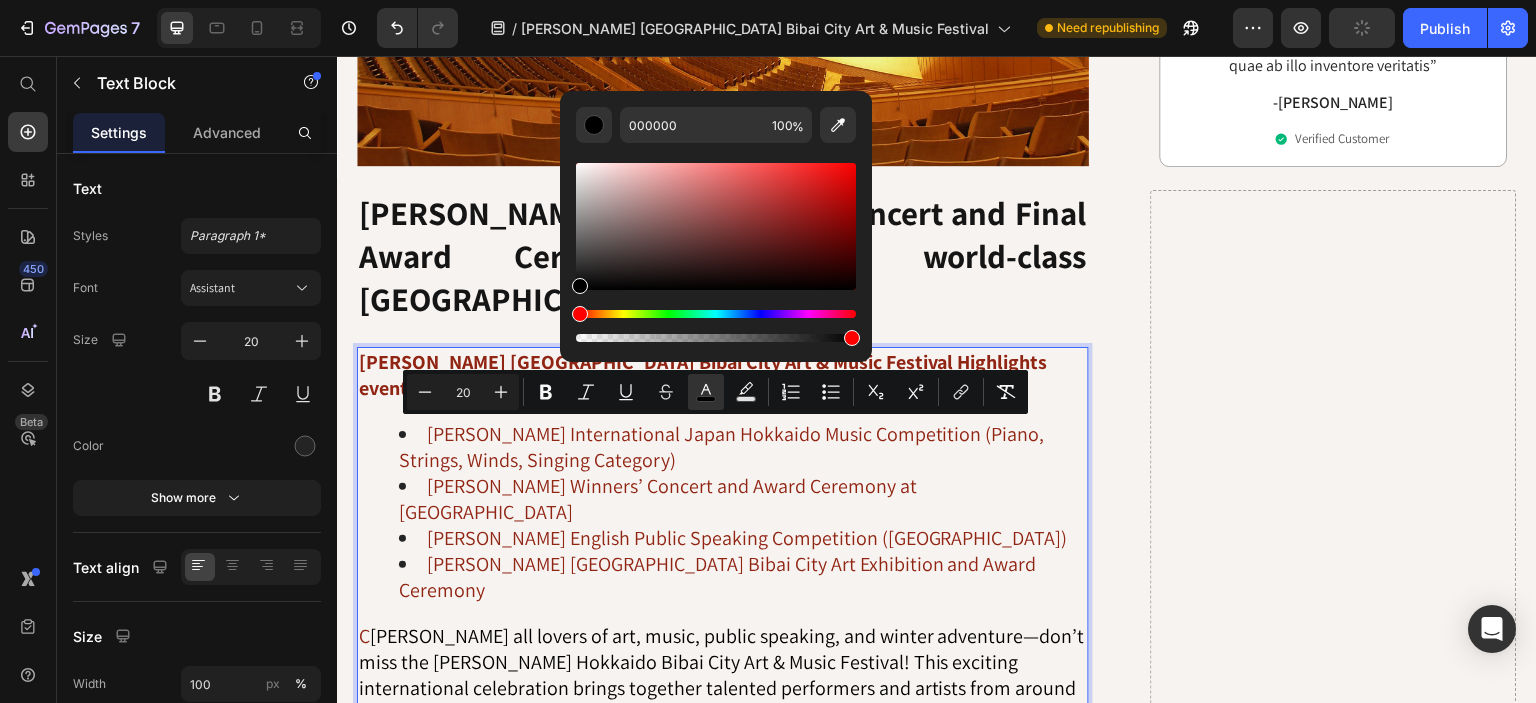 drag, startPoint x: 820, startPoint y: 223, endPoint x: 508, endPoint y: 369, distance: 344.4706 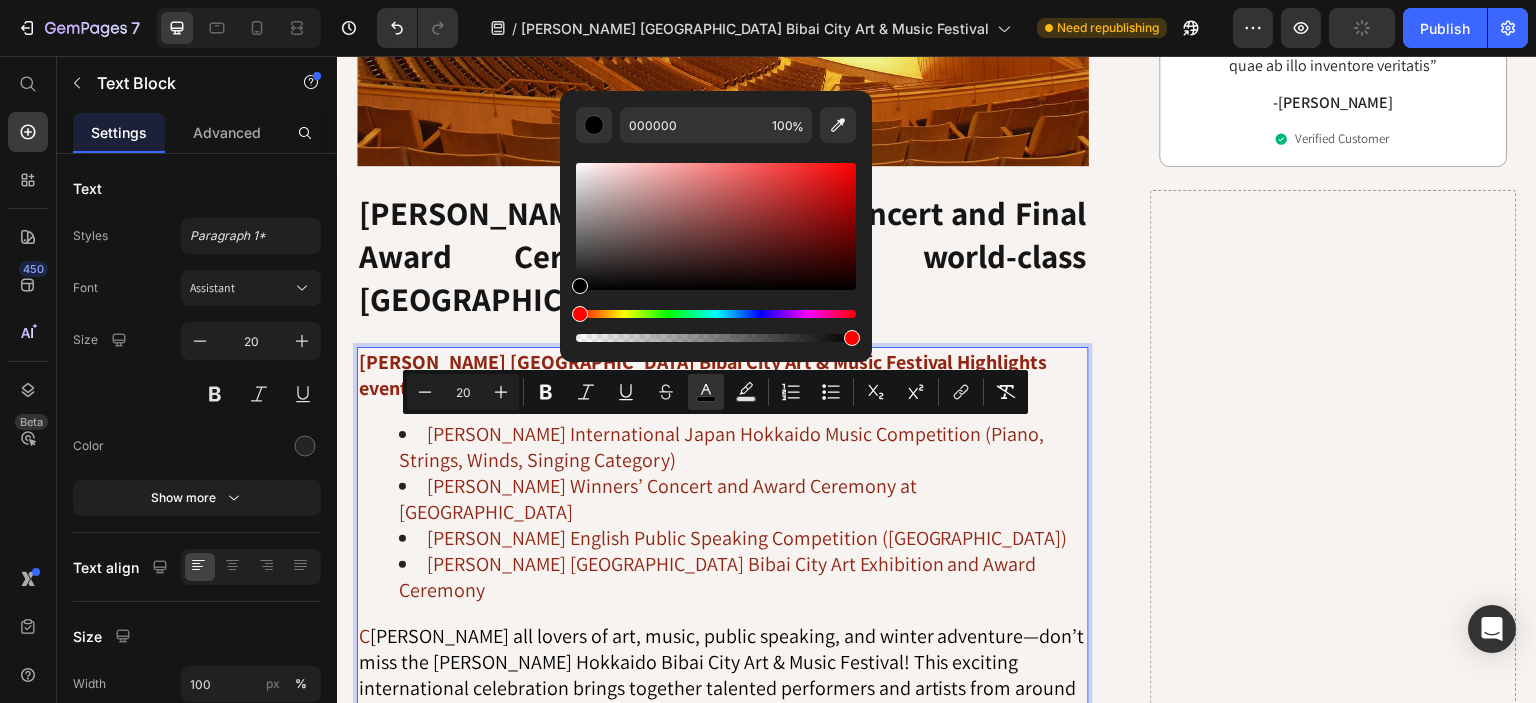 click on "Minus 20 Plus Bold Italic Underline       Strikethrough
color
Text Background Color Numbered List Bulleted List Subscript Superscript       link Remove Format 000000 100 %" at bounding box center [715, 392] 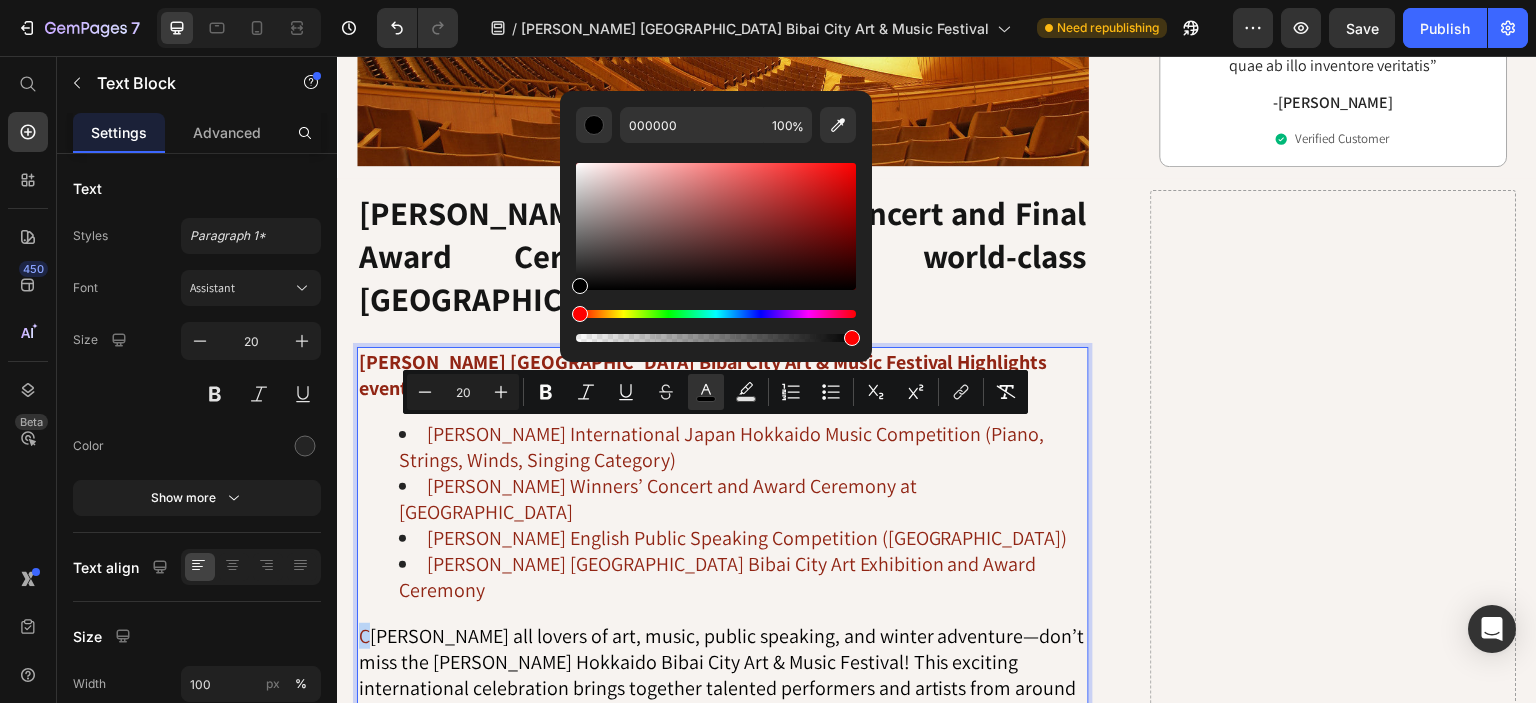 click on "[PERSON_NAME] all lovers of art, music, public speaking, and winter adventure—don’t miss the [PERSON_NAME] Hokkaido Bibai City Art & Music Festival! This exciting international celebration brings together talented performers and artists from around the world for a series of inspiring events, including the [PERSON_NAME] International Japan Hokkaido Music Competition (featuring piano, strings, winds, and vocal categories), the prestigious Winners’ Concert and Award Ceremony at [GEOGRAPHIC_DATA], the dynamic English Public Speaking Competition, and the vibrant Hokkaido Art Exhibition and Award Ceremony. Set against the snowy charm of [GEOGRAPHIC_DATA], this festival offers a perfect blend of creativity, culture, and winter fun. Whether you're performing, competing, or simply enjoying the arts—this is an experience you won’t want to miss!" at bounding box center [722, 766] 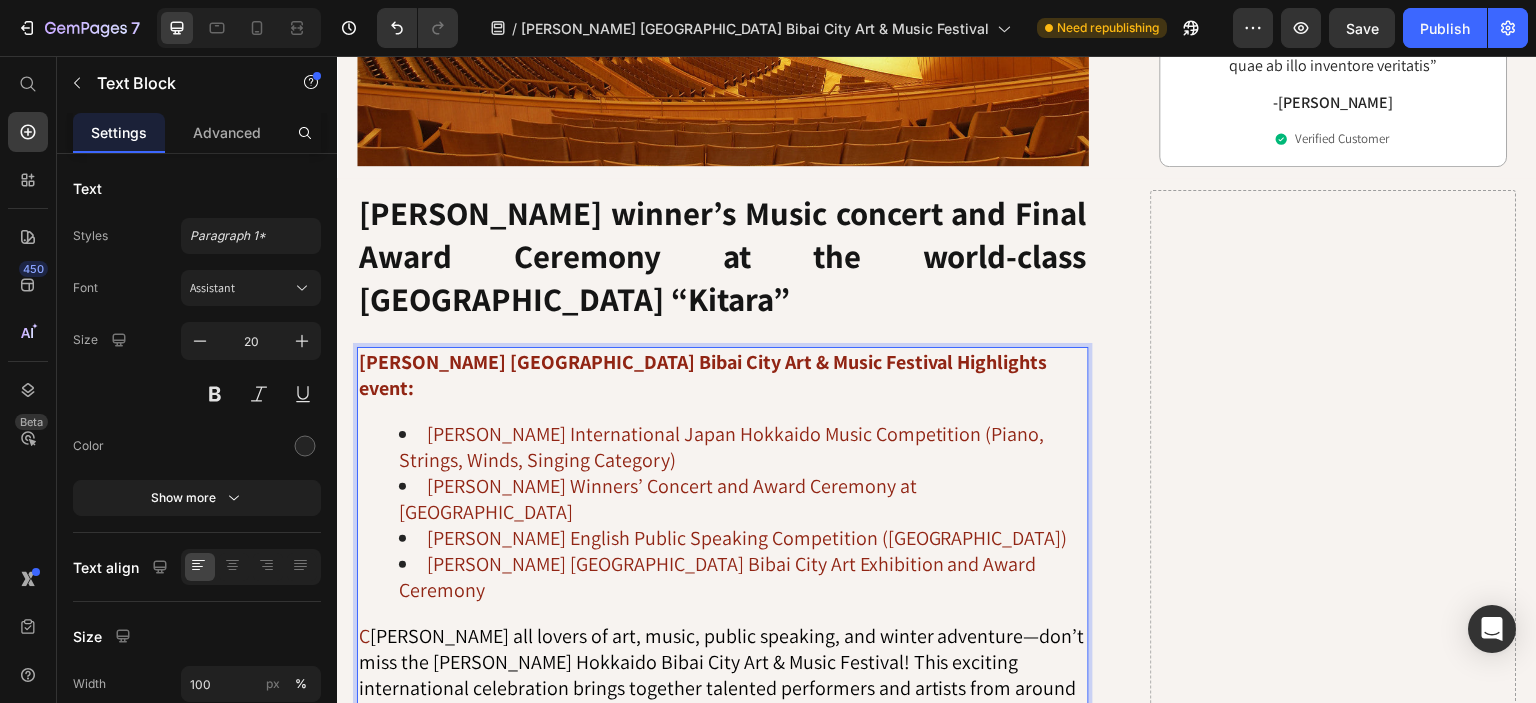 scroll, scrollTop: 2193, scrollLeft: 0, axis: vertical 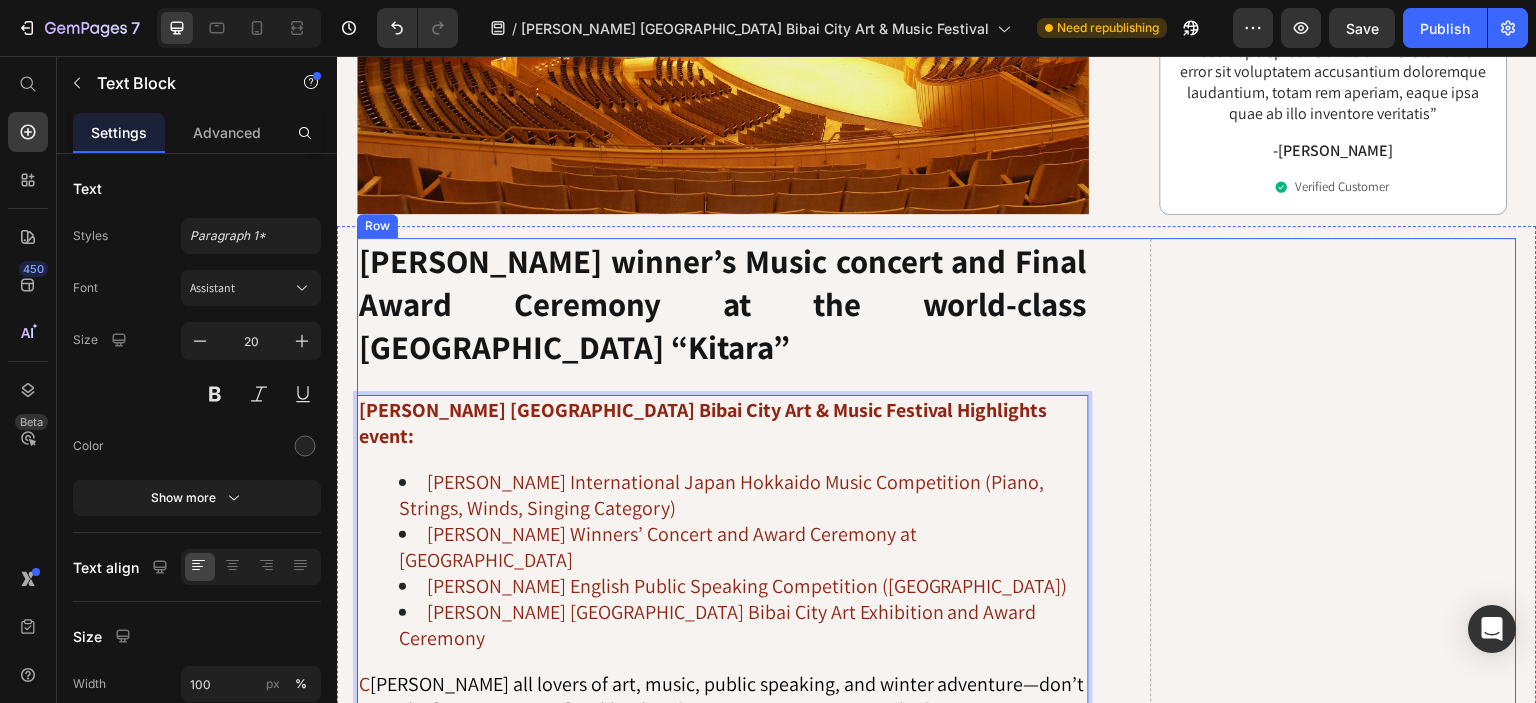 click on "Drop element here" at bounding box center (1334, 2928) 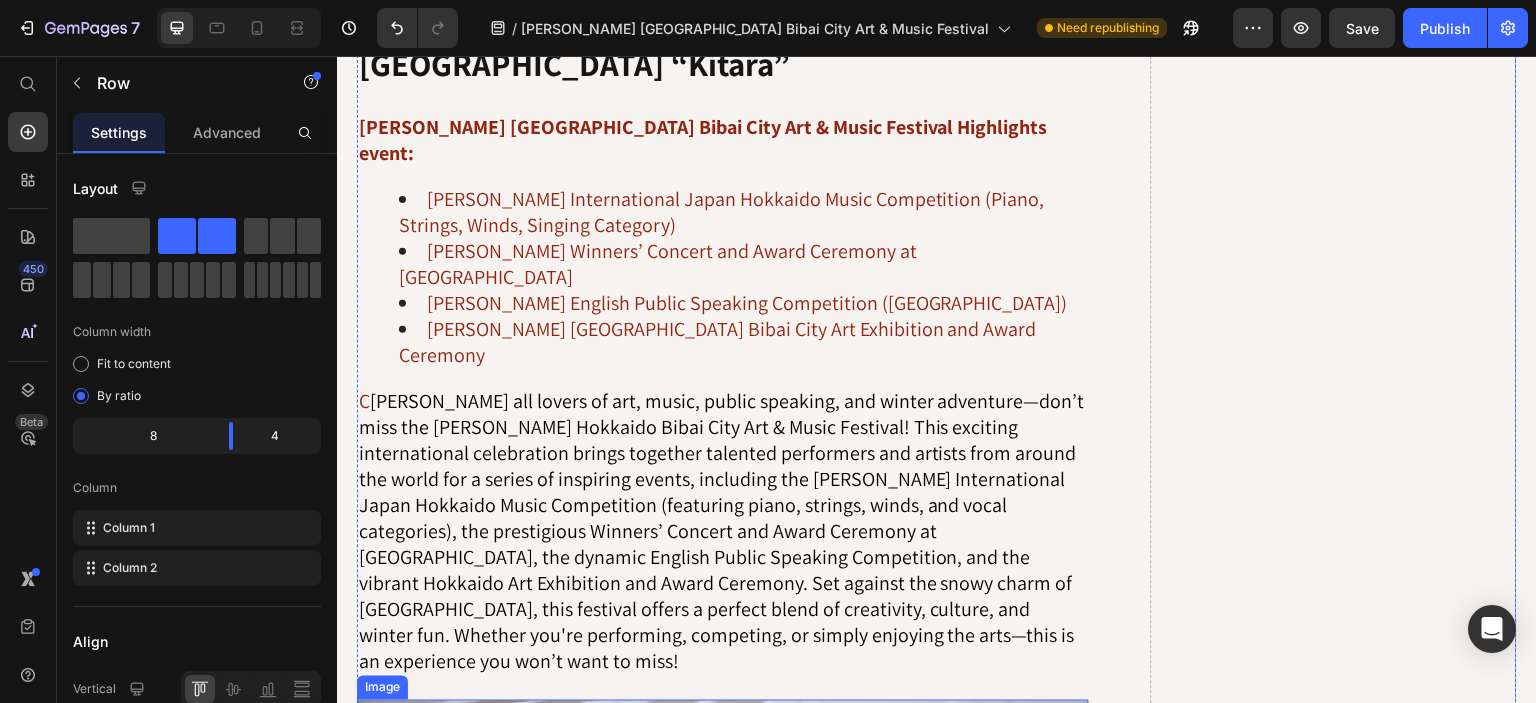 scroll, scrollTop: 2420, scrollLeft: 0, axis: vertical 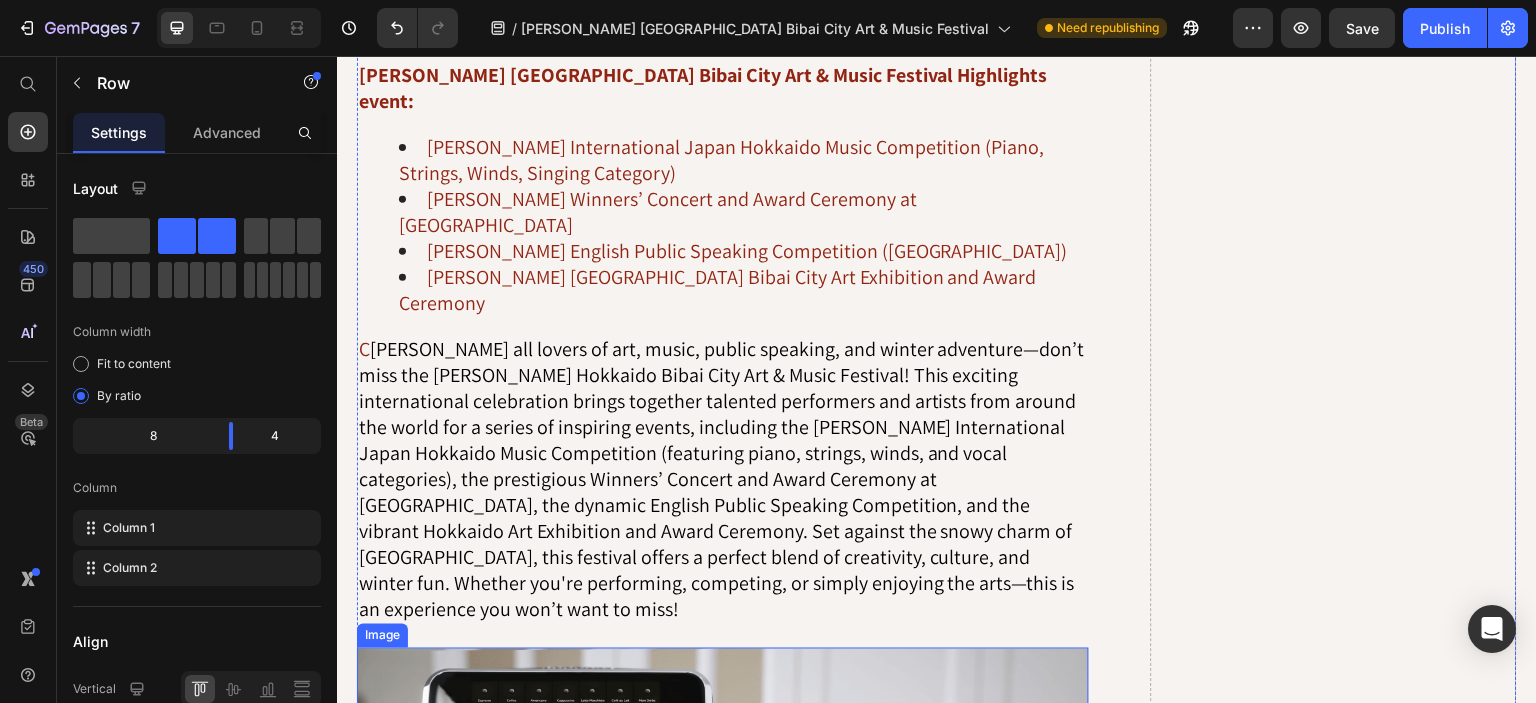 click at bounding box center (723, 892) 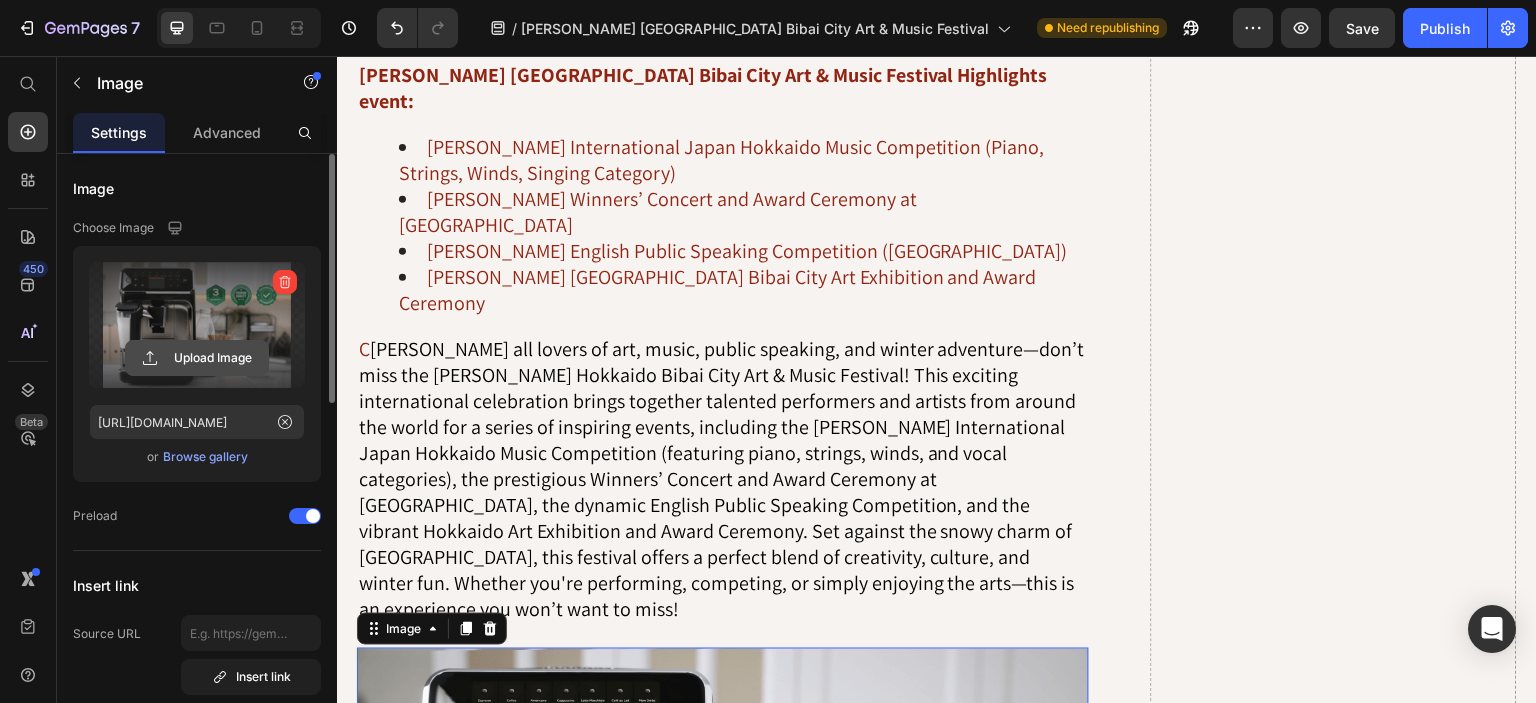 click 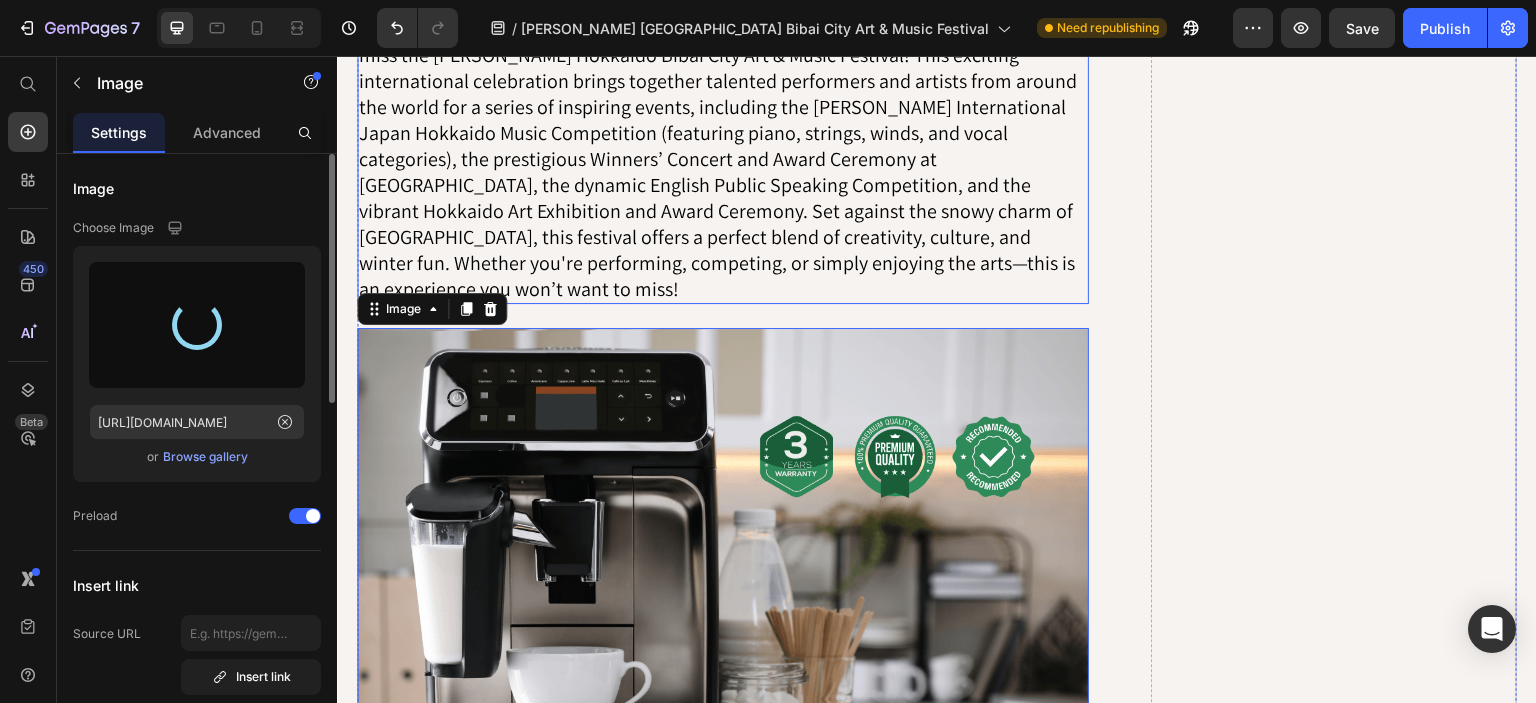 scroll, scrollTop: 2672, scrollLeft: 0, axis: vertical 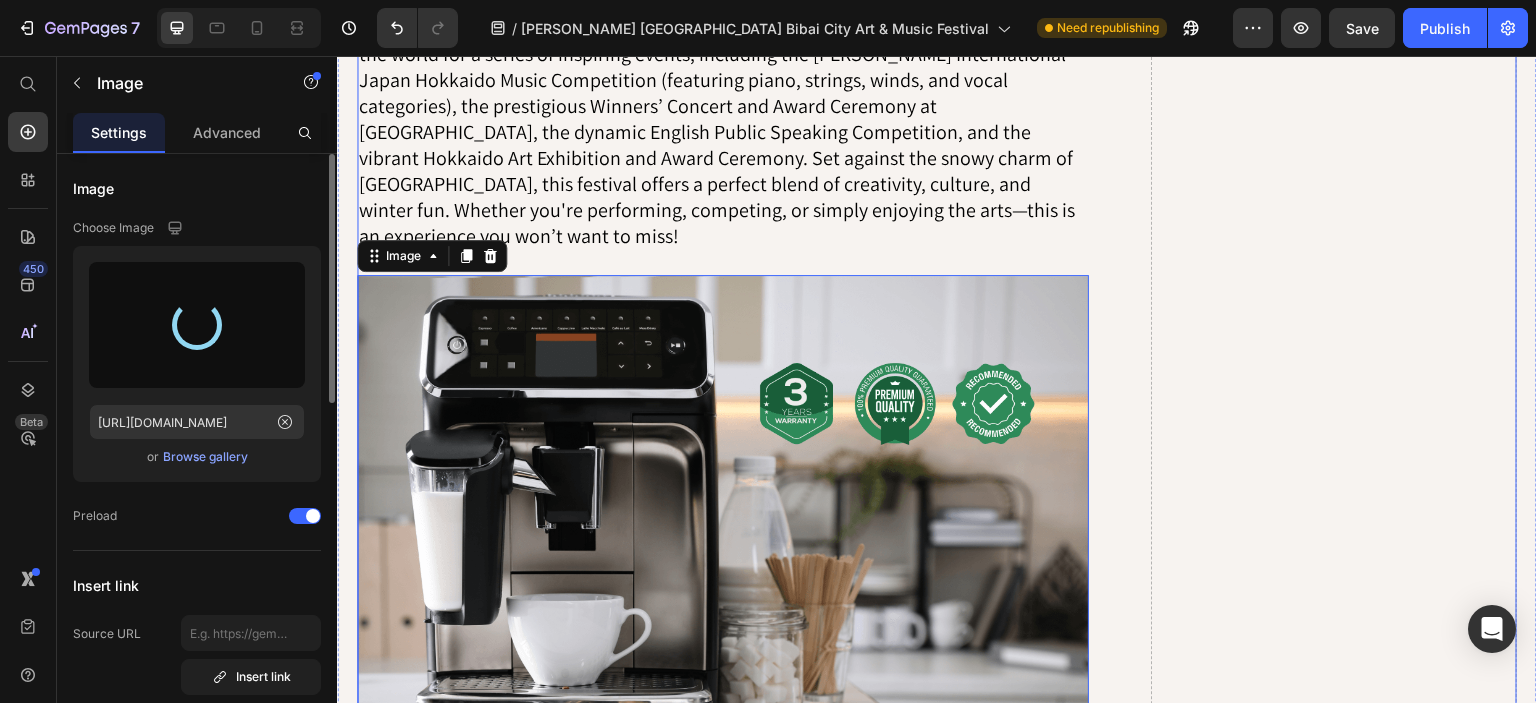 type on "[URL][DOMAIN_NAME]" 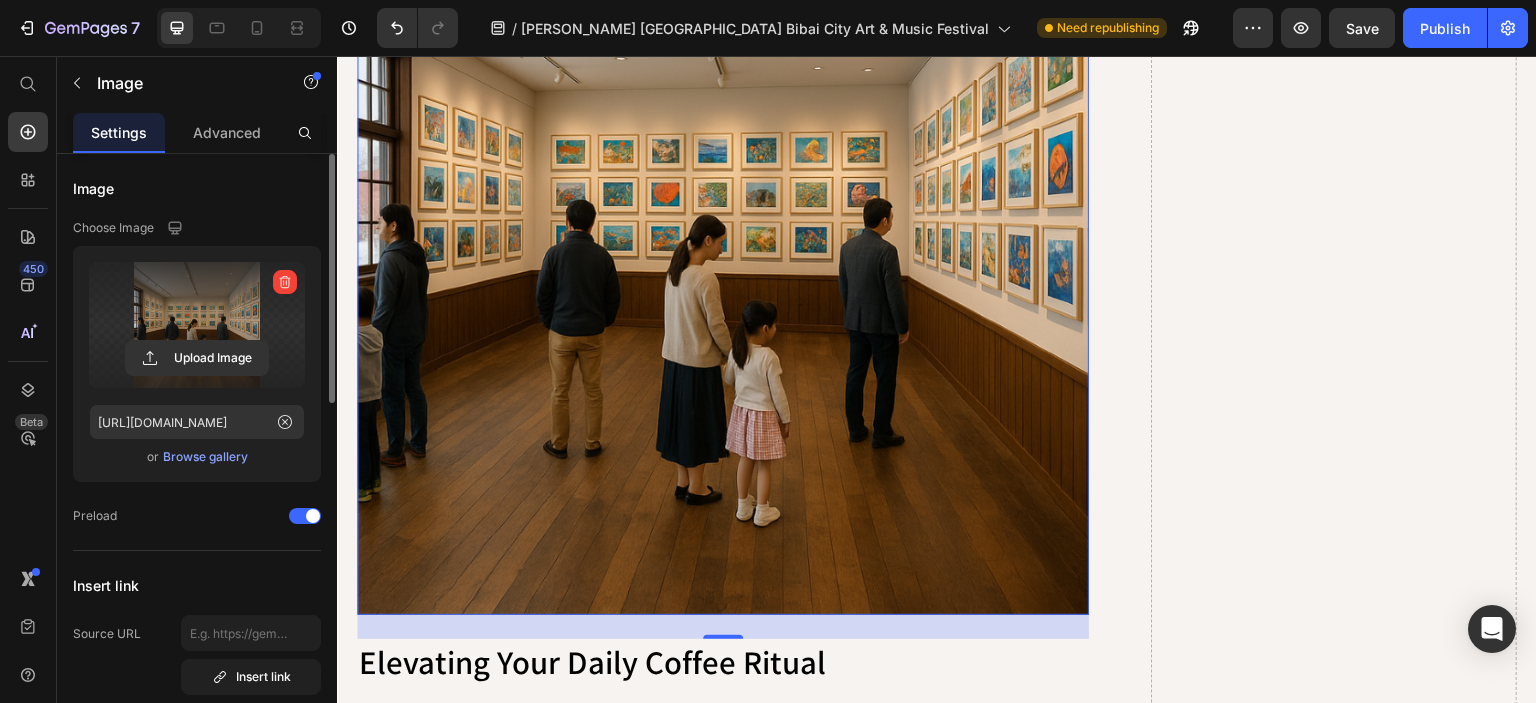 scroll, scrollTop: 3064, scrollLeft: 0, axis: vertical 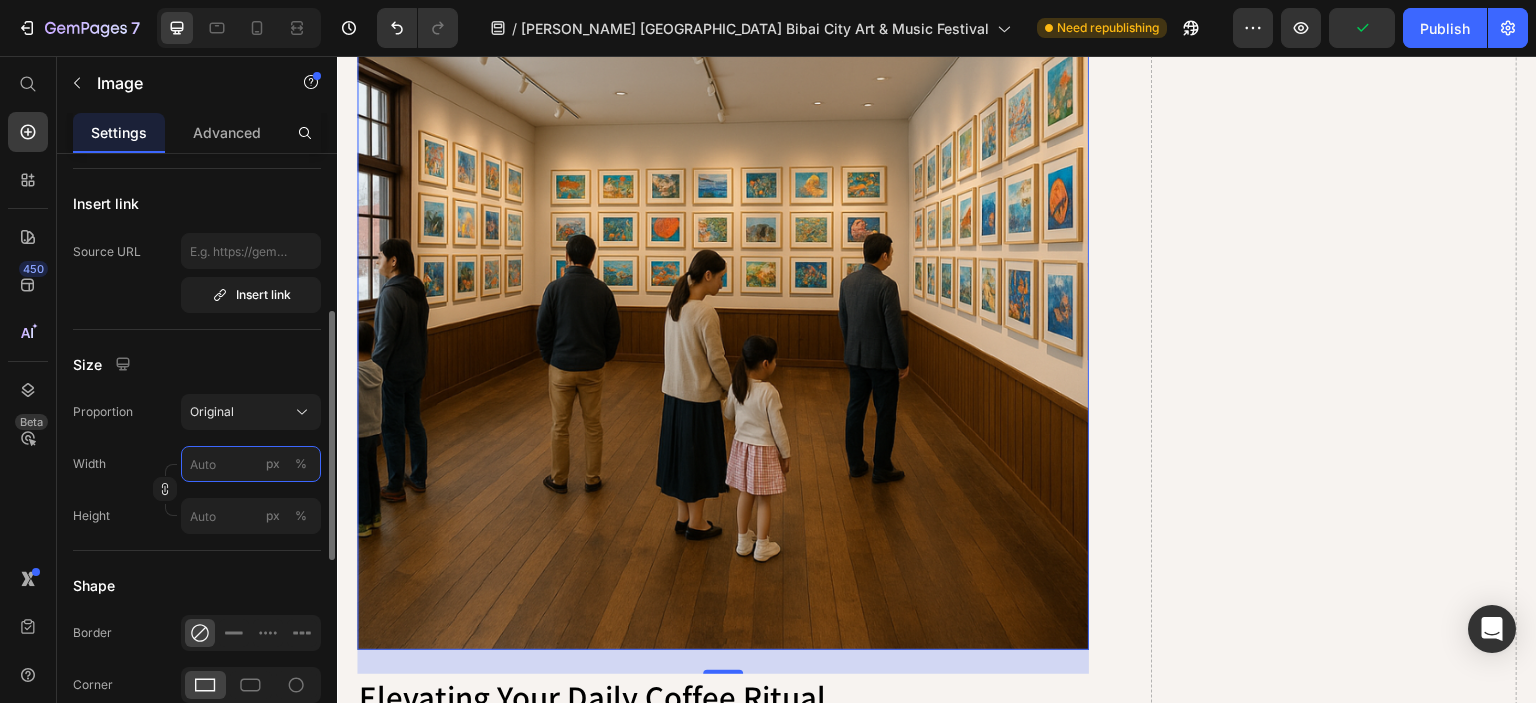 click on "px %" at bounding box center [251, 464] 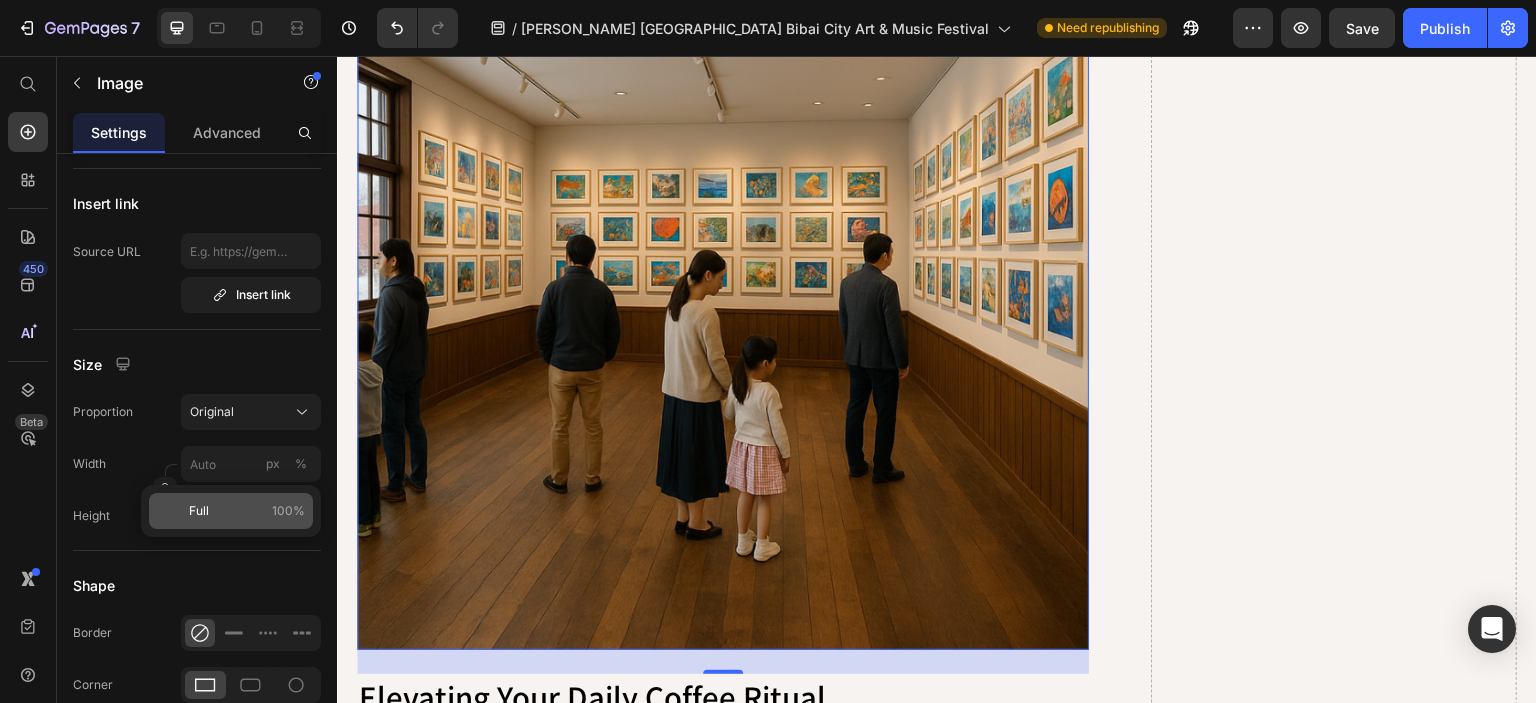 click on "Full 100%" 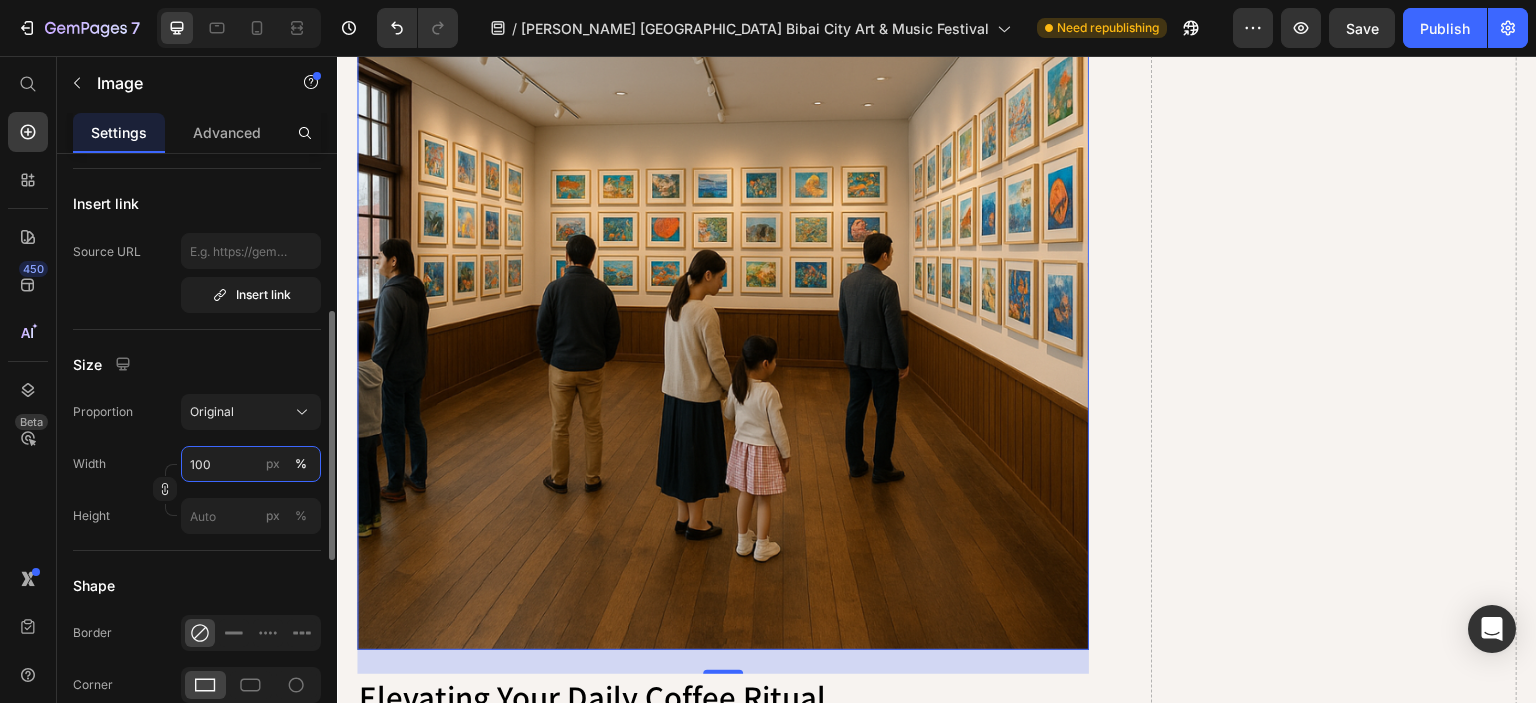 click on "100" at bounding box center [251, 464] 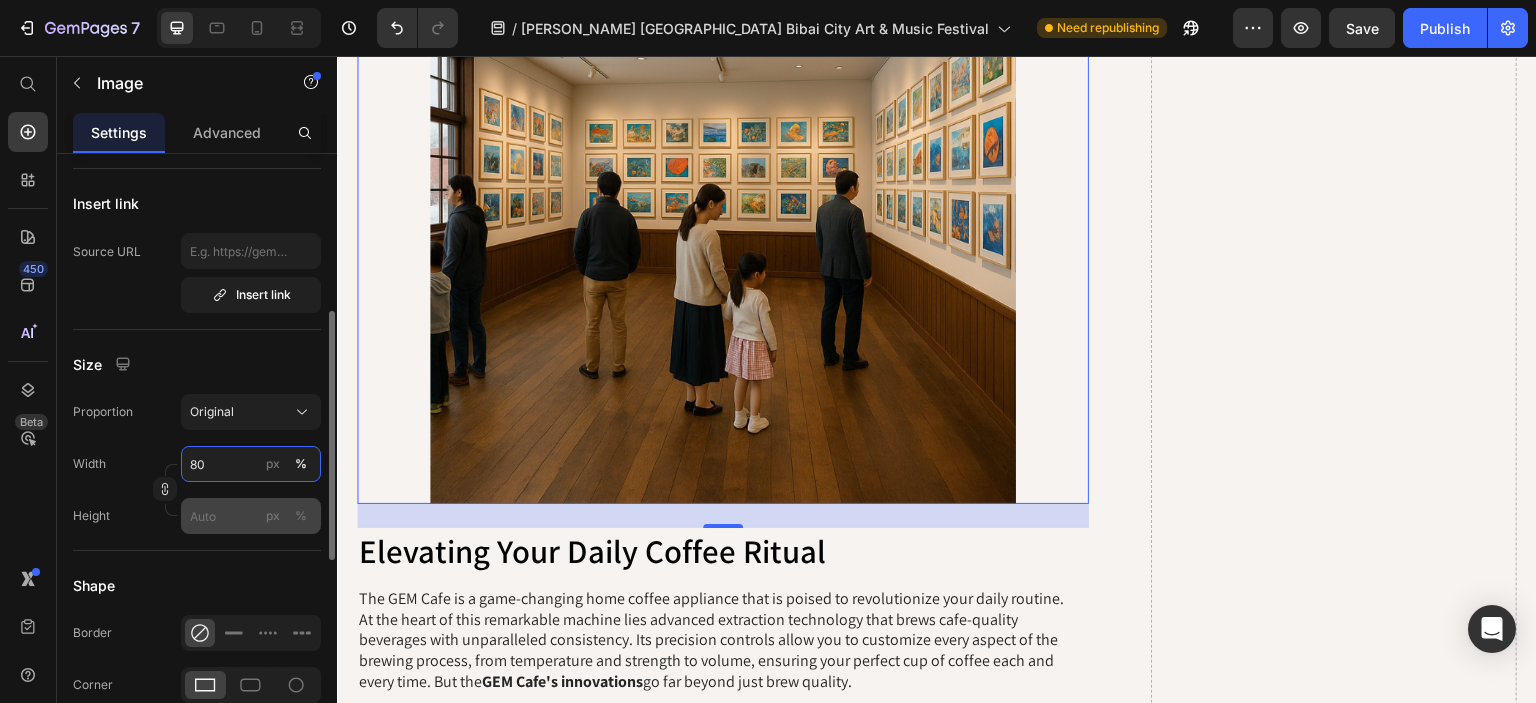type on "80" 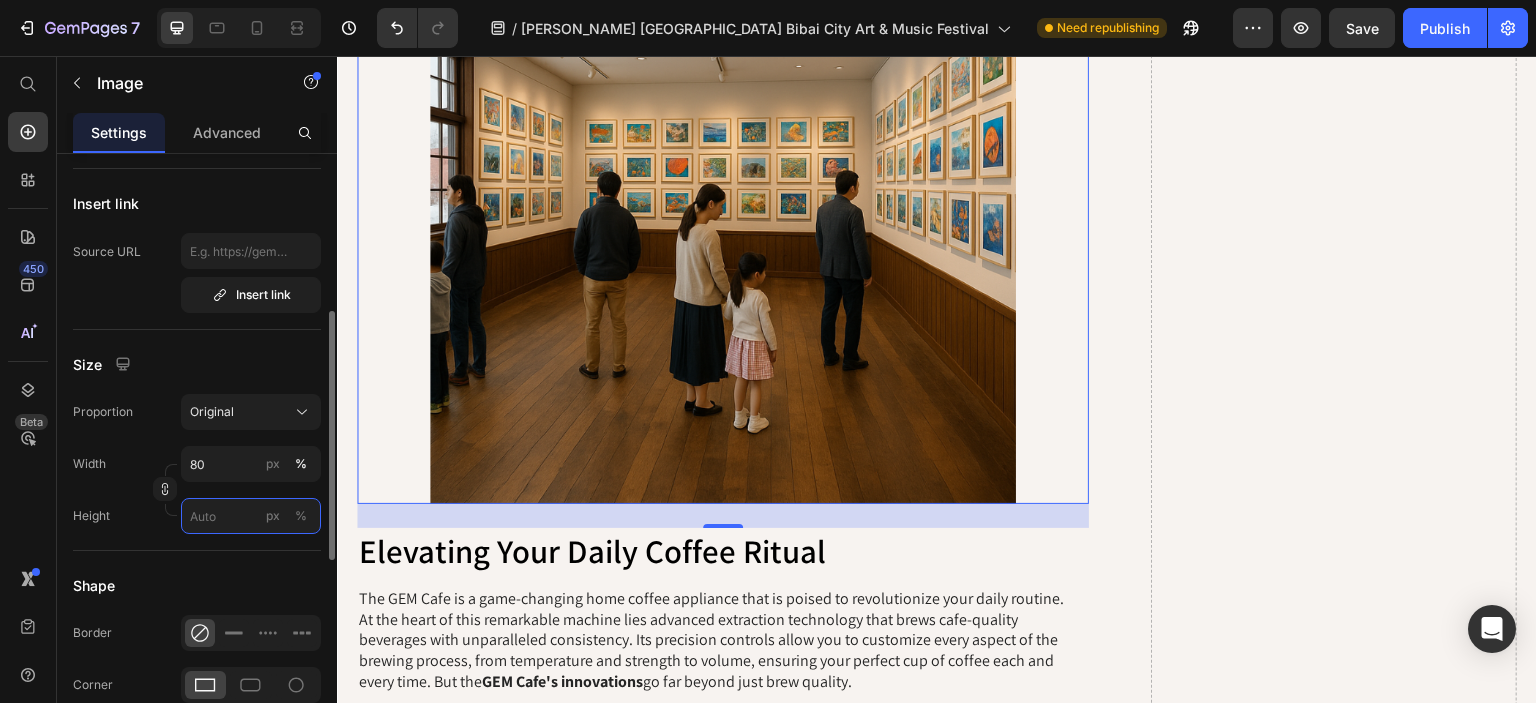click on "px %" at bounding box center (251, 516) 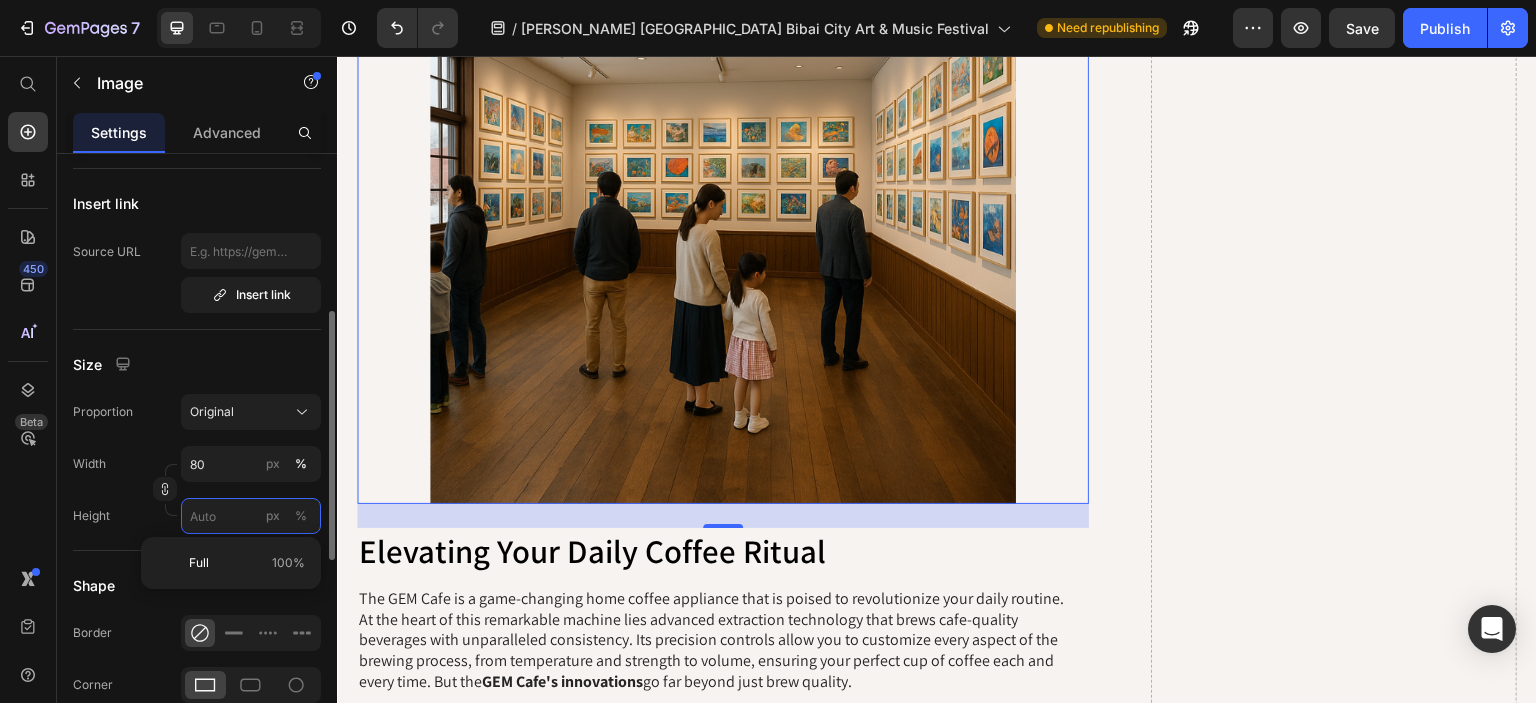 type 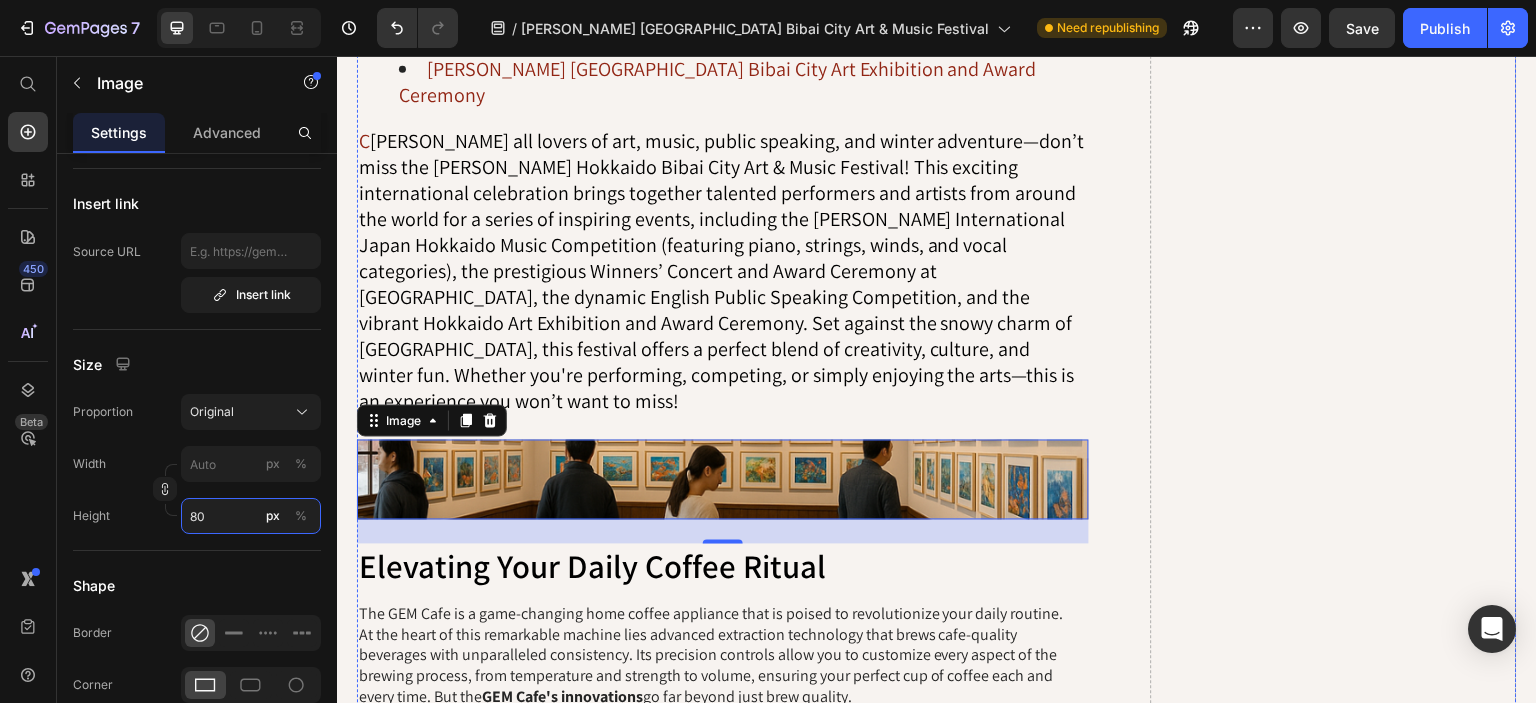 scroll, scrollTop: 2509, scrollLeft: 0, axis: vertical 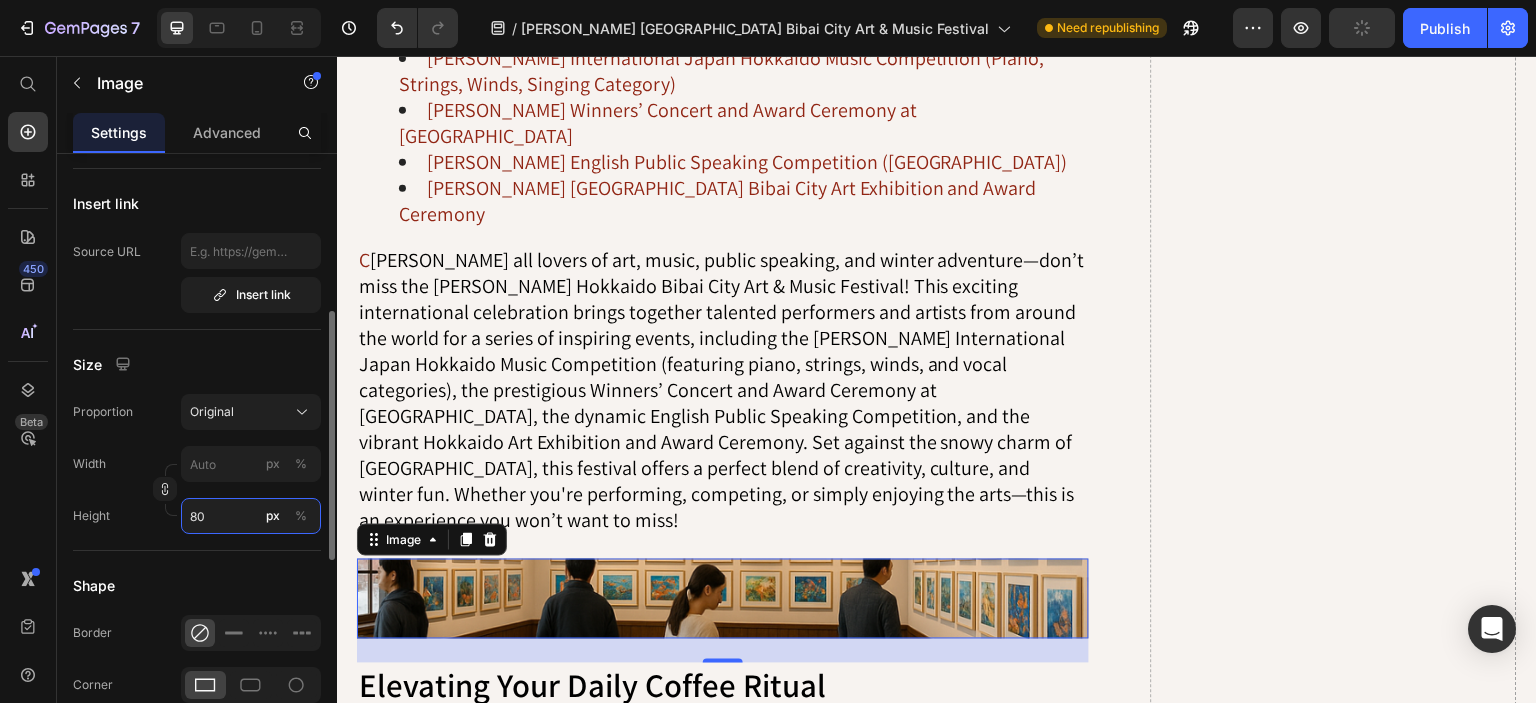 type on "8" 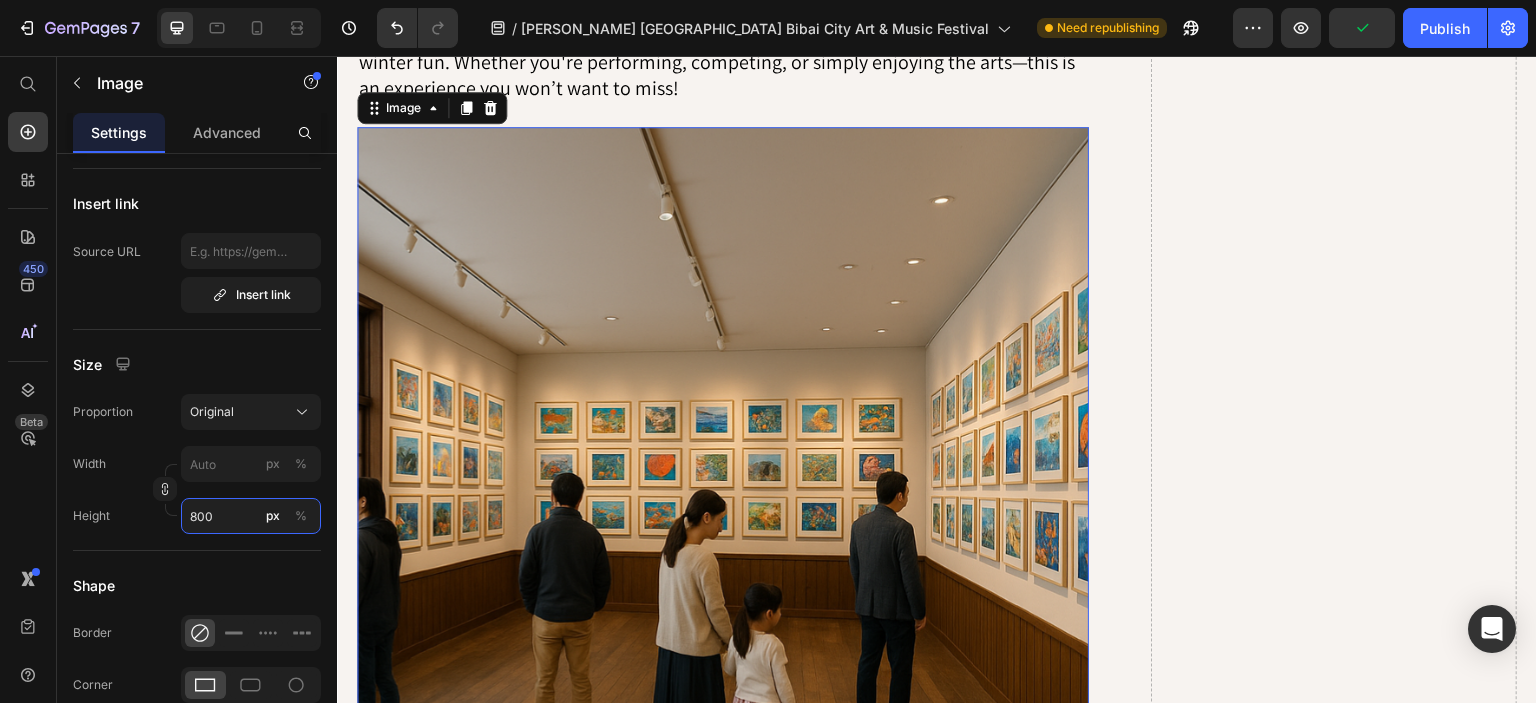 scroll, scrollTop: 2795, scrollLeft: 0, axis: vertical 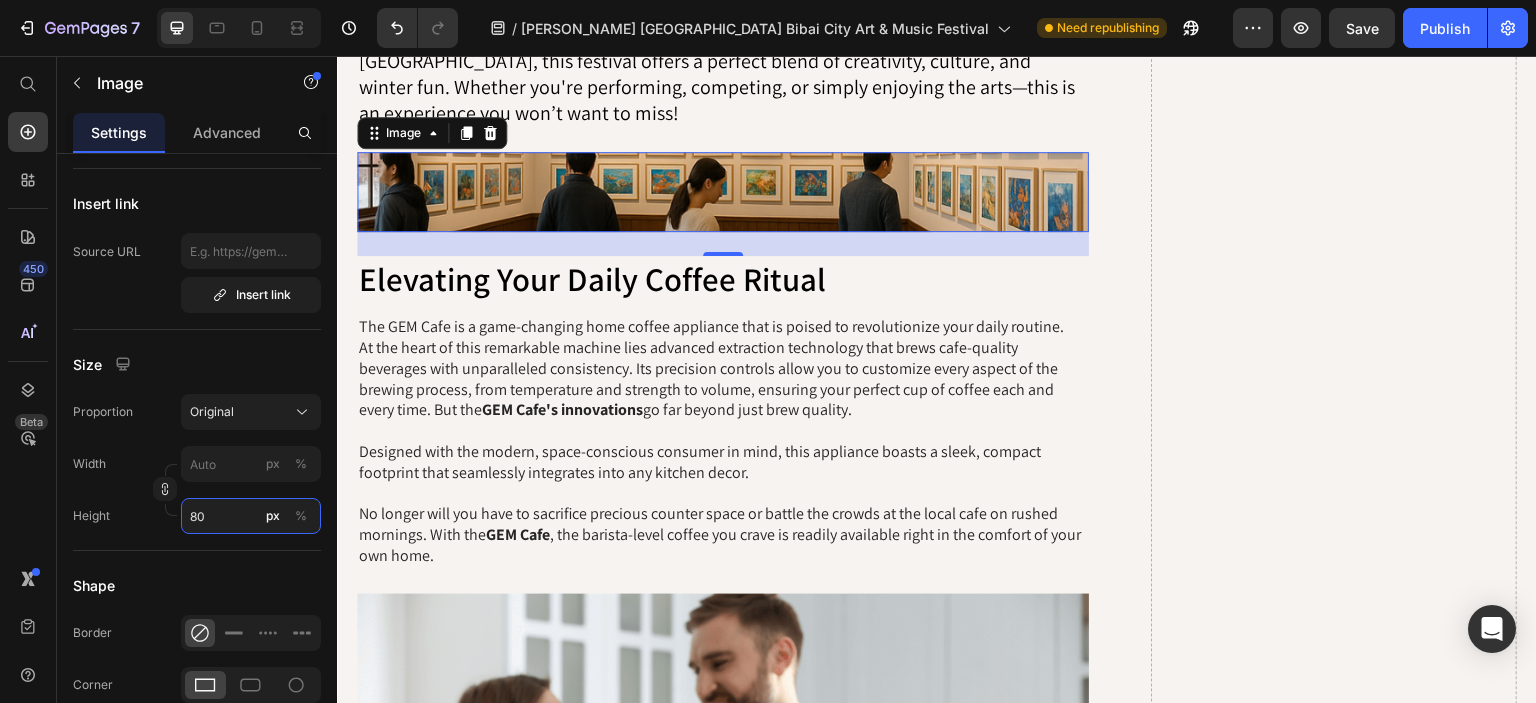 type on "8" 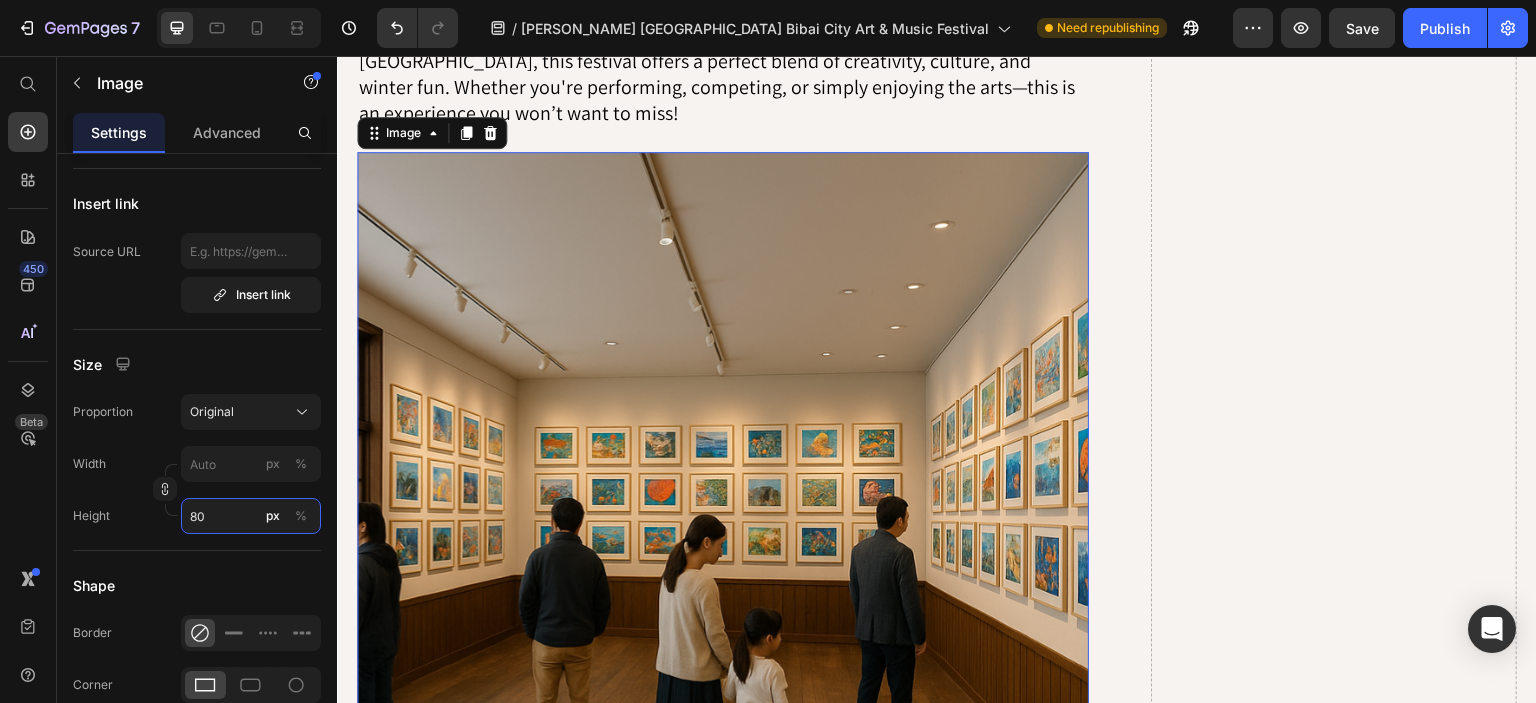 type on "8" 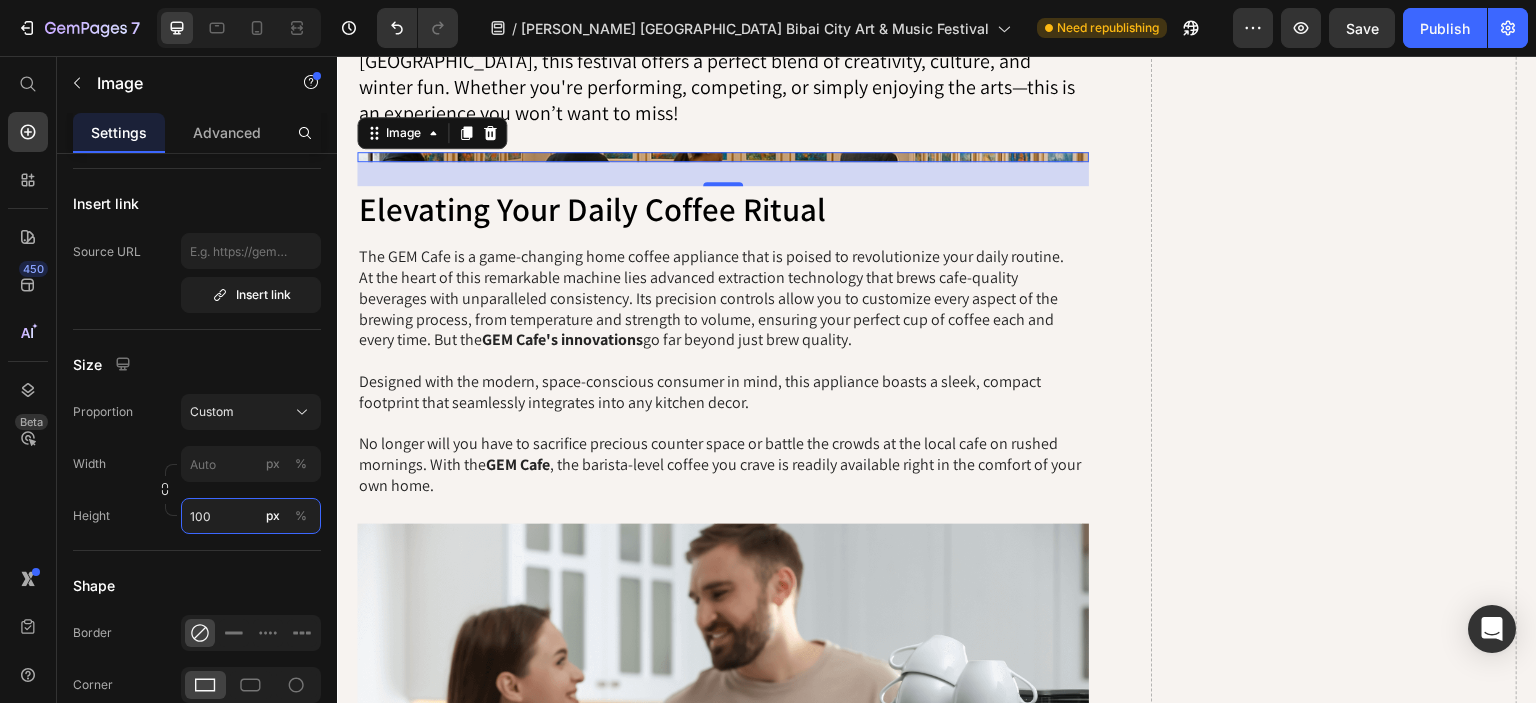 type on "8" 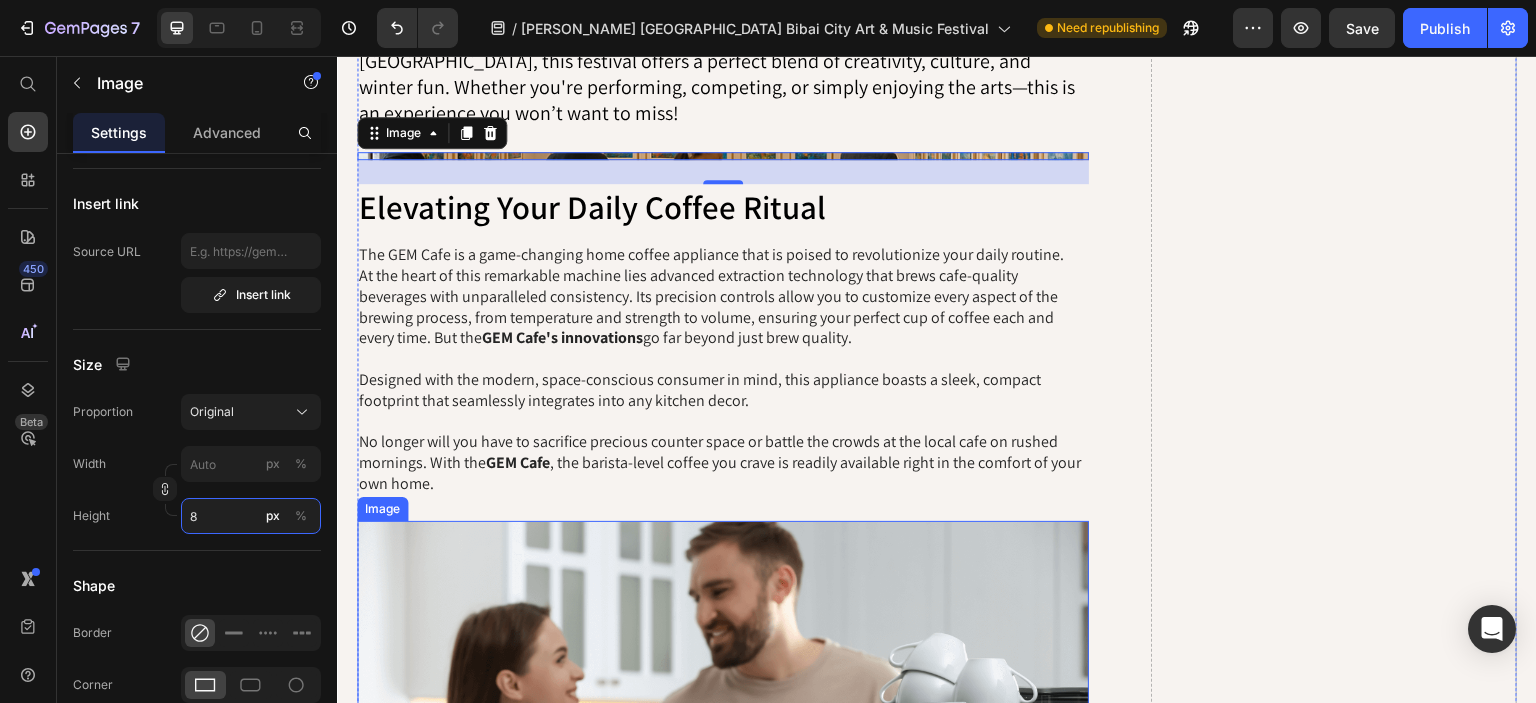 type 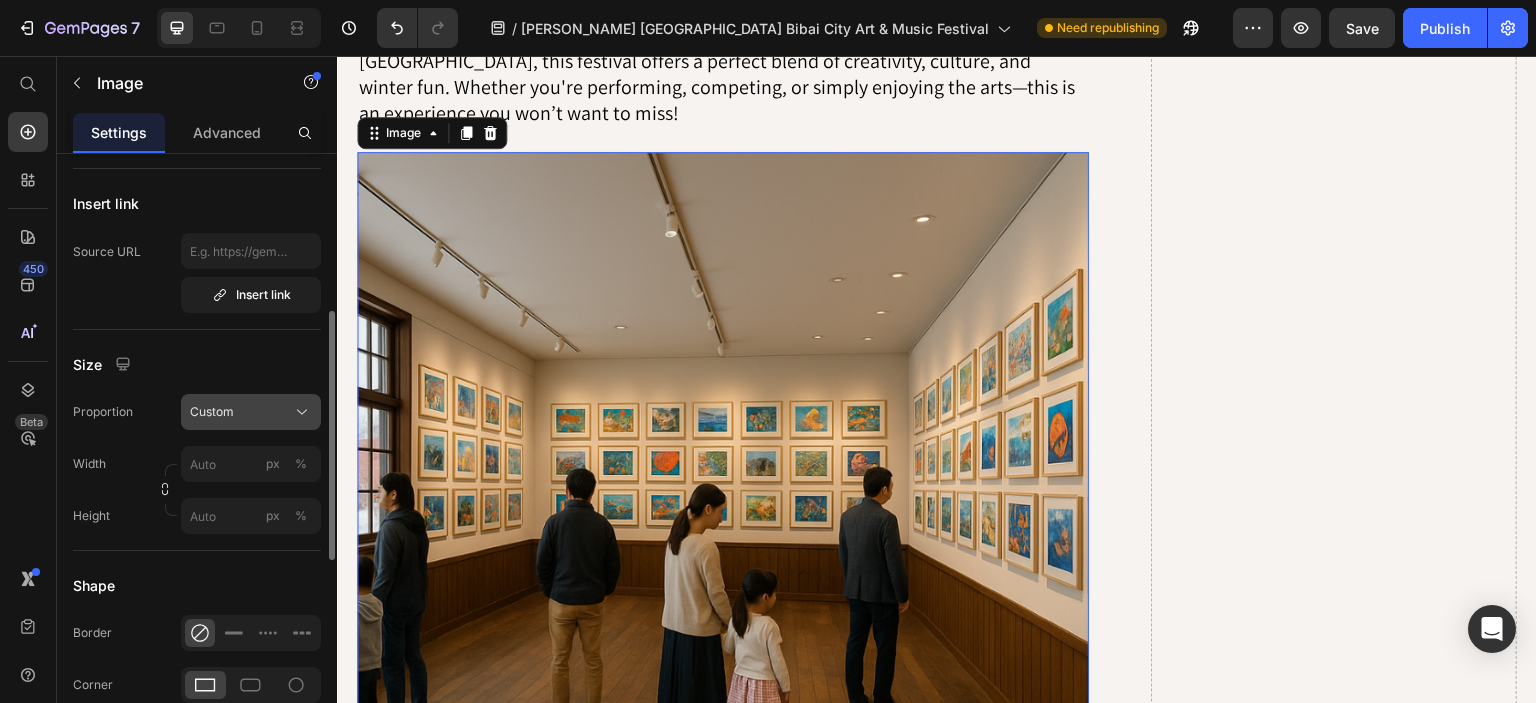 click on "Custom" 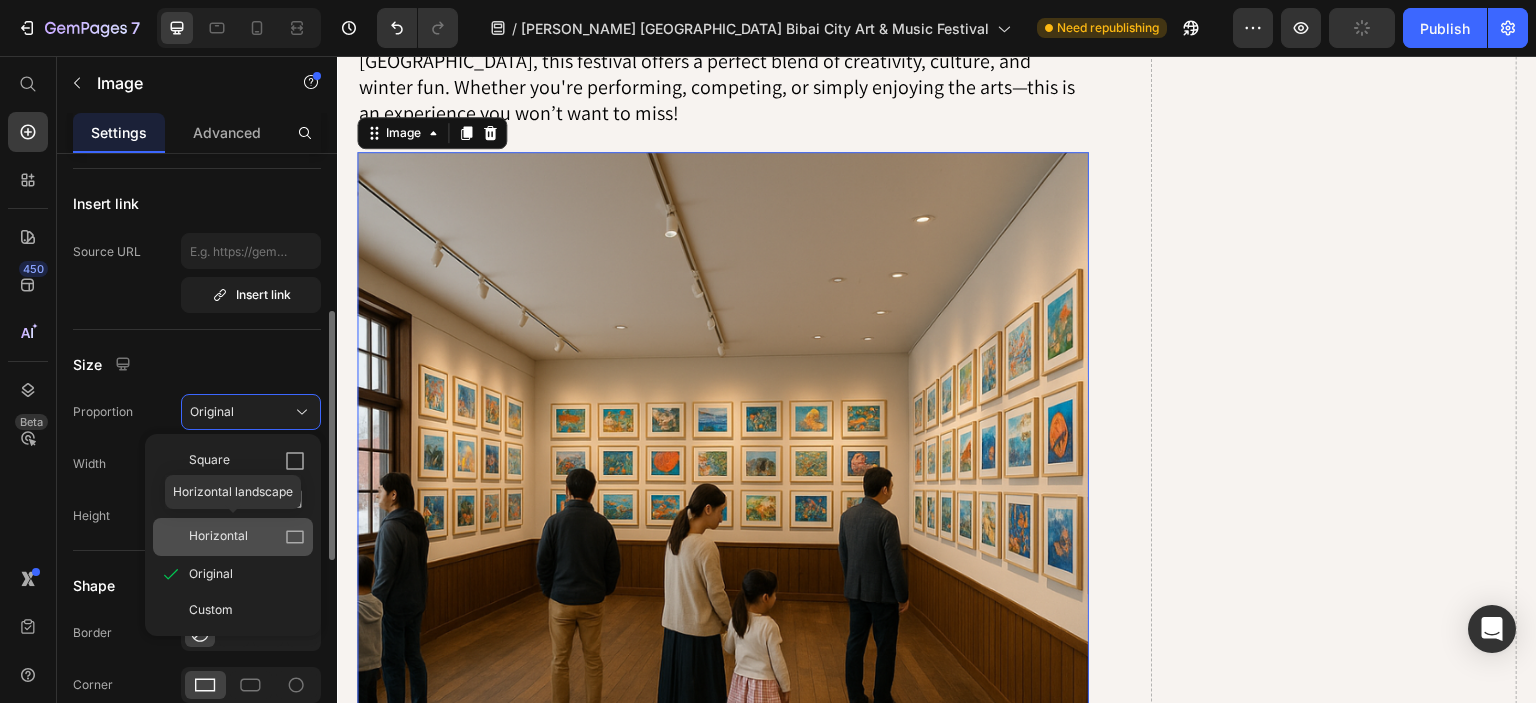 click 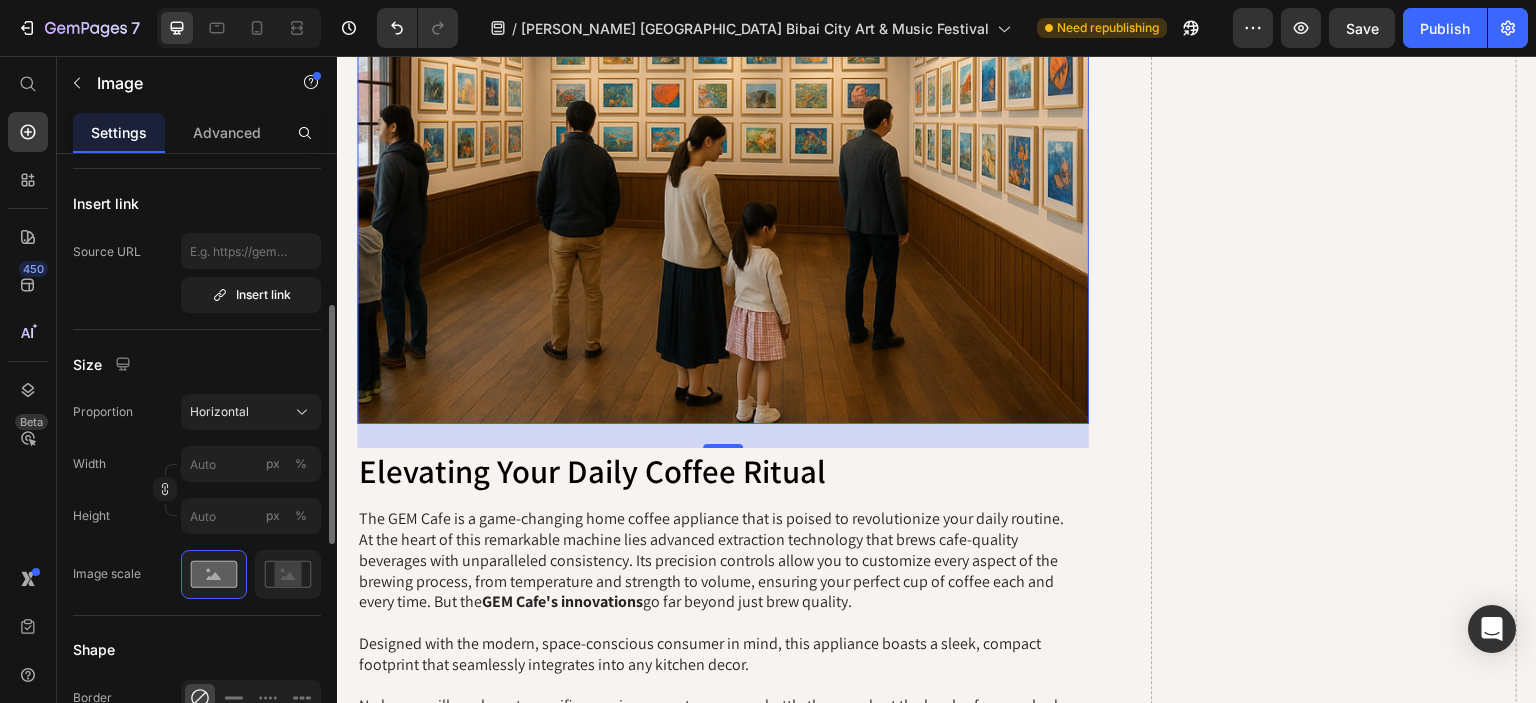 scroll, scrollTop: 2836, scrollLeft: 0, axis: vertical 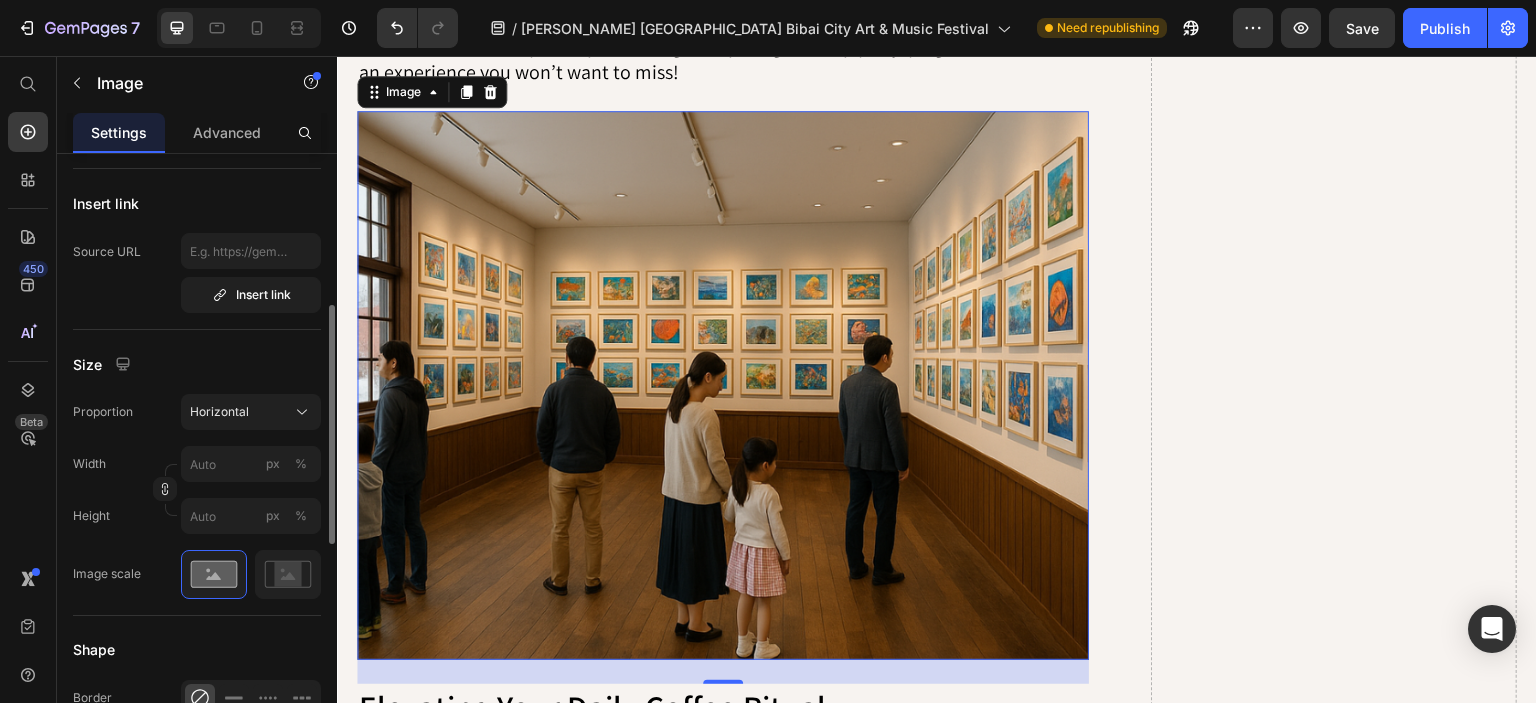 click on "Size Proportion Horizontal Width px % Height px % Image scale" 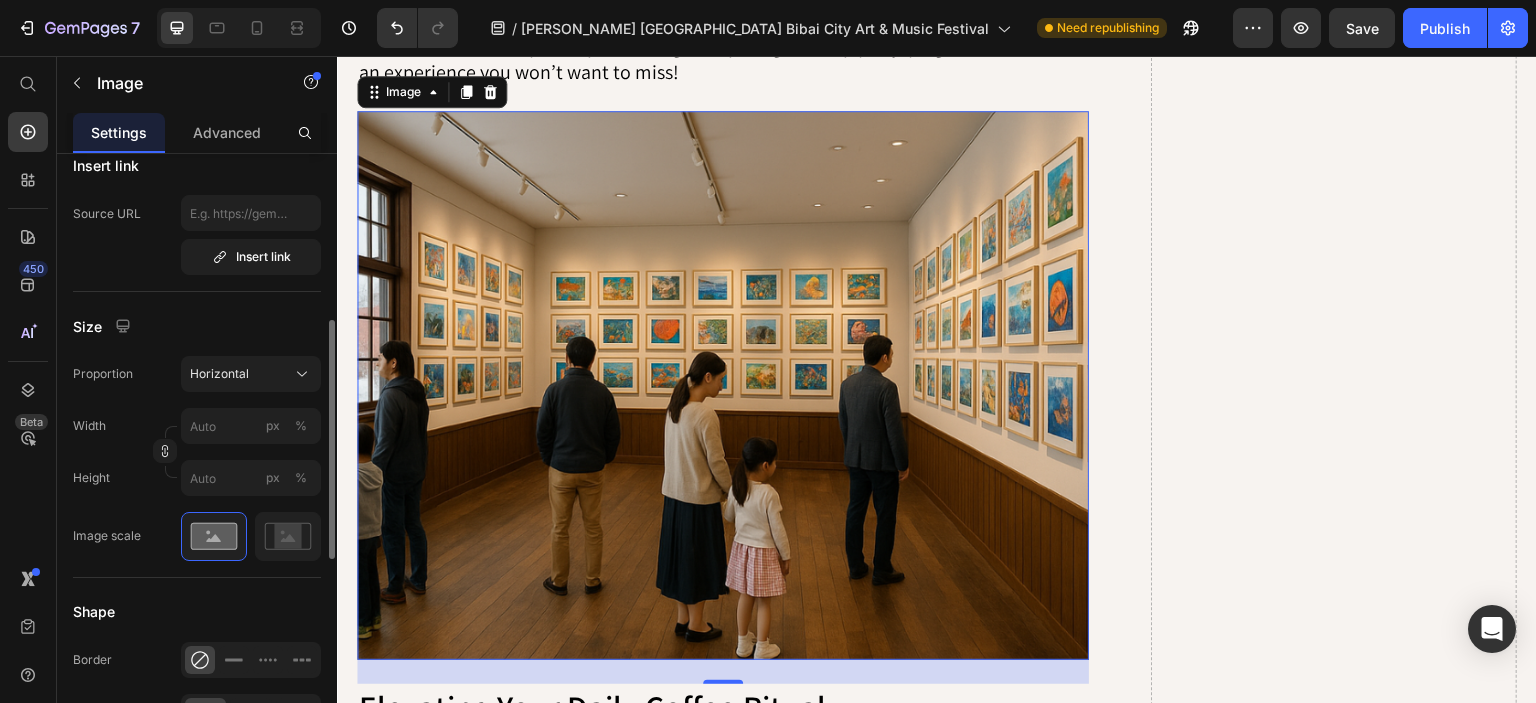 scroll, scrollTop: 408, scrollLeft: 0, axis: vertical 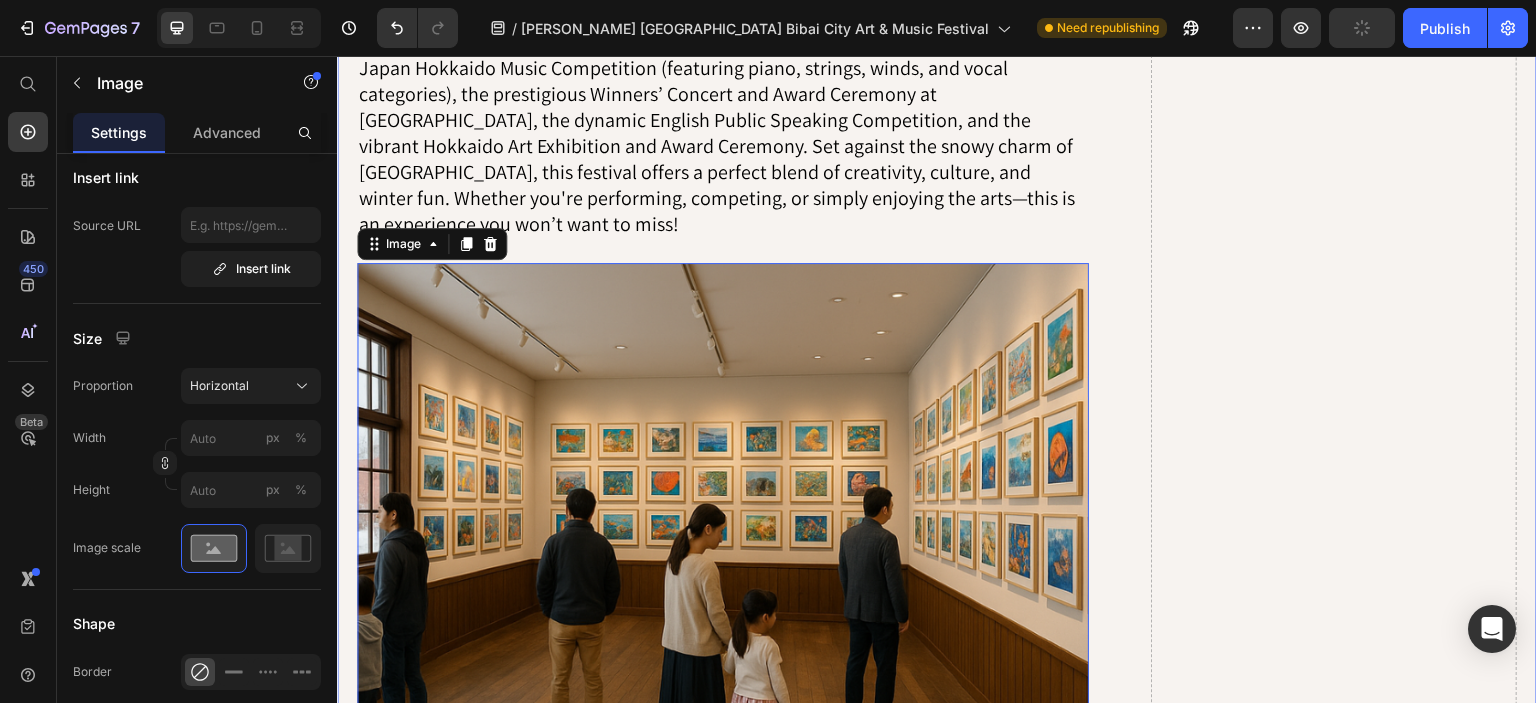 click on "[PERSON_NAME] winner’s Music concert and Final Award Ceremony at the world-class [GEOGRAPHIC_DATA] “Kitara” Heading [PERSON_NAME] [GEOGRAPHIC_DATA] Bibai City Art & Music Festival Highlights event: [PERSON_NAME] International [GEOGRAPHIC_DATA] Hokkaido Music Competition (Piano, Strings, Winds, Singing Category) [PERSON_NAME] Winners’ Concert and Award Ceremony at [GEOGRAPHIC_DATA][PERSON_NAME] English Public Speaking Competition ([GEOGRAPHIC_DATA]) [PERSON_NAME] [GEOGRAPHIC_DATA] Bibai City Art Exhibition and Award Ceremony C Text Block Image   24 Elevating Your Daily Coffee Ritual Heading The GEM Cafe is a game-changing home coffee appliance that is poised to revolutionize your daily routine.  At the heart of this remarkable machine lies advanced extraction technology that brews cafe-quality beverages with unparalleled consistency. Its precision controls allow you to customize every aspect of the brewing process, from temperature and strength to volume, ensuring your perfect cup of coffee each and every time. But the  GEM Cafe's innovations  GEM Cafe Text Block Image" at bounding box center [937, 2258] 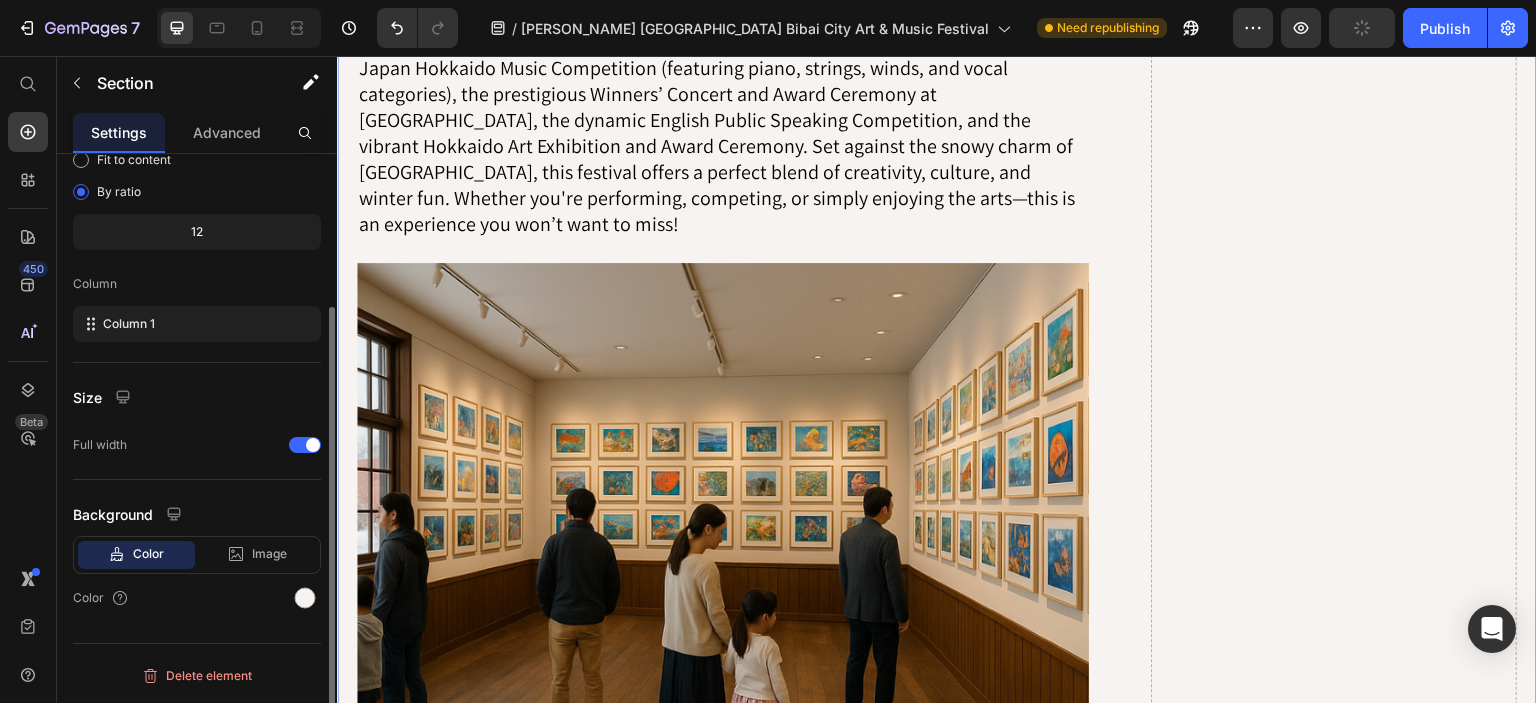 scroll, scrollTop: 0, scrollLeft: 0, axis: both 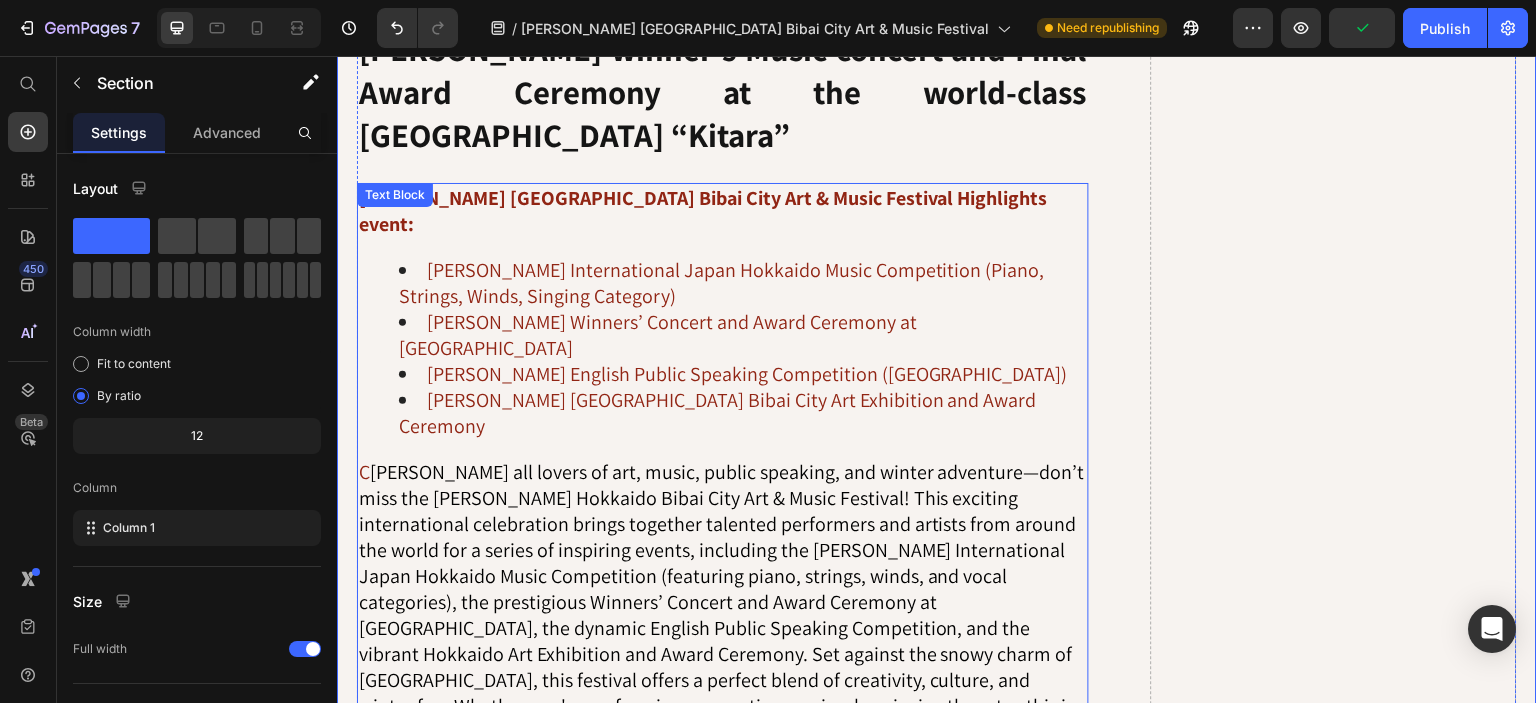 click on "[PERSON_NAME] all lovers of art, music, public speaking, and winter adventure—don’t miss the [PERSON_NAME] Hokkaido Bibai City Art & Music Festival! This exciting international celebration brings together talented performers and artists from around the world for a series of inspiring events, including the [PERSON_NAME] International Japan Hokkaido Music Competition (featuring piano, strings, winds, and vocal categories), the prestigious Winners’ Concert and Award Ceremony at [GEOGRAPHIC_DATA], the dynamic English Public Speaking Competition, and the vibrant Hokkaido Art Exhibition and Award Ceremony. Set against the snowy charm of [GEOGRAPHIC_DATA], this festival offers a perfect blend of creativity, culture, and winter fun. Whether you're performing, competing, or simply enjoying the arts—this is an experience you won’t want to miss!" at bounding box center [722, 602] 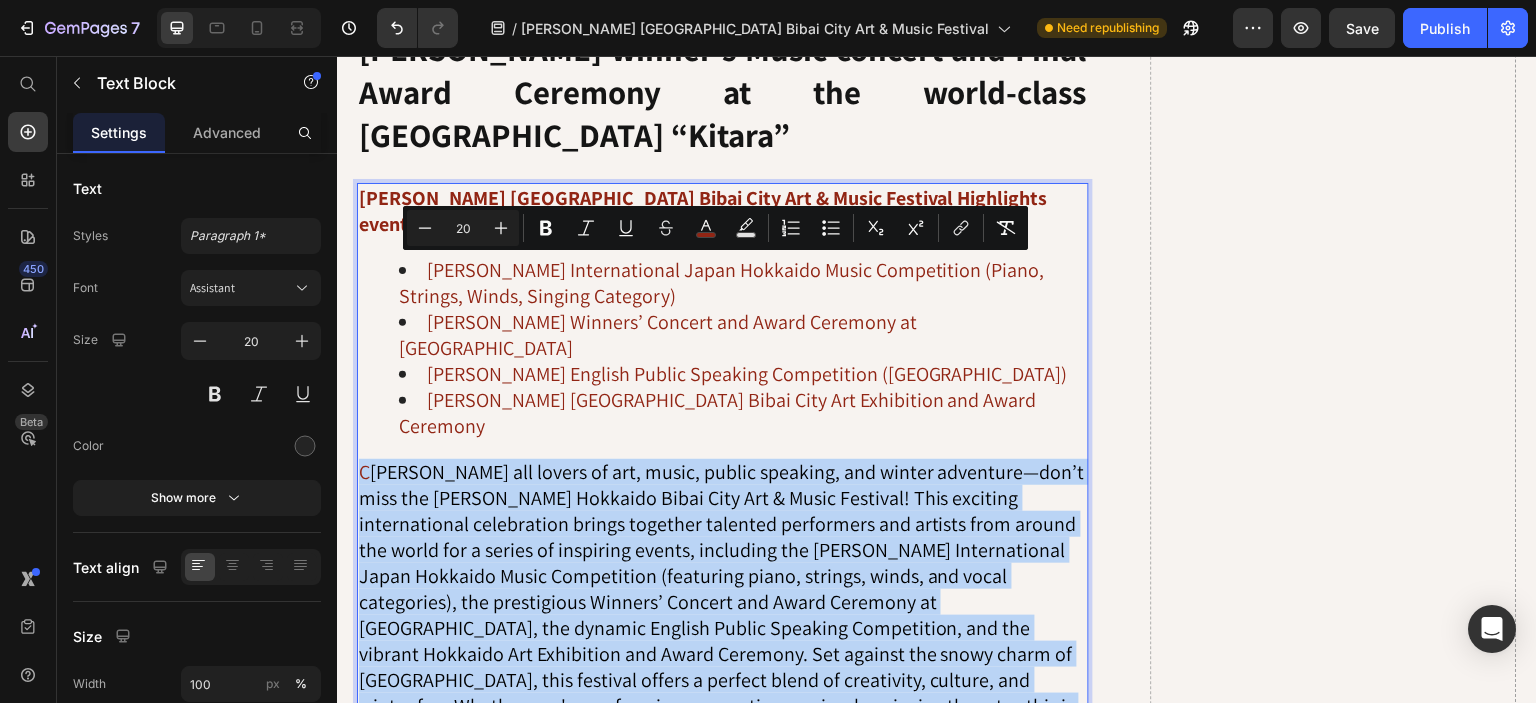 drag, startPoint x: 894, startPoint y: 507, endPoint x: 362, endPoint y: 271, distance: 581.9966 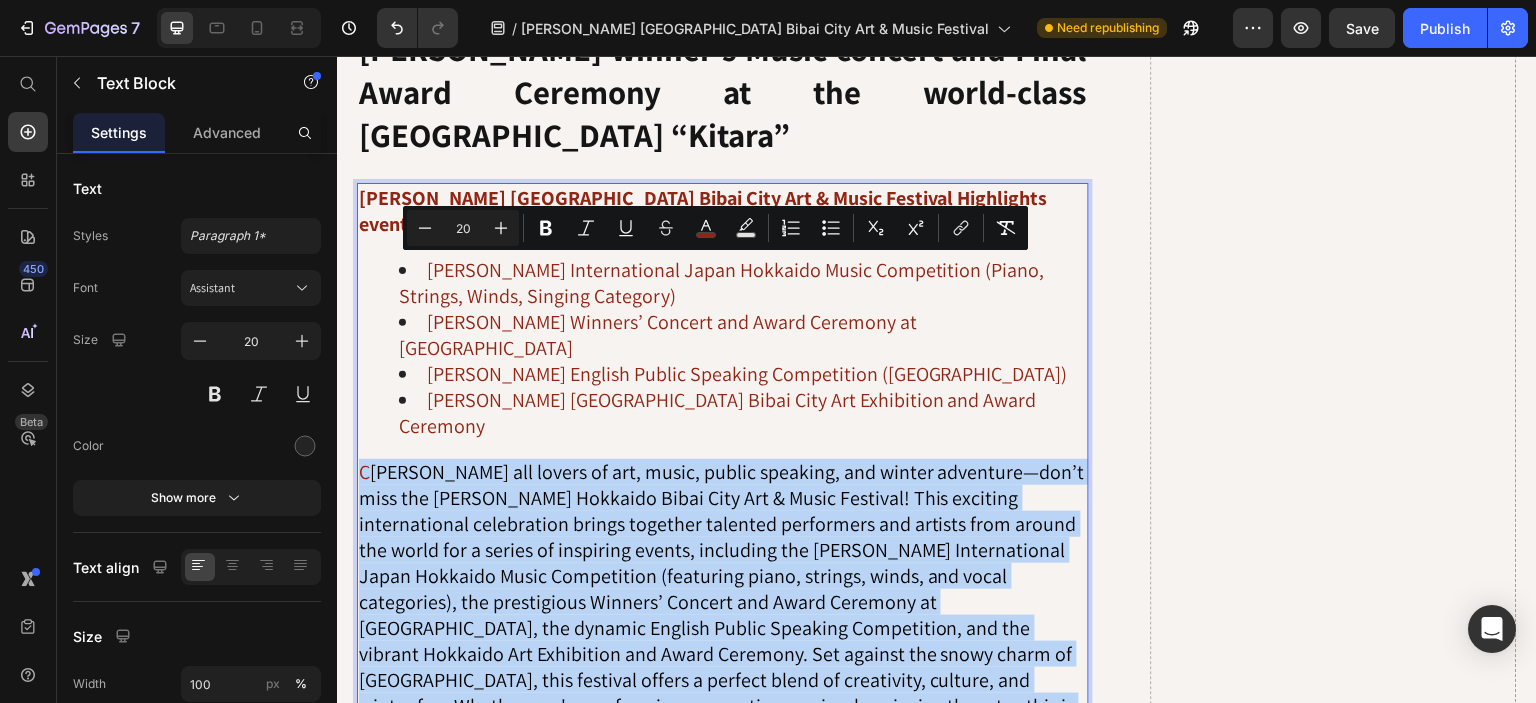 click on "C [PERSON_NAME] all lovers of art, music, public speaking, and winter adventure—don’t miss the [PERSON_NAME] Hokkaido Bibai City Art & Music Festival! This exciting international celebration brings together talented performers and artists from around the world for a series of inspiring events, including the [PERSON_NAME] International Japan Hokkaido Music Competition (featuring piano, strings, winds, and vocal categories), the prestigious Winners’ Concert and Award Ceremony at [GEOGRAPHIC_DATA], the dynamic English Public Speaking Competition, and the vibrant Hokkaido Art Exhibition and Award Ceremony. Set against the snowy charm of [GEOGRAPHIC_DATA], this festival offers a perfect blend of creativity, culture, and winter fun. Whether you're performing, competing, or simply enjoying the arts—this is an experience you won’t want to miss!" at bounding box center (723, 602) 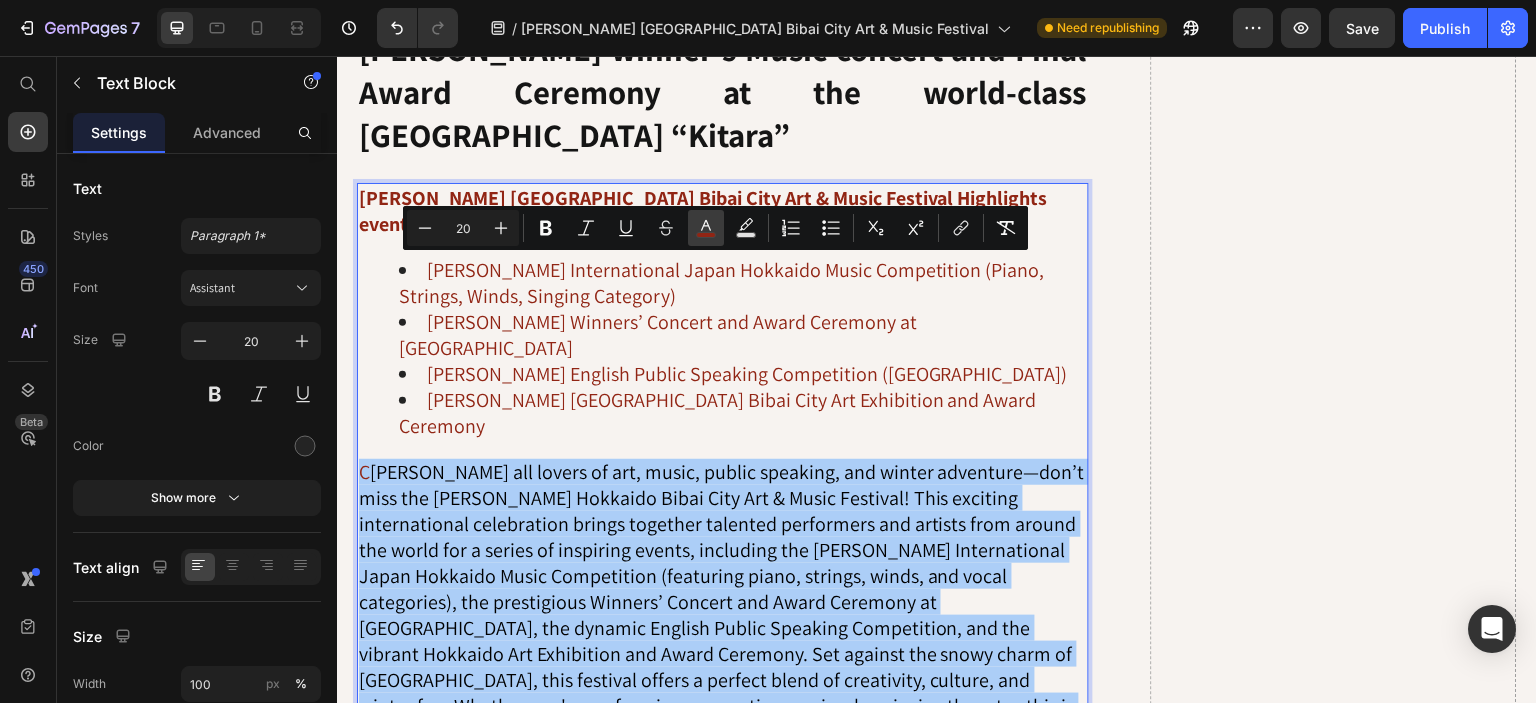 click 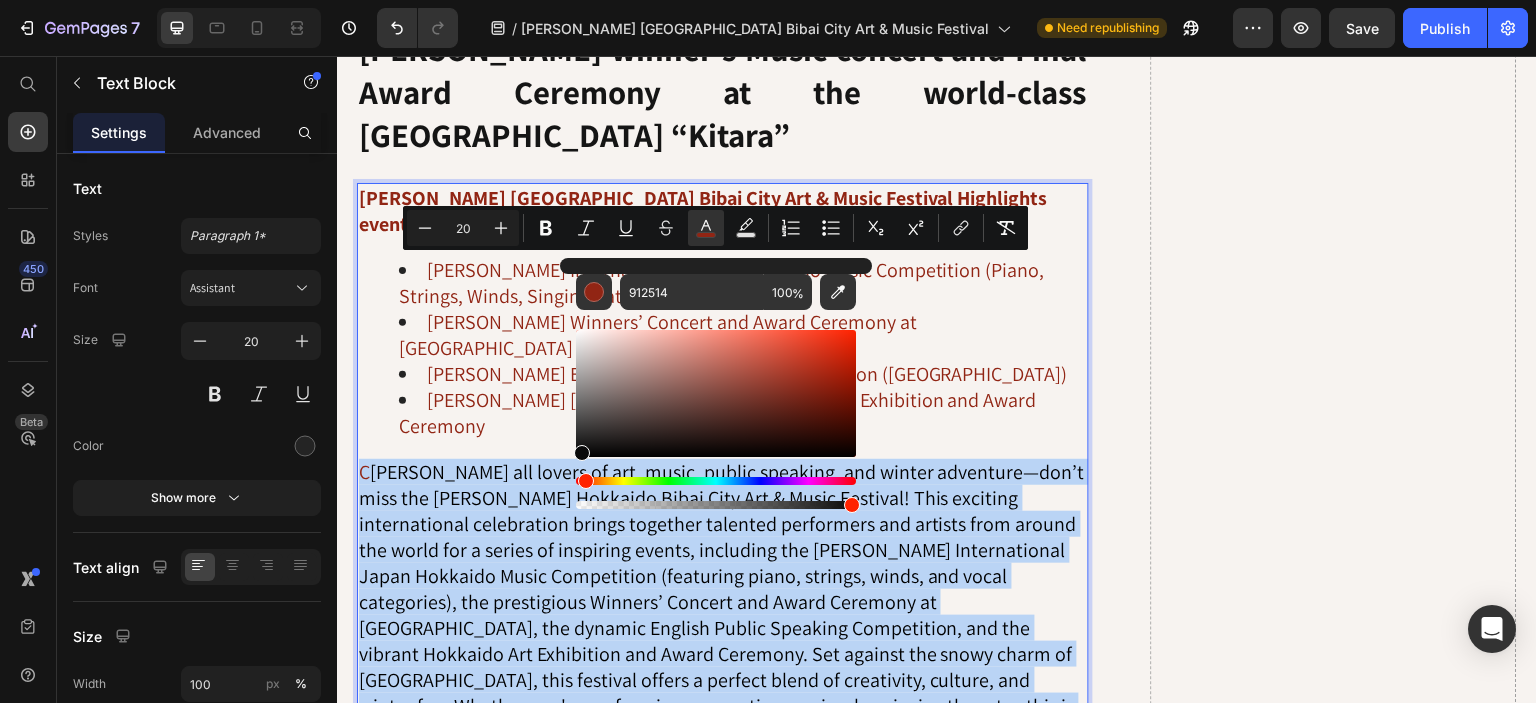 click at bounding box center (716, 393) 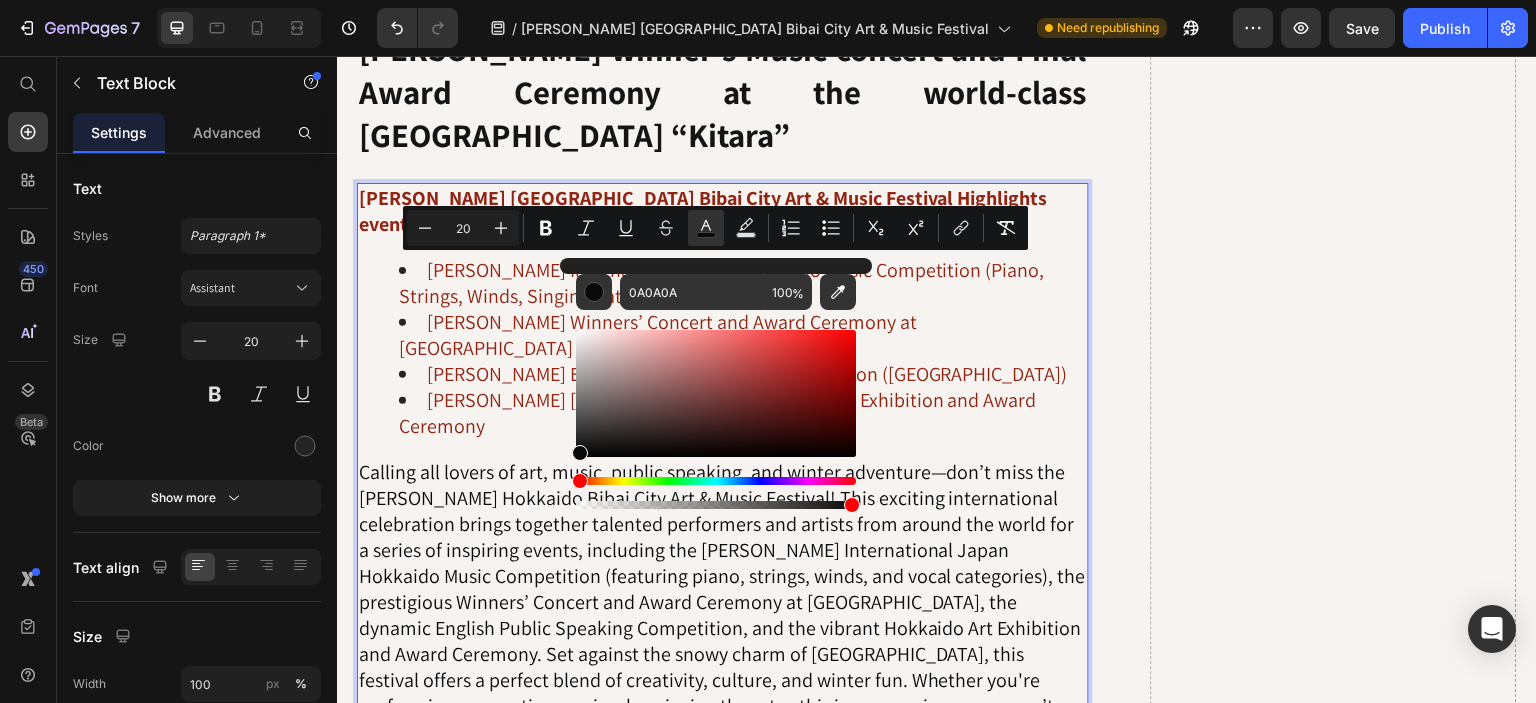 click on "Calling all lovers of art, music, public speaking, and winter adventure—don’t miss the [PERSON_NAME] Hokkaido Bibai City Art & Music Festival! This exciting international celebration brings together talented performers and artists from around the world for a series of inspiring events, including the [PERSON_NAME] International Japan Hokkaido Music Competition (featuring piano, strings, winds, and vocal categories), the prestigious Winners’ Concert and Award Ceremony at [GEOGRAPHIC_DATA], the dynamic English Public Speaking Competition, and the vibrant Hokkaido Art Exhibition and Award Ceremony. Set against the snowy charm of [GEOGRAPHIC_DATA], this festival offers a perfect blend of creativity, culture, and winter fun. Whether you're performing, competing, or simply enjoying the arts—this is an experience you won’t want to miss!" at bounding box center (722, 602) 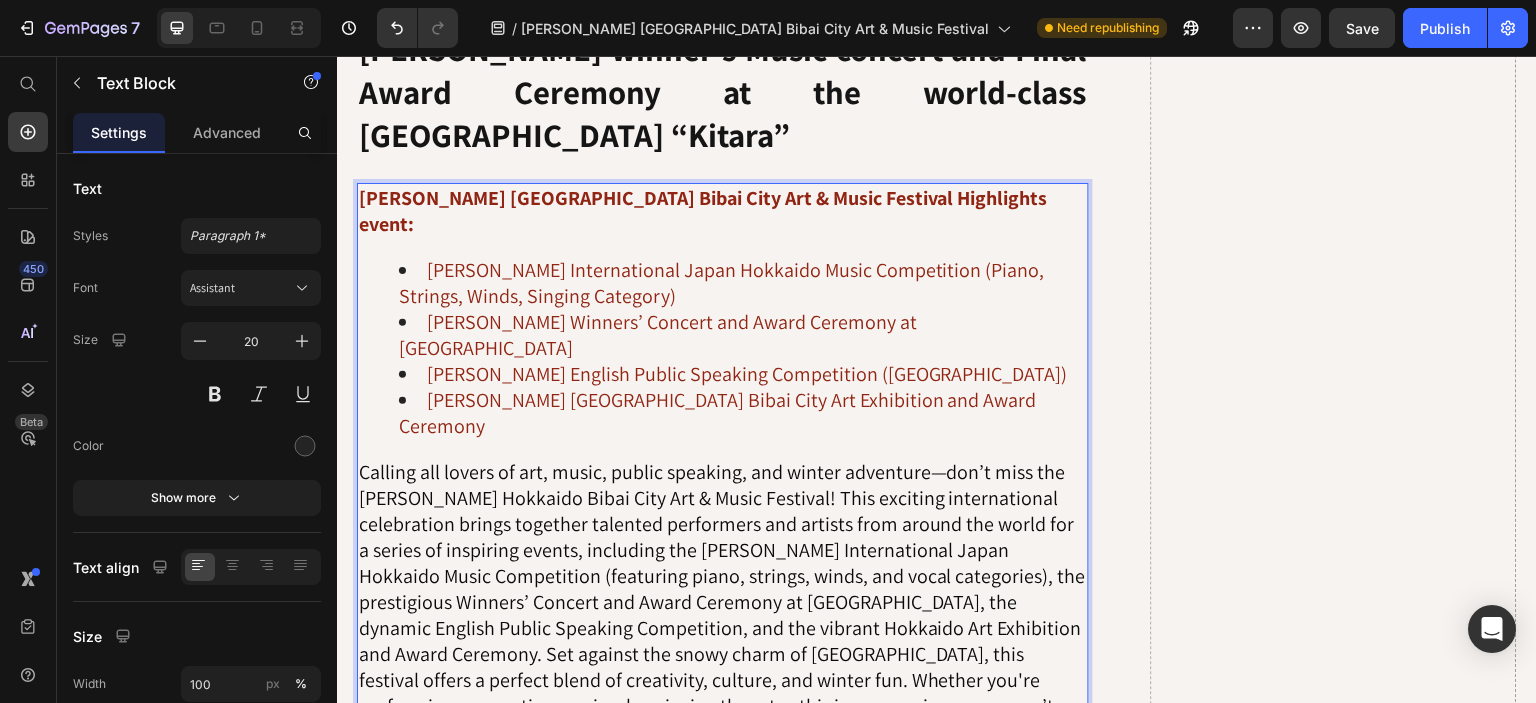click on "Calling all lovers of art, music, public speaking, and winter adventure—don’t miss the [PERSON_NAME] Hokkaido Bibai City Art & Music Festival! This exciting international celebration brings together talented performers and artists from around the world for a series of inspiring events, including the [PERSON_NAME] International Japan Hokkaido Music Competition (featuring piano, strings, winds, and vocal categories), the prestigious Winners’ Concert and Award Ceremony at [GEOGRAPHIC_DATA], the dynamic English Public Speaking Competition, and the vibrant Hokkaido Art Exhibition and Award Ceremony. Set against the snowy charm of [GEOGRAPHIC_DATA], this festival offers a perfect blend of creativity, culture, and winter fun. Whether you're performing, competing, or simply enjoying the arts—this is an experience you won’t want to miss!" at bounding box center [723, 602] 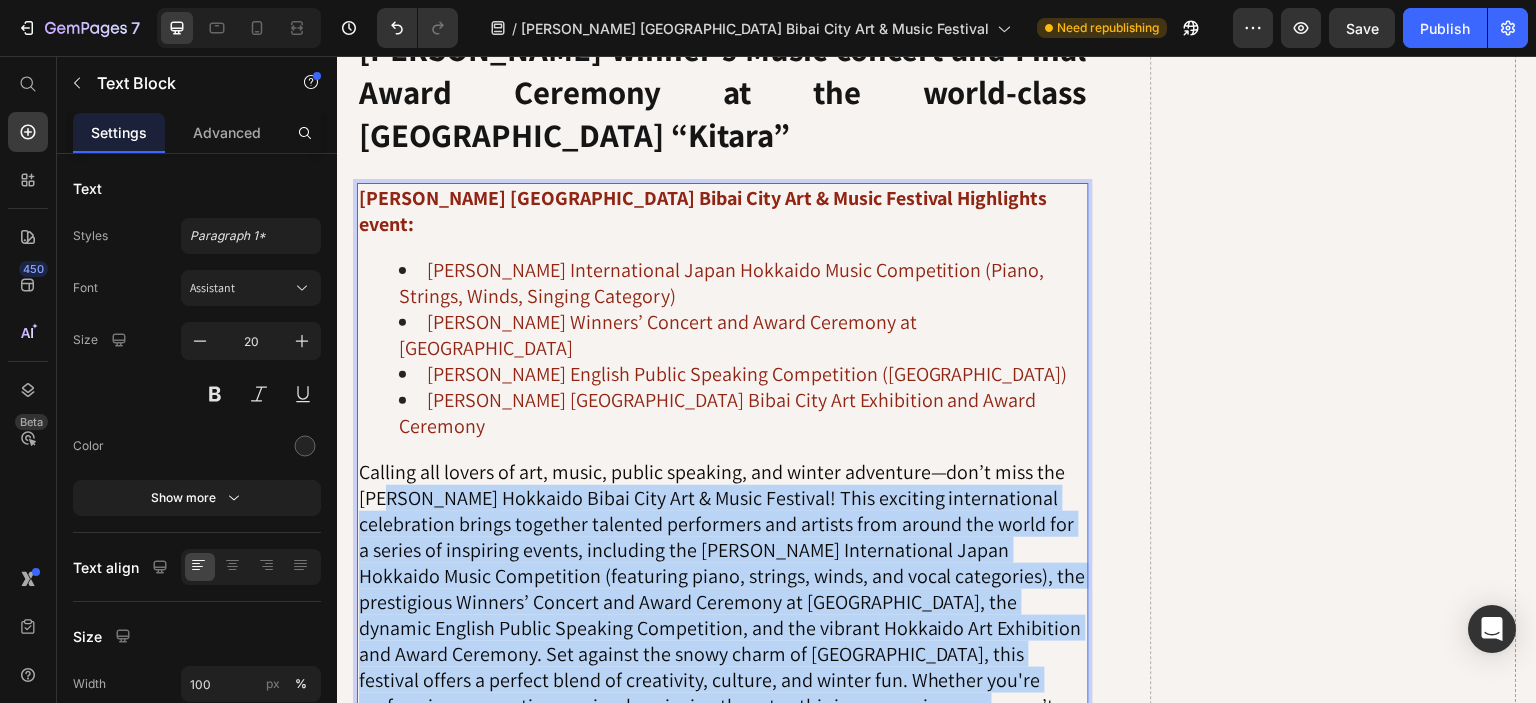 drag, startPoint x: 900, startPoint y: 505, endPoint x: 390, endPoint y: 295, distance: 551.5433 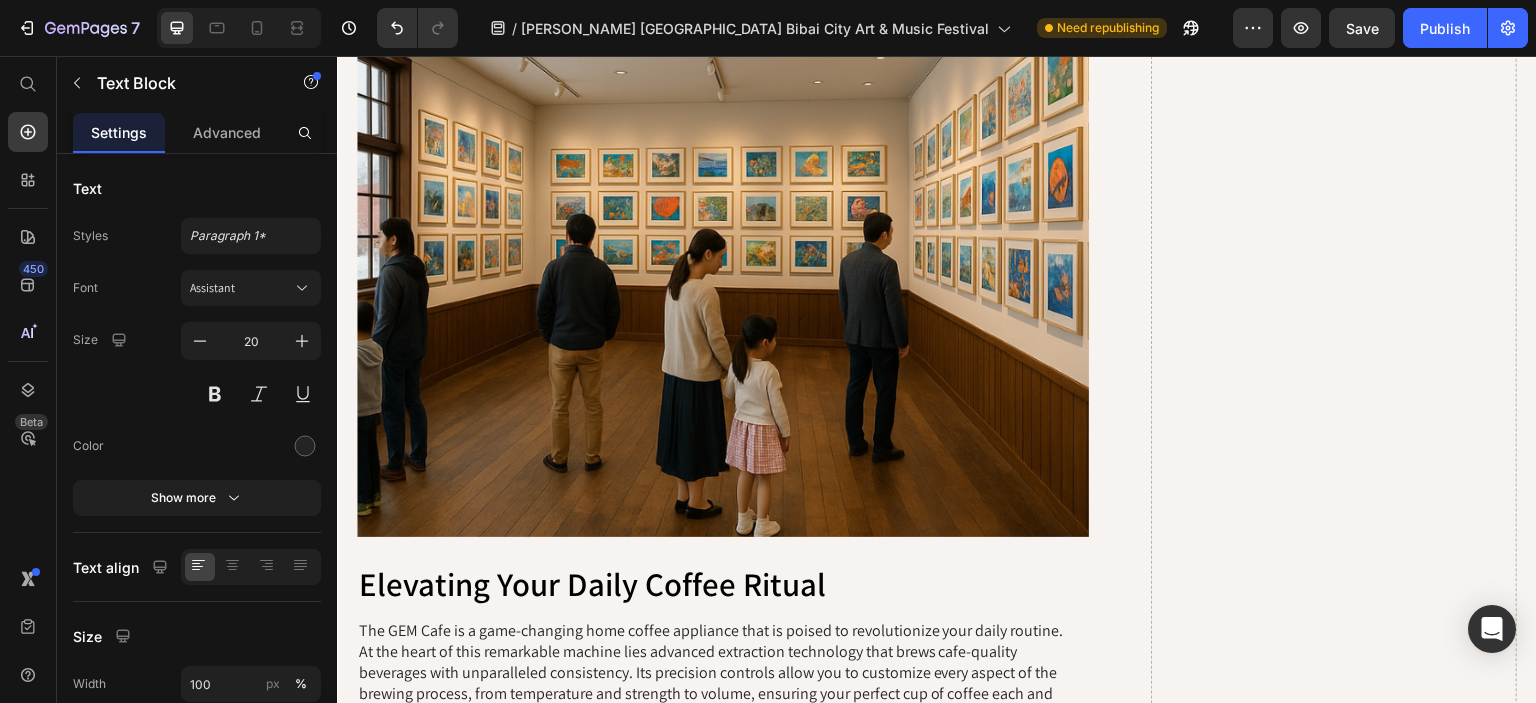 scroll, scrollTop: 2672, scrollLeft: 0, axis: vertical 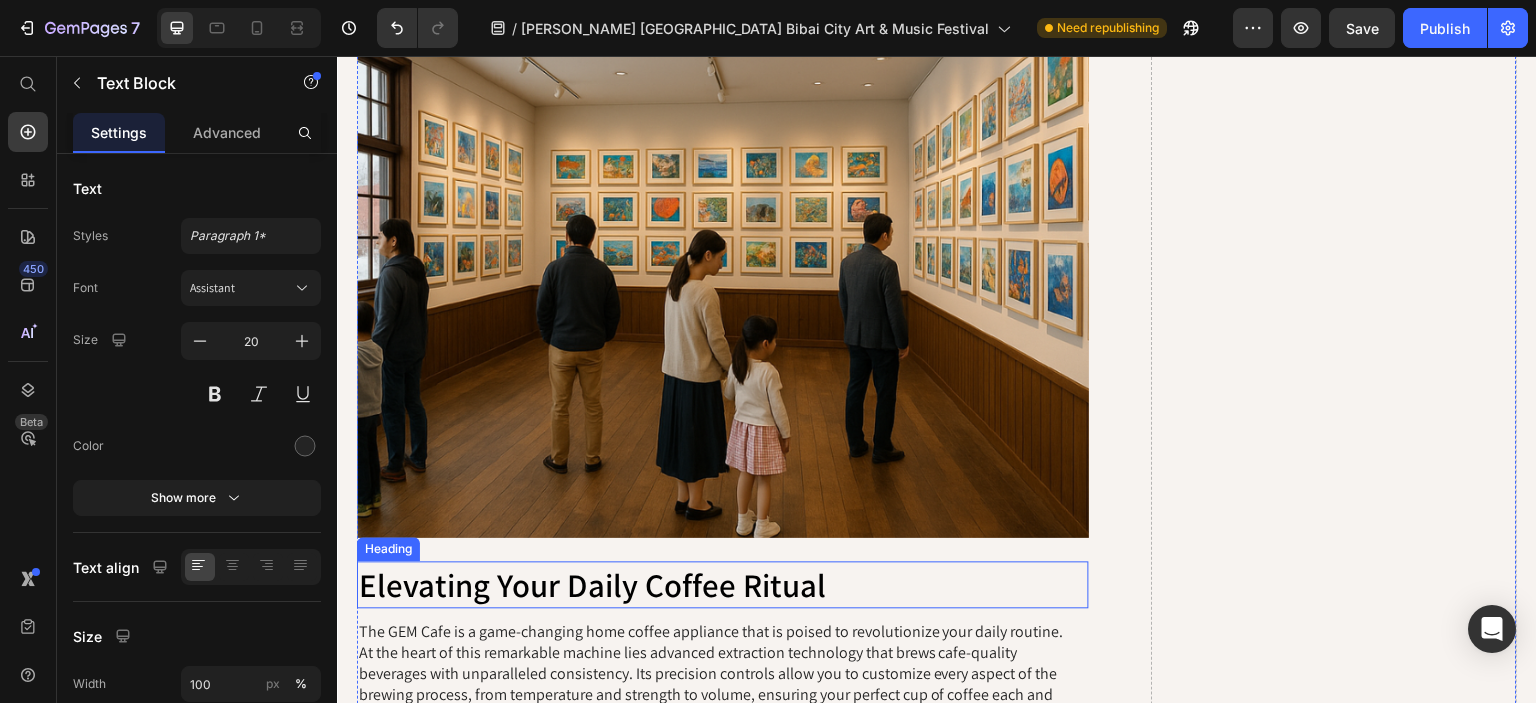 click on "Elevating Your Daily Coffee Ritual" at bounding box center [723, 585] 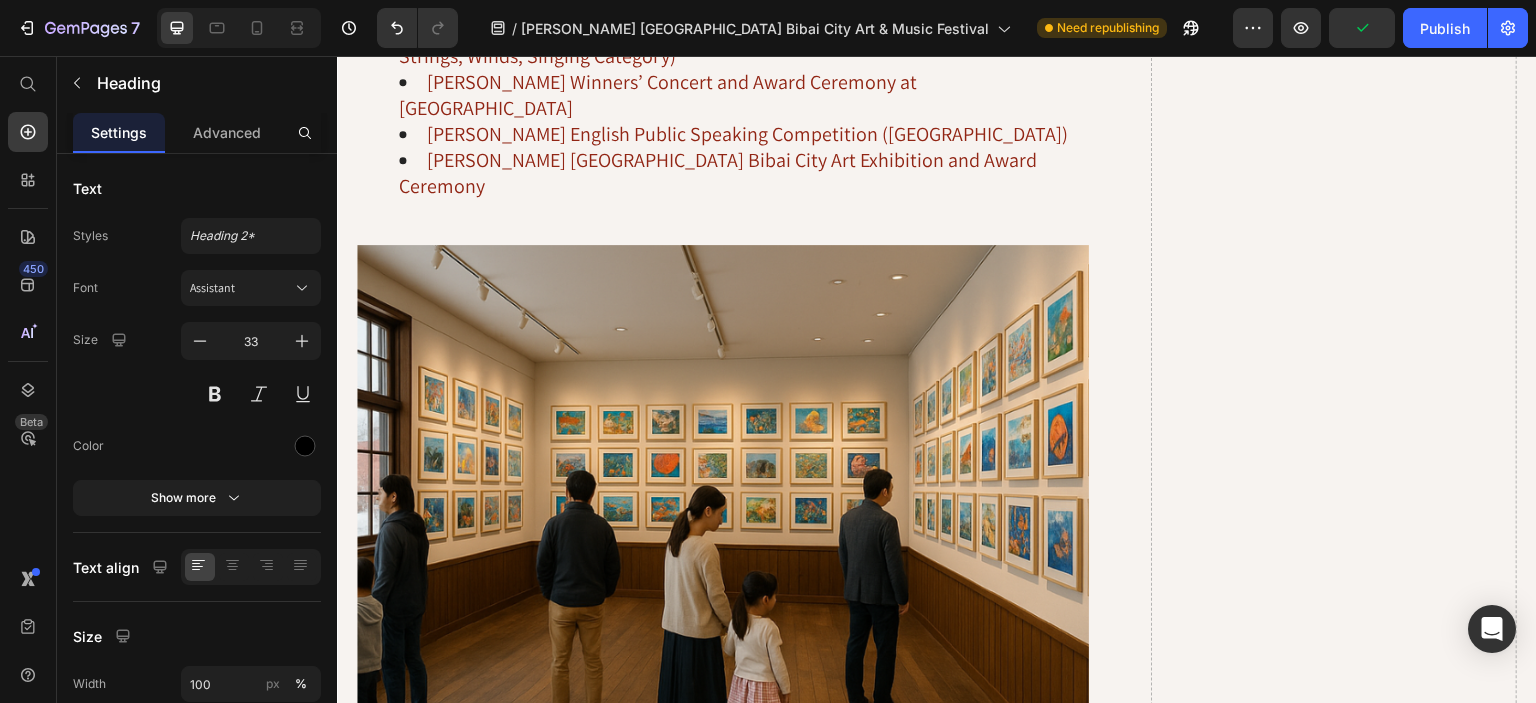 scroll, scrollTop: 2719, scrollLeft: 0, axis: vertical 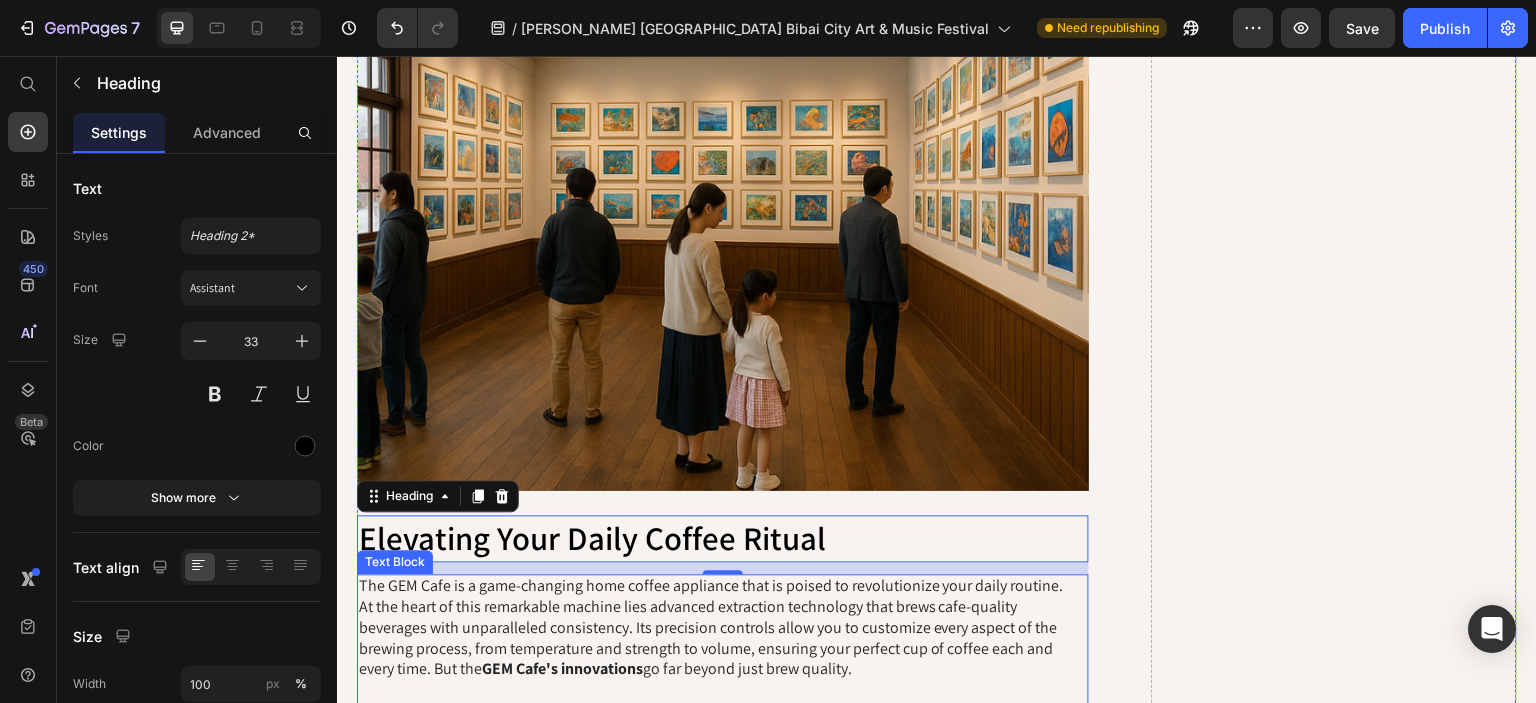 click on "The GEM Cafe is a game-changing home coffee appliance that is poised to revolutionize your daily routine.  At the heart of this remarkable machine lies advanced extraction technology that brews cafe-quality beverages with unparalleled consistency. Its precision controls allow you to customize every aspect of the brewing process, from temperature and strength to volume, ensuring your perfect cup of coffee each and every time. But the  GEM Cafe's innovations  go far beyond just brew quality. Designed with the modern, space-conscious consumer in mind, this appliance boasts a sleek, compact footprint that seamlessly integrates into any kitchen decor.  No longer will you have to sacrifice precious counter space or battle the crowds at the local cafe on rushed mornings. With the  GEM Cafe , the barista-level coffee you crave is readily available right in the comfort of your own home." at bounding box center (723, 701) 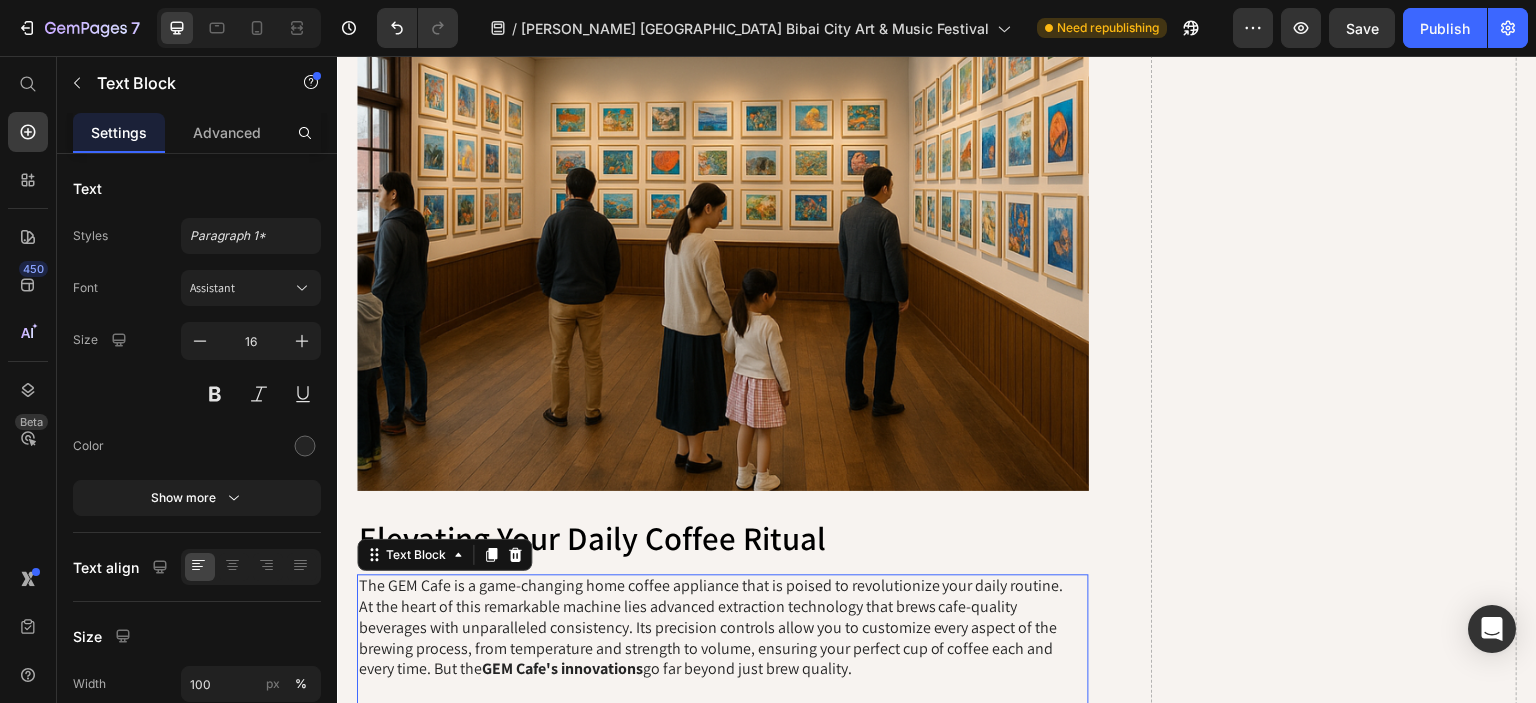 scroll, scrollTop: 3000, scrollLeft: 0, axis: vertical 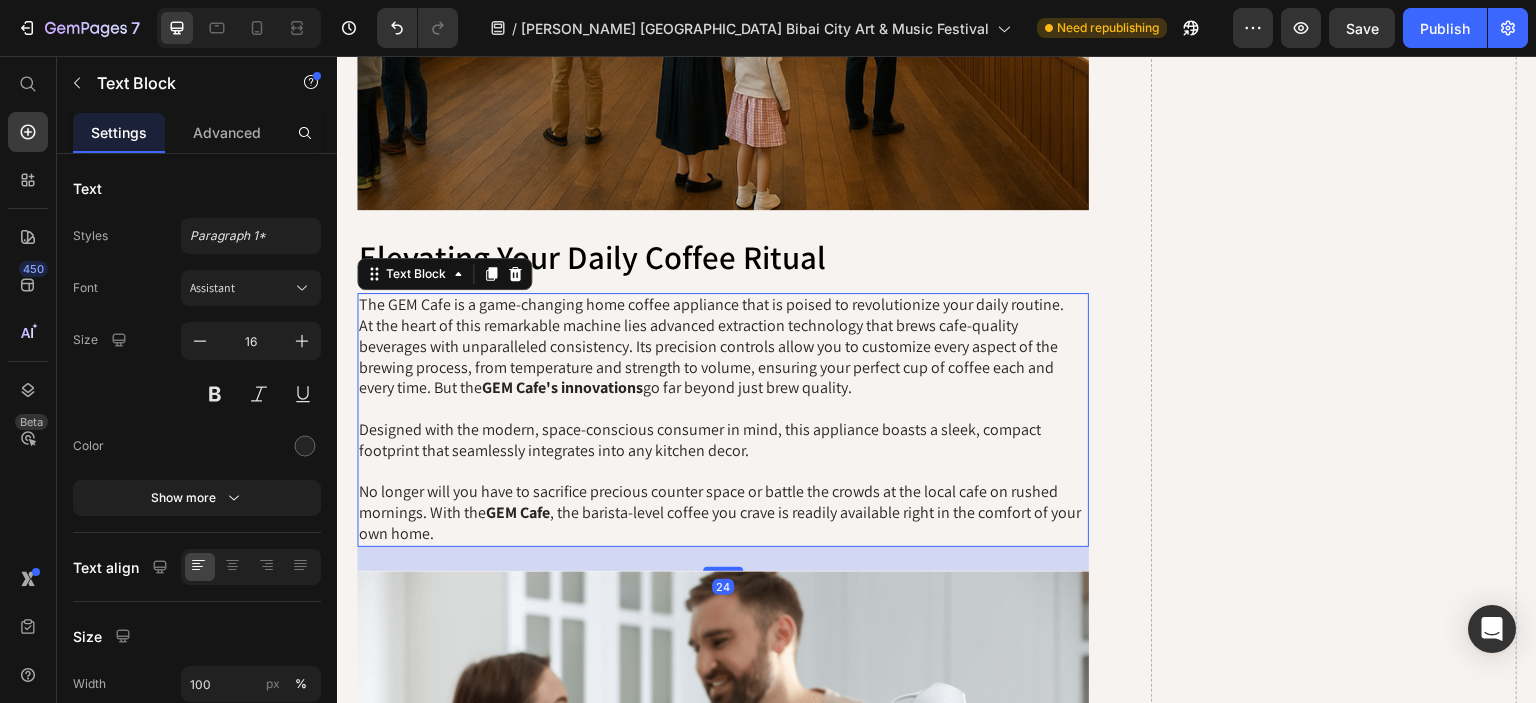 click on "The GEM Cafe is a game-changing home coffee appliance that is poised to revolutionize your daily routine.  At the heart of this remarkable machine lies advanced extraction technology that brews cafe-quality beverages with unparalleled consistency. Its precision controls allow you to customize every aspect of the brewing process, from temperature and strength to volume, ensuring your perfect cup of coffee each and every time. But the  GEM Cafe's innovations  go far beyond just brew quality. Designed with the modern, space-conscious consumer in mind, this appliance boasts a sleek, compact footprint that seamlessly integrates into any kitchen decor.  No longer will you have to sacrifice precious counter space or battle the crowds at the local cafe on rushed mornings. With the  GEM Cafe , the barista-level coffee you crave is readily available right in the comfort of your own home." at bounding box center [723, 420] 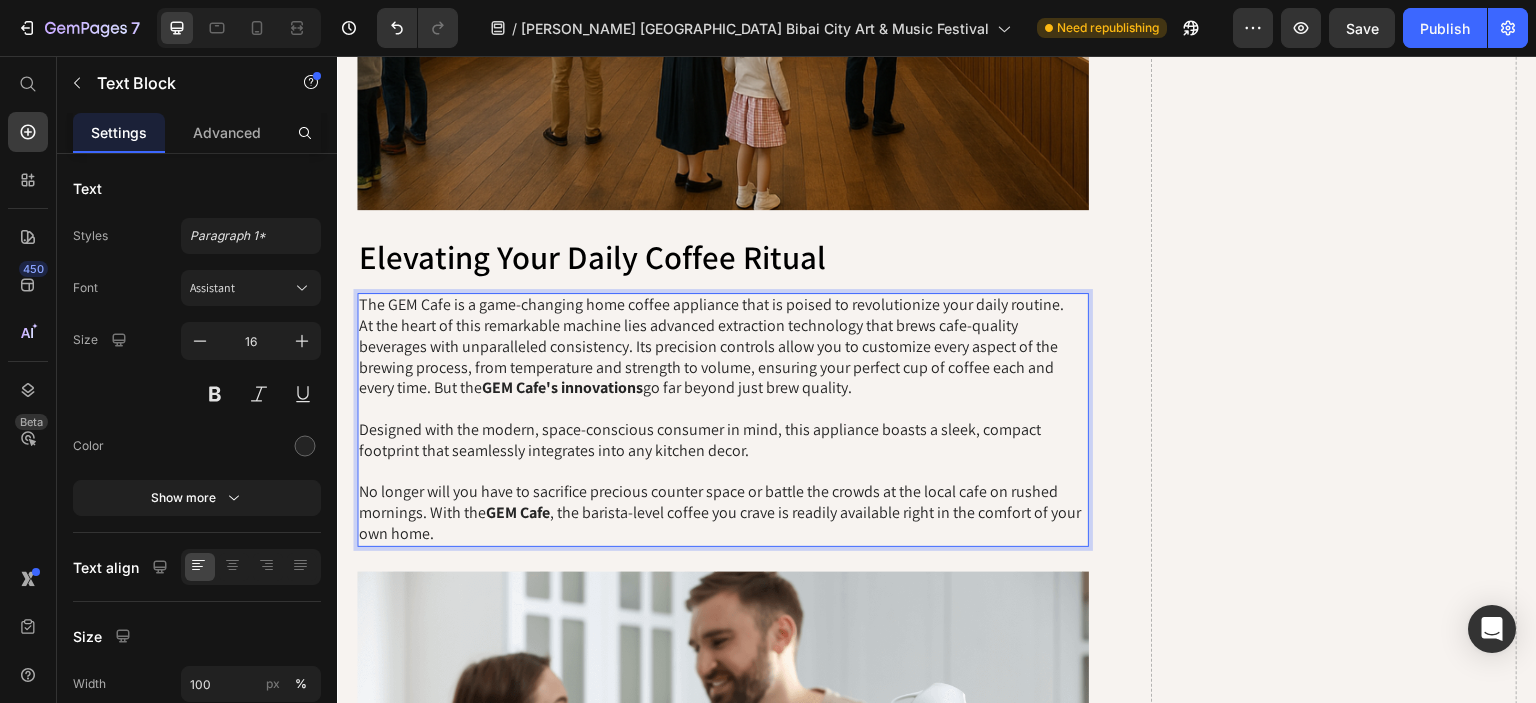 click on "The GEM Cafe is a game-changing home coffee appliance that is poised to revolutionize your daily routine.  At the heart of this remarkable machine lies advanced extraction technology that brews cafe-quality beverages with unparalleled consistency. Its precision controls allow you to customize every aspect of the brewing process, from temperature and strength to volume, ensuring your perfect cup of coffee each and every time. But the  GEM Cafe's innovations  go far beyond just brew quality. Designed with the modern, space-conscious consumer in mind, this appliance boasts a sleek, compact footprint that seamlessly integrates into any kitchen decor.  No longer will you have to sacrifice precious counter space or battle the crowds at the local cafe on rushed mornings. With the  GEM Cafe , the barista-level coffee you crave is readily available right in the comfort of your own home." at bounding box center [723, 420] 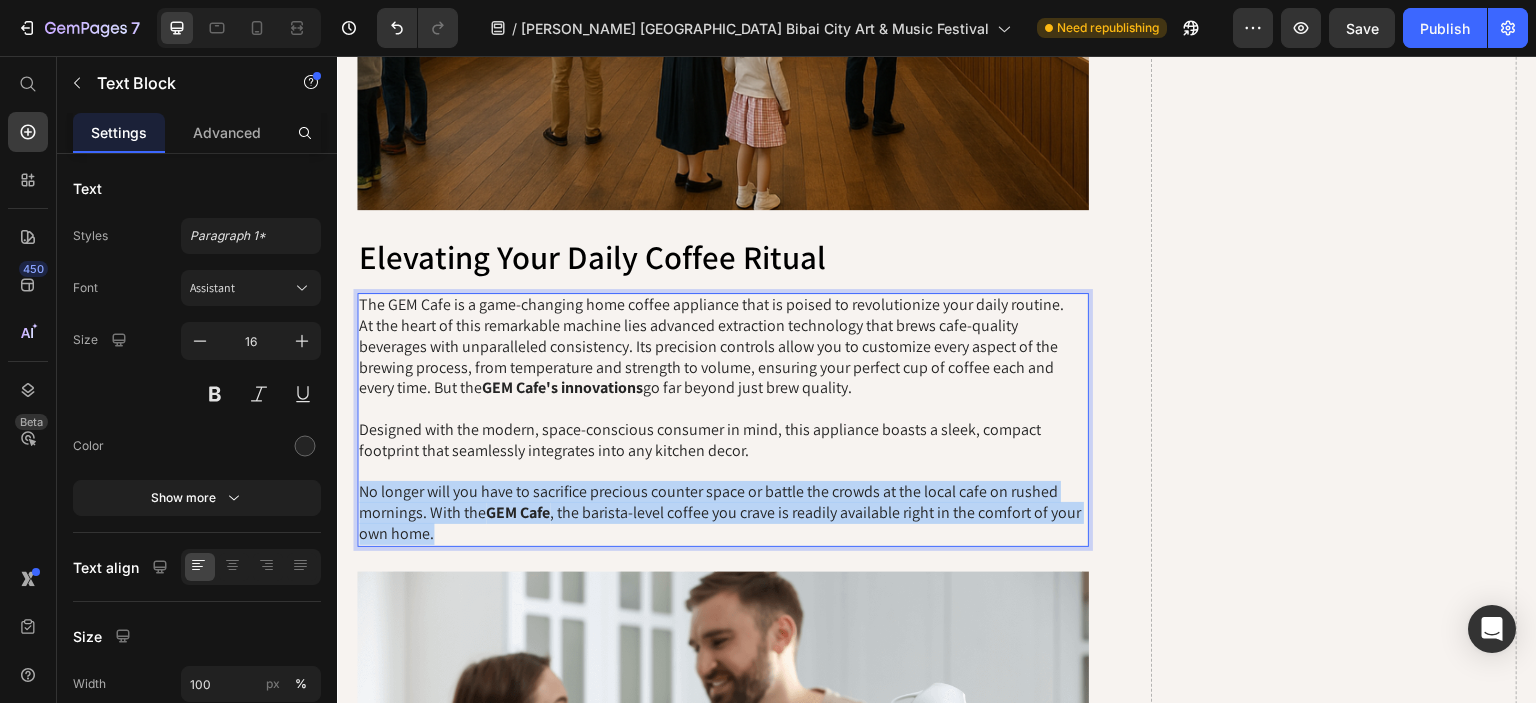 click on "The GEM Cafe is a game-changing home coffee appliance that is poised to revolutionize your daily routine.  At the heart of this remarkable machine lies advanced extraction technology that brews cafe-quality beverages with unparalleled consistency. Its precision controls allow you to customize every aspect of the brewing process, from temperature and strength to volume, ensuring your perfect cup of coffee each and every time. But the  GEM Cafe's innovations  go far beyond just brew quality. Designed with the modern, space-conscious consumer in mind, this appliance boasts a sleek, compact footprint that seamlessly integrates into any kitchen decor.  No longer will you have to sacrifice precious counter space or battle the crowds at the local cafe on rushed mornings. With the  GEM Cafe , the barista-level coffee you crave is readily available right in the comfort of your own home." at bounding box center [723, 420] 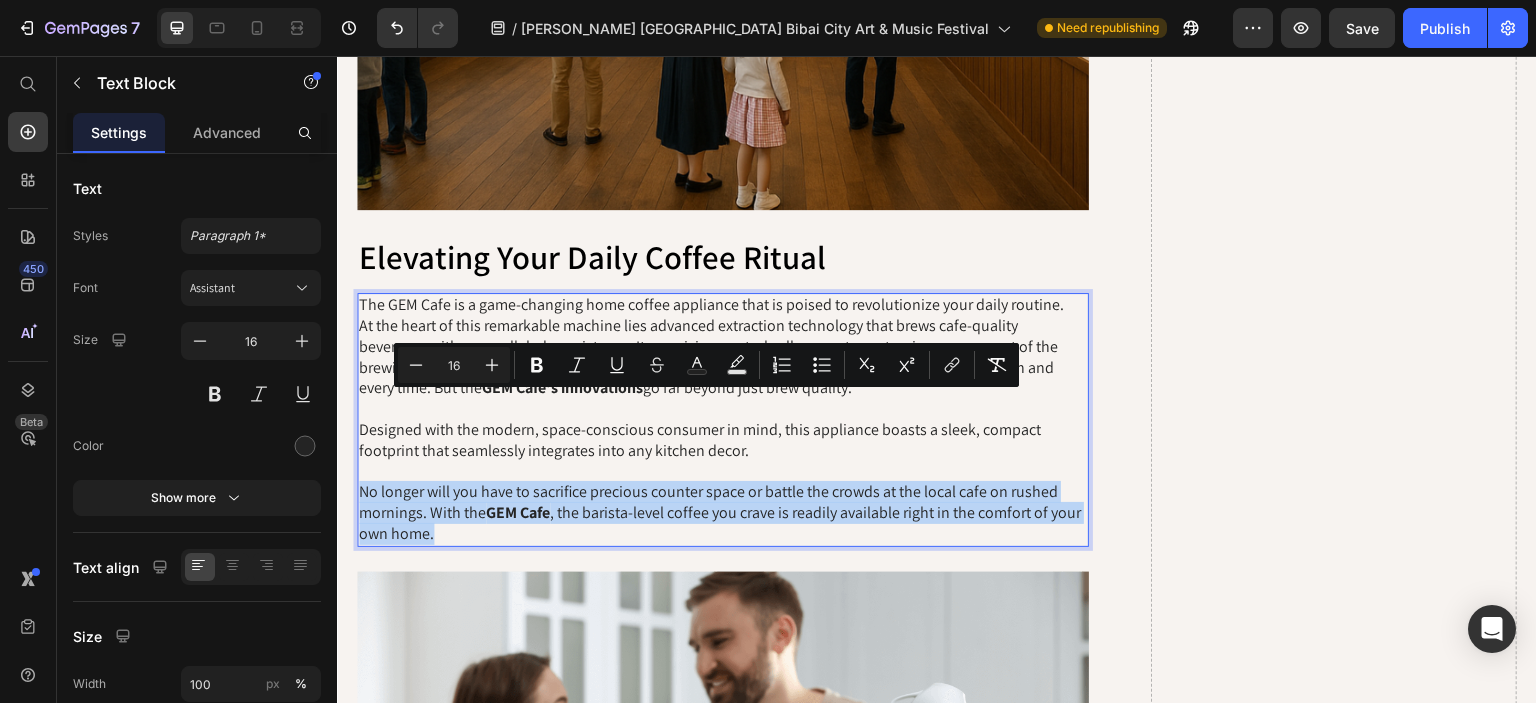 click on "The GEM Cafe is a game-changing home coffee appliance that is poised to revolutionize your daily routine.  At the heart of this remarkable machine lies advanced extraction technology that brews cafe-quality beverages with unparalleled consistency. Its precision controls allow you to customize every aspect of the brewing process, from temperature and strength to volume, ensuring your perfect cup of coffee each and every time. But the  GEM Cafe's innovations  go far beyond just brew quality. Designed with the modern, space-conscious consumer in mind, this appliance boasts a sleek, compact footprint that seamlessly integrates into any kitchen decor.  No longer will you have to sacrifice precious counter space or battle the crowds at the local cafe on rushed mornings. With the  GEM Cafe , the barista-level coffee you crave is readily available right in the comfort of your own home." at bounding box center (723, 420) 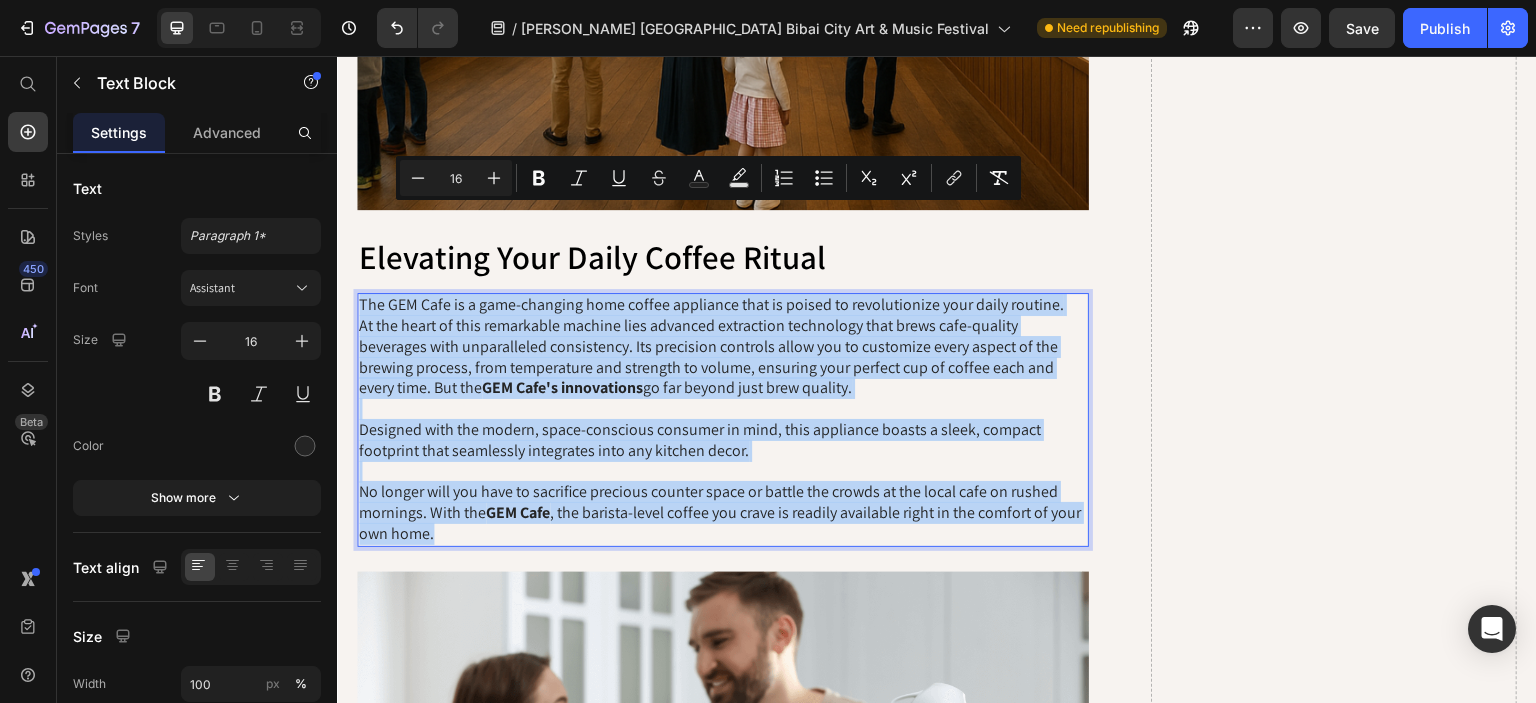 drag, startPoint x: 481, startPoint y: 442, endPoint x: 359, endPoint y: 220, distance: 253.31404 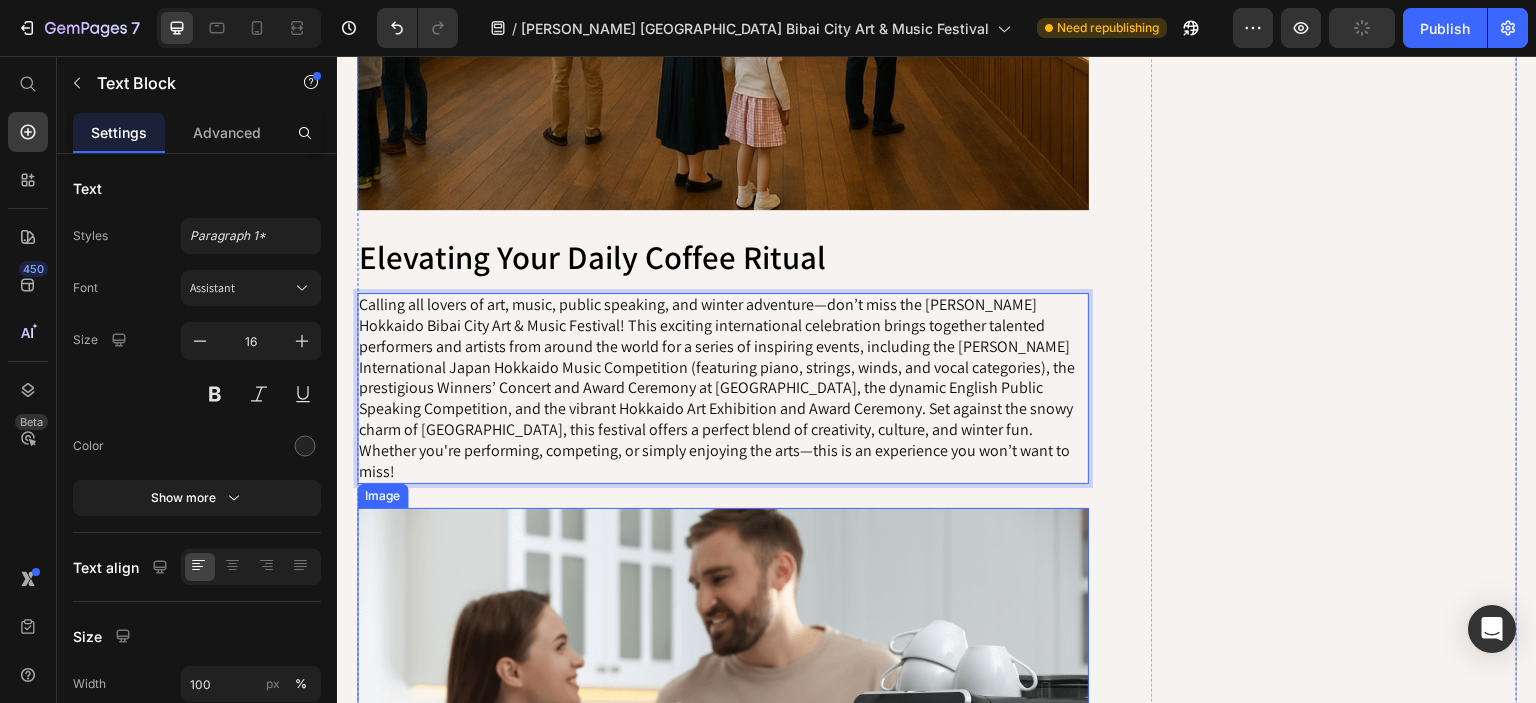click at bounding box center [723, 743] 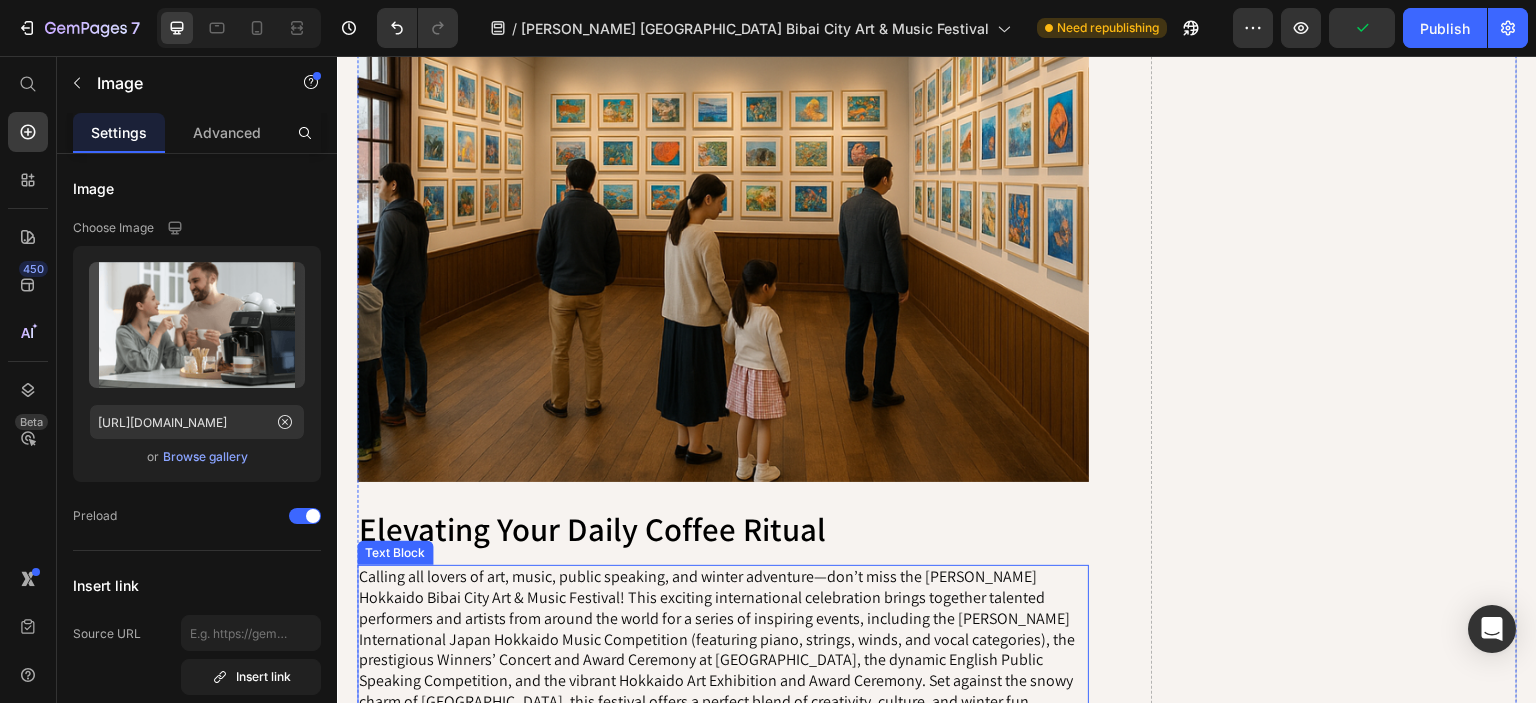 scroll, scrollTop: 2723, scrollLeft: 0, axis: vertical 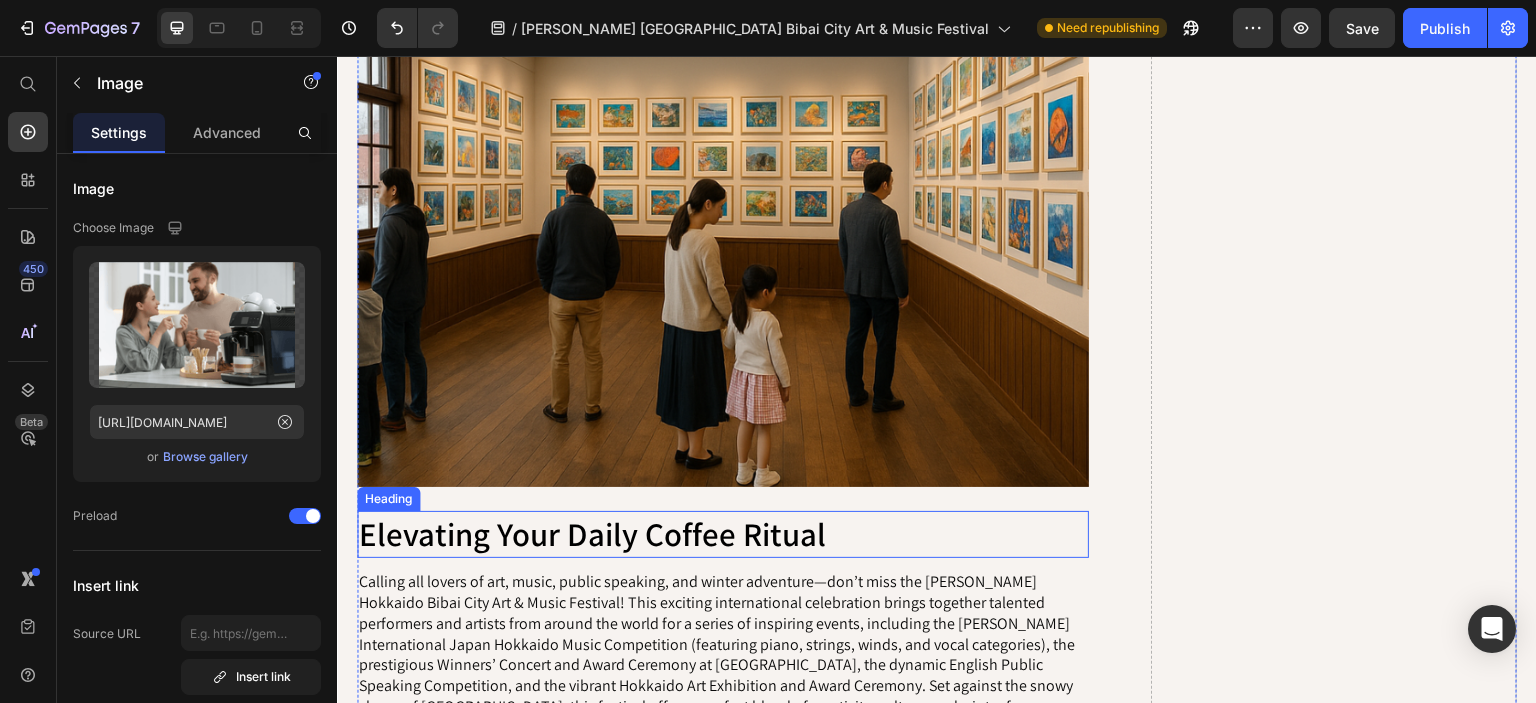 click on "Elevating Your Daily Coffee Ritual" at bounding box center [723, 534] 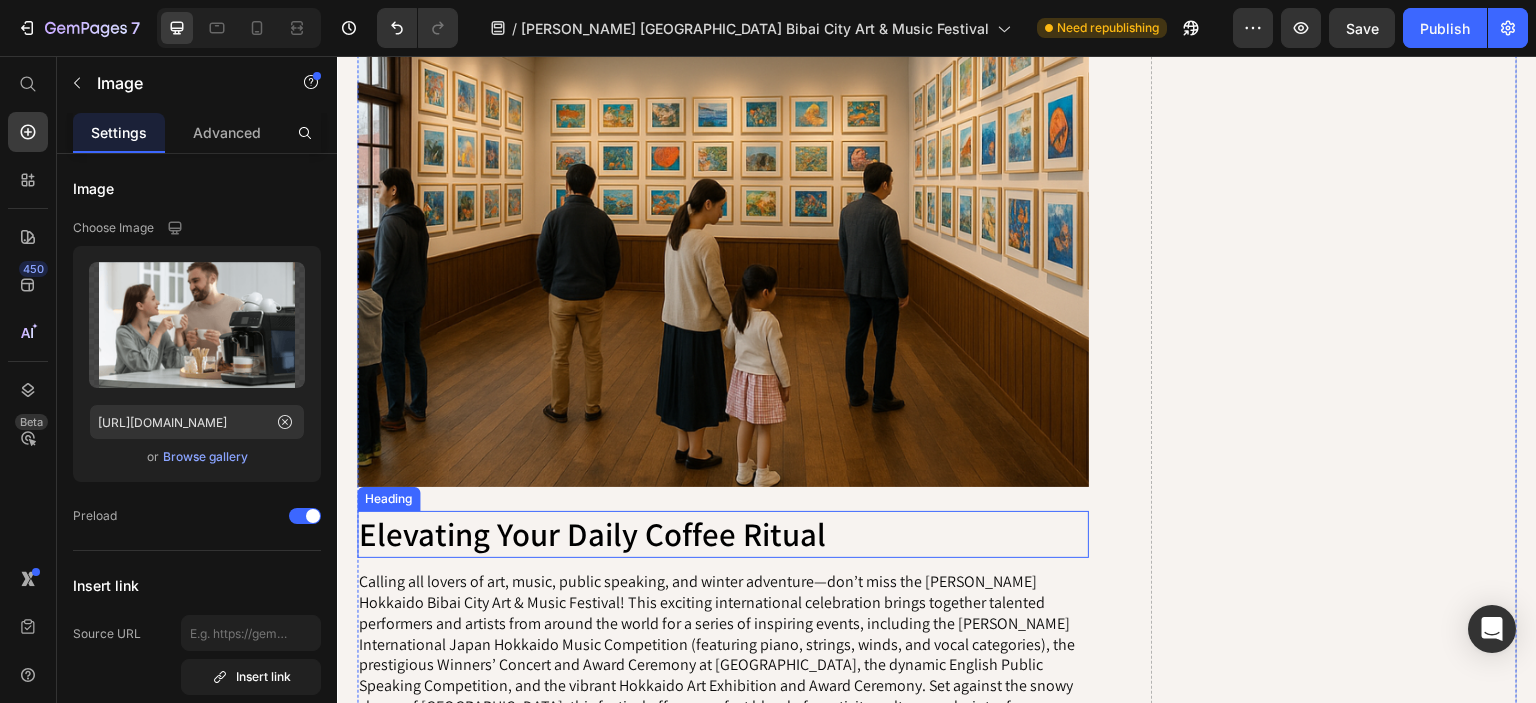 click on "Elevating Your Daily Coffee Ritual" at bounding box center [723, 534] 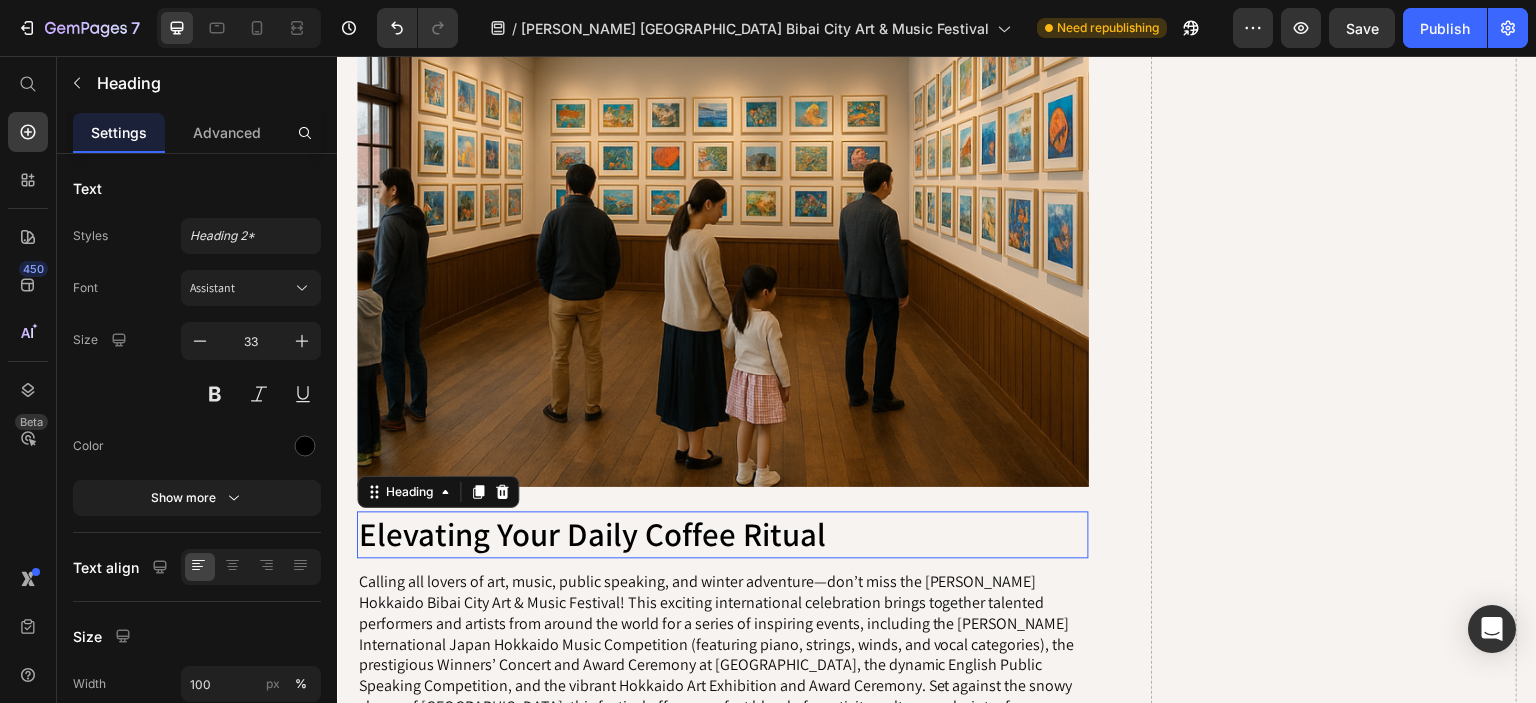 click on "Elevating Your Daily Coffee Ritual" at bounding box center [723, 534] 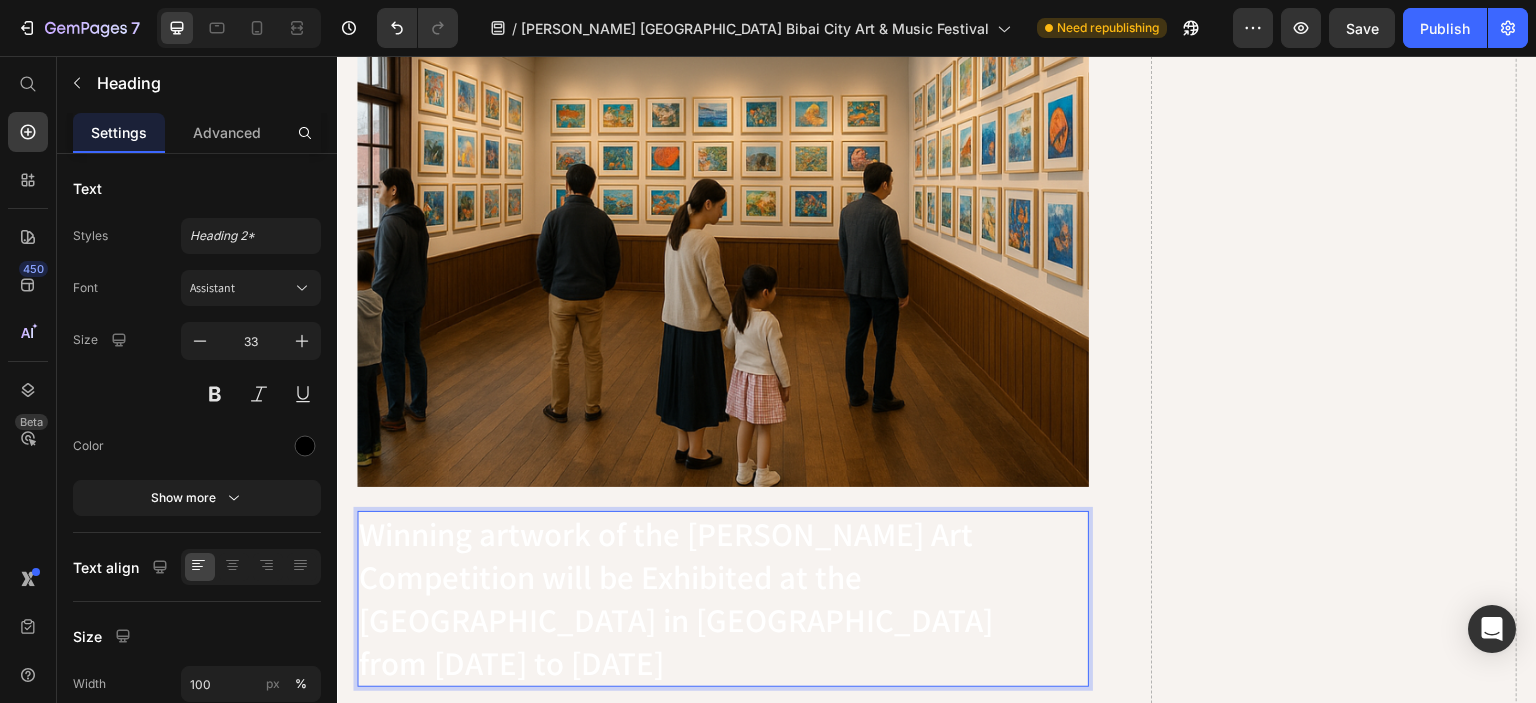 click on "from [DATE] to [DATE]" at bounding box center [723, 663] 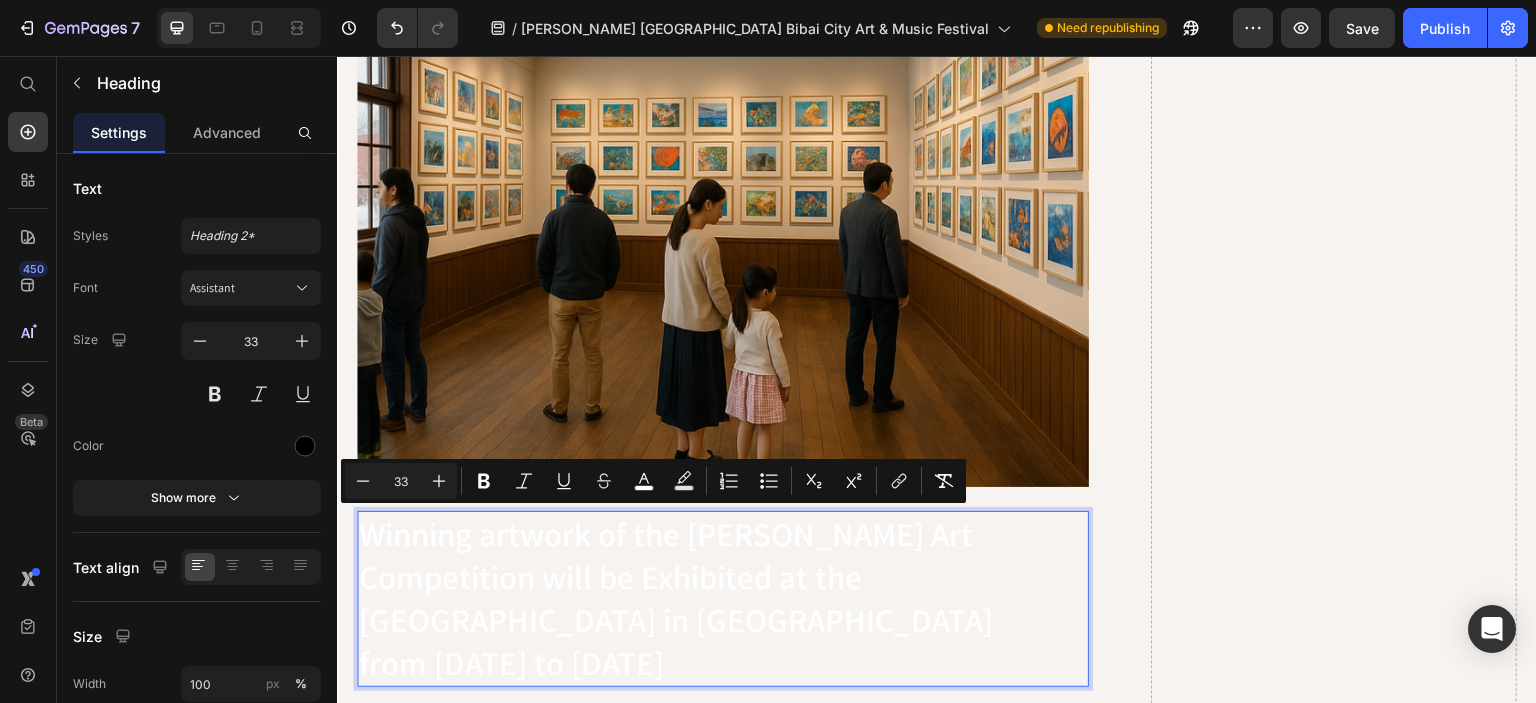 click on "from [DATE] to [DATE]" at bounding box center (723, 663) 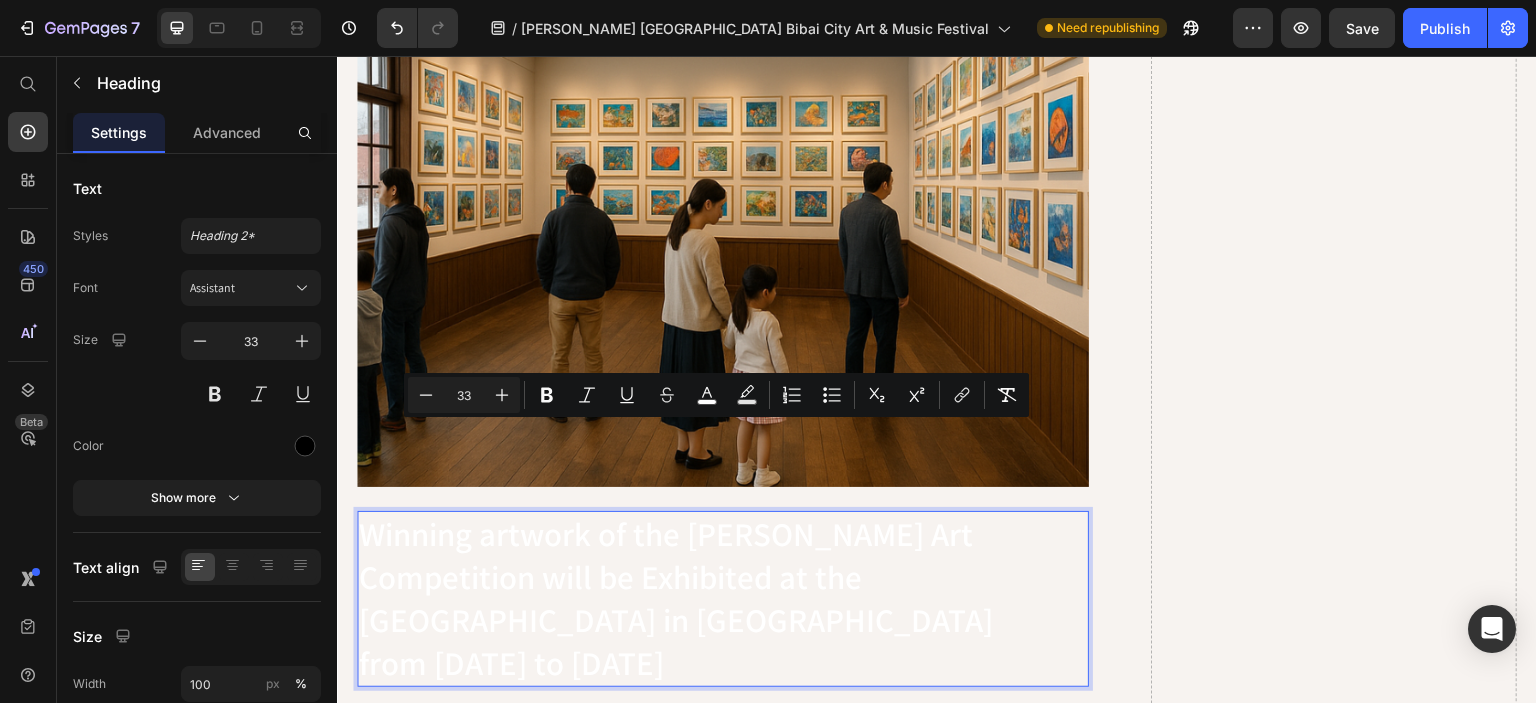 drag, startPoint x: 760, startPoint y: 528, endPoint x: 360, endPoint y: 426, distance: 412.8002 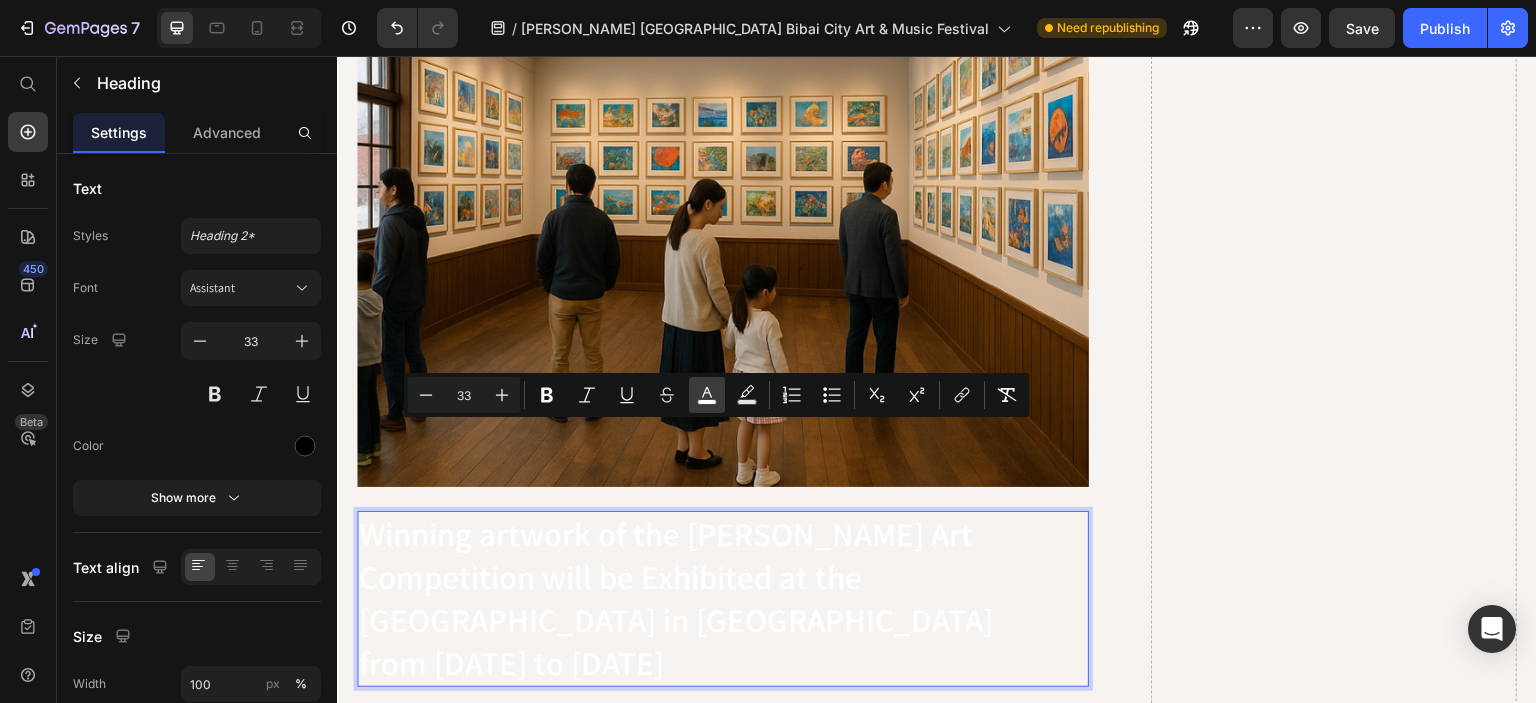 click 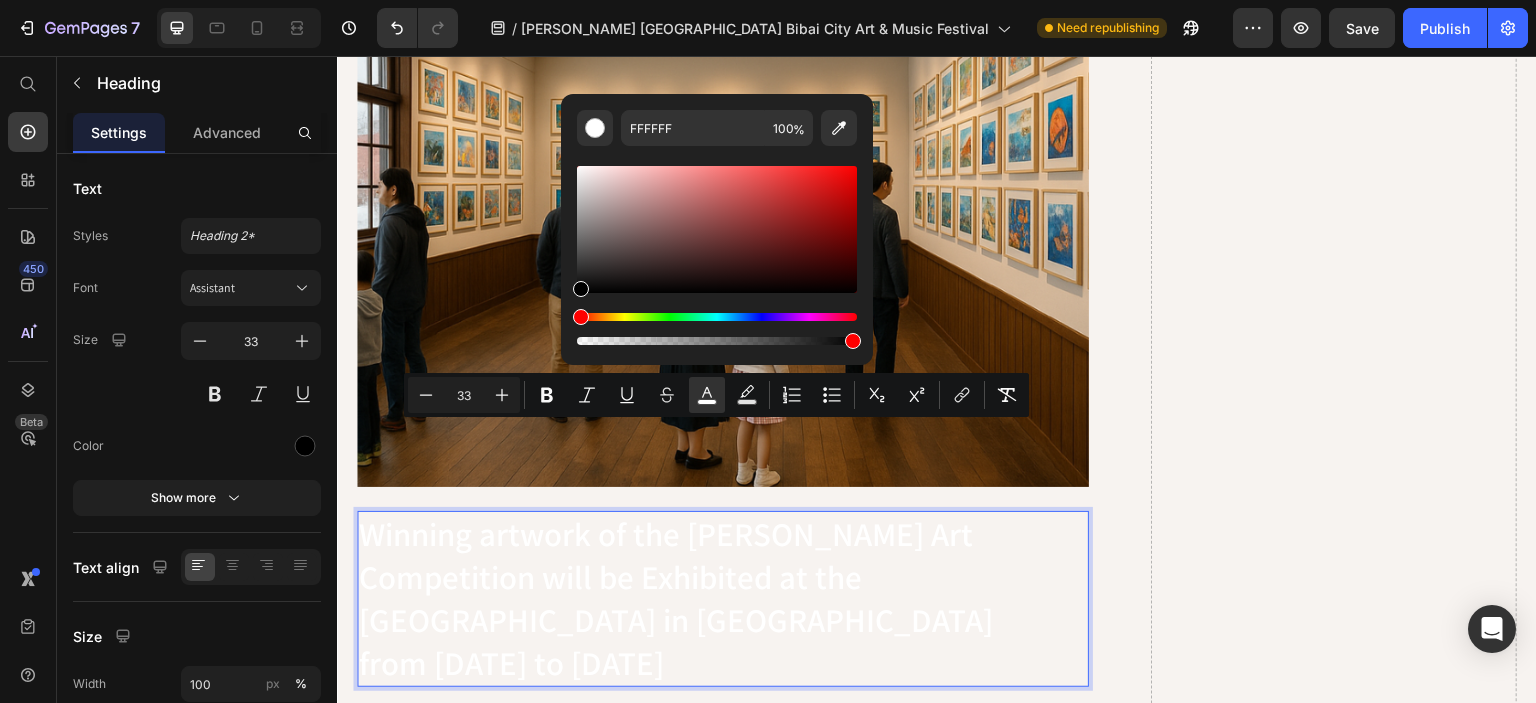 click at bounding box center (717, 229) 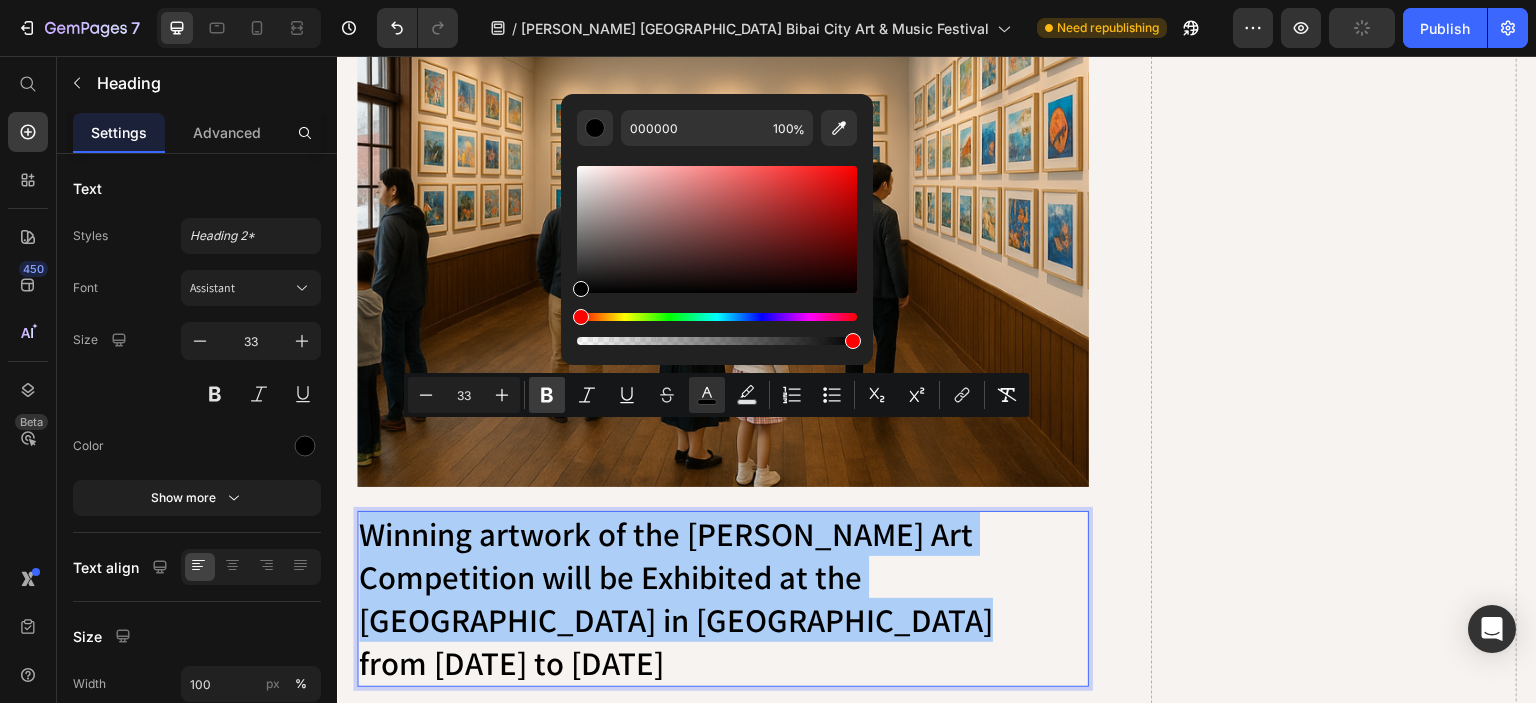 click 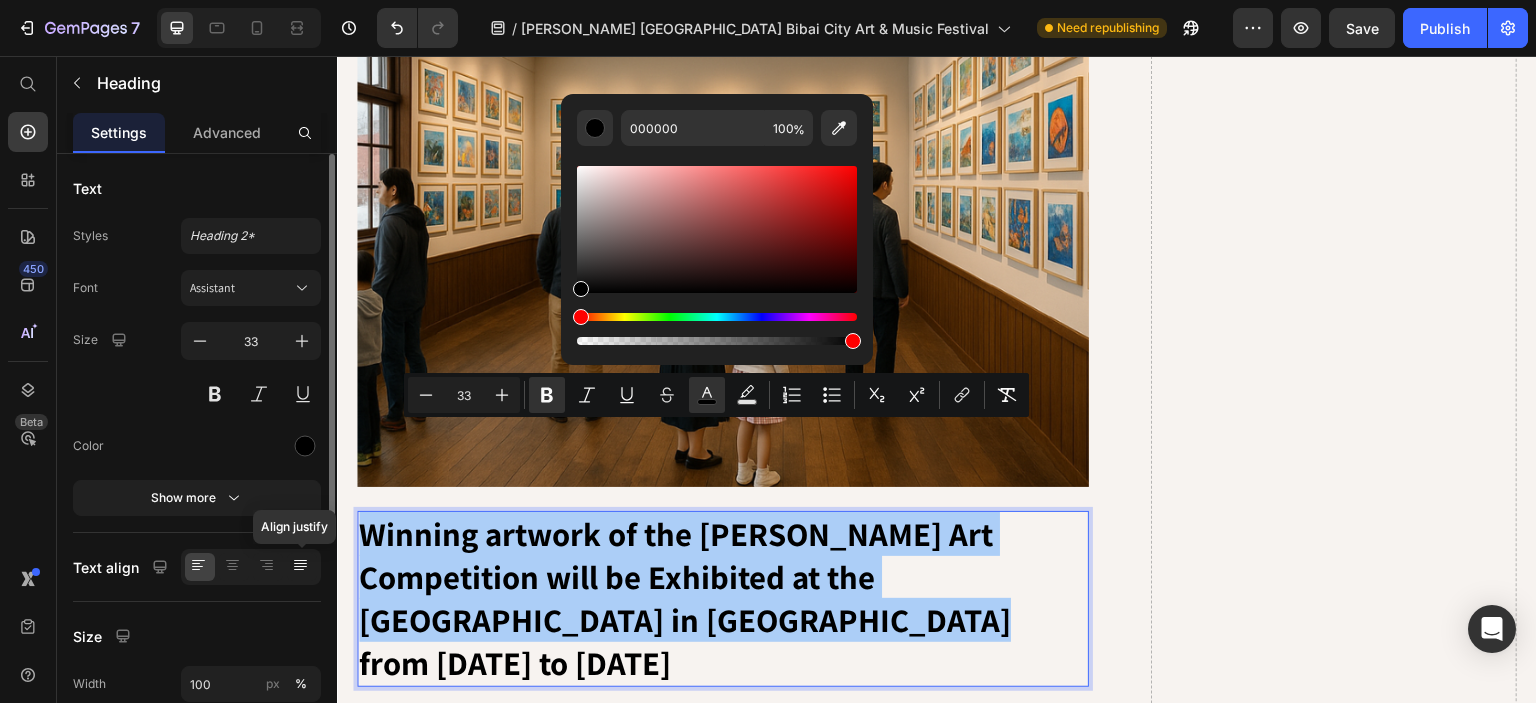click 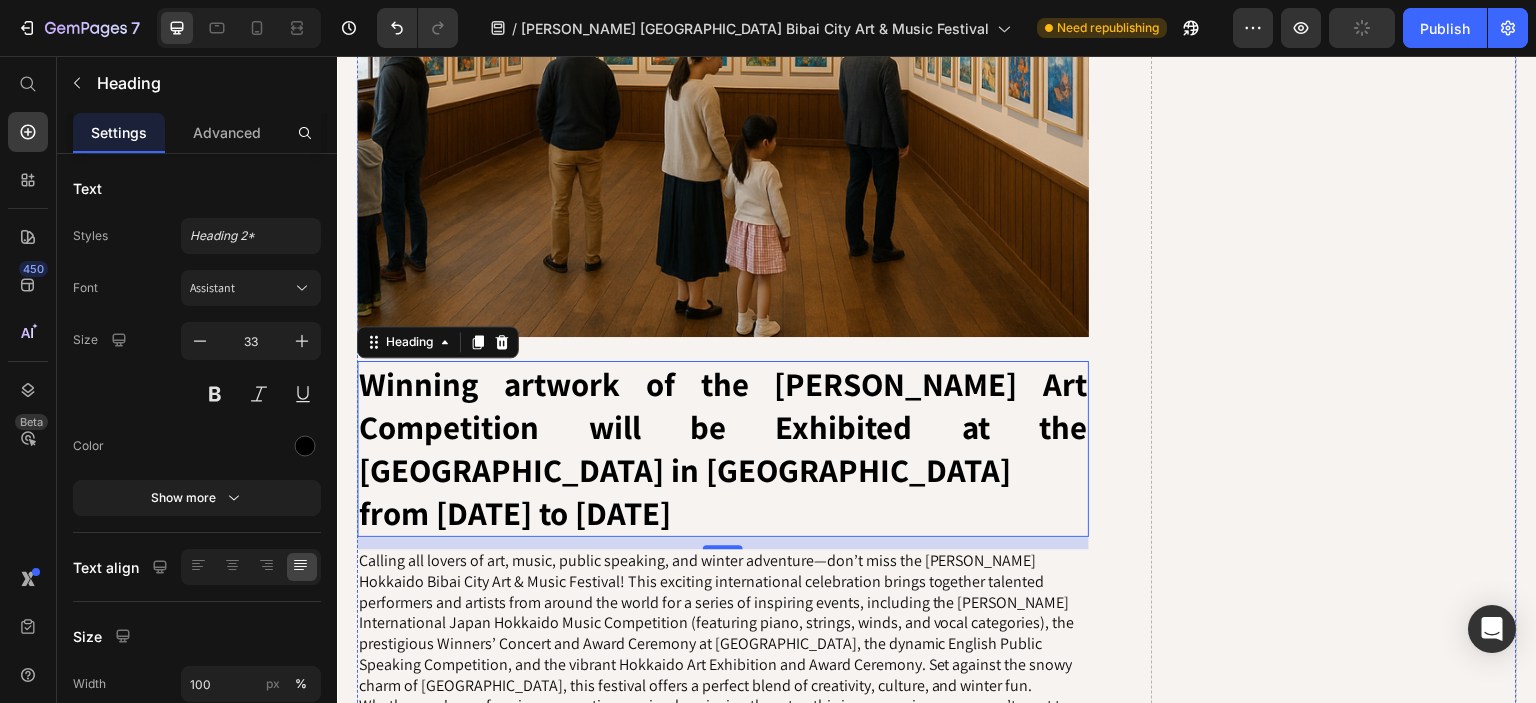 scroll, scrollTop: 2875, scrollLeft: 0, axis: vertical 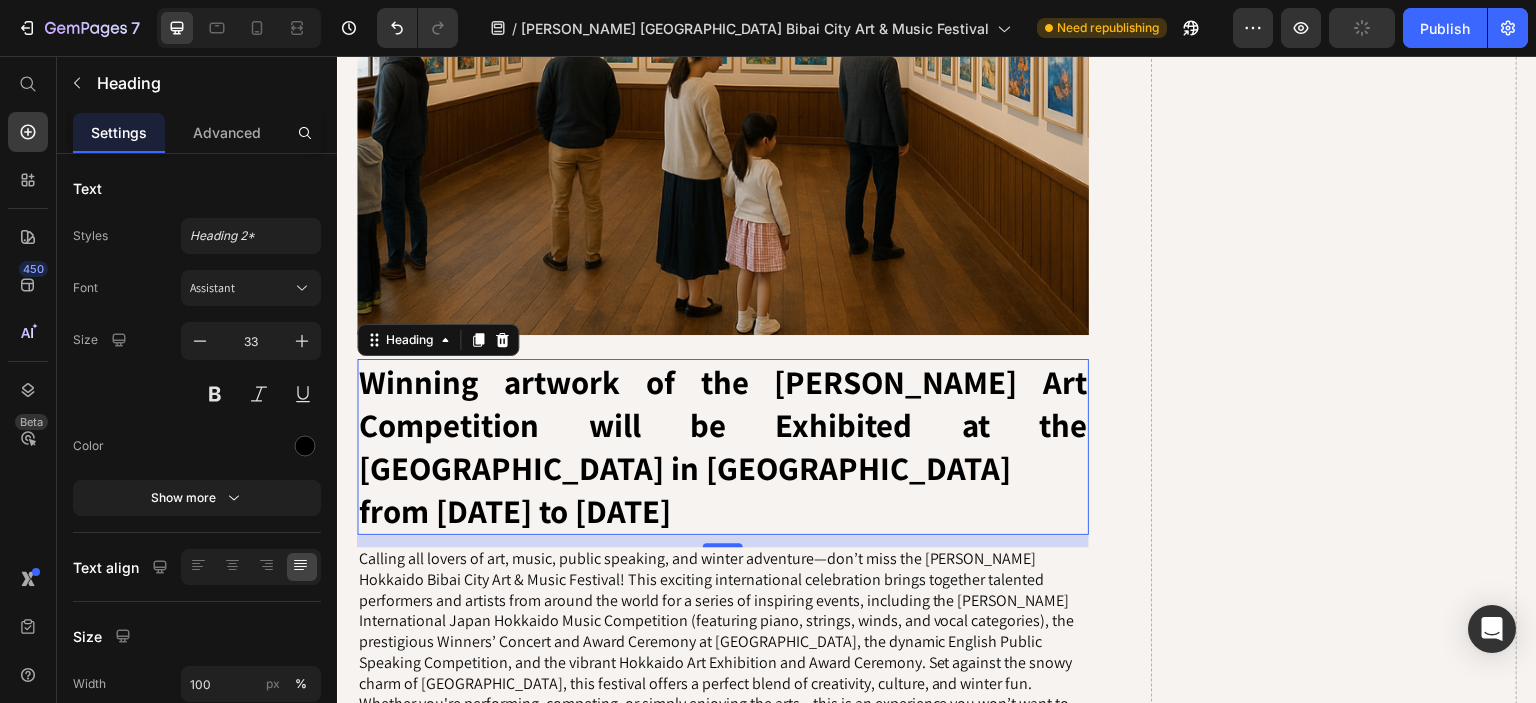click on "Winning artwork of the [PERSON_NAME] Art Competition will be Exhibited at the [GEOGRAPHIC_DATA] in [GEOGRAPHIC_DATA]" at bounding box center (723, 424) 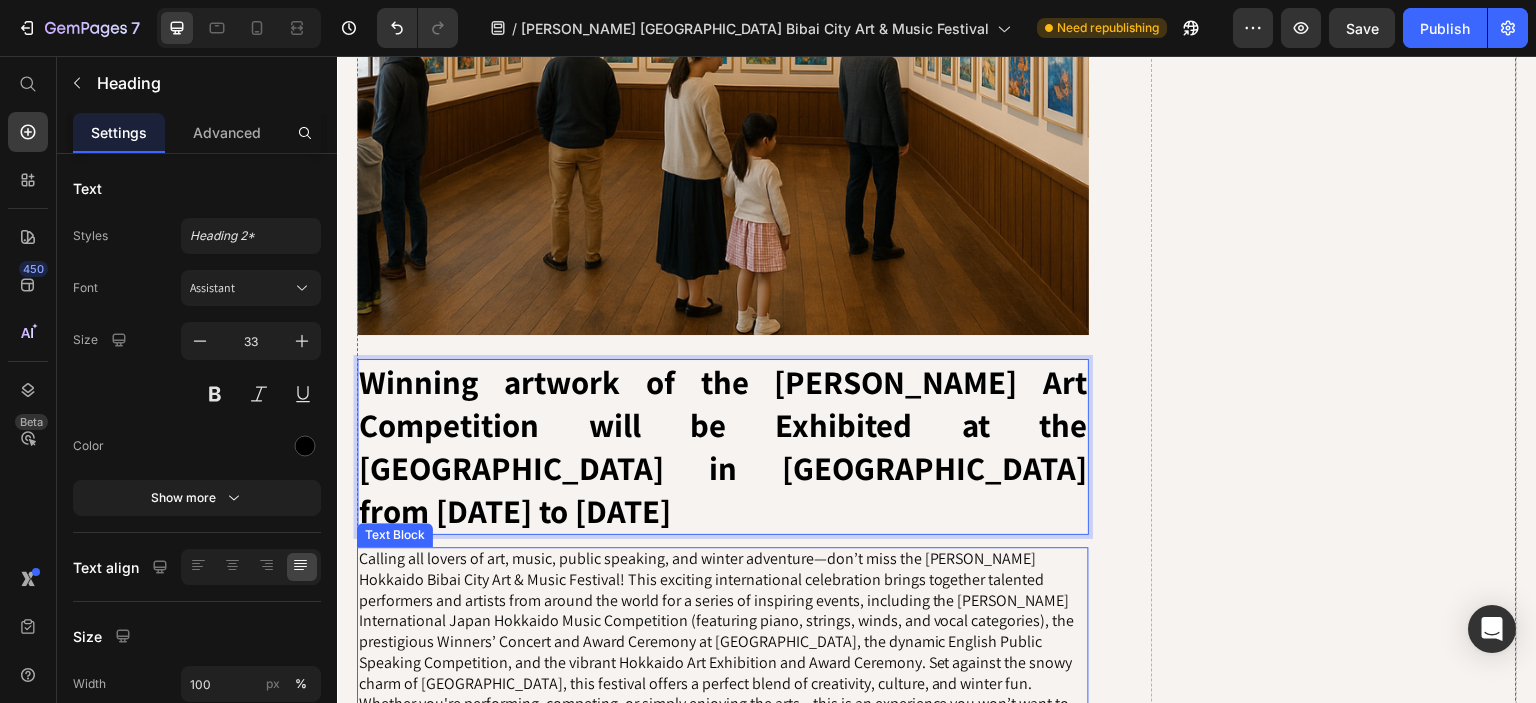 click on "Calling all lovers of art, music, public speaking, and winter adventure—don’t miss the [PERSON_NAME] Hokkaido Bibai City Art & Music Festival! This exciting international celebration brings together talented performers and artists from around the world for a series of inspiring events, including the [PERSON_NAME] International Japan Hokkaido Music Competition (featuring piano, strings, winds, and vocal categories), the prestigious Winners’ Concert and Award Ceremony at [GEOGRAPHIC_DATA], the dynamic English Public Speaking Competition, and the vibrant Hokkaido Art Exhibition and Award Ceremony. Set against the snowy charm of [GEOGRAPHIC_DATA], this festival offers a perfect blend of creativity, culture, and winter fun. Whether you're performing, competing, or simply enjoying the arts—this is an experience you won’t want to miss!" at bounding box center (717, 641) 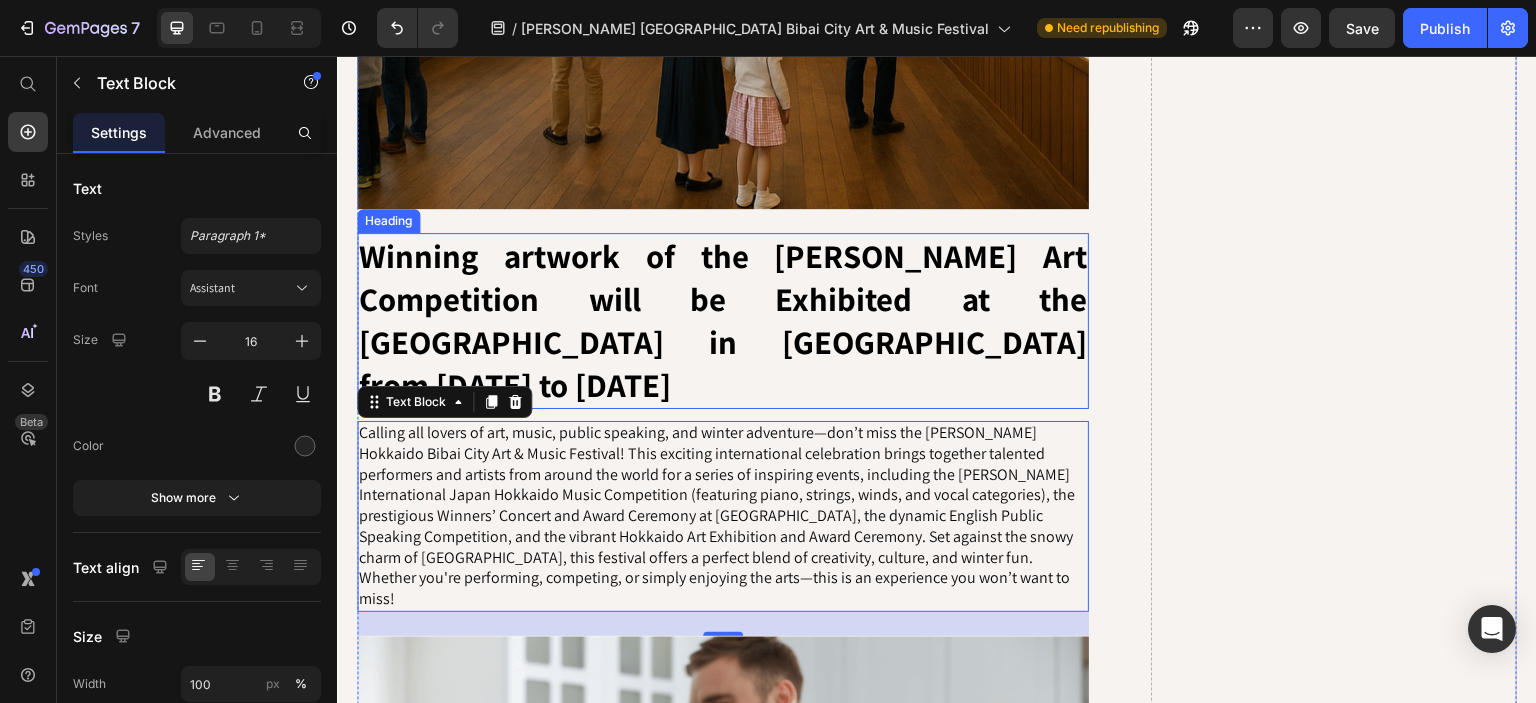 scroll, scrollTop: 3004, scrollLeft: 0, axis: vertical 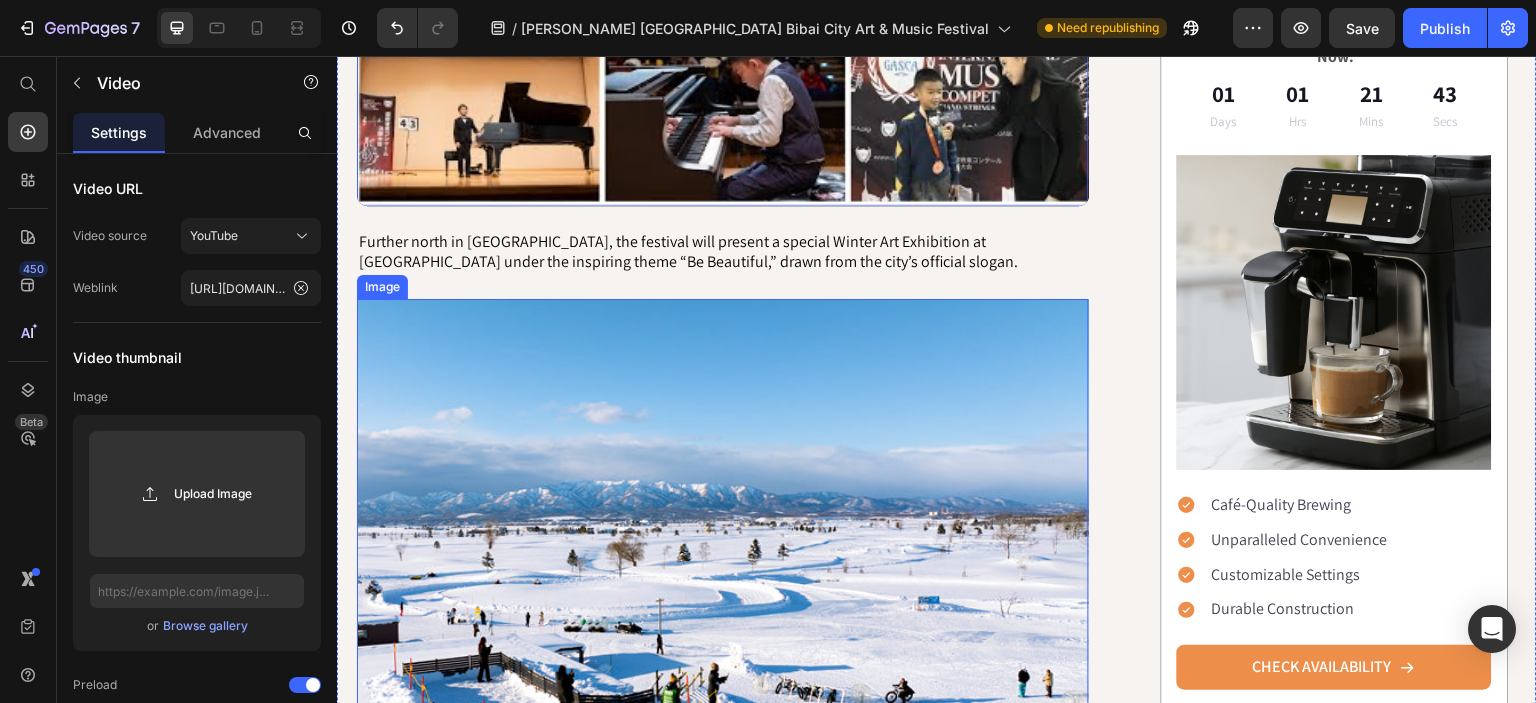 click at bounding box center [723, 543] 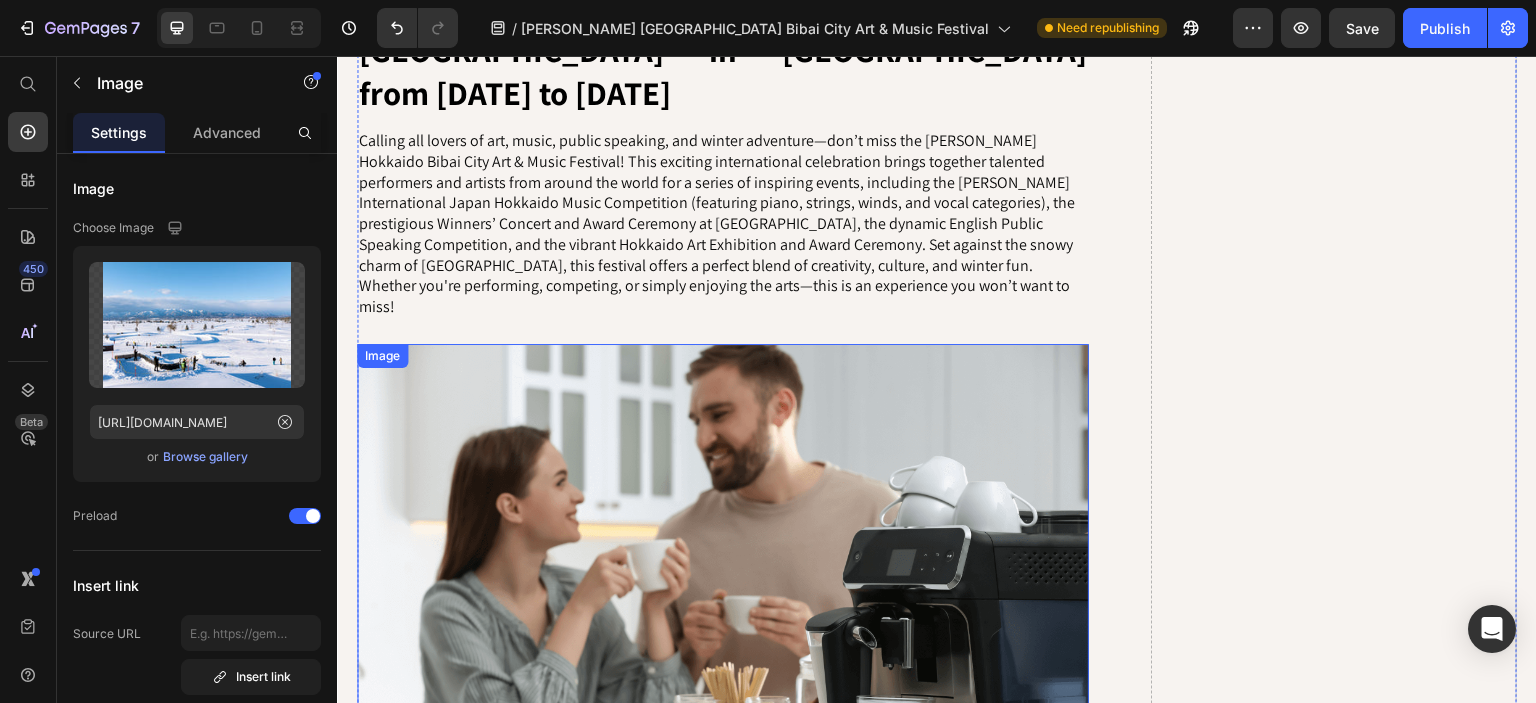 scroll, scrollTop: 3296, scrollLeft: 0, axis: vertical 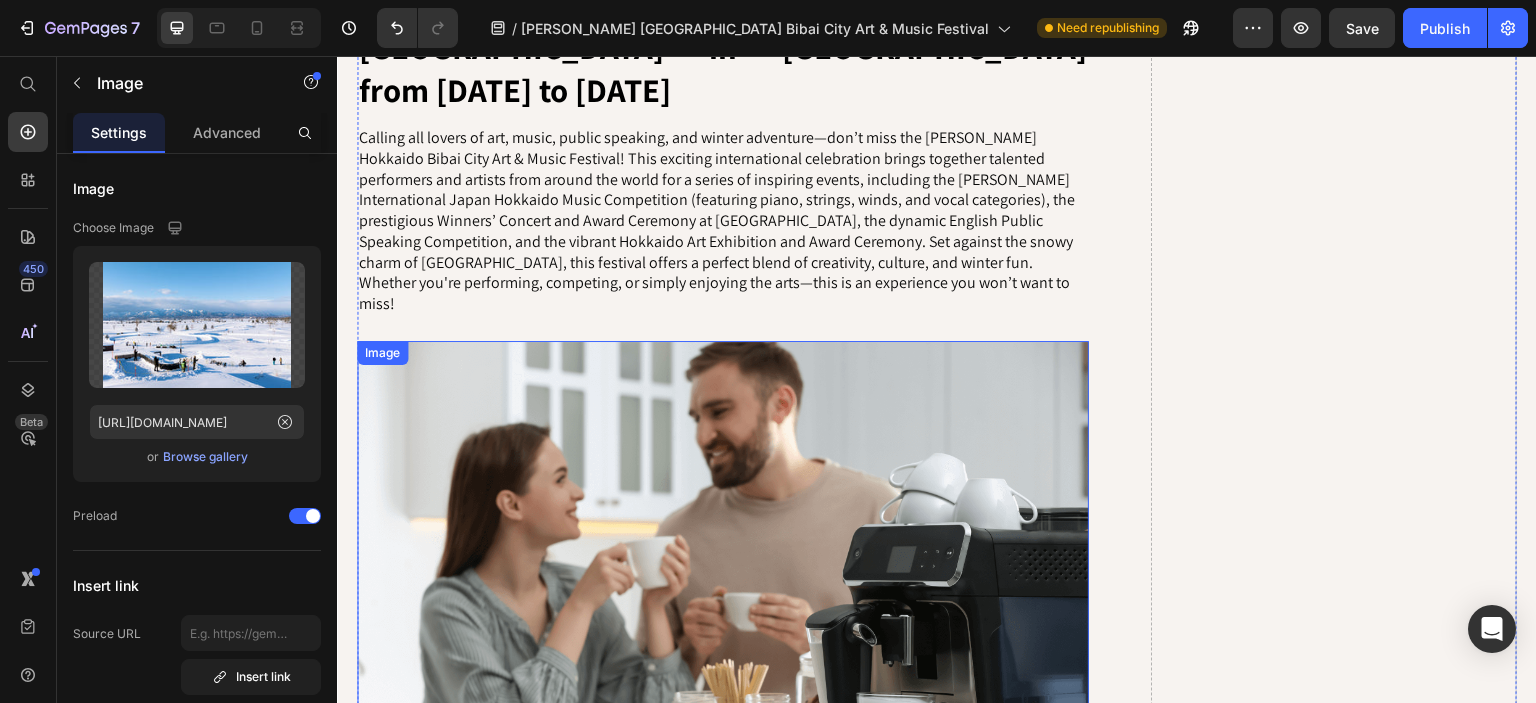 click at bounding box center (723, 576) 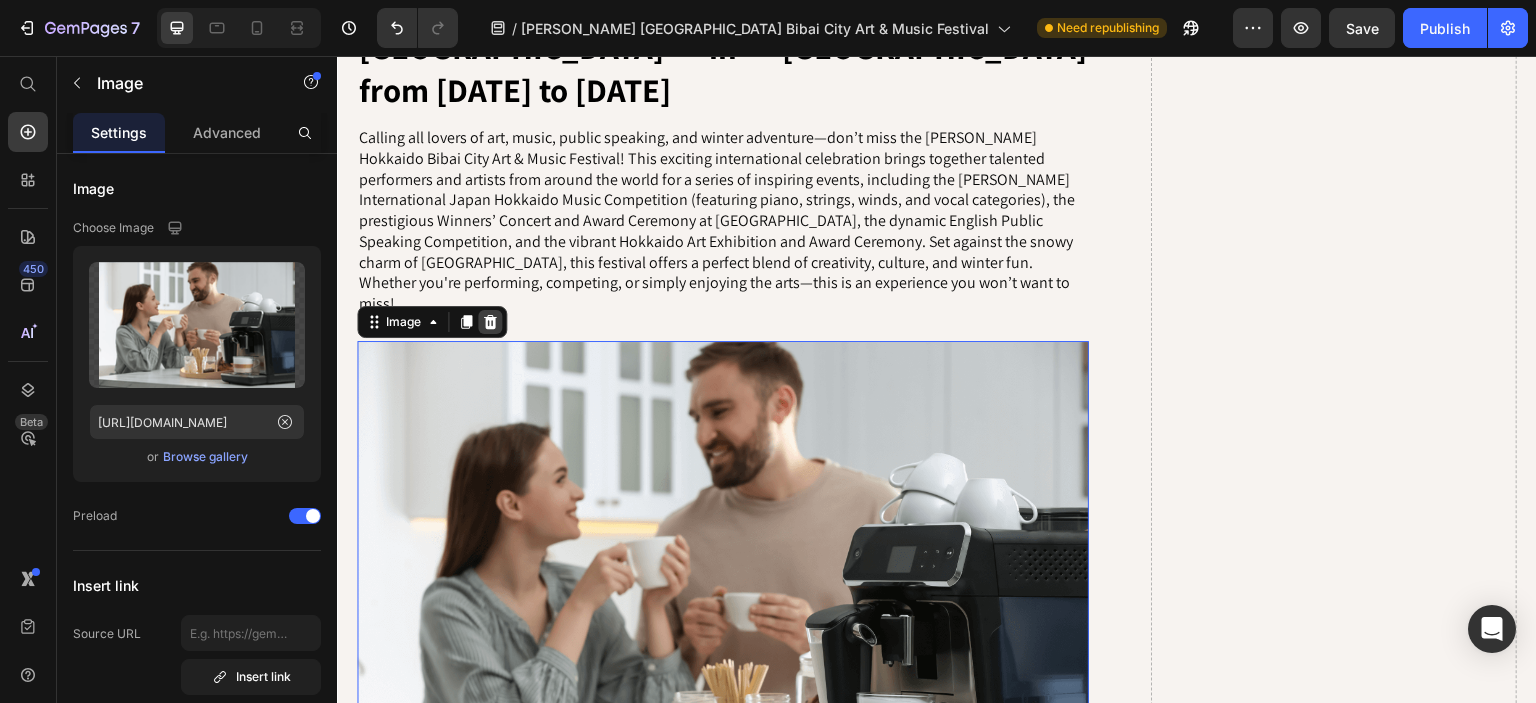 click 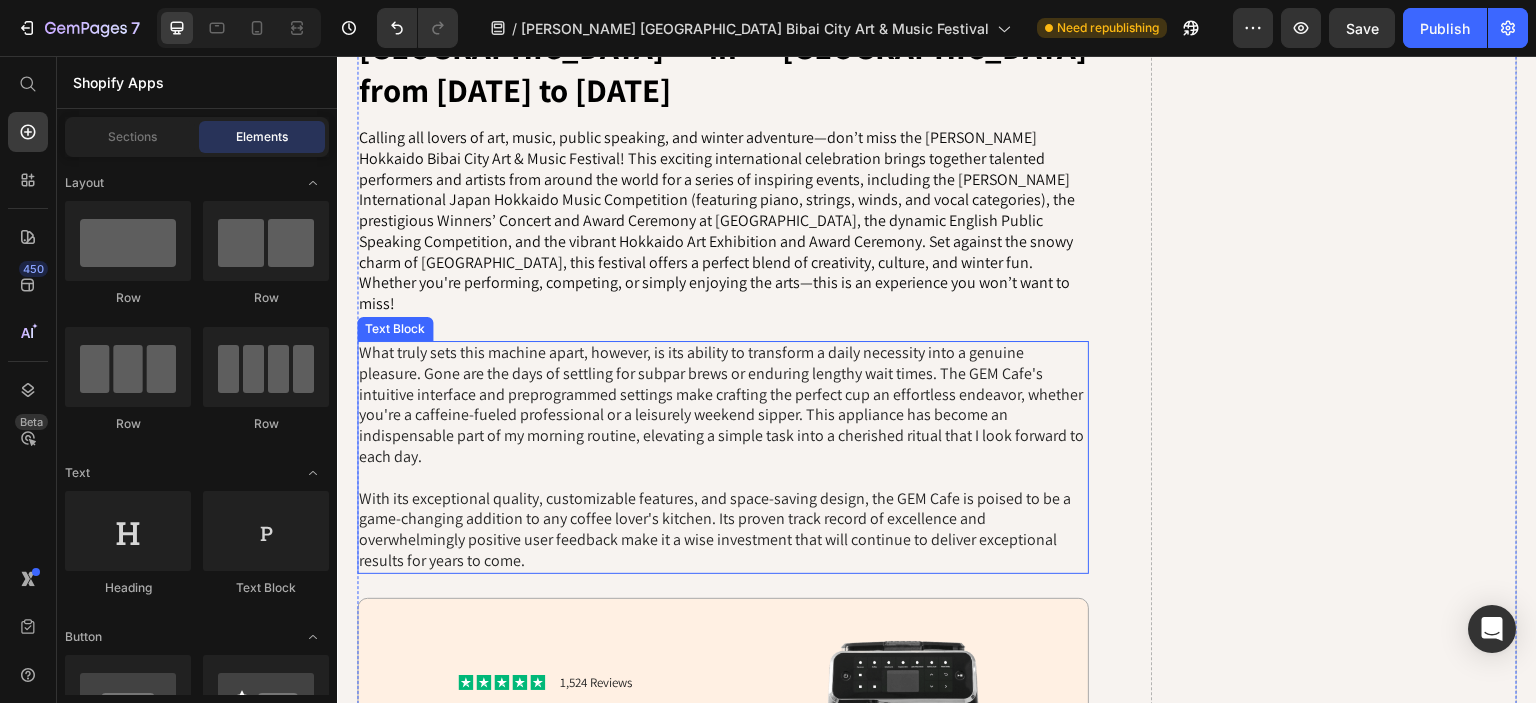 click on "What truly sets this machine apart, however, is its ability to transform a daily necessity into a genuine pleasure. Gone are the days of settling for subpar brews or enduring lengthy wait times. The GEM Cafe's intuitive interface and preprogrammed settings make crafting the perfect cup an effortless endeavor, whether you're a caffeine-fueled professional or a leisurely weekend sipper. This appliance has become an indispensable part of my morning routine, elevating a simple task into a cherished ritual that I look forward to each day. With its exceptional quality, customizable features, and space-saving design, the GEM Cafe is poised to be a game-changing addition to any coffee lover's kitchen. Its proven track record of excellence and overwhelmingly positive user feedback make it a wise investment that will continue to deliver exceptional results for years to come." at bounding box center (723, 457) 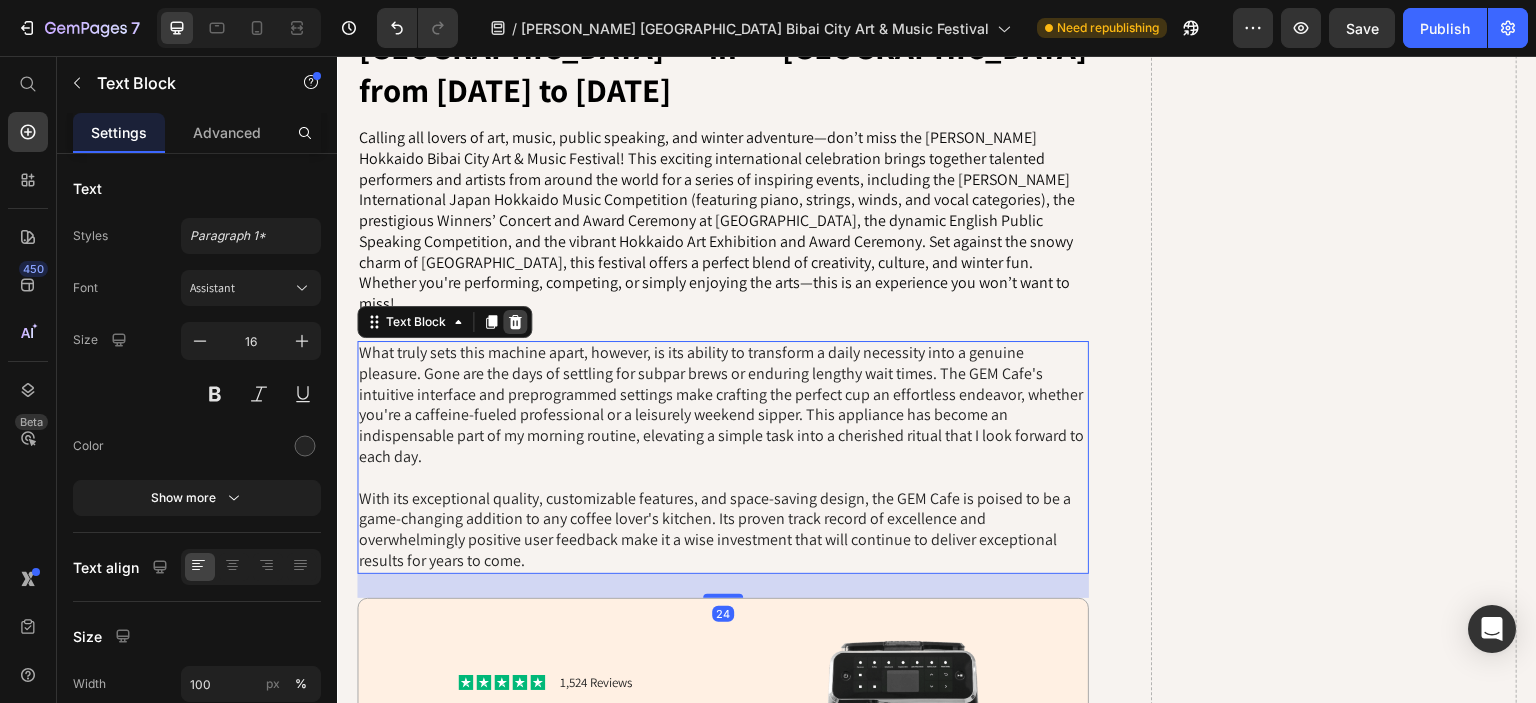click 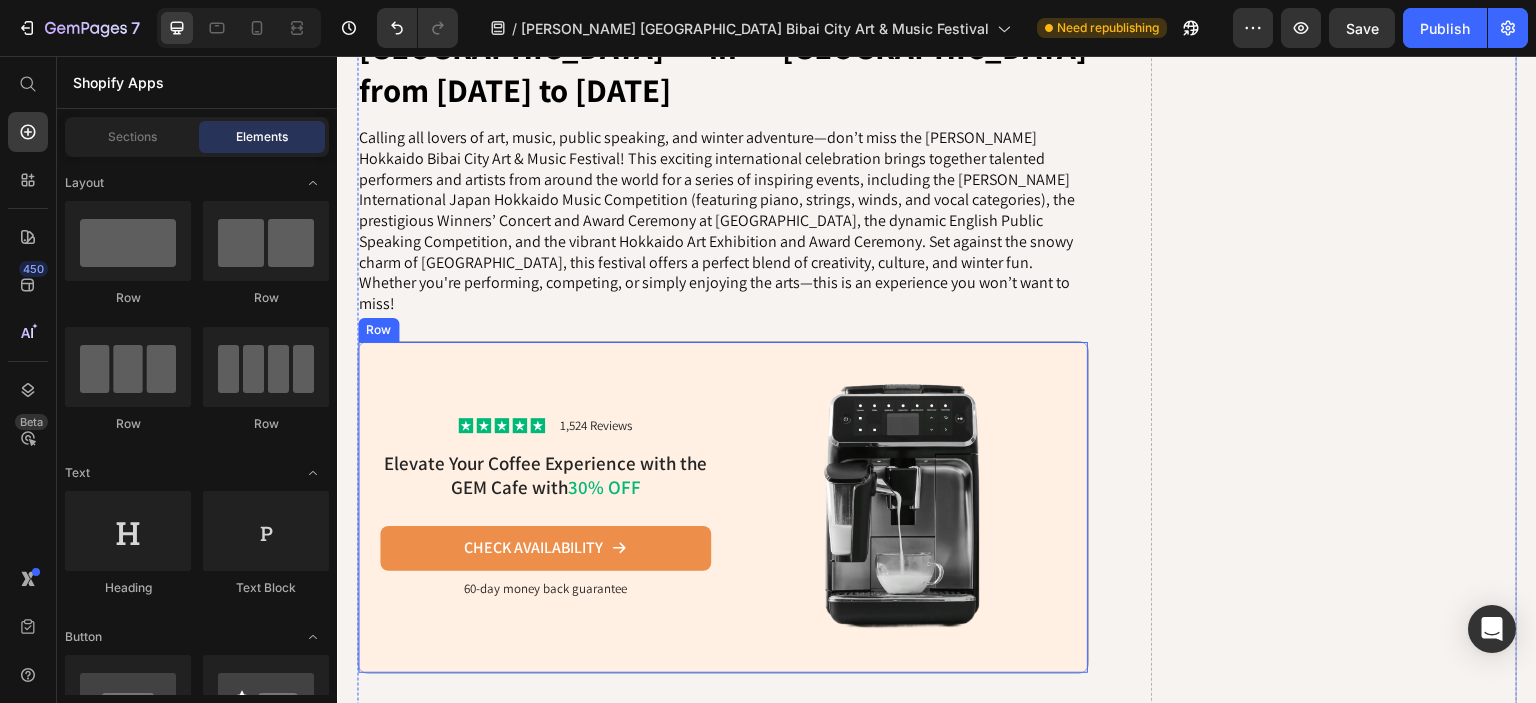 click on "Icon
Icon
Icon
Icon
Icon Icon List 1,524 Reviews Text Block Row Elevate Your Coffee Experience with the GEM Cafe with  30% OFF Heading
CHECK AVAILABILITY Button 60-day money back guarantee Text Block" at bounding box center (545, 507) 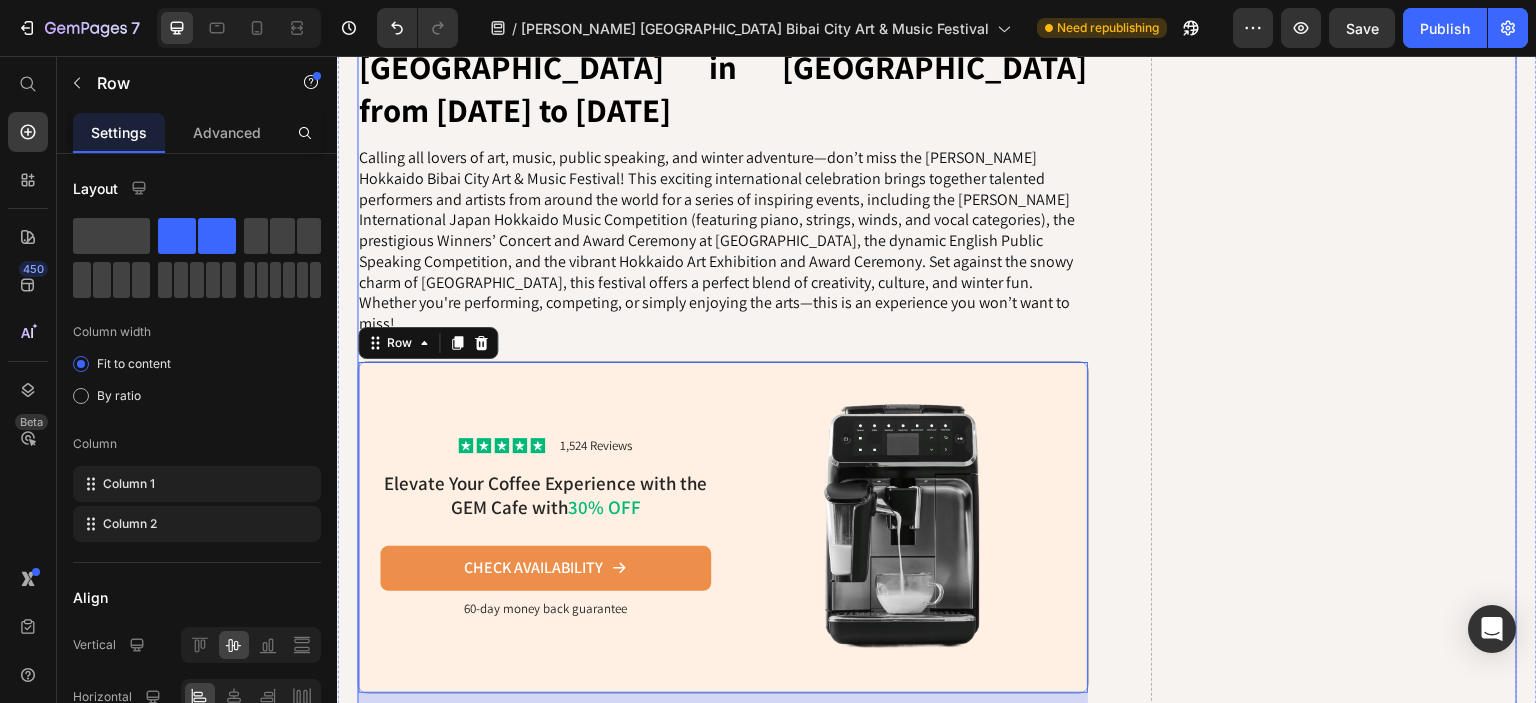scroll, scrollTop: 3276, scrollLeft: 0, axis: vertical 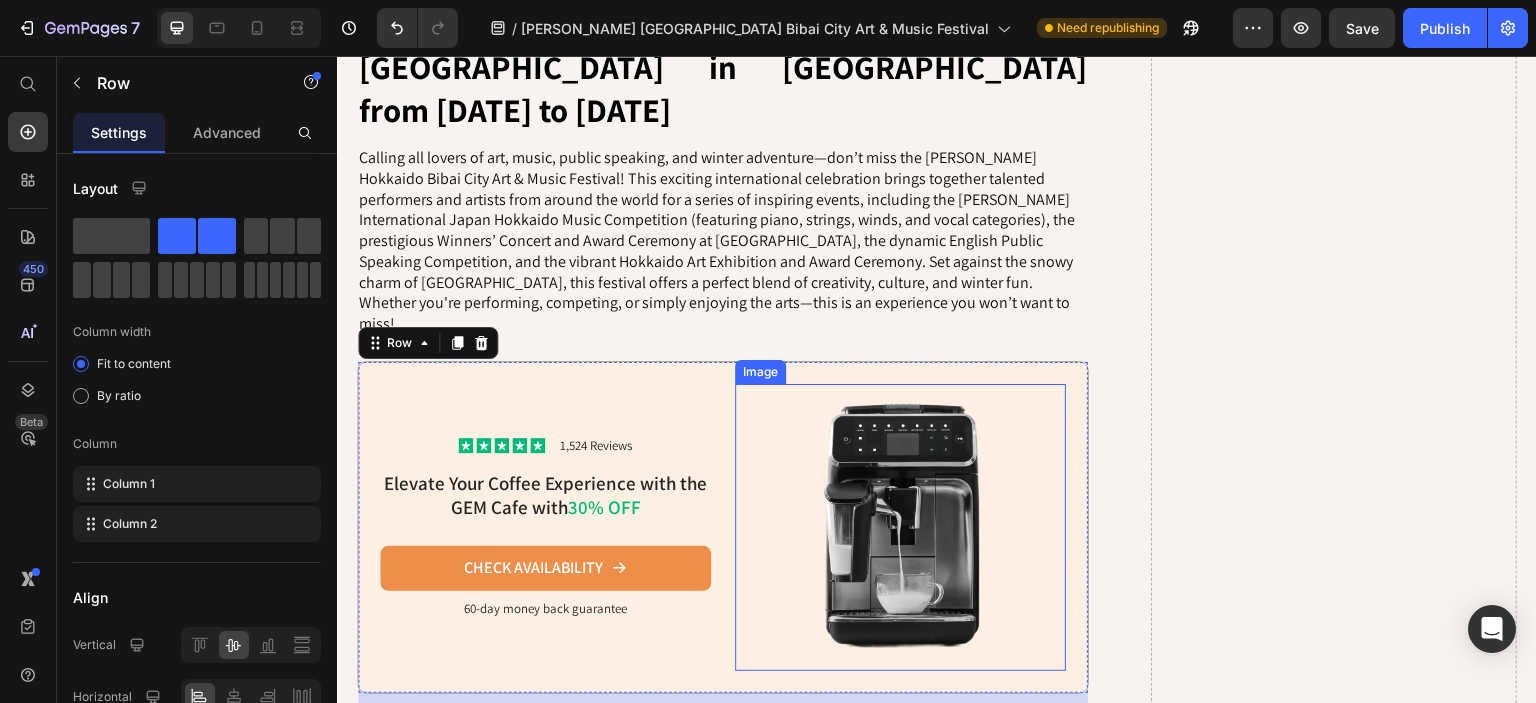 click at bounding box center [900, 527] 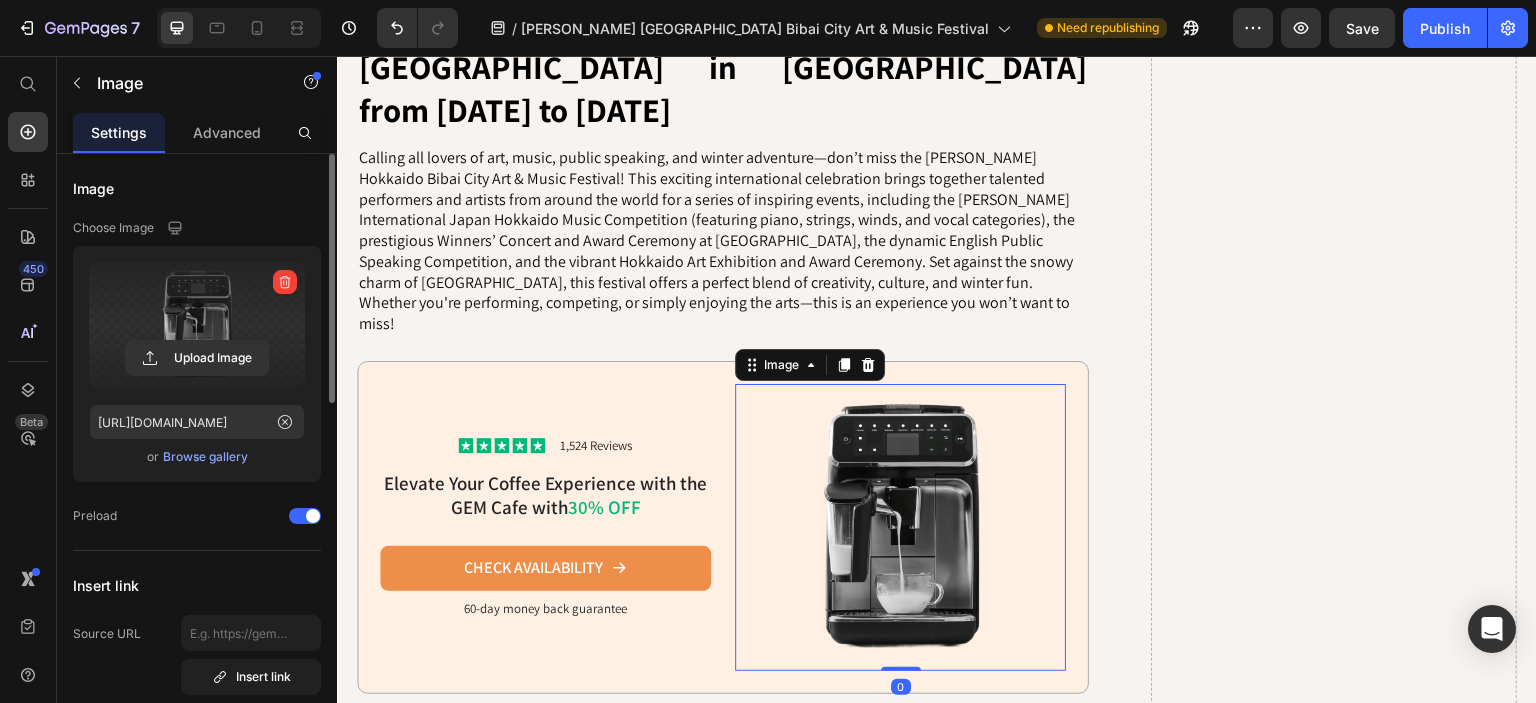 click at bounding box center [197, 325] 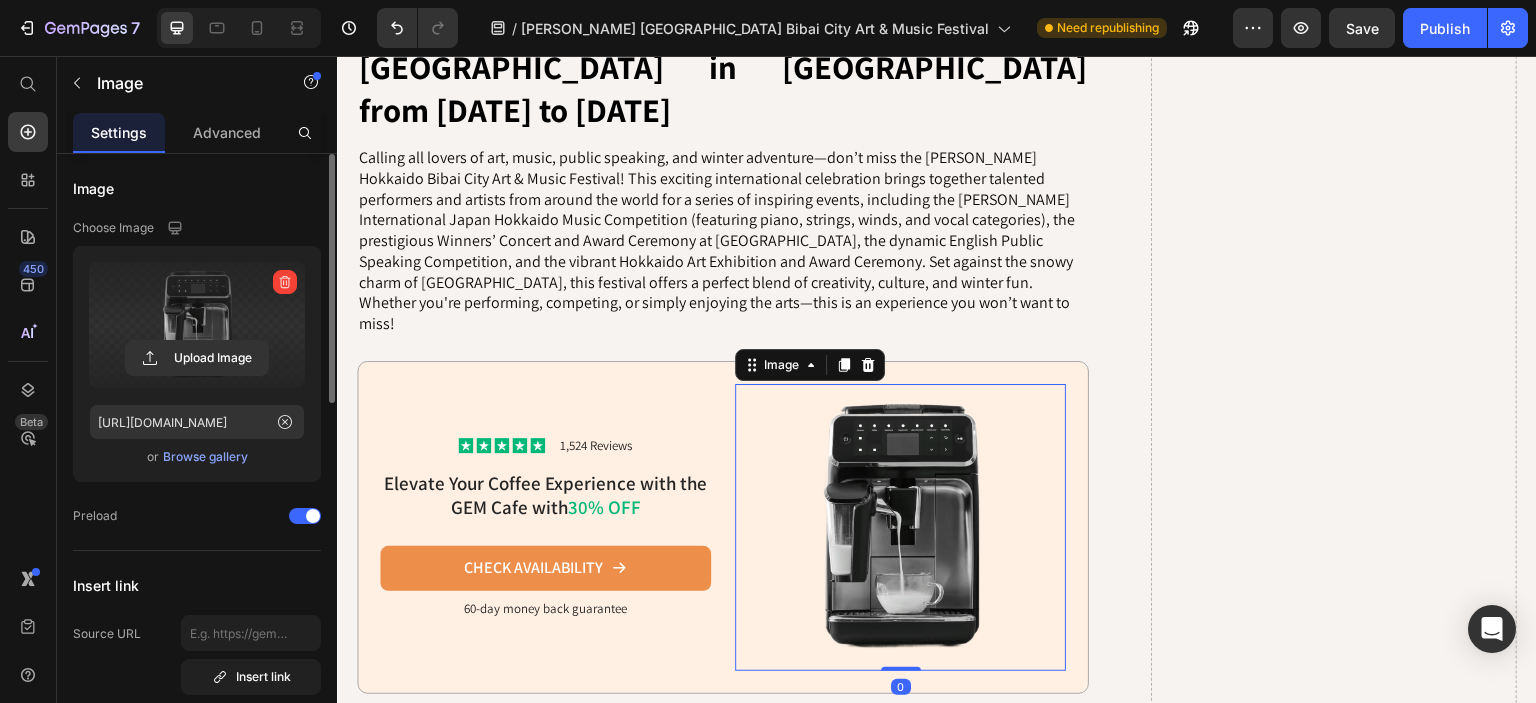 click 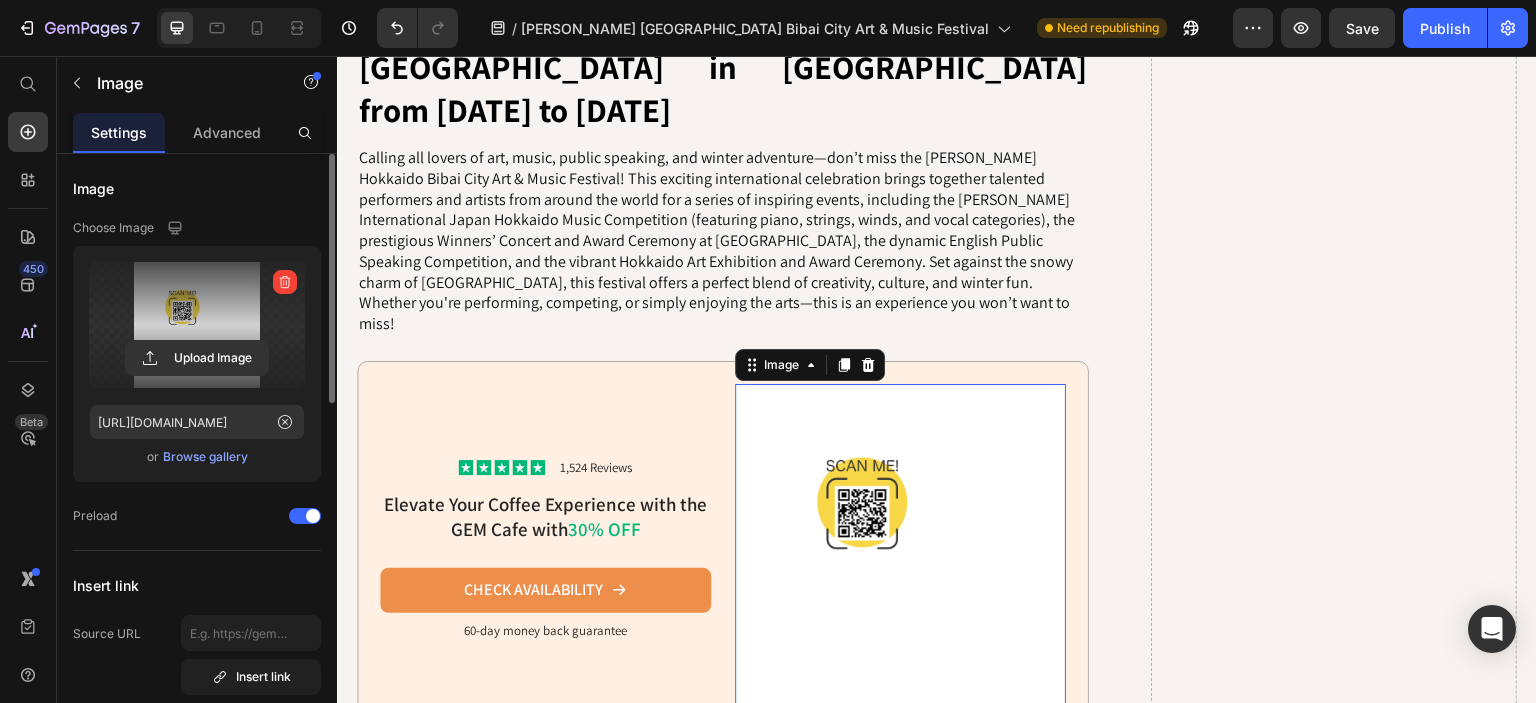 click at bounding box center (197, 325) 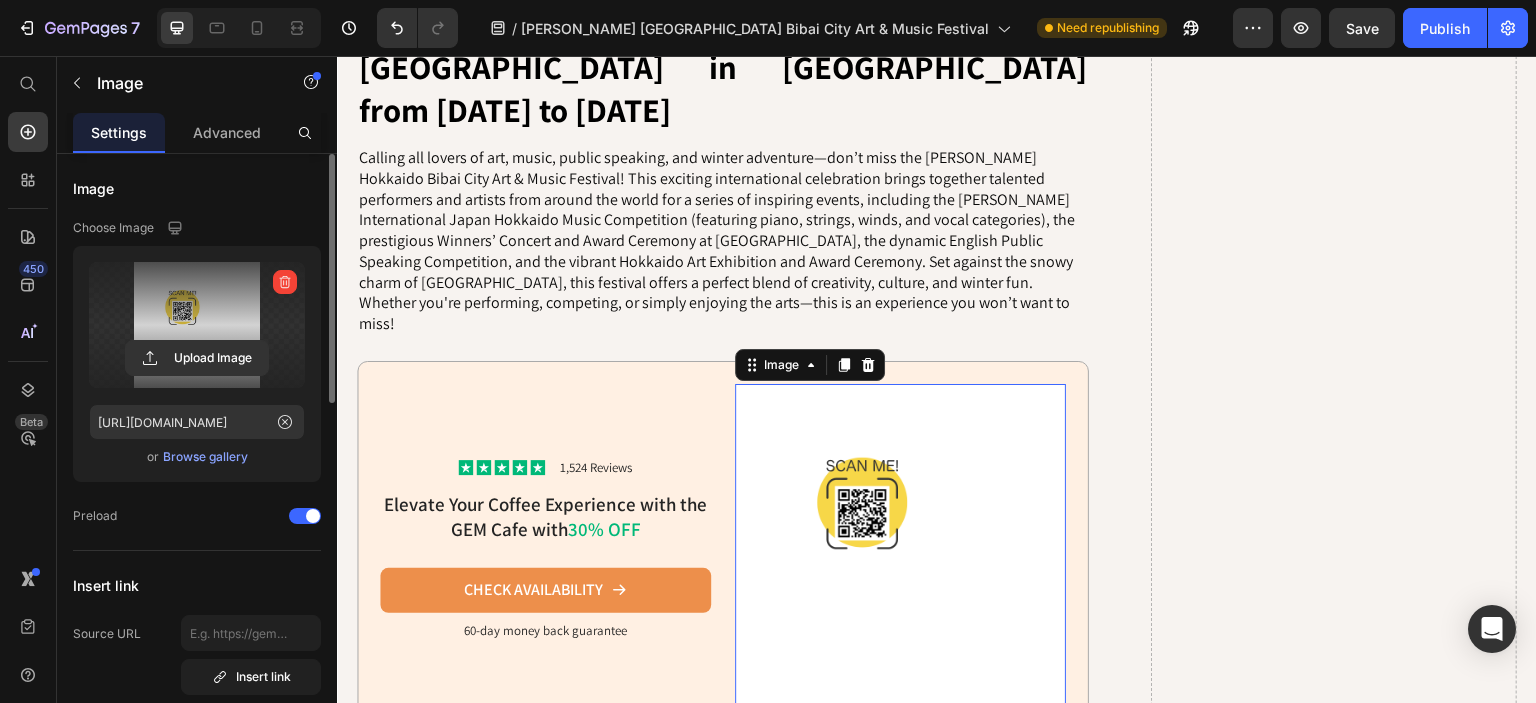 click 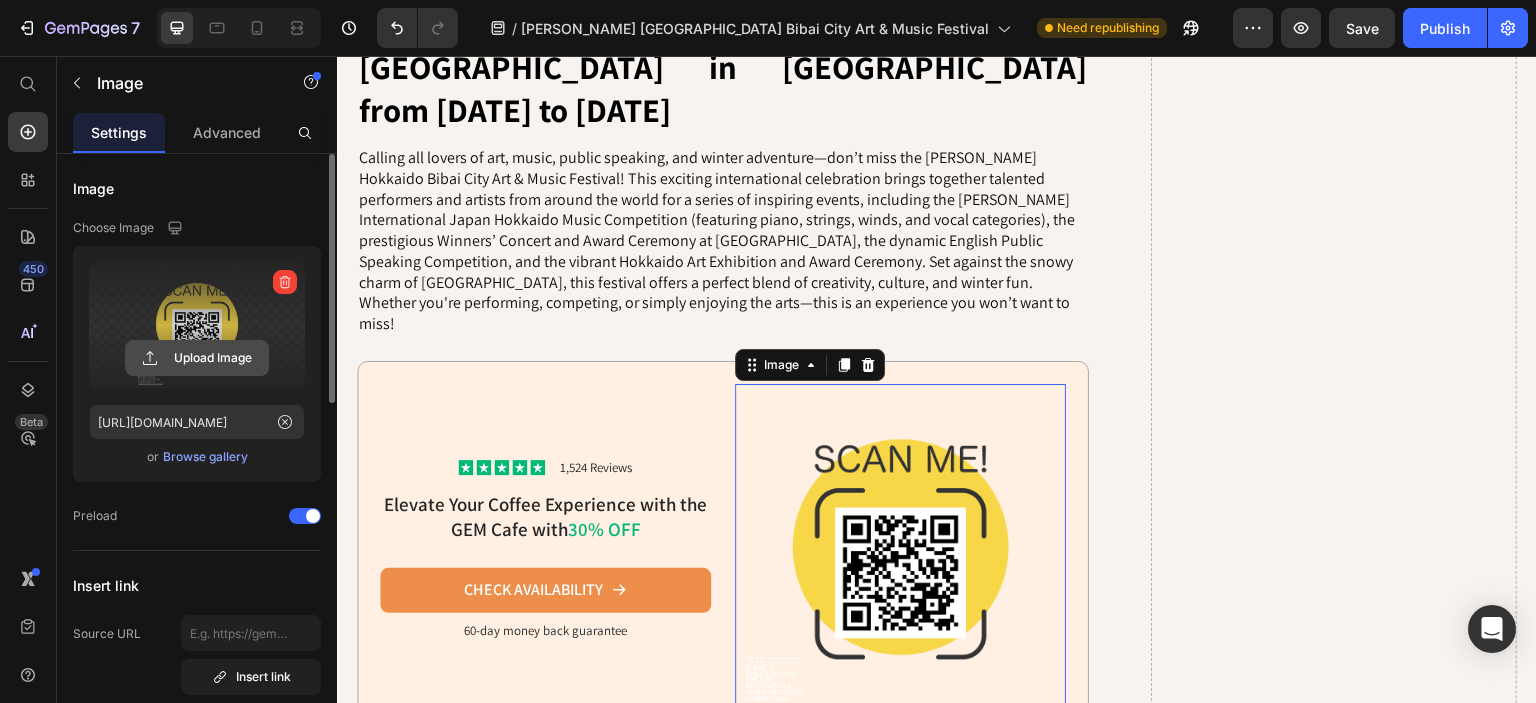 click 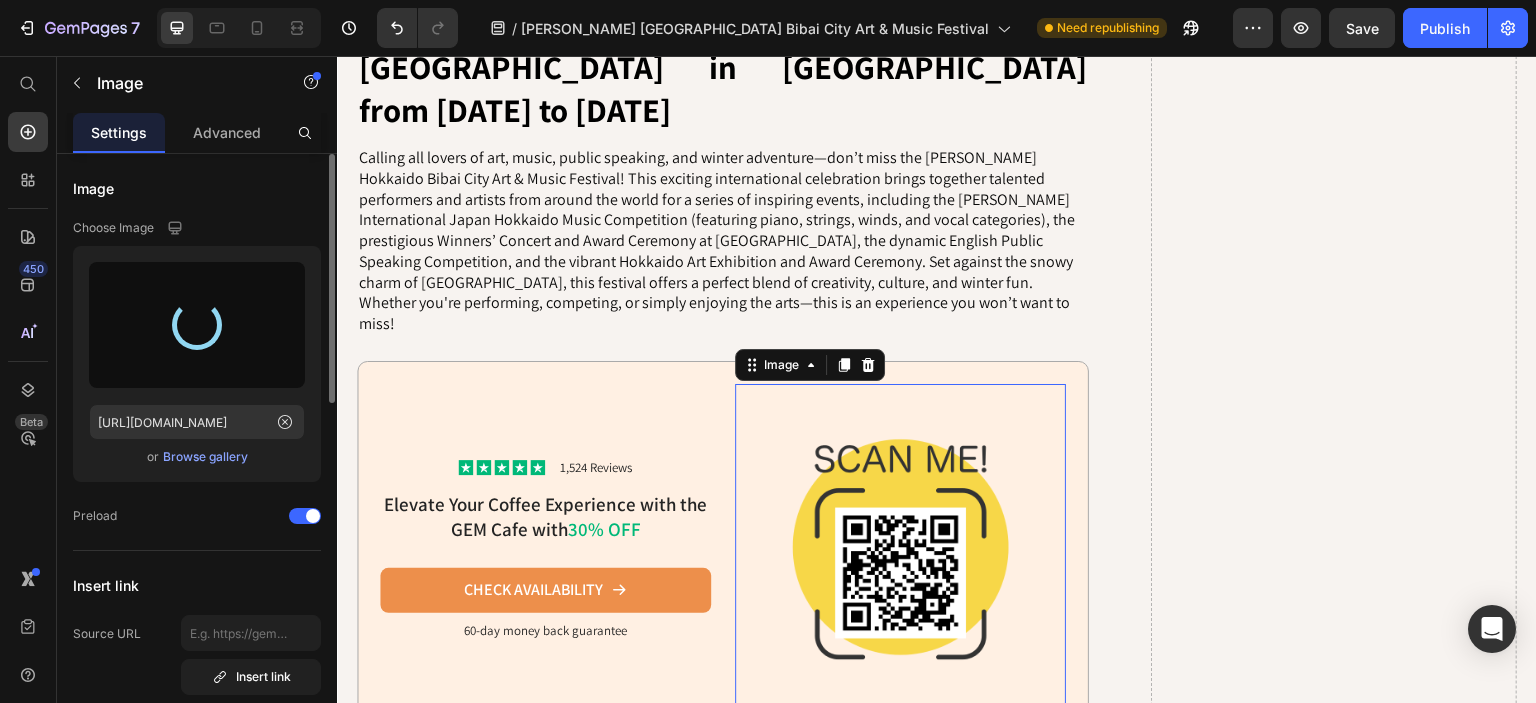 type on "[URL][DOMAIN_NAME]" 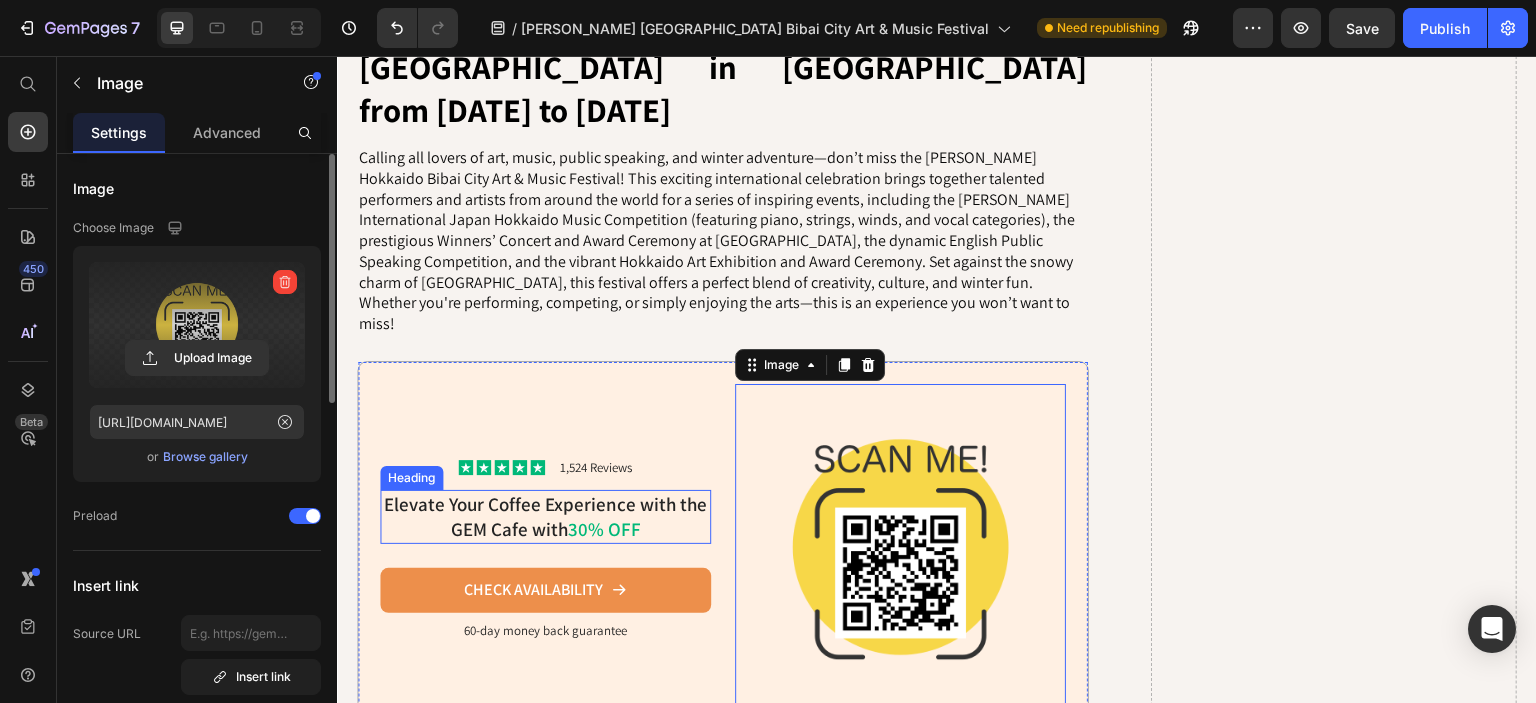 click on "Elevate Your Coffee Experience with the GEM Cafe with  30% OFF" at bounding box center [545, 516] 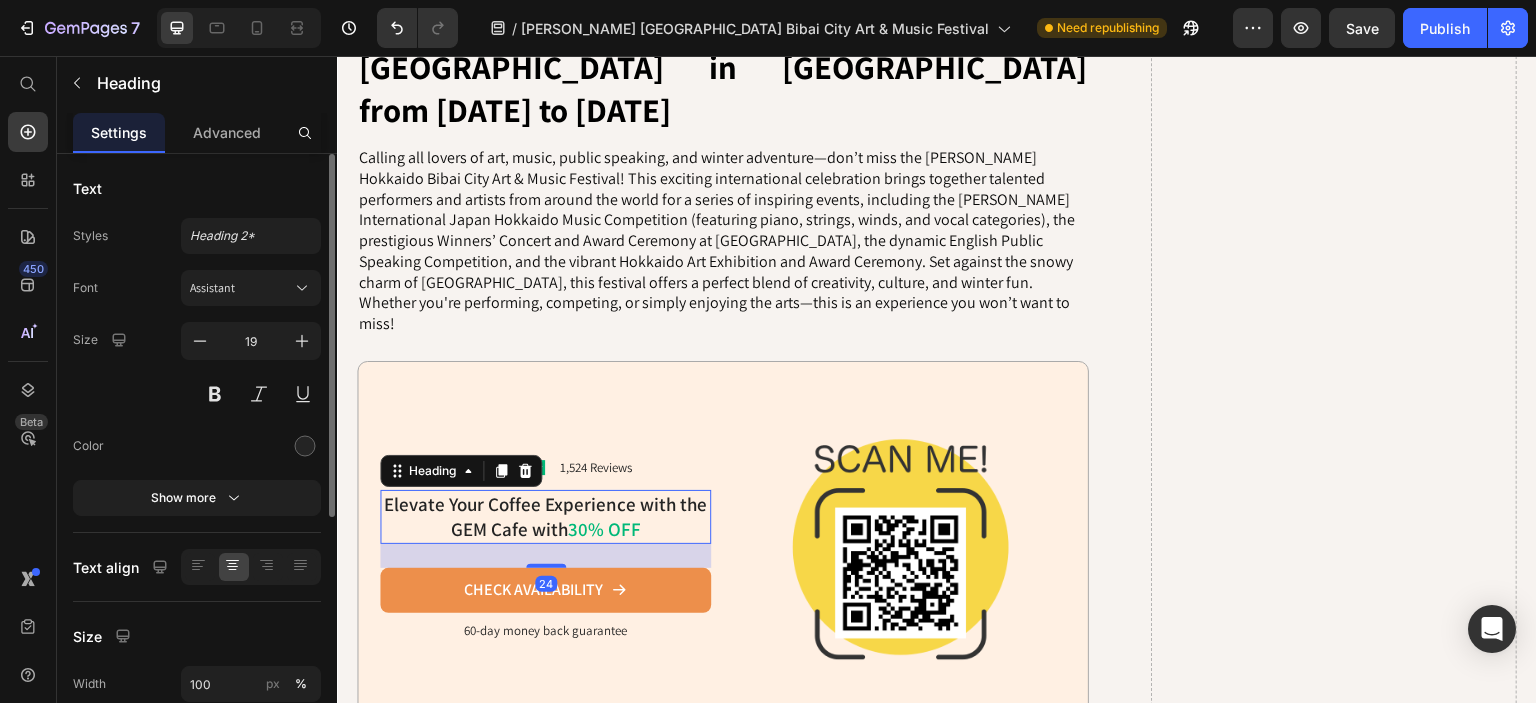 scroll, scrollTop: 3238, scrollLeft: 0, axis: vertical 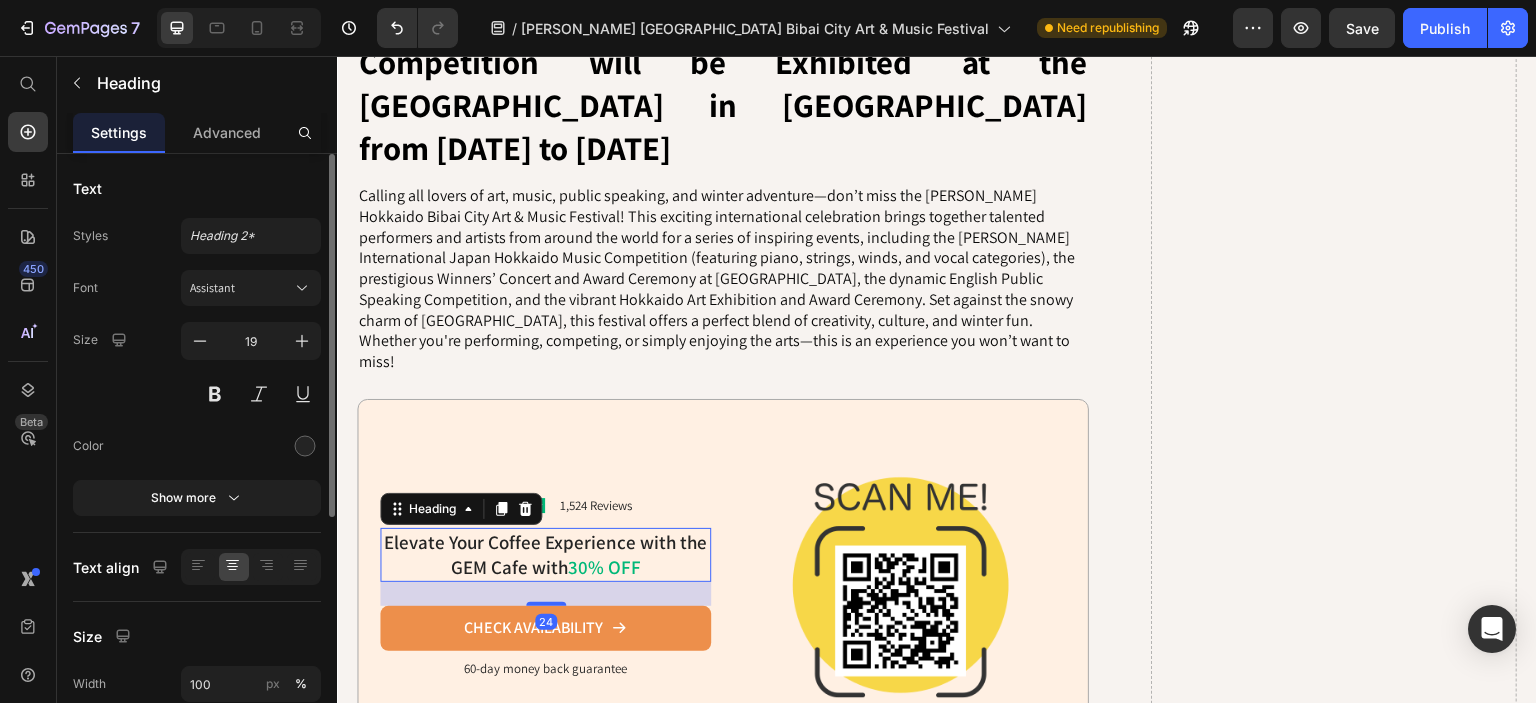 click on "Elevate Your Coffee Experience with the GEM Cafe with  30% OFF" at bounding box center (545, 554) 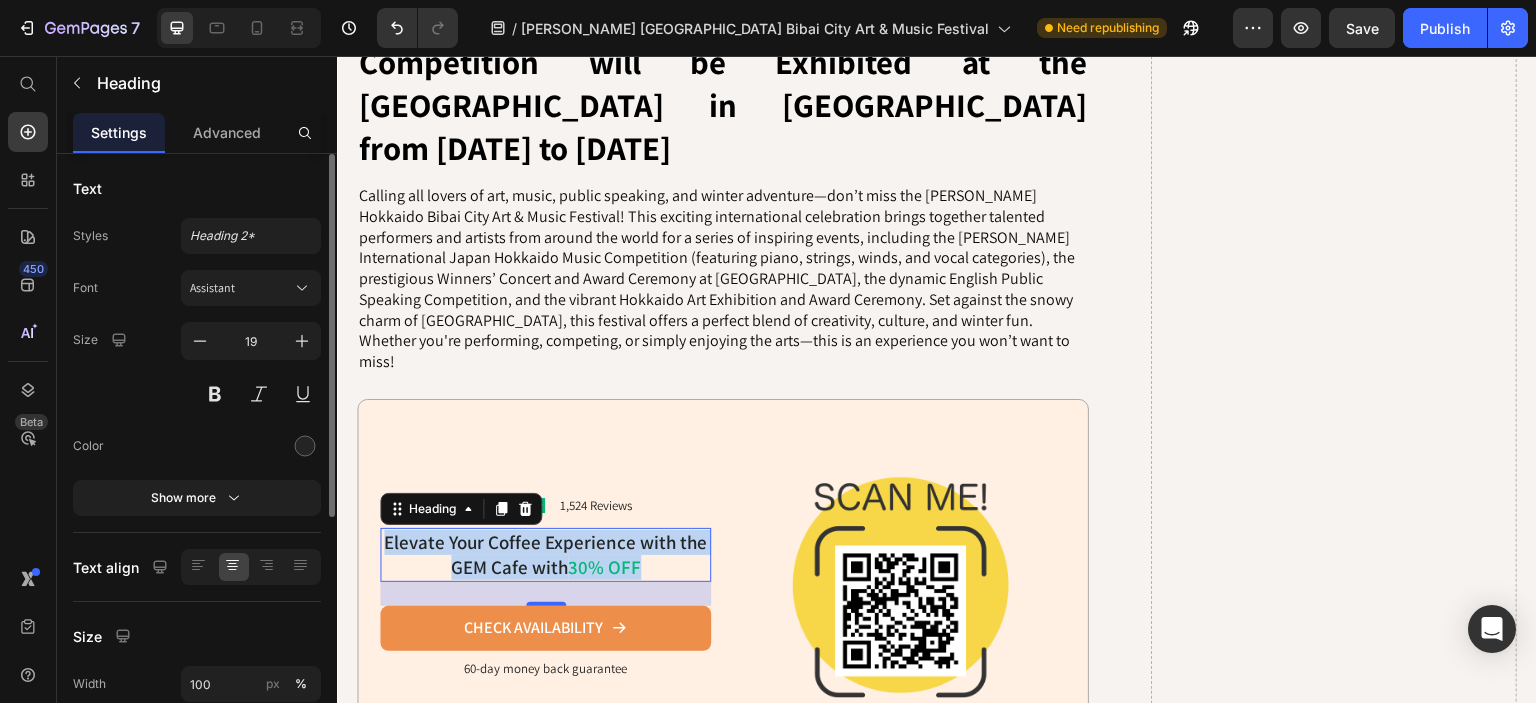 click on "Elevate Your Coffee Experience with the GEM Cafe with  30% OFF" at bounding box center [545, 554] 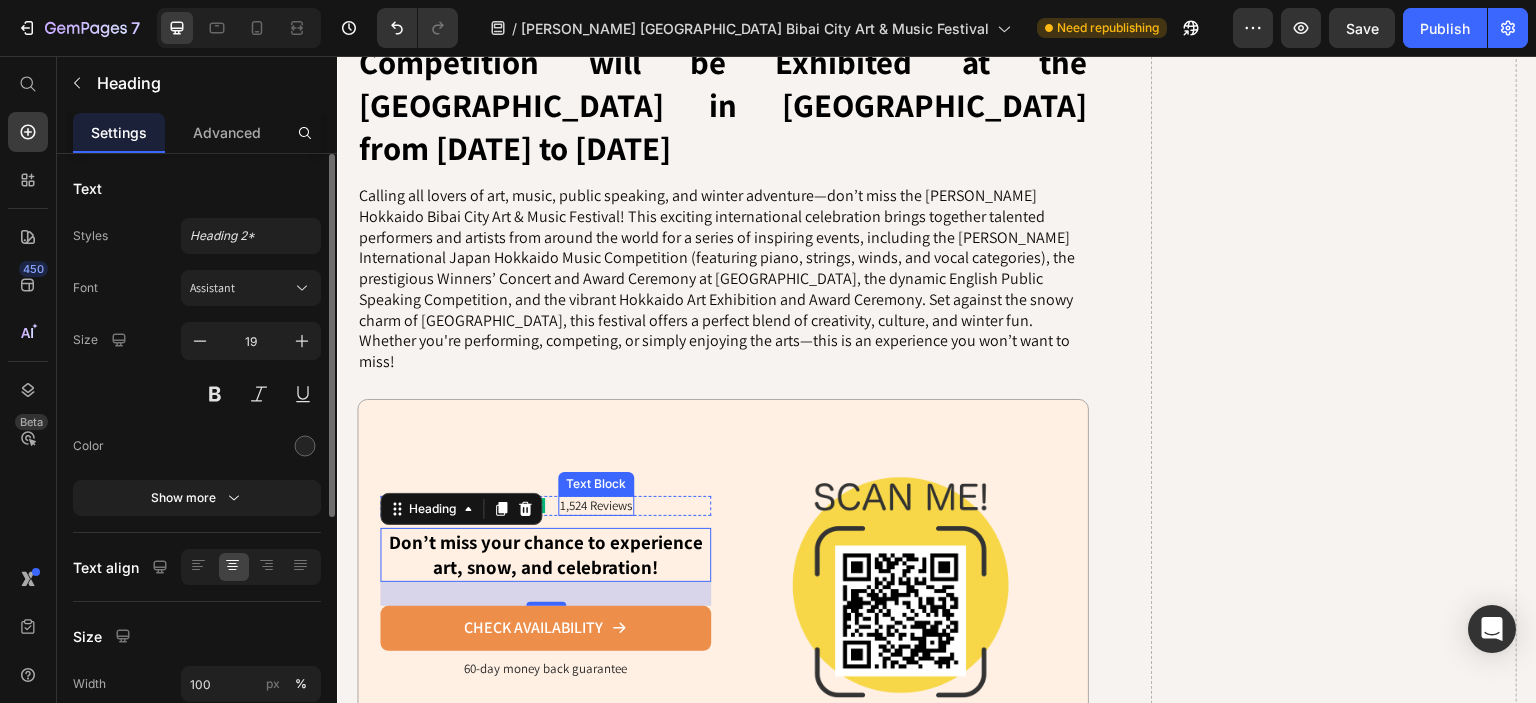 click on "1,524 Reviews" at bounding box center [596, 506] 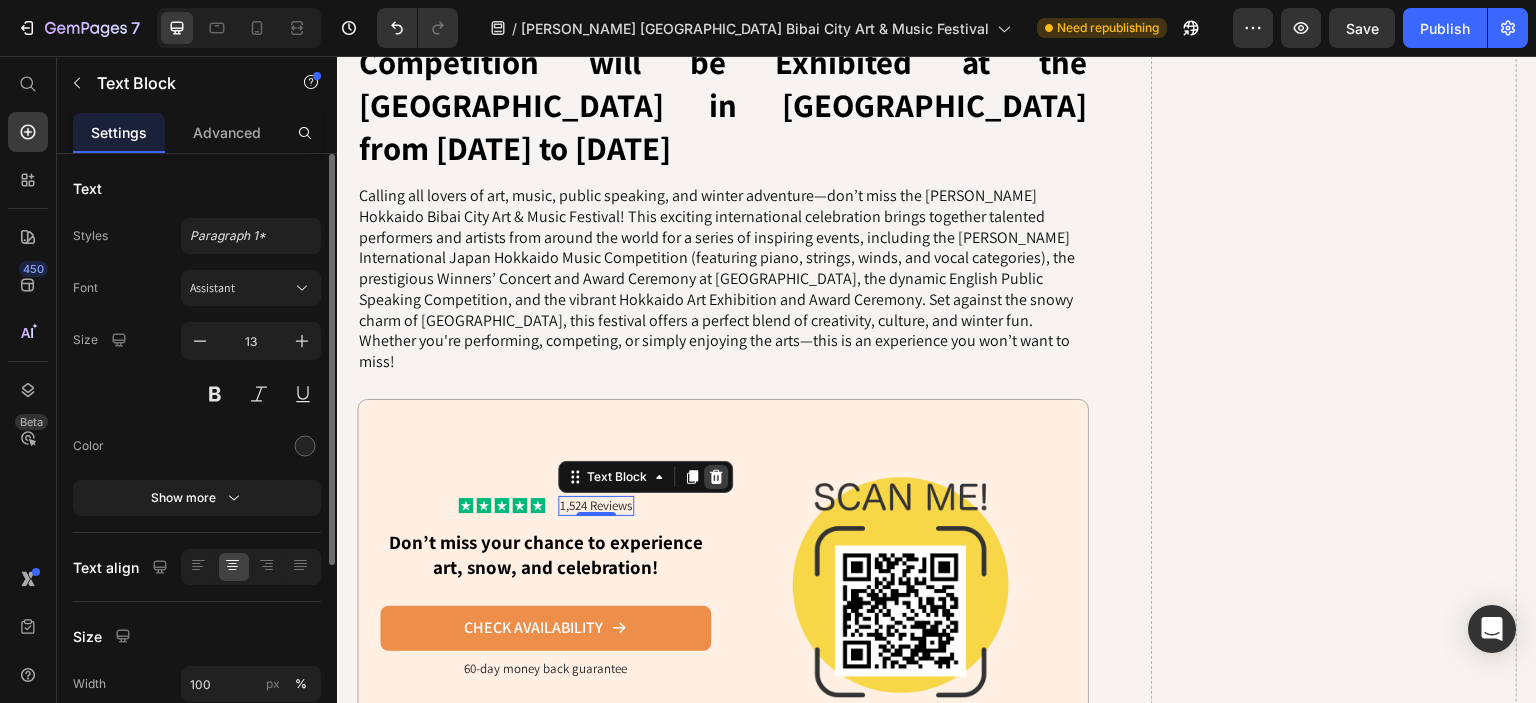 click 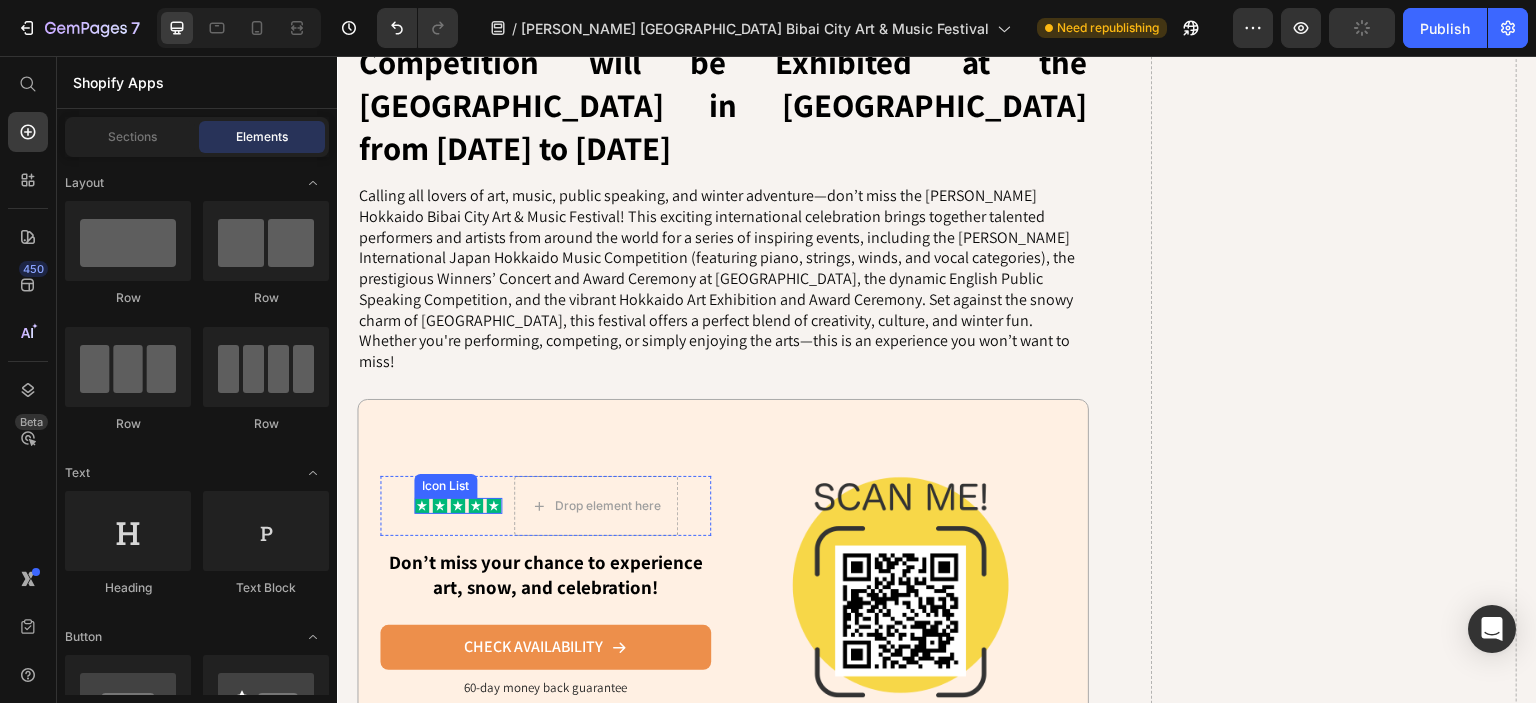 click on "Icon
Icon
Icon
Icon
Icon" at bounding box center [458, 506] 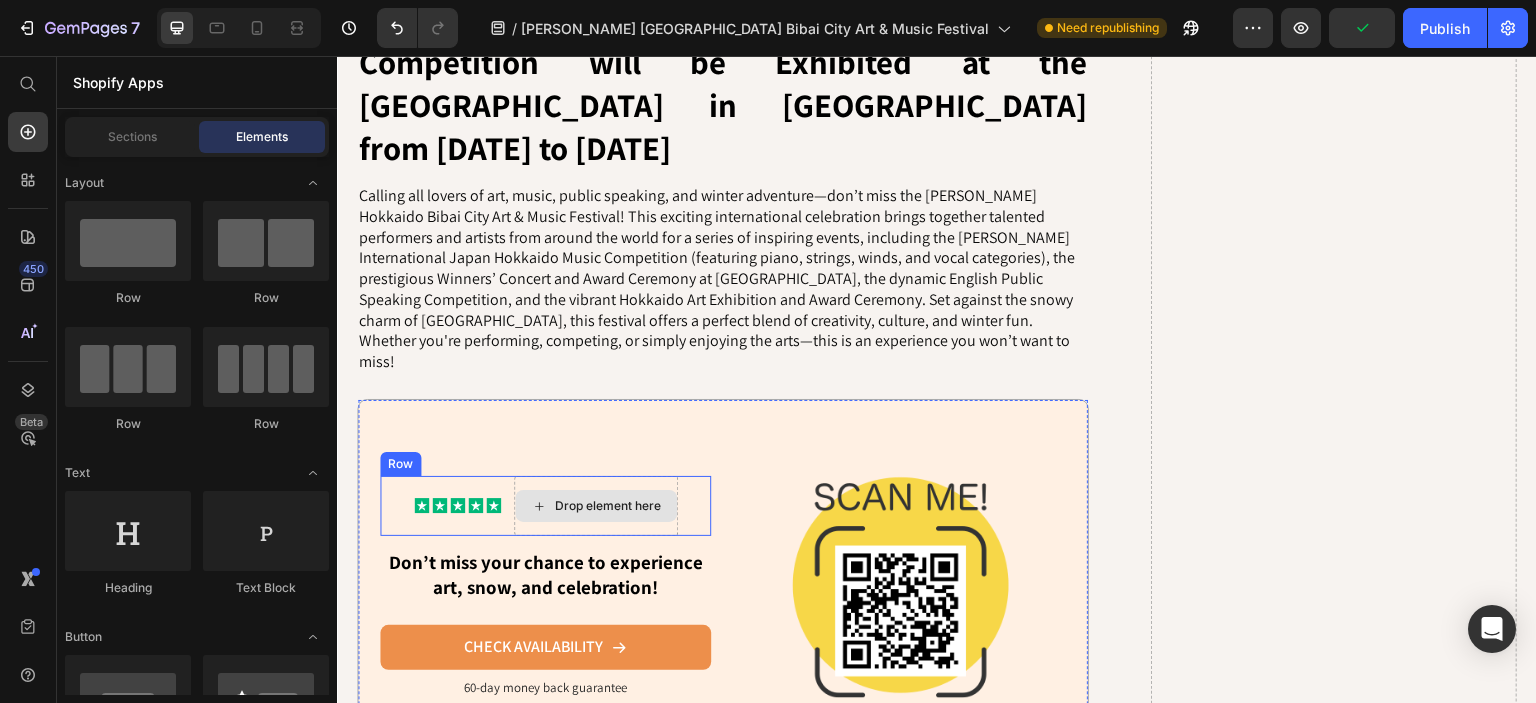 click on "Drop element here" at bounding box center (608, 506) 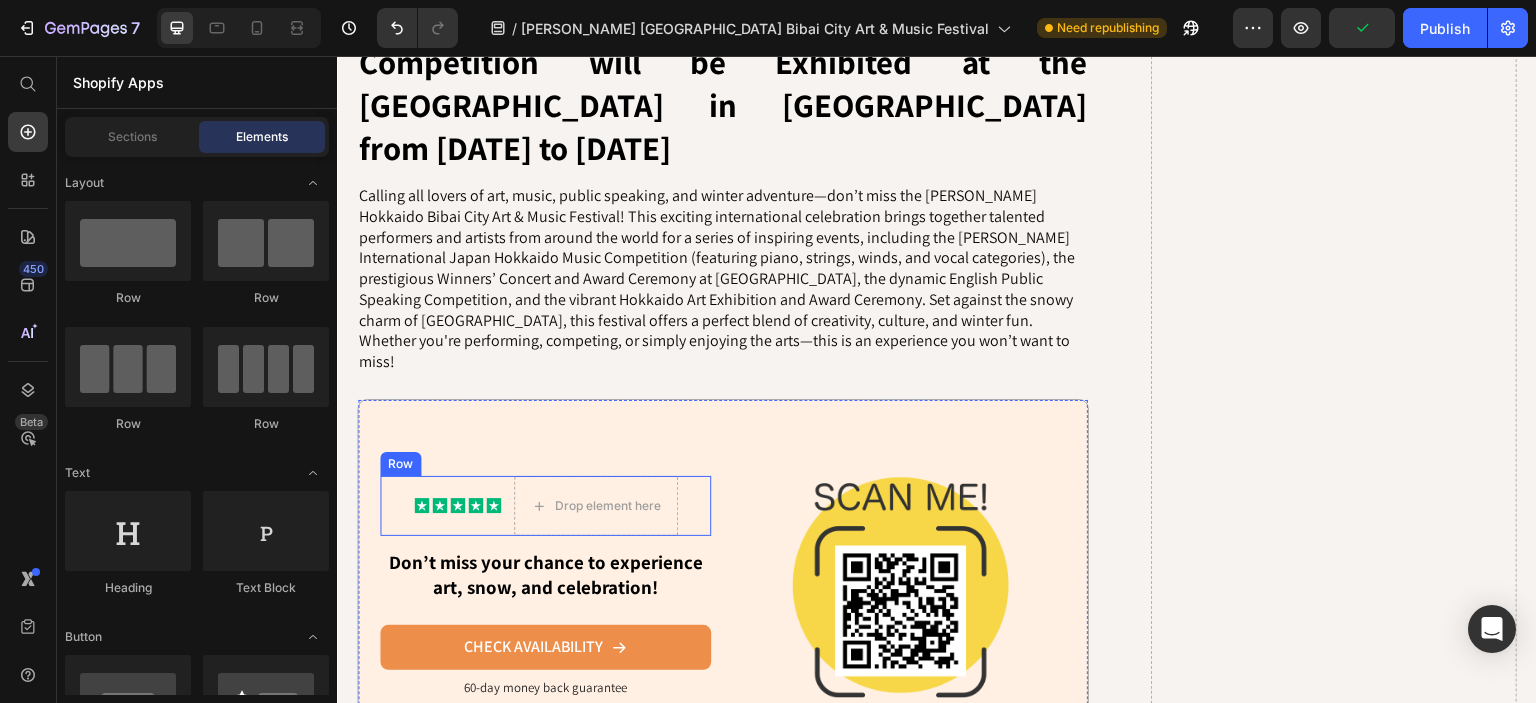 click on "Icon
Icon
Icon
Icon
Icon Icon List" at bounding box center (458, 506) 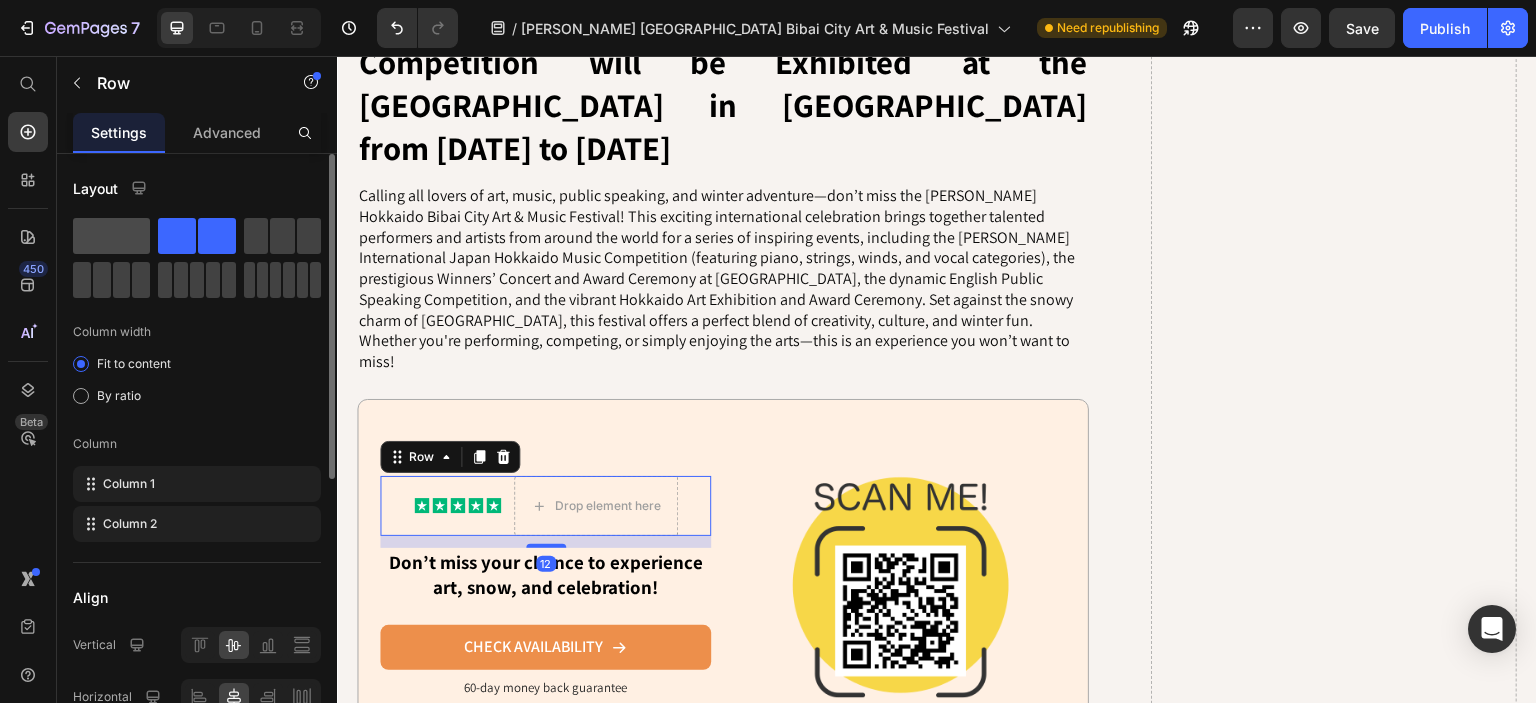 click 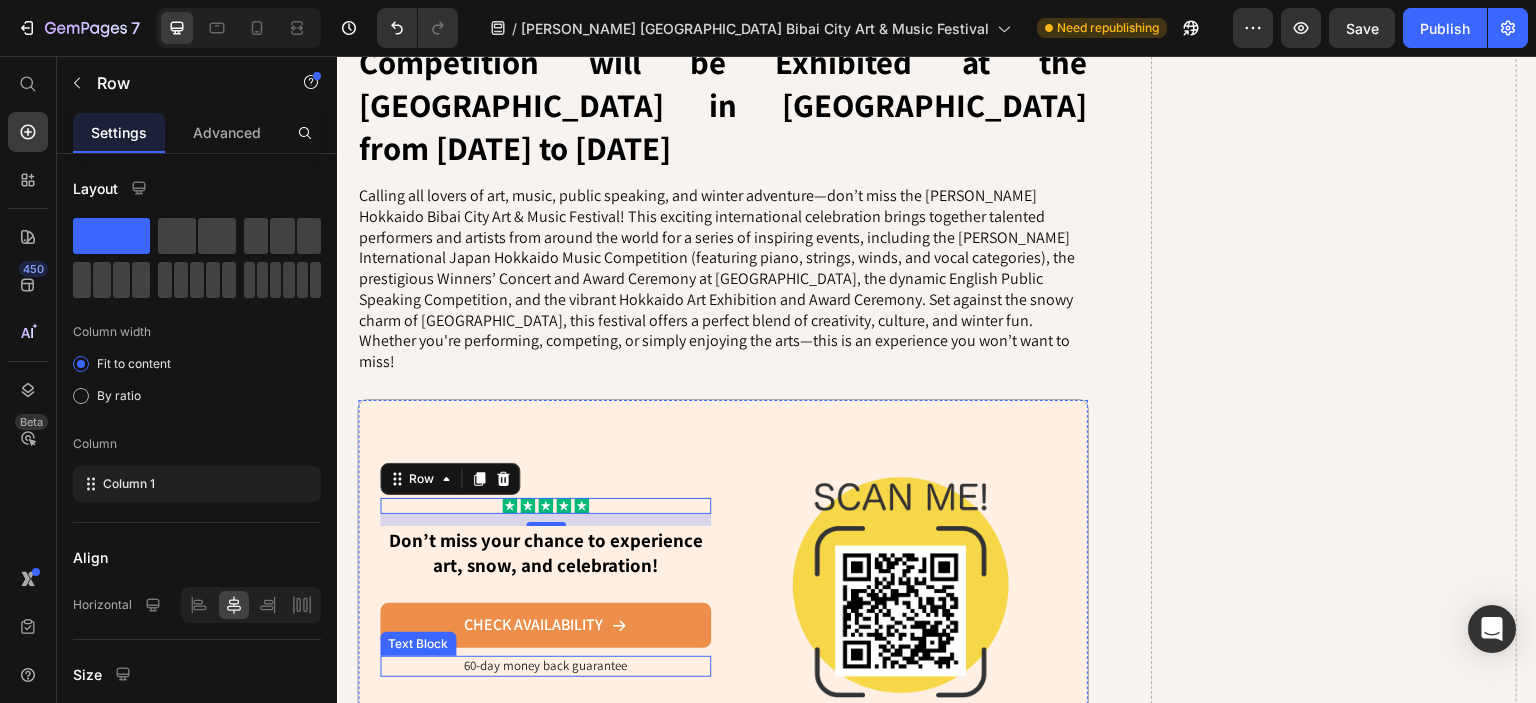 click on "60-day money back guarantee" at bounding box center [545, 666] 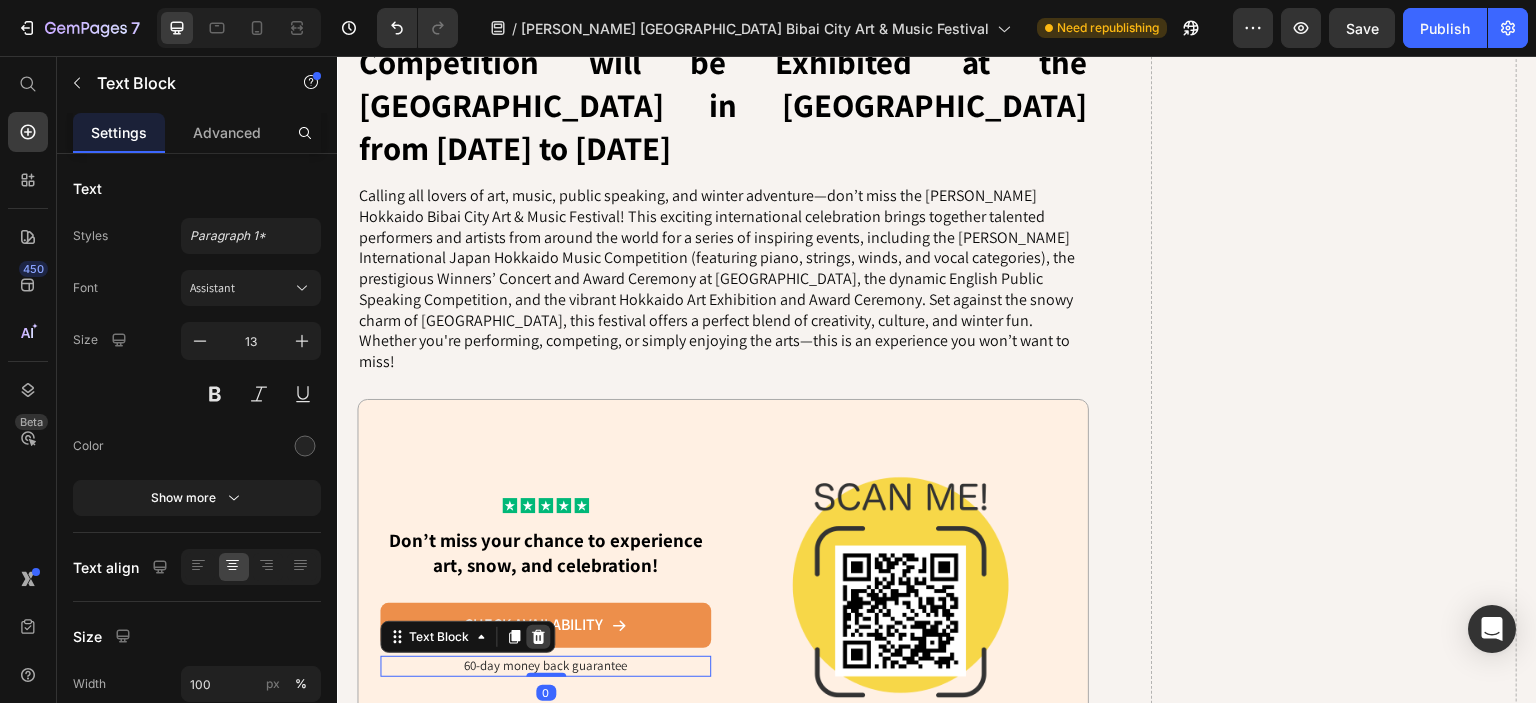 click at bounding box center [538, 637] 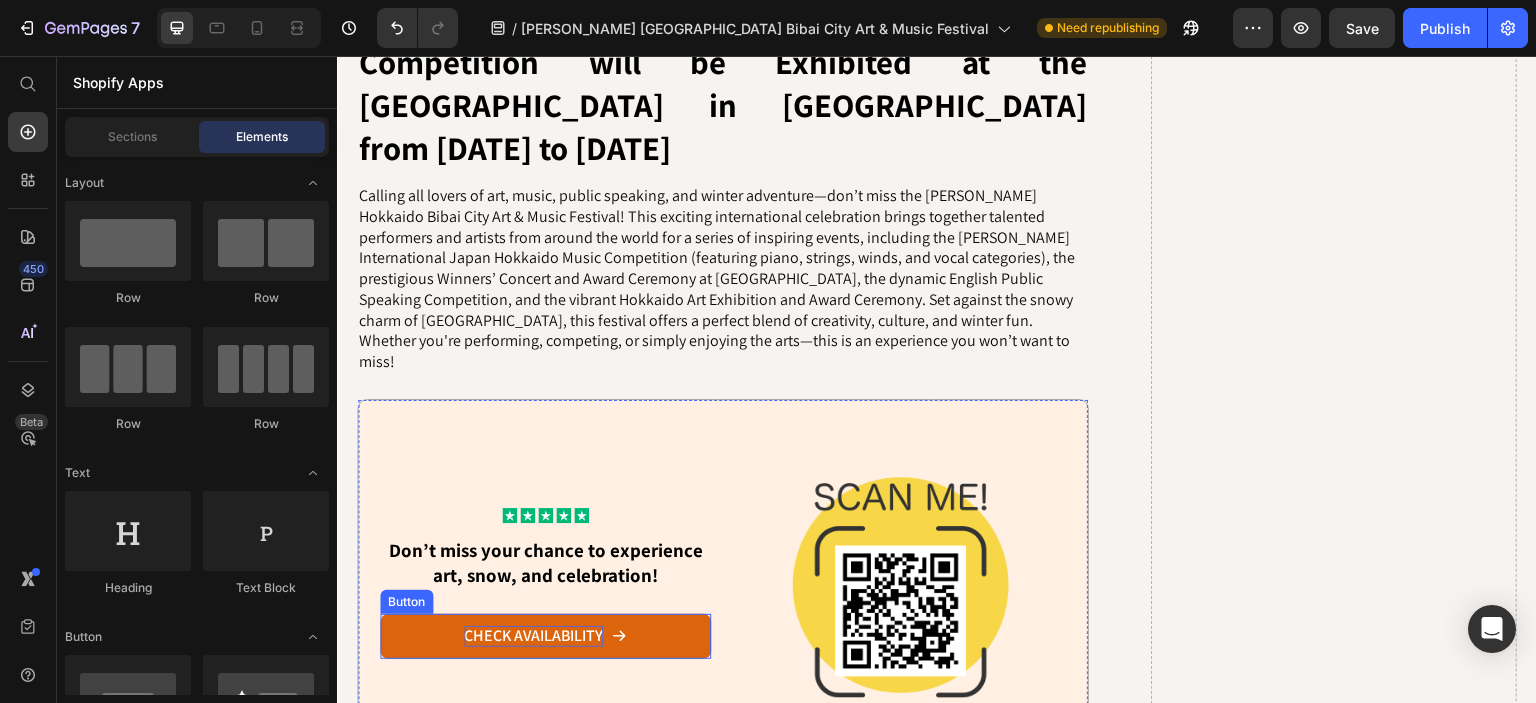 click on "CHECK AVAILABILITY" at bounding box center [533, 636] 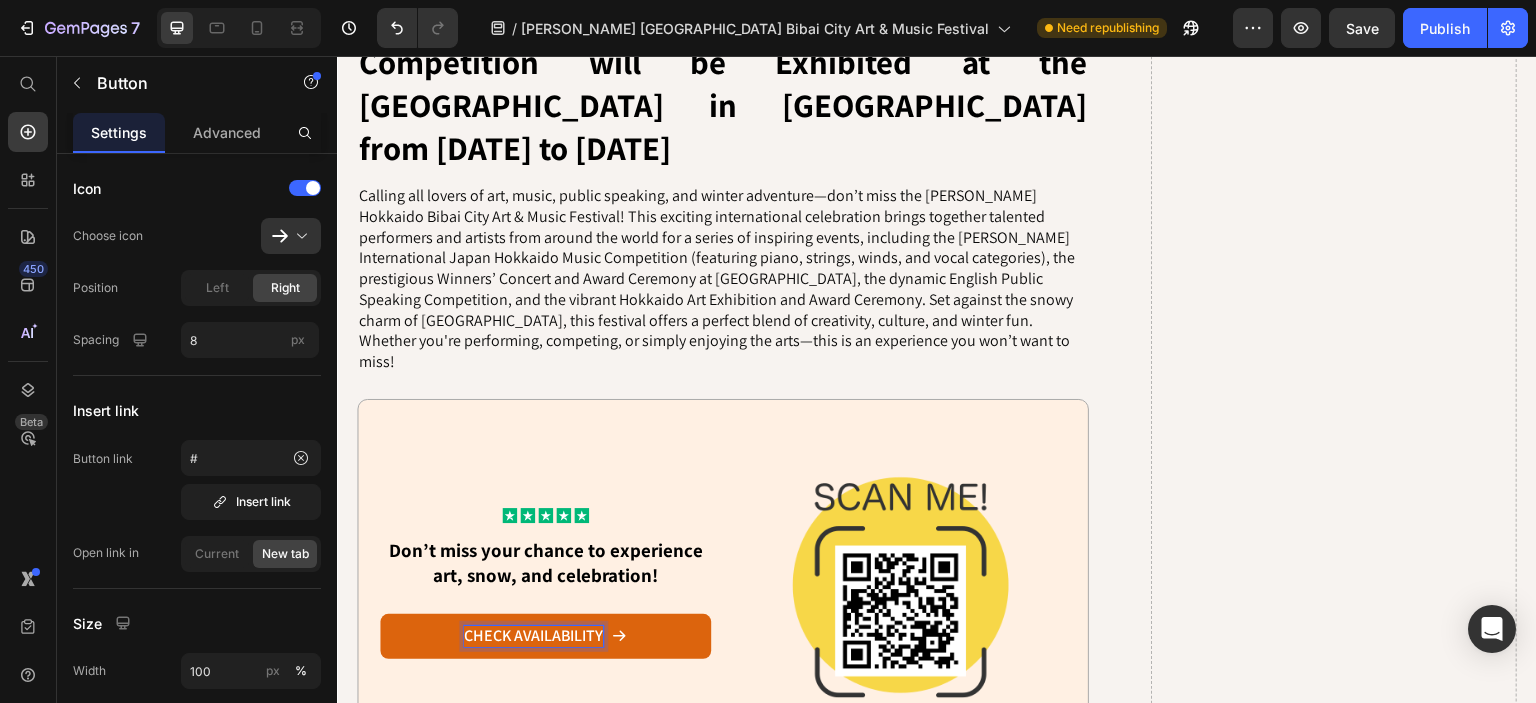 click on "CHECK AVAILABILITY" at bounding box center (533, 636) 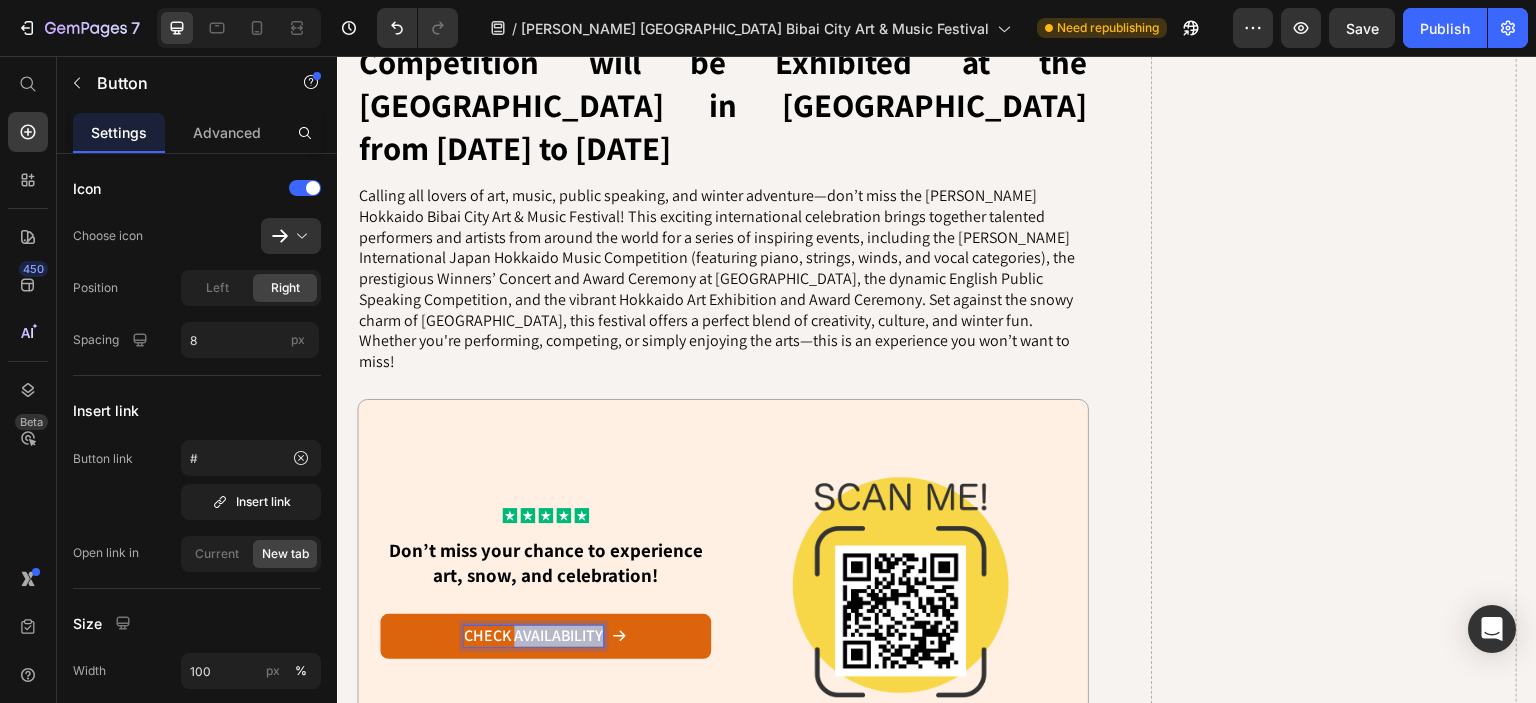 click on "CHECK AVAILABILITY" at bounding box center [533, 636] 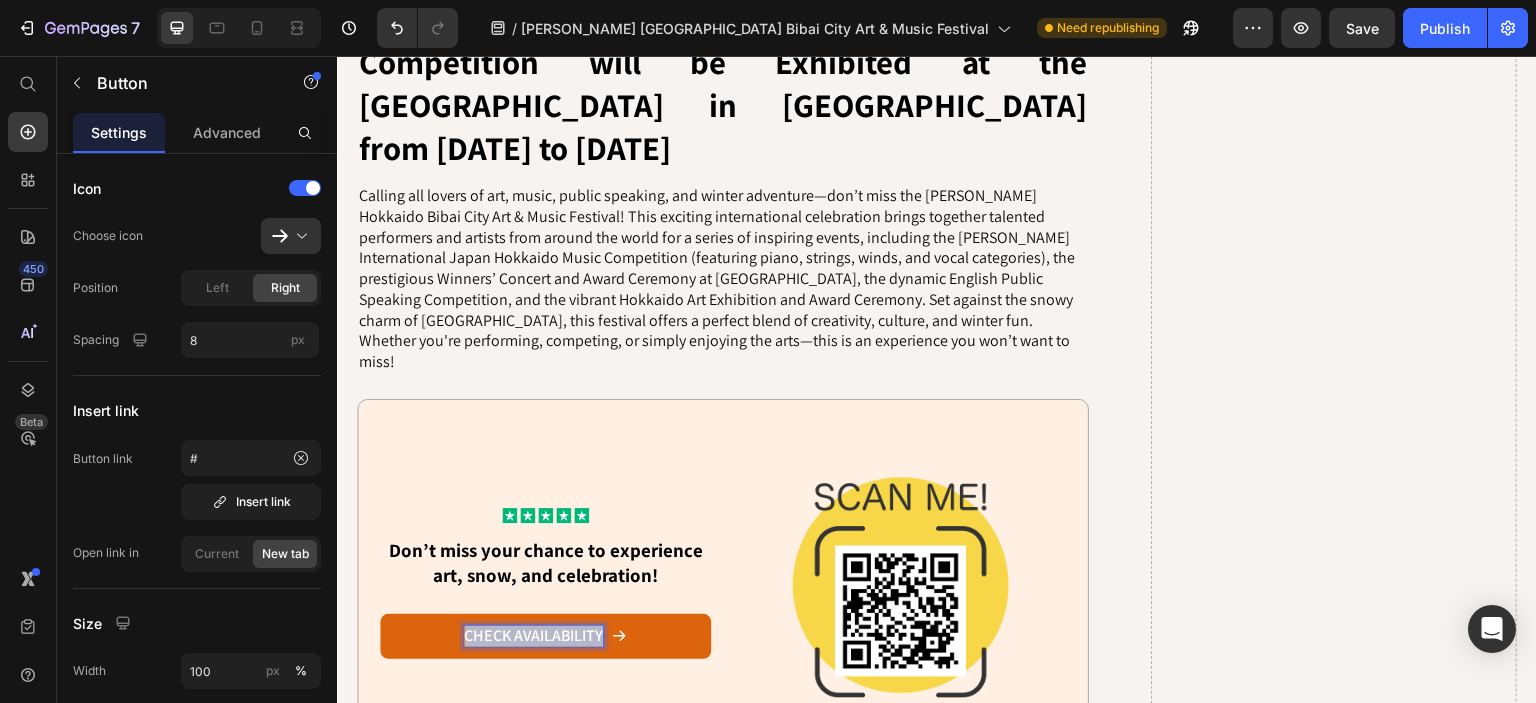 click on "CHECK AVAILABILITY" at bounding box center [533, 636] 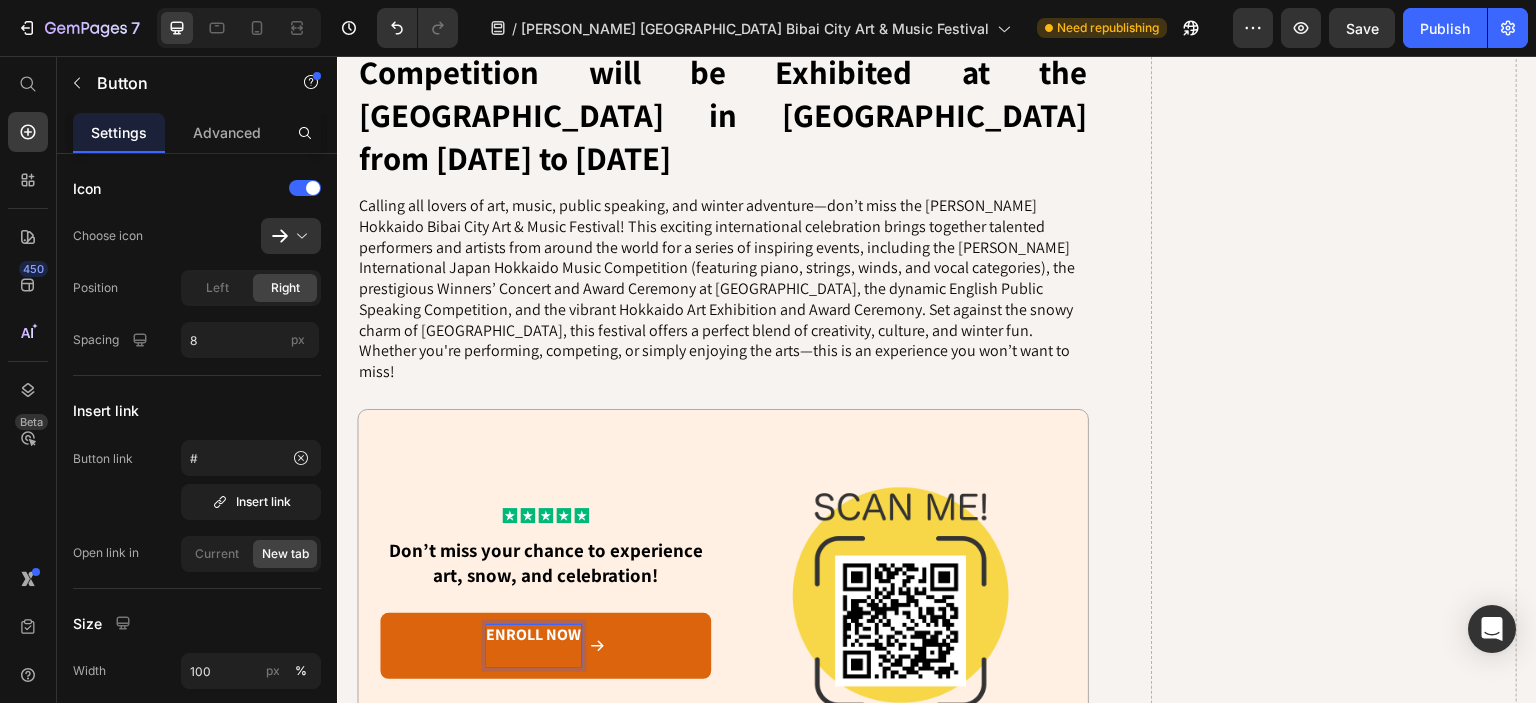 scroll, scrollTop: 3238, scrollLeft: 0, axis: vertical 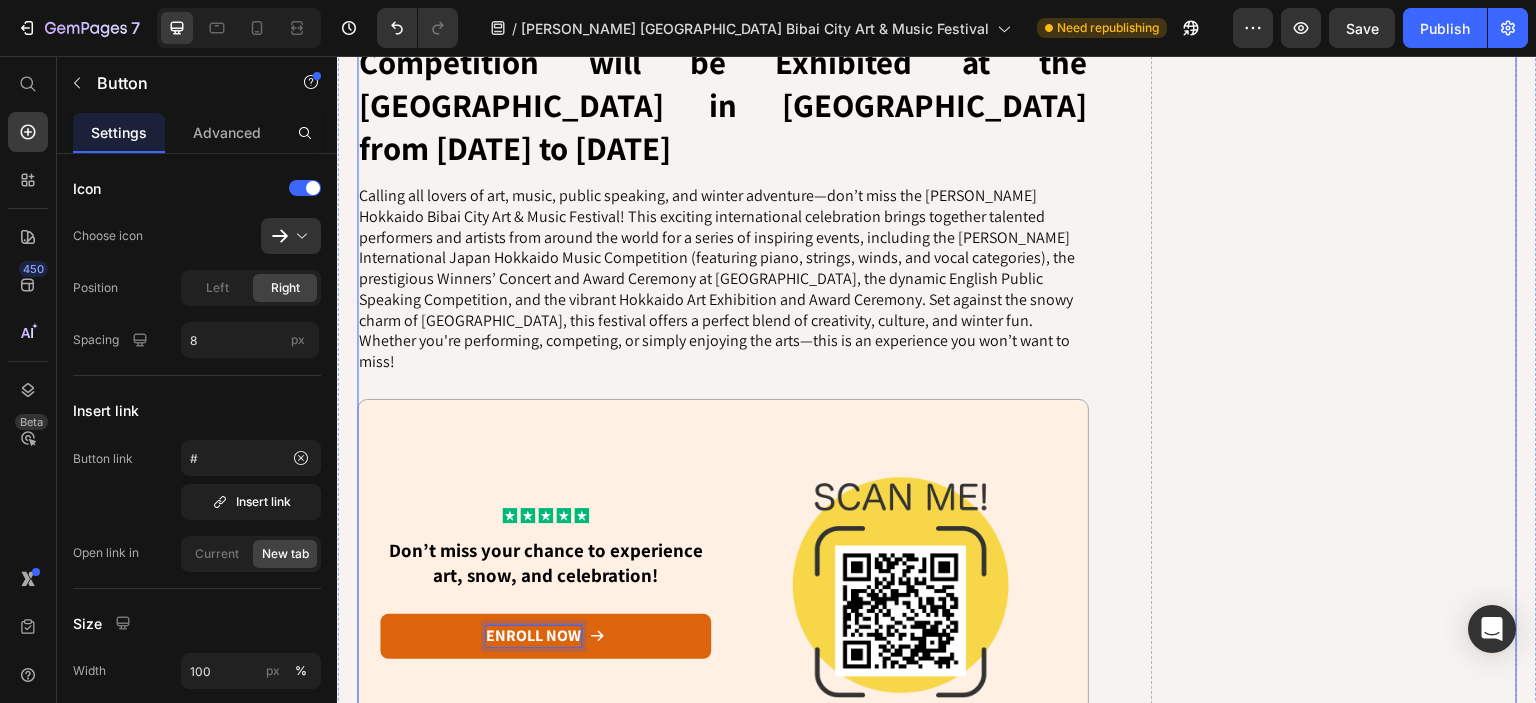 click on "Drop element here" at bounding box center [1334, 1222] 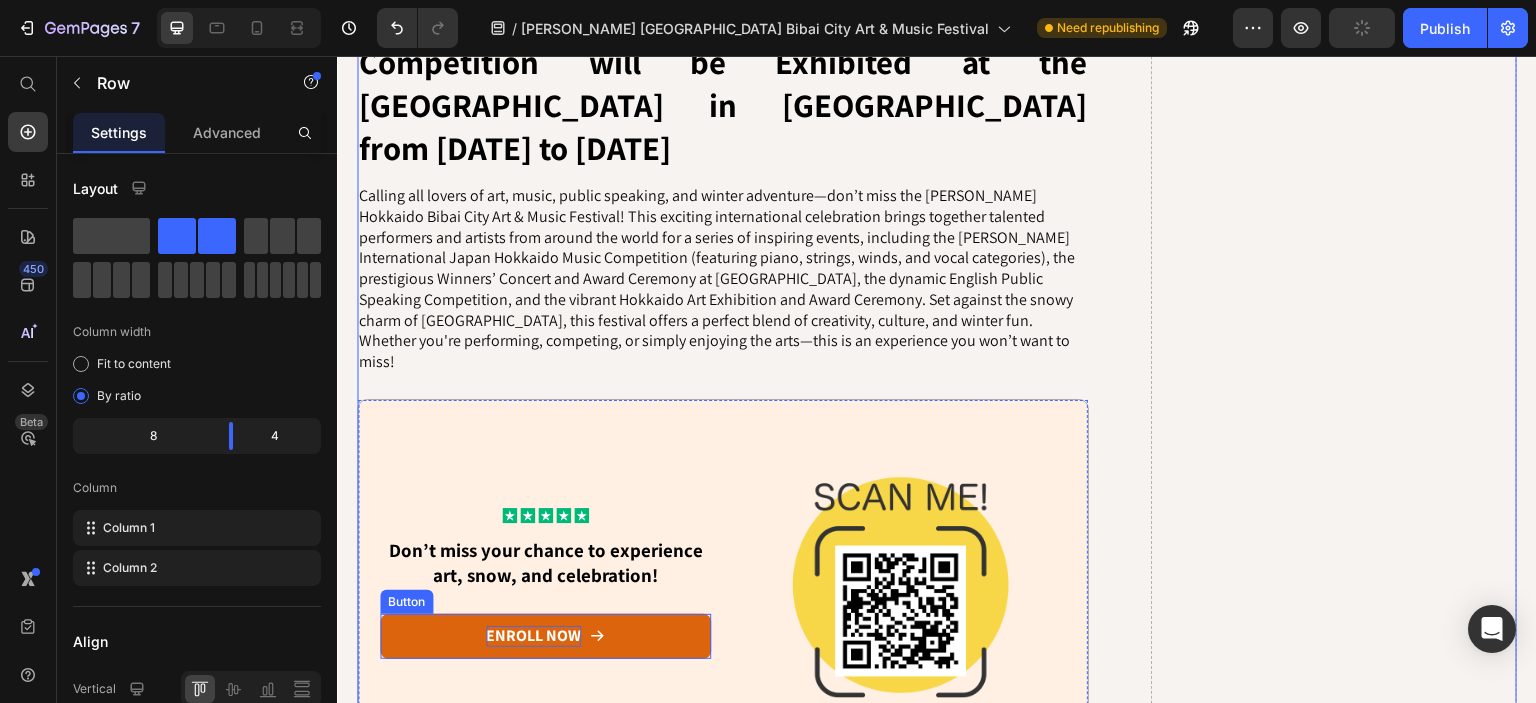 click on "Enroll now" at bounding box center (545, 636) 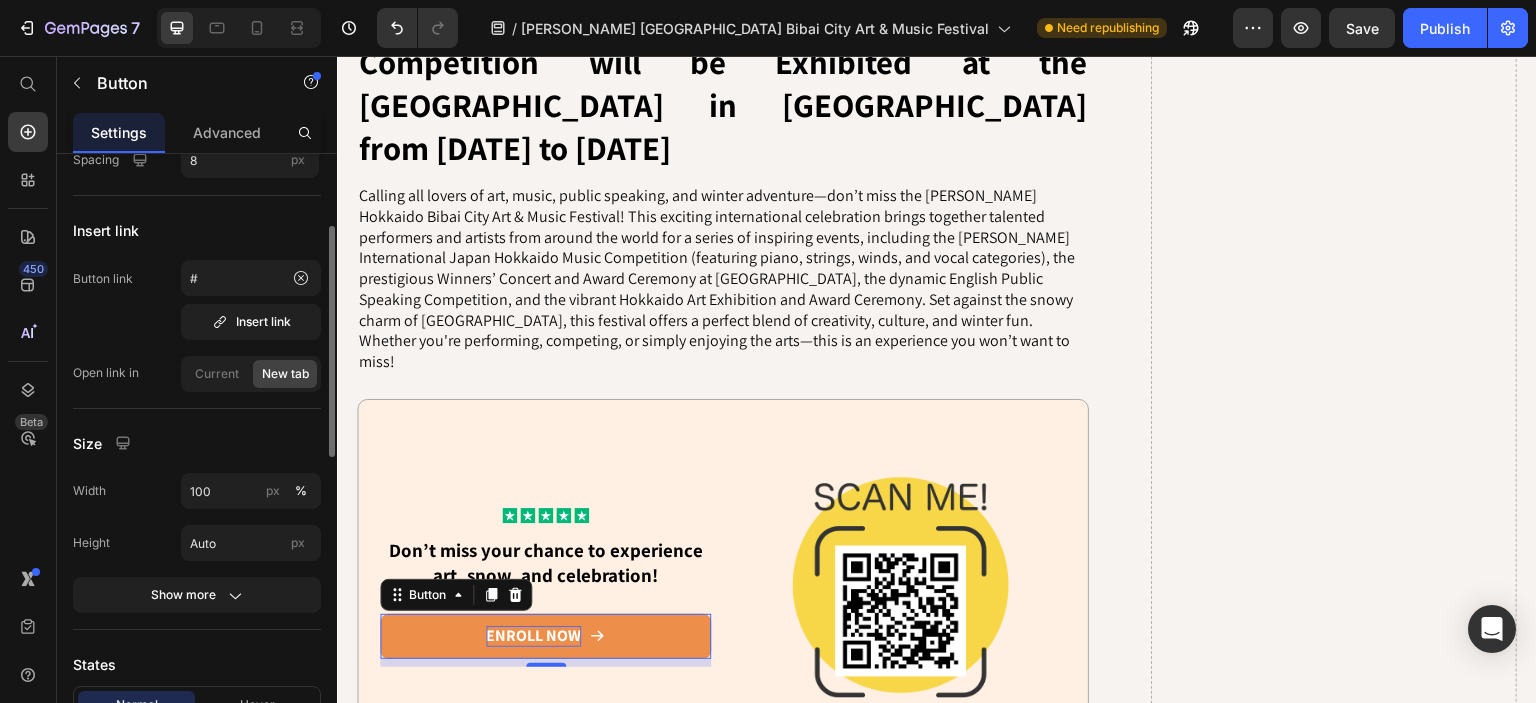 scroll, scrollTop: 183, scrollLeft: 0, axis: vertical 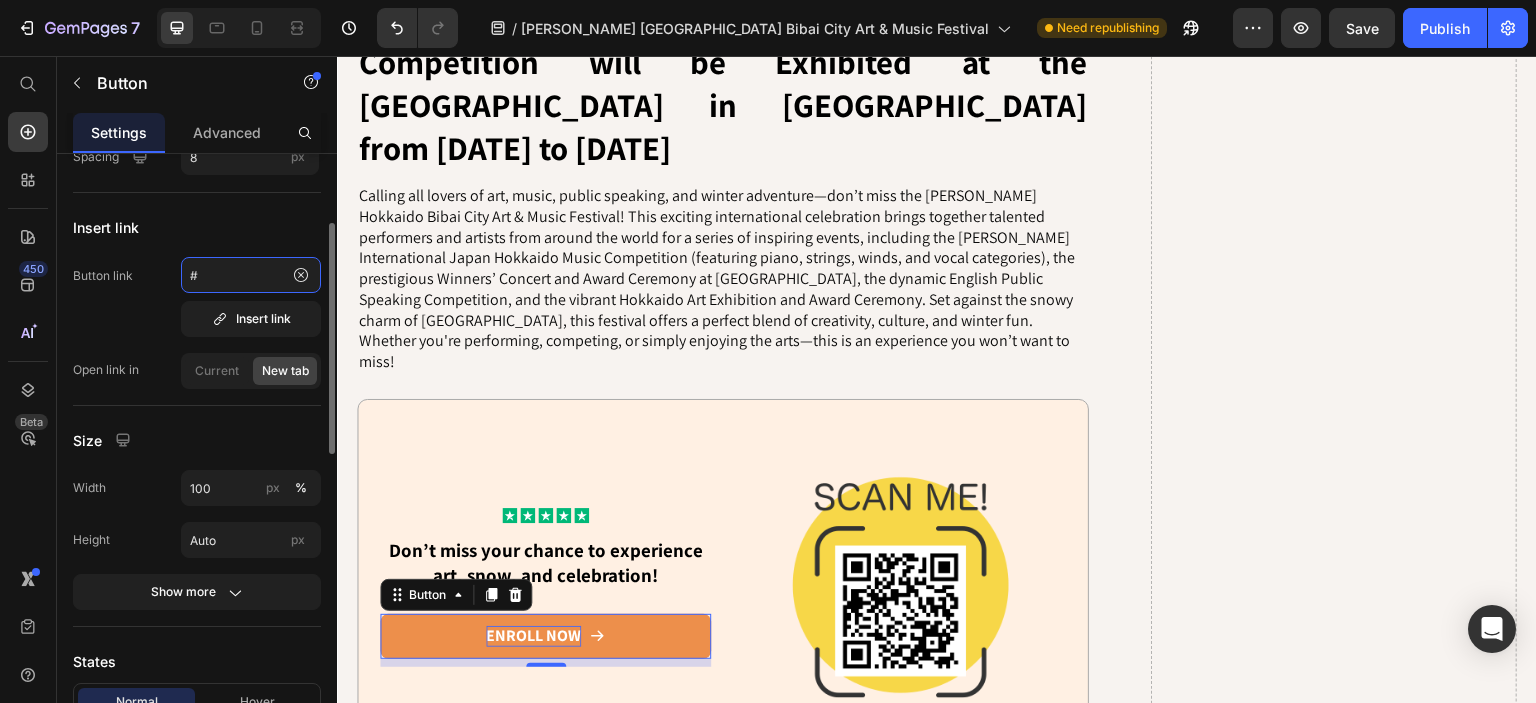 click on "#" 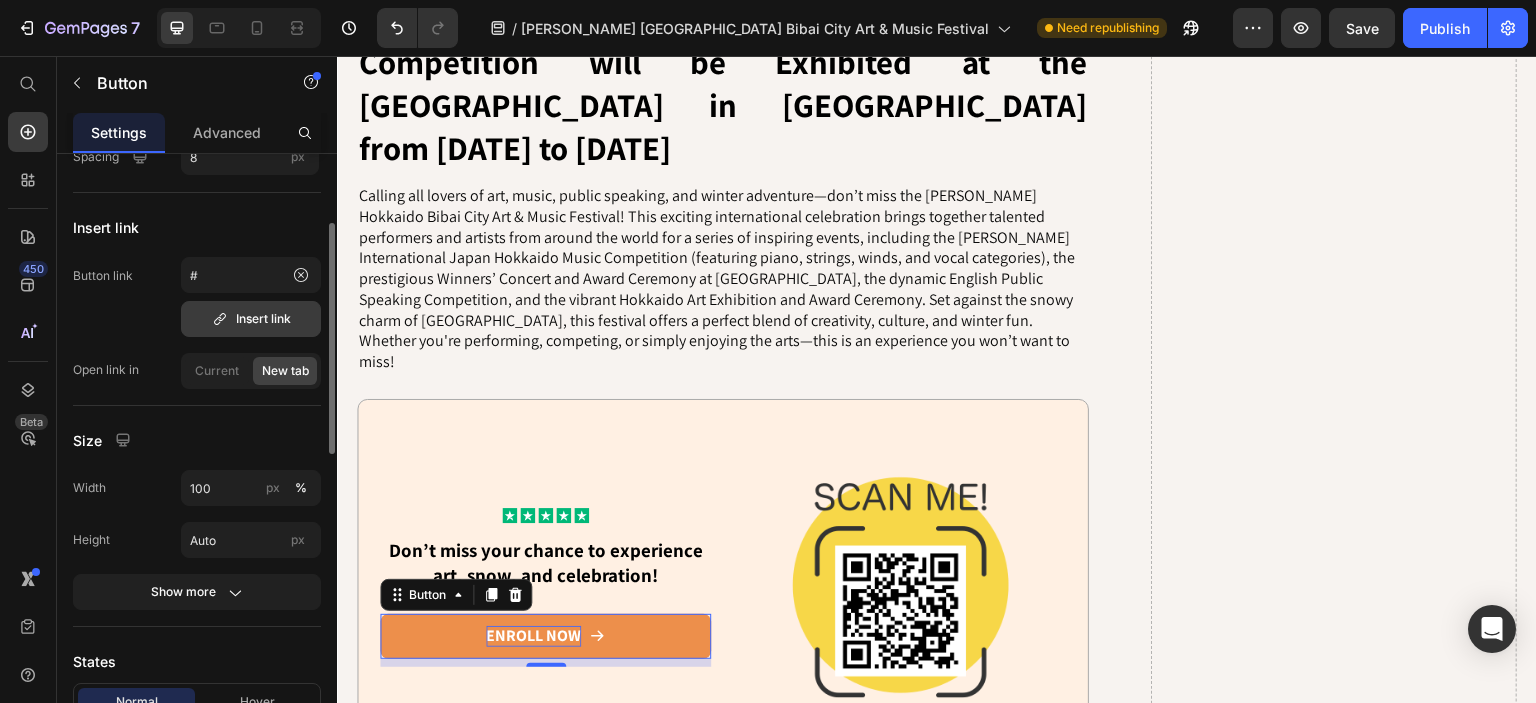 click on "Insert link" at bounding box center [251, 319] 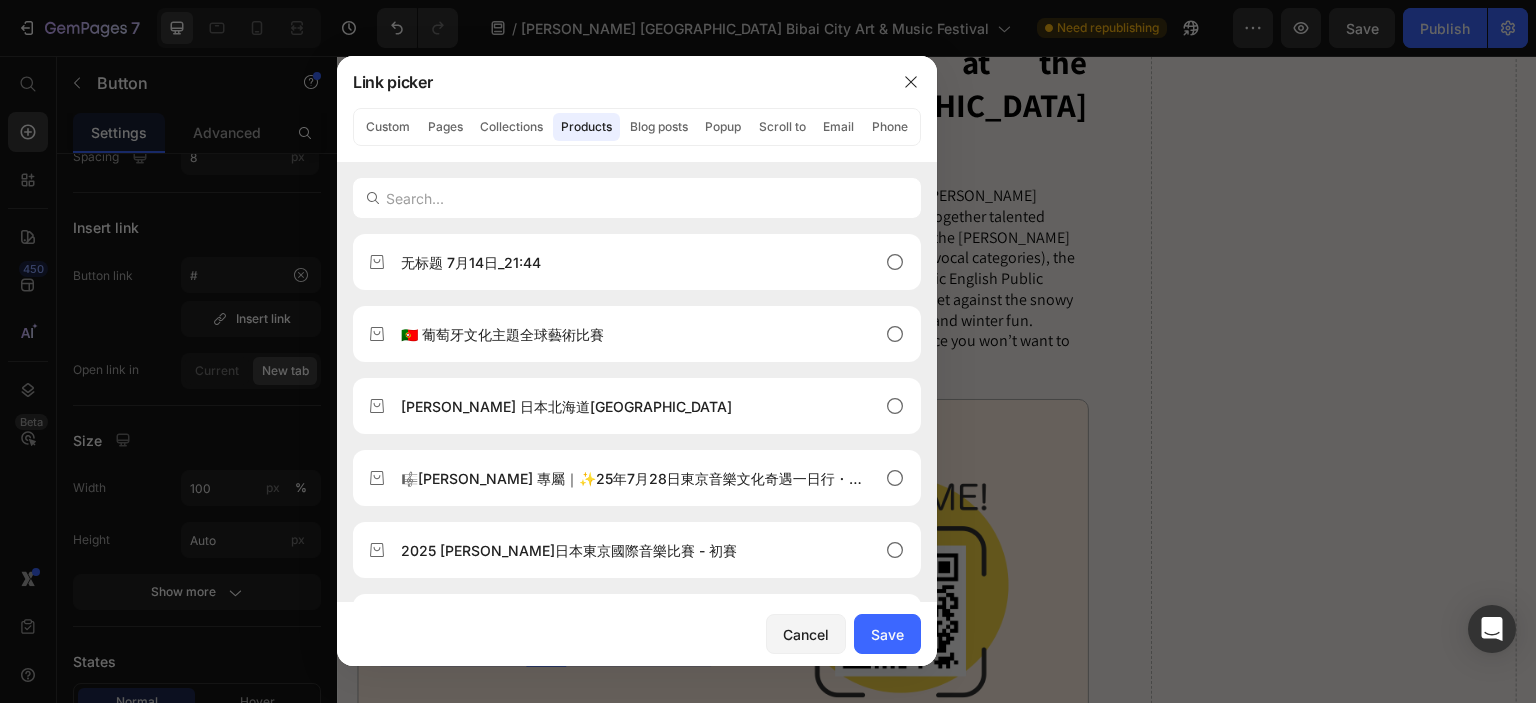 click at bounding box center [768, 351] 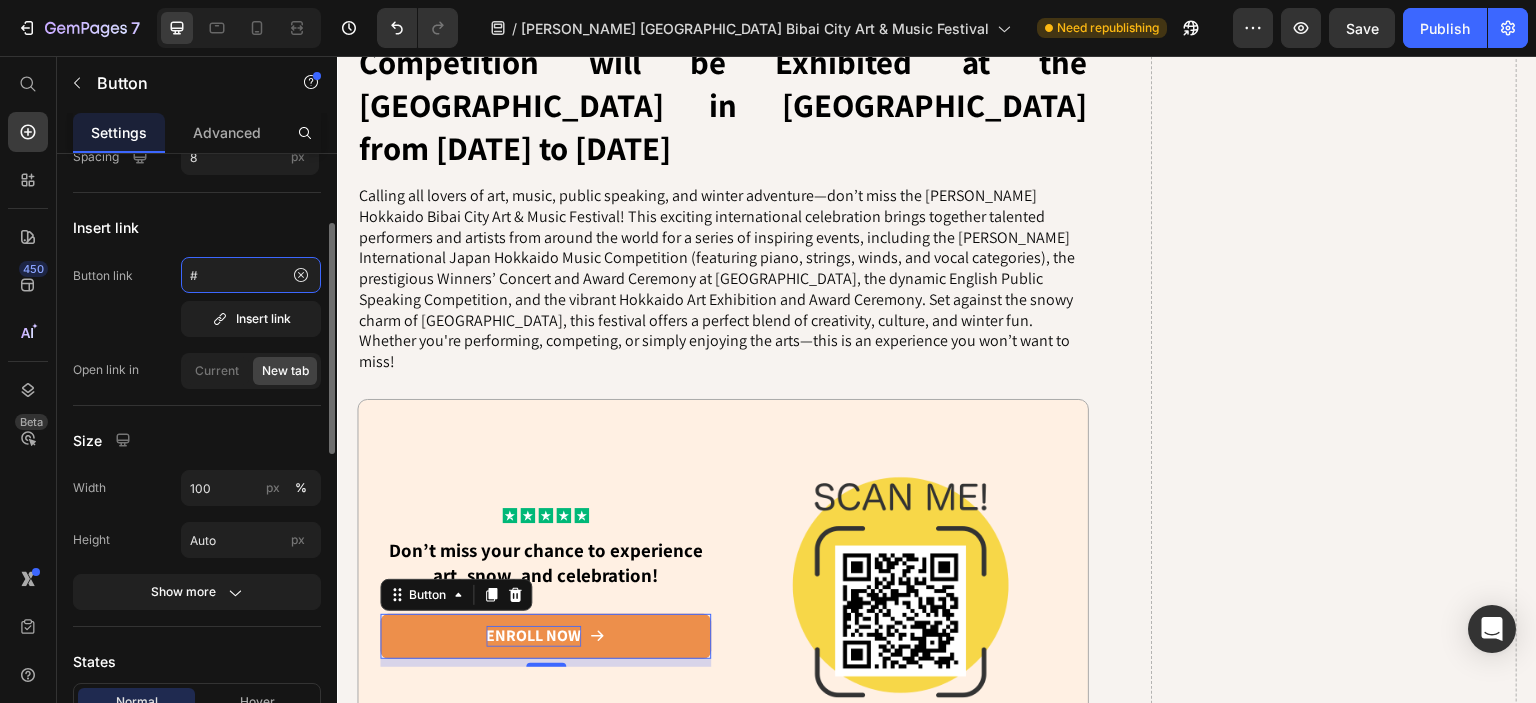 click on "#" 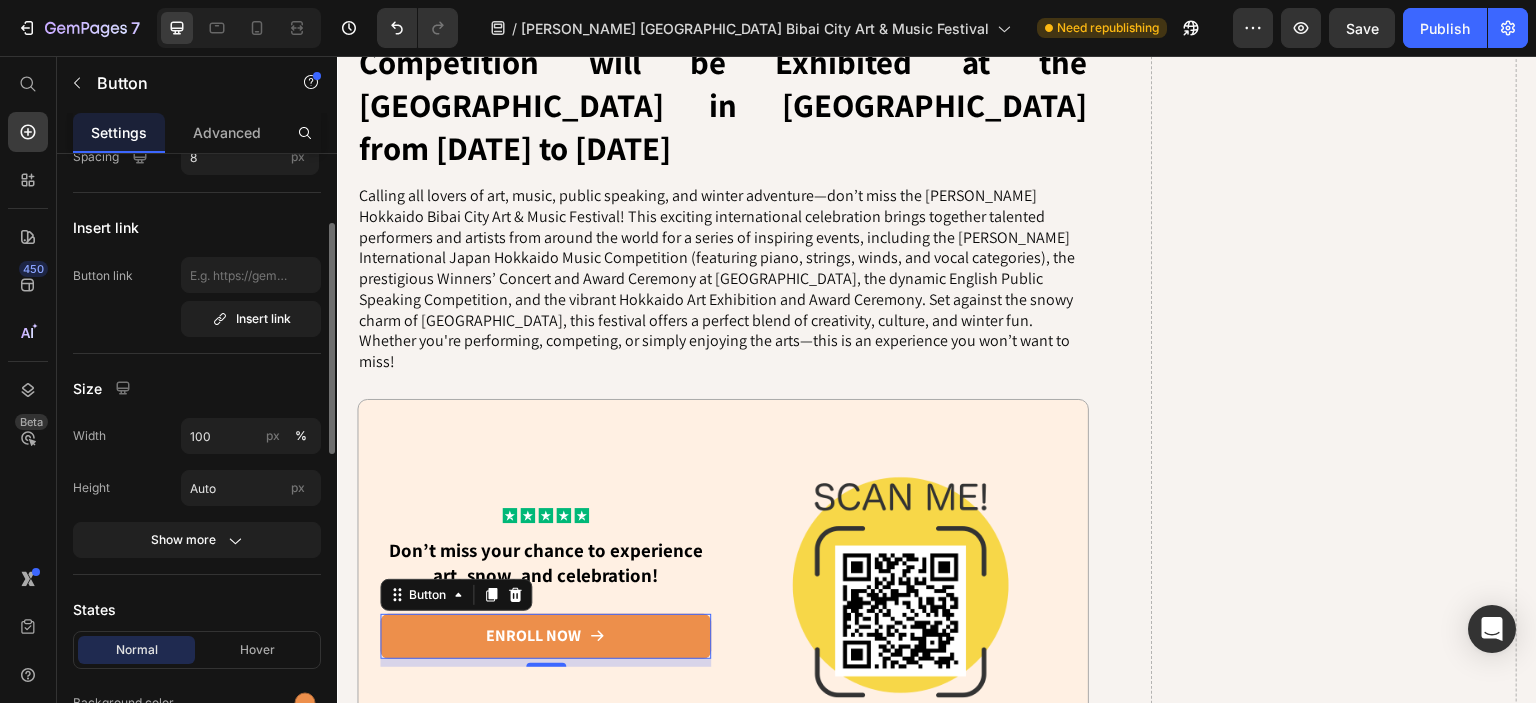 click on "Button link  Insert link" at bounding box center (197, 297) 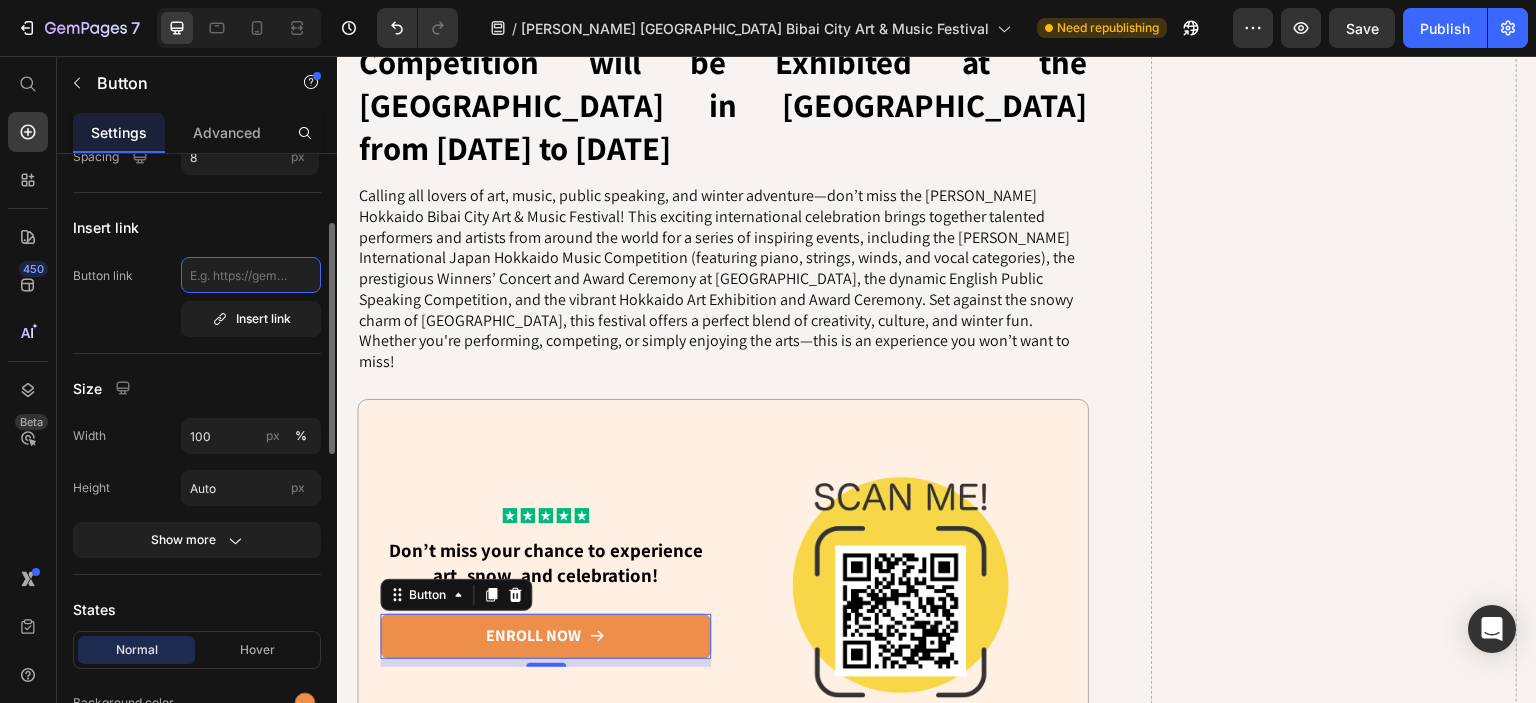 click 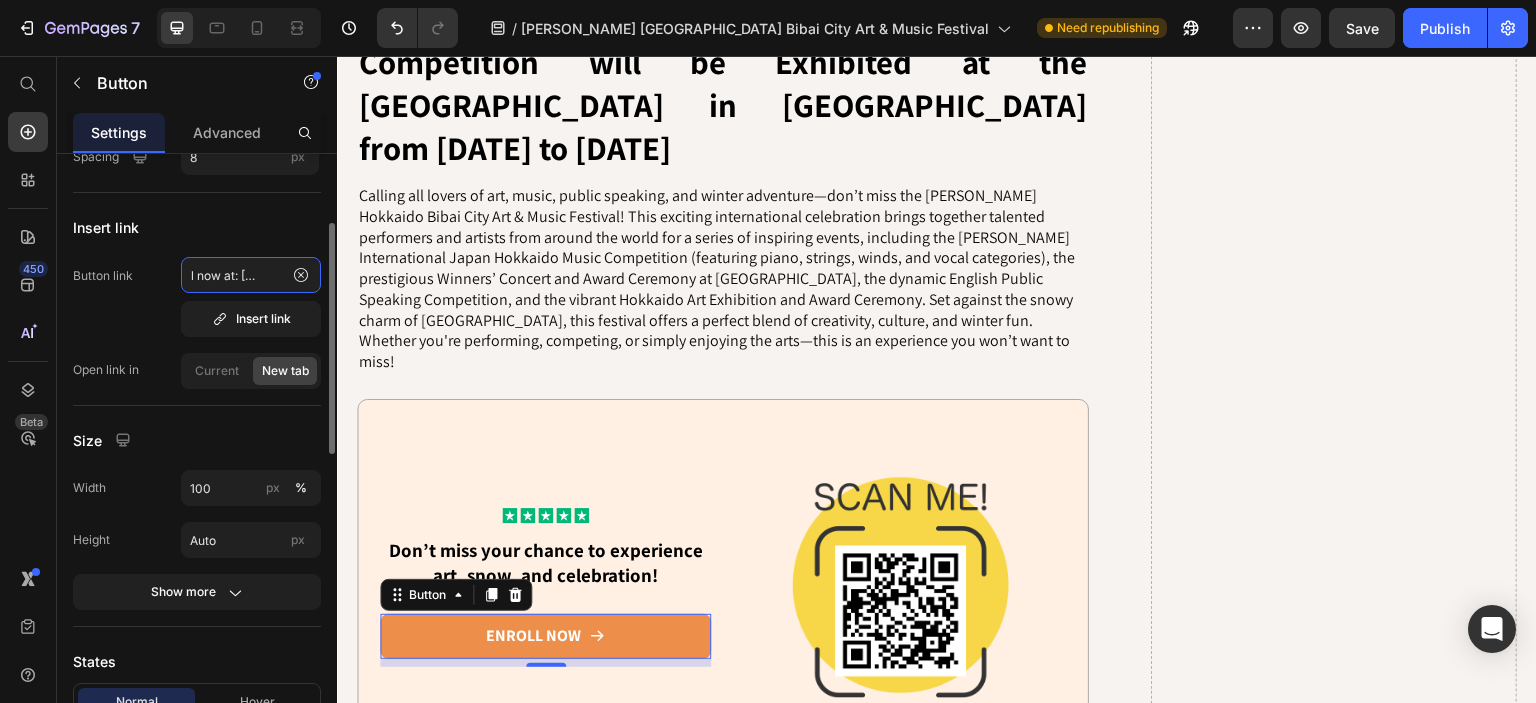 scroll, scrollTop: 0, scrollLeft: 0, axis: both 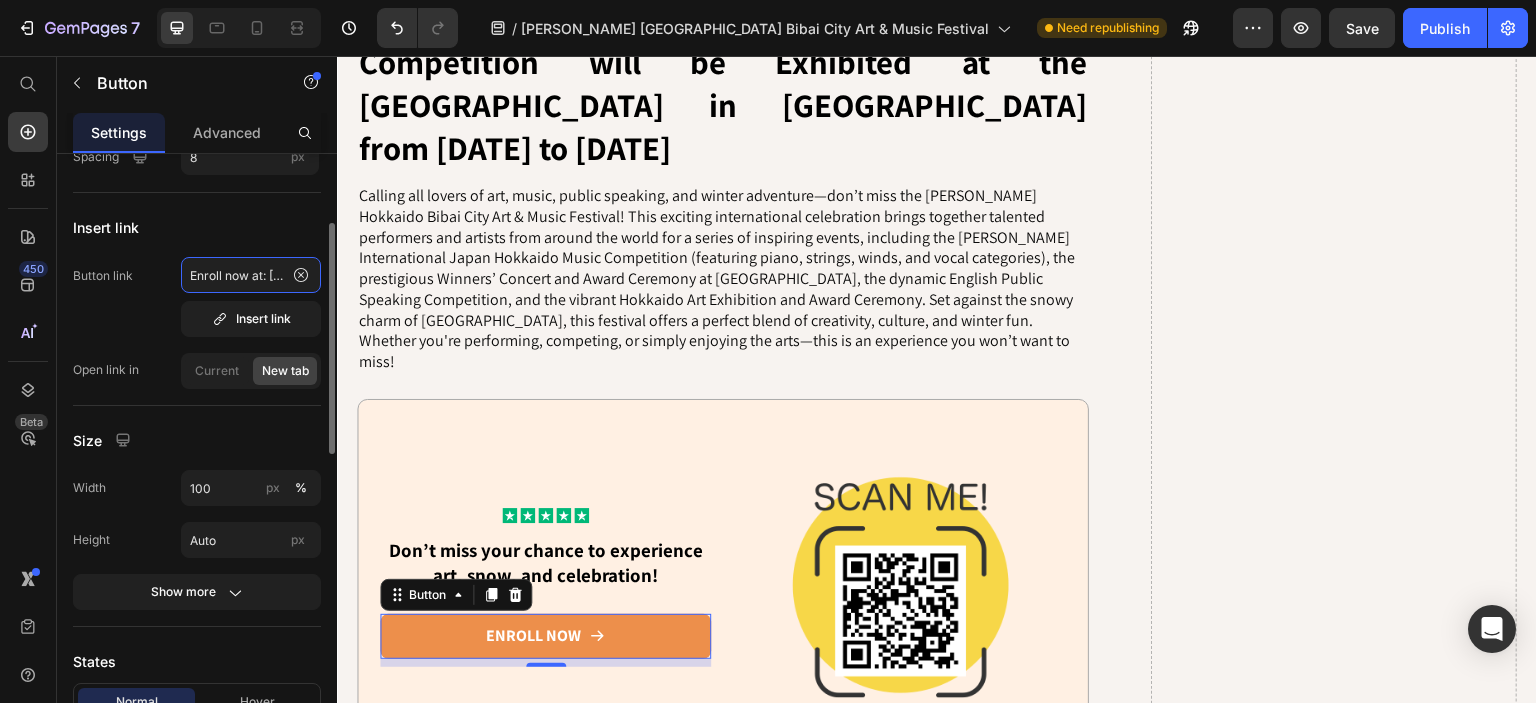 type on "Enroll now at: [DOMAIN_NAME][URL][PERSON_NAME]" 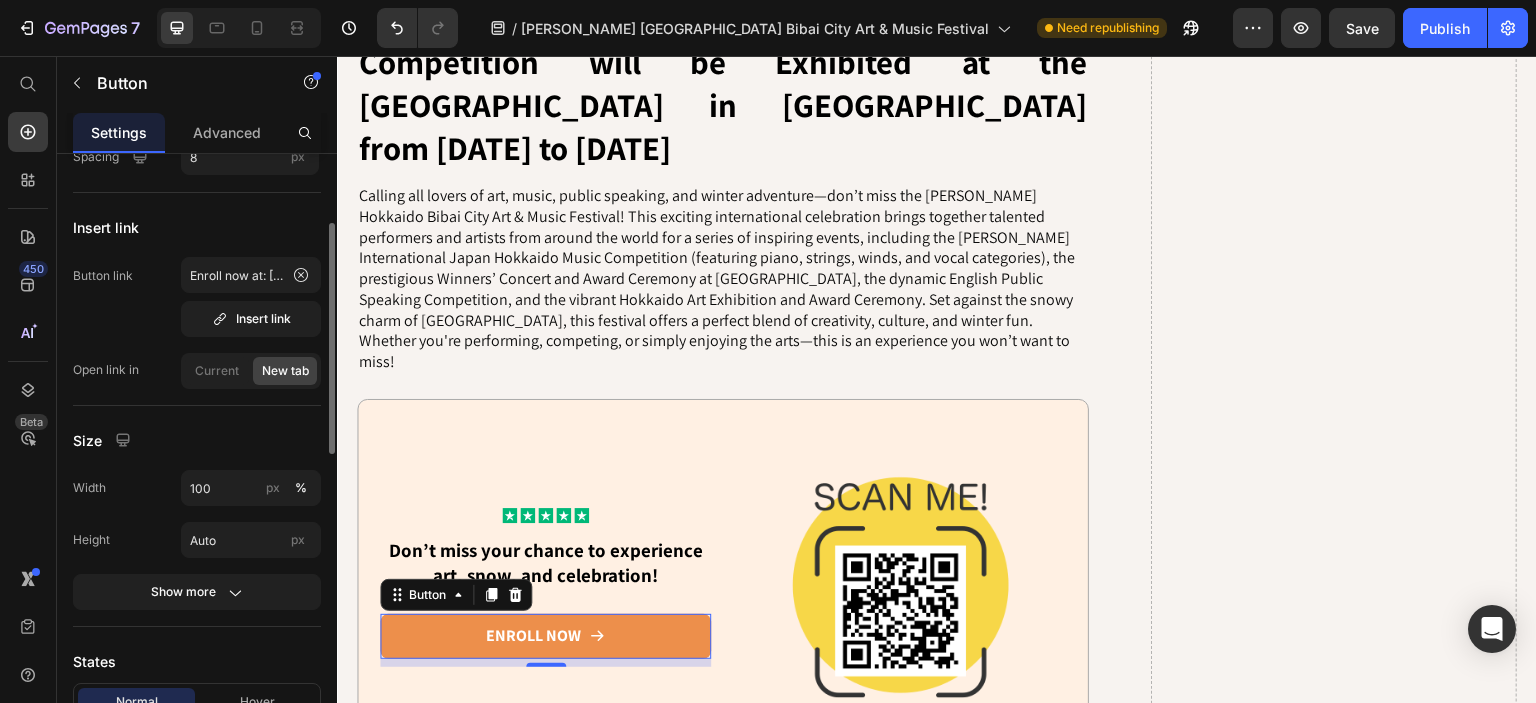 click on "Button link Enroll now at: [DOMAIN_NAME][URL][PERSON_NAME]  Insert link" at bounding box center (197, 297) 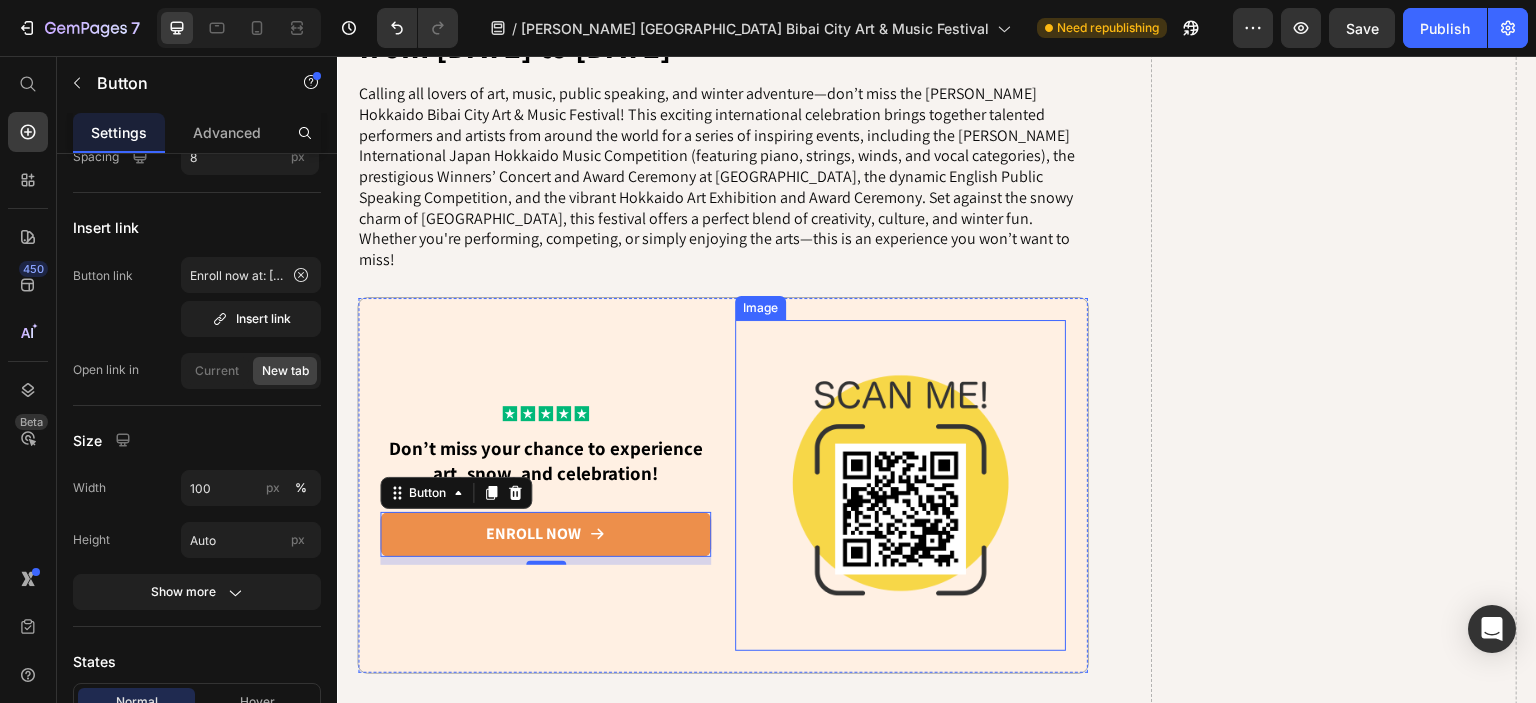 scroll, scrollTop: 3341, scrollLeft: 0, axis: vertical 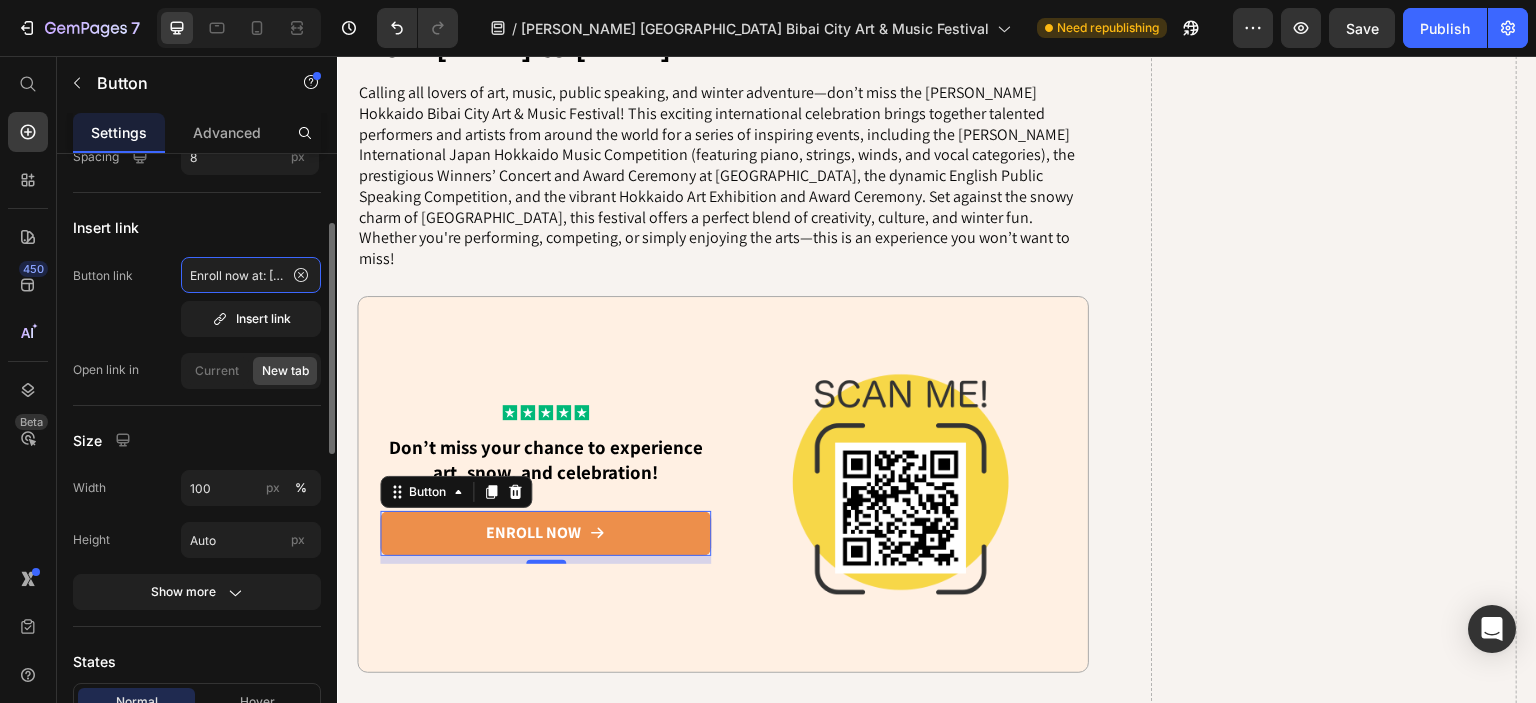 click on "Enroll now at: [DOMAIN_NAME][URL][PERSON_NAME]" 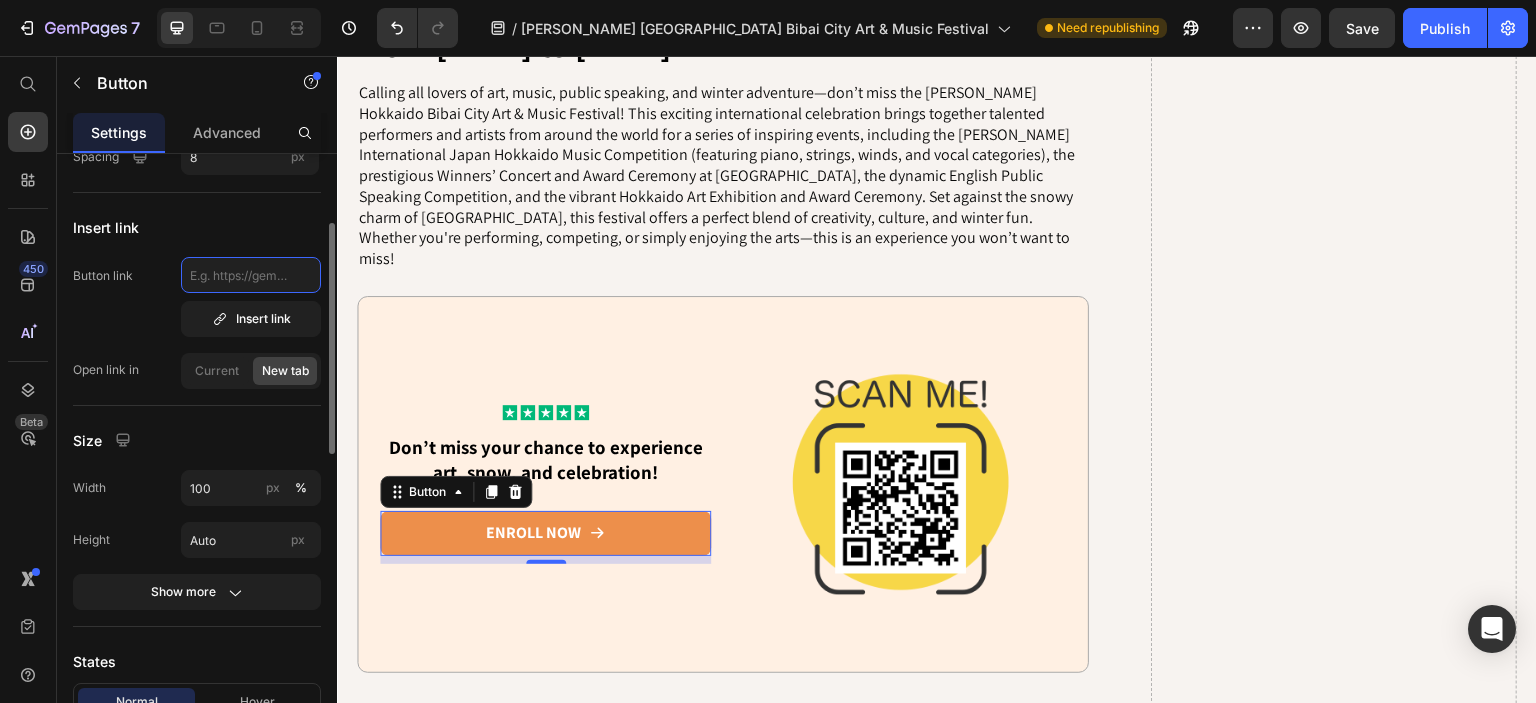 type 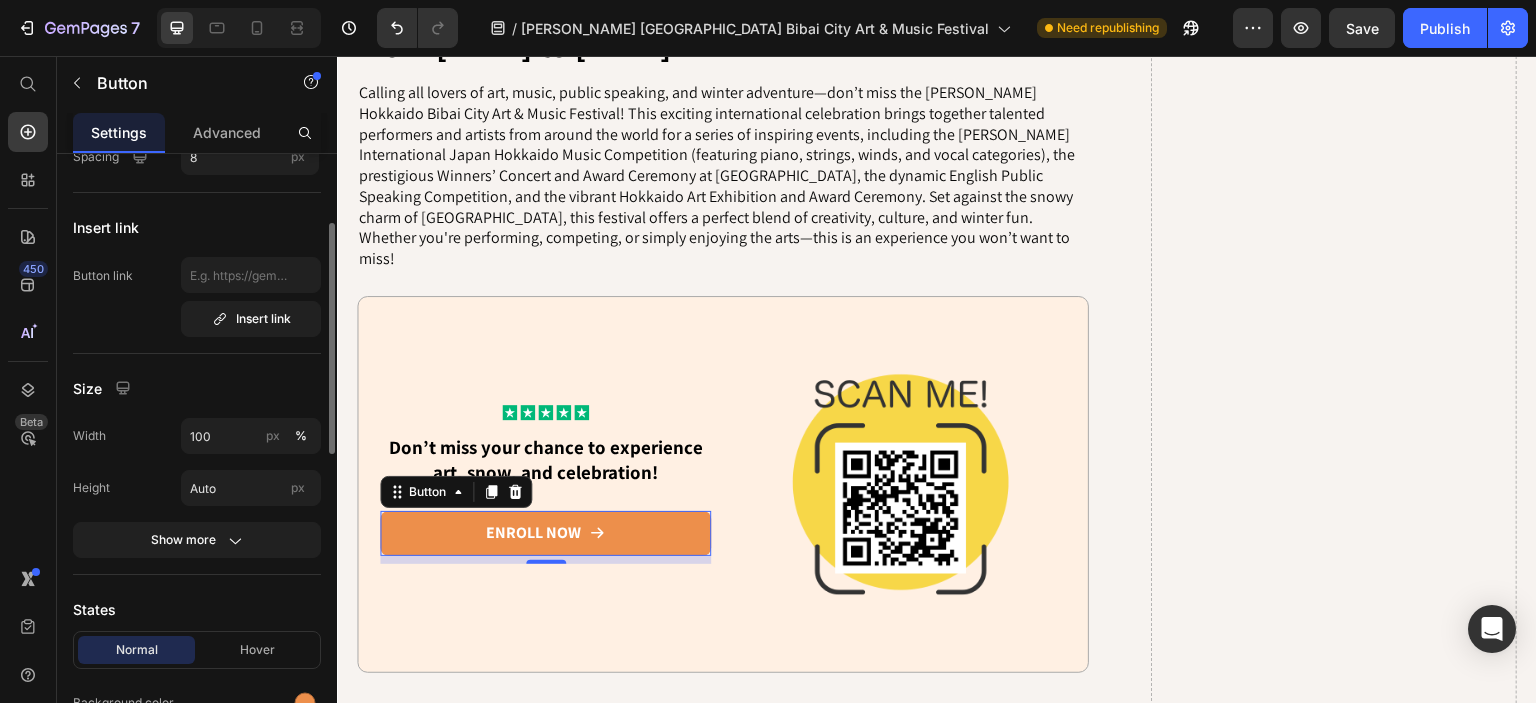 click on "Button link  Insert link" at bounding box center [197, 297] 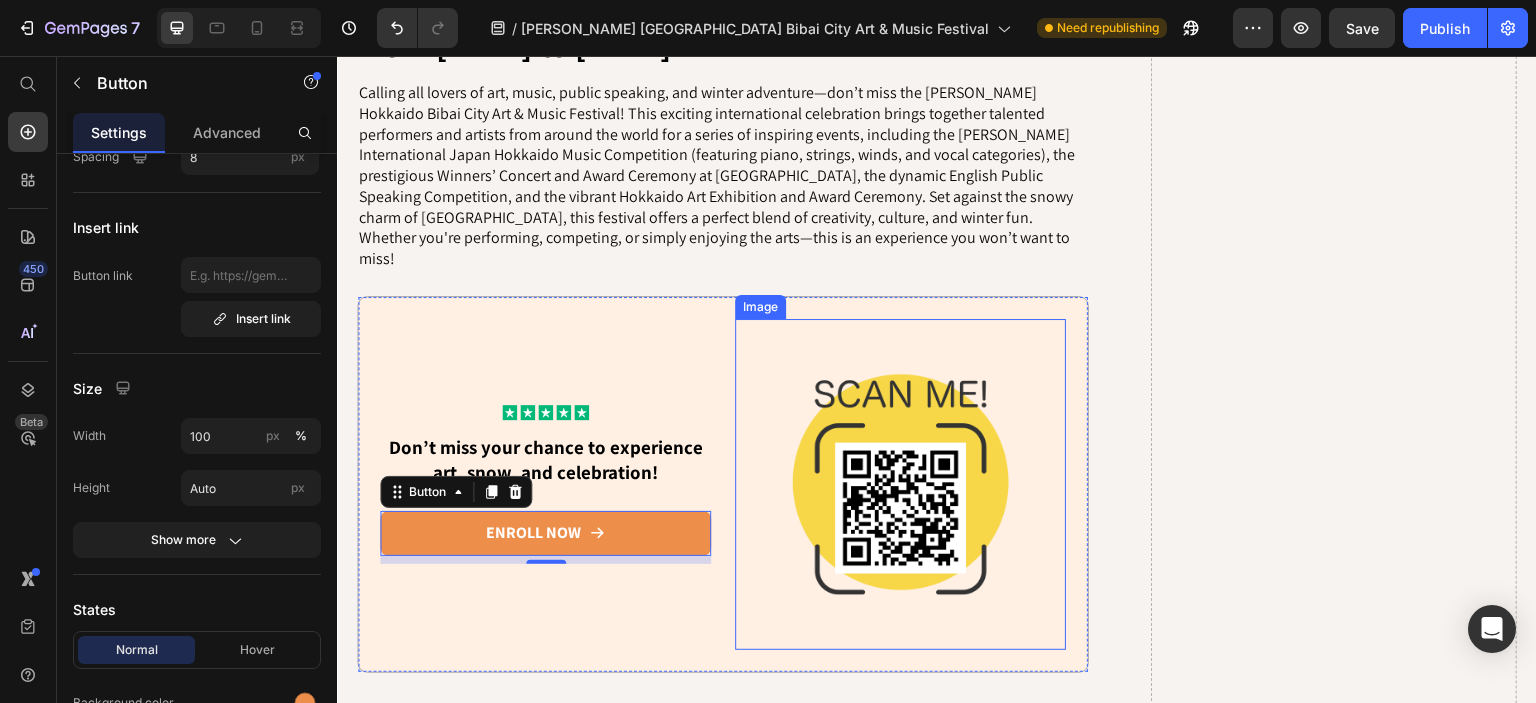 click at bounding box center [900, 484] 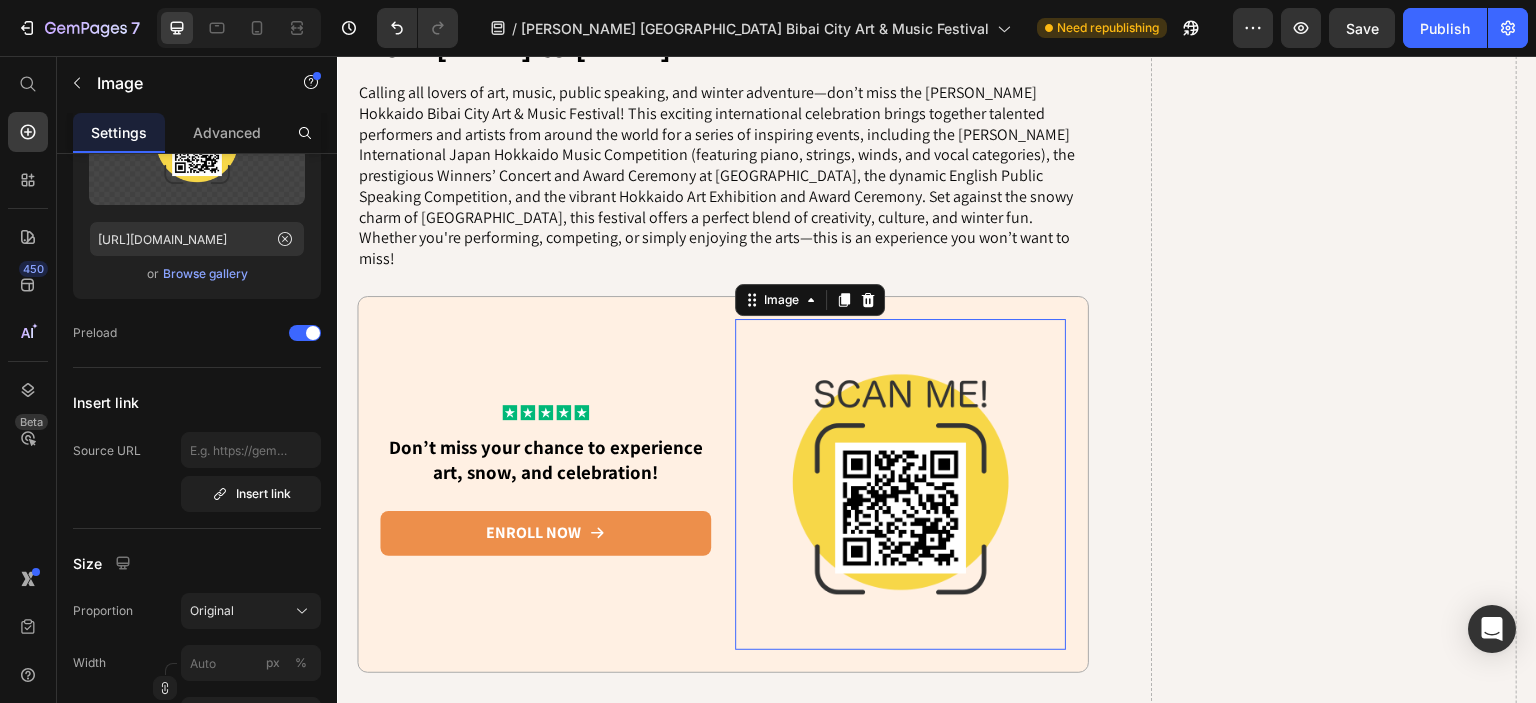 scroll, scrollTop: 0, scrollLeft: 0, axis: both 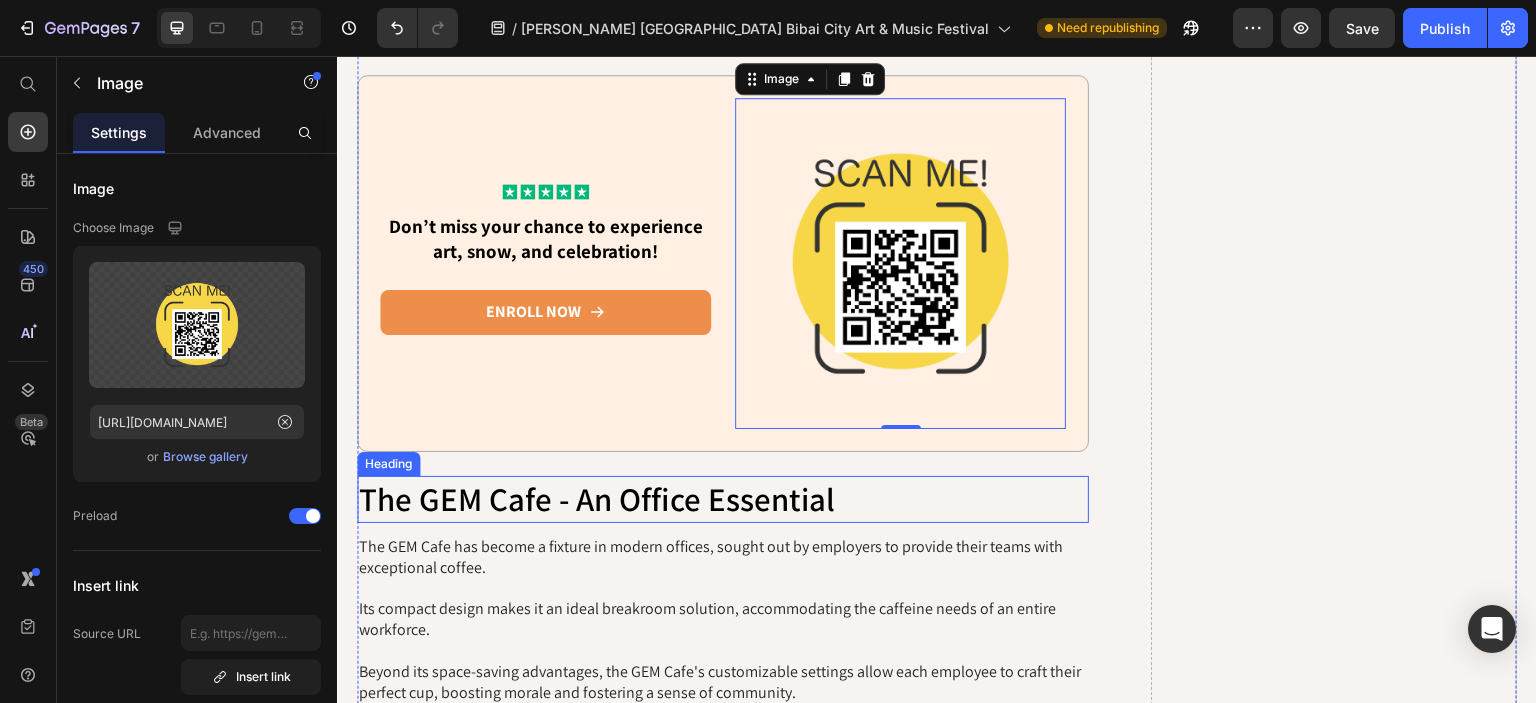 click on "The GEM Cafe - An Office Essential" at bounding box center [723, 499] 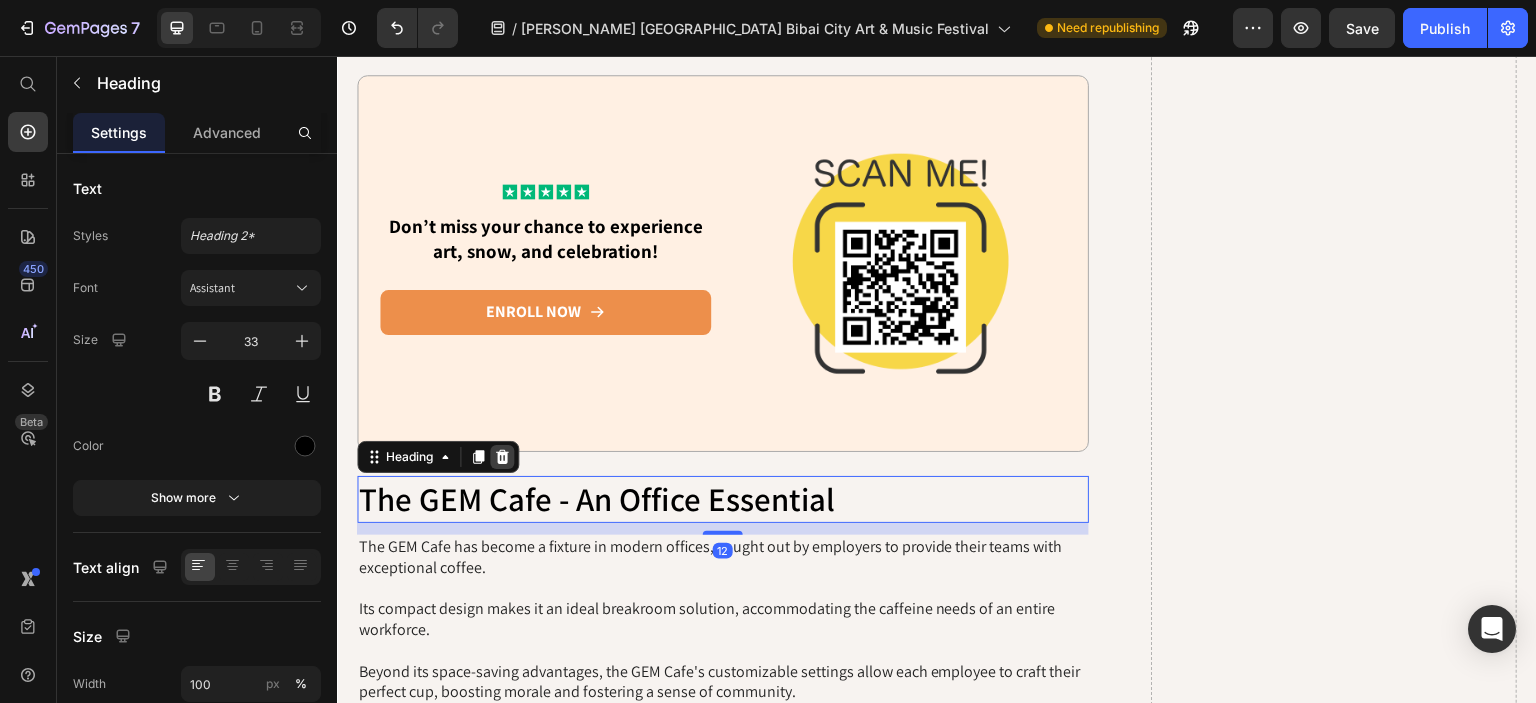click 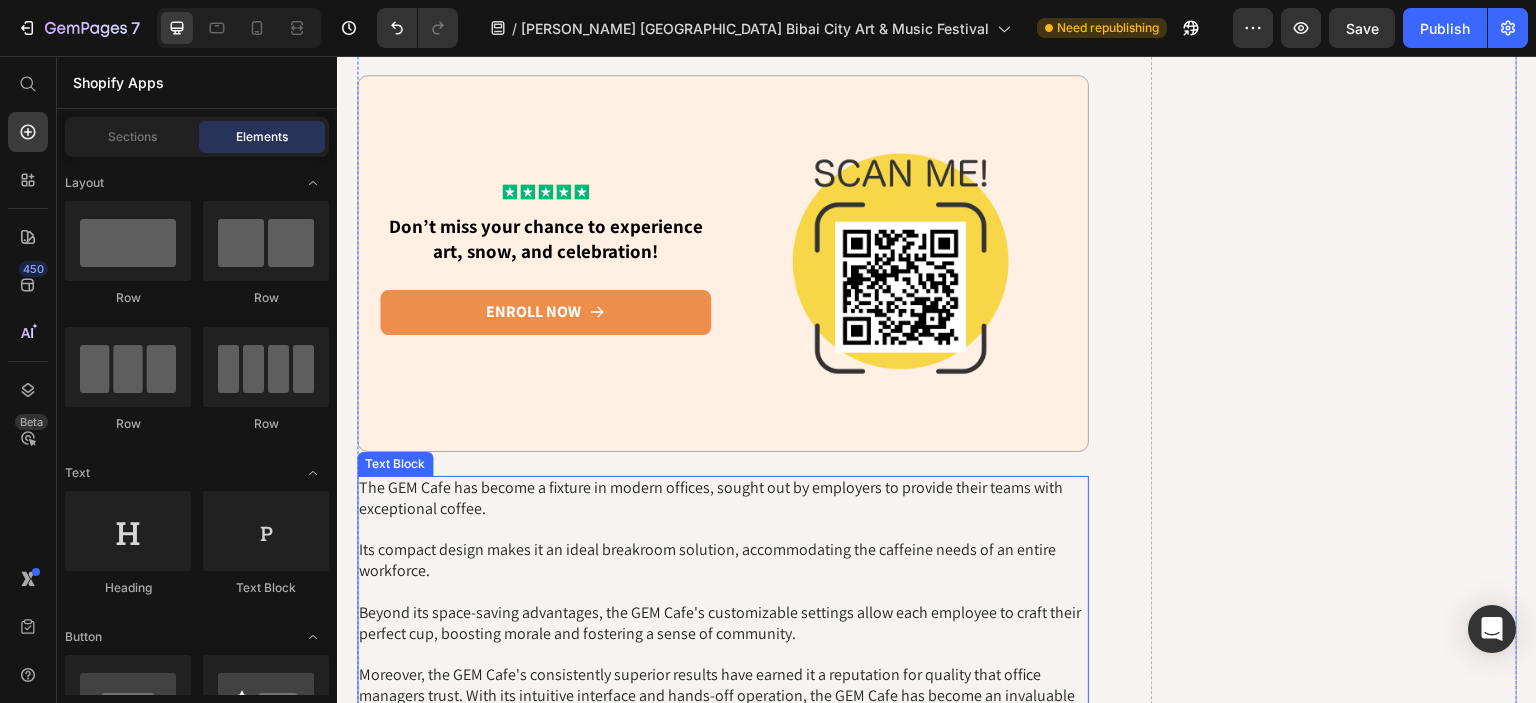 click on "The GEM Cafe has become a fixture in modern offices, sought out by employers to provide their teams with exceptional coffee.  Its compact design makes it an ideal breakroom solution, accommodating the caffeine needs of an entire workforce.  Beyond its space-saving advantages, the GEM Cafe's customizable settings allow each employee to craft their perfect cup, boosting morale and fostering a sense of community.  Moreover, the GEM Cafe's consistently superior results have earned it a reputation for quality that office managers trust. With its intuitive interface and hands-off operation, the GEM Cafe has become an invaluable asset, freeing up time and resources while elevating the daily coffee ritual for busy professionals." at bounding box center (723, 603) 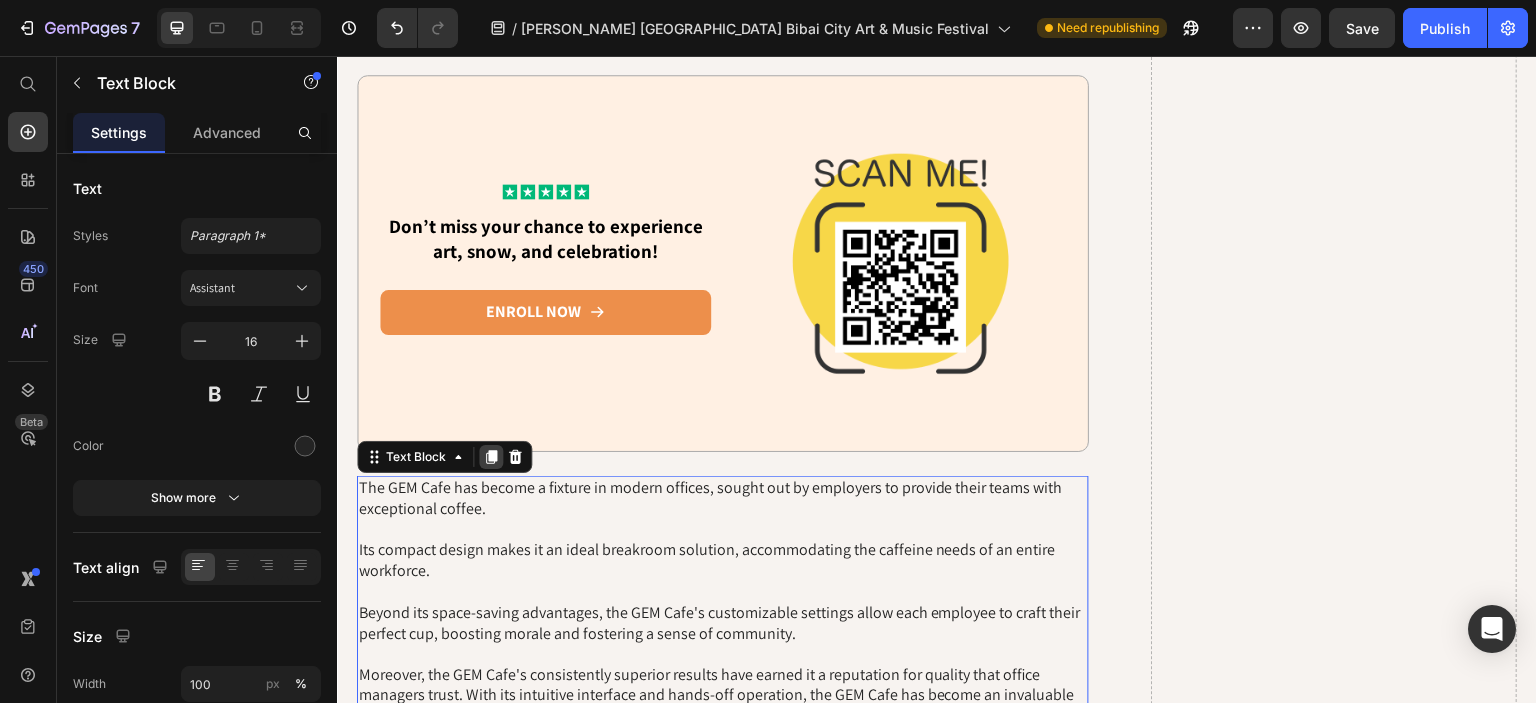 click at bounding box center (491, 457) 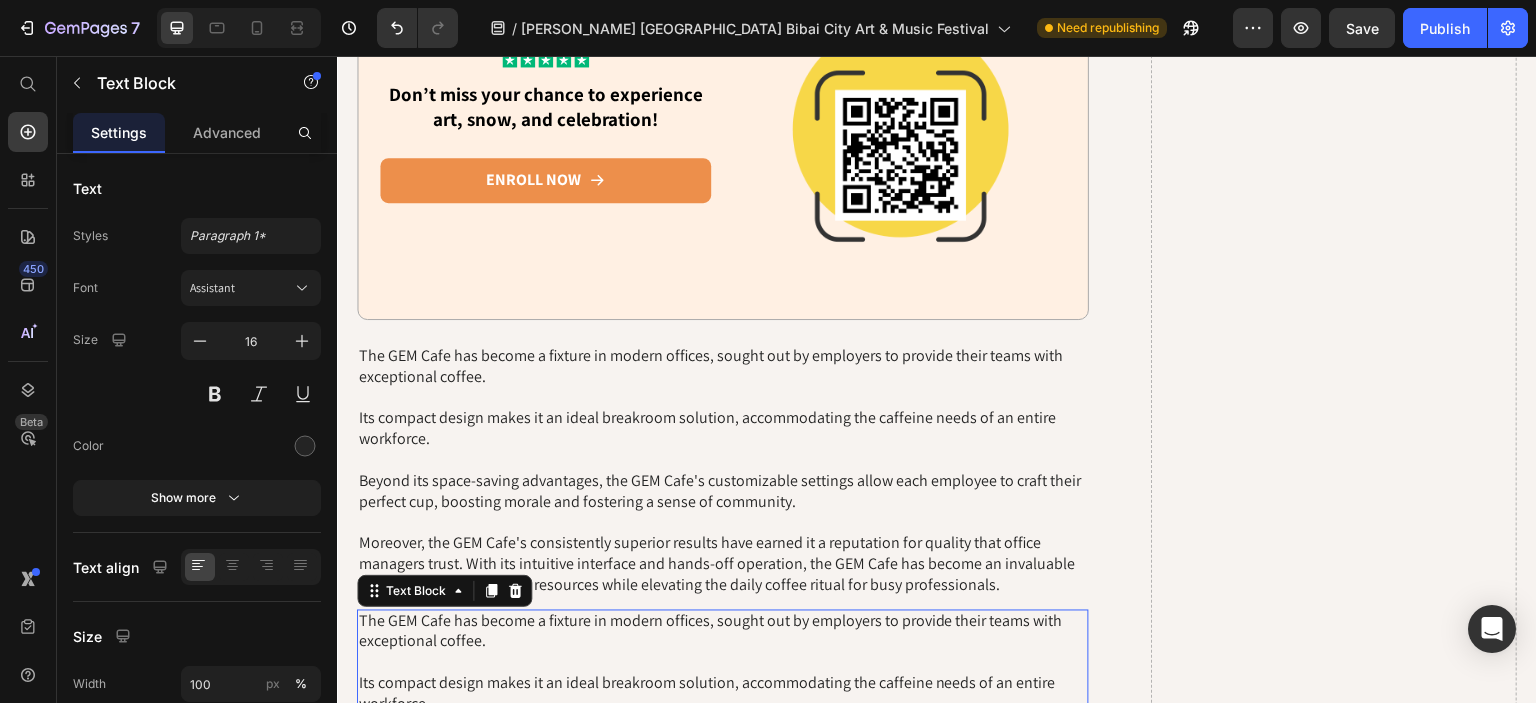scroll, scrollTop: 3691, scrollLeft: 0, axis: vertical 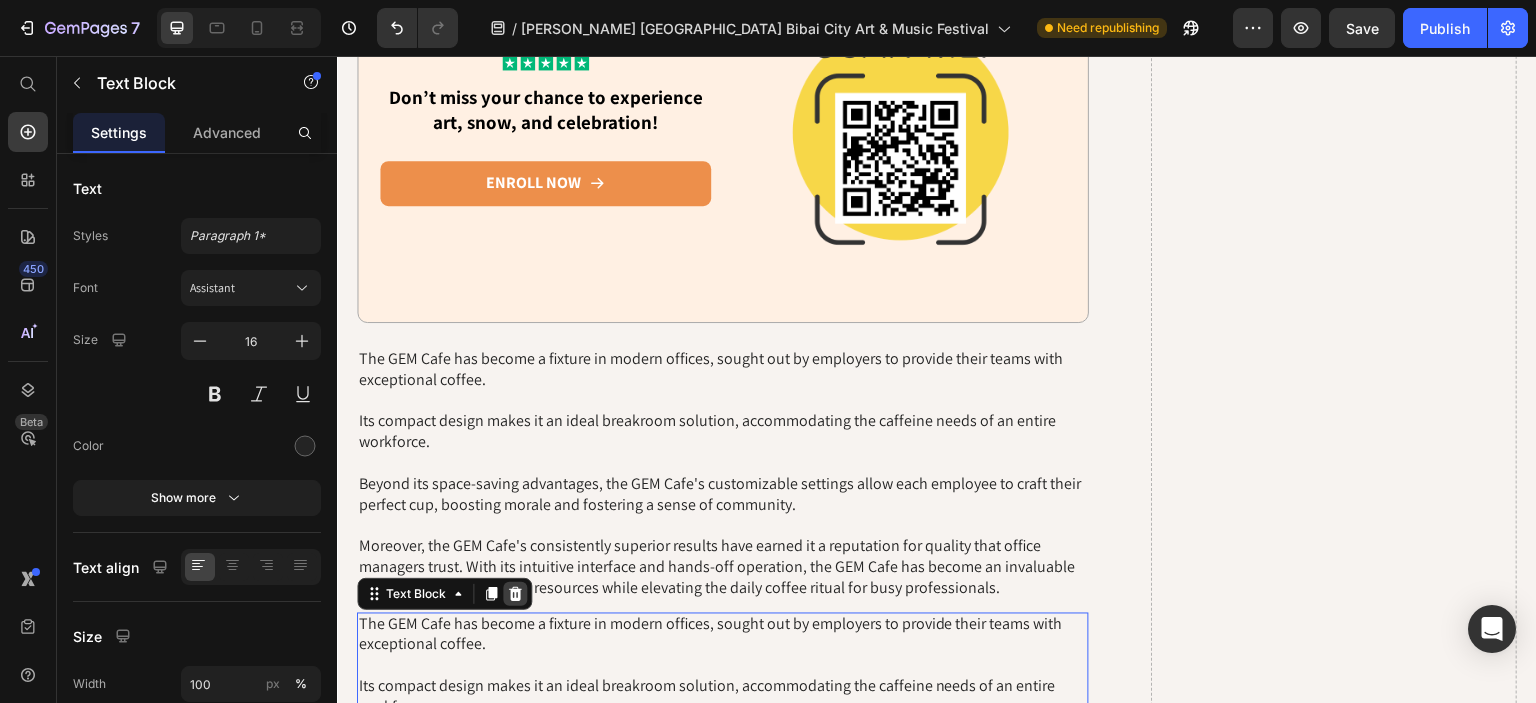 click 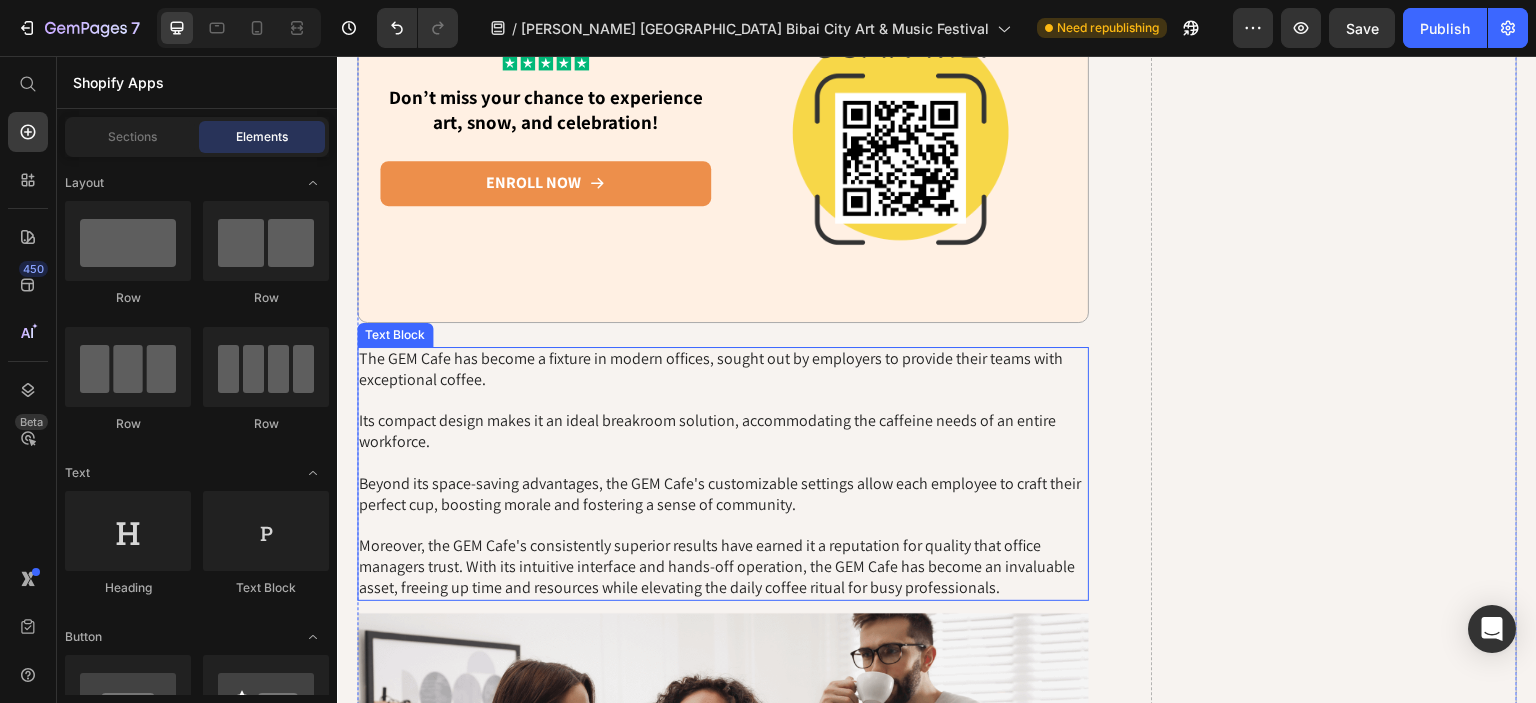 click on "The GEM Cafe has become a fixture in modern offices, sought out by employers to provide their teams with exceptional coffee.  Its compact design makes it an ideal breakroom solution, accommodating the caffeine needs of an entire workforce.  Beyond its space-saving advantages, the GEM Cafe's customizable settings allow each employee to craft their perfect cup, boosting morale and fostering a sense of community.  Moreover, the GEM Cafe's consistently superior results have earned it a reputation for quality that office managers trust. With its intuitive interface and hands-off operation, the GEM Cafe has become an invaluable asset, freeing up time and resources while elevating the daily coffee ritual for busy professionals." at bounding box center [723, 474] 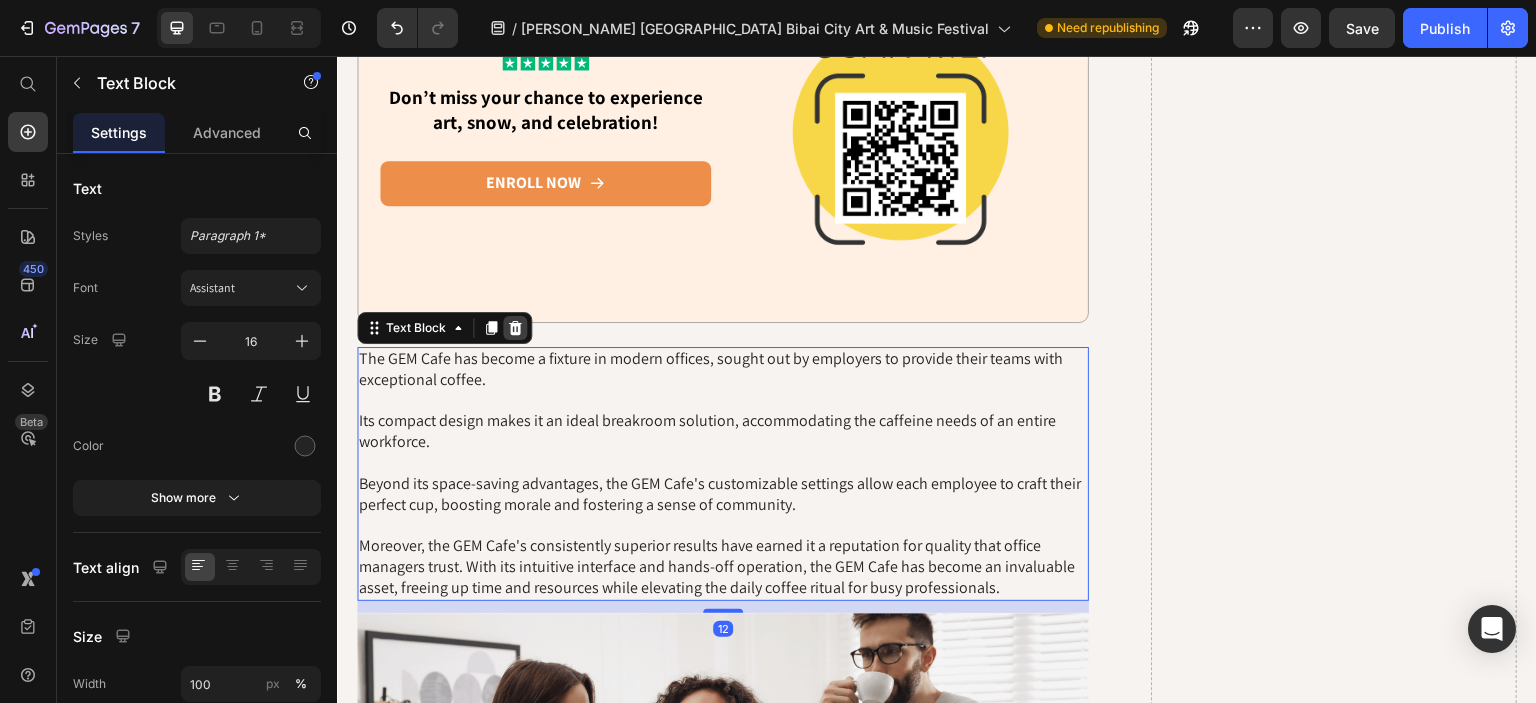 click 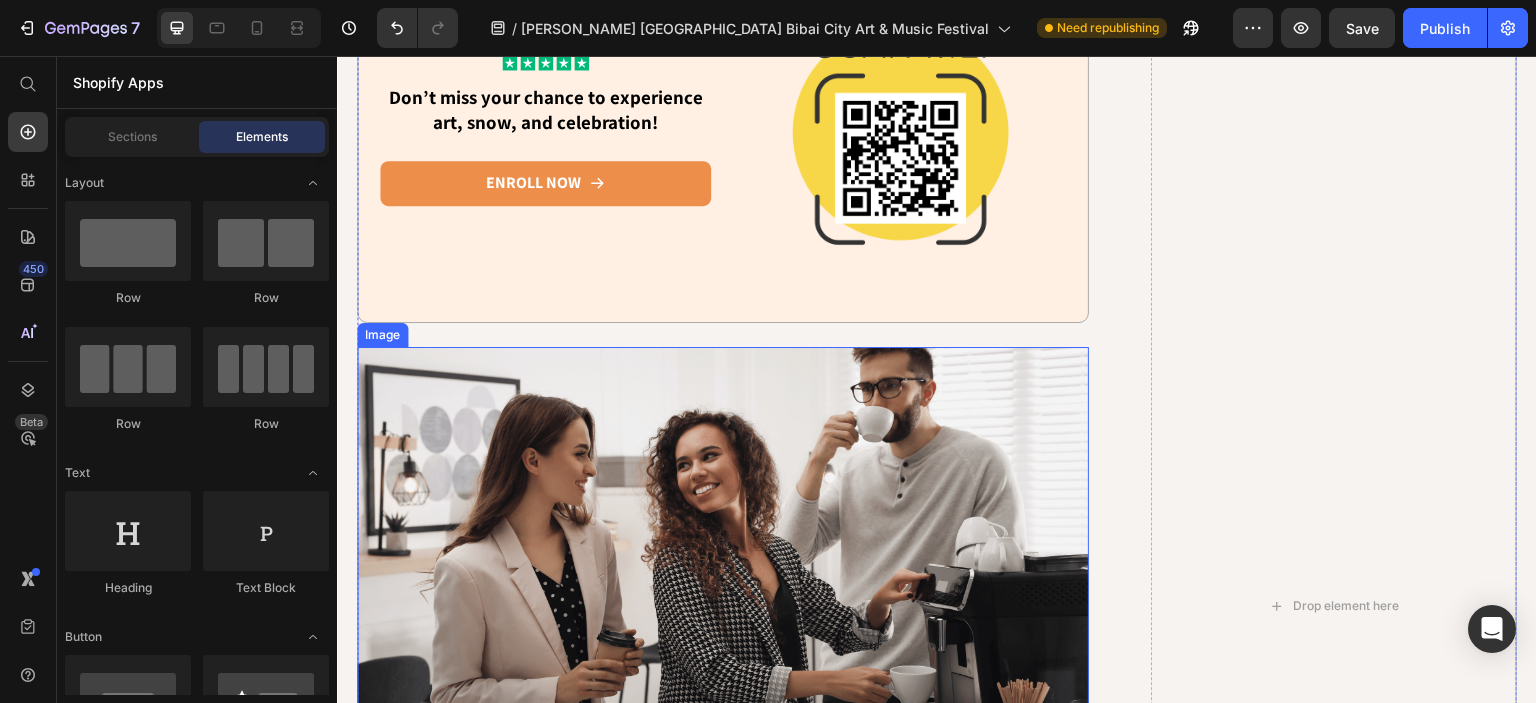 click at bounding box center [723, 533] 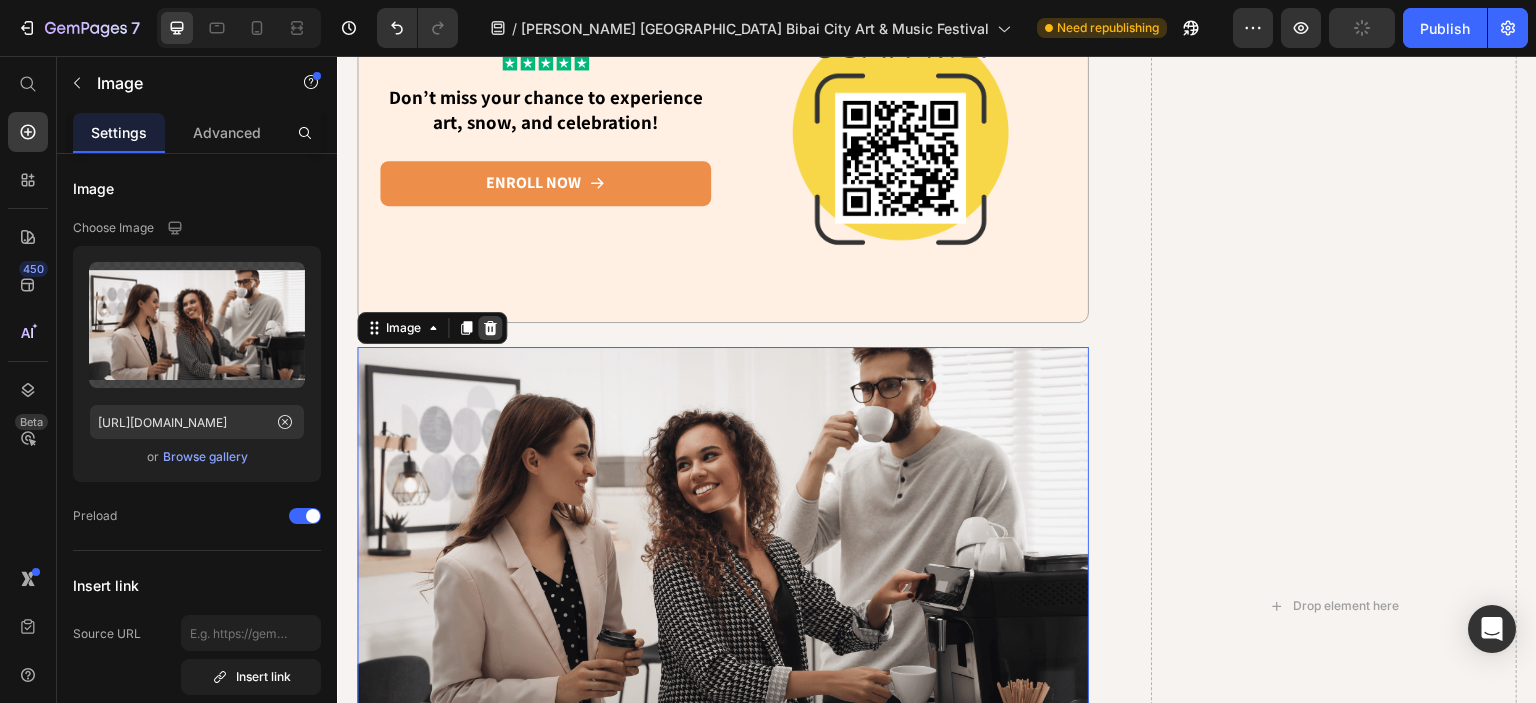 click at bounding box center [490, 328] 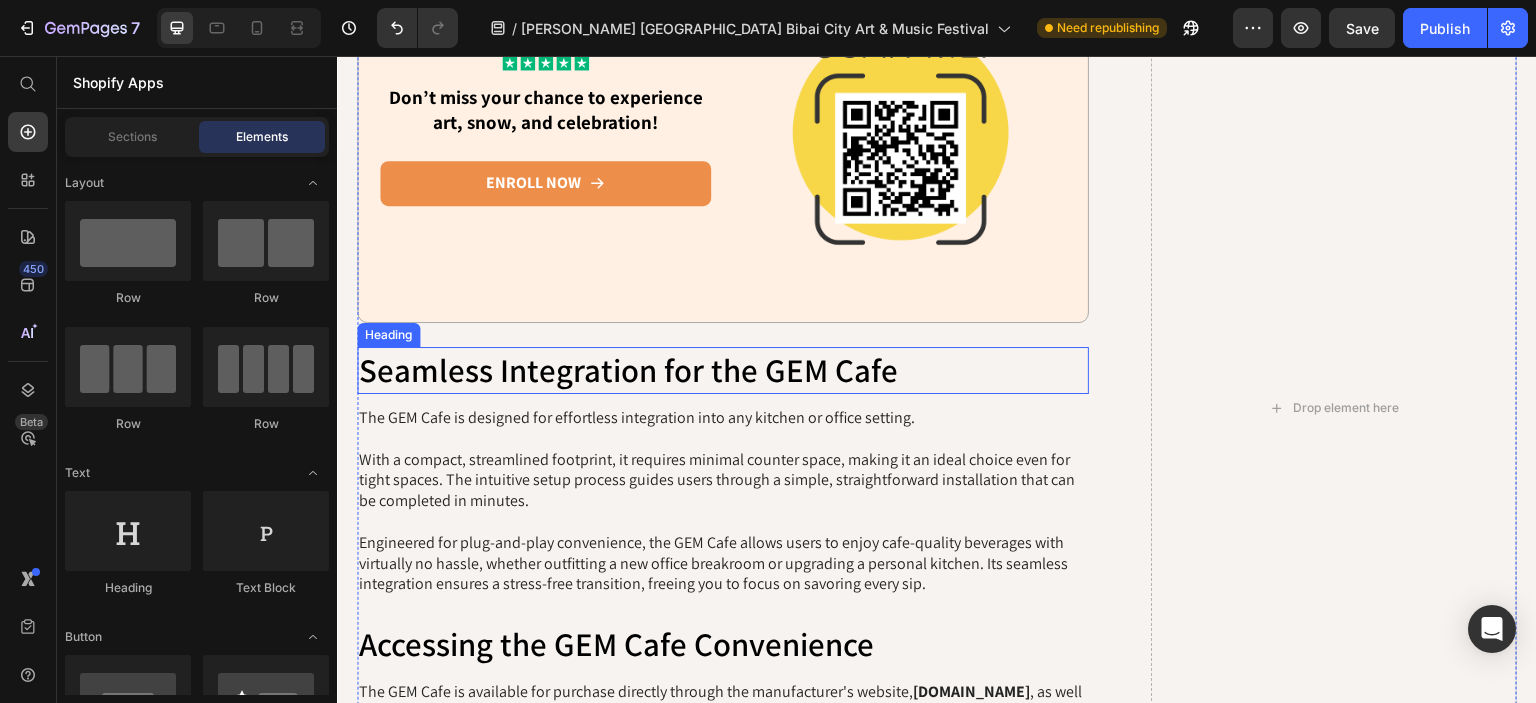 click on "Seamless Integration for the GEM Cafe" at bounding box center [723, 370] 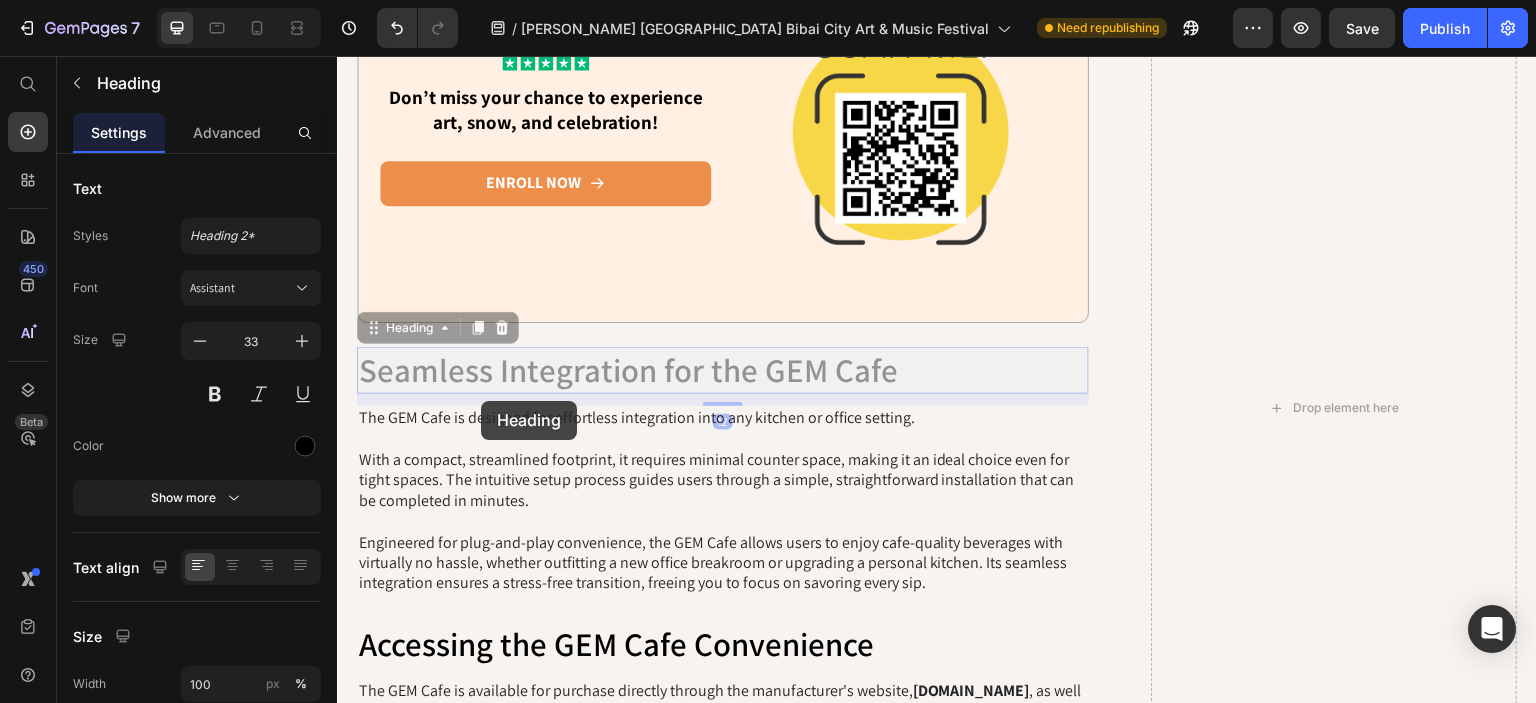 drag, startPoint x: 476, startPoint y: 227, endPoint x: 568, endPoint y: 291, distance: 112.0714 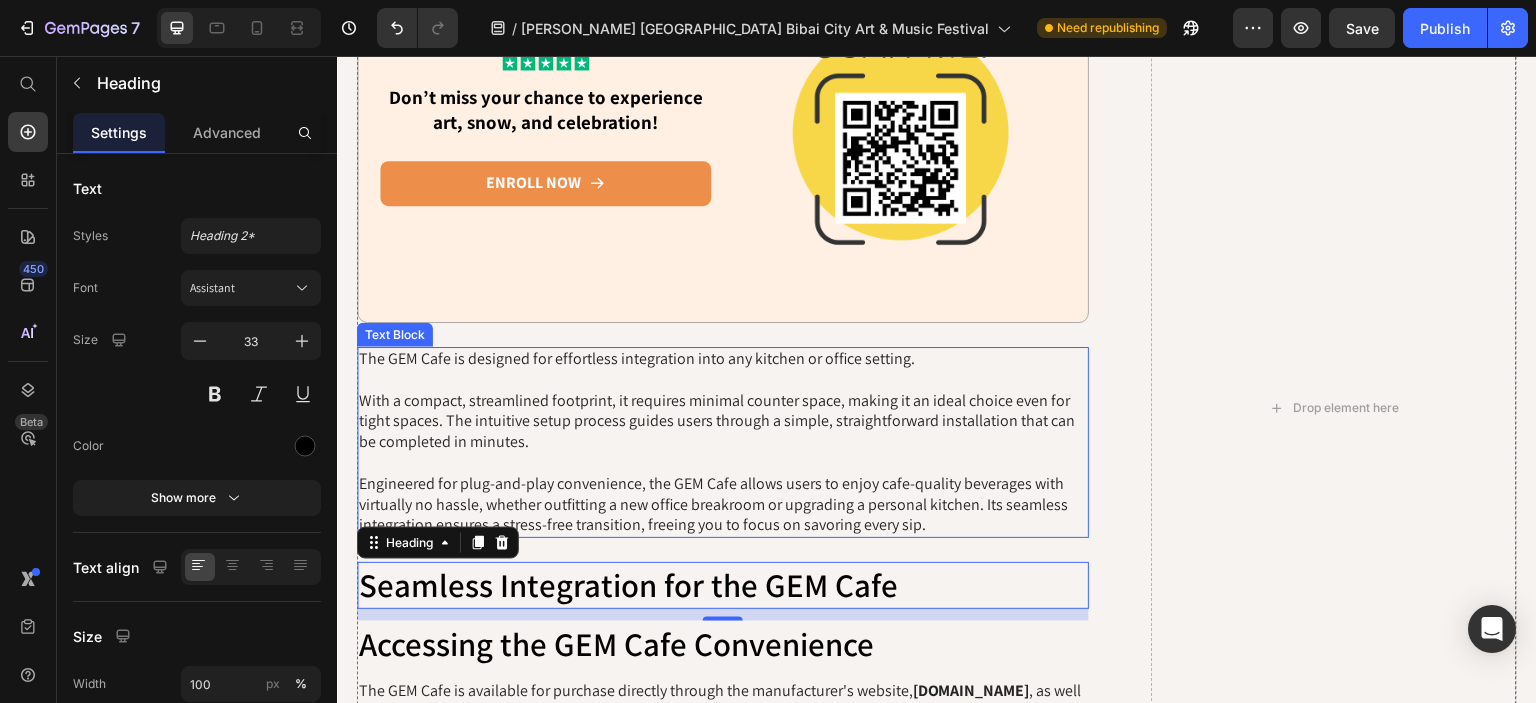 click on "The GEM Cafe is designed for effortless integration into any kitchen or office setting.  With a compact, streamlined footprint, it requires minimal counter space, making it an ideal choice even for tight spaces. The intuitive setup process guides users through a simple, straightforward installation that can be completed in minutes.  Engineered for plug-and-play convenience, the GEM Cafe allows users to enjoy cafe-quality beverages with virtually no hassle, whether outfitting a new office breakroom or upgrading a personal kitchen. Its seamless integration ensures a stress-free transition, freeing you to focus on savoring every sip." at bounding box center (723, 442) 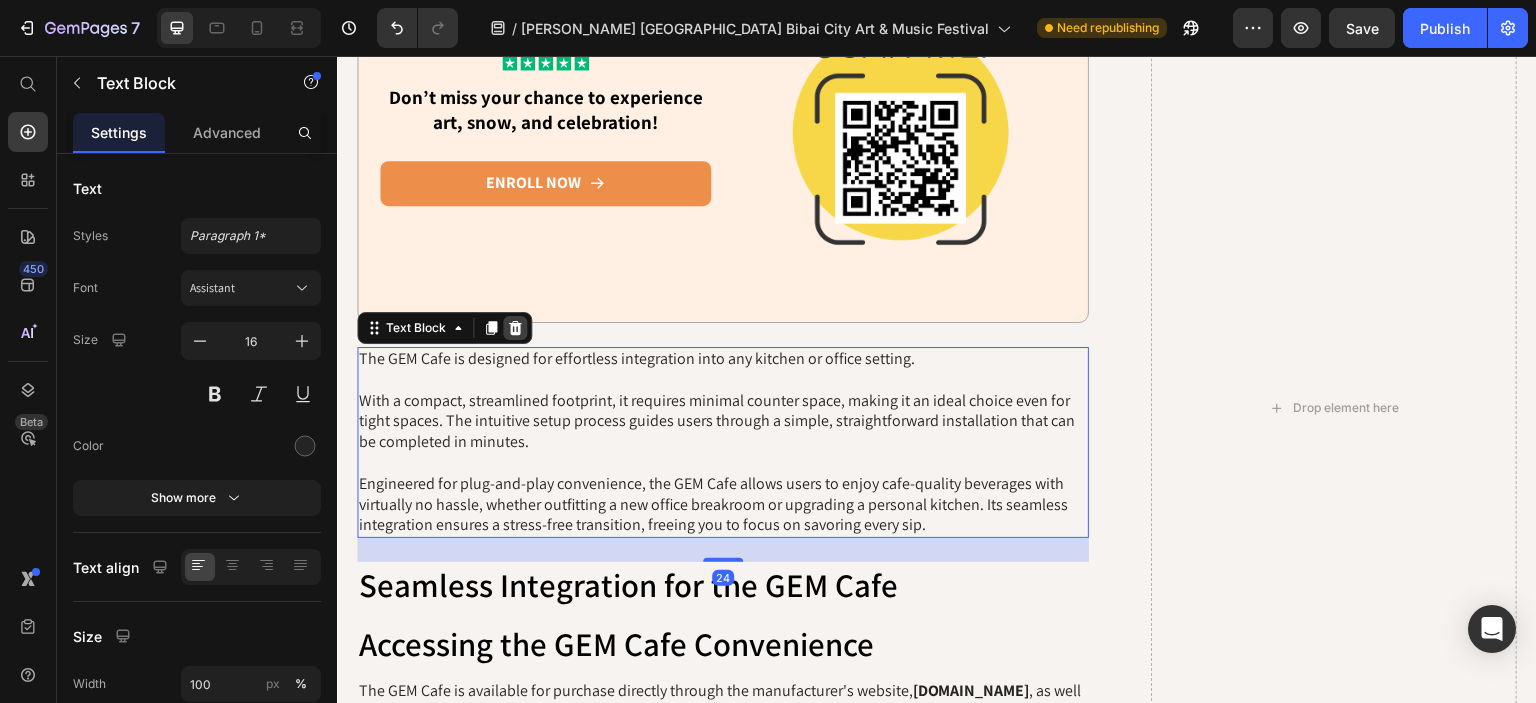 click at bounding box center (515, 328) 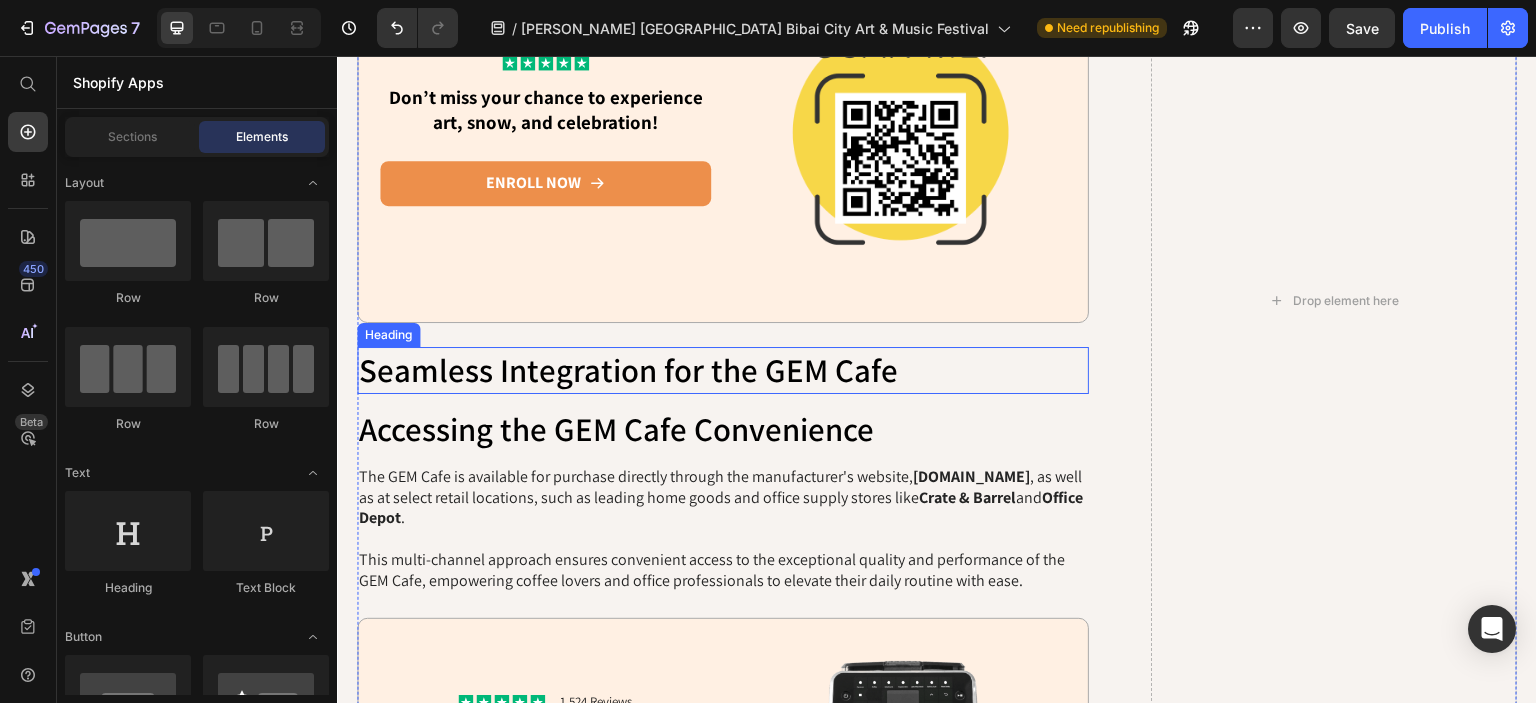 click on "Seamless Integration for the GEM Cafe" at bounding box center (723, 370) 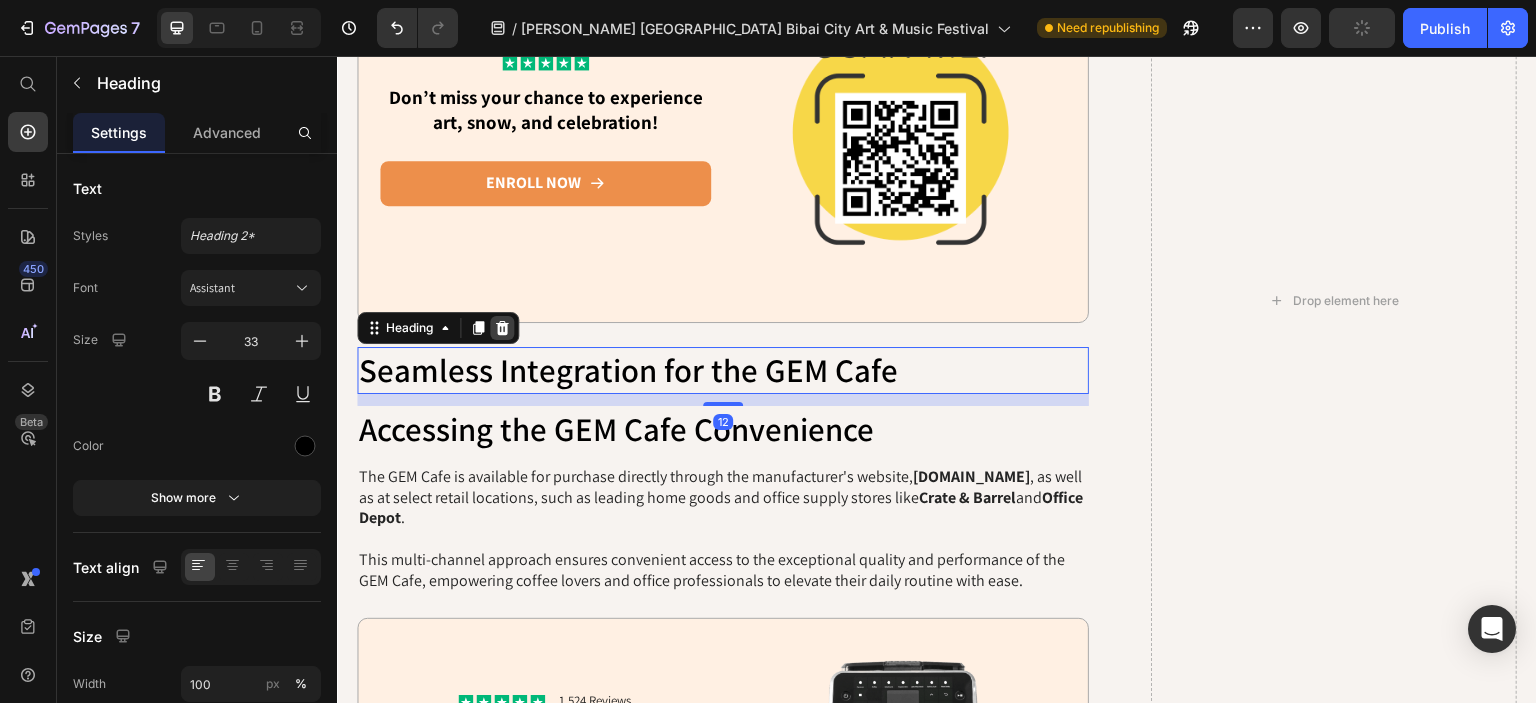 click 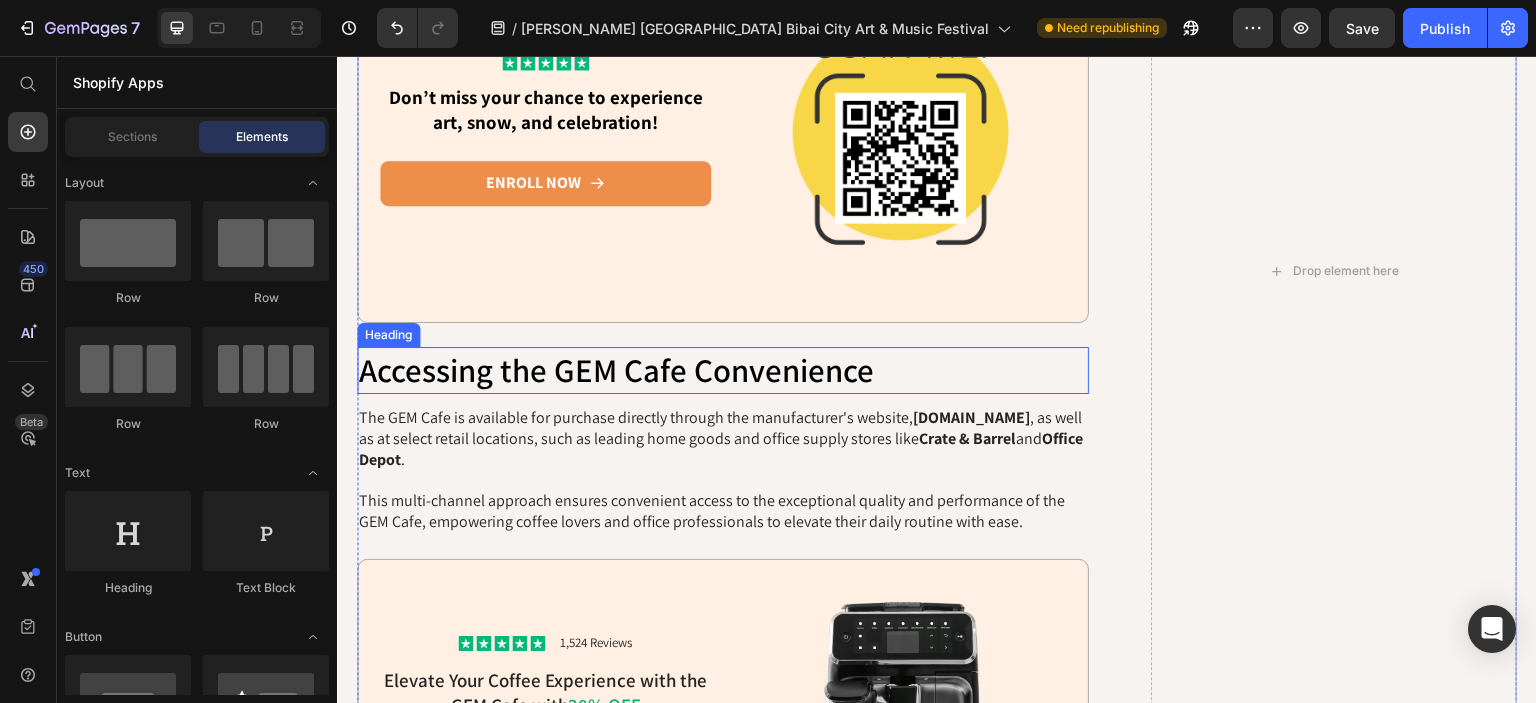 click on "Accessing the GEM Cafe Convenience" at bounding box center [723, 370] 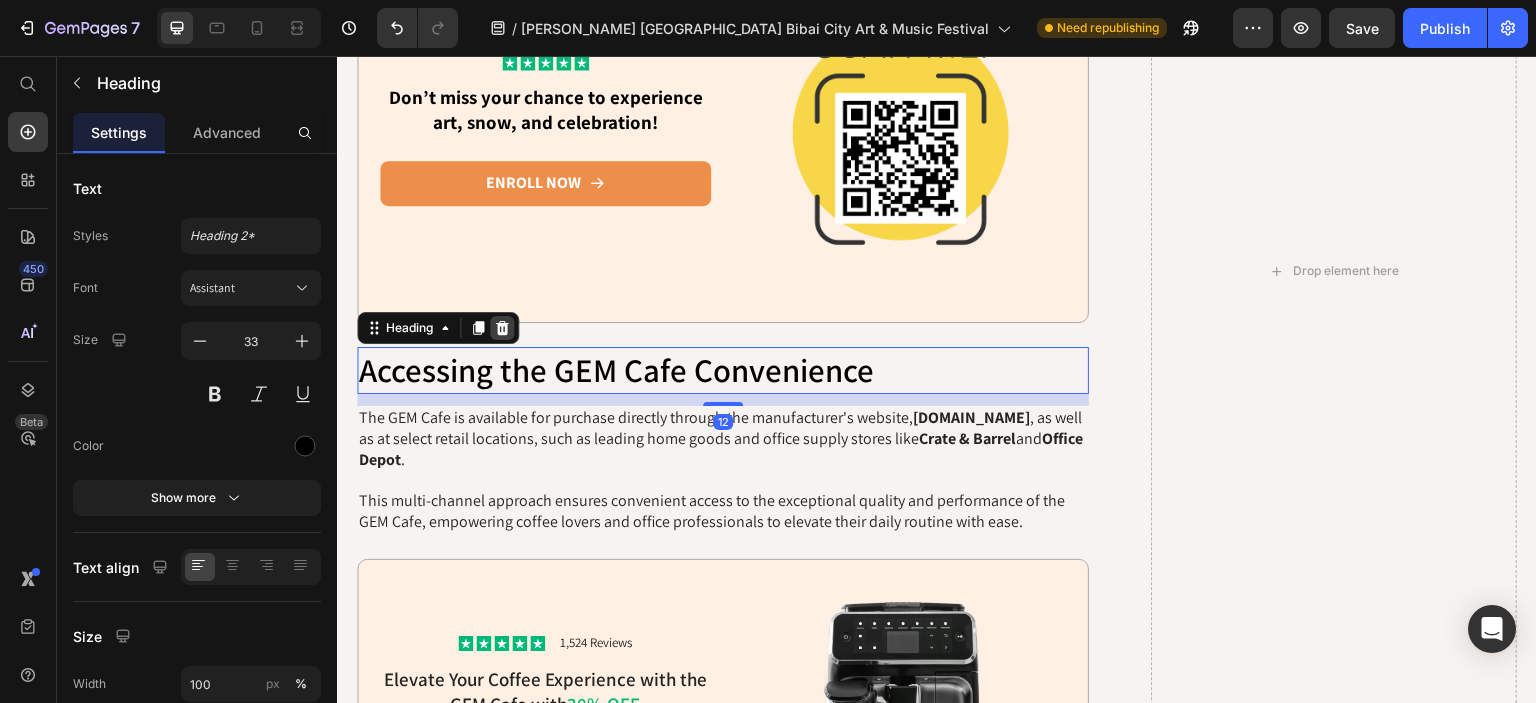 click at bounding box center [502, 328] 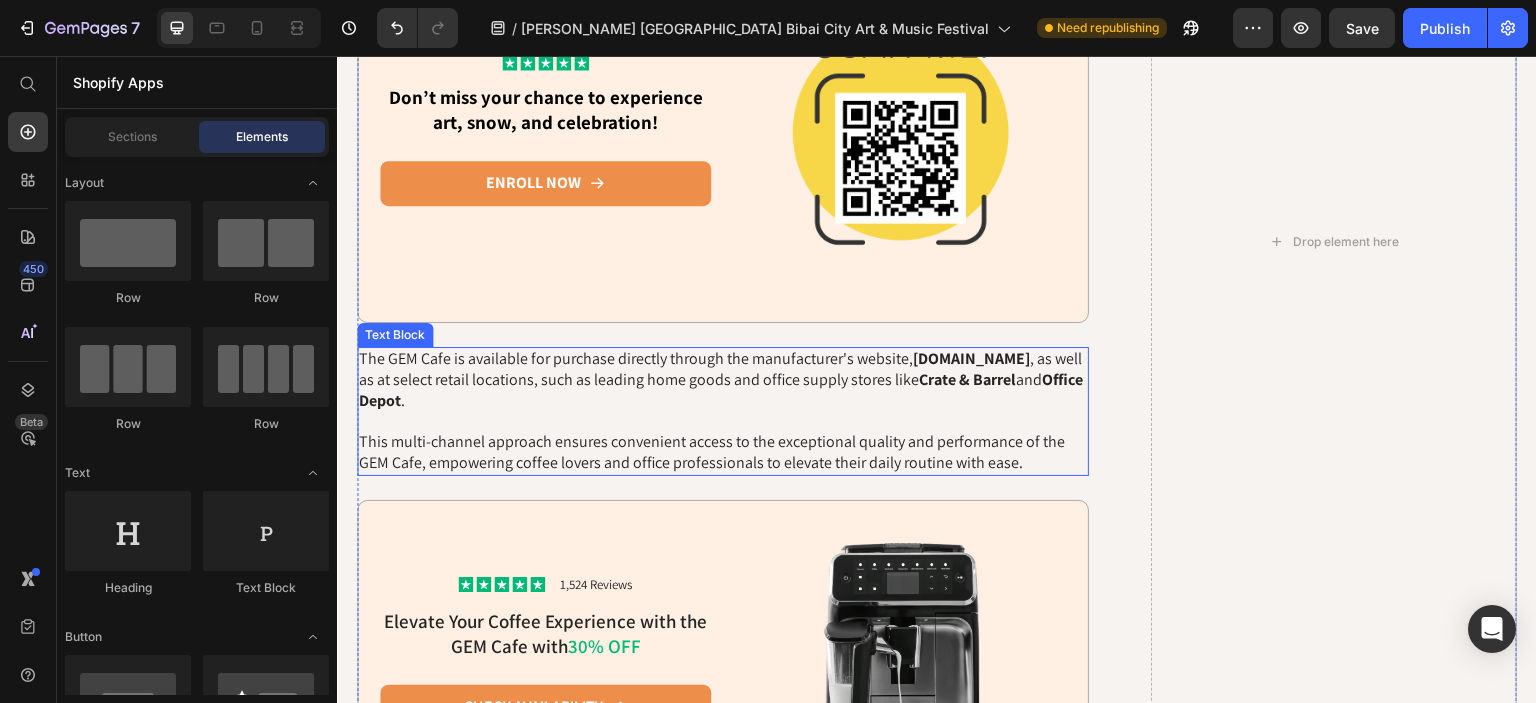 click on "The GEM Cafe is available for purchase directly through the manufacturer's website,  [DOMAIN_NAME] , as well as at select retail locations, such as leading home goods and office supply stores like  Crate & Barrel  and  Office Depot .  This multi-channel approach ensures convenient access to the exceptional quality and performance of the GEM Cafe, empowering coffee lovers and office professionals to elevate their daily routine with ease." at bounding box center [723, 411] 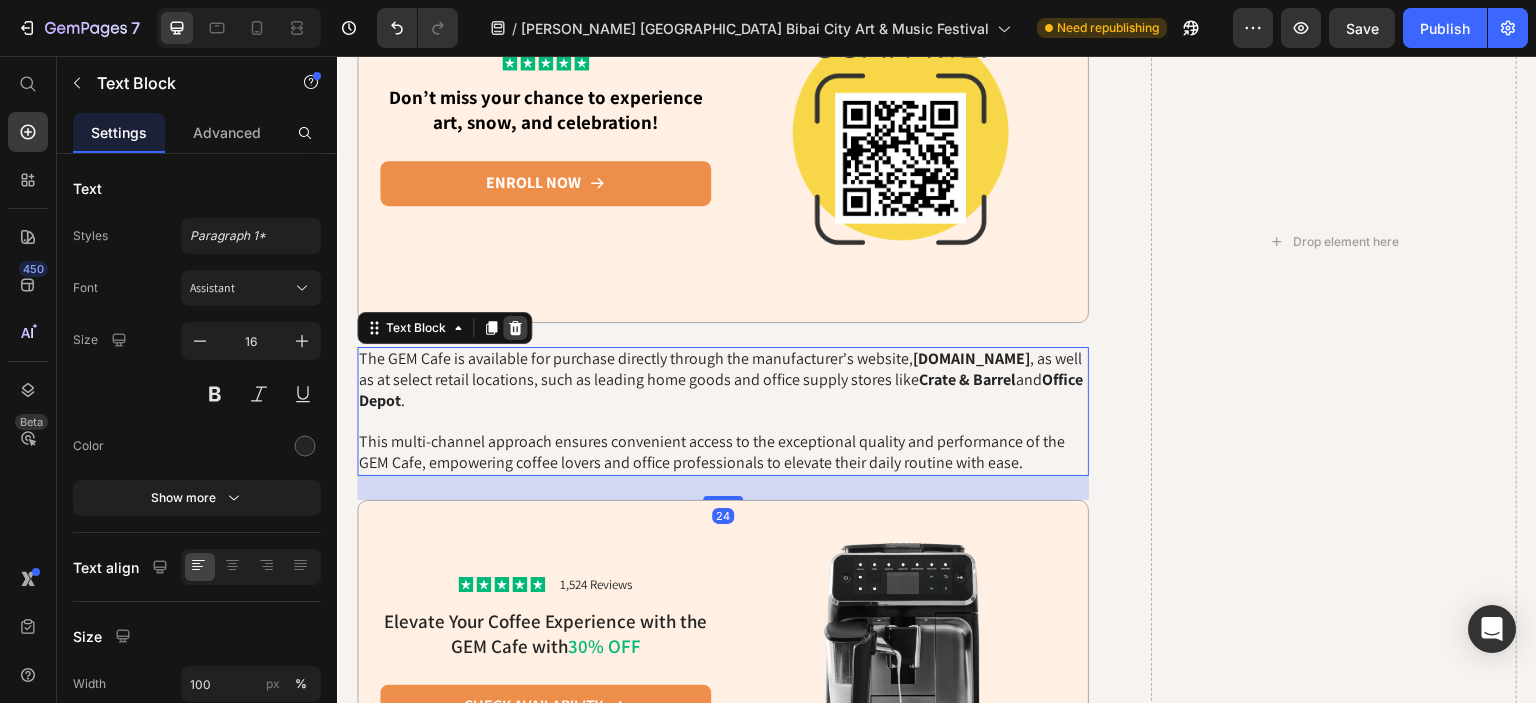 click 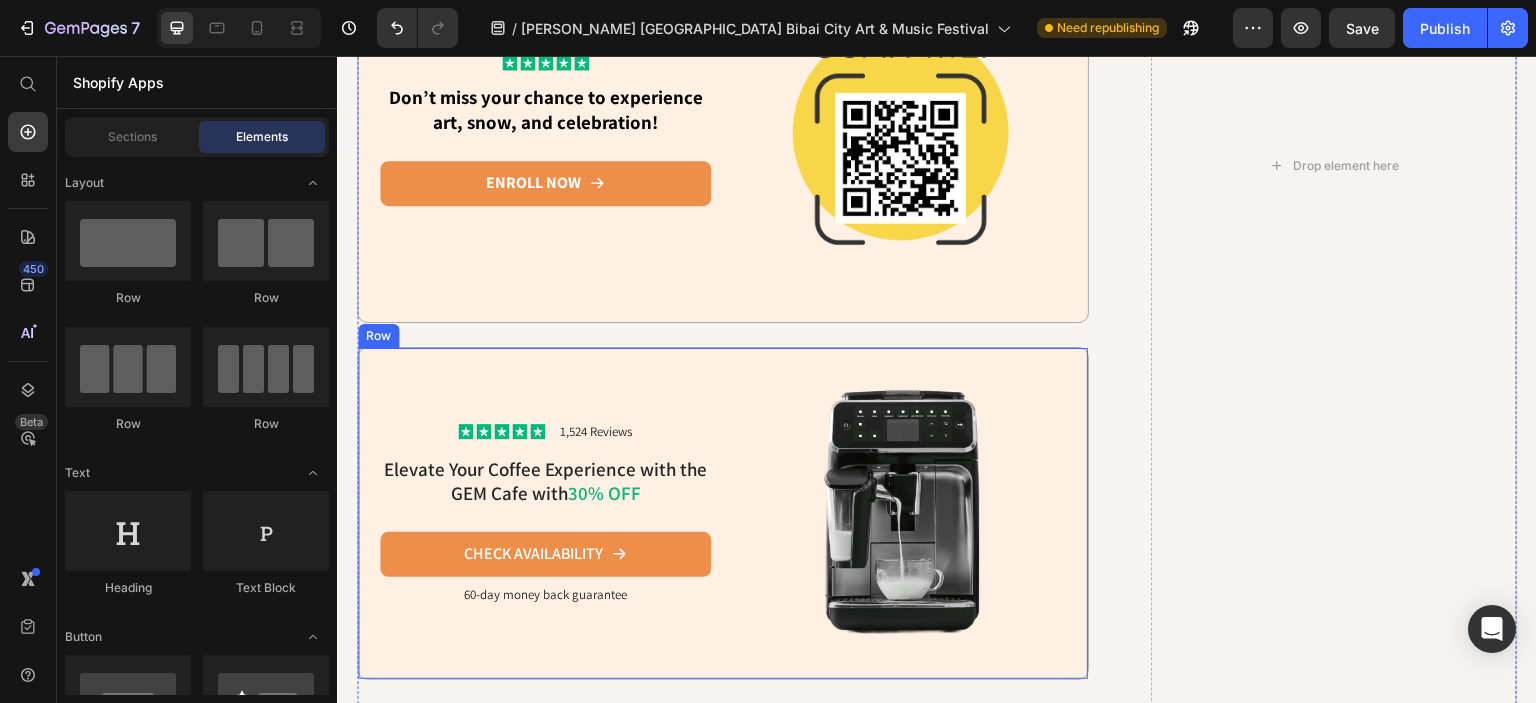click on "Icon
Icon
Icon
Icon
Icon Icon List 1,524 Reviews Text Block Row Elevate Your Coffee Experience with the GEM Cafe with  30% OFF Heading
CHECK AVAILABILITY Button 60-day money back guarantee Text Block" at bounding box center [545, 513] 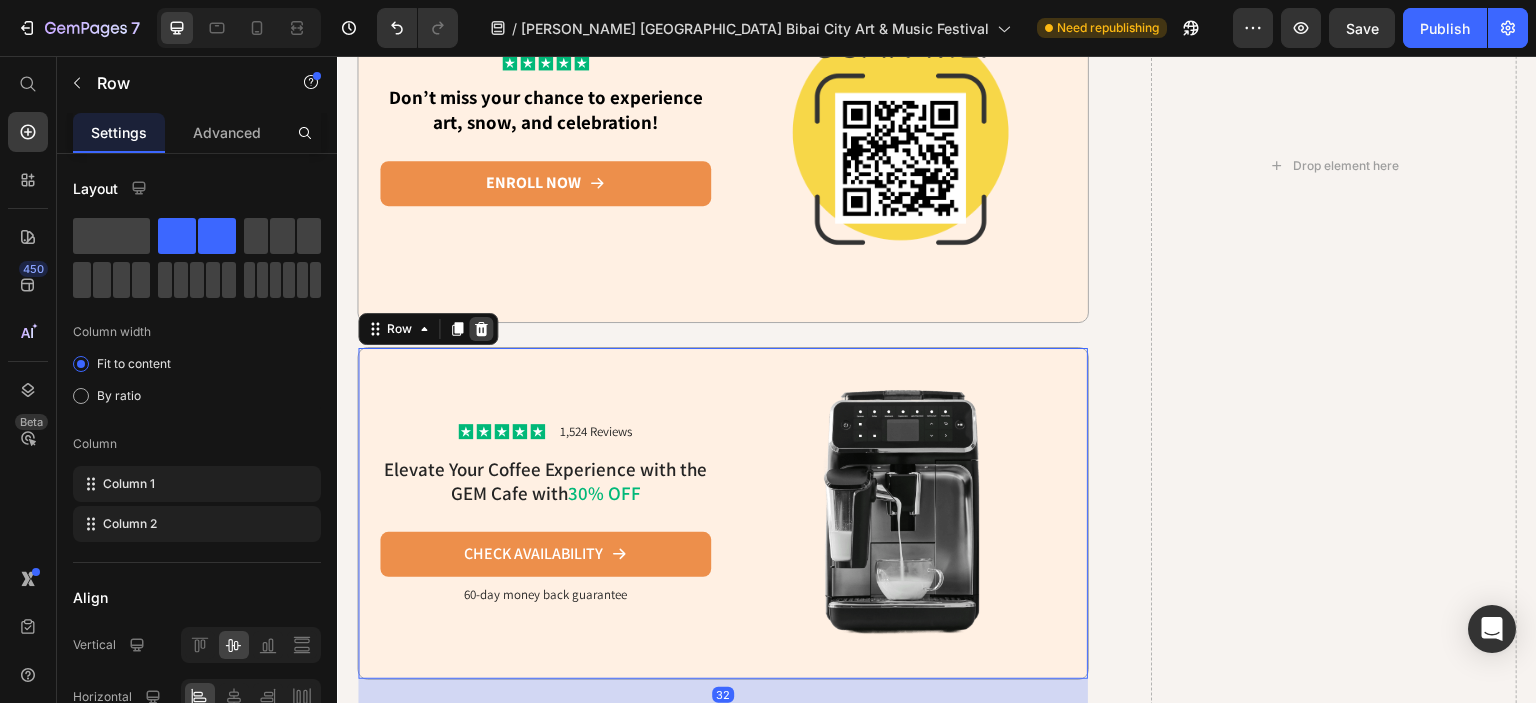 click 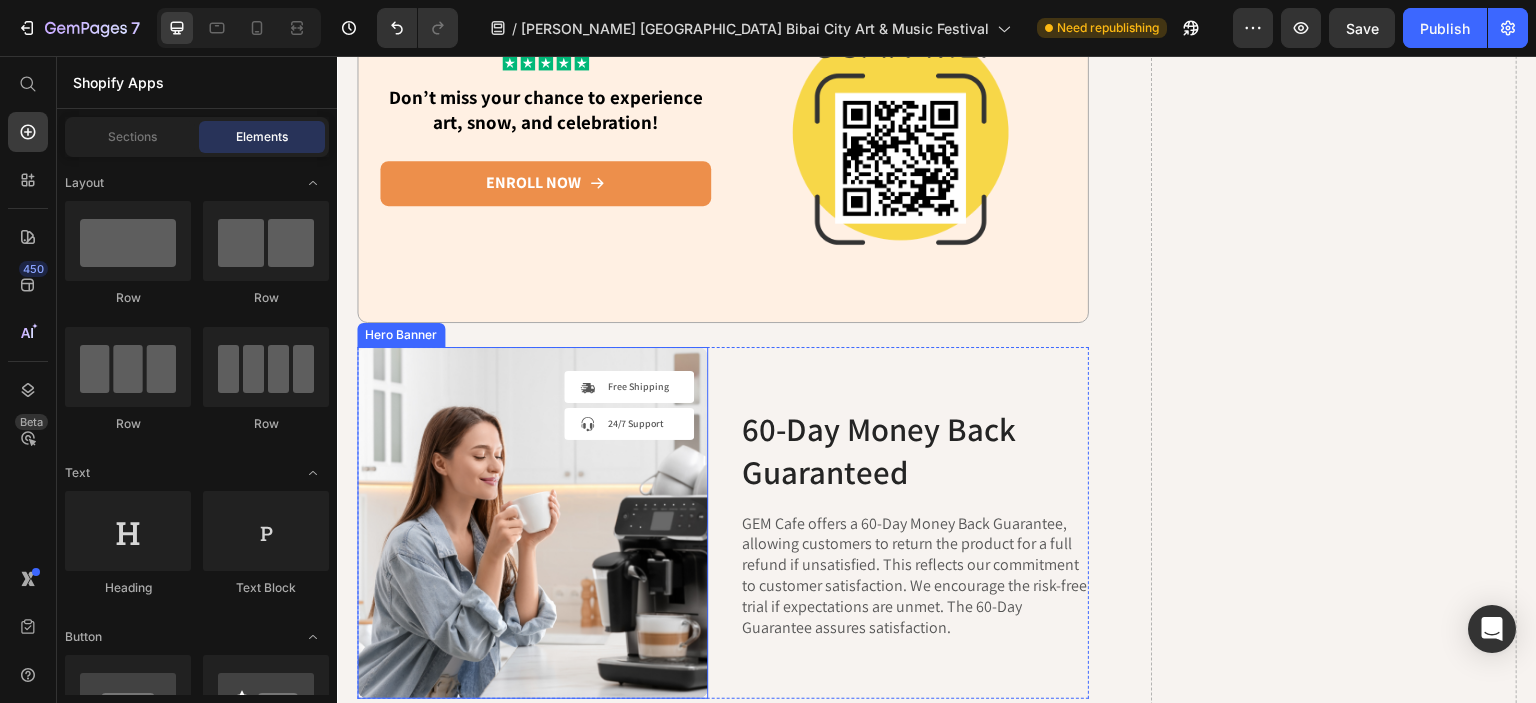 click on "Icon Free Shipping Text Block Row
Icon 24/7 Support Text Block Row" at bounding box center (532, 408) 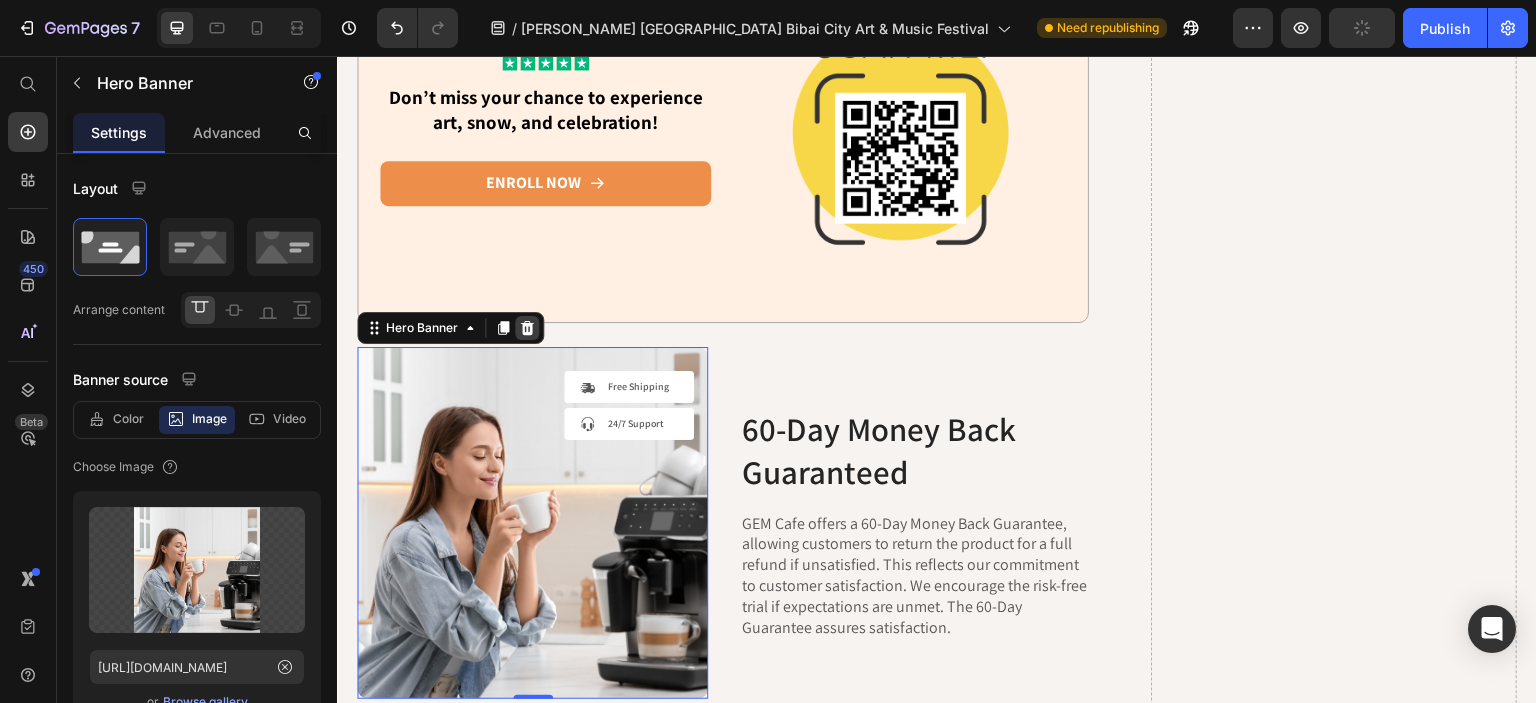 click 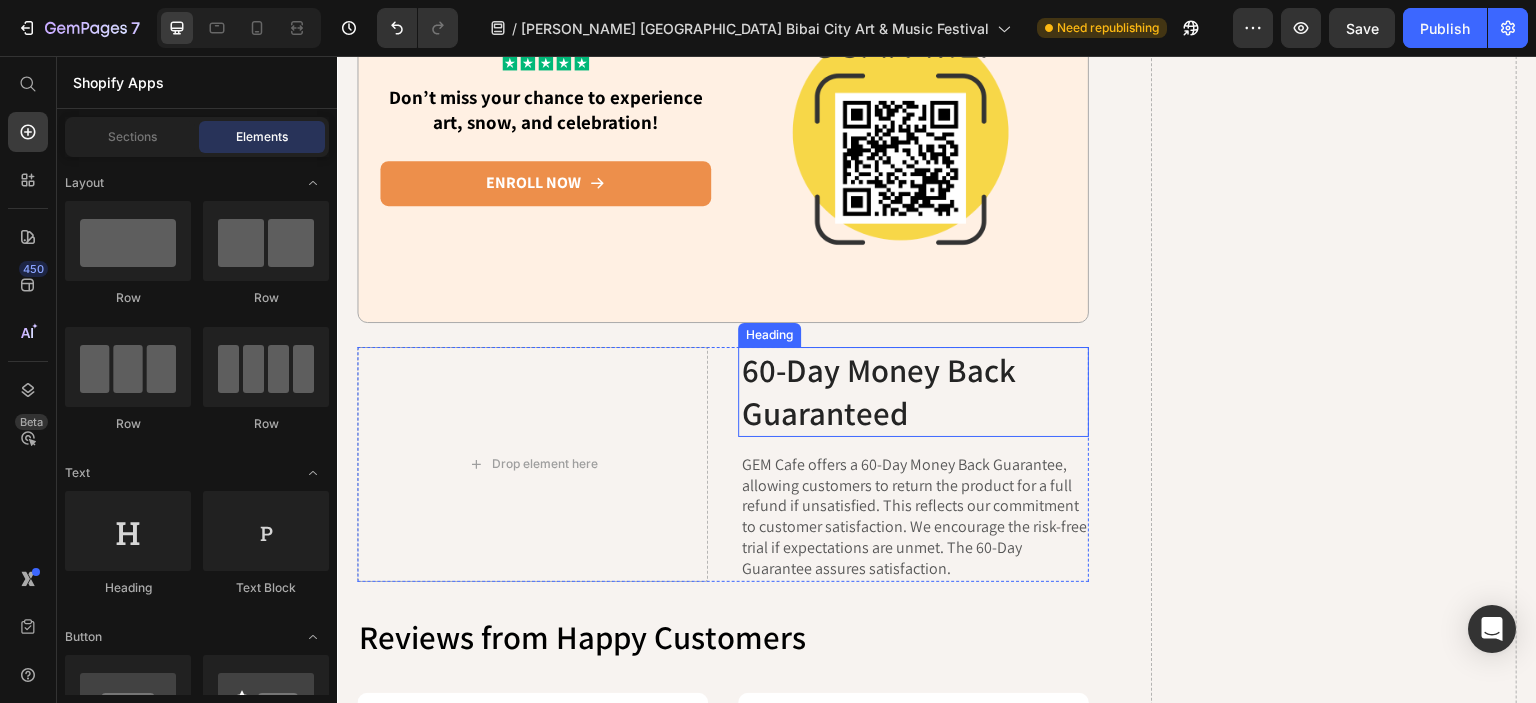 click on "60-Day Money Back Guaranteed Heading" at bounding box center (913, 392) 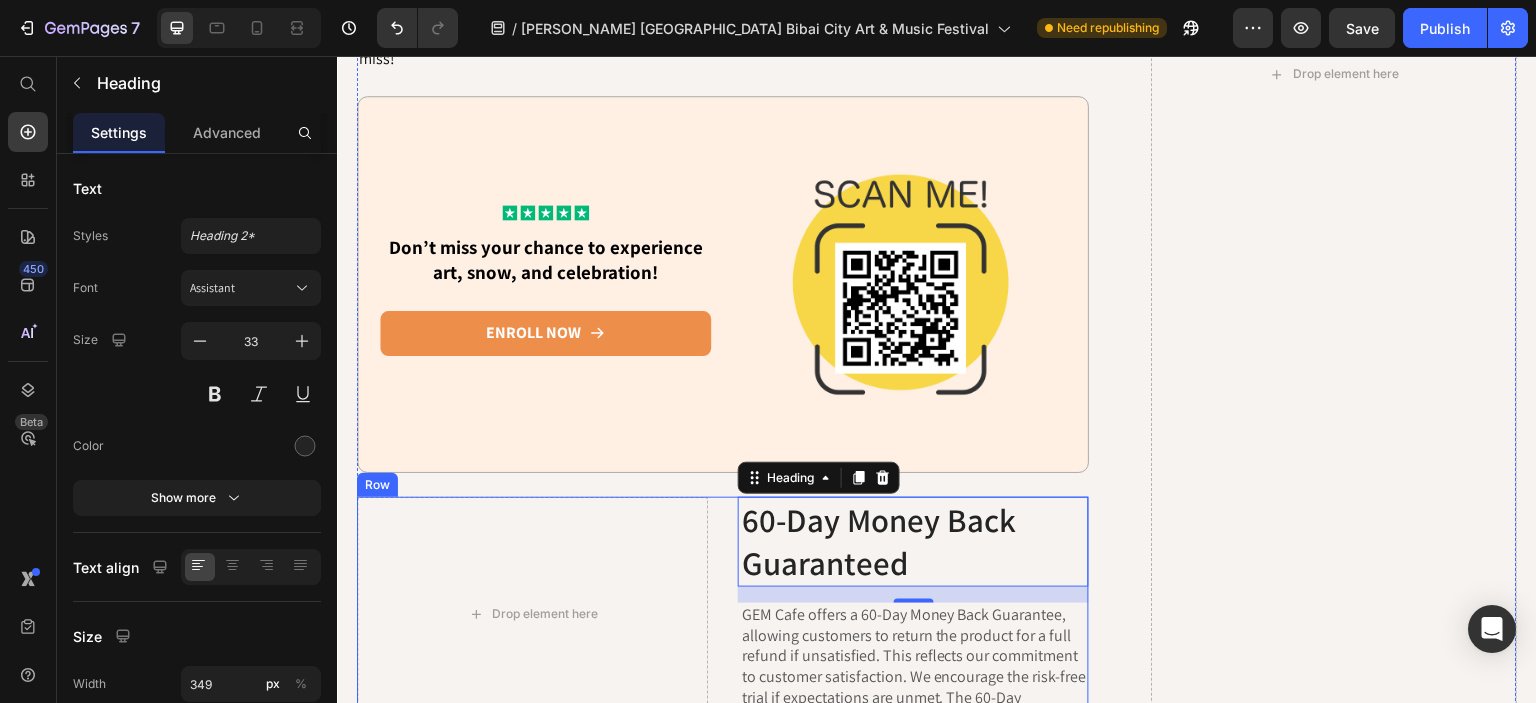 scroll, scrollTop: 3544, scrollLeft: 0, axis: vertical 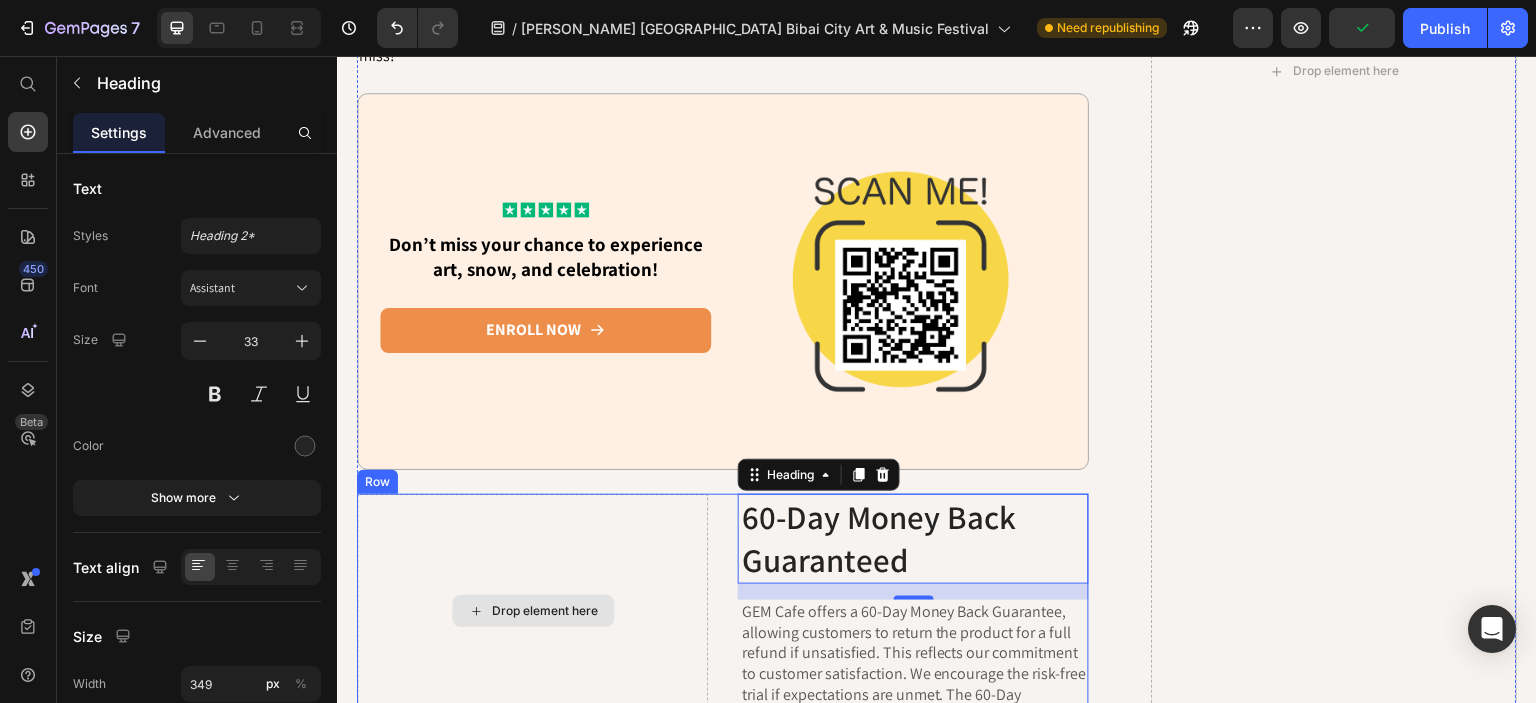 click on "Drop element here" at bounding box center (532, 611) 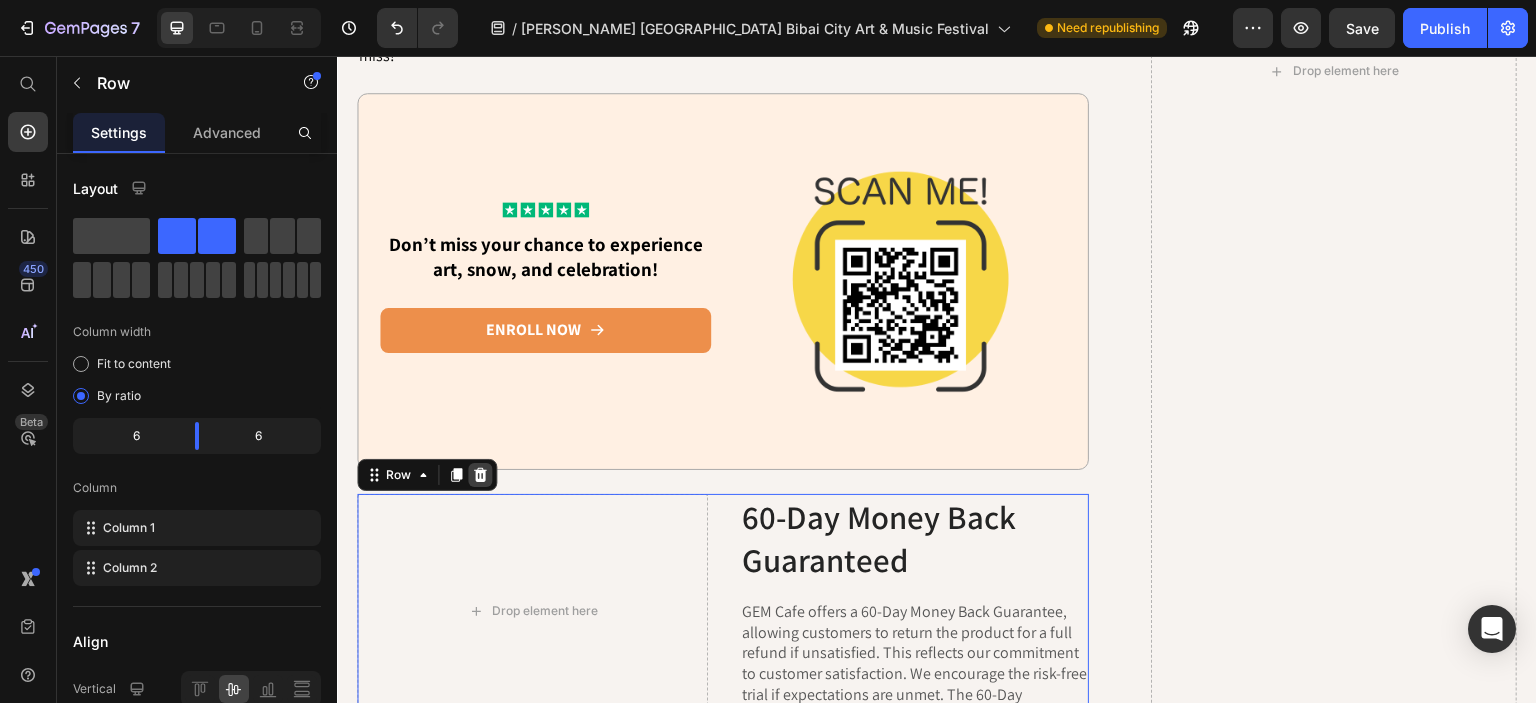 click 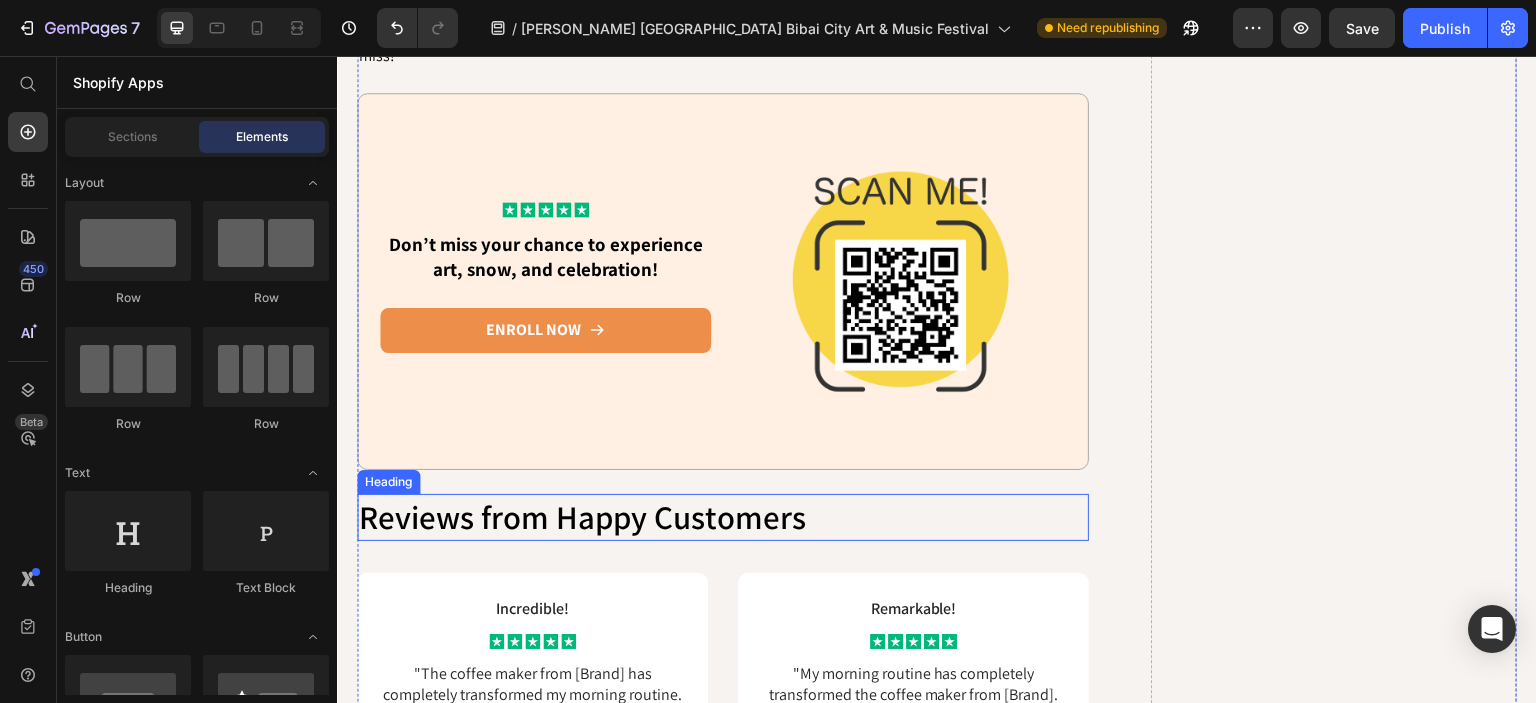 click on "Reviews from Happy Customers" at bounding box center (723, 517) 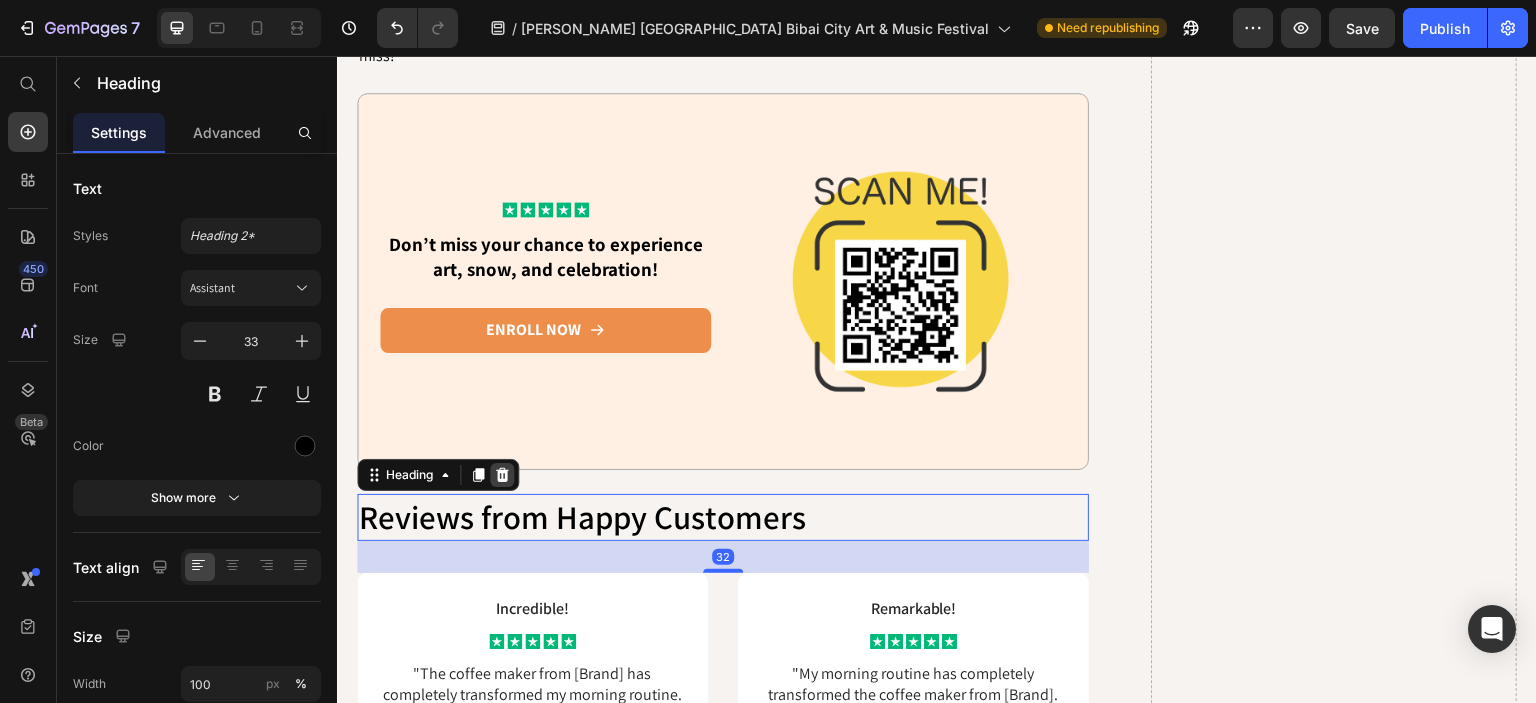 click 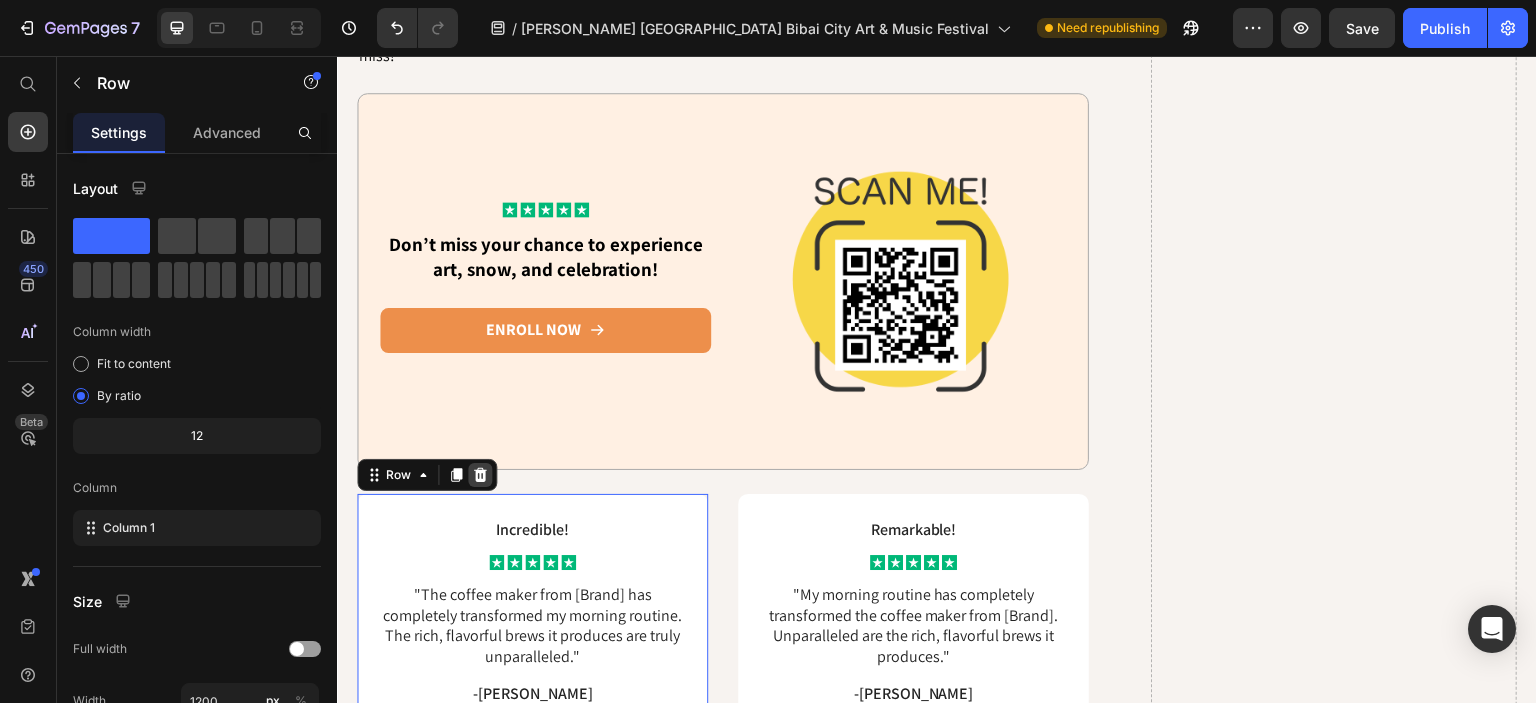 click 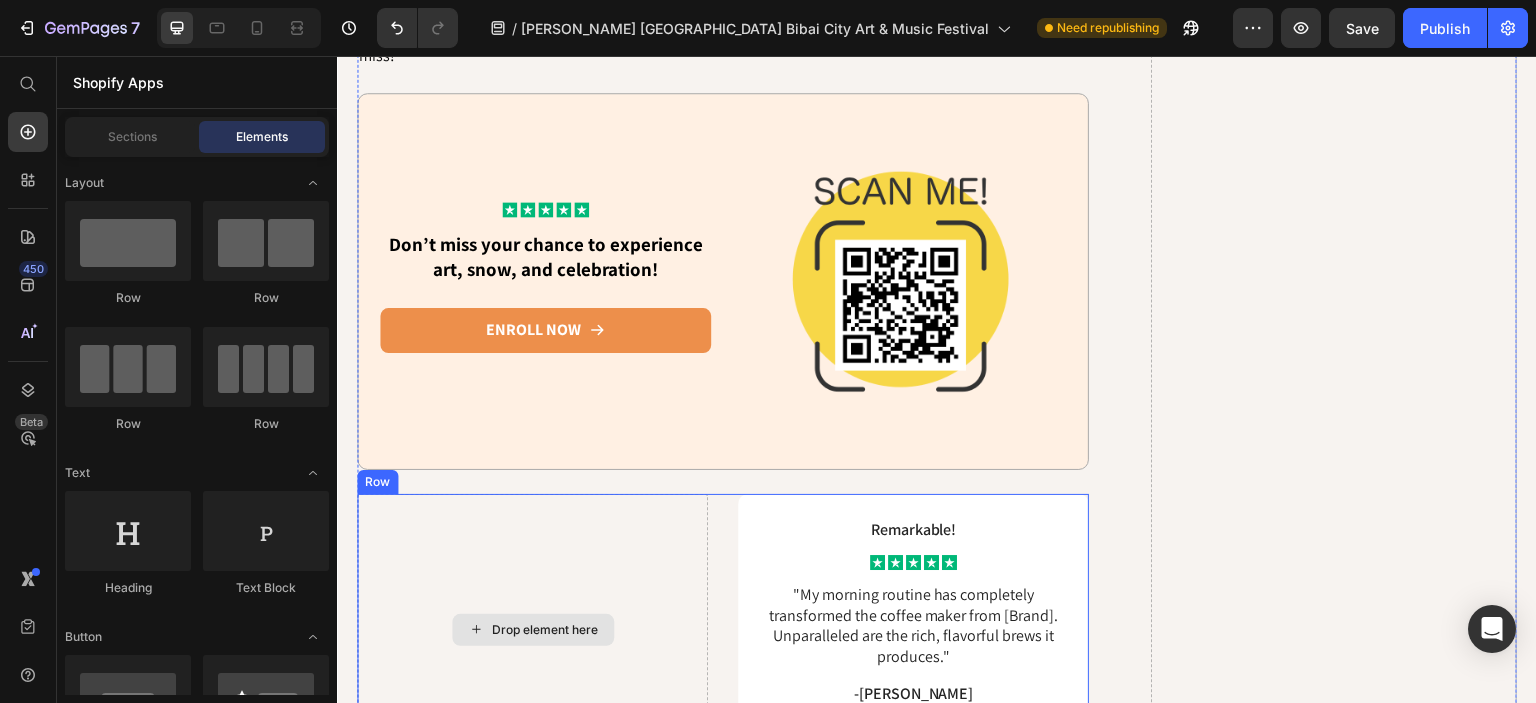 click on "Drop element here" at bounding box center (532, 630) 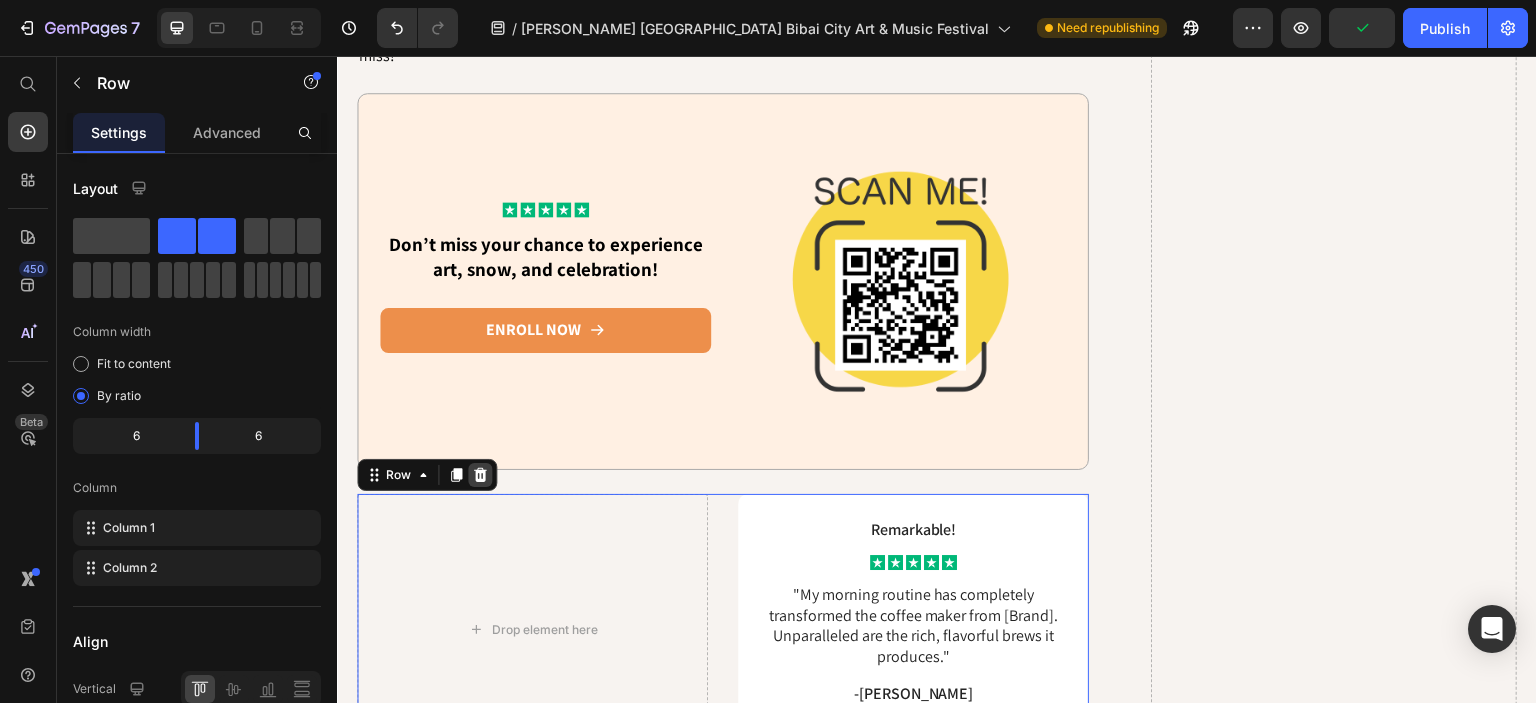 click at bounding box center [480, 475] 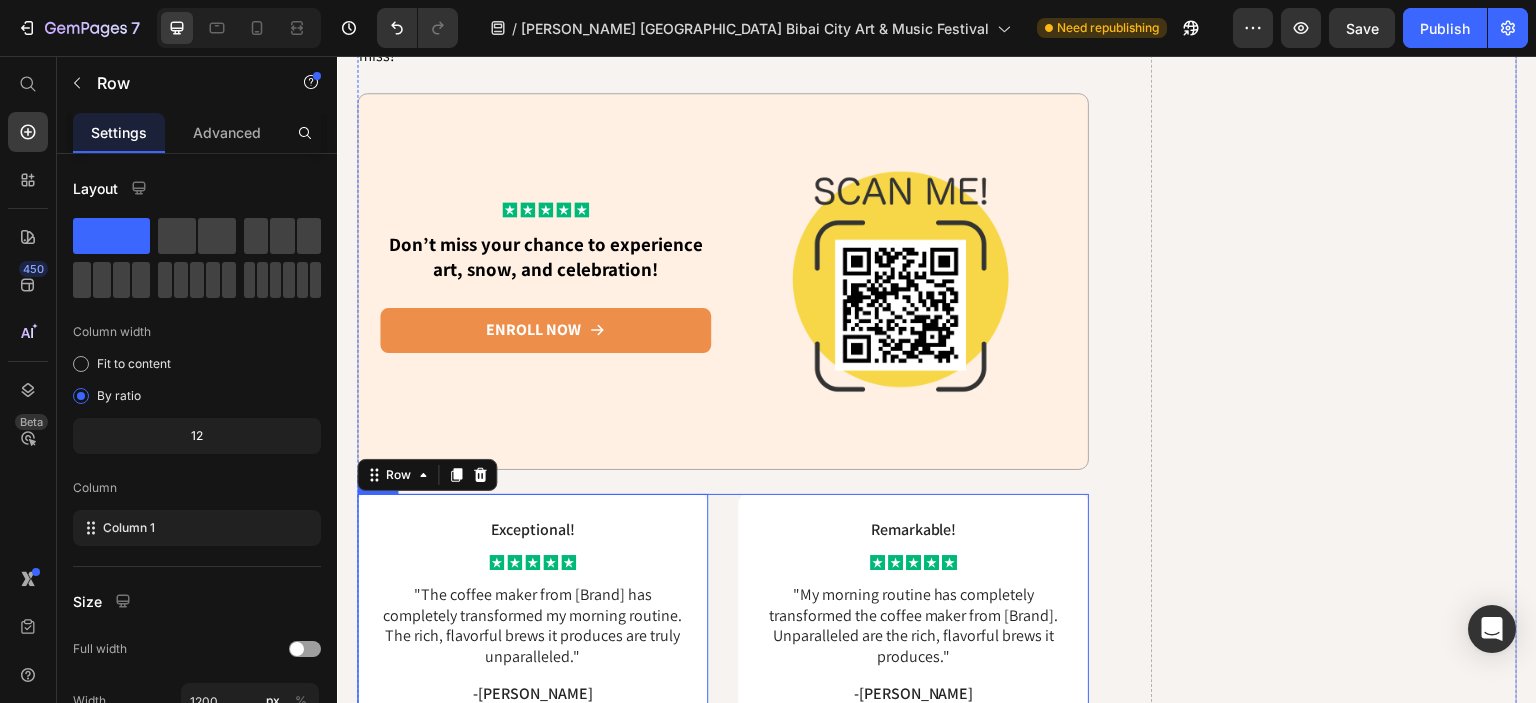 click on "Exceptional! Text Block
Icon
Icon
Icon
Icon
Icon Icon List "The coffee maker from [Brand] has completely transformed my morning routine. The rich, flavorful brews it produces are truly unparalleled." Text Block -[PERSON_NAME] Text Block
Verified Customer Item List Row   0 Remarkable! Text Block
Icon
Icon
Icon
Icon
Icon Icon List "My morning routine has completely transformed the coffee maker from [Brand]. Unparalleled are the rich, flavorful brews it produces." Text Block -[PERSON_NAME] Text Block
Verified Customer Item List Row Row" at bounding box center (723, 630) 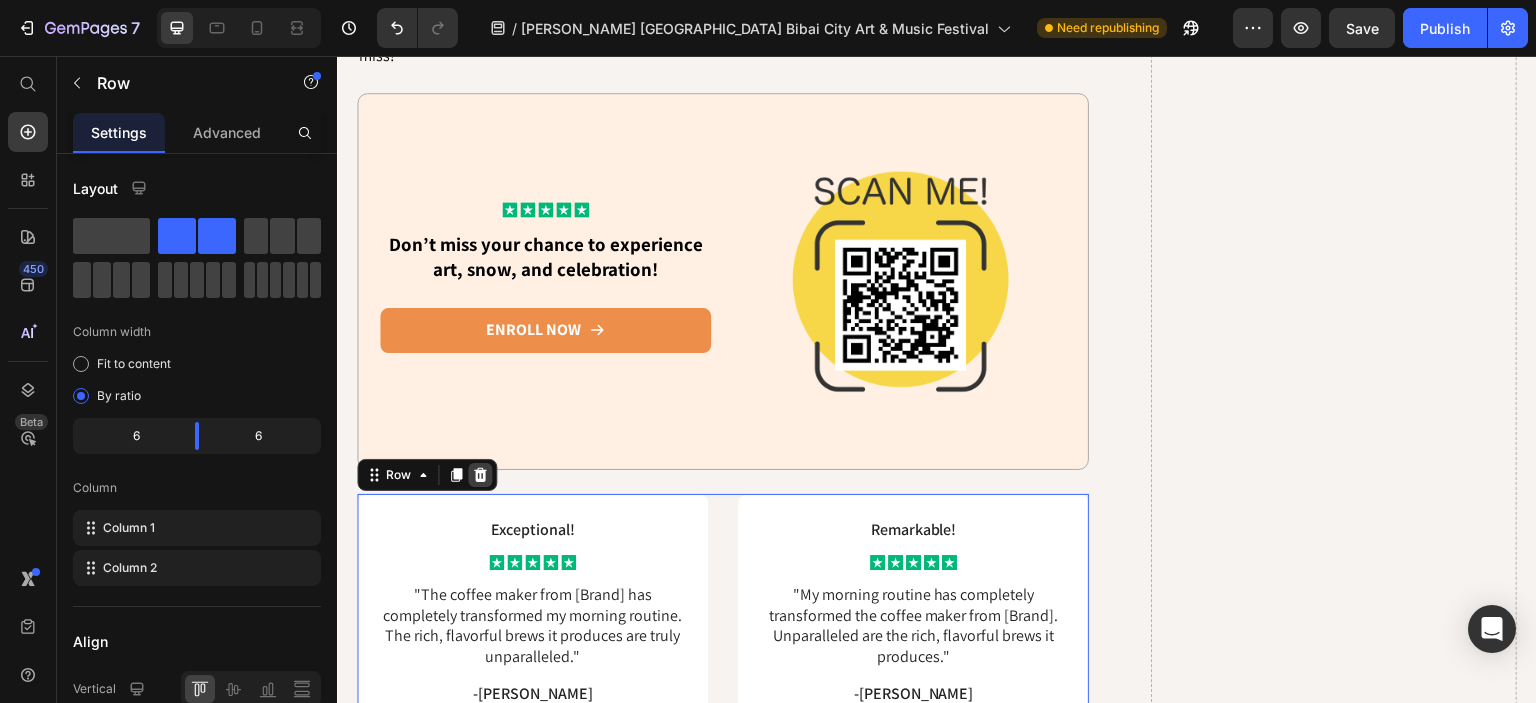 click 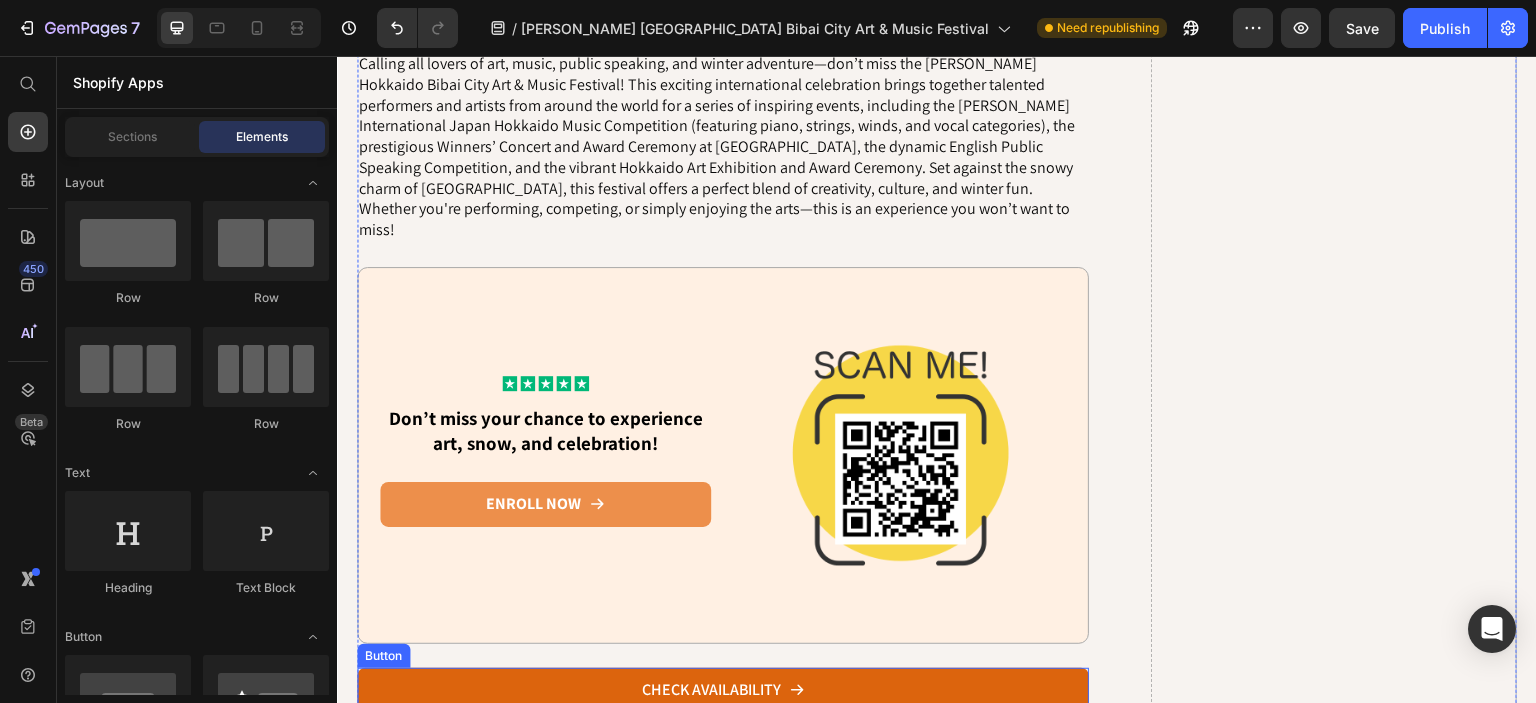scroll, scrollTop: 3361, scrollLeft: 0, axis: vertical 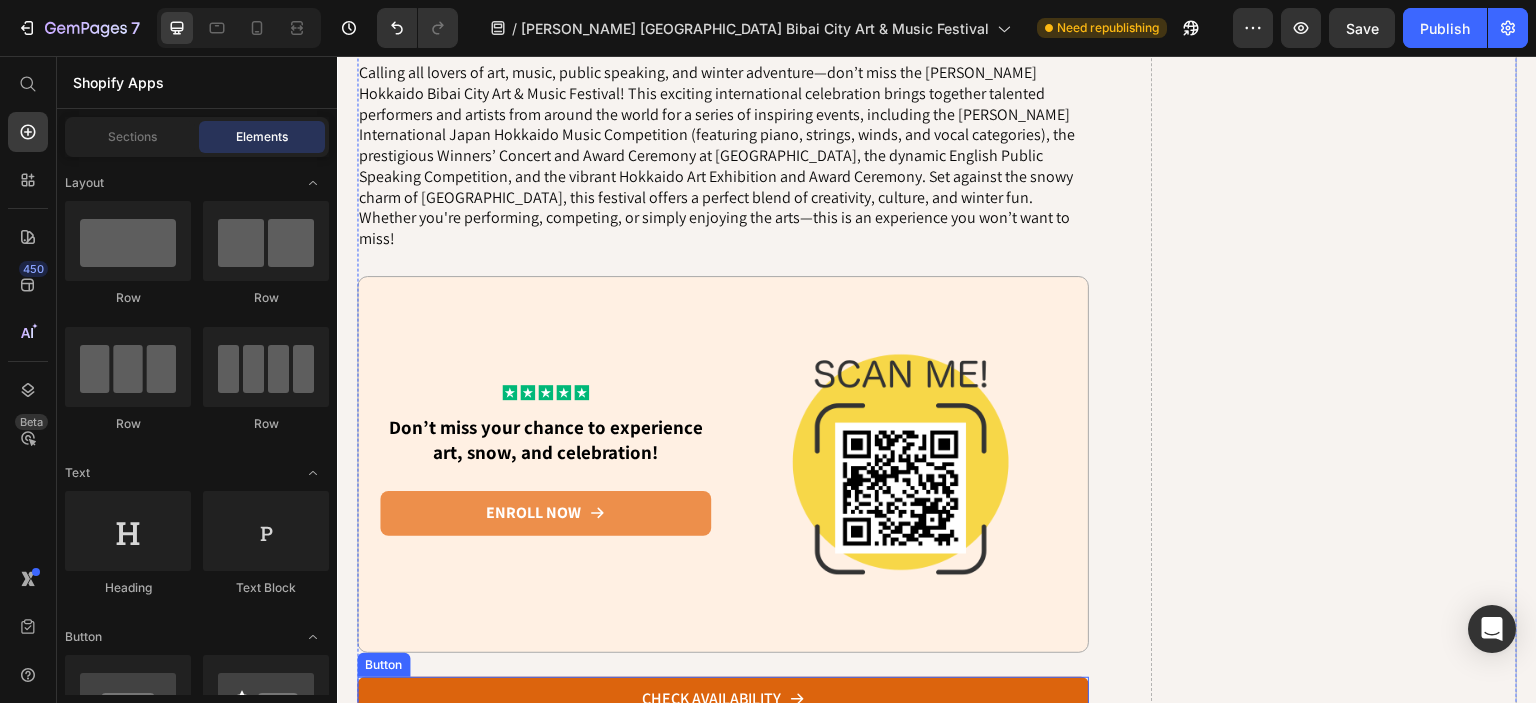 click on "CHECK AVAILABILITY" at bounding box center (723, 699) 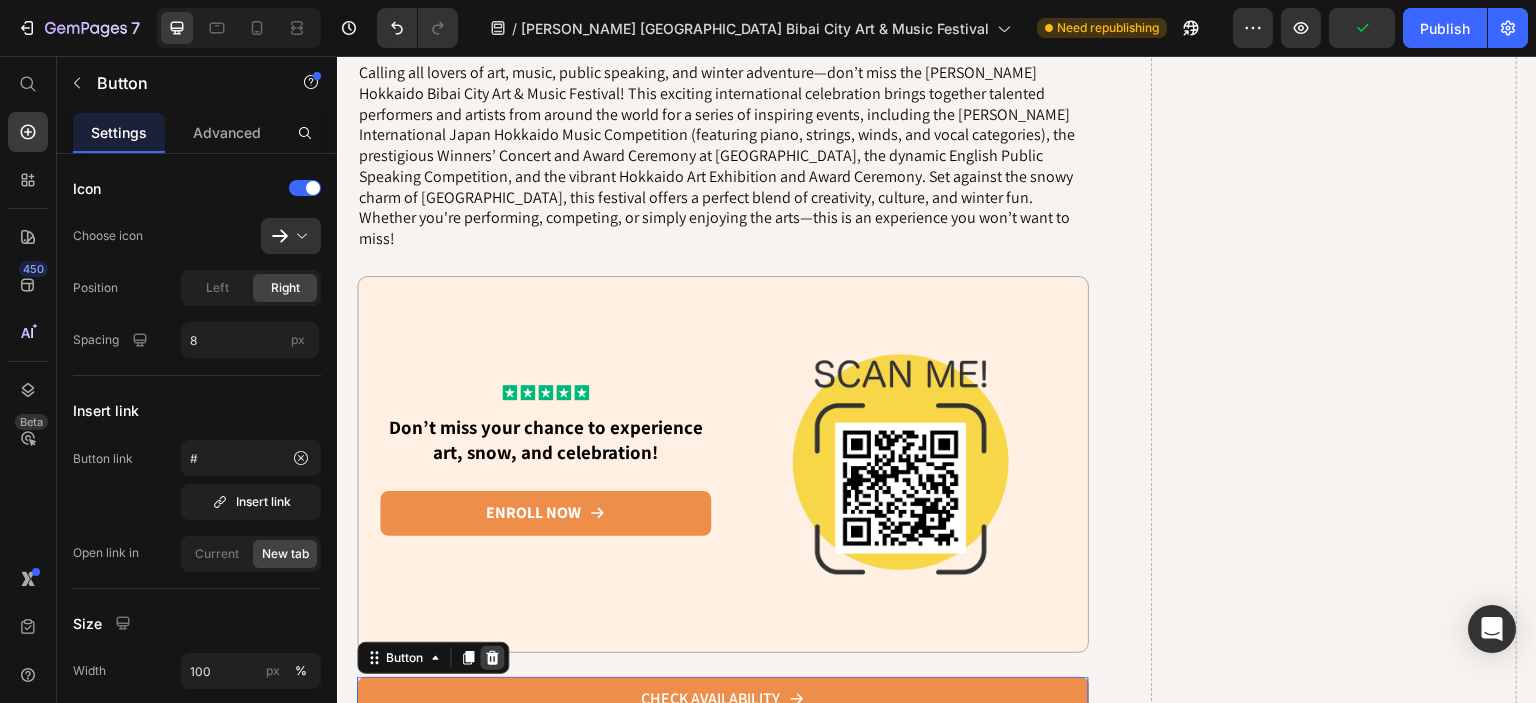 click 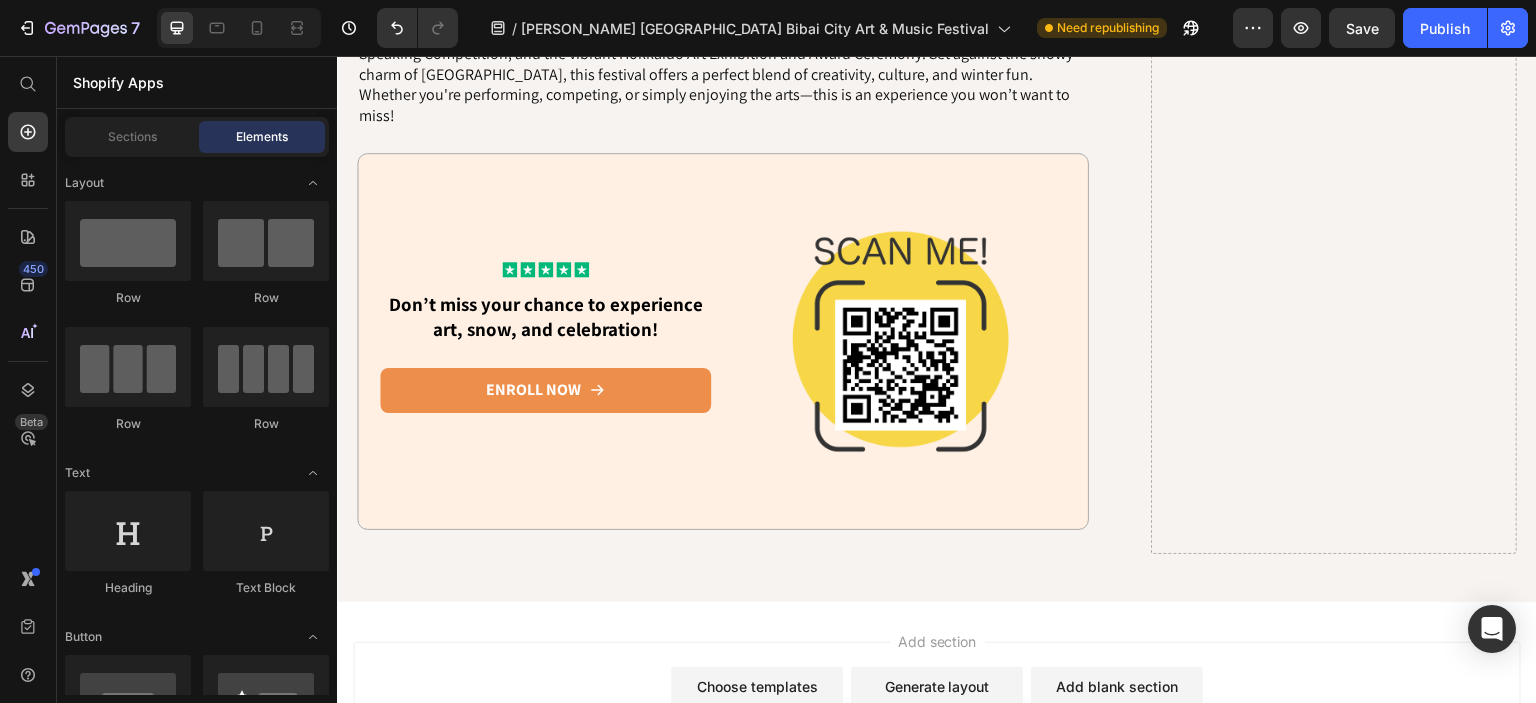 scroll, scrollTop: 3515, scrollLeft: 0, axis: vertical 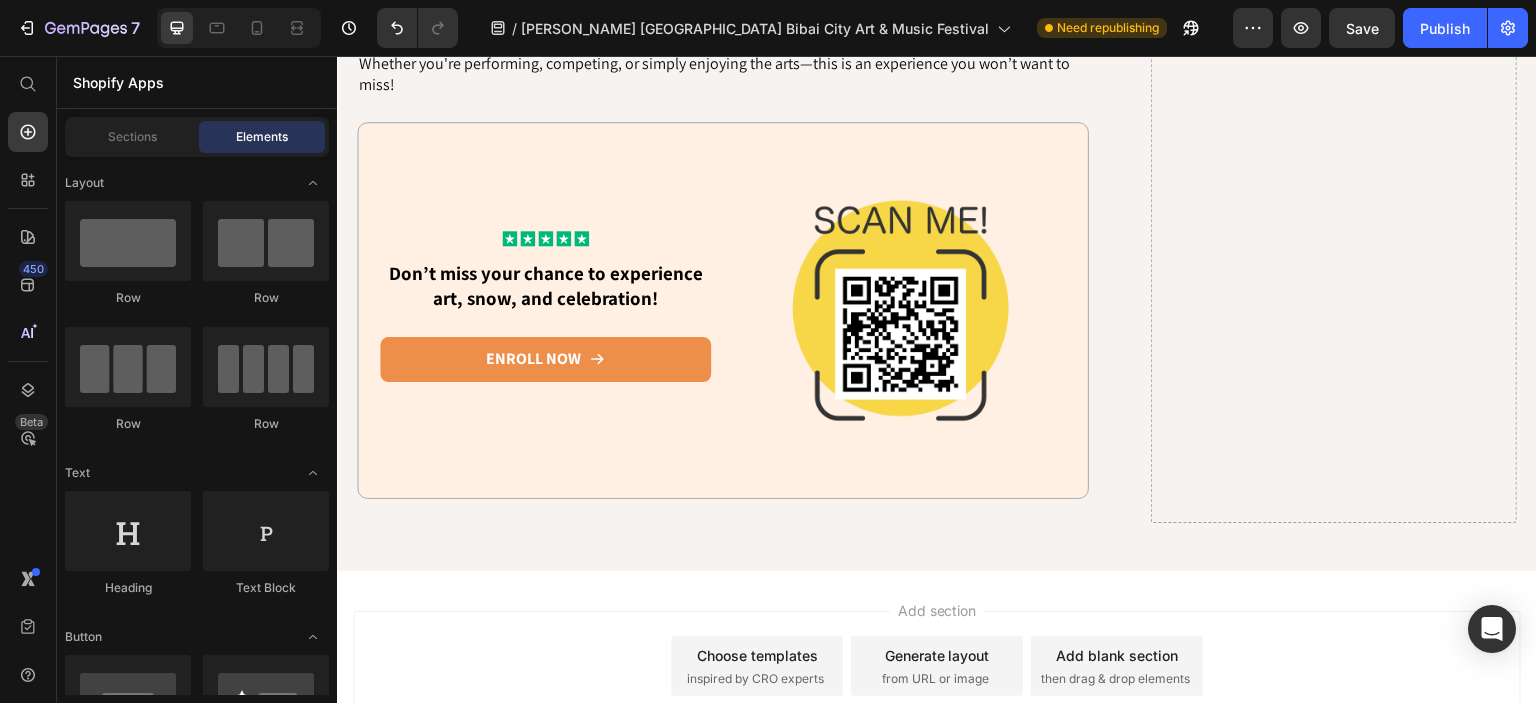 click on "Add section" at bounding box center (937, 610) 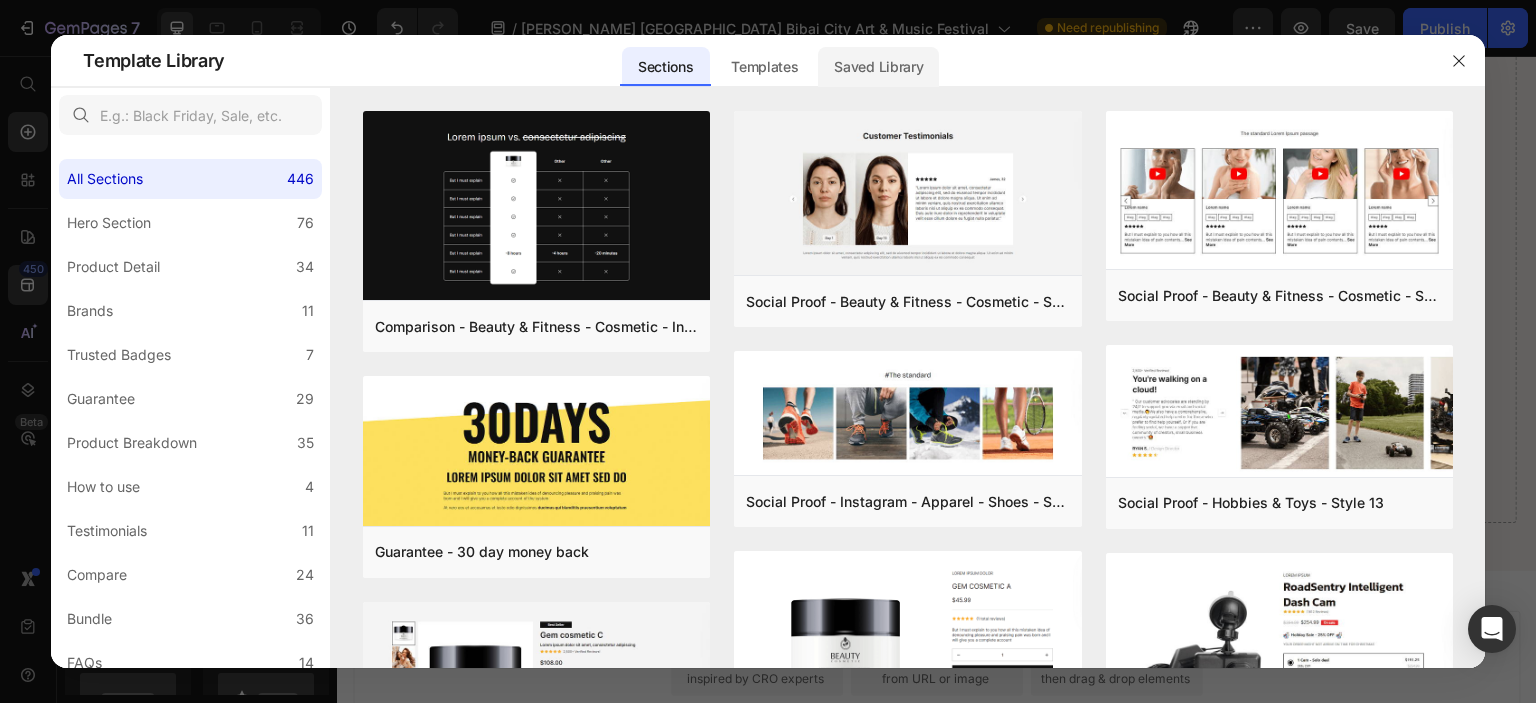 click on "Saved Library" 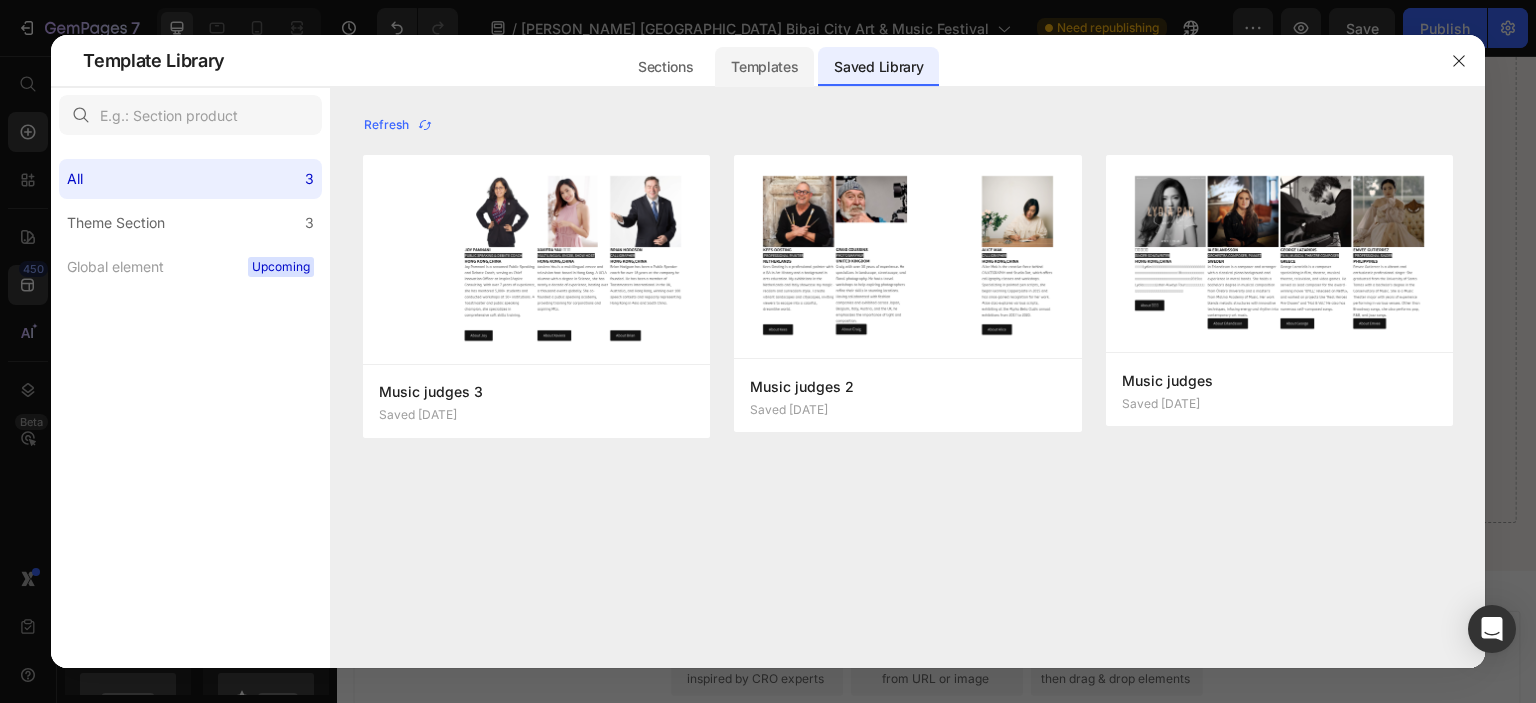 click on "Templates" 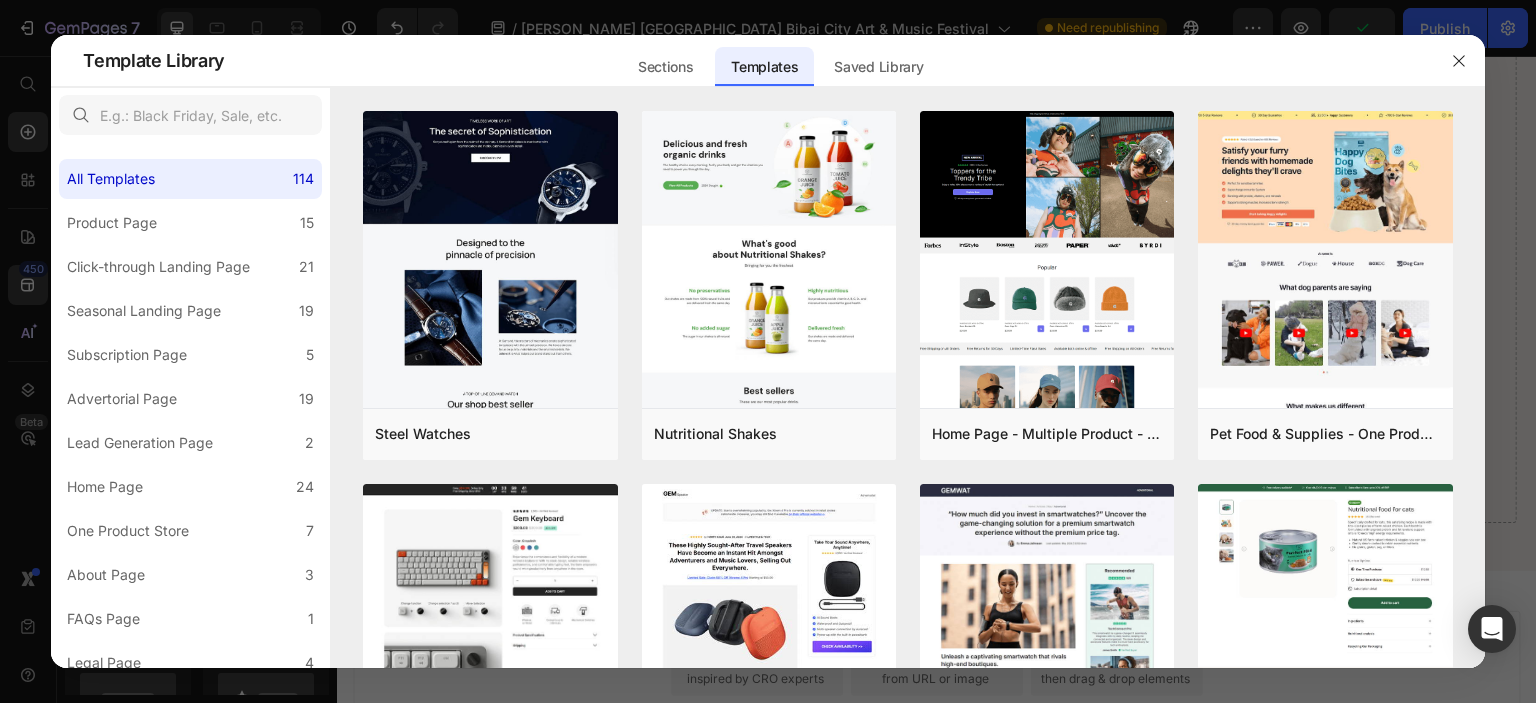 click at bounding box center (768, 351) 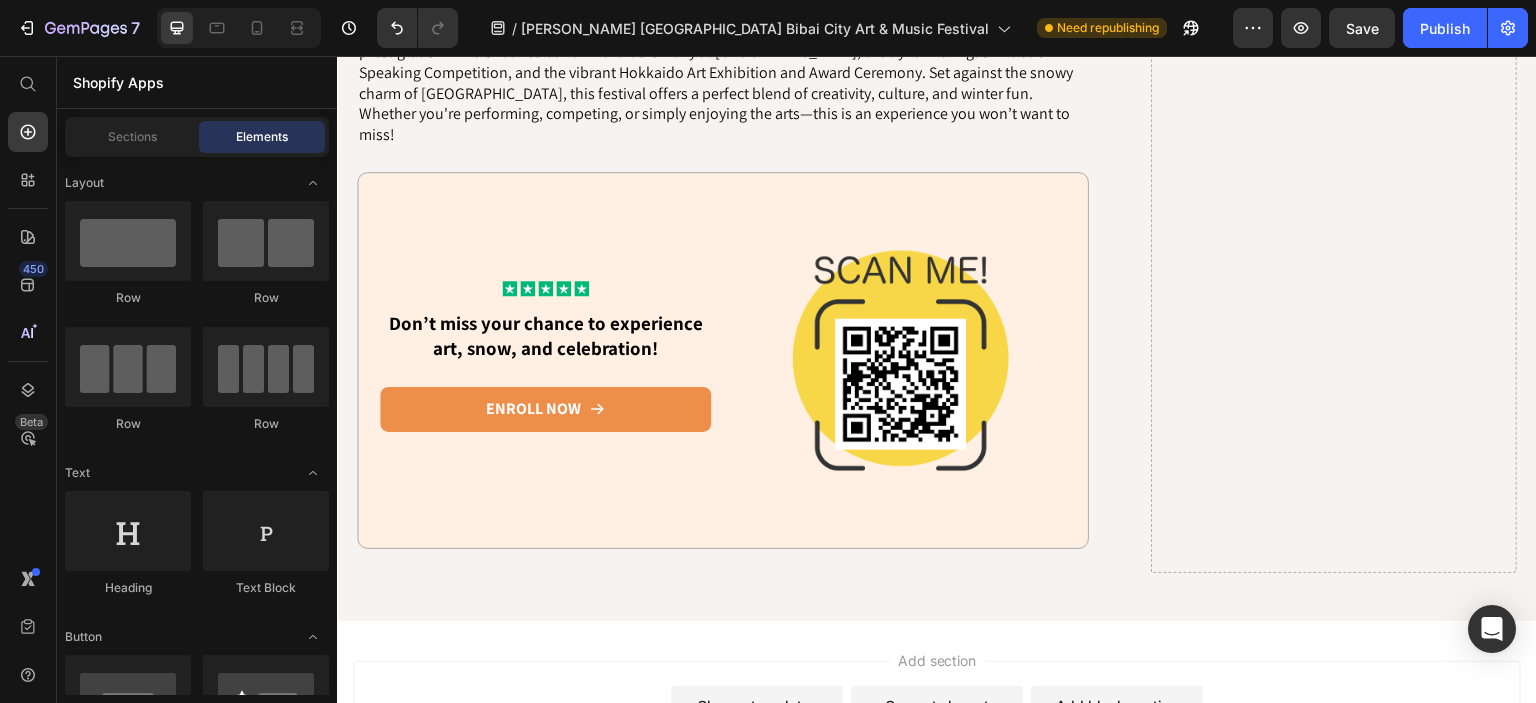 scroll, scrollTop: 3459, scrollLeft: 0, axis: vertical 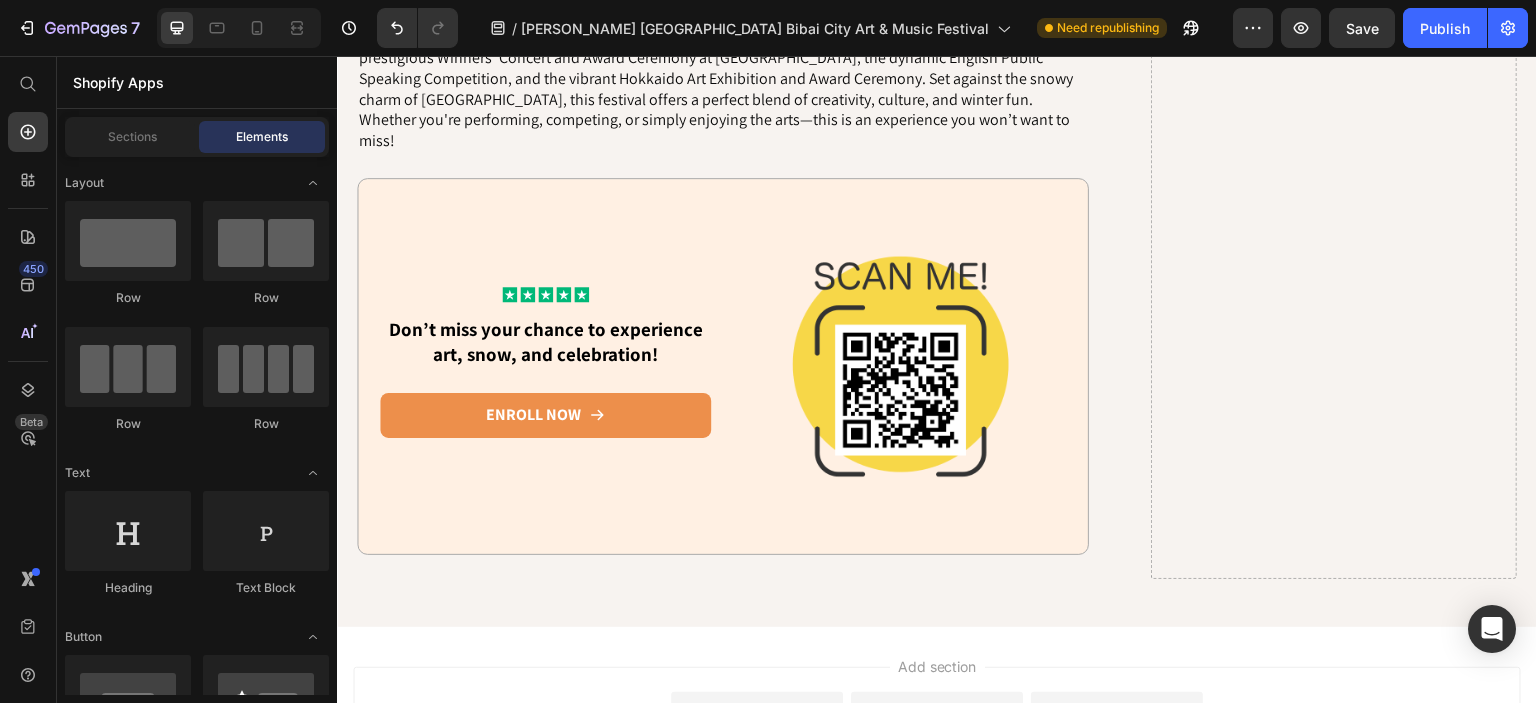 click on "from URL or image" at bounding box center [935, 735] 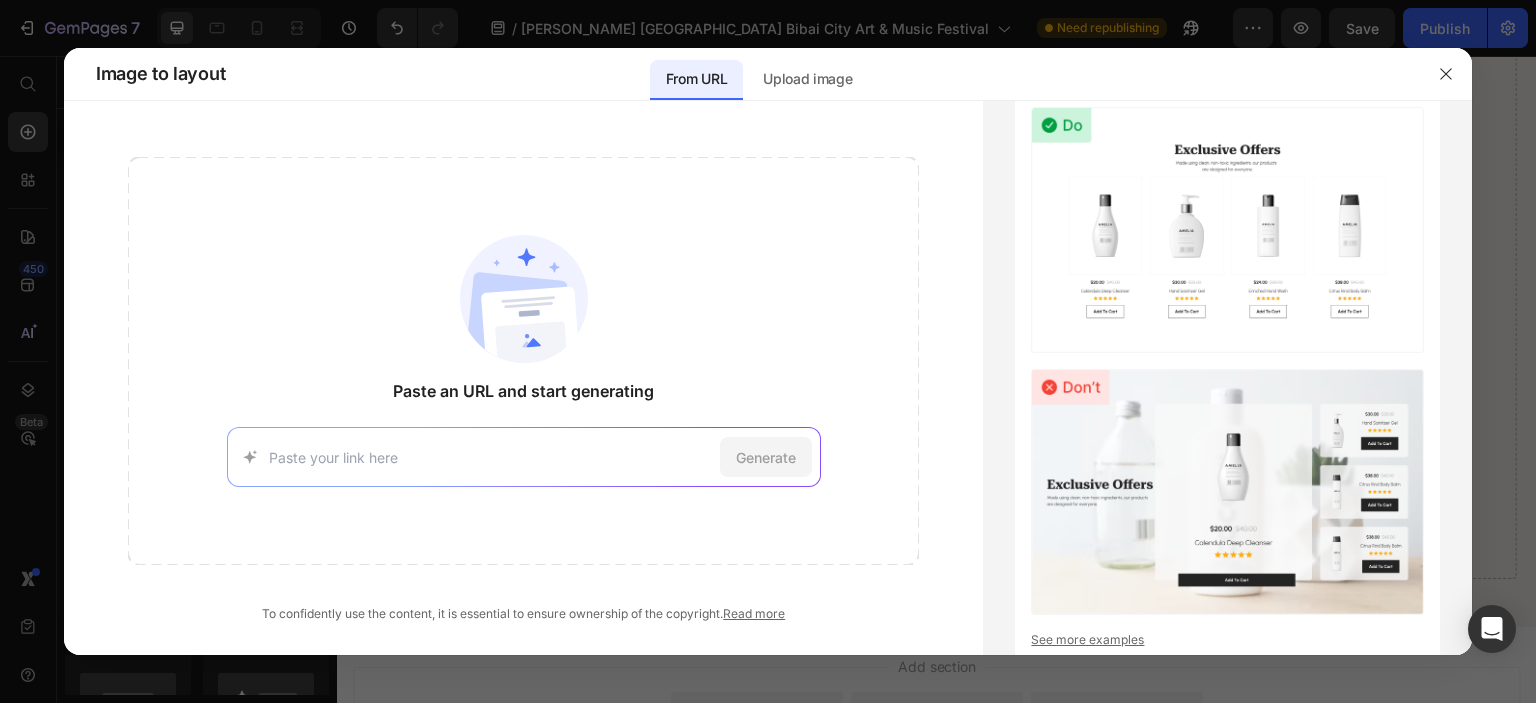 click at bounding box center [768, 351] 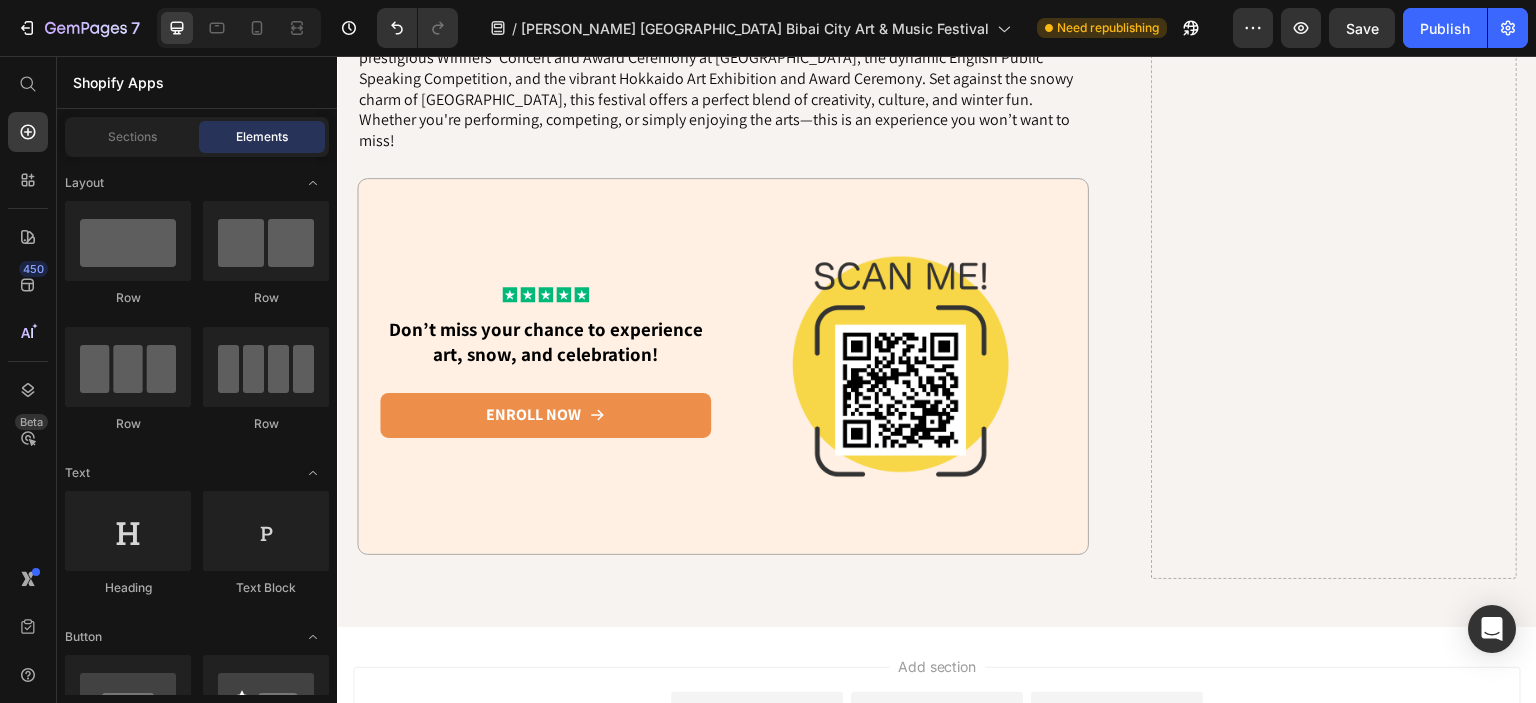 click on "Add section Choose templates inspired by CRO experts Generate layout from URL or image Add blank section then drag & drop elements" at bounding box center (937, 722) 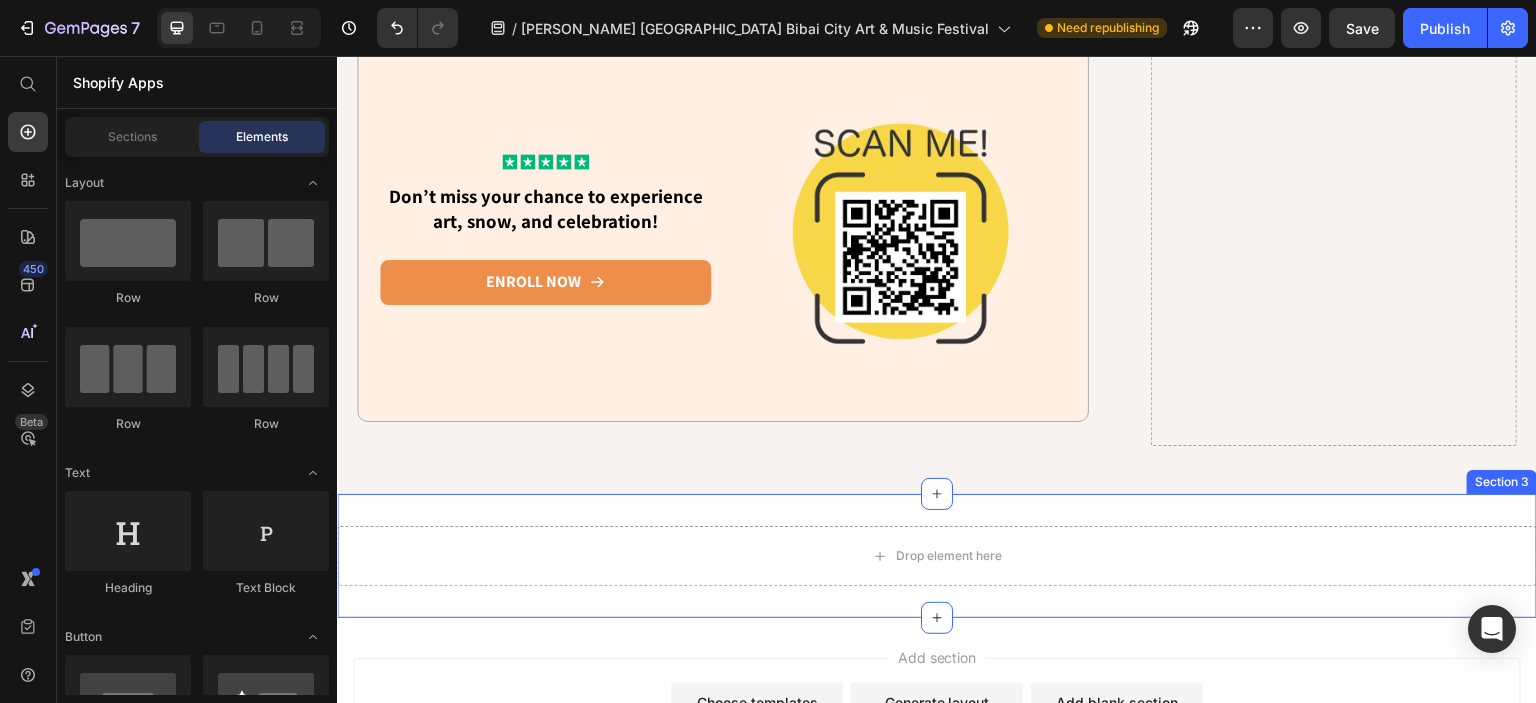 scroll, scrollTop: 3609, scrollLeft: 0, axis: vertical 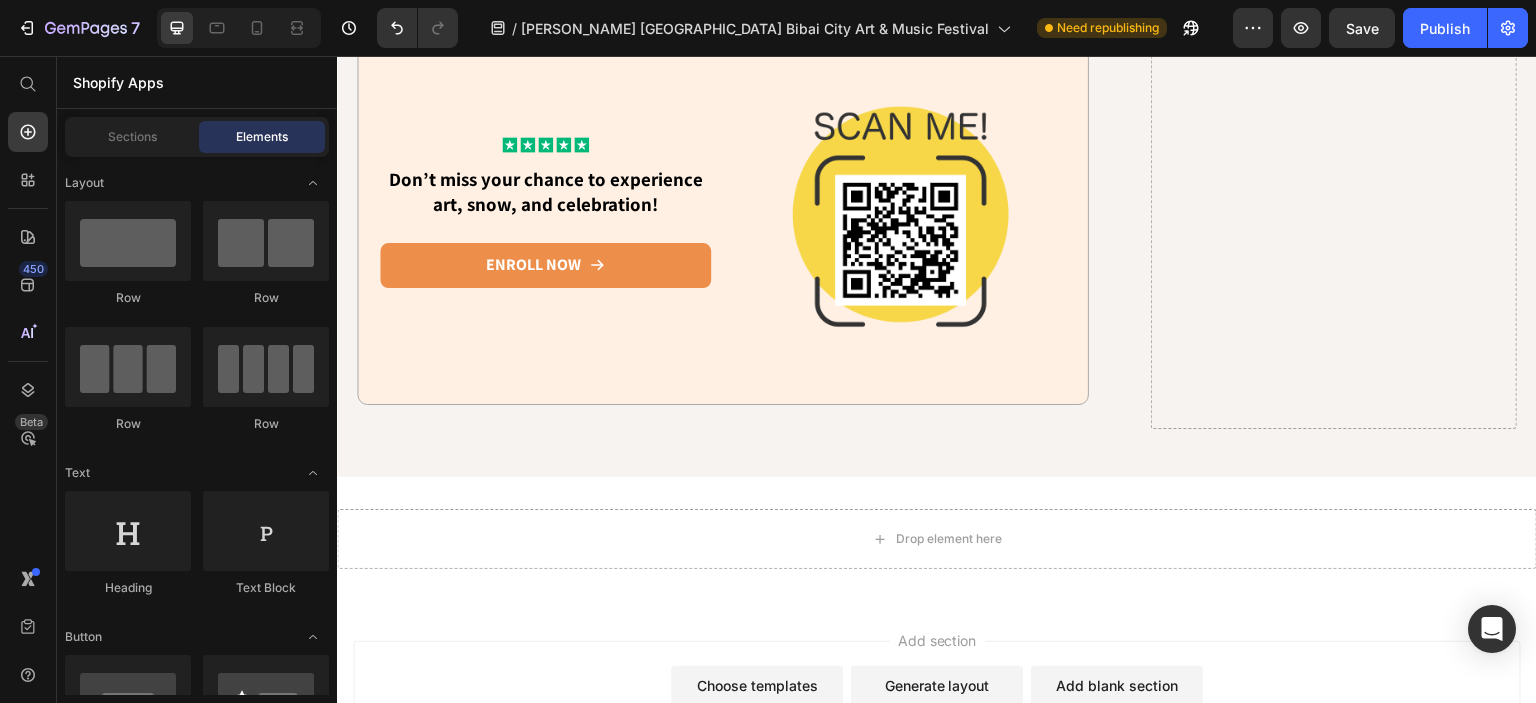 click on "Add blank section" at bounding box center [1117, 685] 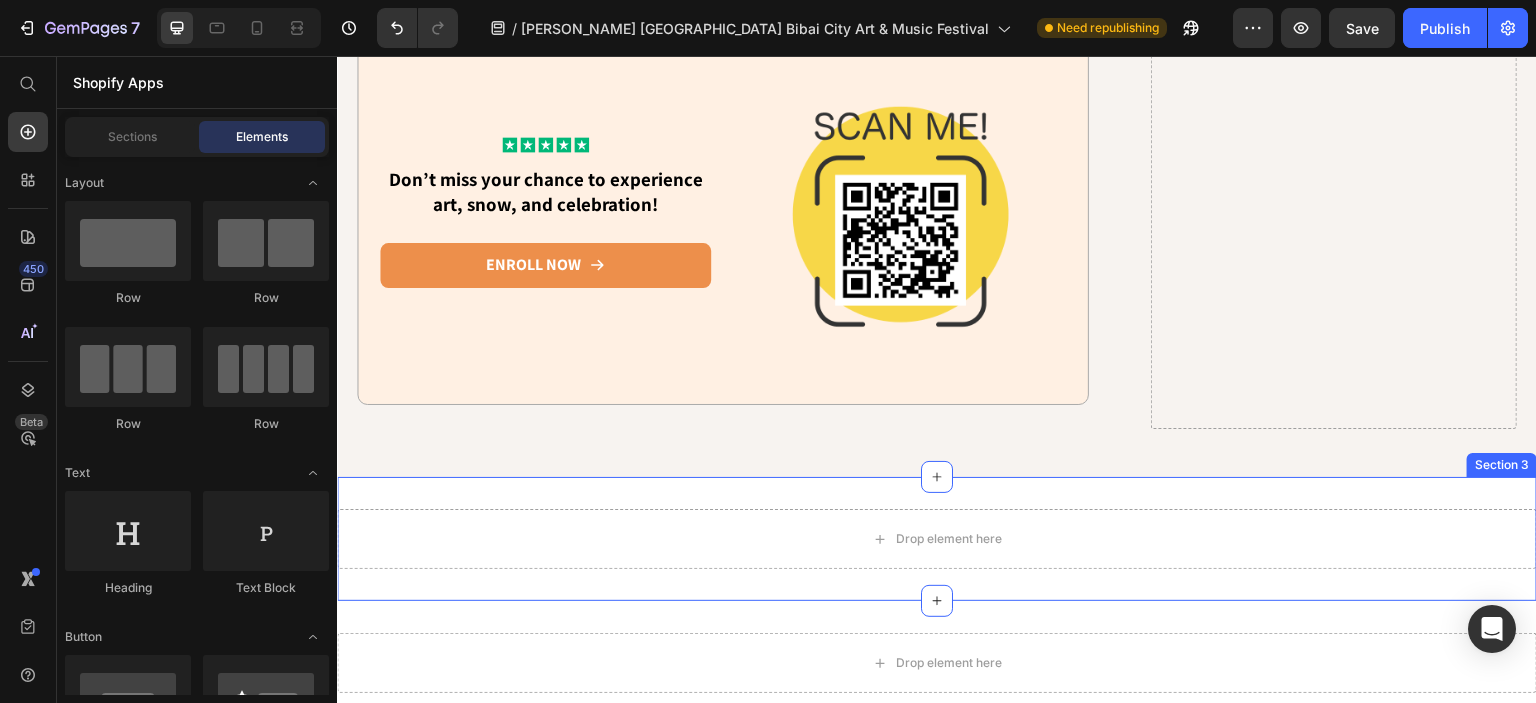 click on "Drop element here Section 3" at bounding box center [937, 539] 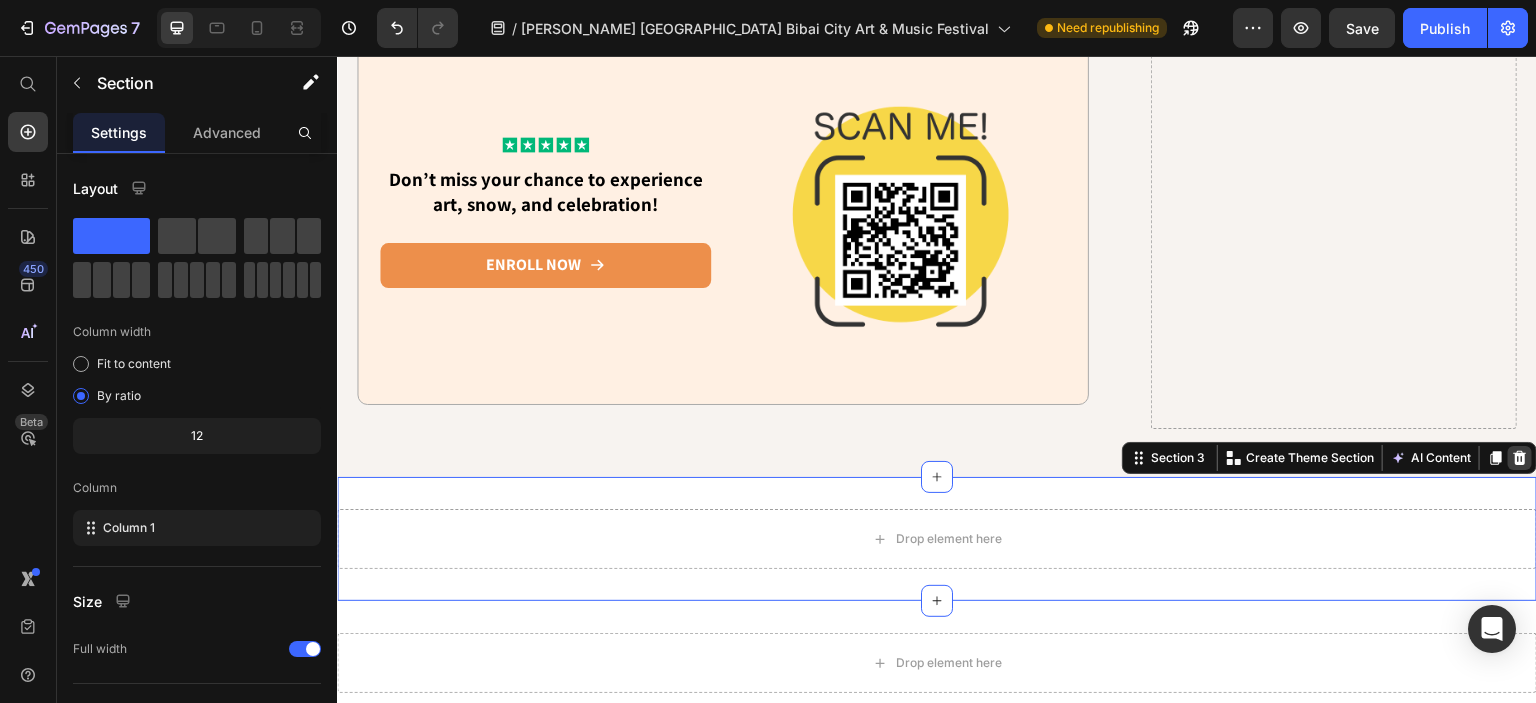click at bounding box center [1520, 458] 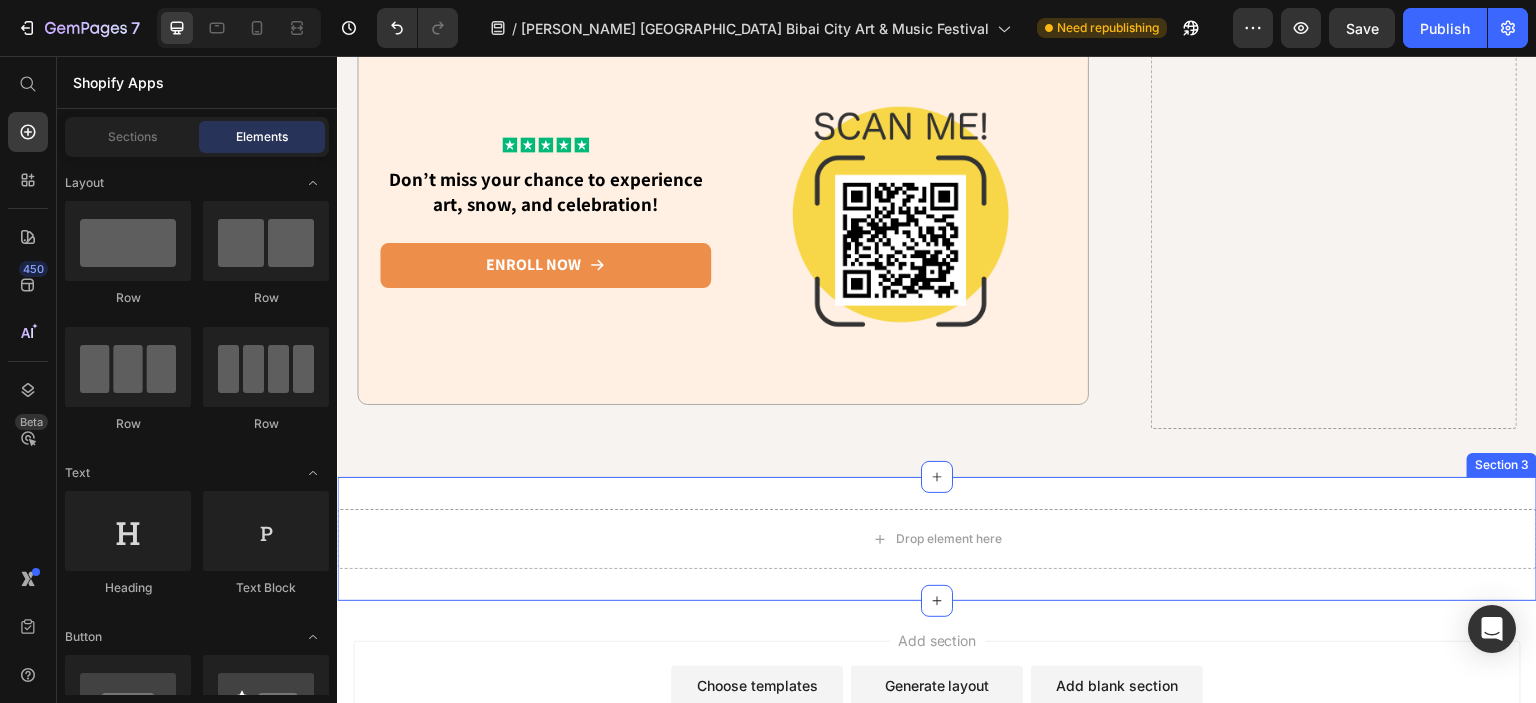click on "Drop element here Section 3" at bounding box center [937, 539] 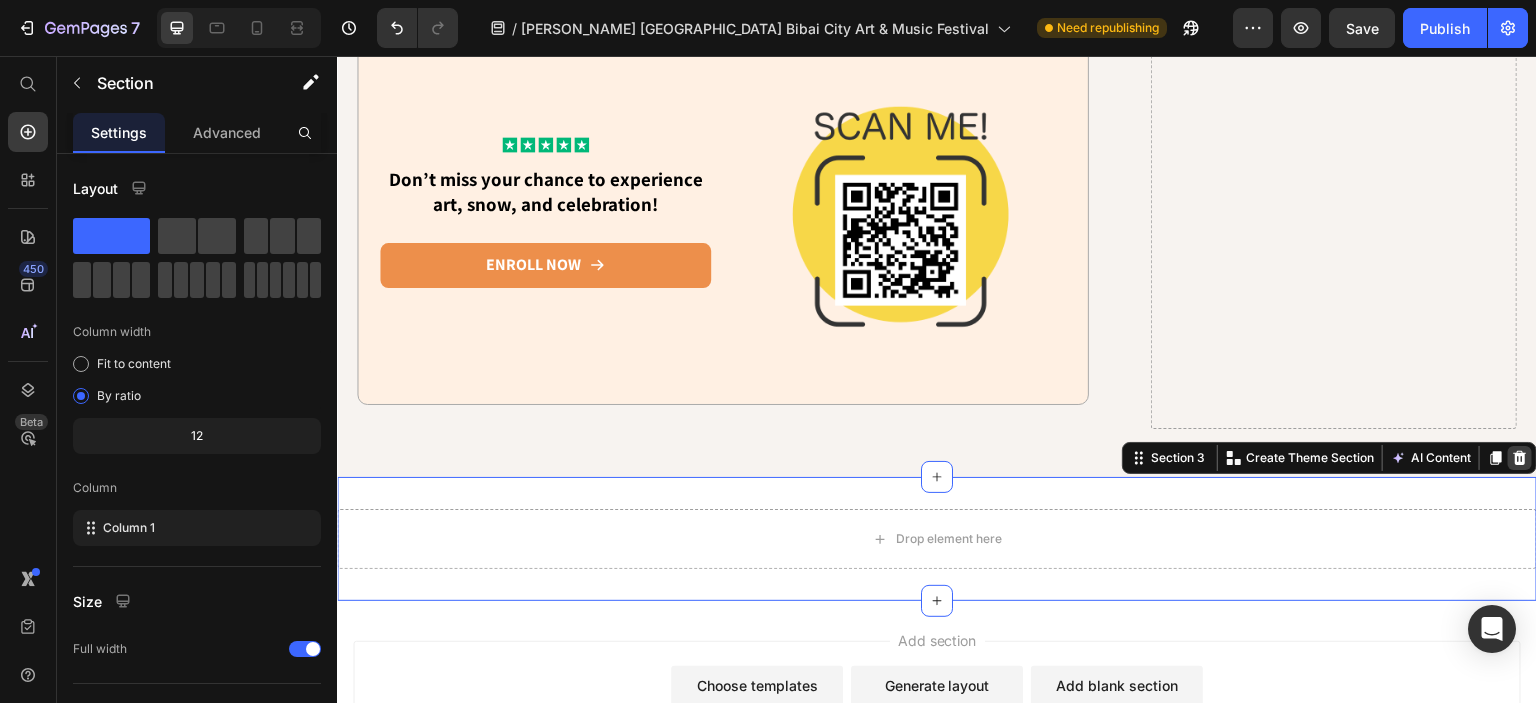 click 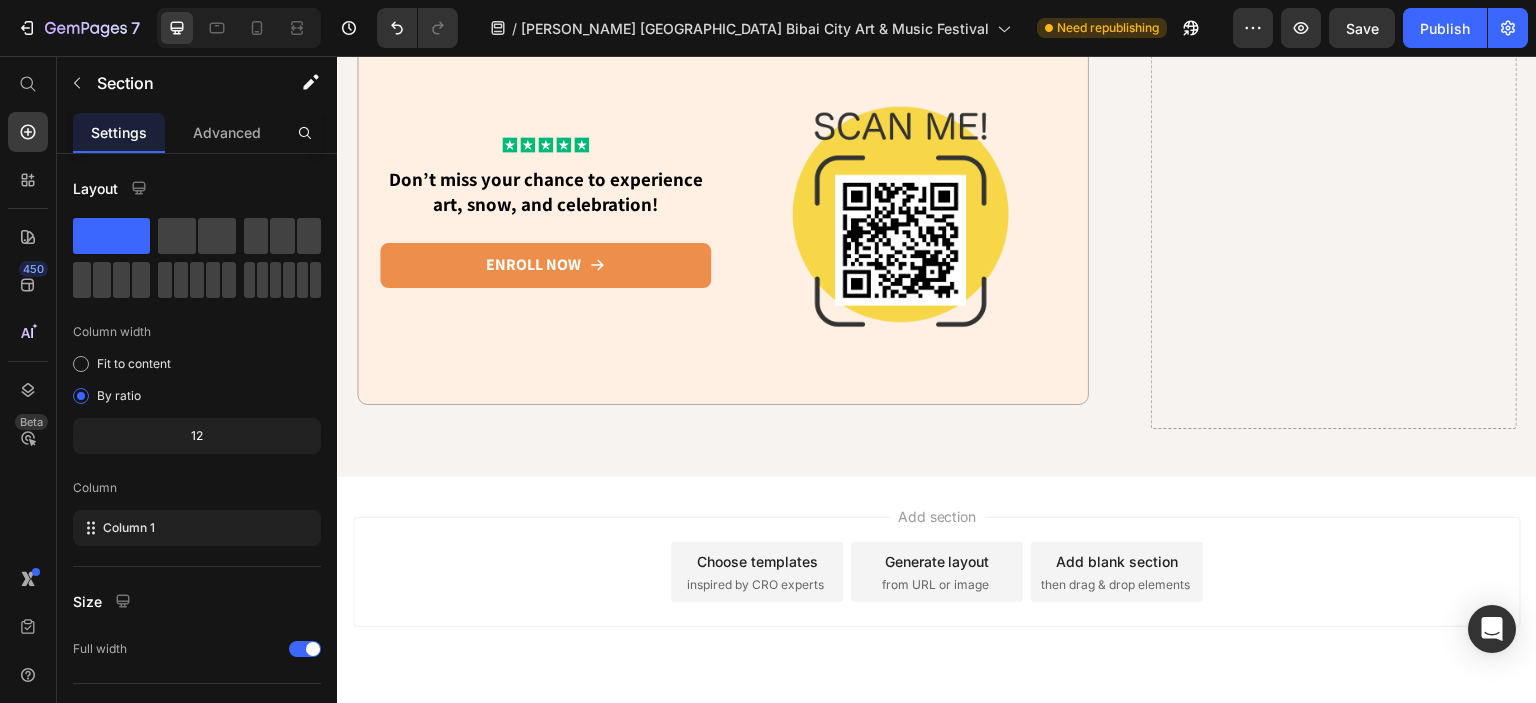 scroll, scrollTop: 3515, scrollLeft: 0, axis: vertical 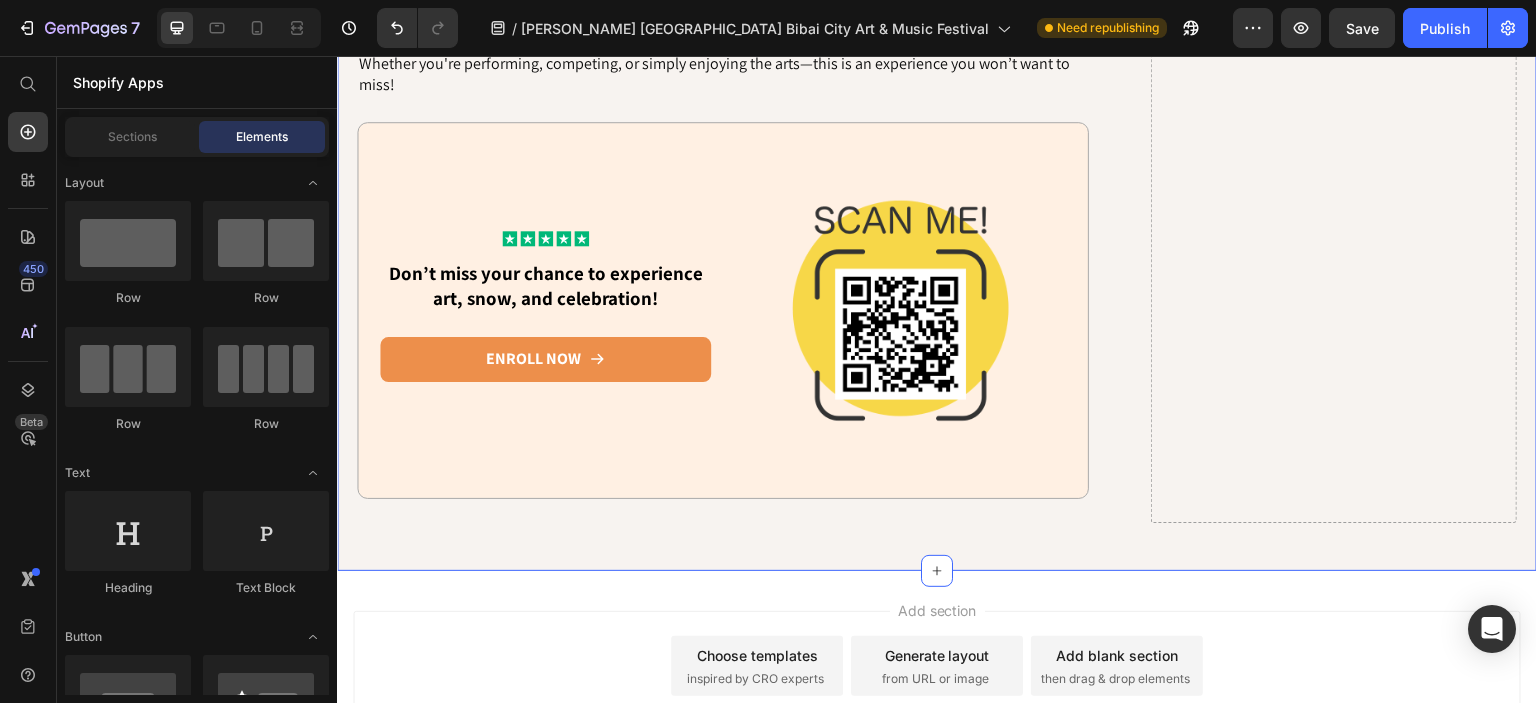 click on "[PERSON_NAME] winner’s Music concert and Final Award Ceremony at the world-class [GEOGRAPHIC_DATA] “[GEOGRAPHIC_DATA]” Heading [PERSON_NAME] [GEOGRAPHIC_DATA] Bibai City Art & Music Festival Highlights event: [PERSON_NAME] International [GEOGRAPHIC_DATA] [GEOGRAPHIC_DATA] Music Competition (Piano, Strings, Winds, Singing Category) [PERSON_NAME] Winners’ Concert and Award Ceremony at [GEOGRAPHIC_DATA][PERSON_NAME] English Public Speaking Competition ([GEOGRAPHIC_DATA]) [PERSON_NAME] [GEOGRAPHIC_DATA] Bibai City Art Exhibition and Award Ceremony Text Block Image Winning artwork of the [PERSON_NAME] Art Competition will be Exhibited at the [GEOGRAPHIC_DATA] in [GEOGRAPHIC_DATA] from [DATE] to [DATE] Heading Text Block
Icon
Icon
Icon
Icon
Icon Icon List Row ⁠⁠⁠⁠⁠⁠⁠ Don’t miss your chance to experience art, snow, and celebration! Heading
Enroll now Button Image Row
Drop element here Row Section 2" at bounding box center [937, -376] 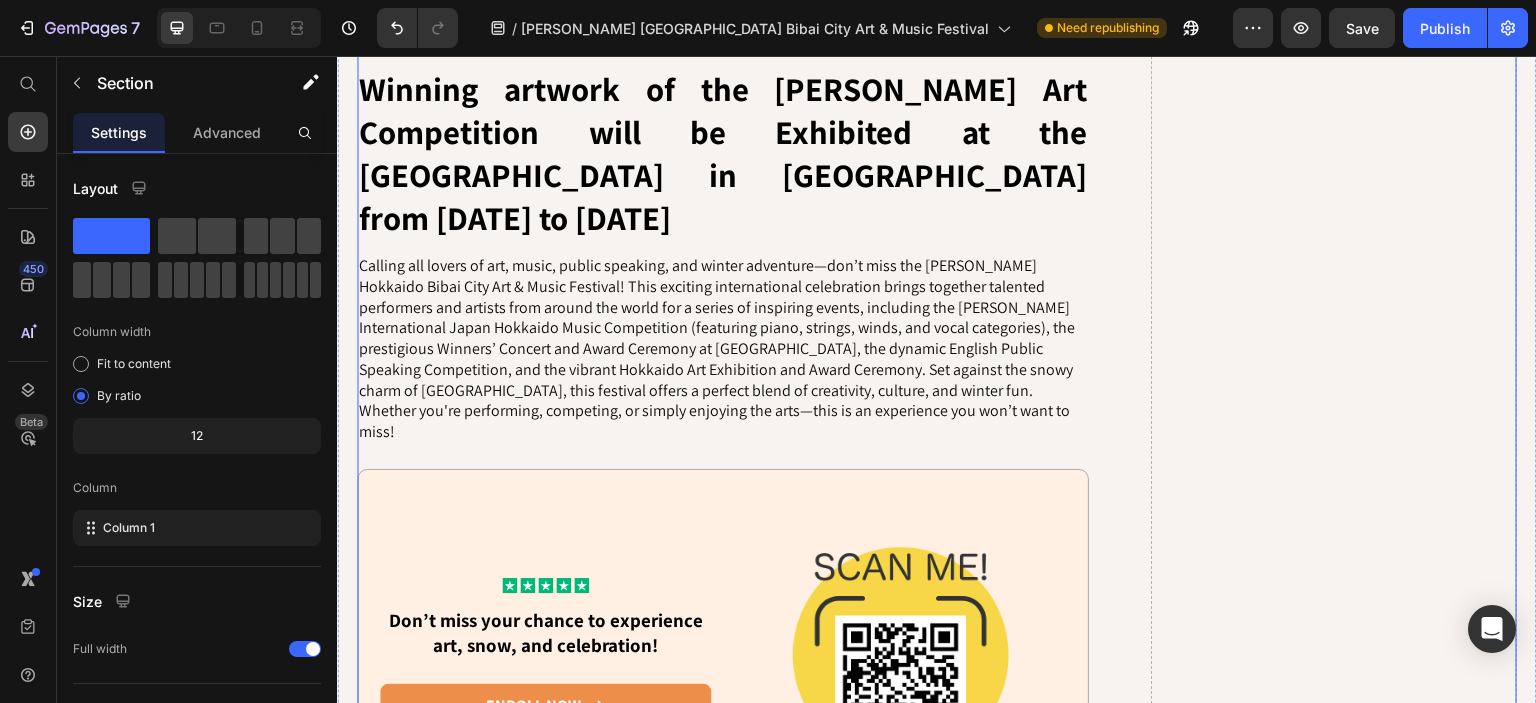 scroll, scrollTop: 3167, scrollLeft: 0, axis: vertical 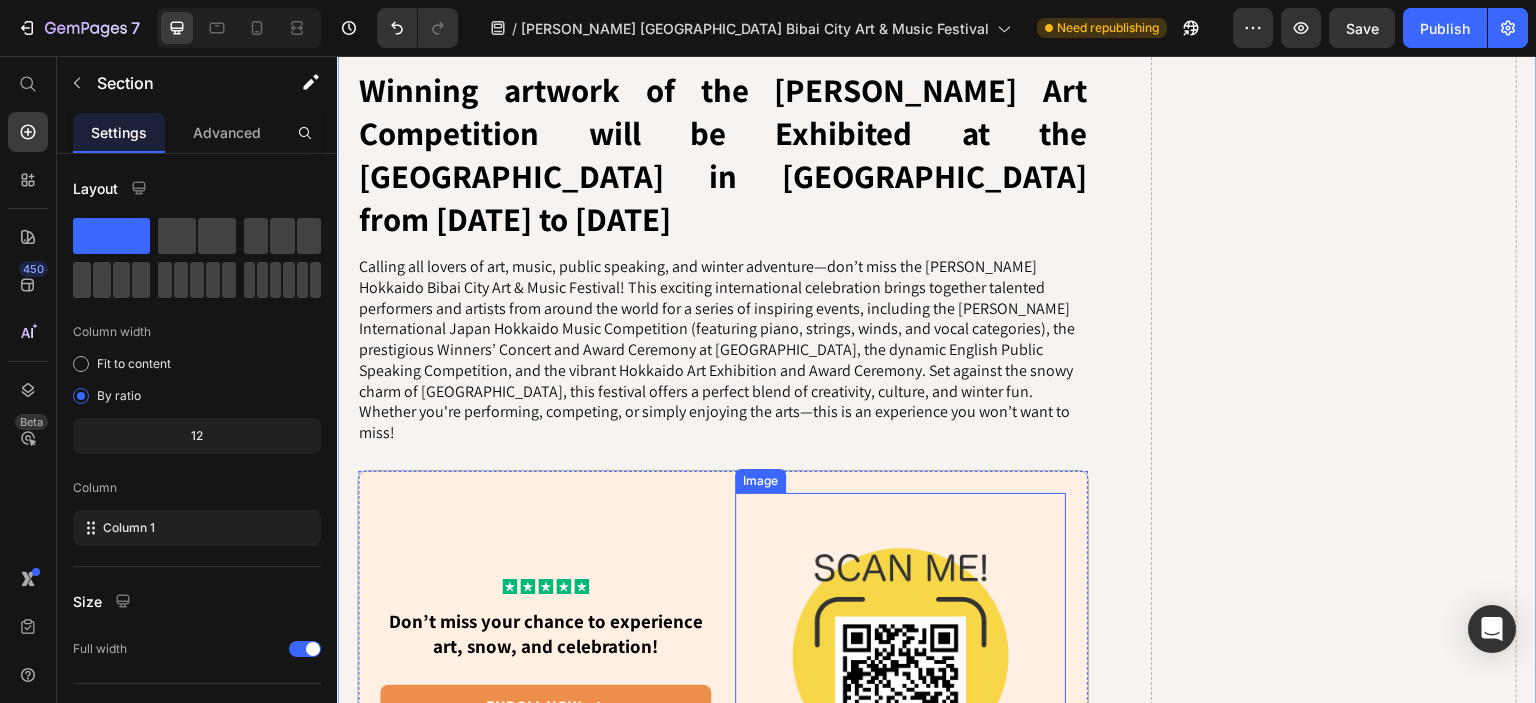 click at bounding box center (900, 658) 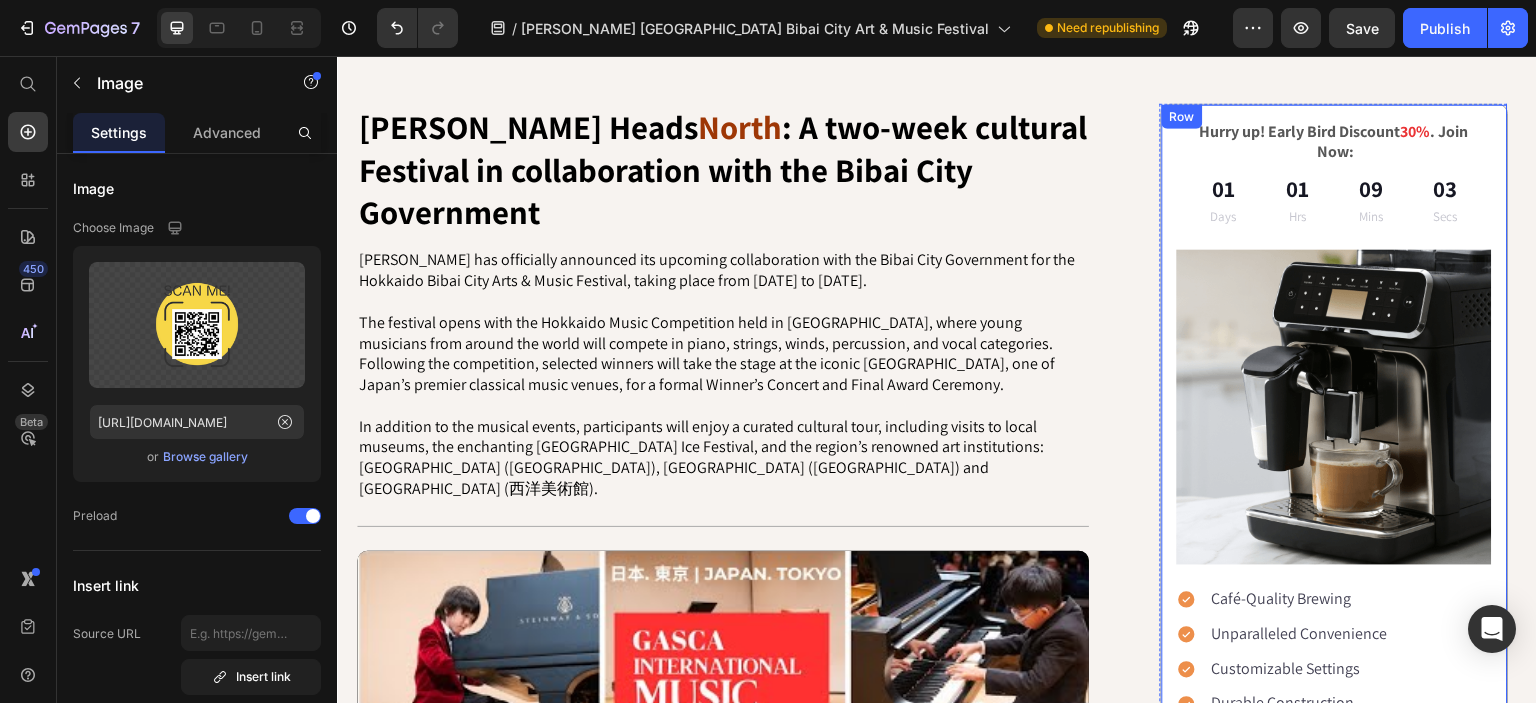 scroll, scrollTop: 0, scrollLeft: 0, axis: both 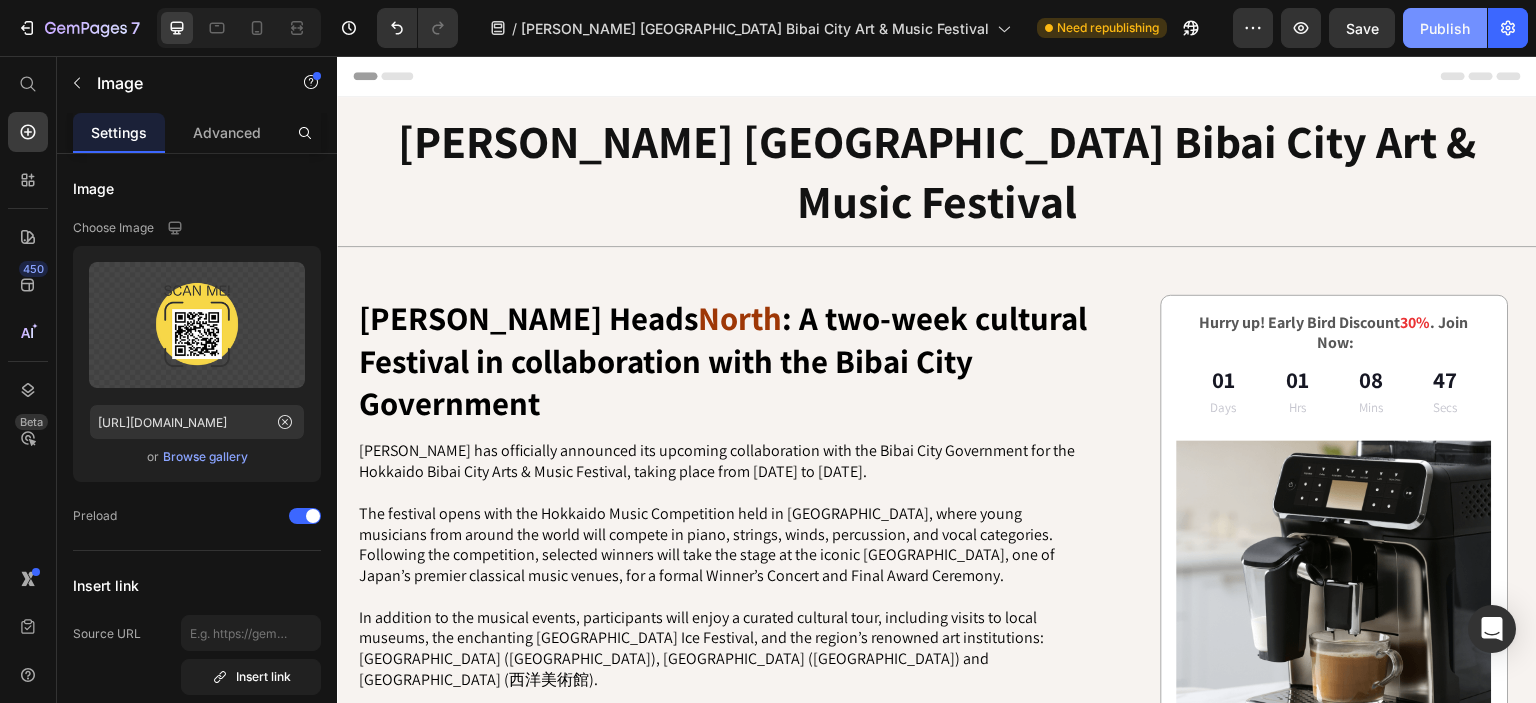 click on "Publish" at bounding box center [1445, 28] 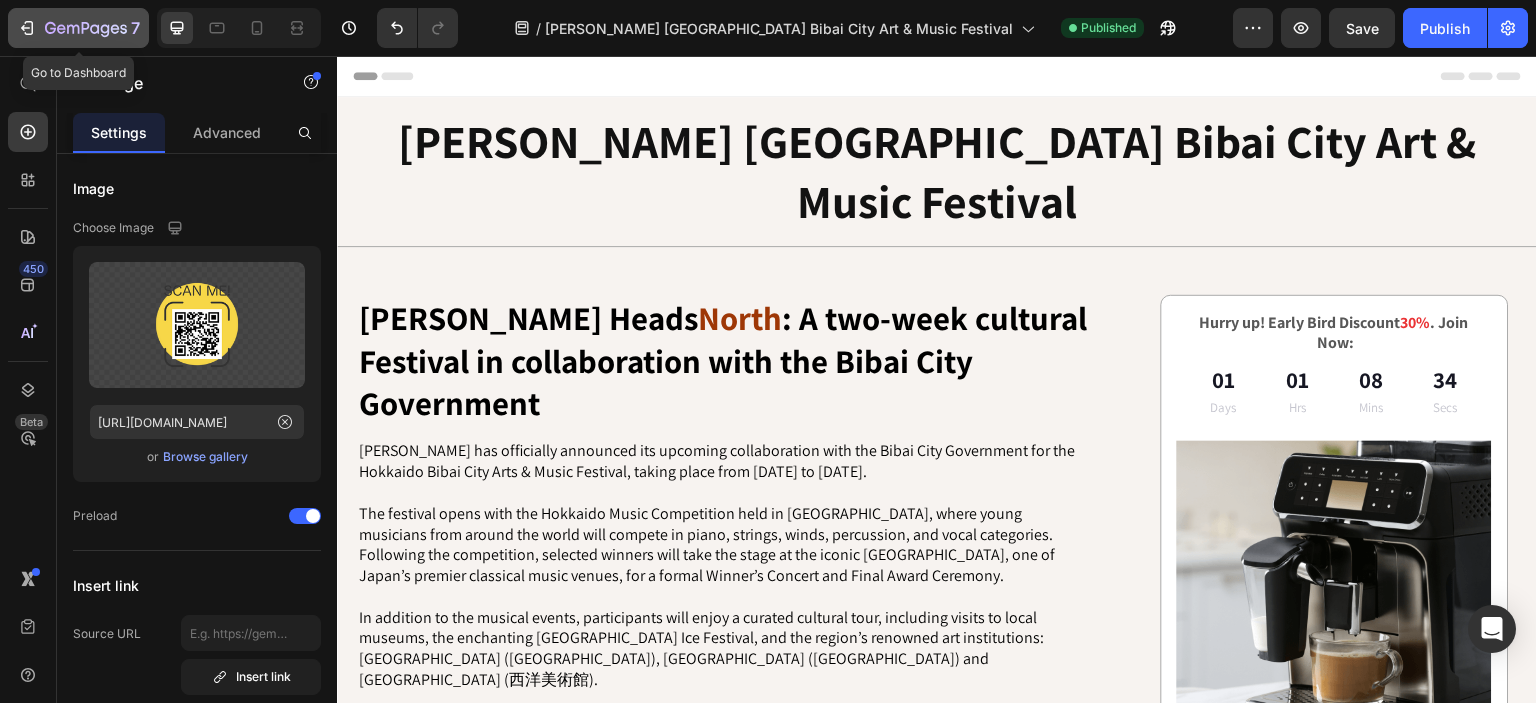 click 